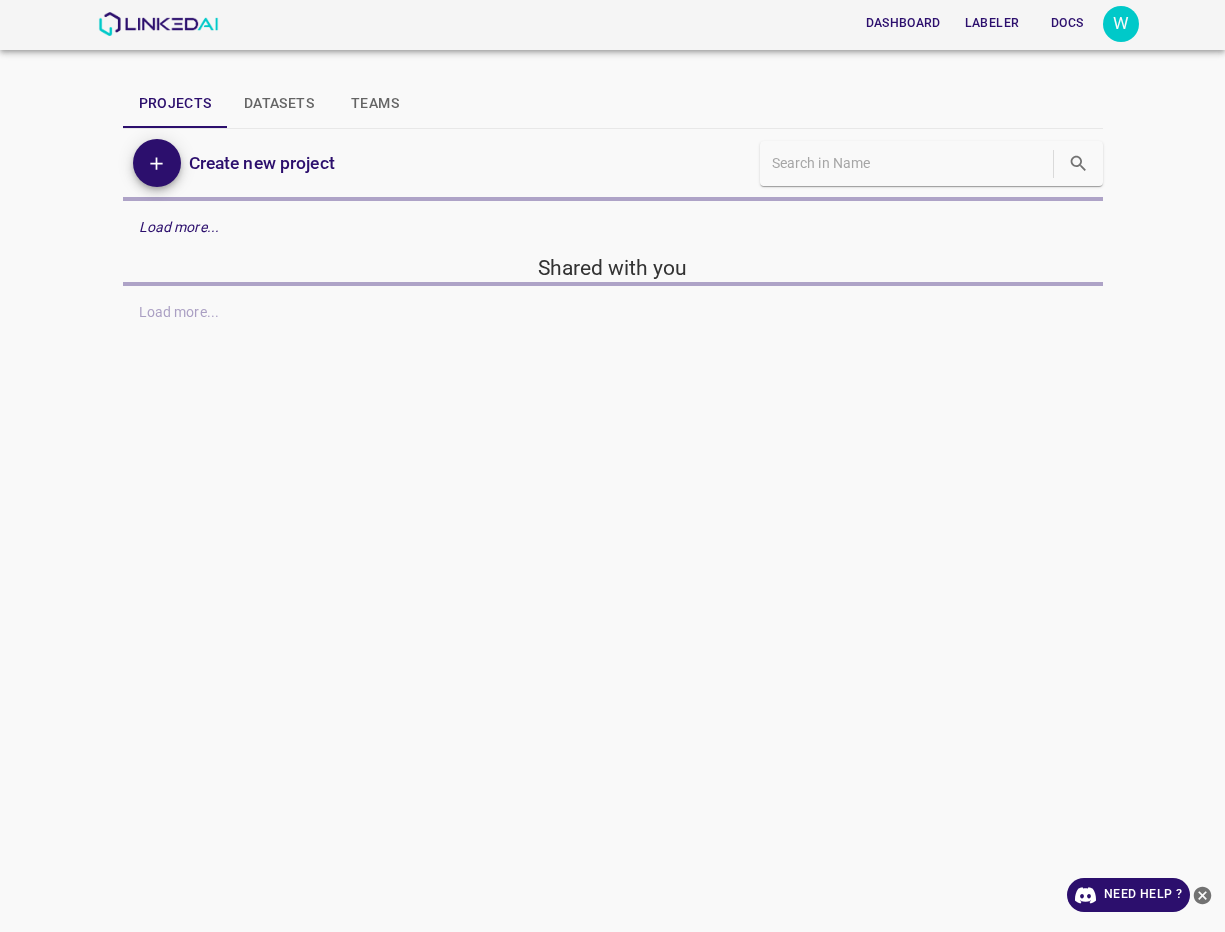 scroll, scrollTop: 0, scrollLeft: 0, axis: both 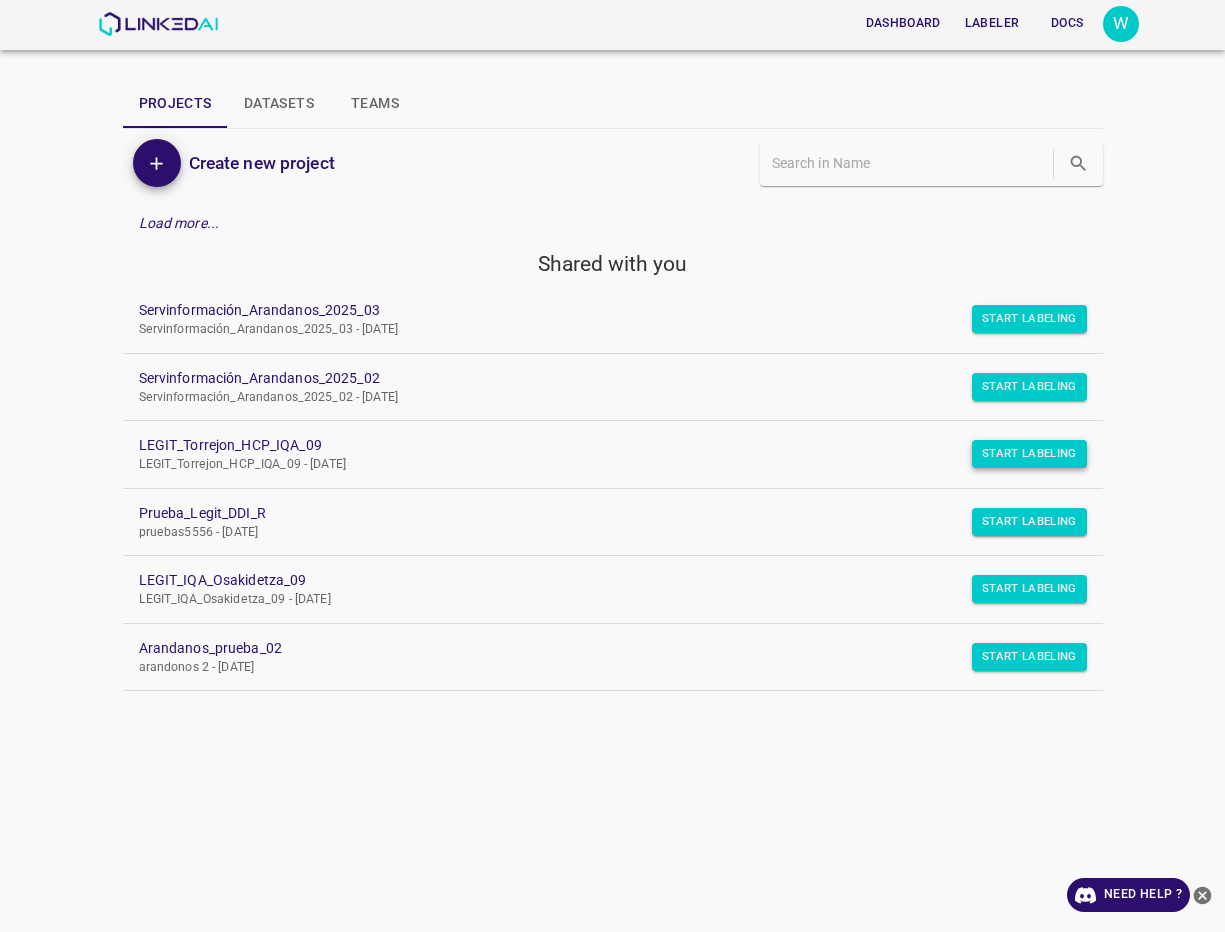 click on "Start Labeling" at bounding box center (1029, 319) 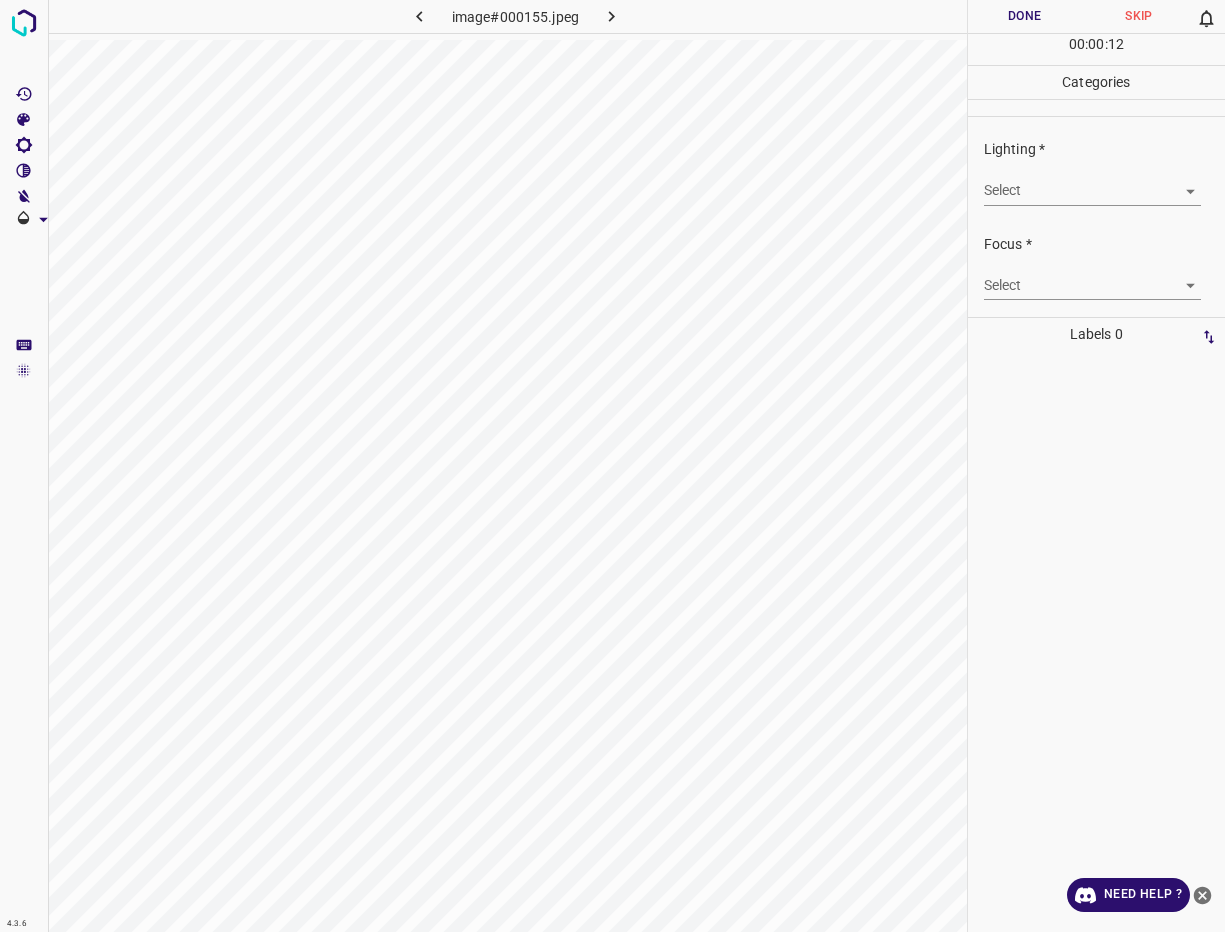 click on "4.3.6  image#000155.jpeg Done Skip 0 00   : 00   : 12   Categories Lighting *  Select ​ Focus *  Select ​ Overall *  Select ​ Labels   0 Categories 1 Lighting 2 Focus 3 Overall Tools Space Change between modes (Draw & Edit) I Auto labeling R Restore zoom M Zoom in N Zoom out Delete Delete selecte label Filters Z Restore filters X Saturation filter C Brightness filter V Contrast filter B Gray scale filter General O Download Need Help ? - Text - Hide - Delete" at bounding box center (612, 466) 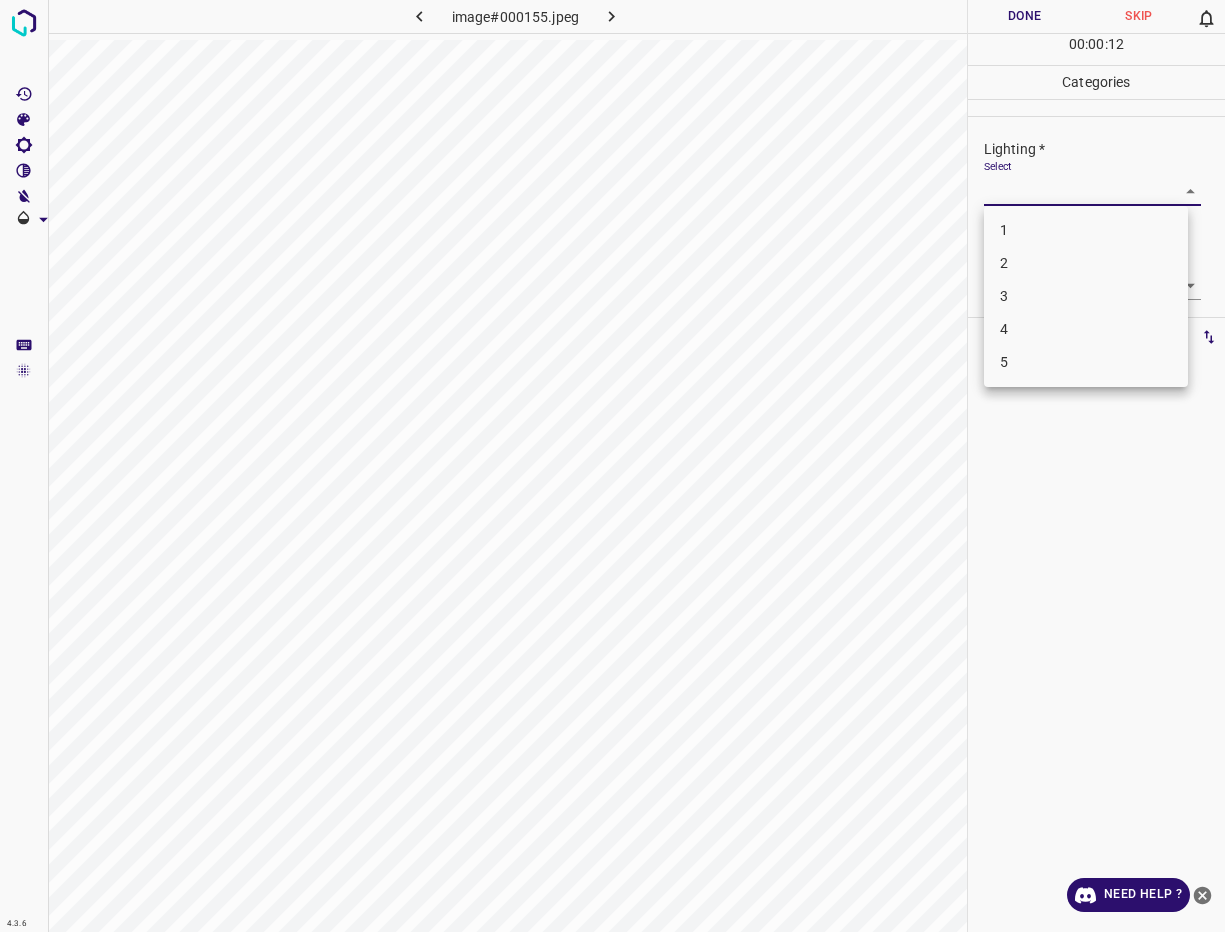 click on "4" at bounding box center [1086, 329] 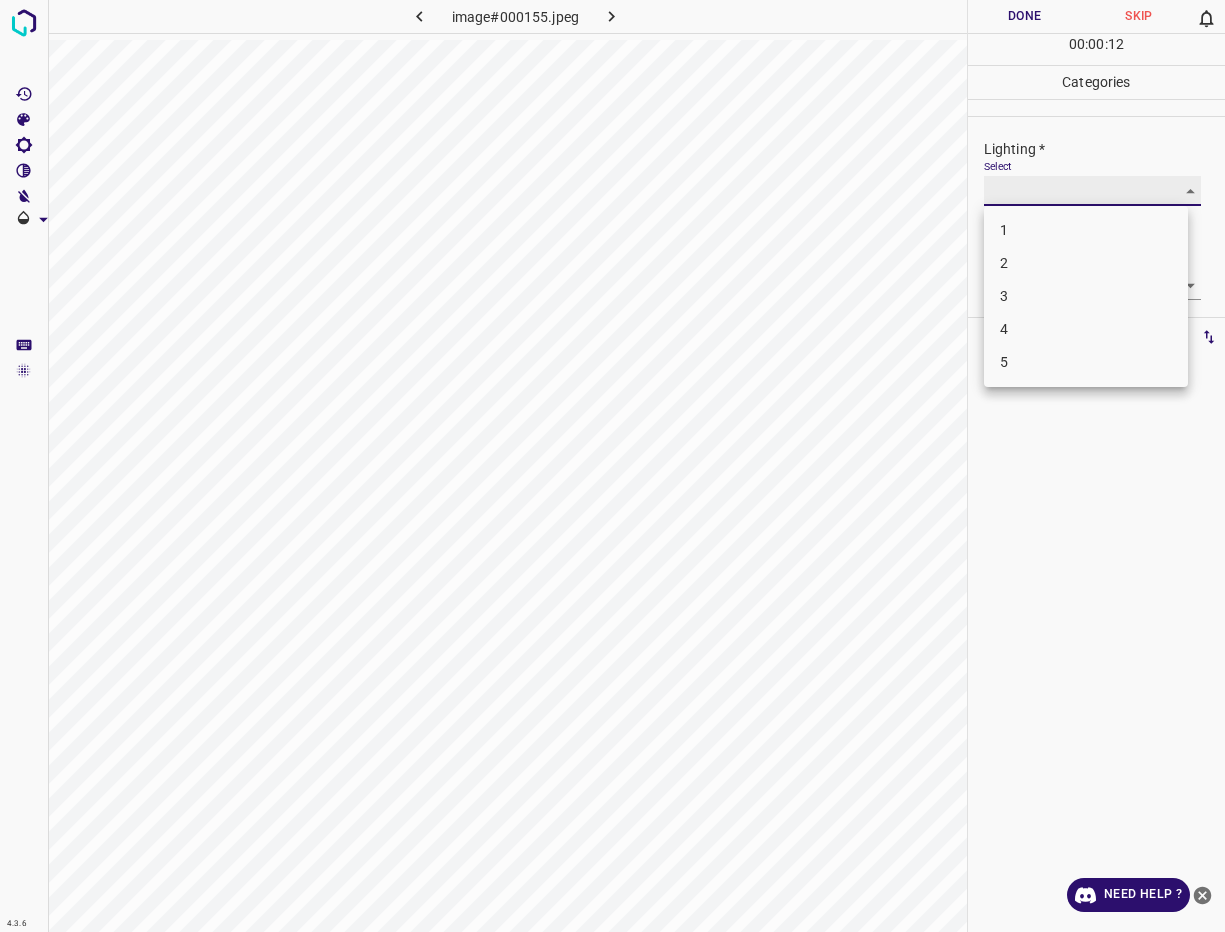 type on "4" 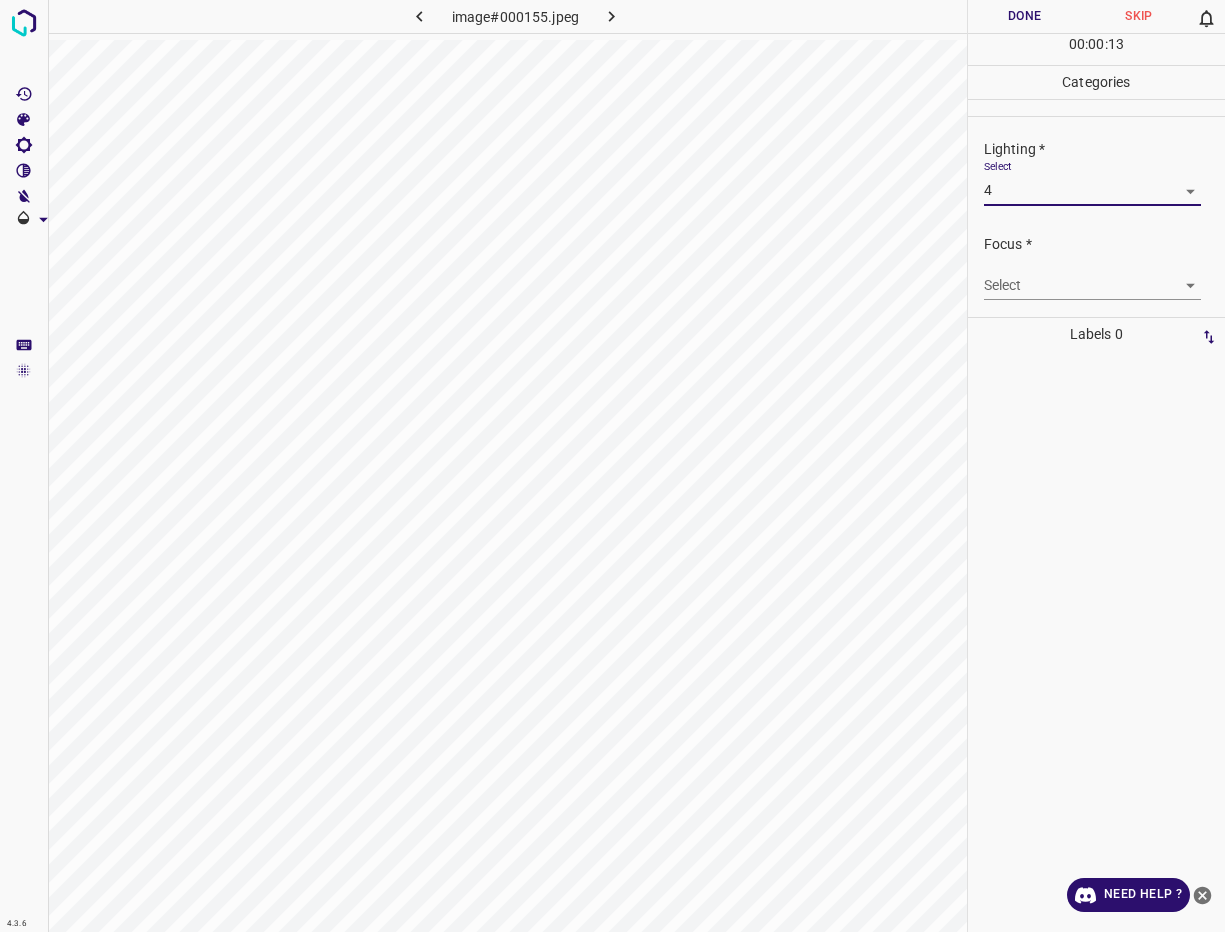 click on "Focus *  Select ​" at bounding box center (1096, 267) 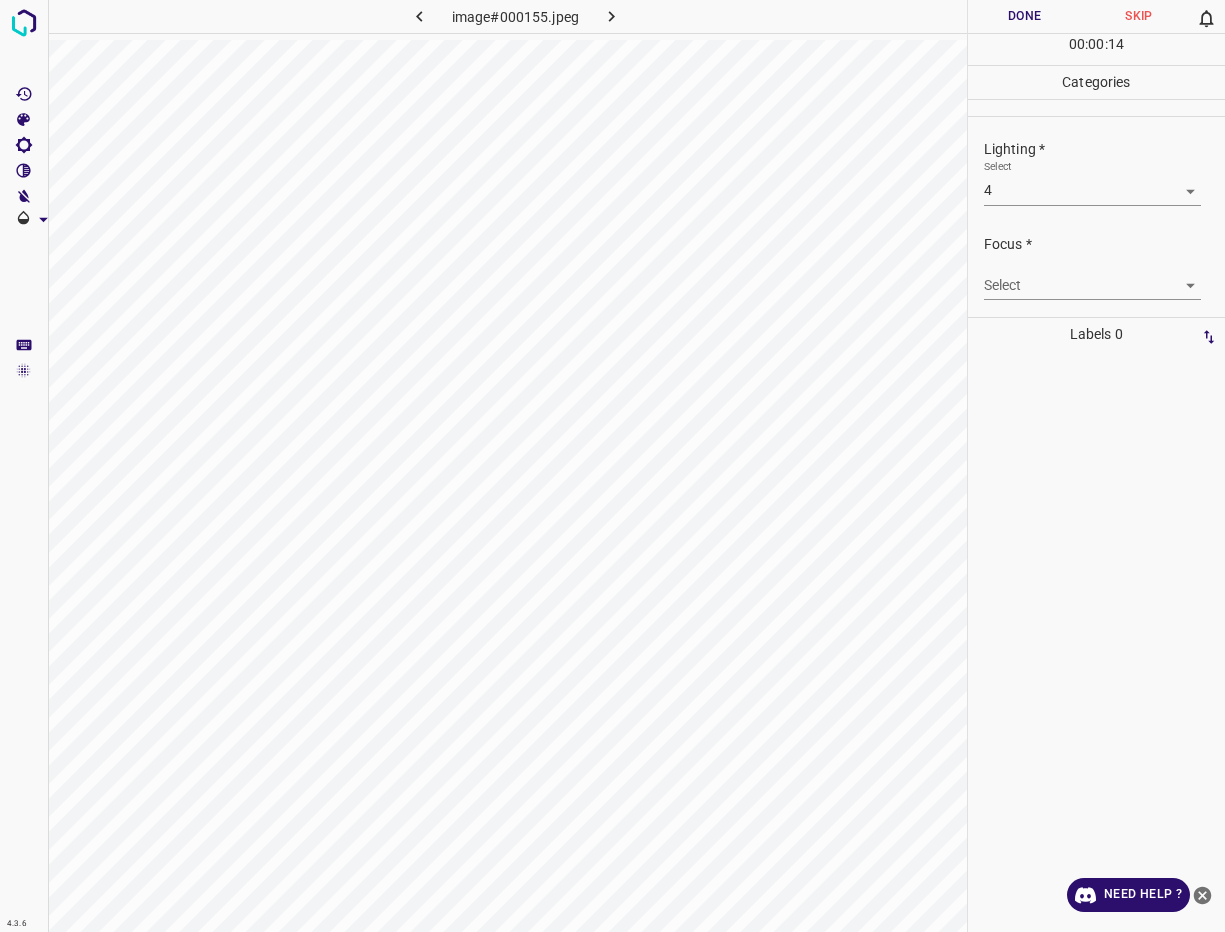 click on "4.3.6  image#000155.jpeg Done Skip 0 00   : 00   : 14   Categories Lighting *  Select 4 4 Focus *  Select ​ Overall *  Select ​ Labels   0 Categories 1 Lighting 2 Focus 3 Overall Tools Space Change between modes (Draw & Edit) I Auto labeling R Restore zoom M Zoom in N Zoom out Delete Delete selecte label Filters Z Restore filters X Saturation filter C Brightness filter V Contrast filter B Gray scale filter General O Download Need Help ? - Text - Hide - Delete" at bounding box center (612, 466) 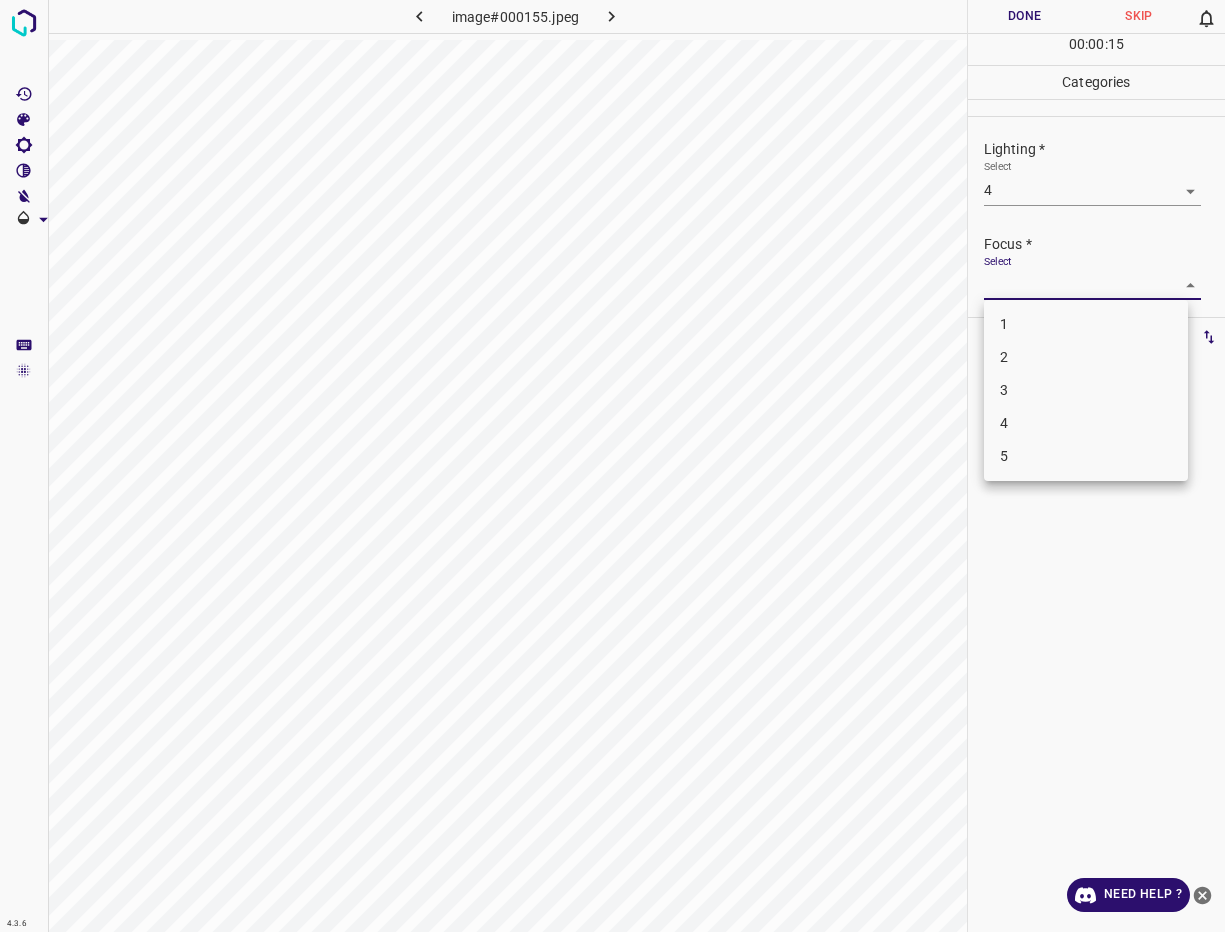 click on "5" at bounding box center [1086, 456] 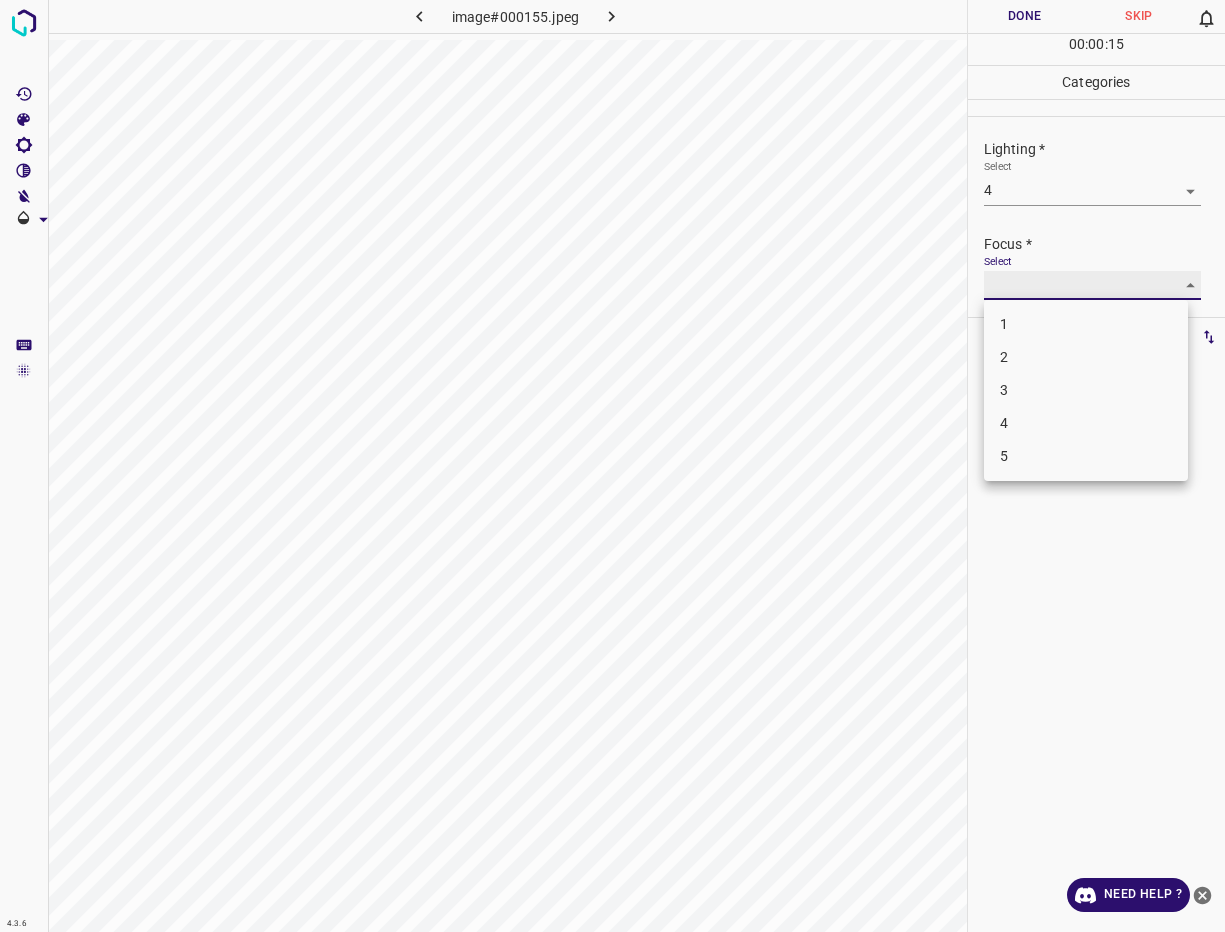 type on "5" 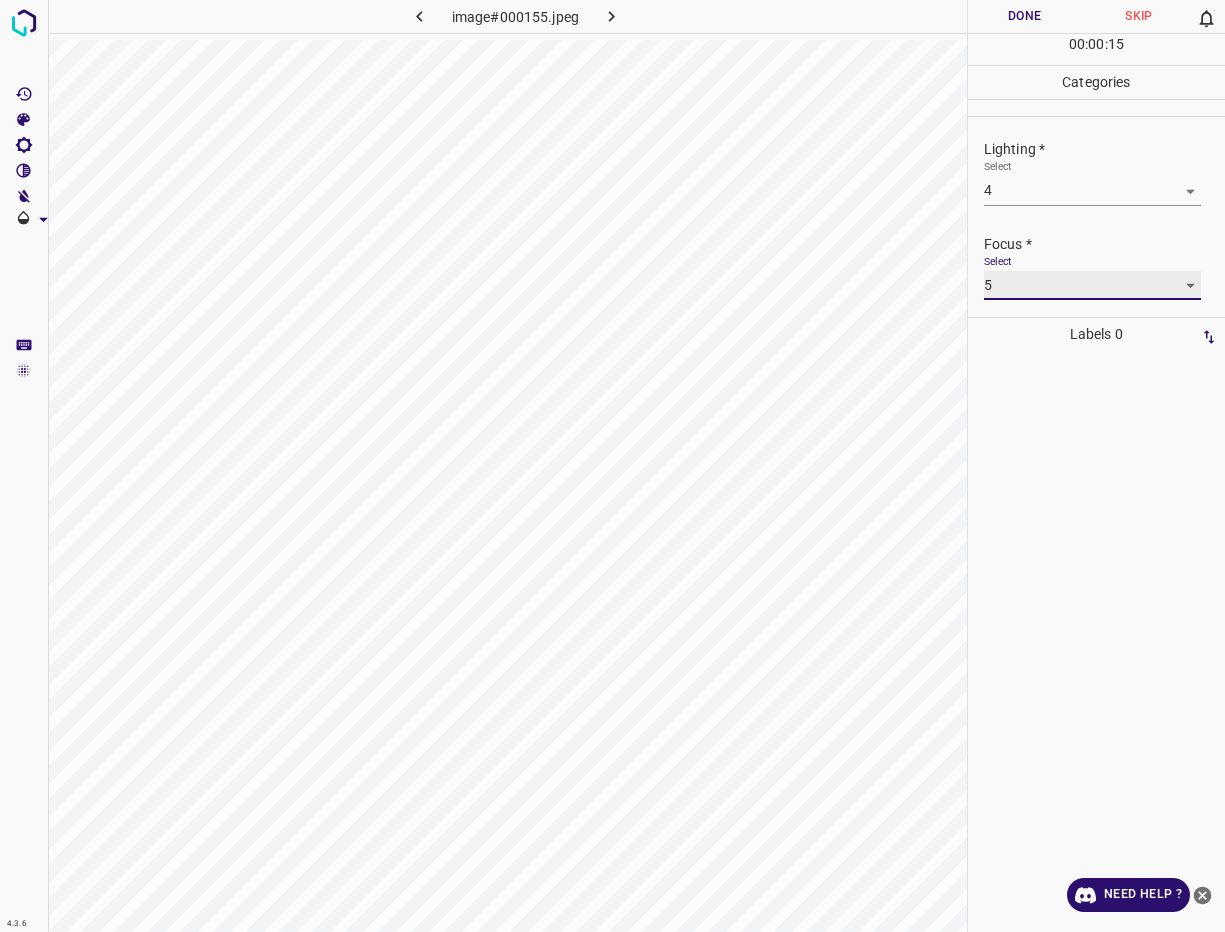 scroll, scrollTop: 98, scrollLeft: 0, axis: vertical 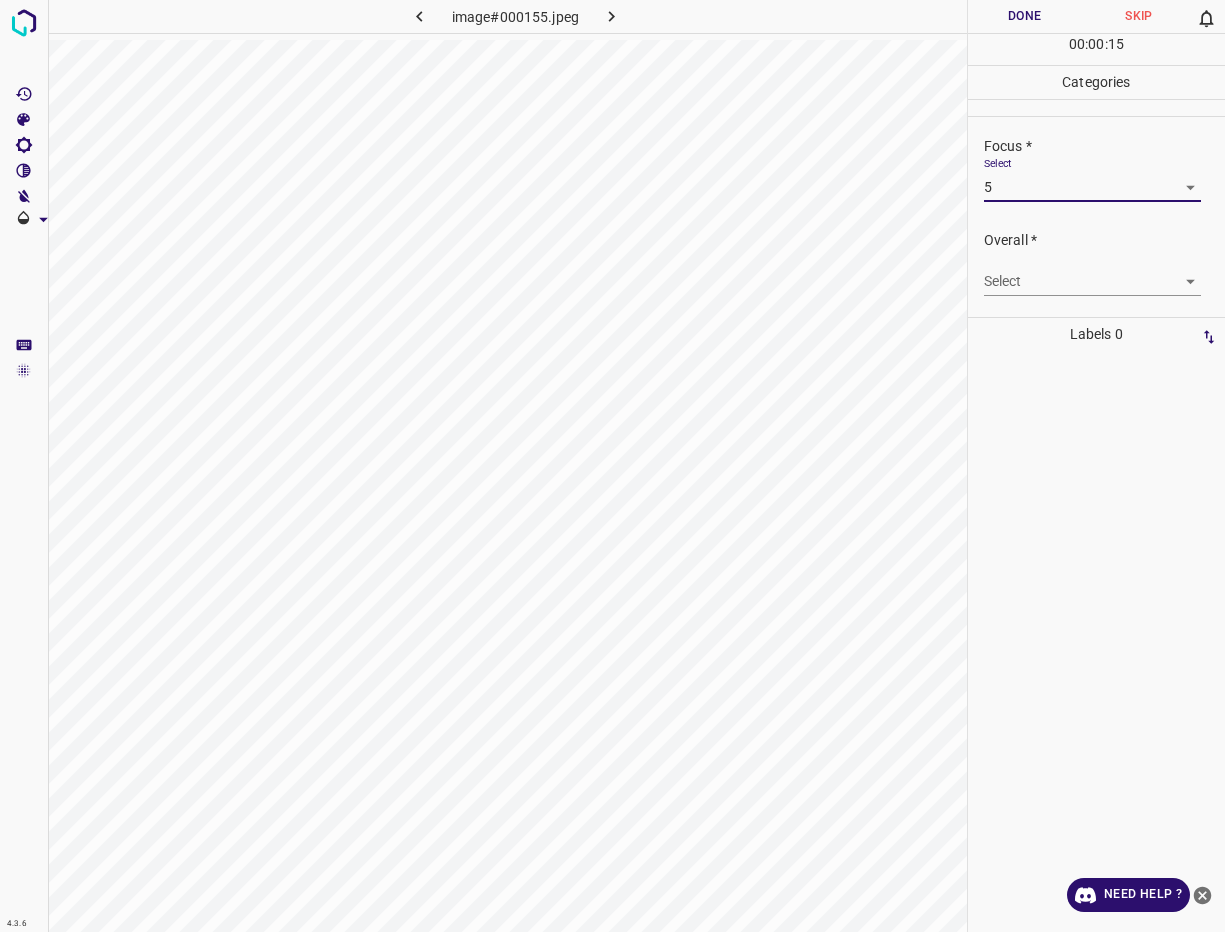 click on "Lighting *  Select 4 4 Focus *  Select 5 5 Overall *  Select ​" at bounding box center (1096, 168) 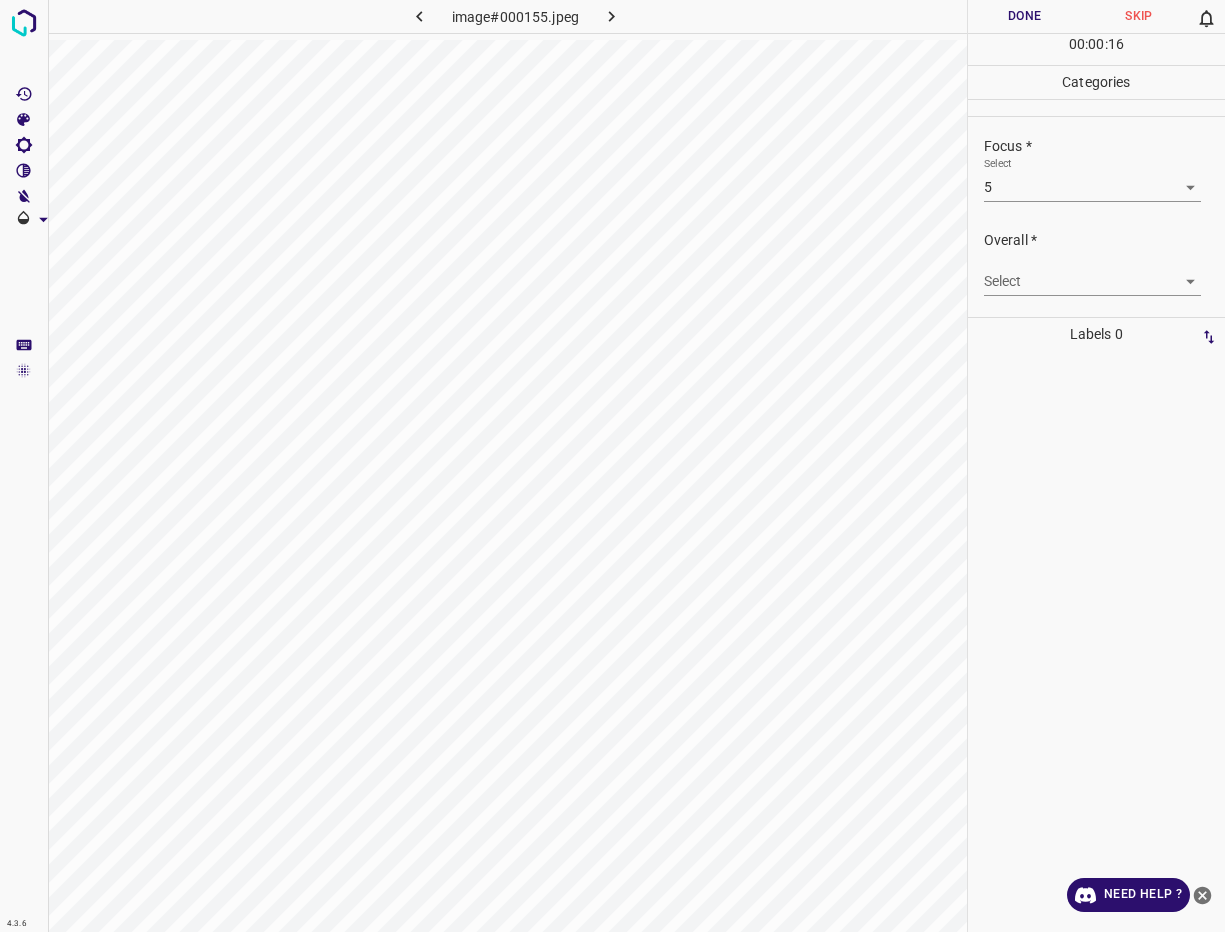 click on "4.3.6  image#000155.jpeg Done Skip 0 00   : 00   : 16   Categories Lighting *  Select 4 4 Focus *  Select 5 5 Overall *  Select ​ Labels   0 Categories 1 Lighting 2 Focus 3 Overall Tools Space Change between modes (Draw & Edit) I Auto labeling R Restore zoom M Zoom in N Zoom out Delete Delete selecte label Filters Z Restore filters X Saturation filter C Brightness filter V Contrast filter B Gray scale filter General O Download Need Help ? - Text - Hide - Delete" at bounding box center [612, 466] 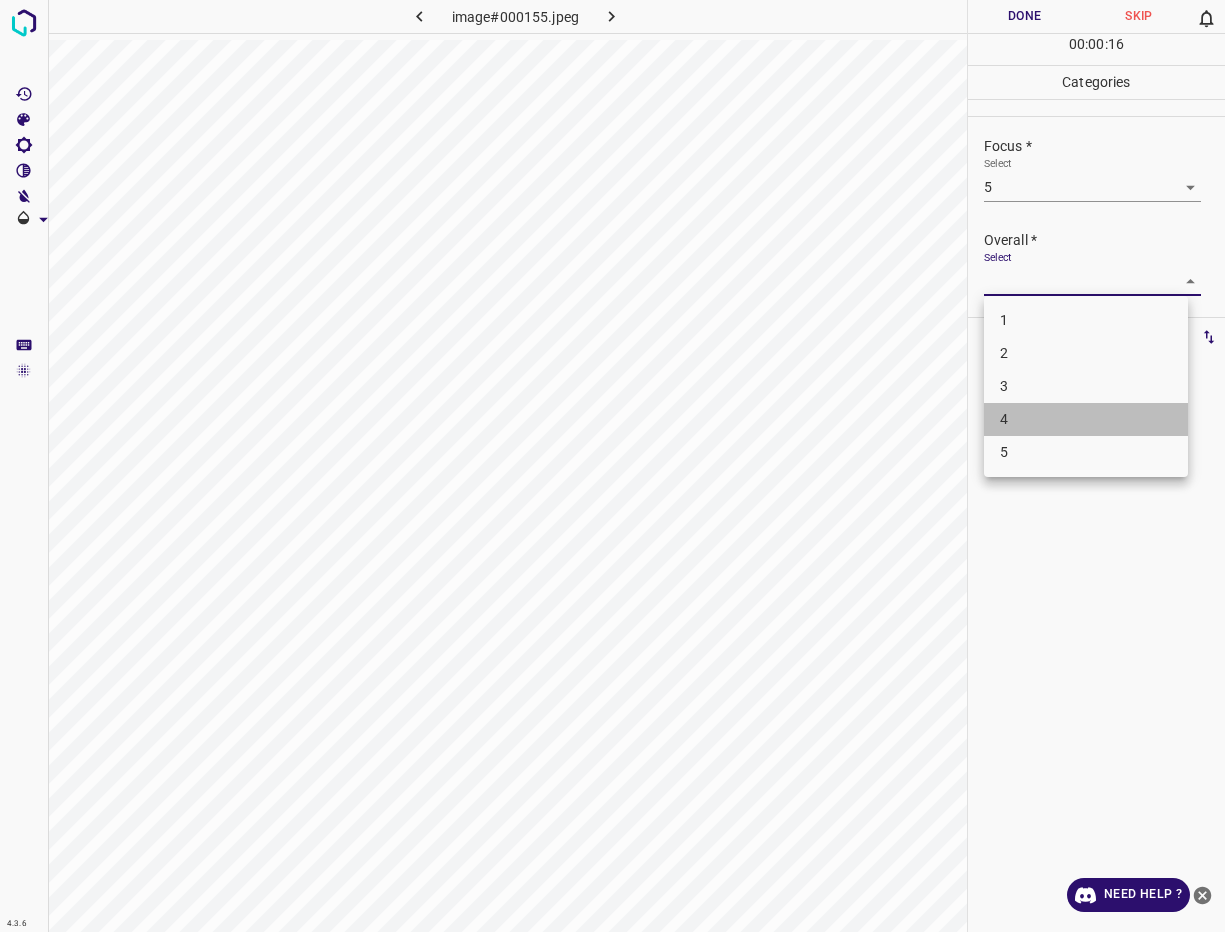 click on "4" at bounding box center (1086, 419) 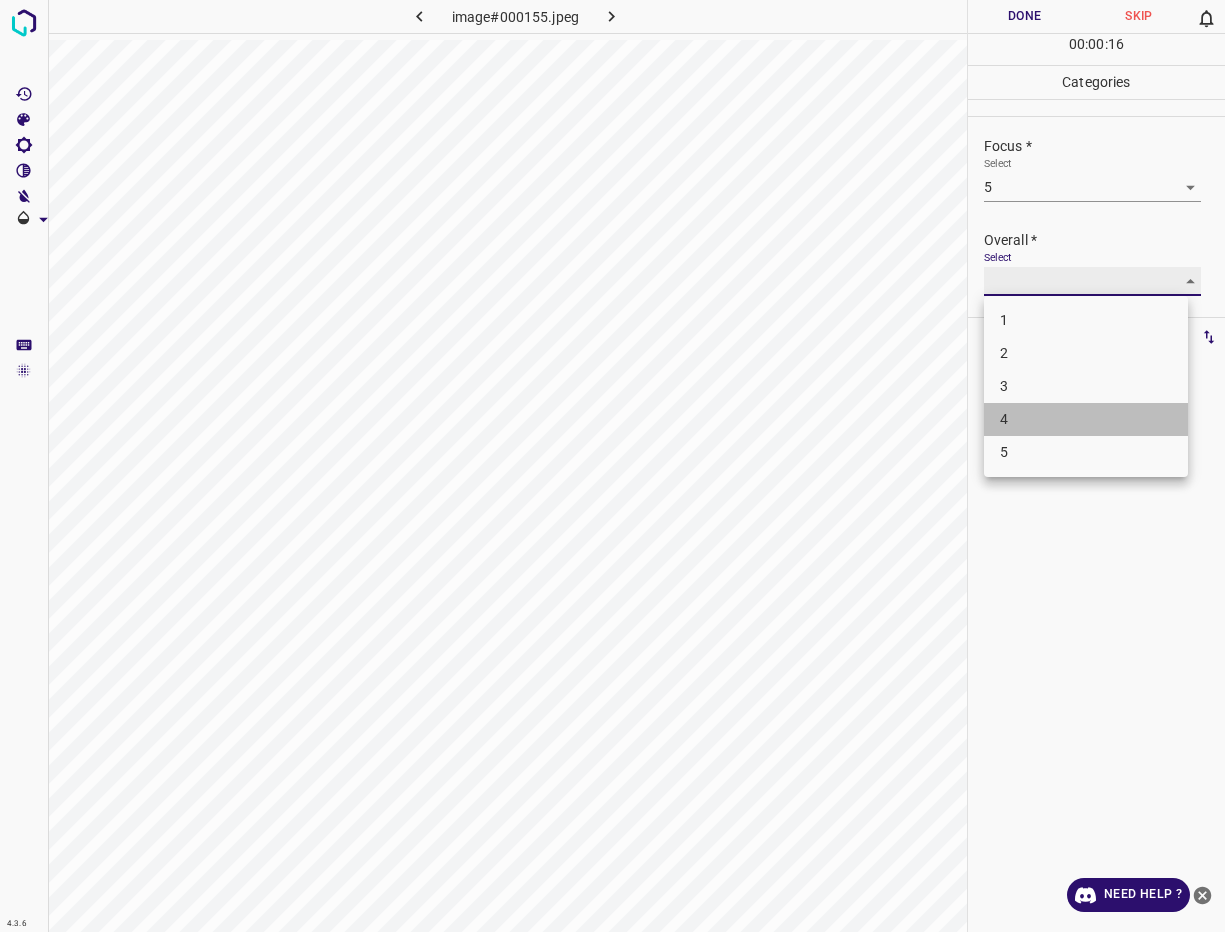 type on "4" 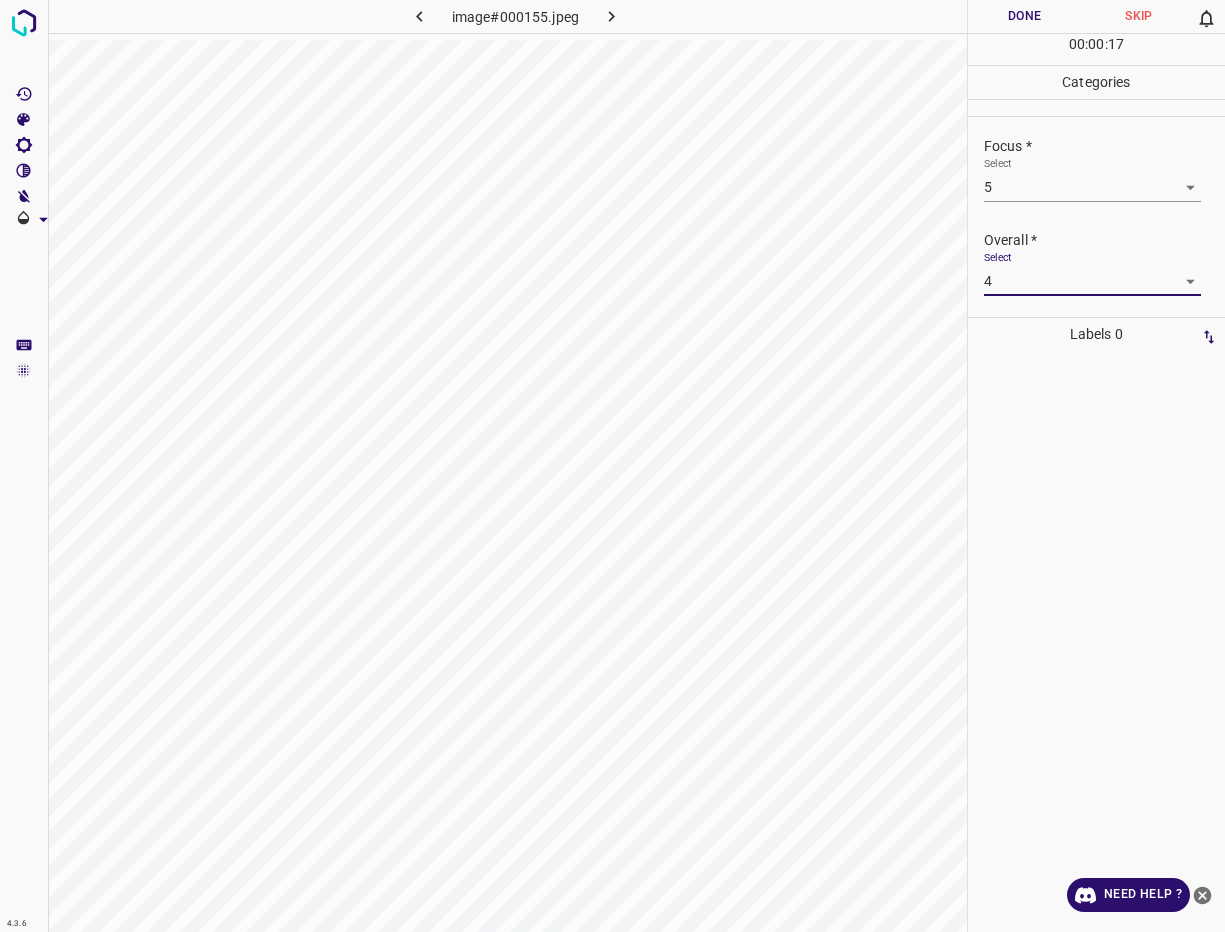 click on "4.3.6  image#000155.jpeg Done Skip 0 00   : 00   : 17   Categories Lighting *  Select 4 4 Focus *  Select 5 5 Overall *  Select 4 4 Labels   0 Categories 1 Lighting 2 Focus 3 Overall Tools Space Change between modes (Draw & Edit) I Auto labeling R Restore zoom M Zoom in N Zoom out Delete Delete selecte label Filters Z Restore filters X Saturation filter C Brightness filter V Contrast filter B Gray scale filter General O Download Need Help ? - Text - Hide - Delete 1 2 3 4 5" at bounding box center (612, 466) 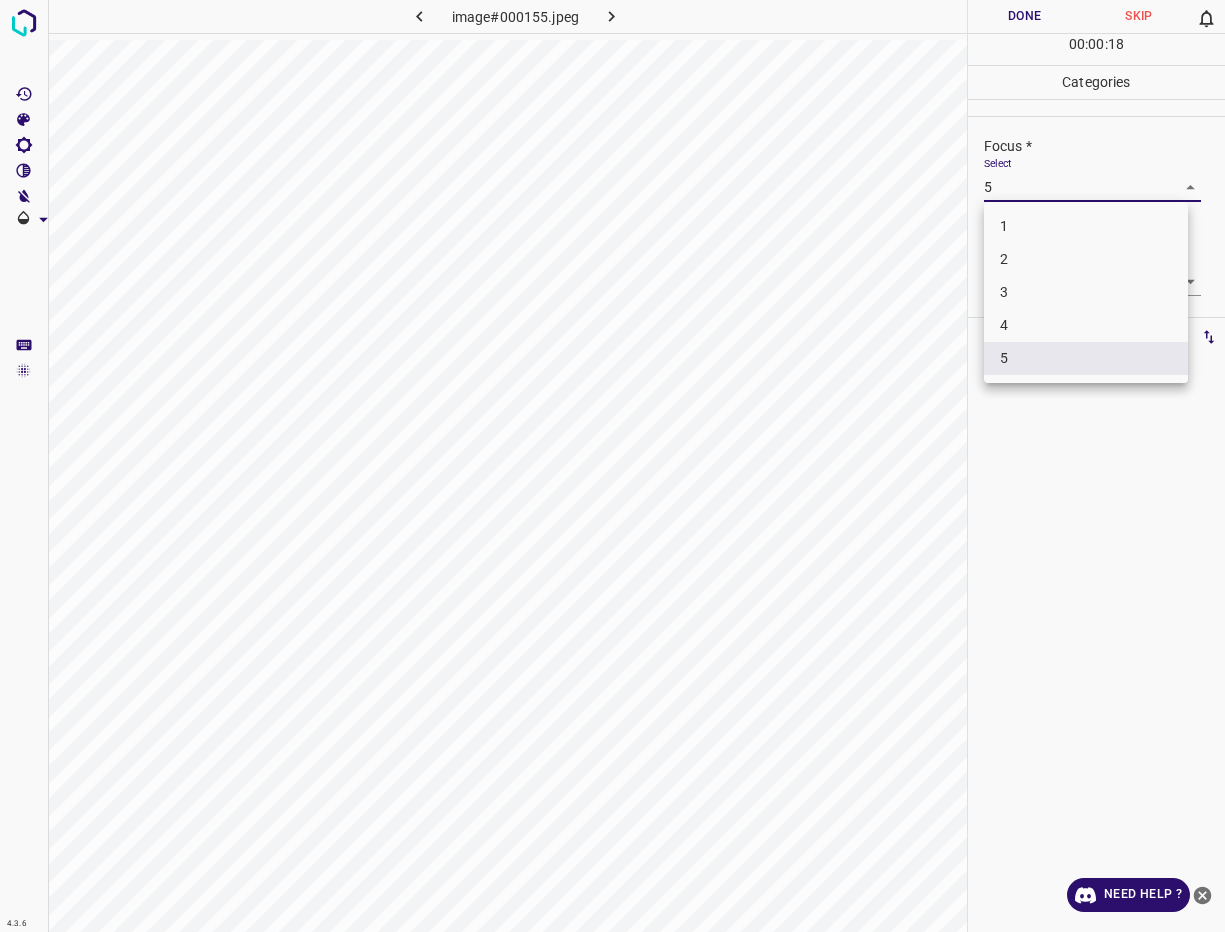 click on "4" at bounding box center [1086, 325] 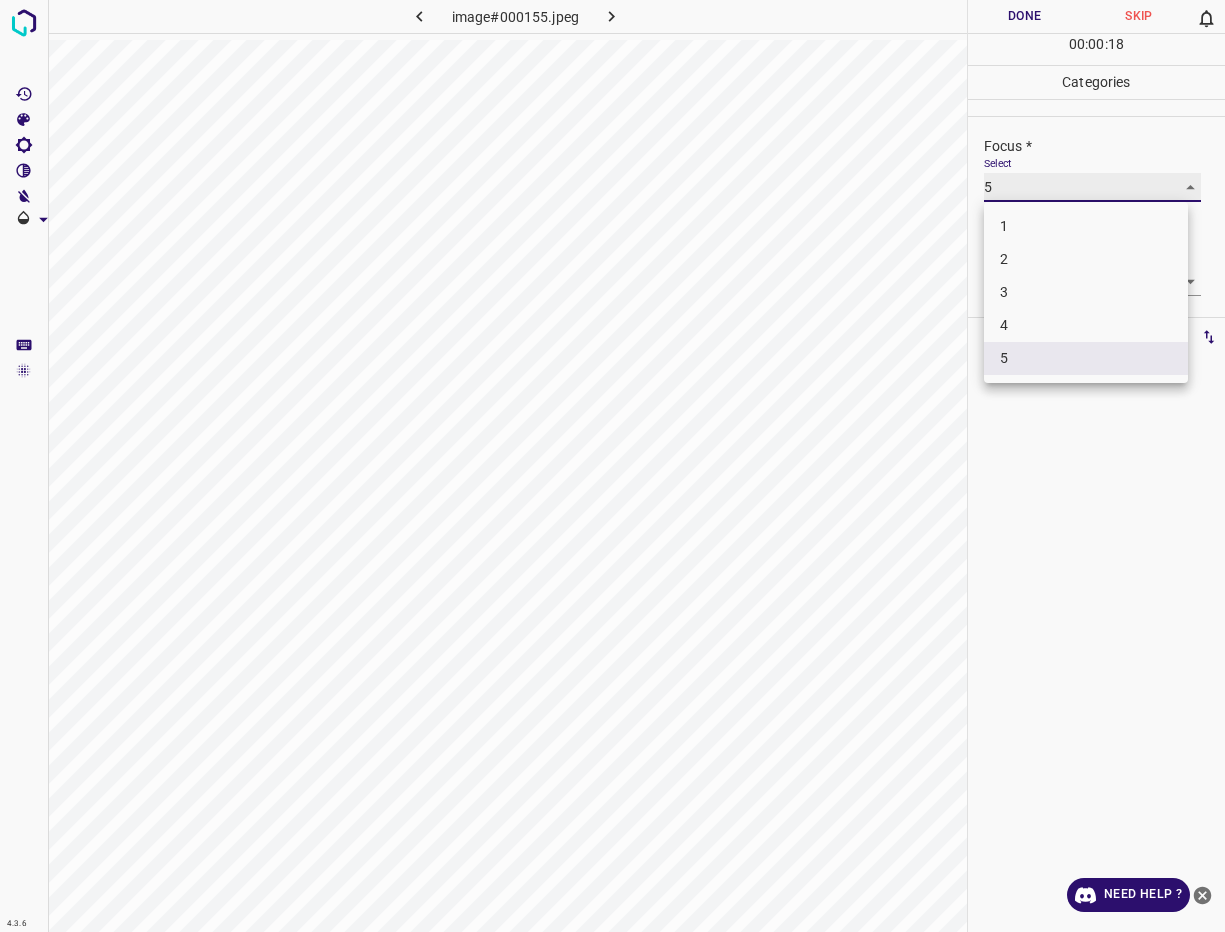 type on "4" 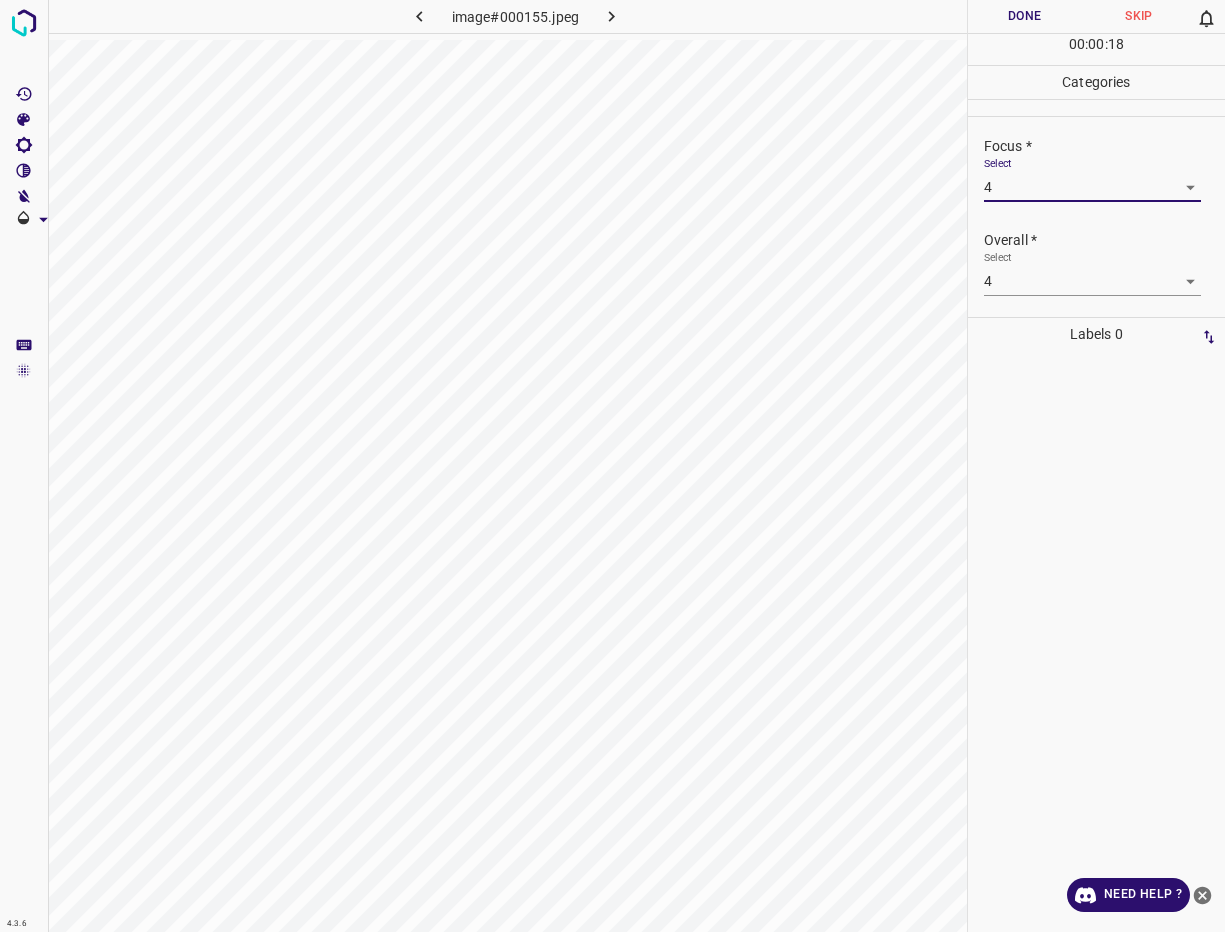 click on "Done" at bounding box center (1025, 16) 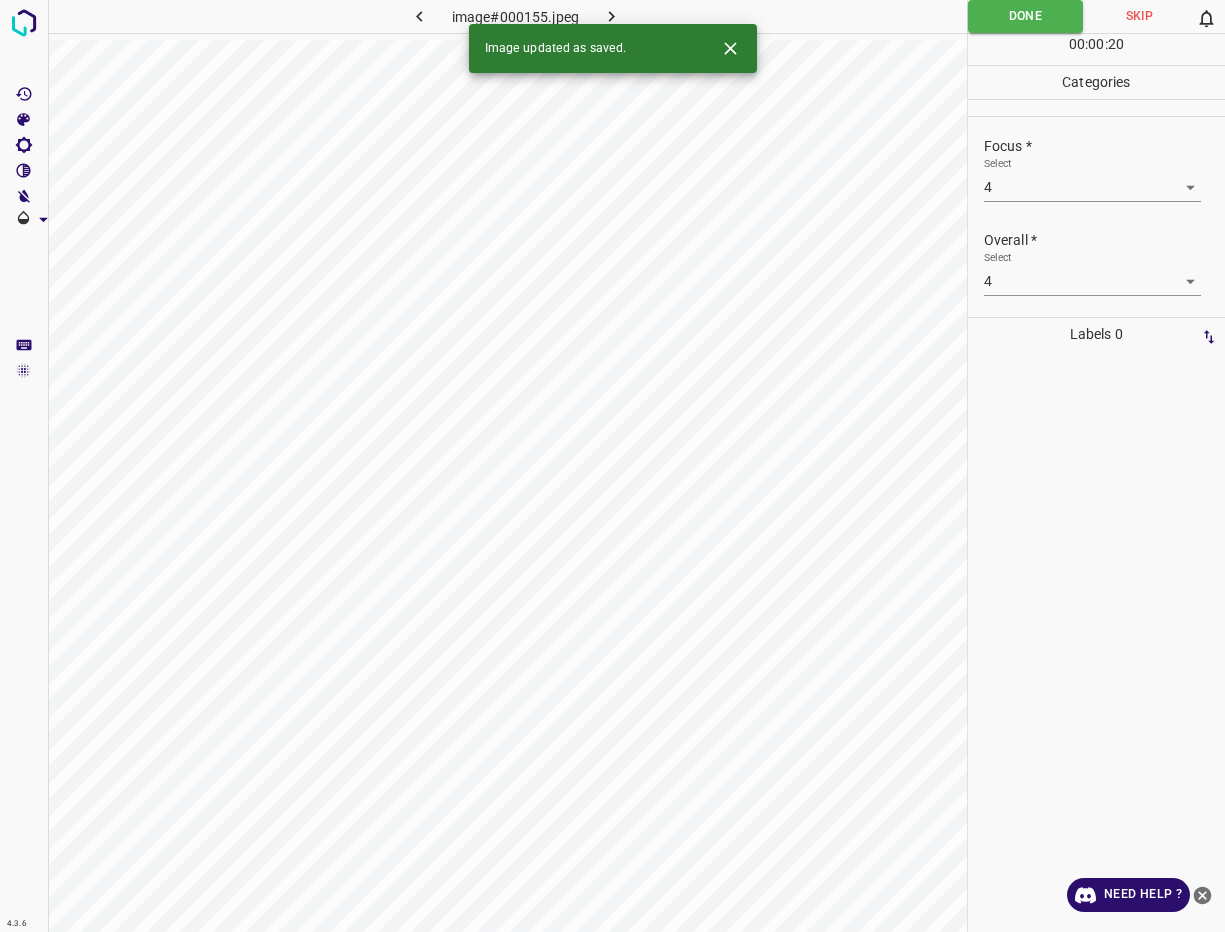 click 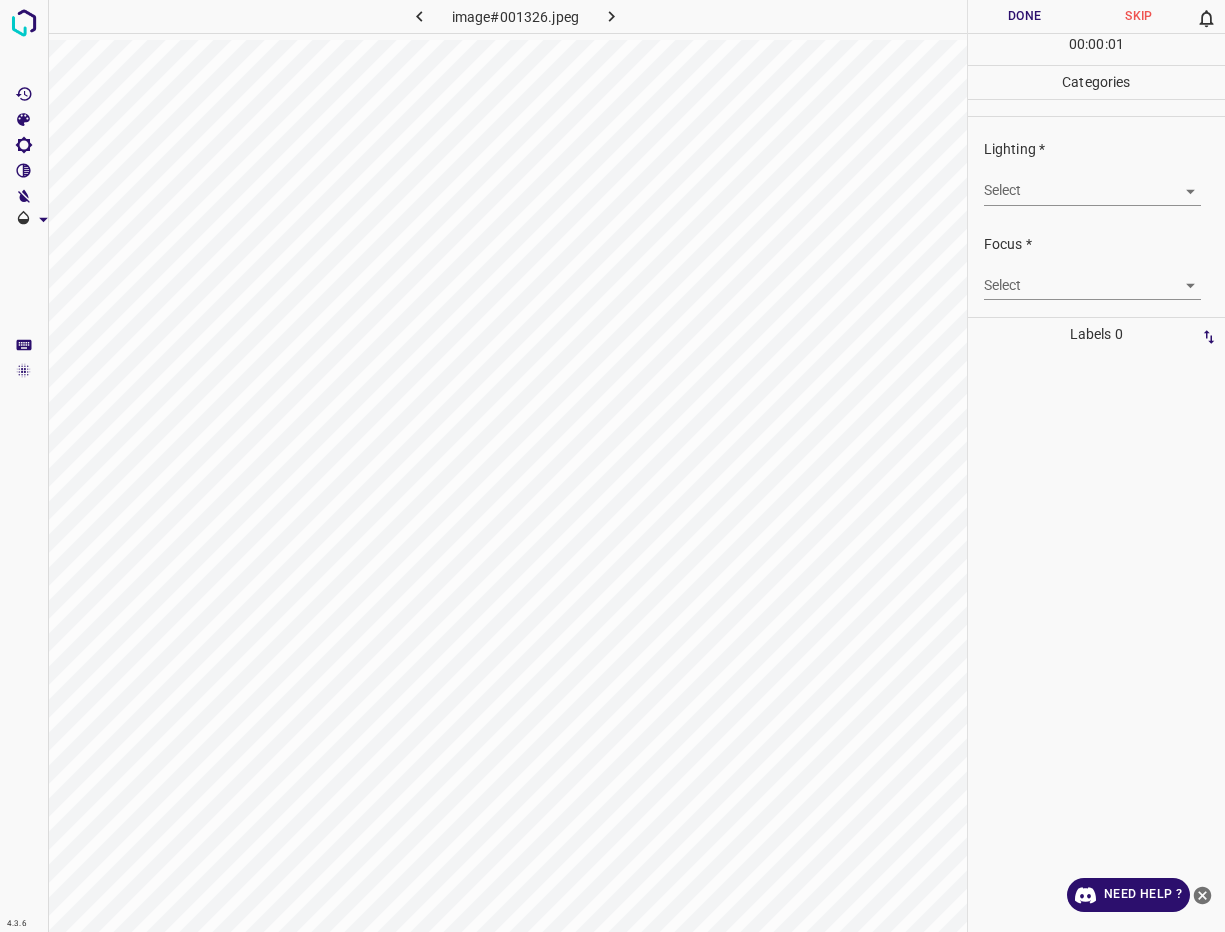 click on "4.3.6  image#001326.jpeg Done Skip 0 00   : 00   : 01   Categories Lighting *  Select ​ Focus *  Select ​ Overall *  Select ​ Labels   0 Categories 1 Lighting 2 Focus 3 Overall Tools Space Change between modes (Draw & Edit) I Auto labeling R Restore zoom M Zoom in N Zoom out Delete Delete selecte label Filters Z Restore filters X Saturation filter C Brightness filter V Contrast filter B Gray scale filter General O Download Need Help ? - Text - Hide - Delete" at bounding box center [612, 466] 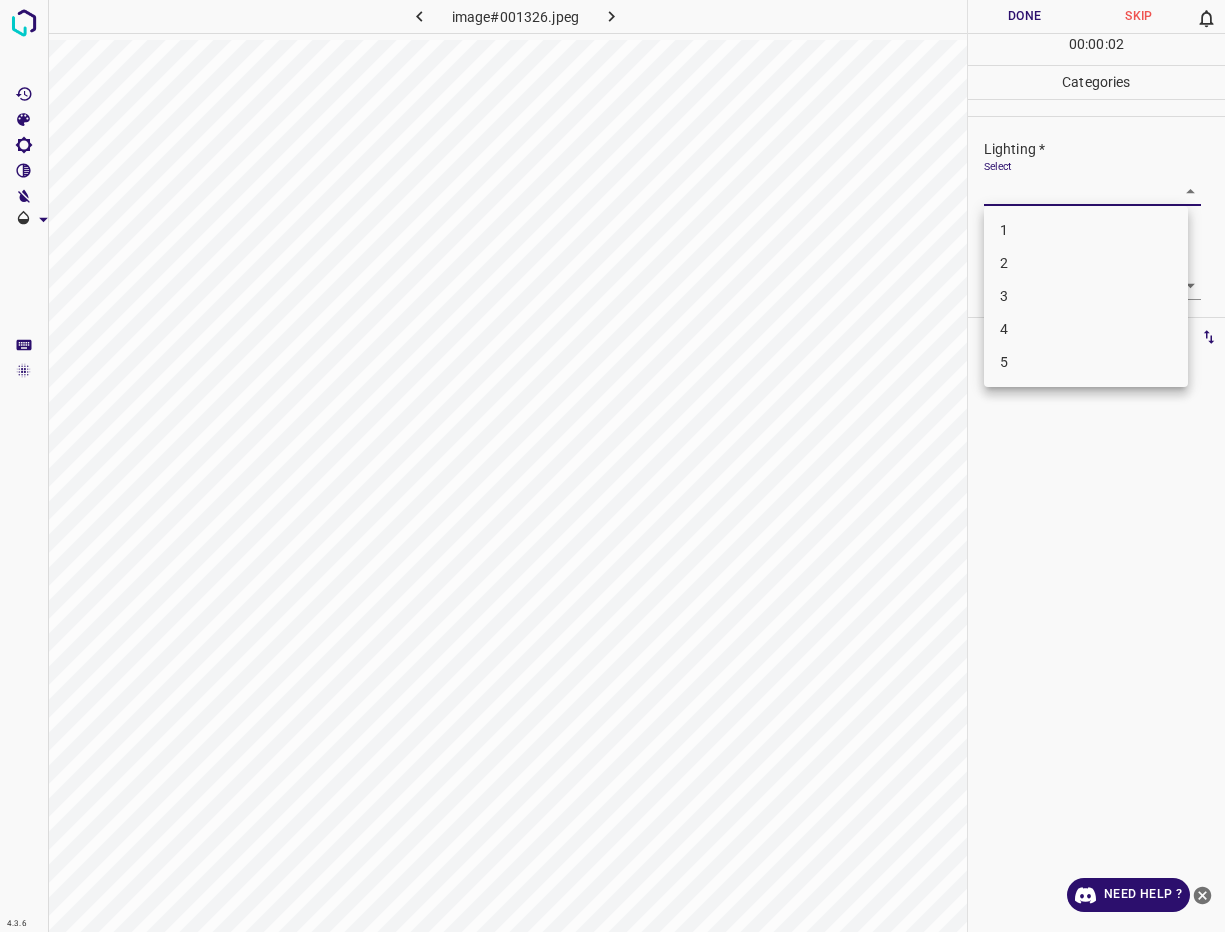 click on "4" at bounding box center [1086, 329] 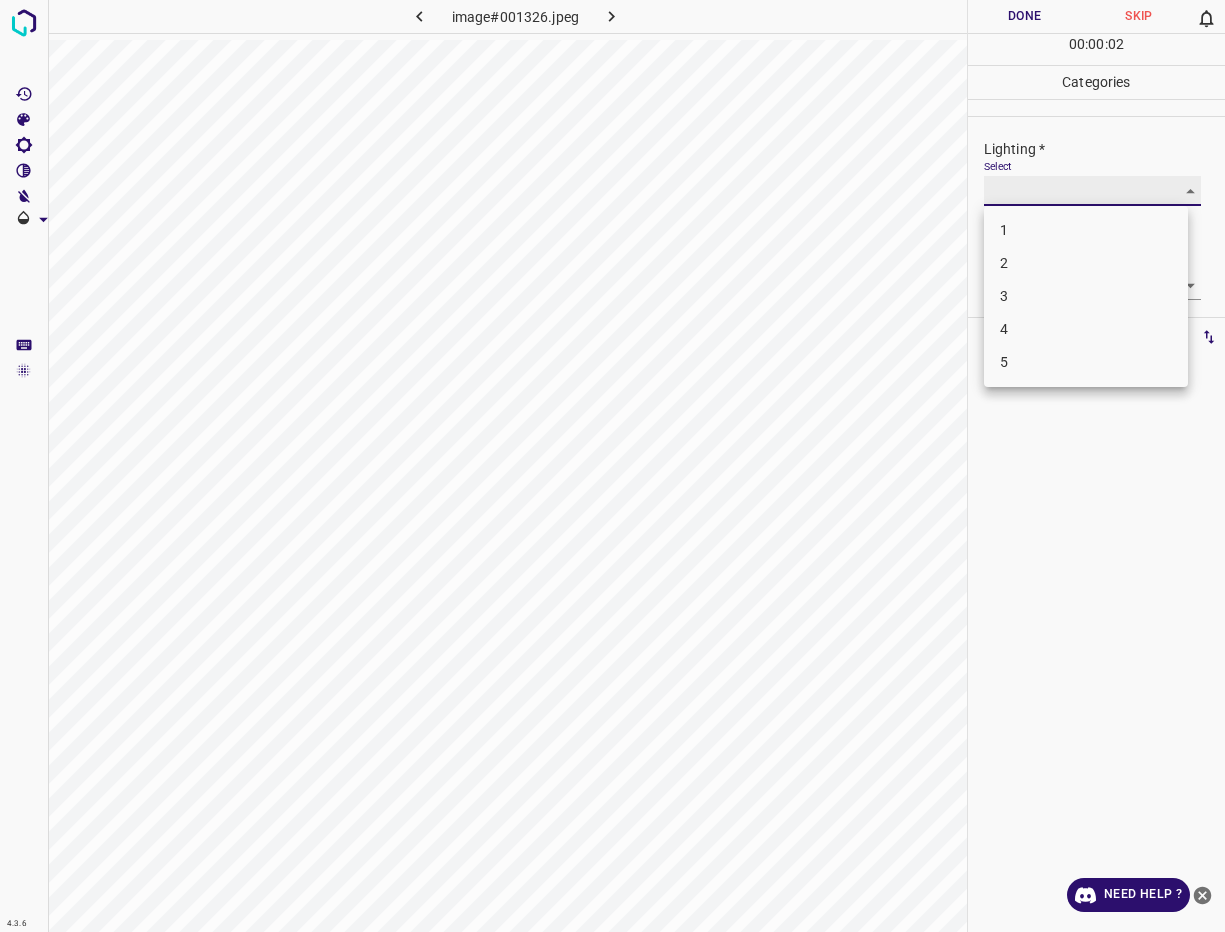 type on "4" 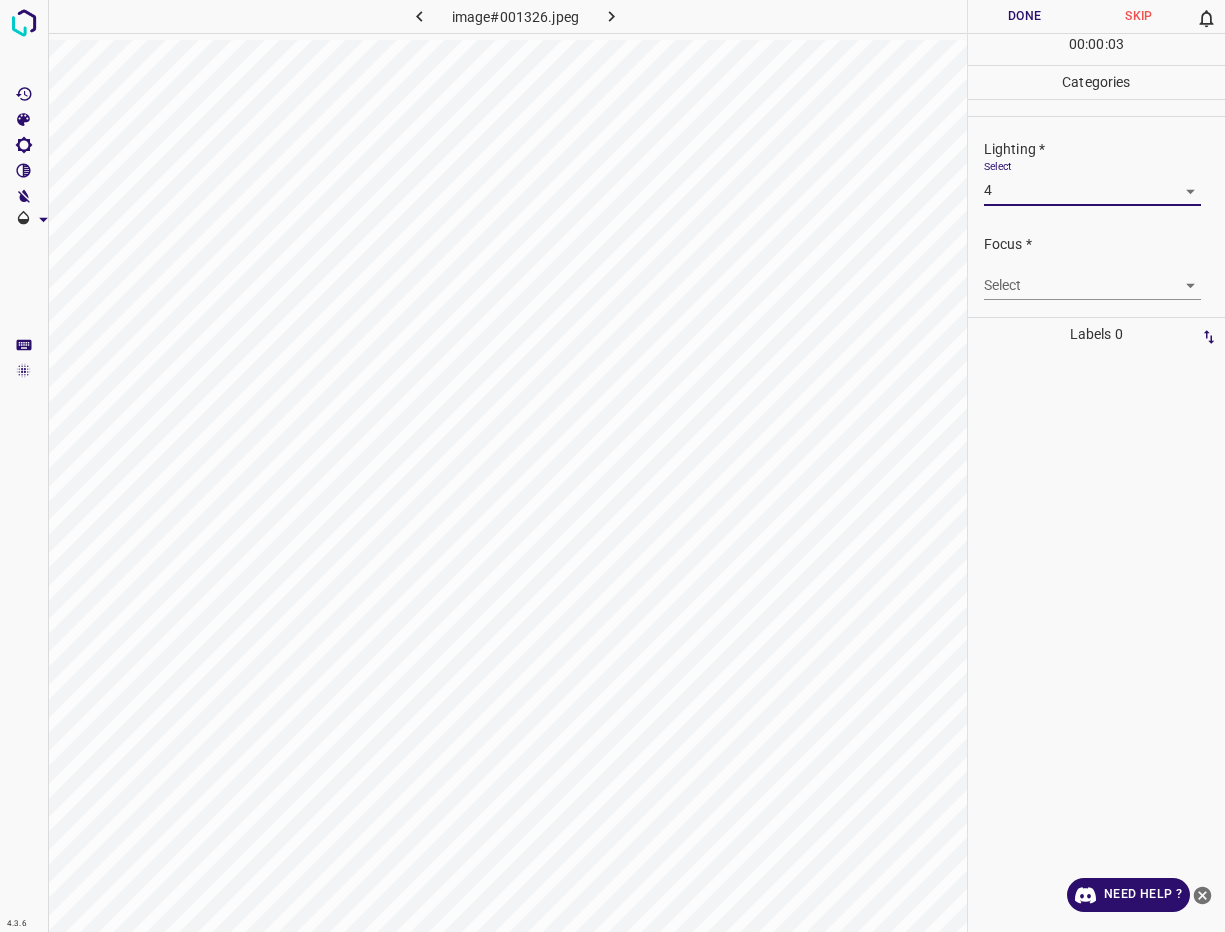 click on "4.3.6  image#001326.jpeg Done Skip 0 00   : 00   : 03   Categories Lighting *  Select 4 4 Focus *  Select ​ Overall *  Select ​ Labels   0 Categories 1 Lighting 2 Focus 3 Overall Tools Space Change between modes (Draw & Edit) I Auto labeling R Restore zoom M Zoom in N Zoom out Delete Delete selecte label Filters Z Restore filters X Saturation filter C Brightness filter V Contrast filter B Gray scale filter General O Download Need Help ? - Text - Hide - Delete" at bounding box center [612, 466] 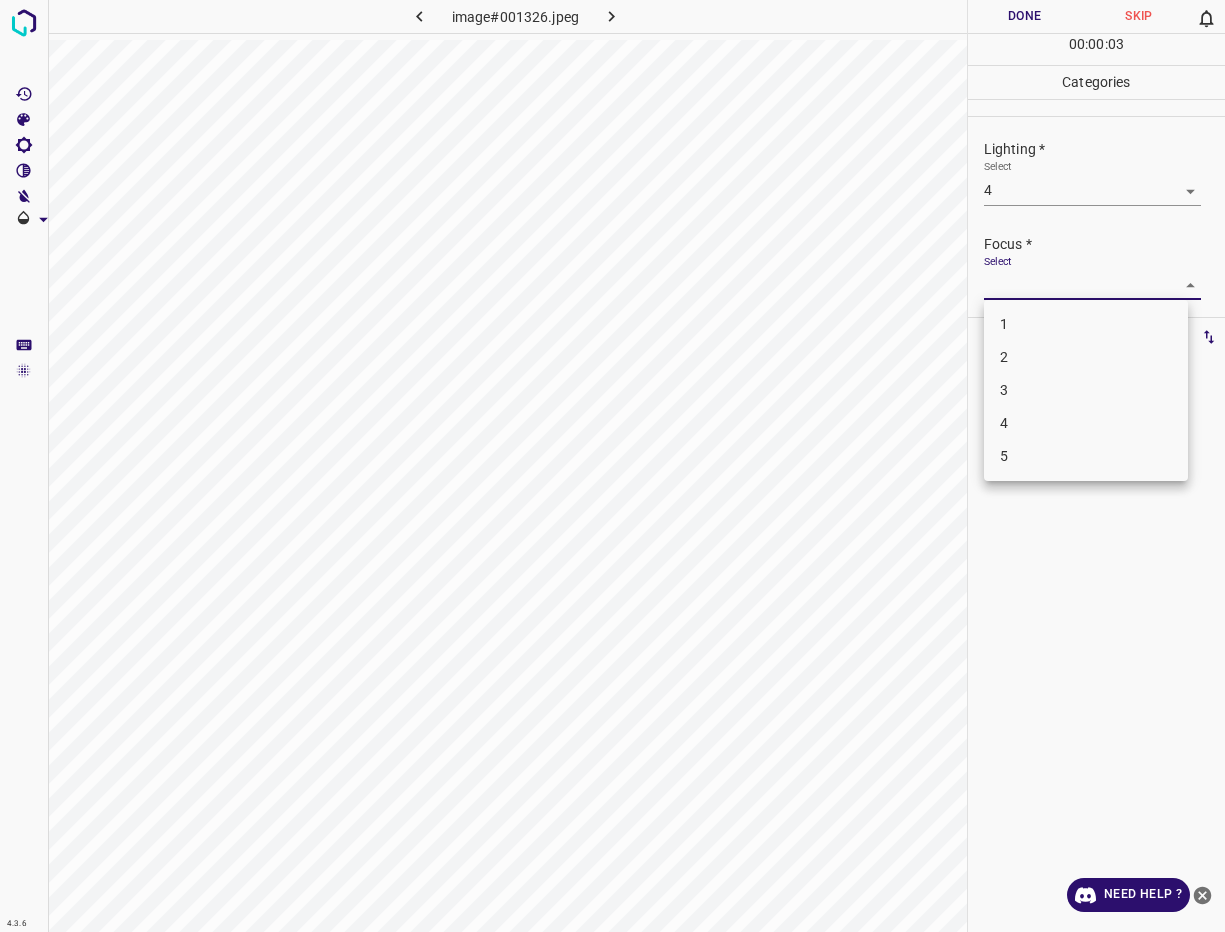 click on "4" at bounding box center [1086, 423] 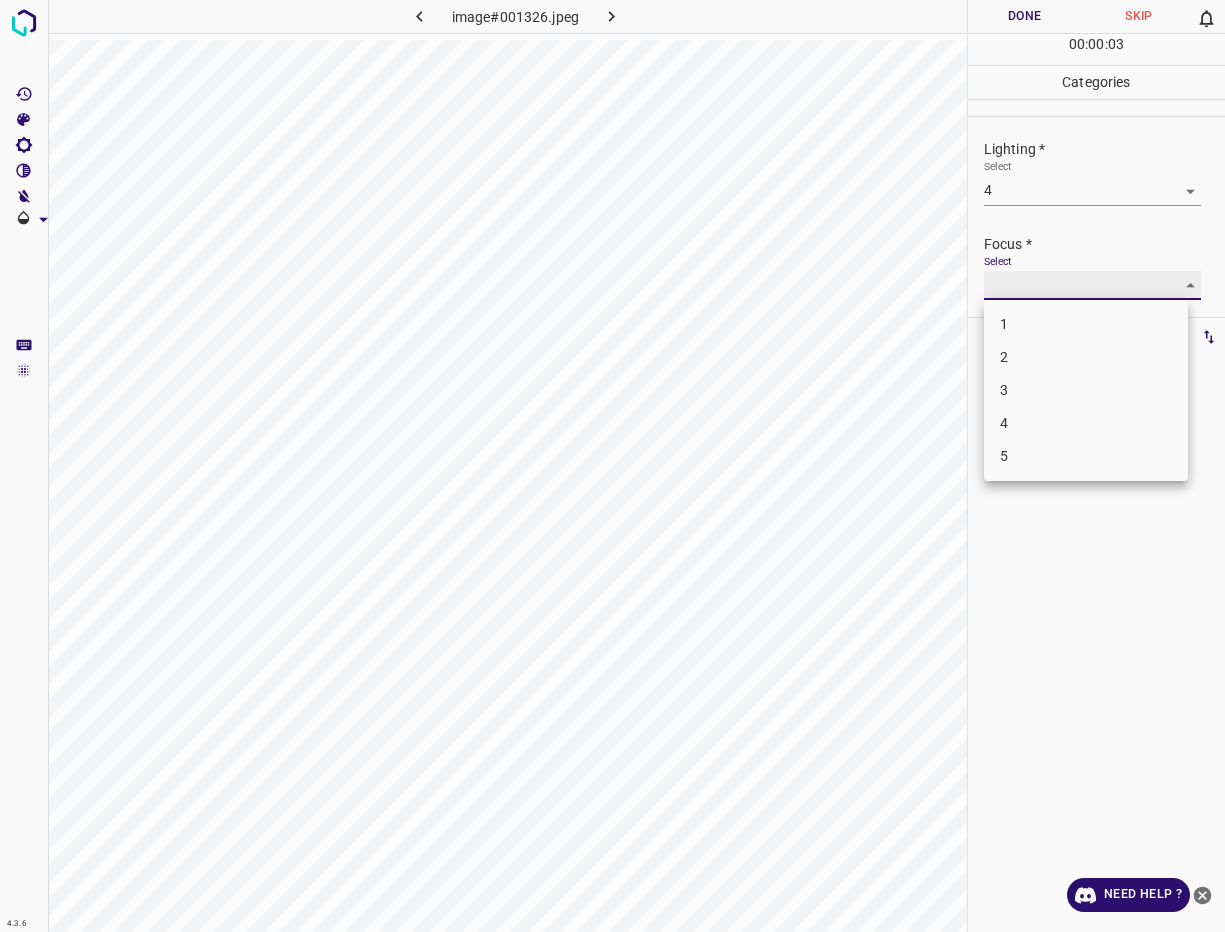 type on "4" 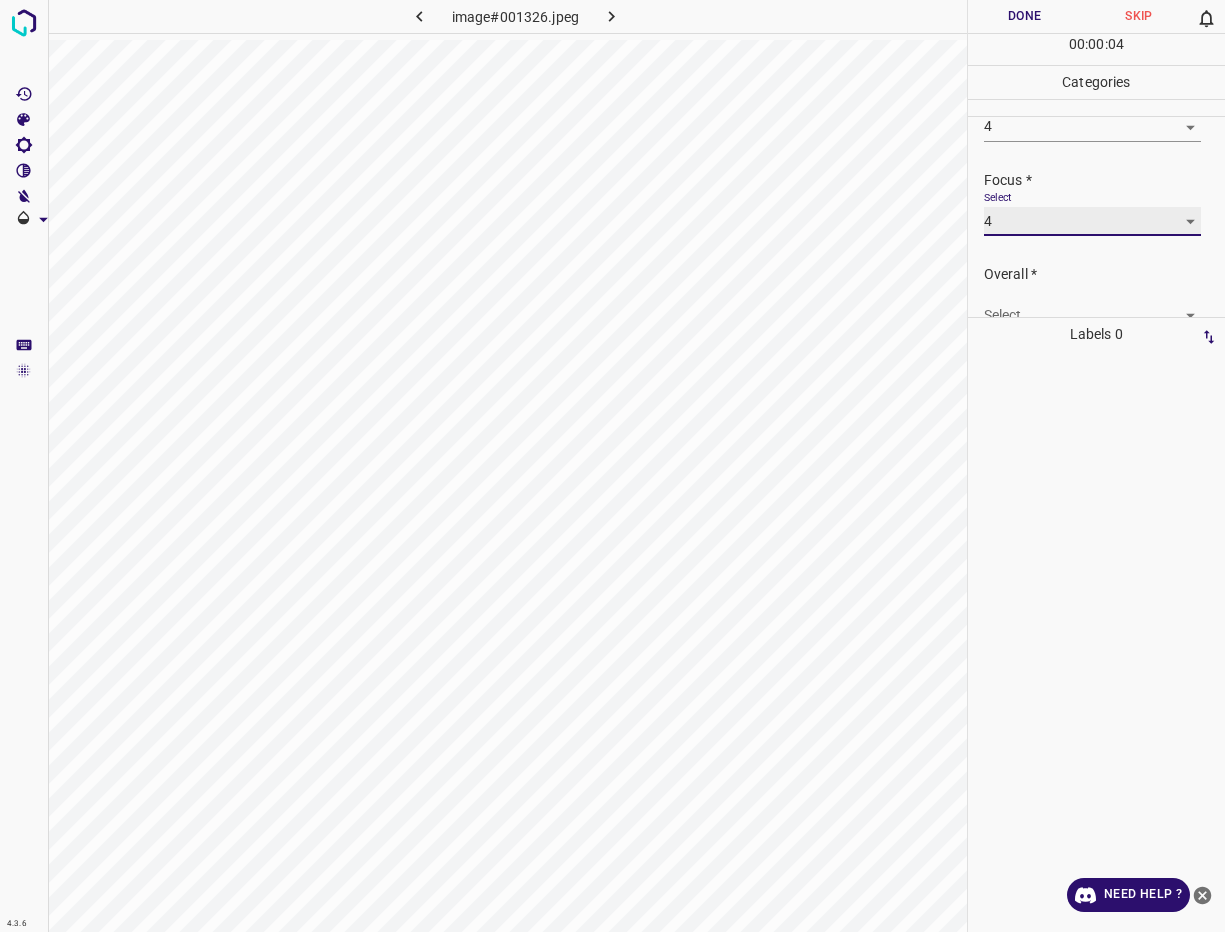 scroll, scrollTop: 98, scrollLeft: 0, axis: vertical 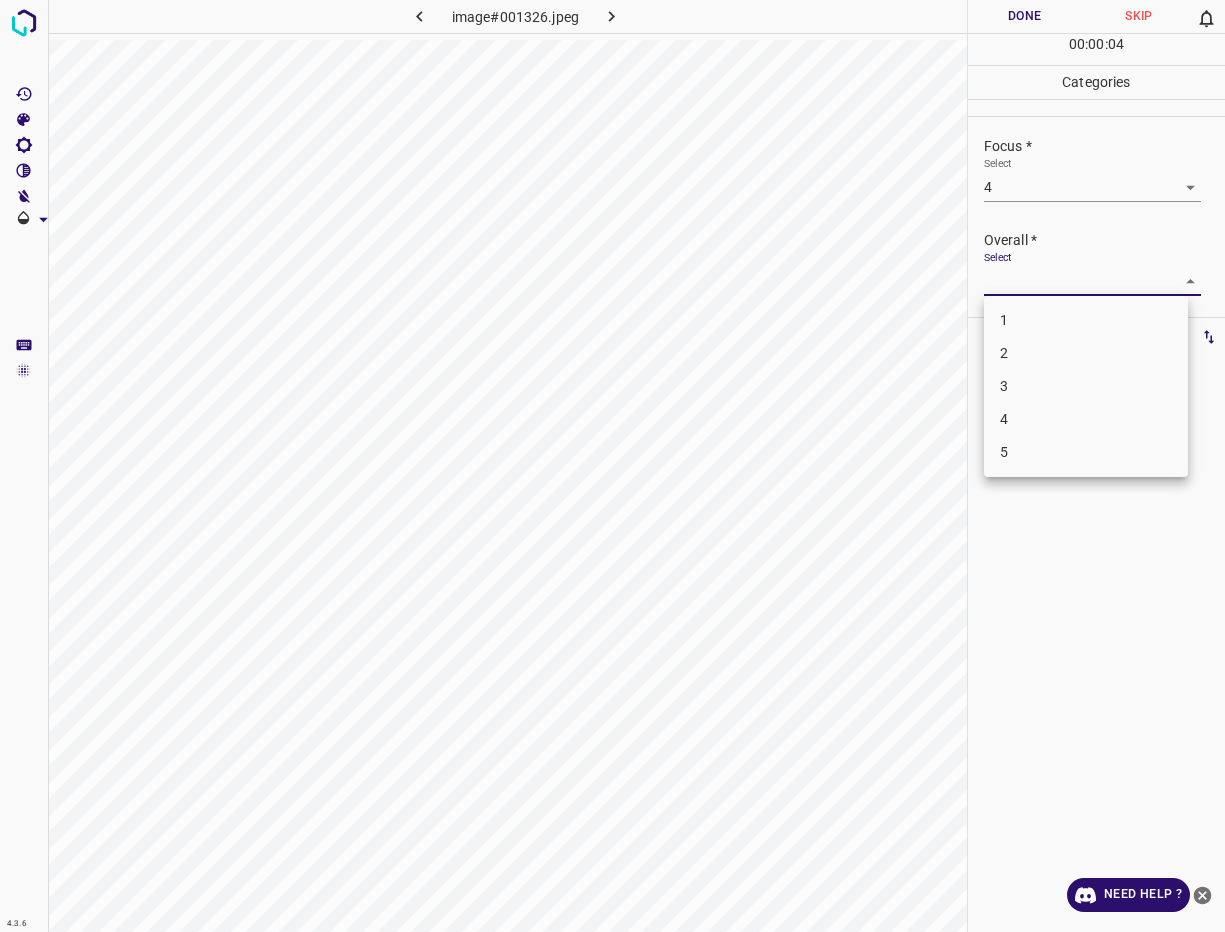 drag, startPoint x: 1005, startPoint y: 273, endPoint x: 1013, endPoint y: 335, distance: 62.514 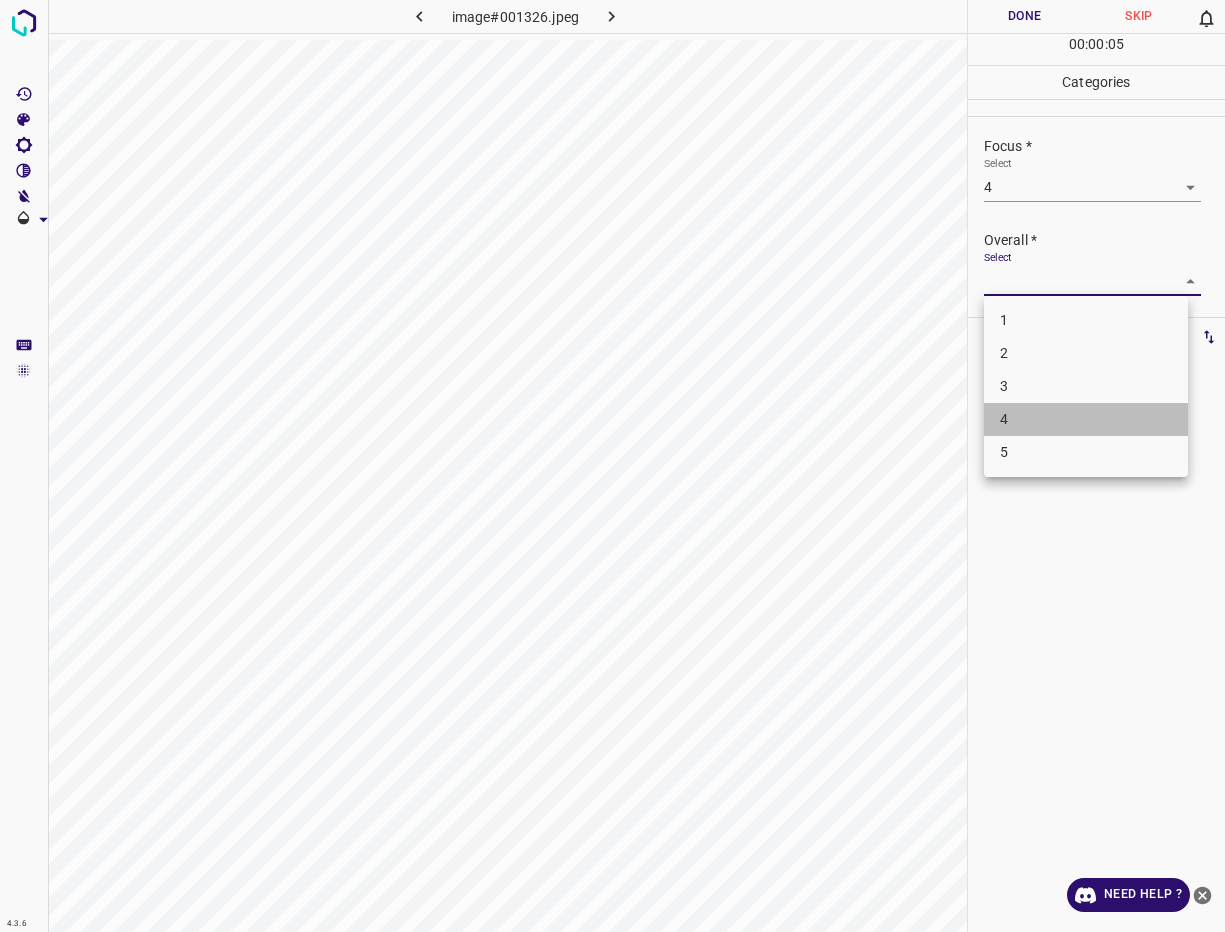 drag, startPoint x: 1030, startPoint y: 408, endPoint x: 1025, endPoint y: 314, distance: 94.13288 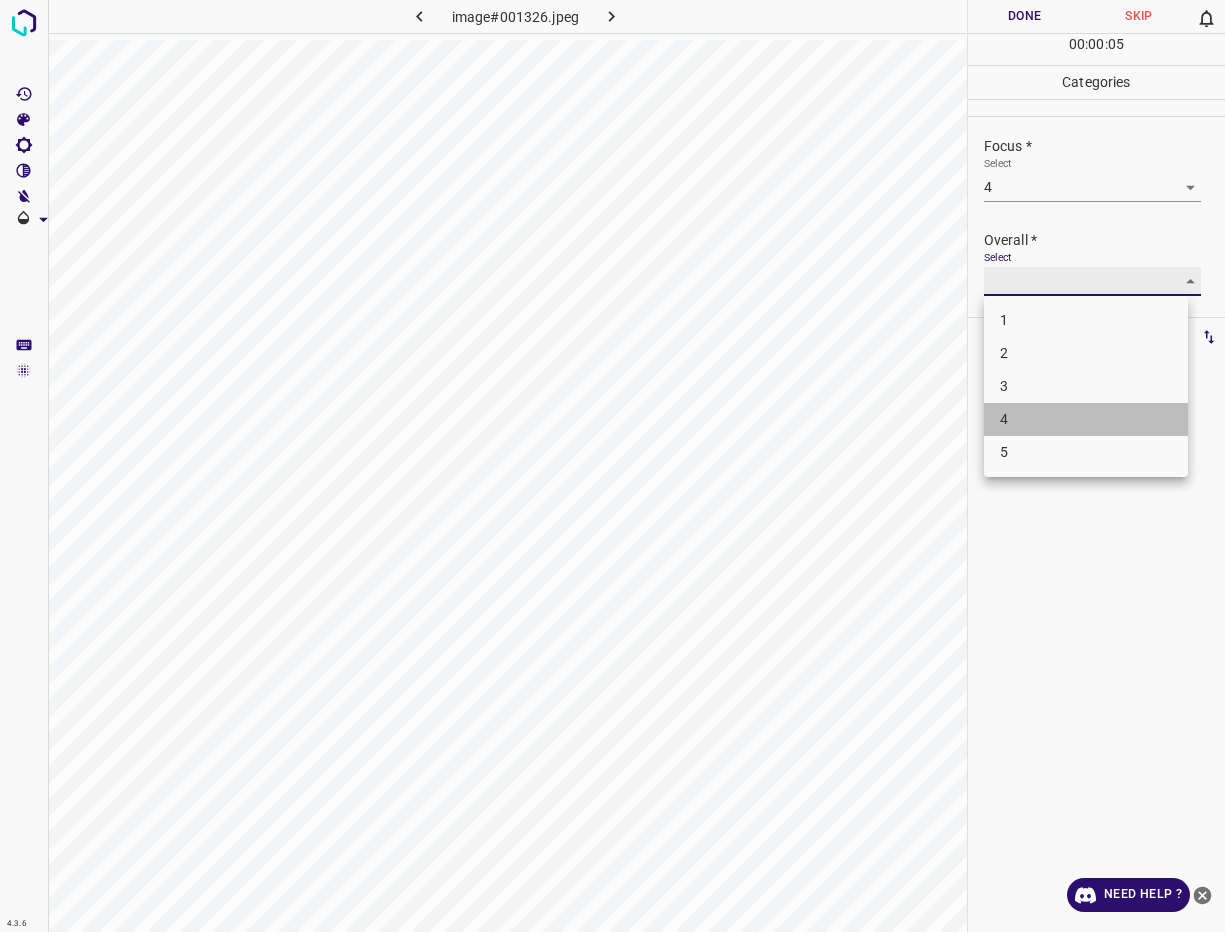 type on "4" 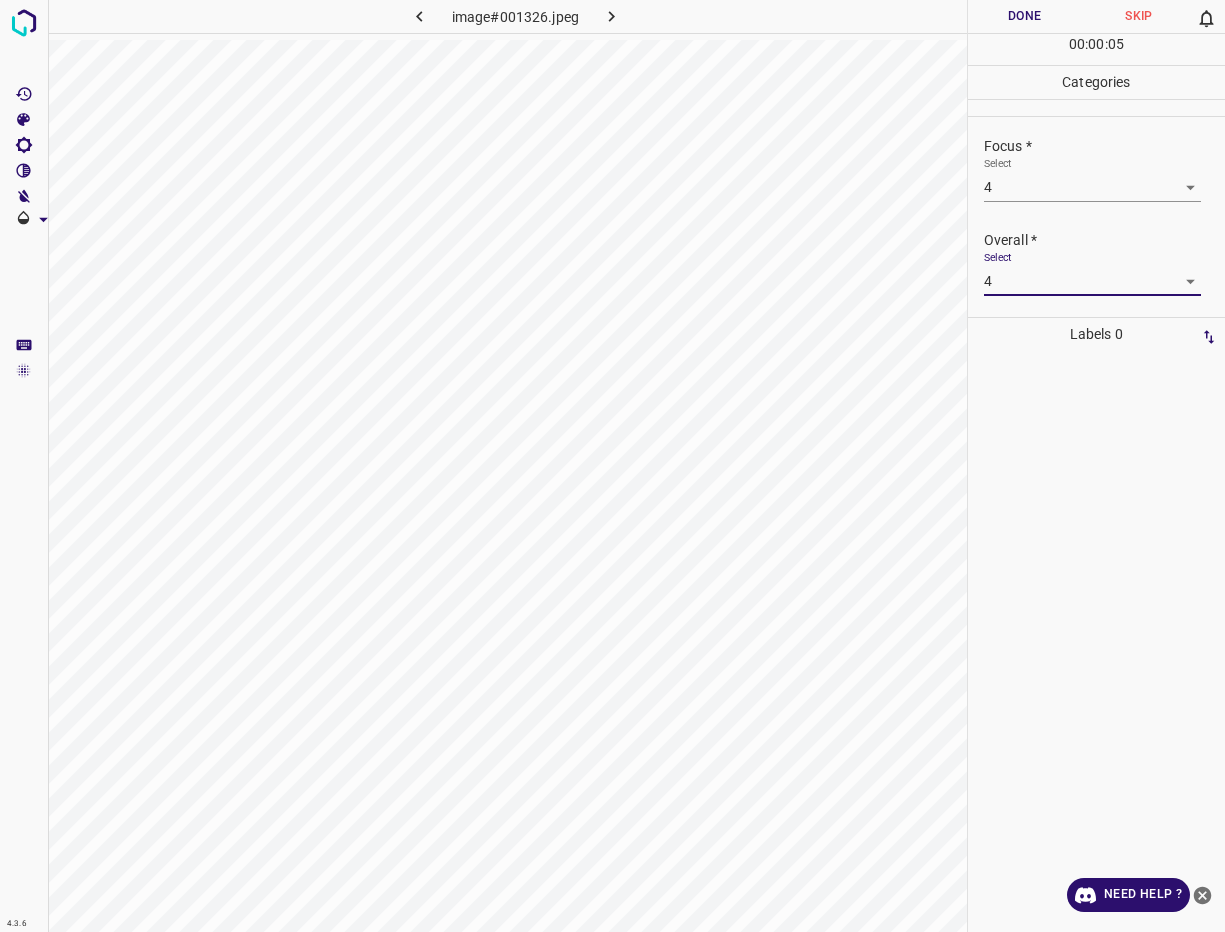 click on "Done" at bounding box center [1025, 16] 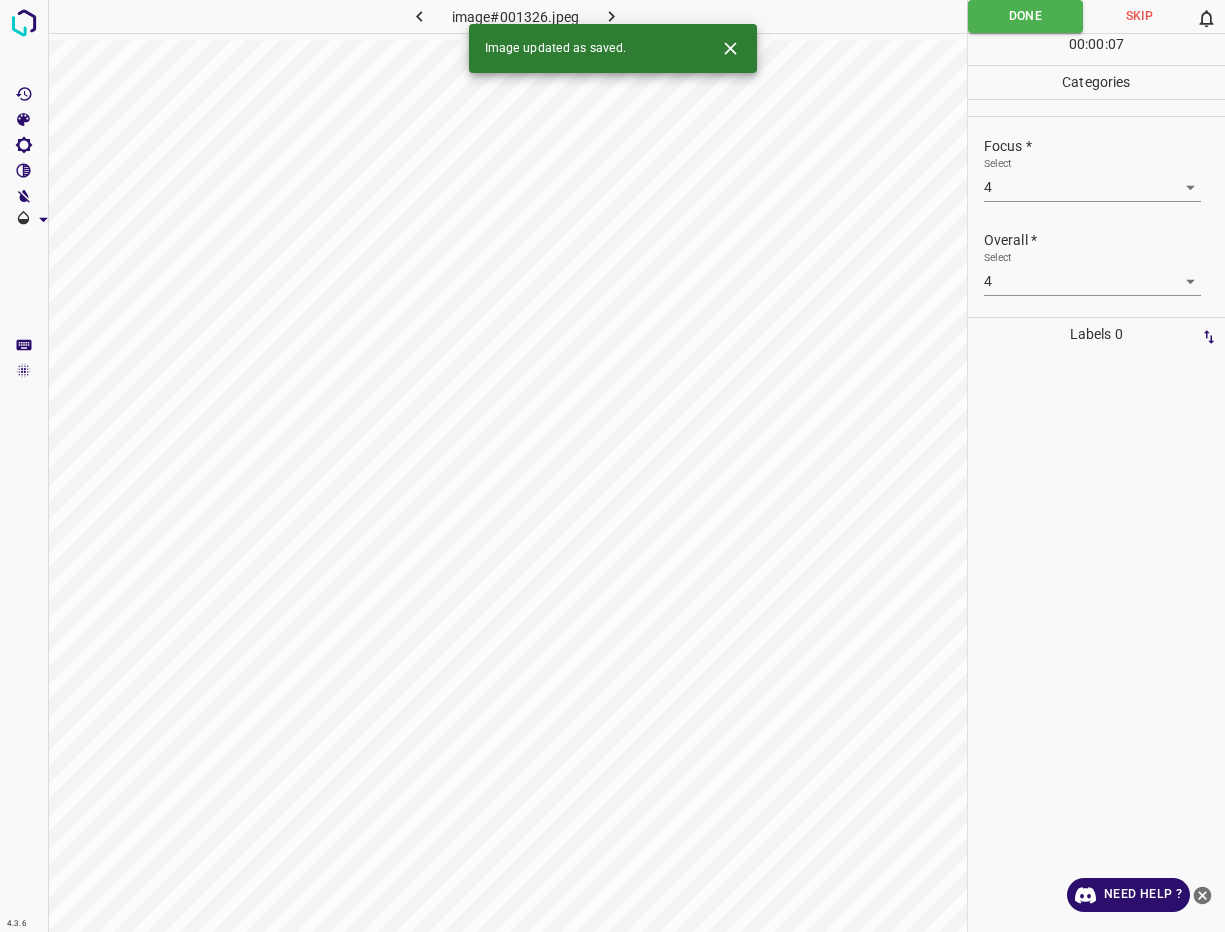 click 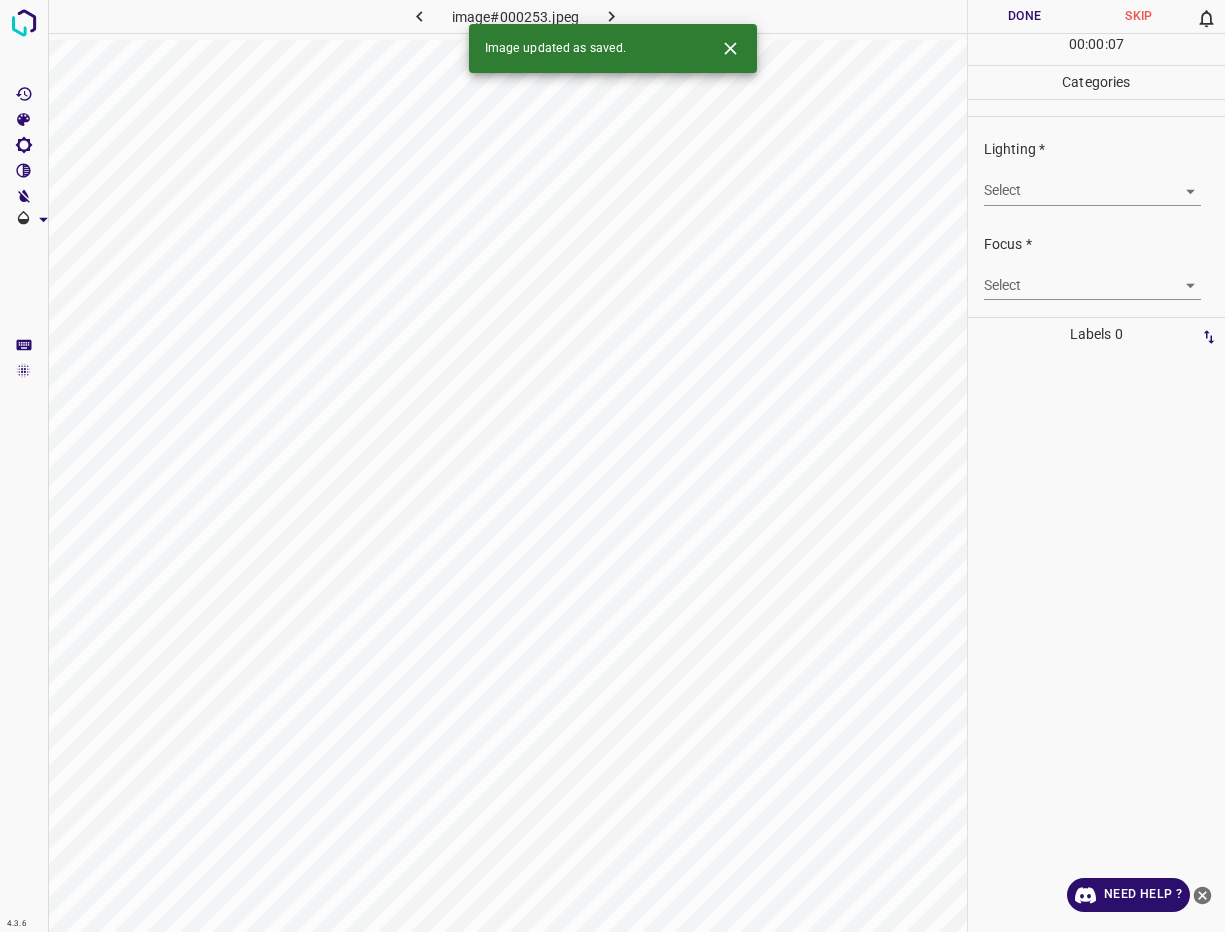 click on "4.3.6  image#000253.jpeg Done Skip 0 00   : 00   : 07   Categories Lighting *  Select ​ Focus *  Select ​ Overall *  Select ​ Labels   0 Categories 1 Lighting 2 Focus 3 Overall Tools Space Change between modes (Draw & Edit) I Auto labeling R Restore zoom M Zoom in N Zoom out Delete Delete selecte label Filters Z Restore filters X Saturation filter C Brightness filter V Contrast filter B Gray scale filter General O Download Image updated as saved. Need Help ? - Text - Hide - Delete" at bounding box center (612, 466) 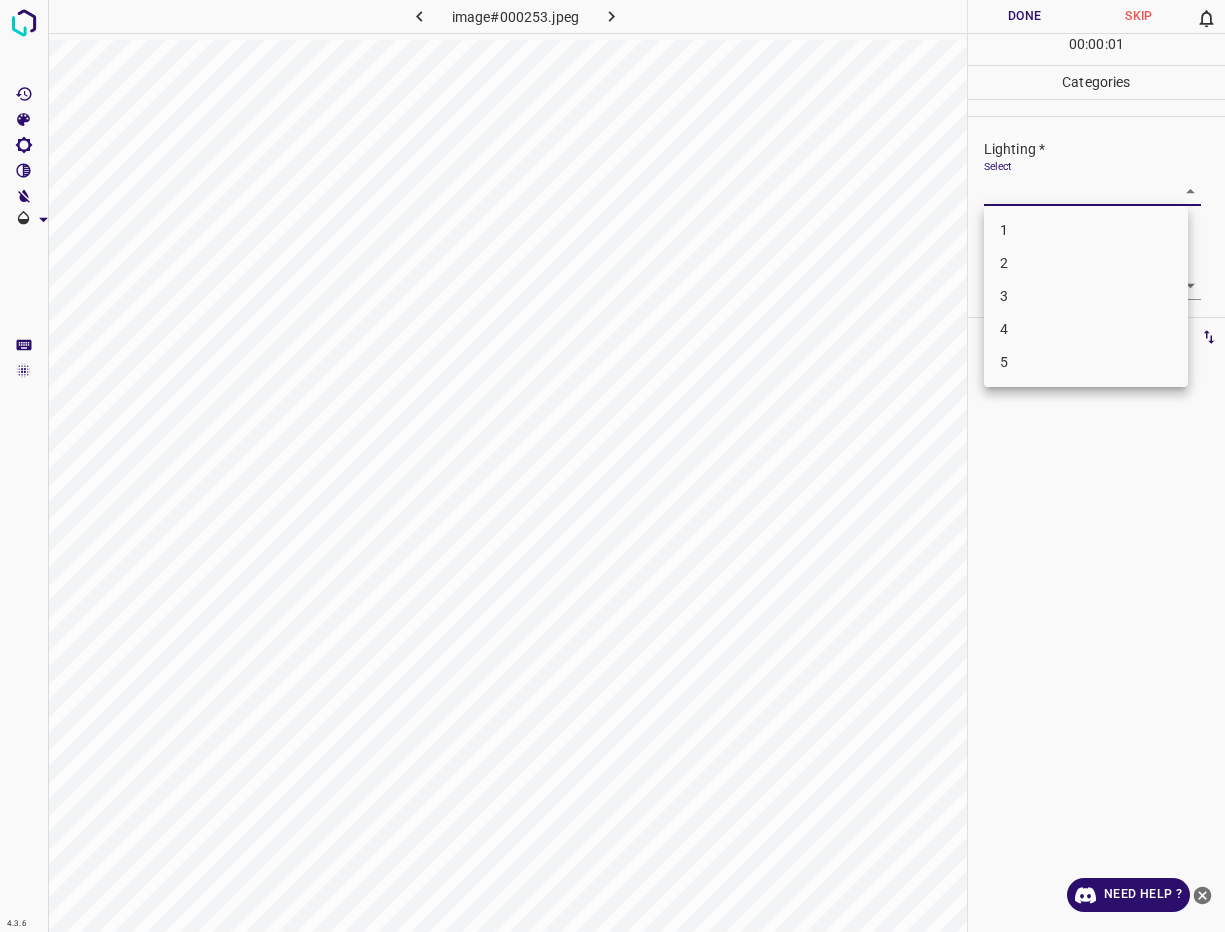 click on "3" at bounding box center [1086, 296] 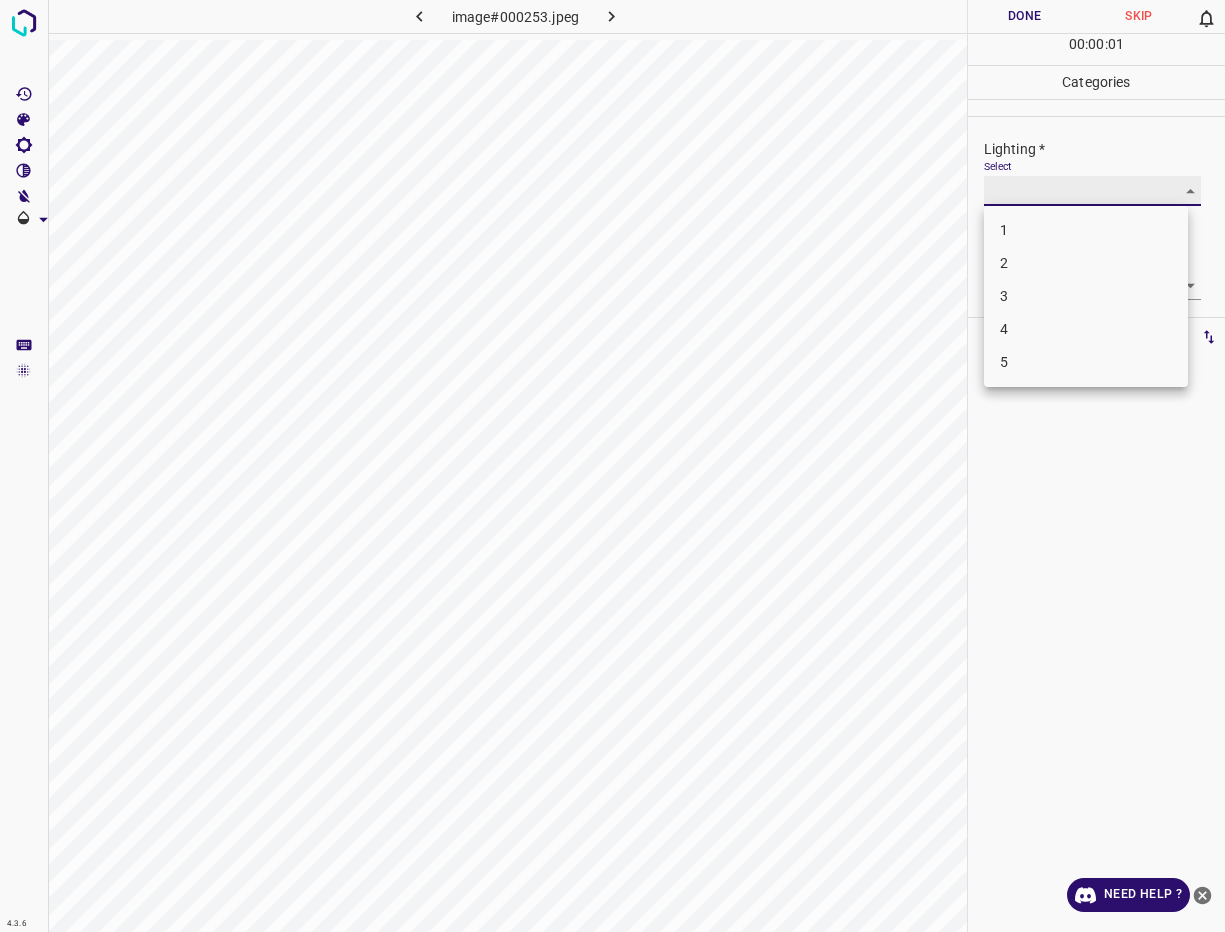 type on "3" 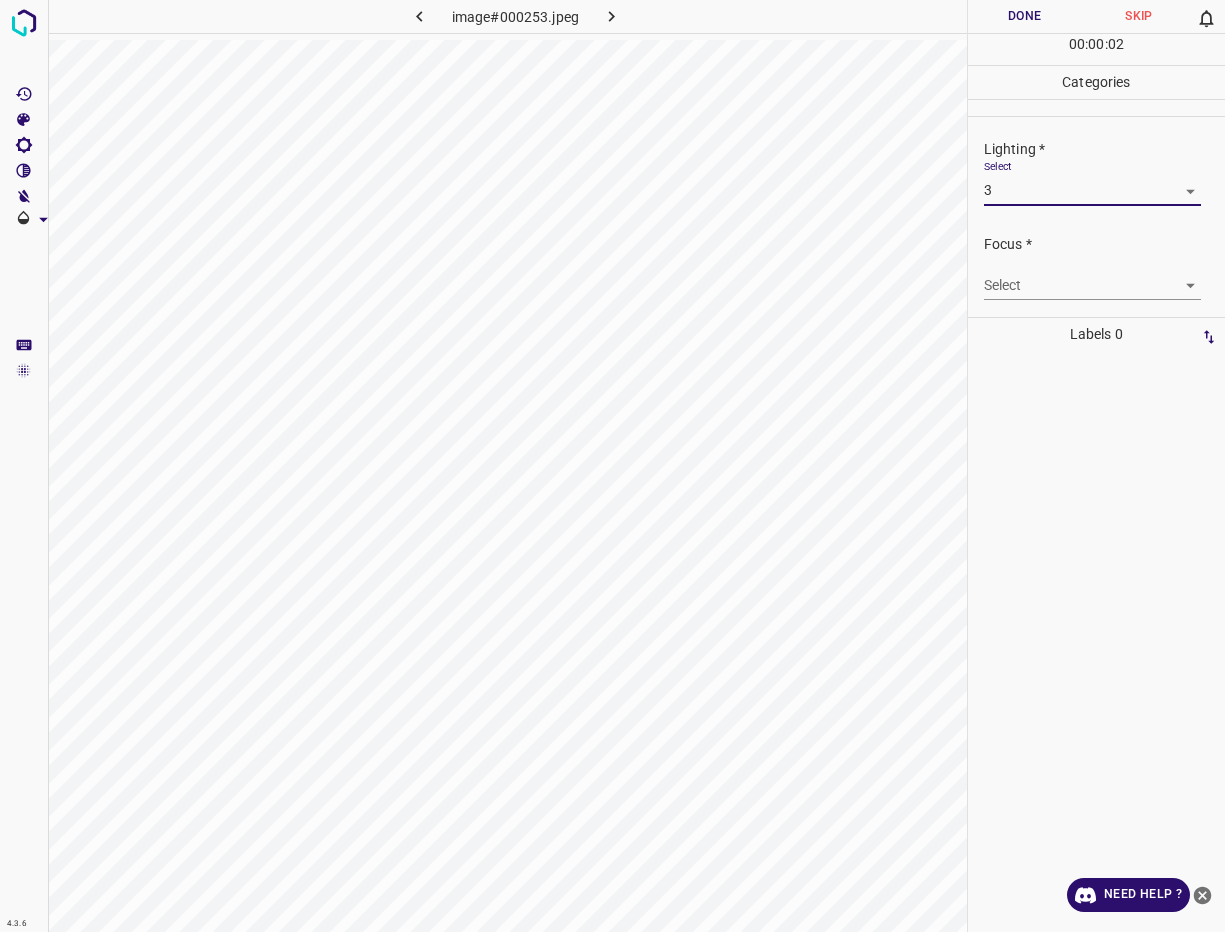 click on "4.3.6  image#000253.jpeg Done Skip 0 00   : 00   : 02   Categories Lighting *  Select 3 3 Focus *  Select ​ Overall *  Select ​ Labels   0 Categories 1 Lighting 2 Focus 3 Overall Tools Space Change between modes (Draw & Edit) I Auto labeling R Restore zoom M Zoom in N Zoom out Delete Delete selecte label Filters Z Restore filters X Saturation filter C Brightness filter V Contrast filter B Gray scale filter General O Download Need Help ? - Text - Hide - Delete" at bounding box center [612, 466] 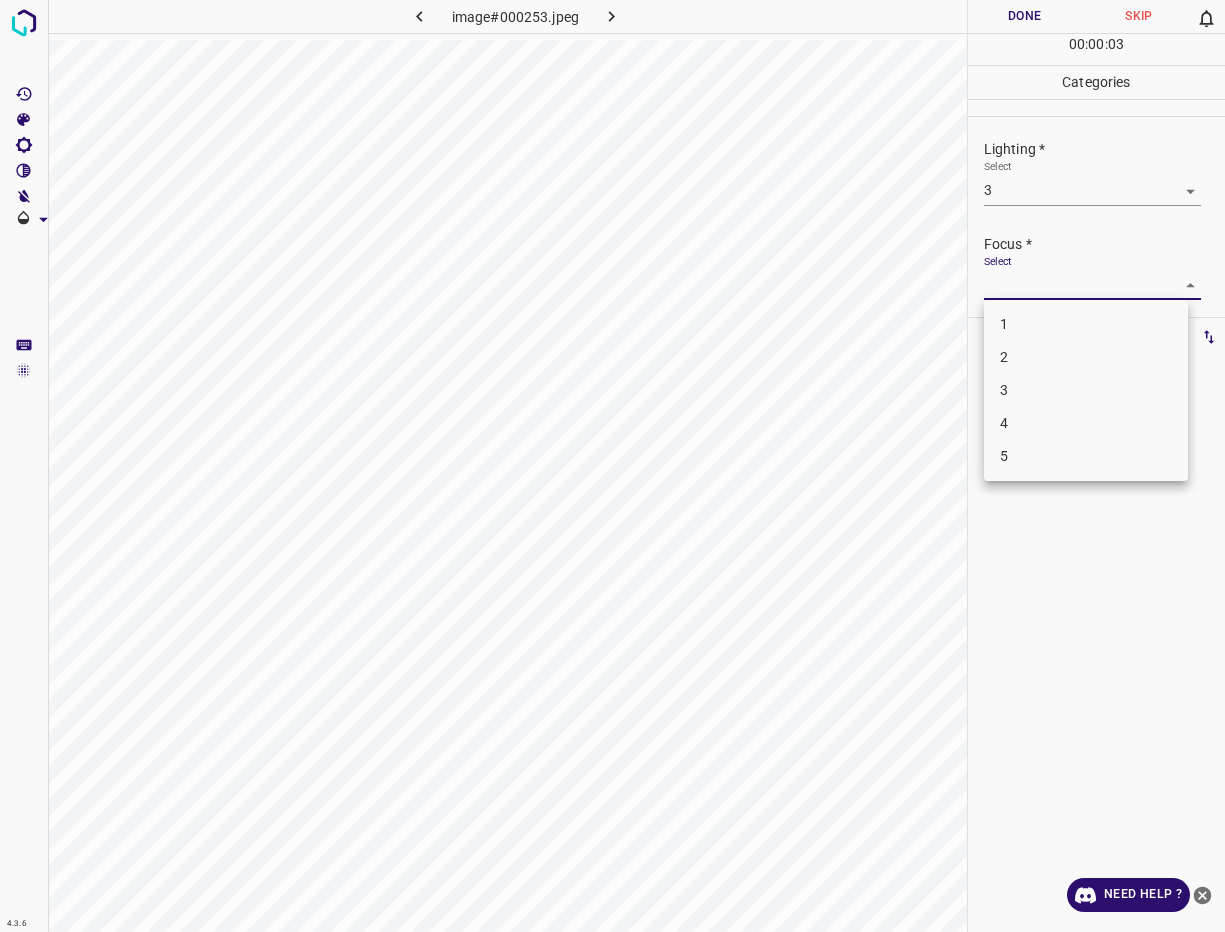 click on "4" at bounding box center (1086, 423) 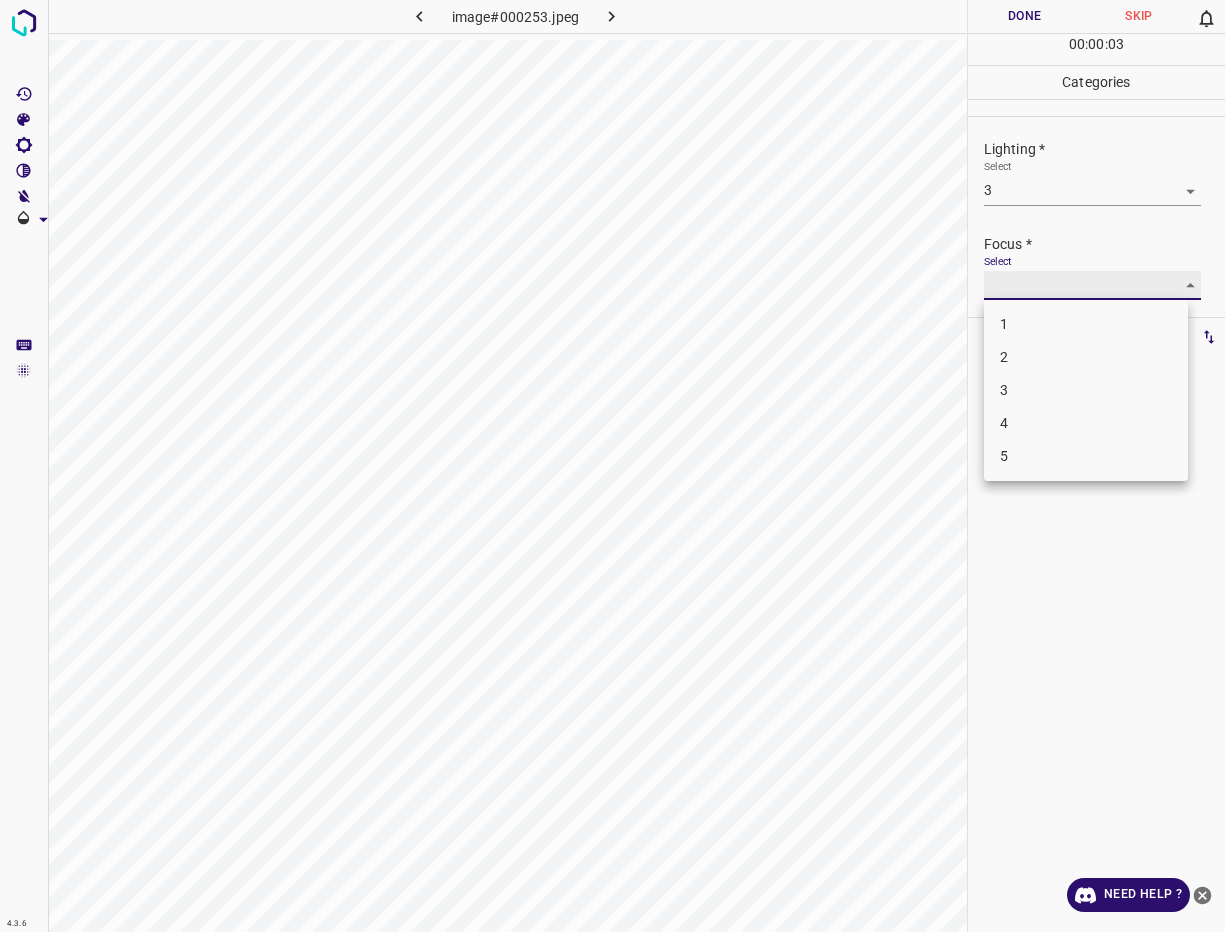 type on "4" 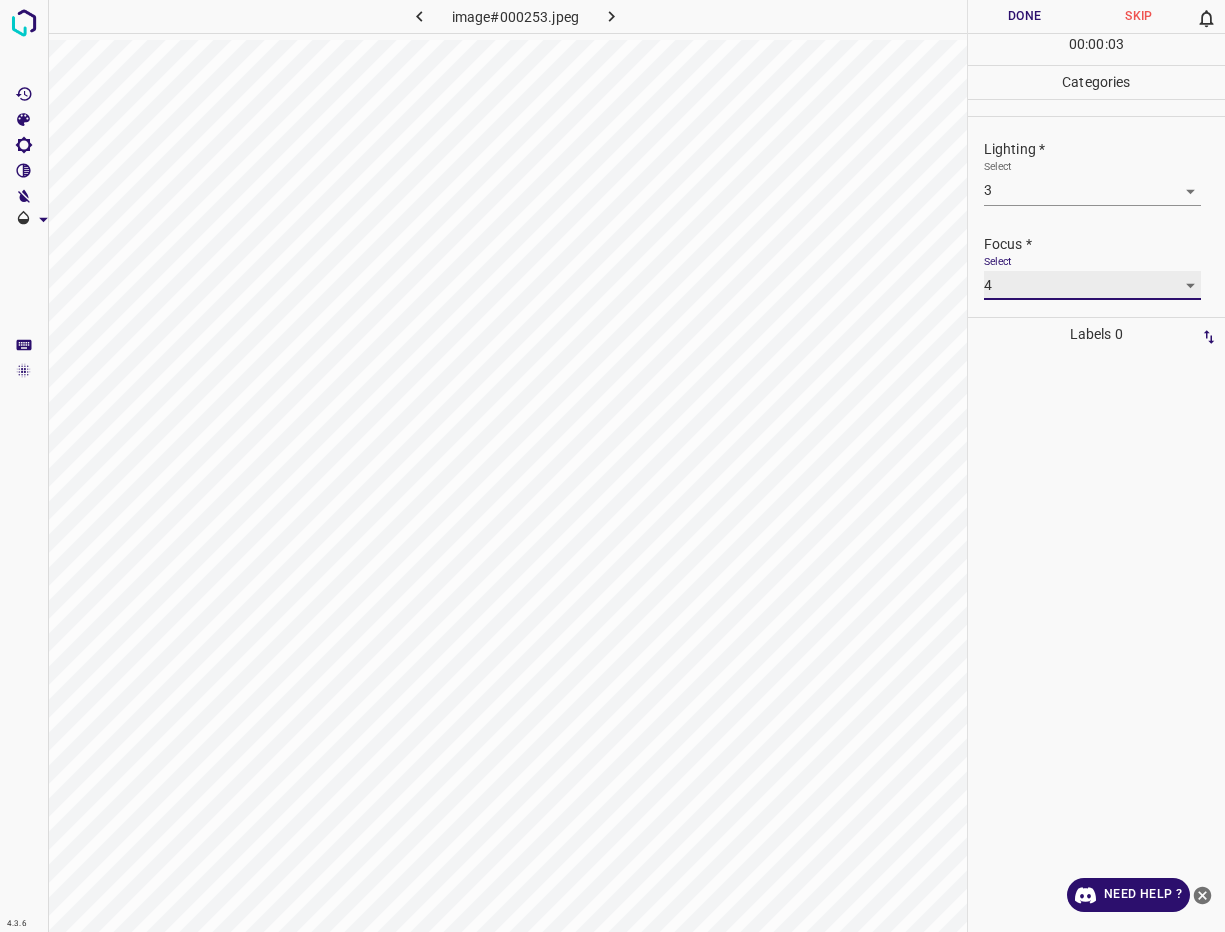 scroll, scrollTop: 98, scrollLeft: 0, axis: vertical 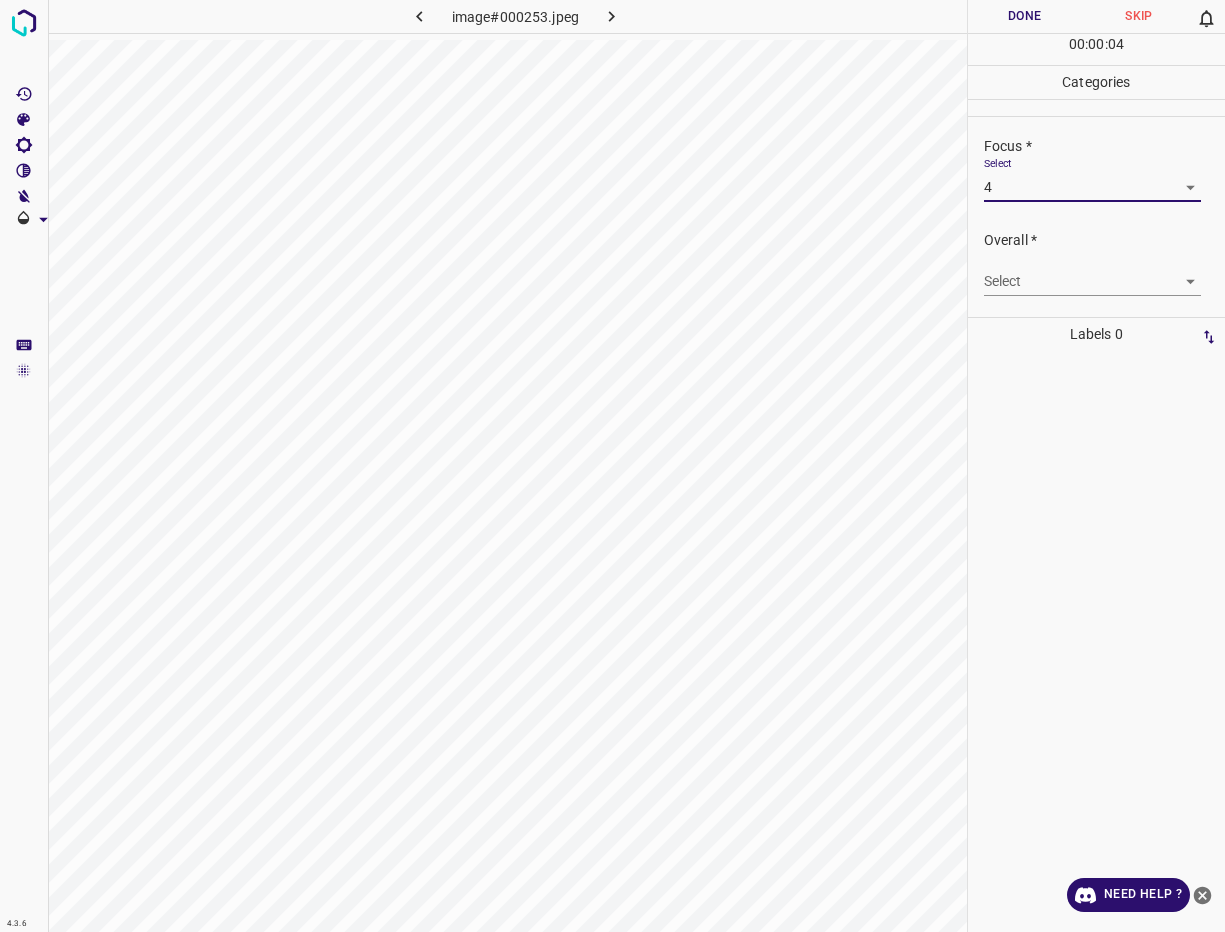 click on "4.3.6  image#000253.jpeg Done Skip 0 00   : 00   : 04   Categories Lighting *  Select 3 3 Focus *  Select 4 4 Overall *  Select ​ Labels   0 Categories 1 Lighting 2 Focus 3 Overall Tools Space Change between modes (Draw & Edit) I Auto labeling R Restore zoom M Zoom in N Zoom out Delete Delete selecte label Filters Z Restore filters X Saturation filter C Brightness filter V Contrast filter B Gray scale filter General O Download Need Help ? - Text - Hide - Delete" at bounding box center [612, 466] 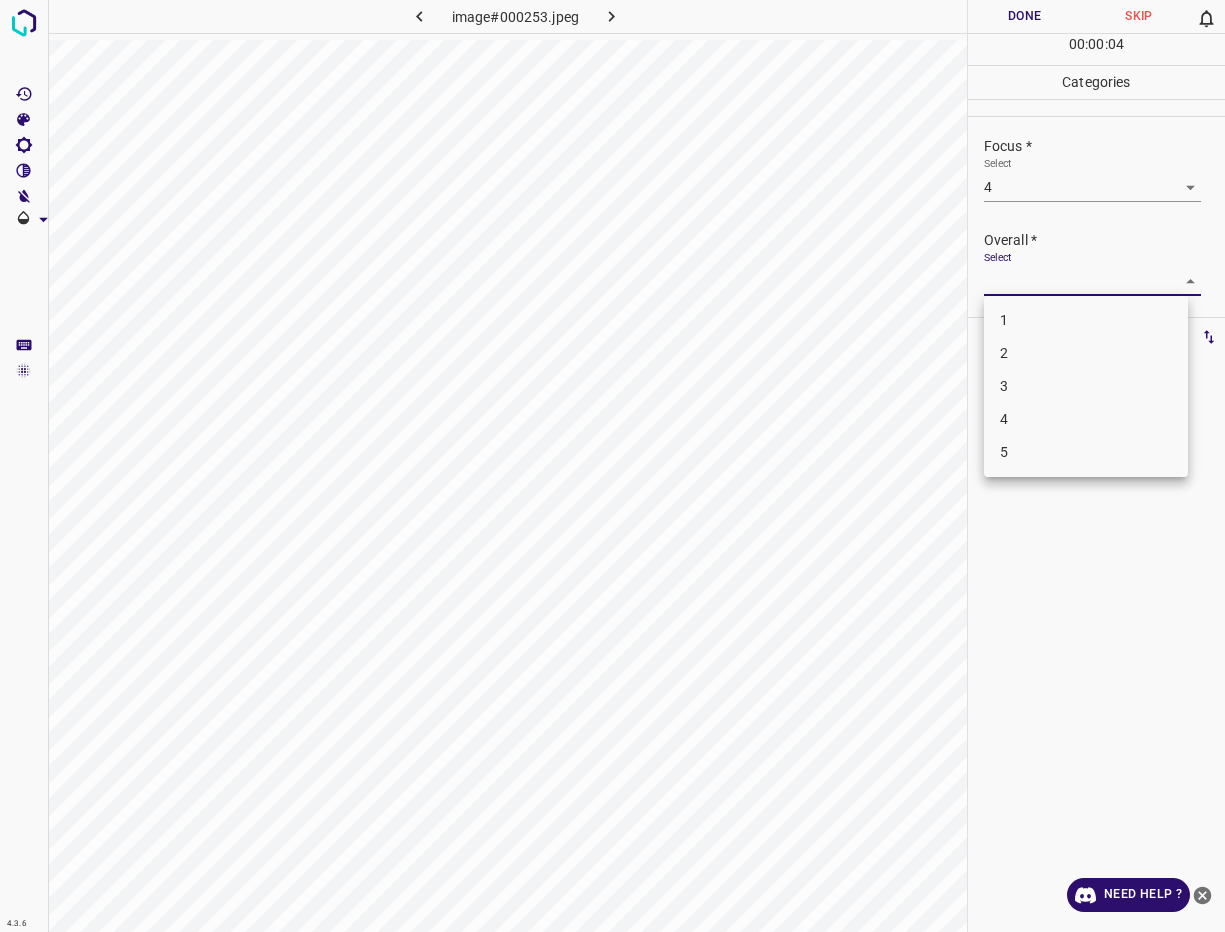 click on "3" at bounding box center [1086, 386] 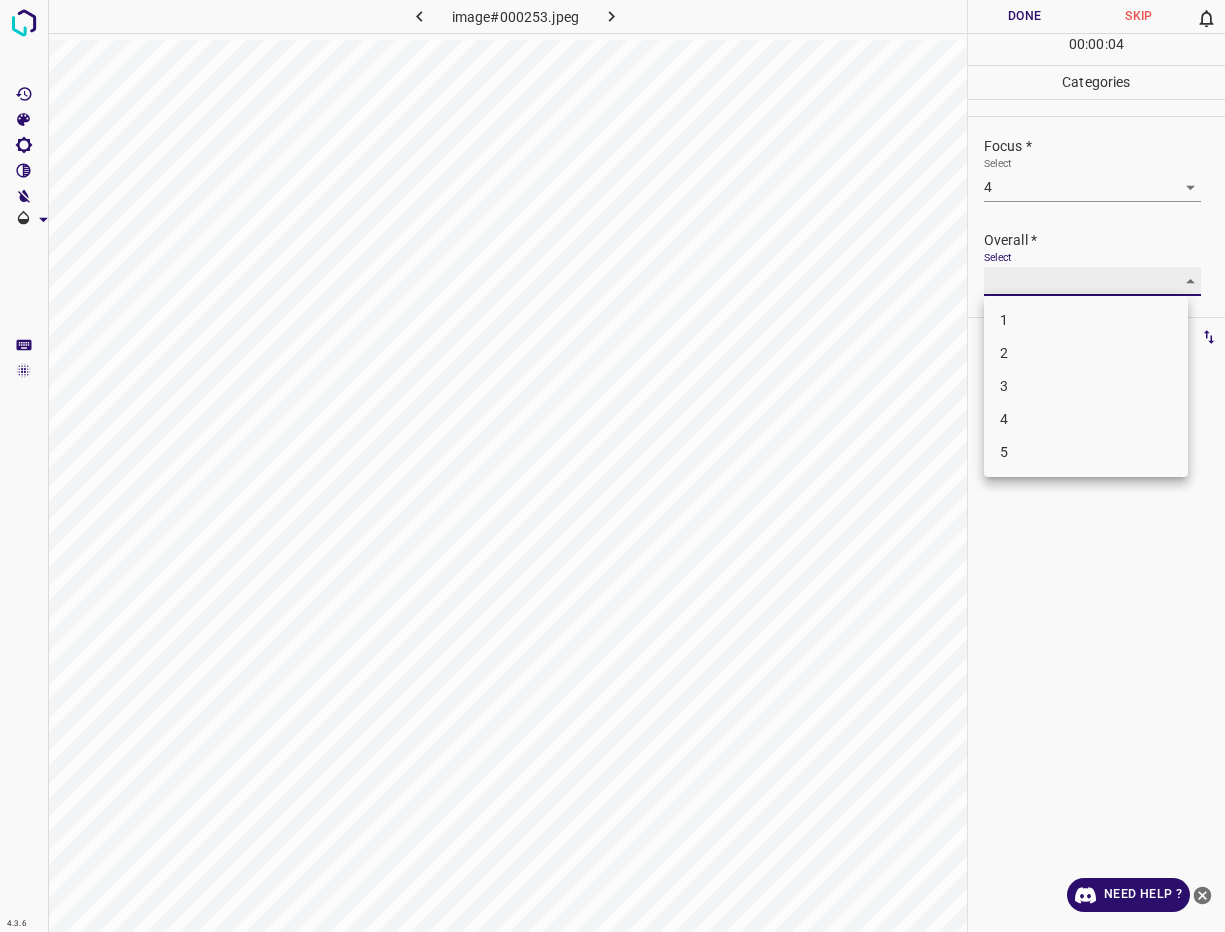 type on "3" 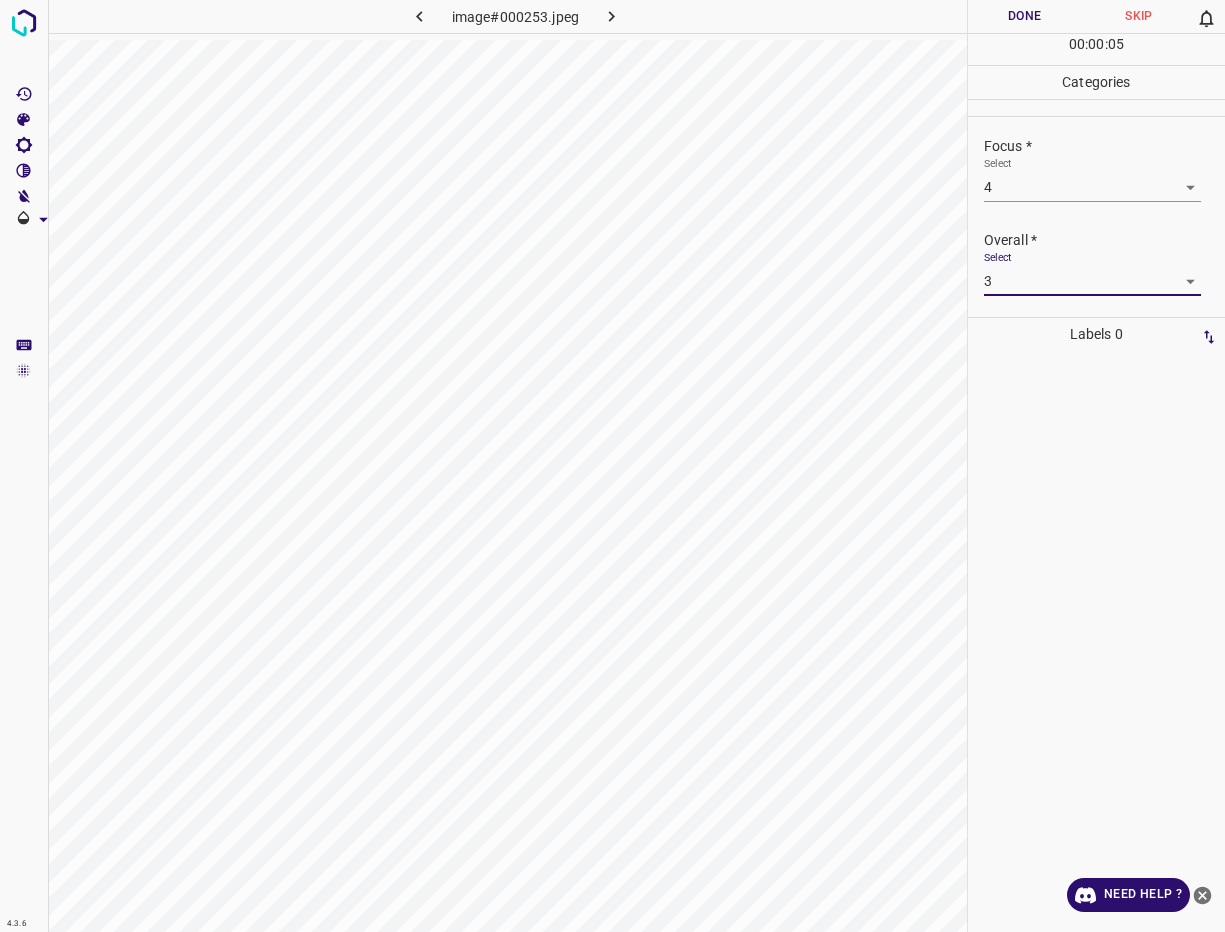 click on "4.3.6  image#000253.jpeg Done Skip 0 00   : 00   : 05   Categories Lighting *  Select 3 3 Focus *  Select 4 4 Overall *  Select 3 3 Labels   0 Categories 1 Lighting 2 Focus 3 Overall Tools Space Change between modes (Draw & Edit) I Auto labeling R Restore zoom M Zoom in N Zoom out Delete Delete selecte label Filters Z Restore filters X Saturation filter C Brightness filter V Contrast filter B Gray scale filter General O Download Need Help ? - Text - Hide - Delete" at bounding box center [612, 466] 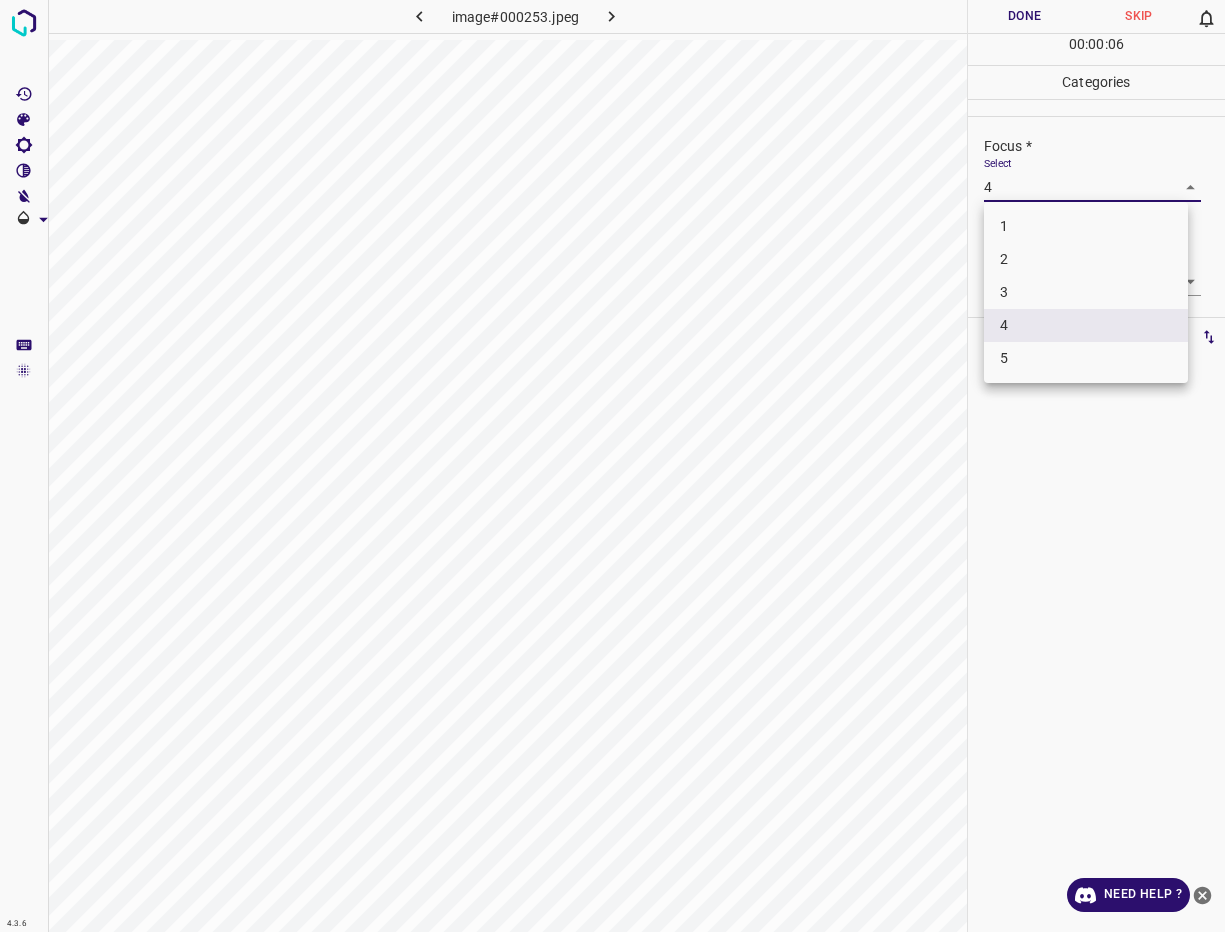 click on "3" at bounding box center [1086, 292] 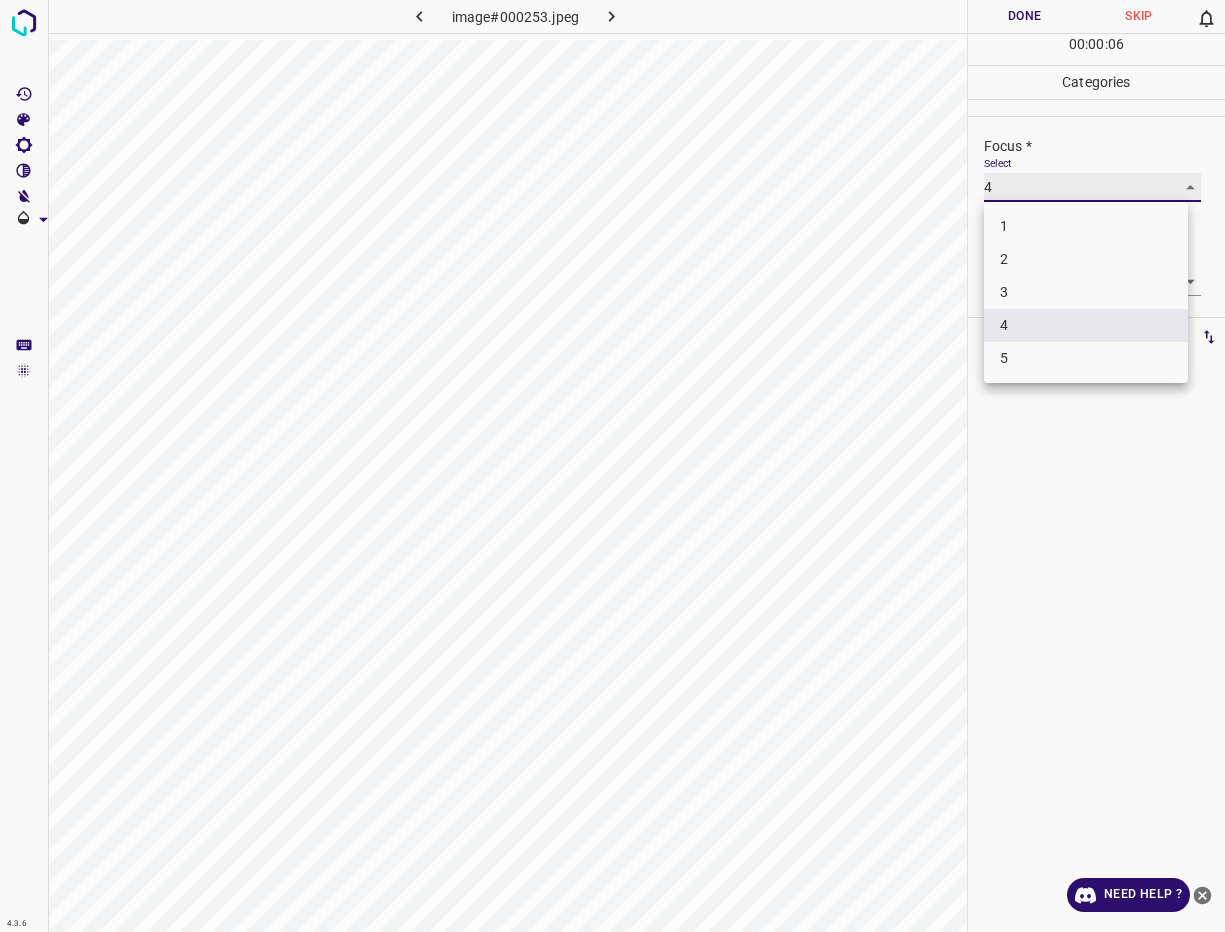 type on "3" 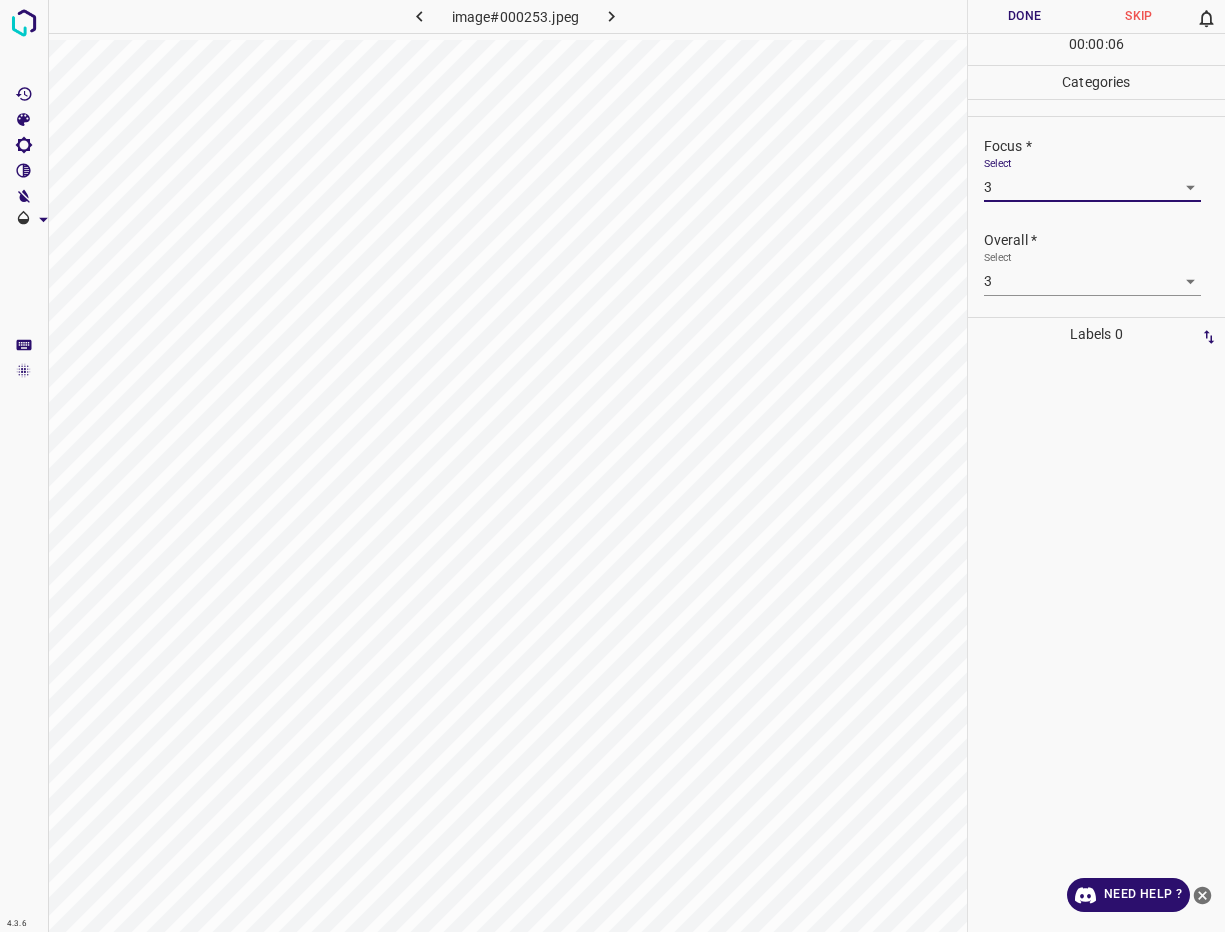 click on "Done" at bounding box center [1025, 16] 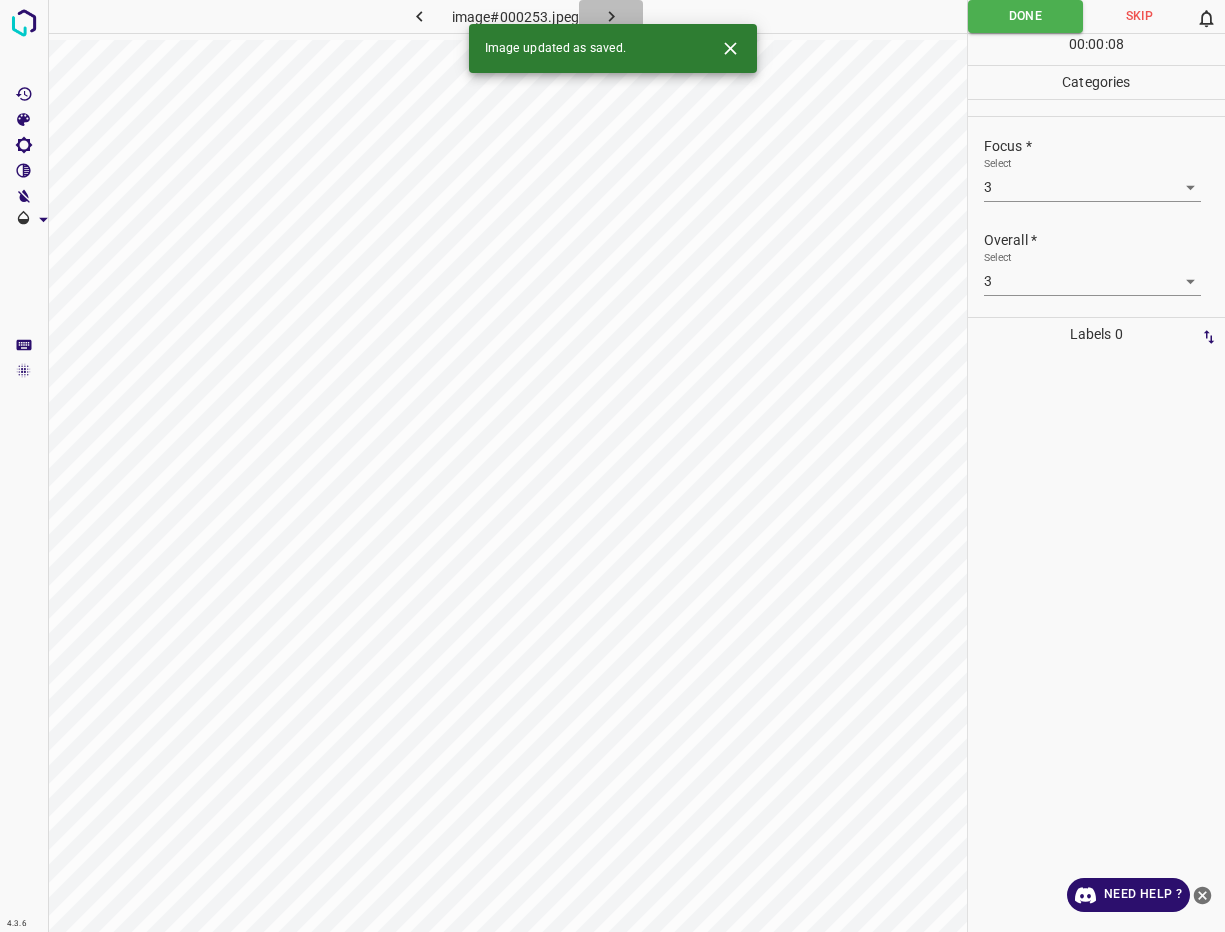 click 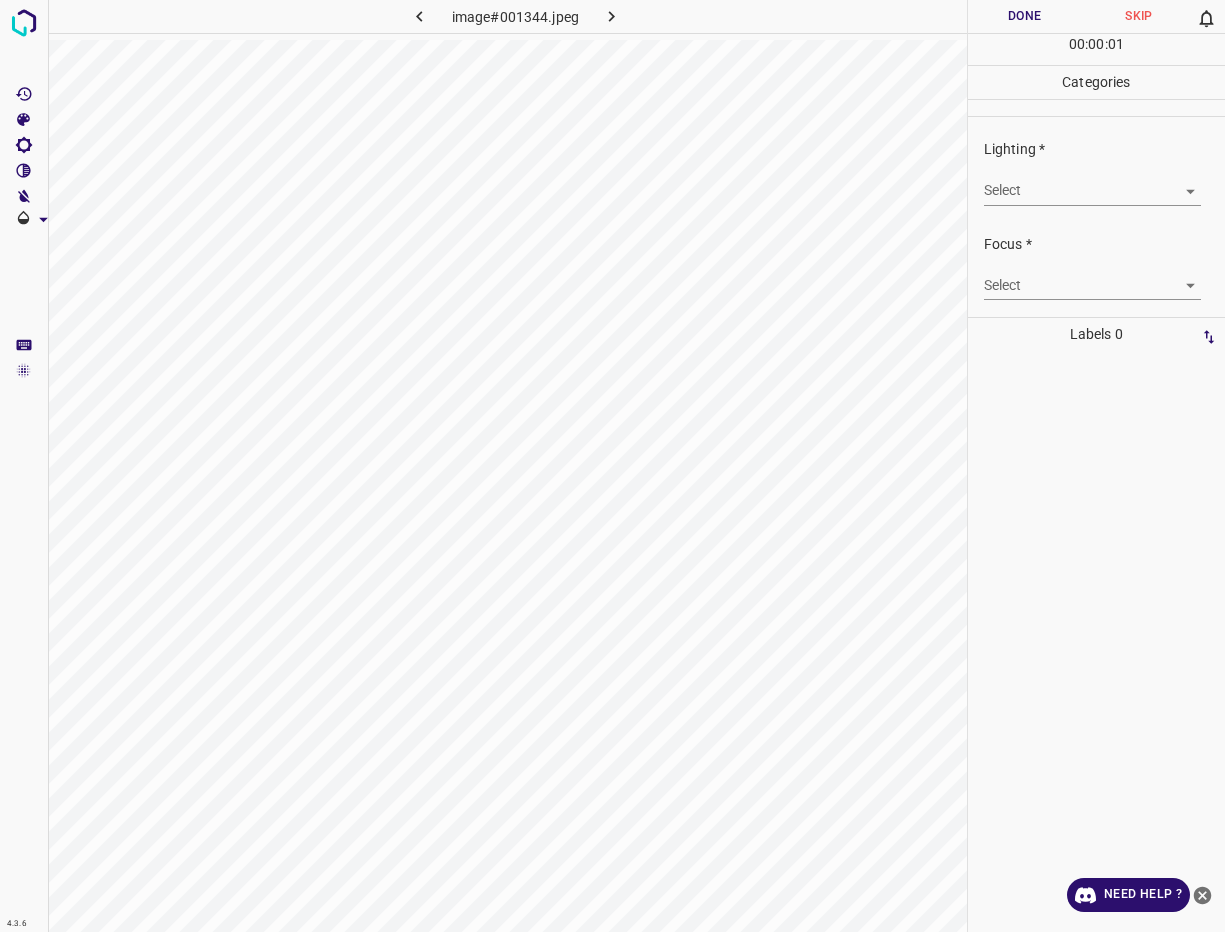 click on "4.3.6  image#001344.jpeg Done Skip 0 00   : 00   : 01   Categories Lighting *  Select ​ Focus *  Select ​ Overall *  Select ​ Labels   0 Categories 1 Lighting 2 Focus 3 Overall Tools Space Change between modes (Draw & Edit) I Auto labeling R Restore zoom M Zoom in N Zoom out Delete Delete selecte label Filters Z Restore filters X Saturation filter C Brightness filter V Contrast filter B Gray scale filter General O Download Need Help ? - Text - Hide - Delete" at bounding box center [612, 466] 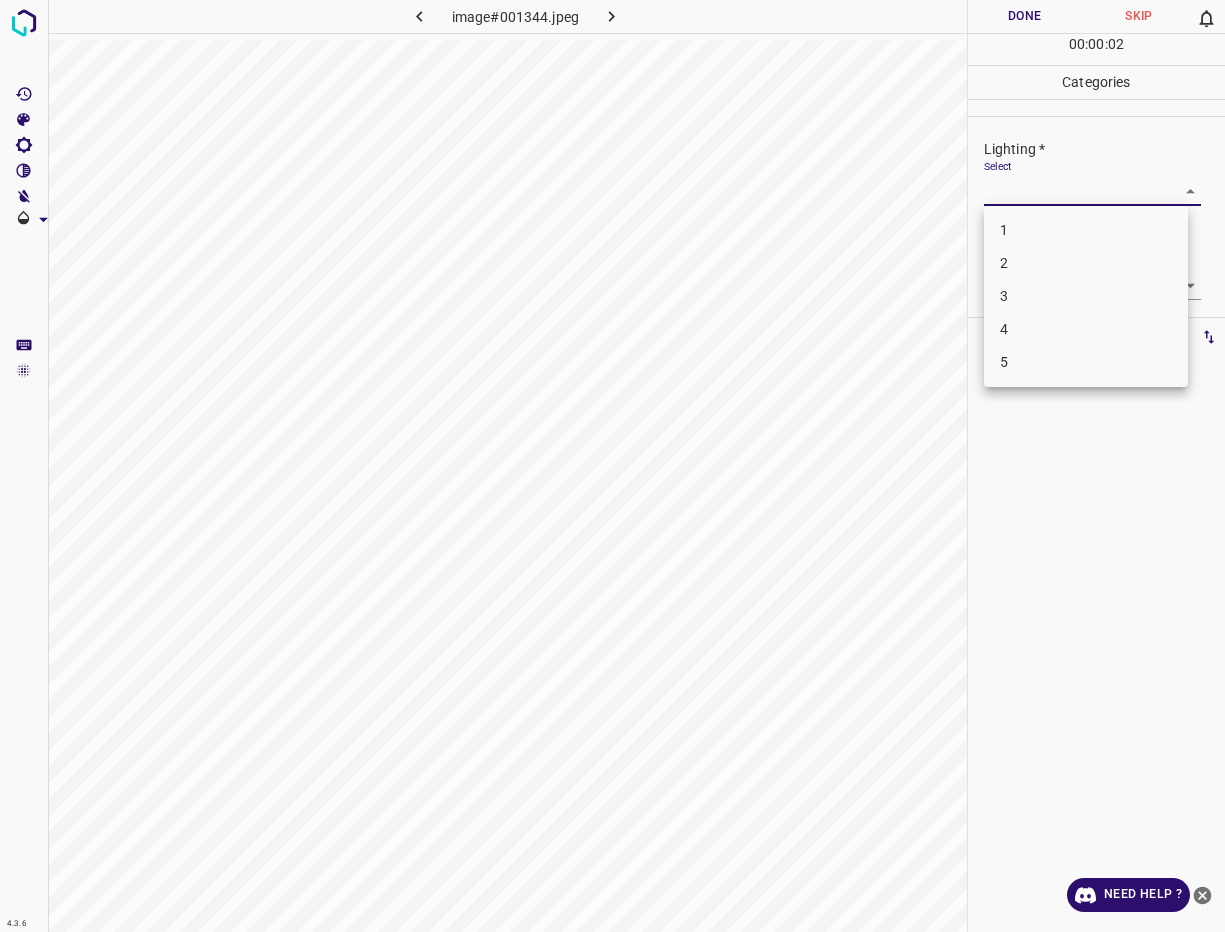 click on "4" at bounding box center [1086, 329] 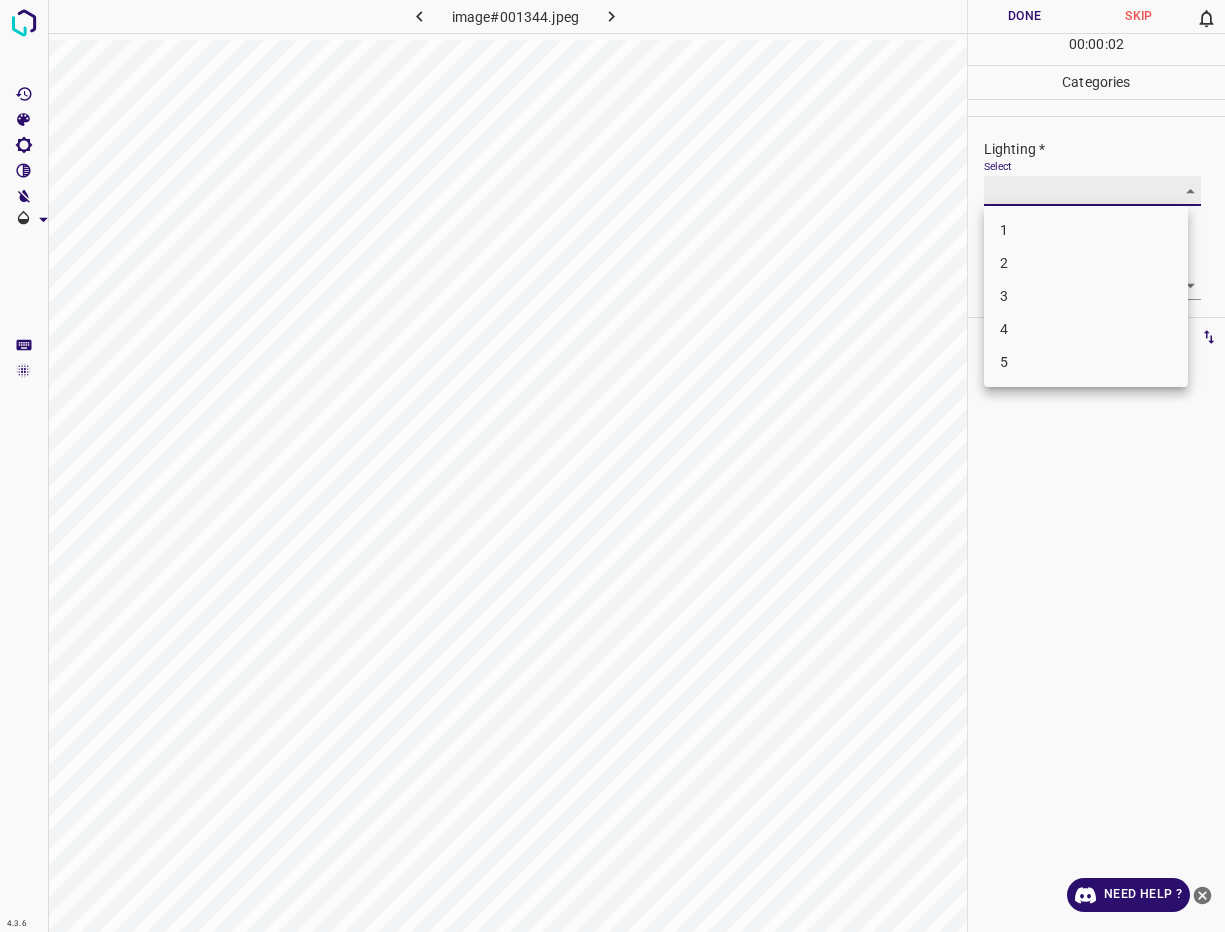 type on "4" 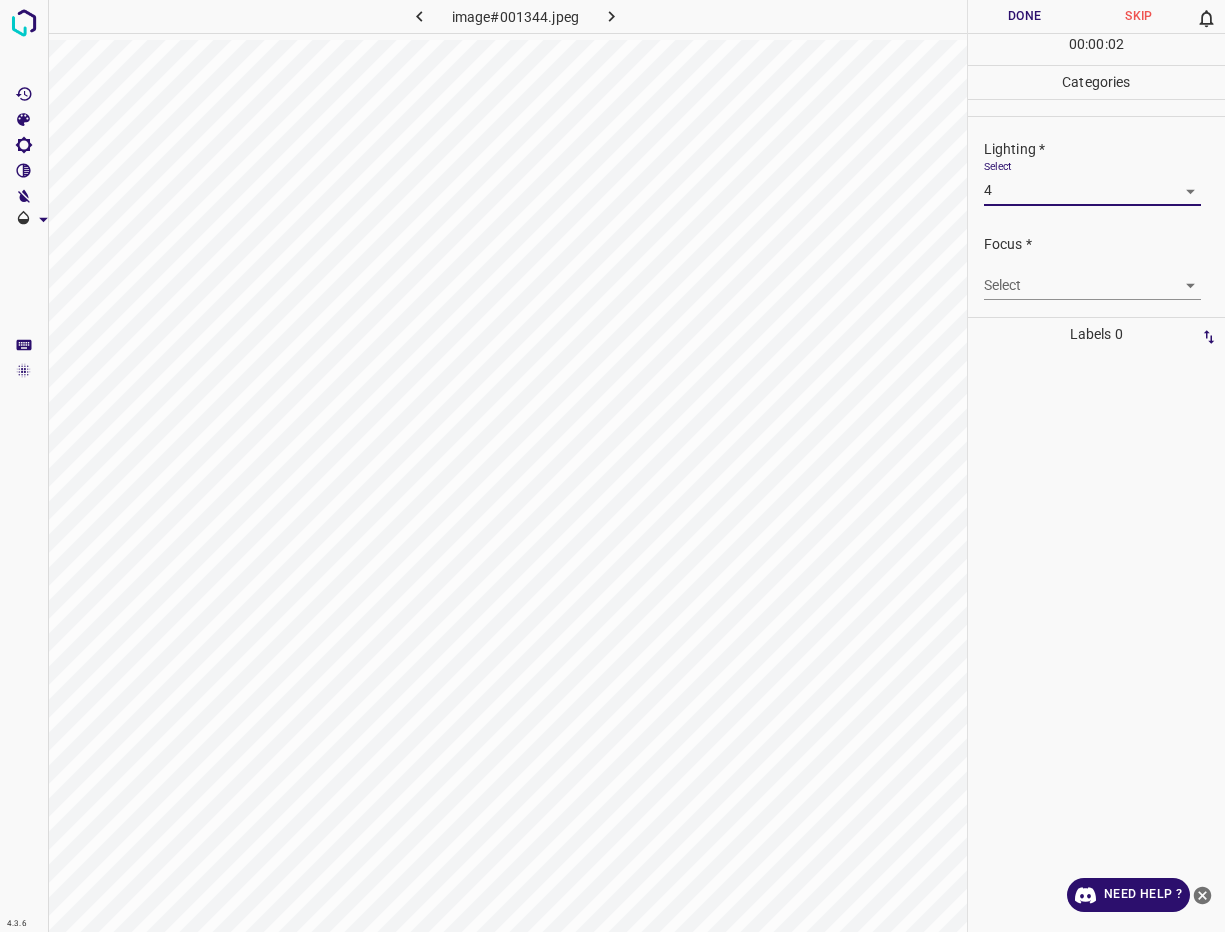 click on "4.3.6  image#001344.jpeg Done Skip 0 00   : 00   : 02   Categories Lighting *  Select 4 4 Focus *  Select ​ Overall *  Select ​ Labels   0 Categories 1 Lighting 2 Focus 3 Overall Tools Space Change between modes (Draw & Edit) I Auto labeling R Restore zoom M Zoom in N Zoom out Delete Delete selecte label Filters Z Restore filters X Saturation filter C Brightness filter V Contrast filter B Gray scale filter General O Download Need Help ? - Text - Hide - Delete" at bounding box center [612, 466] 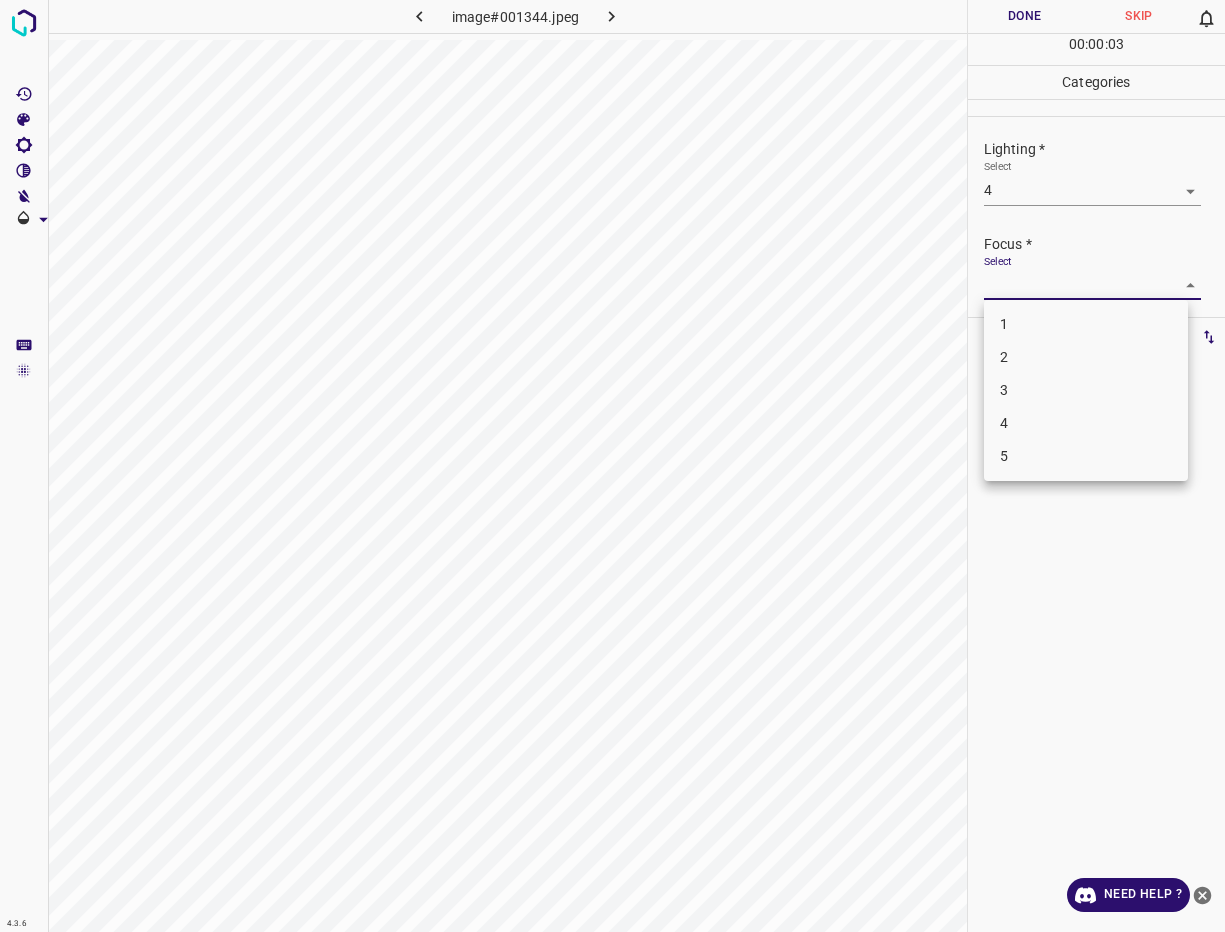 click on "4" at bounding box center [1086, 423] 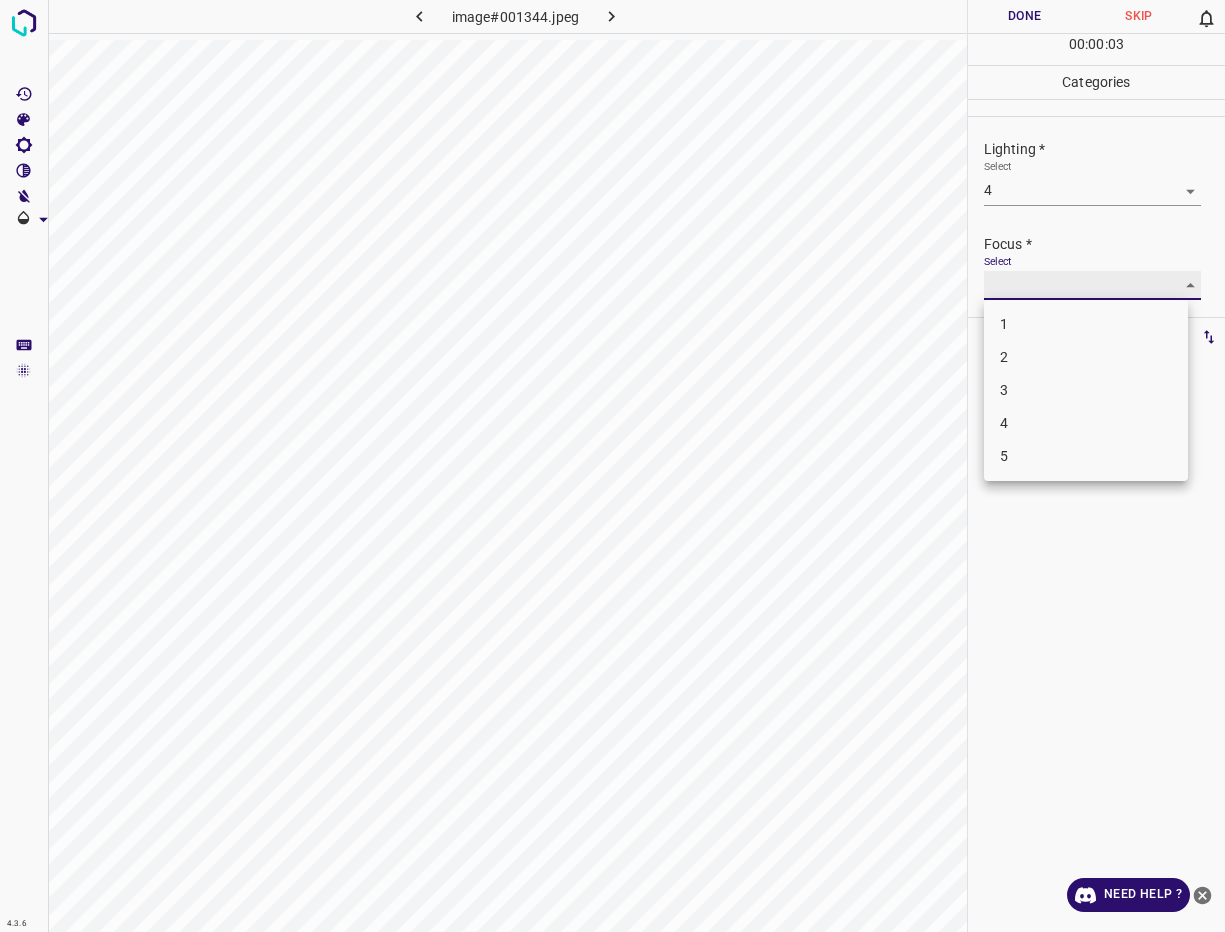 type on "4" 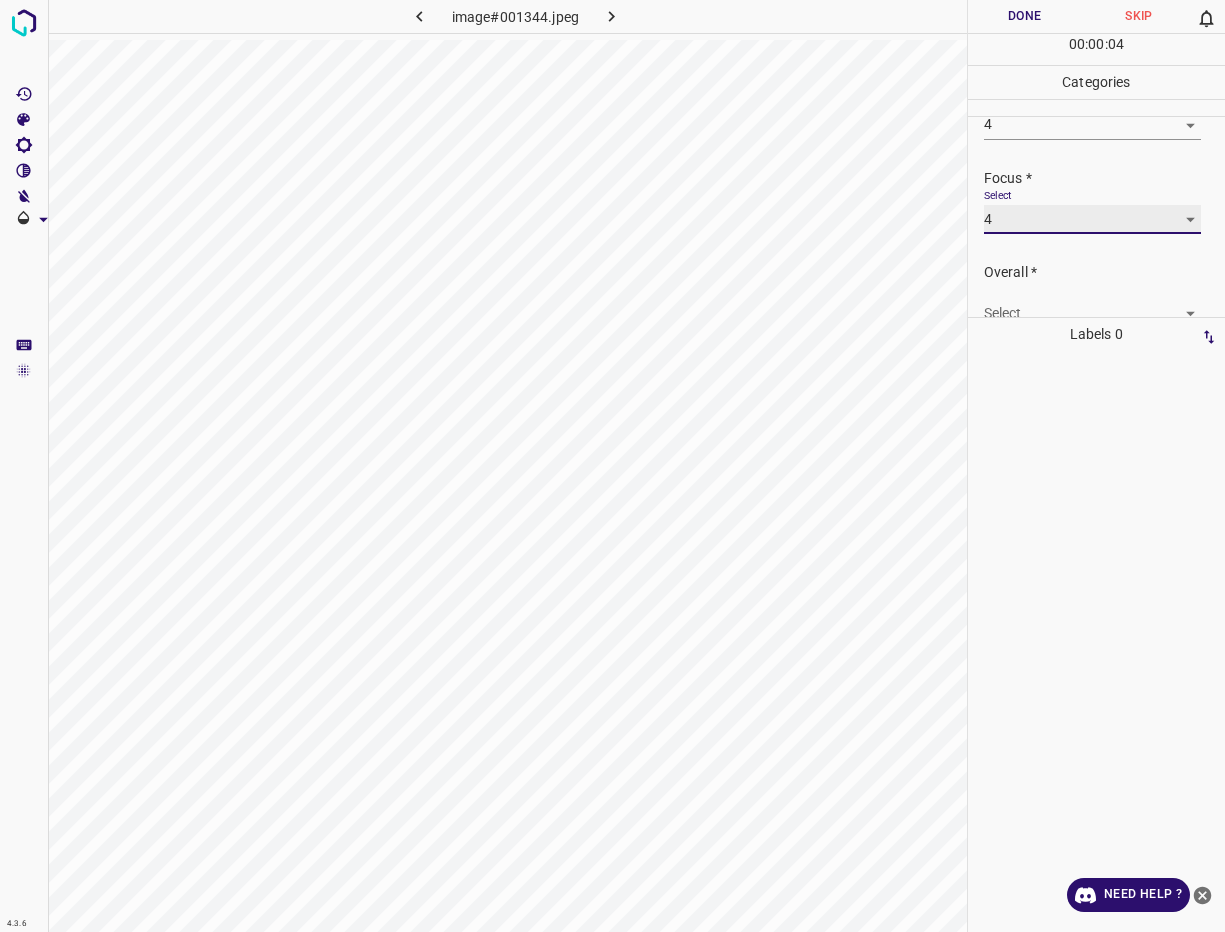 scroll, scrollTop: 98, scrollLeft: 0, axis: vertical 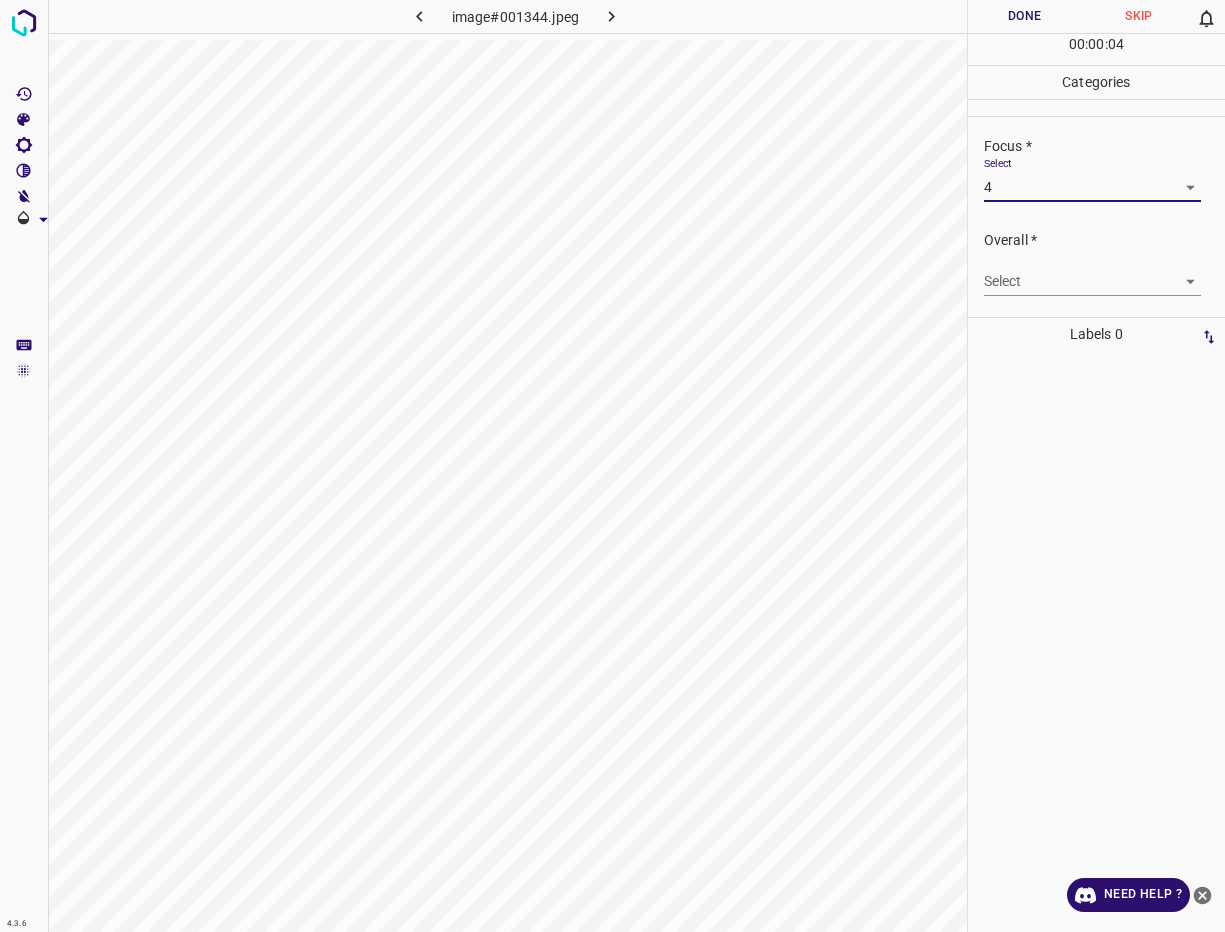 click on "4.3.6  image#001344.jpeg Done Skip 0 00   : 00   : 04   Categories Lighting *  Select 4 4 Focus *  Select 4 4 Overall *  Select ​ Labels   0 Categories 1 Lighting 2 Focus 3 Overall Tools Space Change between modes (Draw & Edit) I Auto labeling R Restore zoom M Zoom in N Zoom out Delete Delete selecte label Filters Z Restore filters X Saturation filter C Brightness filter V Contrast filter B Gray scale filter General O Download Need Help ? - Text - Hide - Delete" at bounding box center [612, 466] 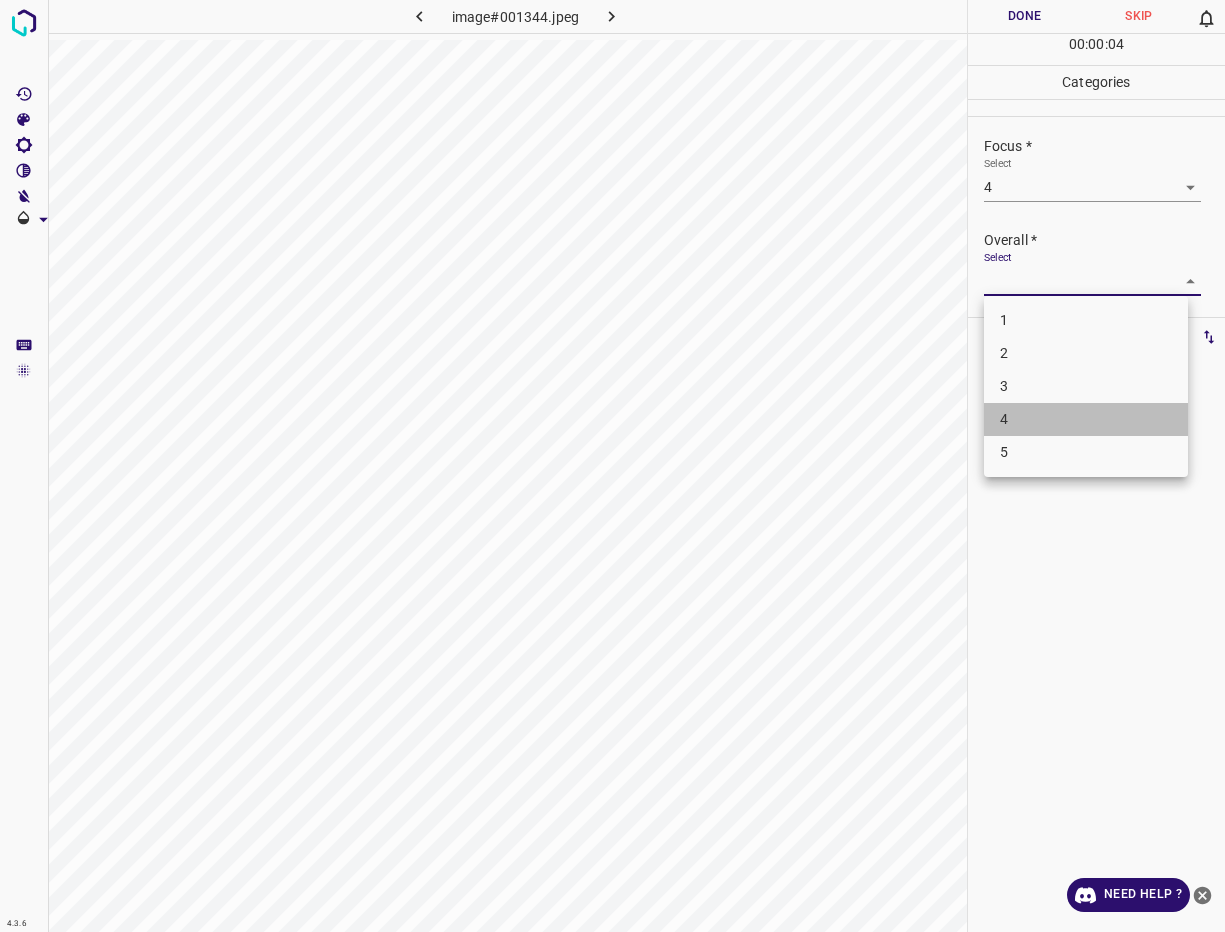 click on "4" at bounding box center (1086, 419) 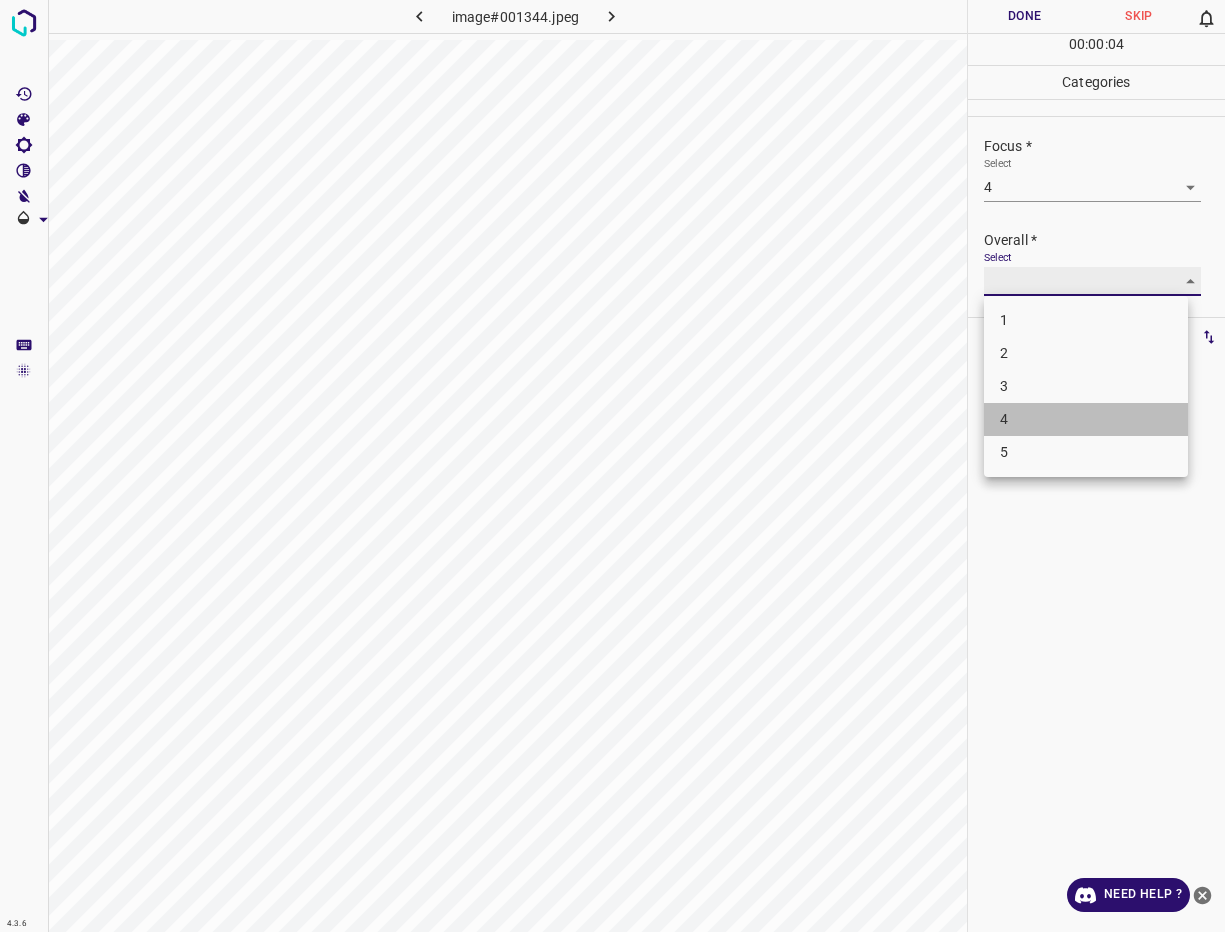 type on "4" 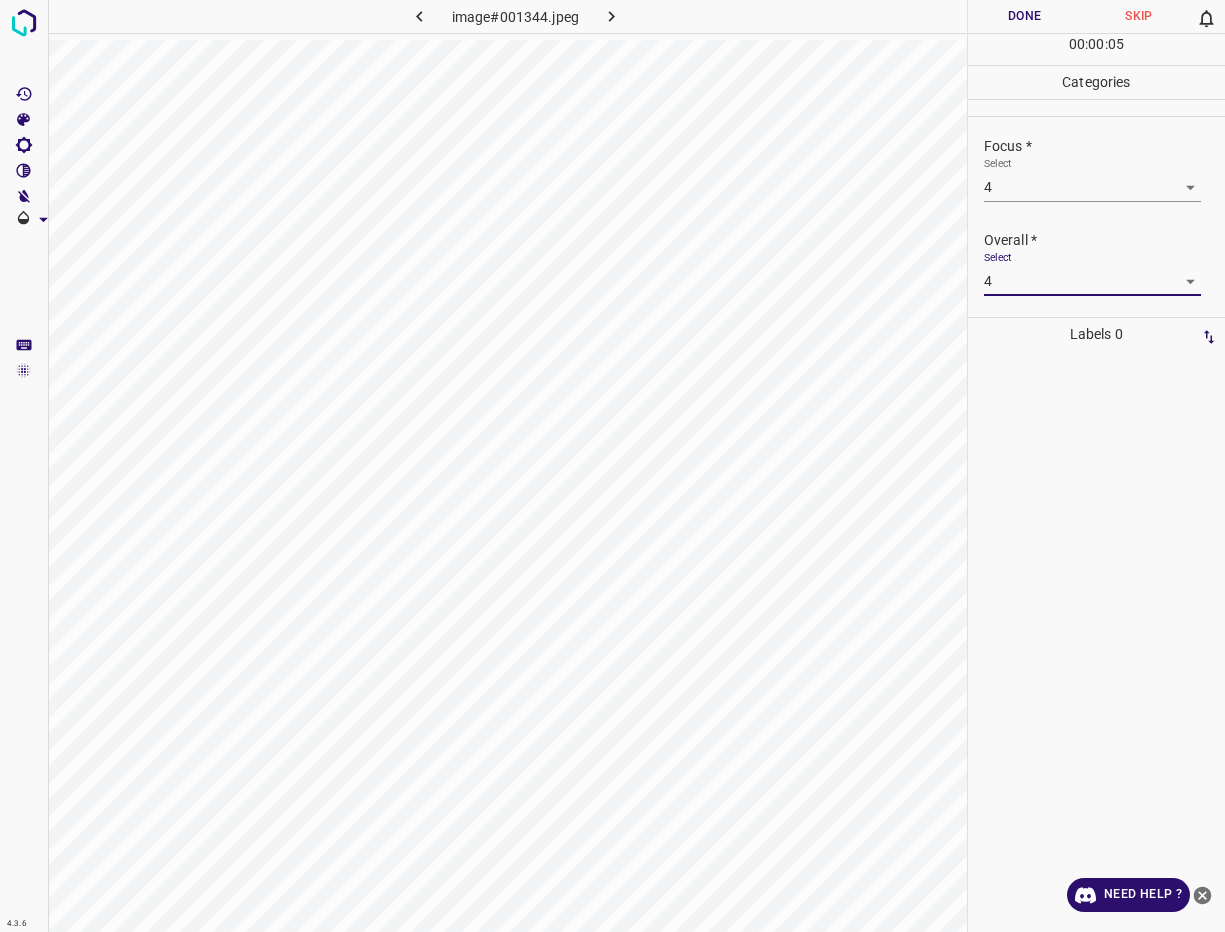 click on "Done" at bounding box center (1025, 16) 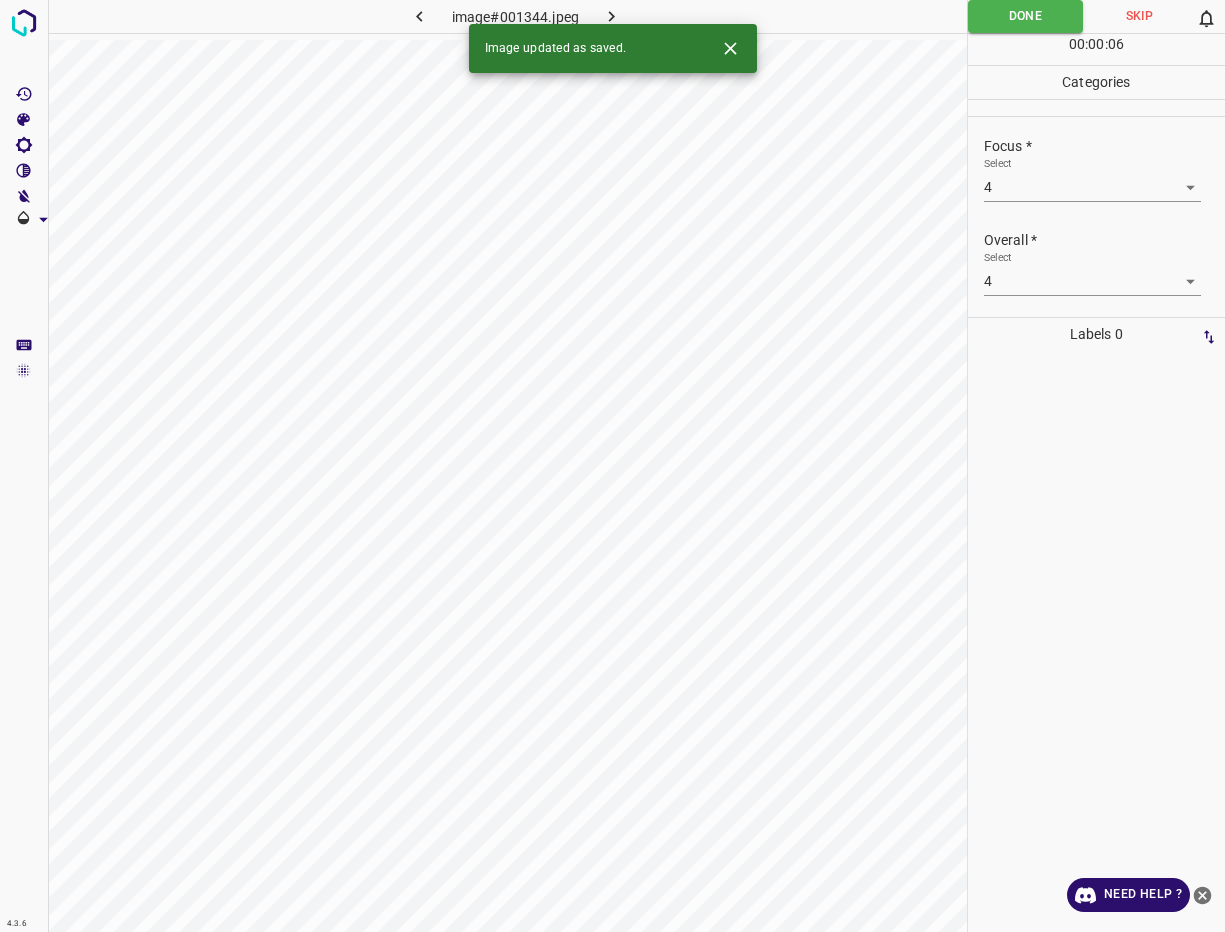 click 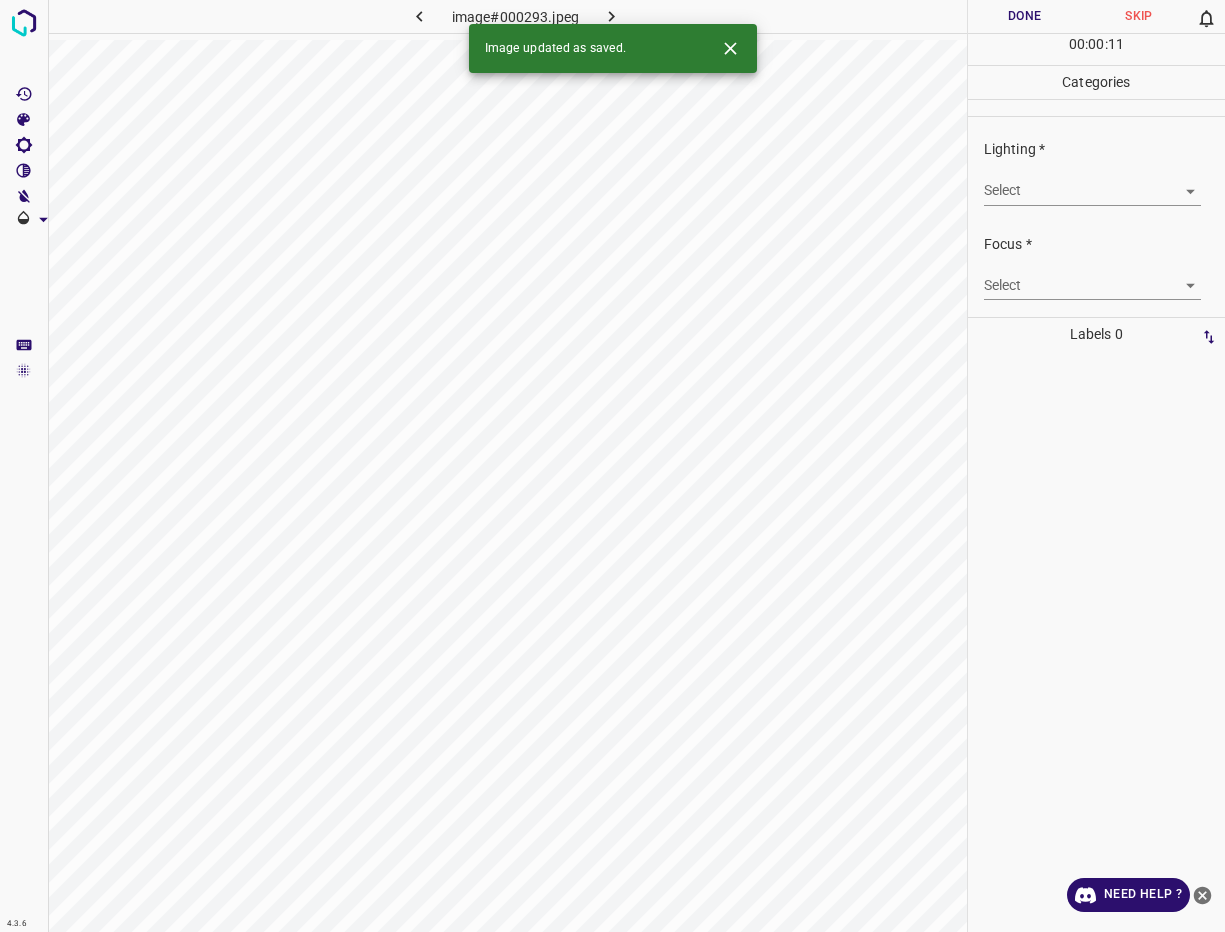 click on "Lighting *  Select ​" at bounding box center [1096, 172] 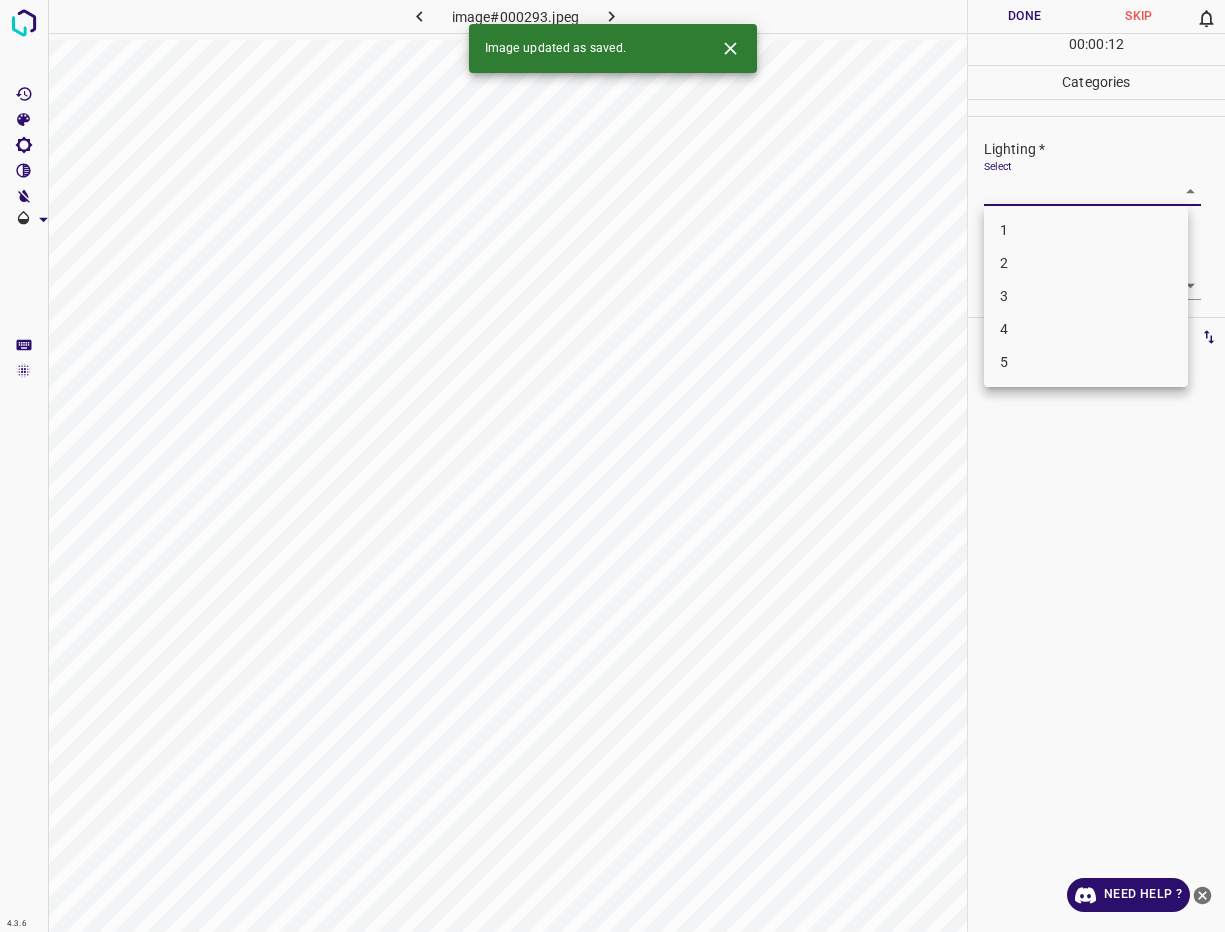 click on "4" at bounding box center [1086, 329] 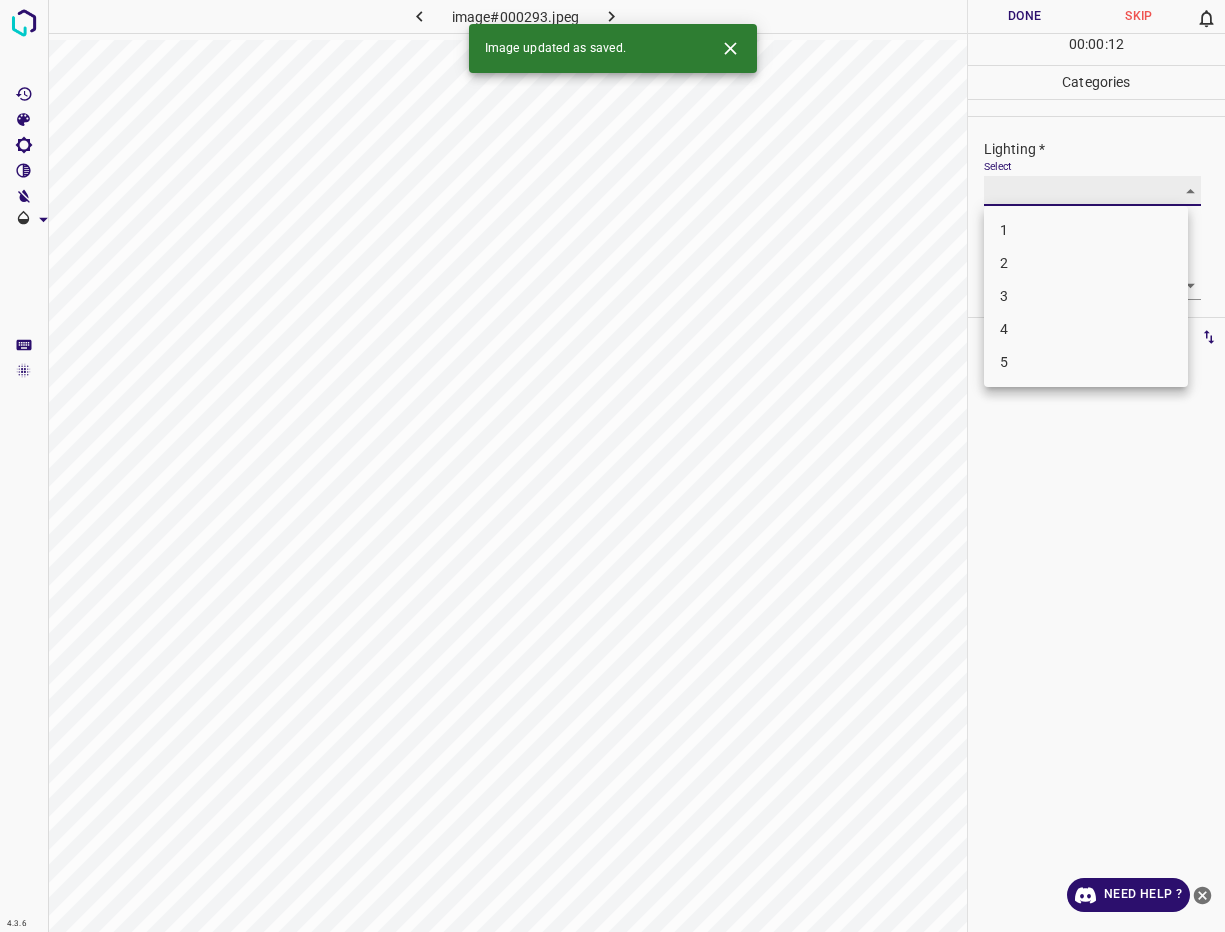 type on "4" 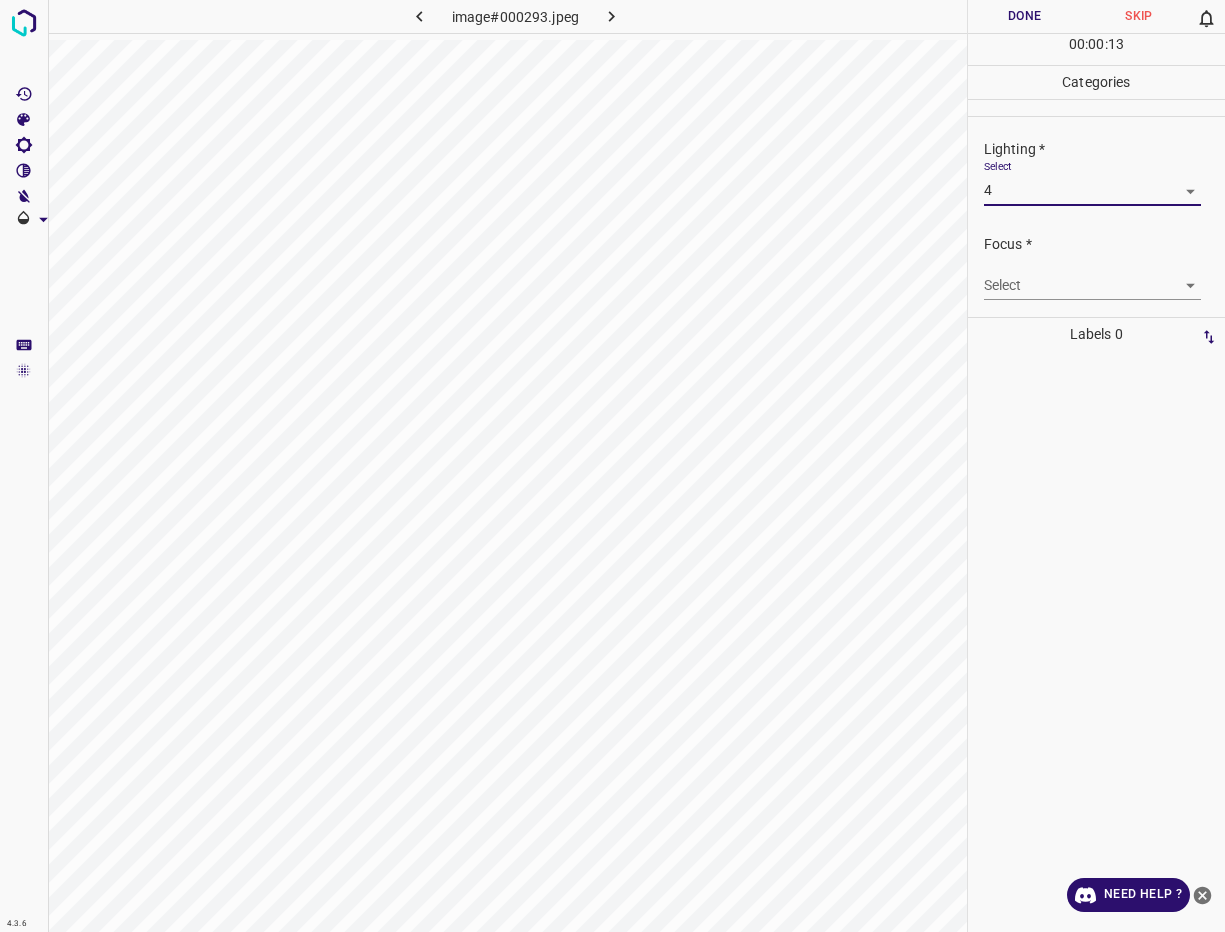 click on "4.3.6  image#000293.jpeg Done Skip 0 00   : 00   : 13   Categories Lighting *  Select 4 4 Focus *  Select ​ Overall *  Select ​ Labels   0 Categories 1 Lighting 2 Focus 3 Overall Tools Space Change between modes (Draw & Edit) I Auto labeling R Restore zoom M Zoom in N Zoom out Delete Delete selecte label Filters Z Restore filters X Saturation filter C Brightness filter V Contrast filter B Gray scale filter General O Download Need Help ? - Text - Hide - Delete" at bounding box center (612, 466) 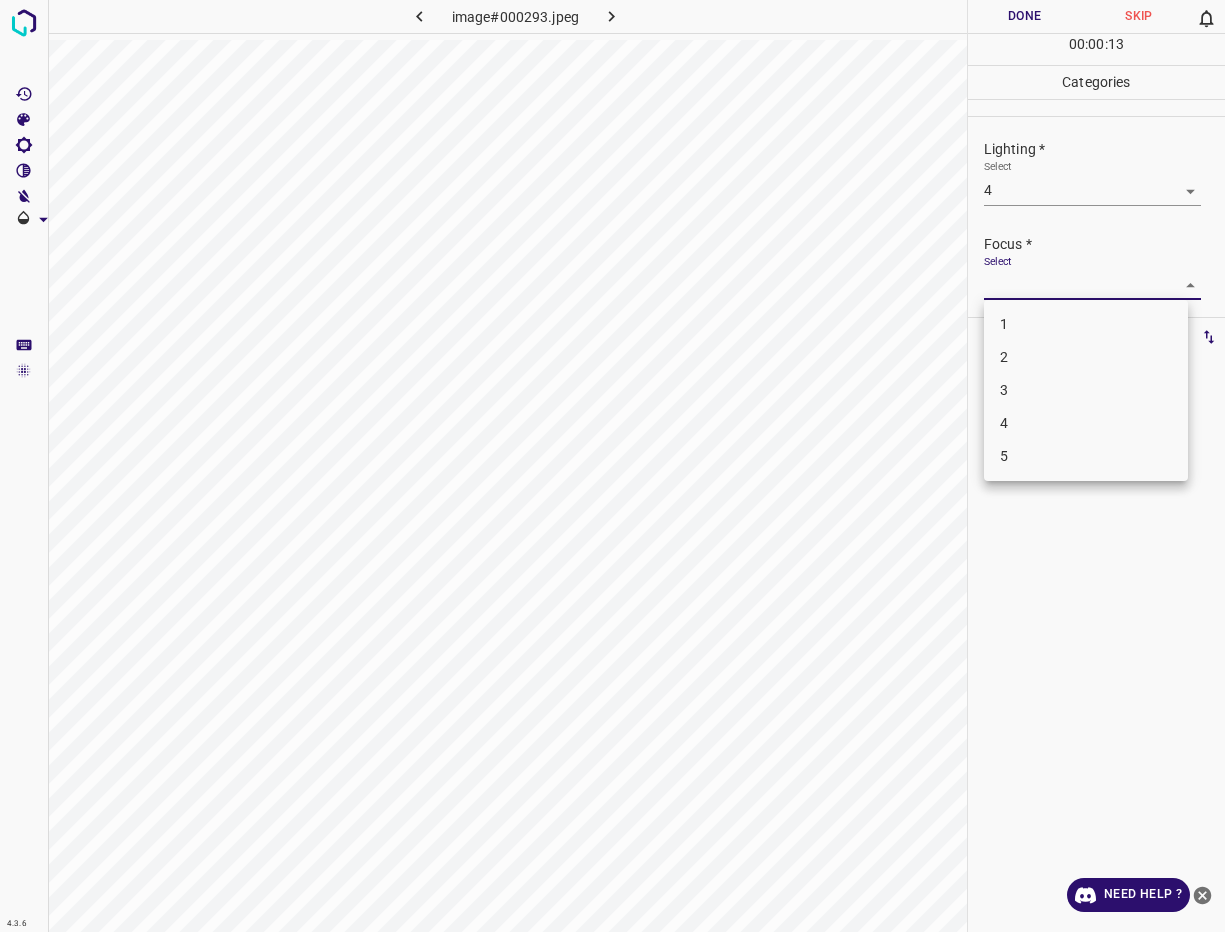 click on "4" at bounding box center [1086, 423] 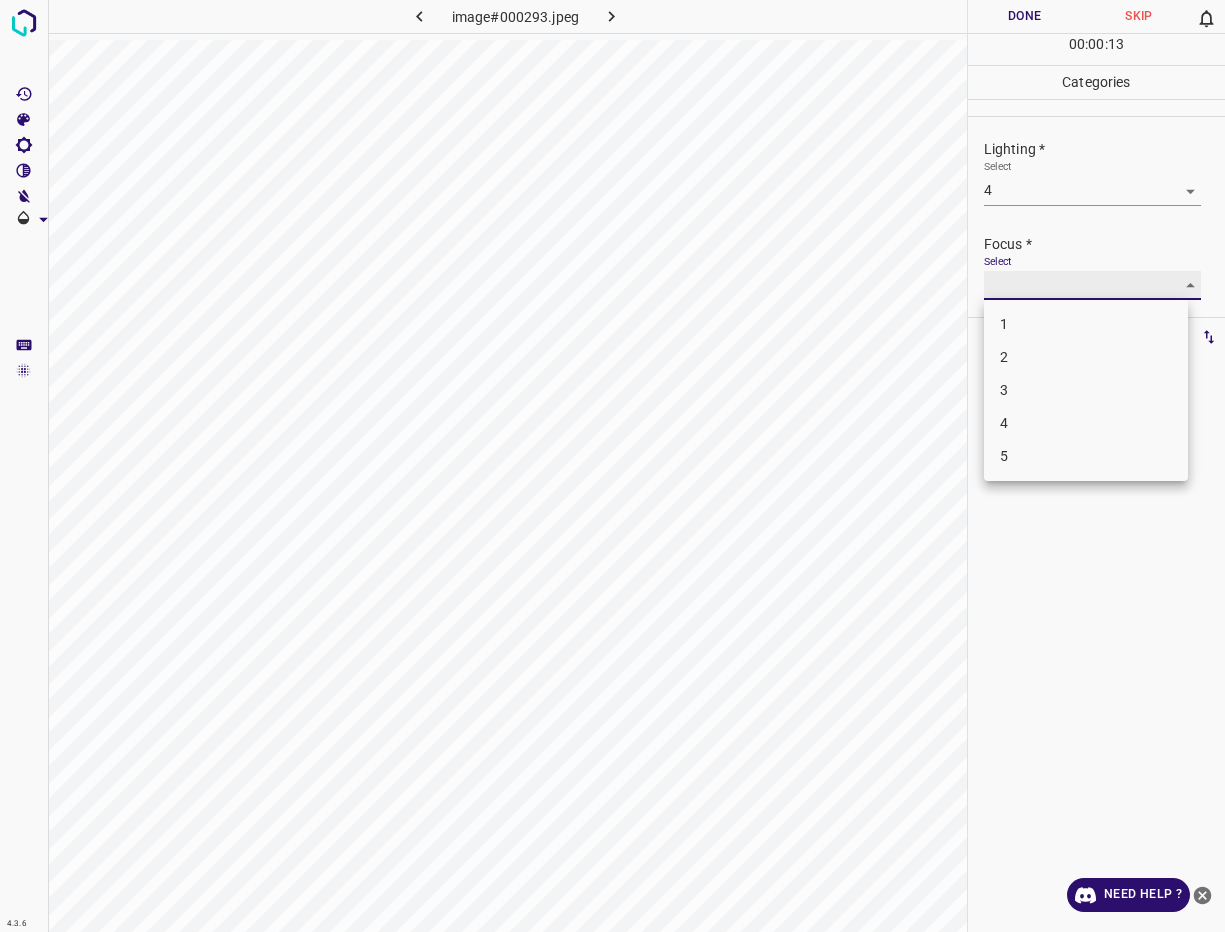 type on "4" 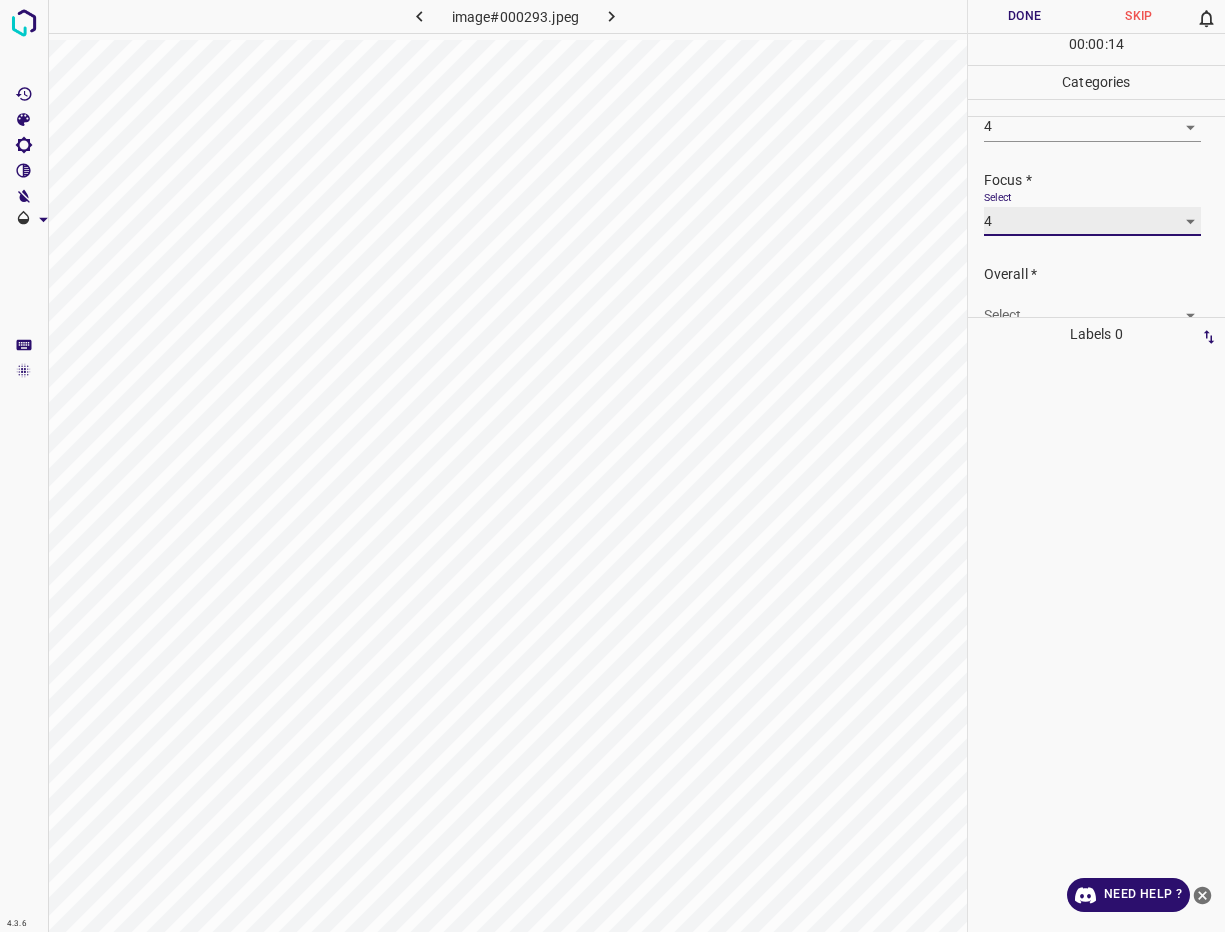 scroll, scrollTop: 98, scrollLeft: 0, axis: vertical 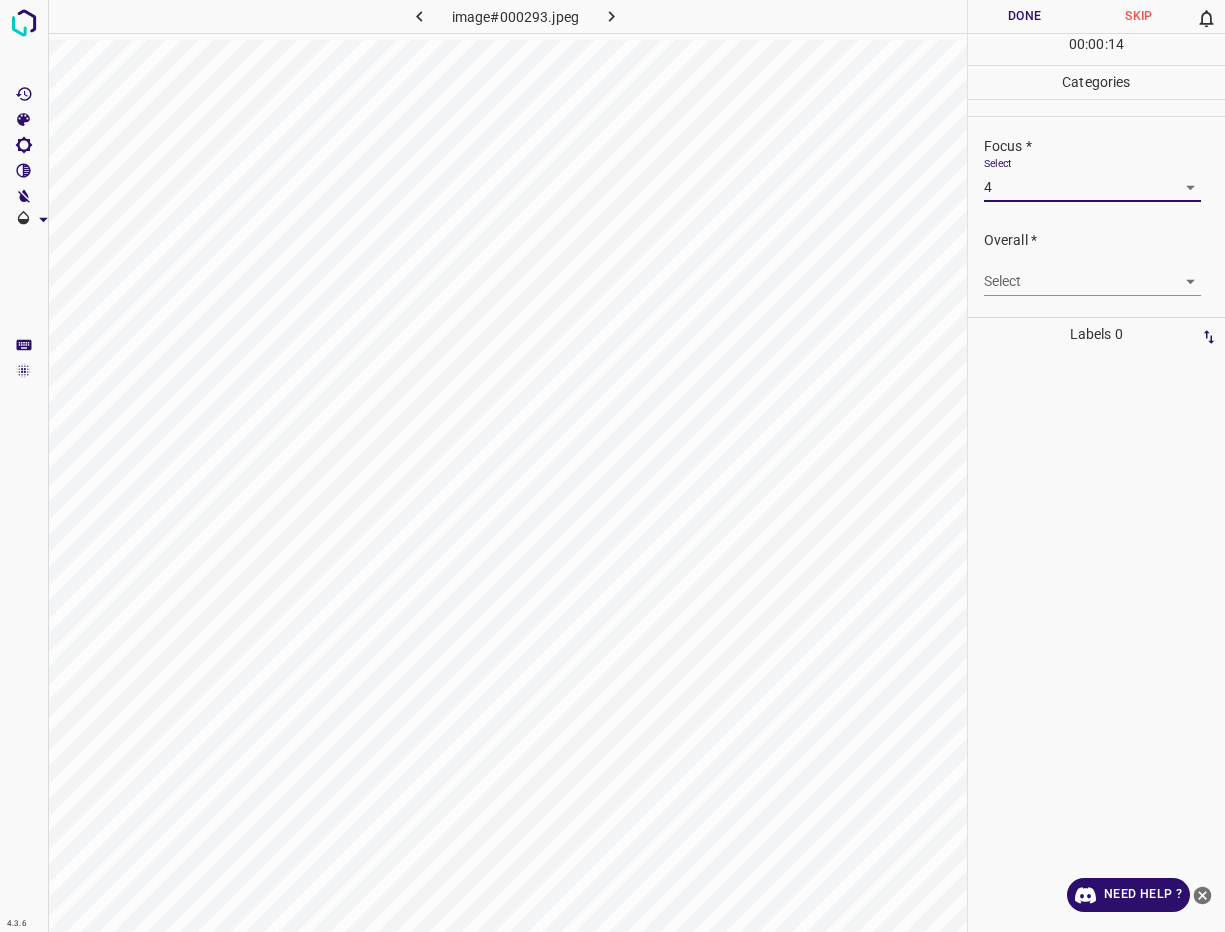 click on "4.3.6  image#000293.jpeg Done Skip 0 00   : 00   : 14   Categories Lighting *  Select 4 4 Focus *  Select 4 4 Overall *  Select ​ Labels   0 Categories 1 Lighting 2 Focus 3 Overall Tools Space Change between modes (Draw & Edit) I Auto labeling R Restore zoom M Zoom in N Zoom out Delete Delete selecte label Filters Z Restore filters X Saturation filter C Brightness filter V Contrast filter B Gray scale filter General O Download Need Help ? - Text - Hide - Delete" at bounding box center [612, 466] 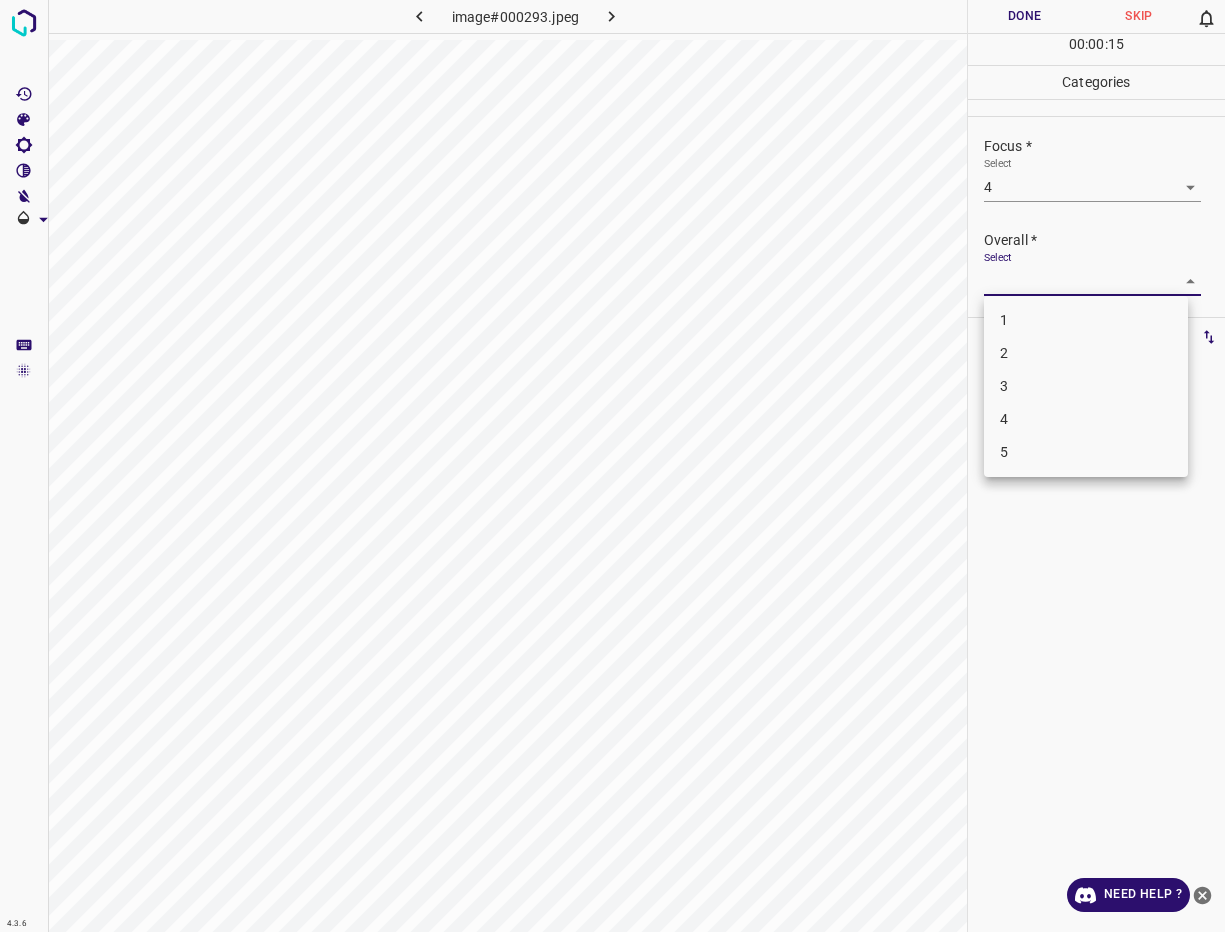 click on "4" at bounding box center [1086, 419] 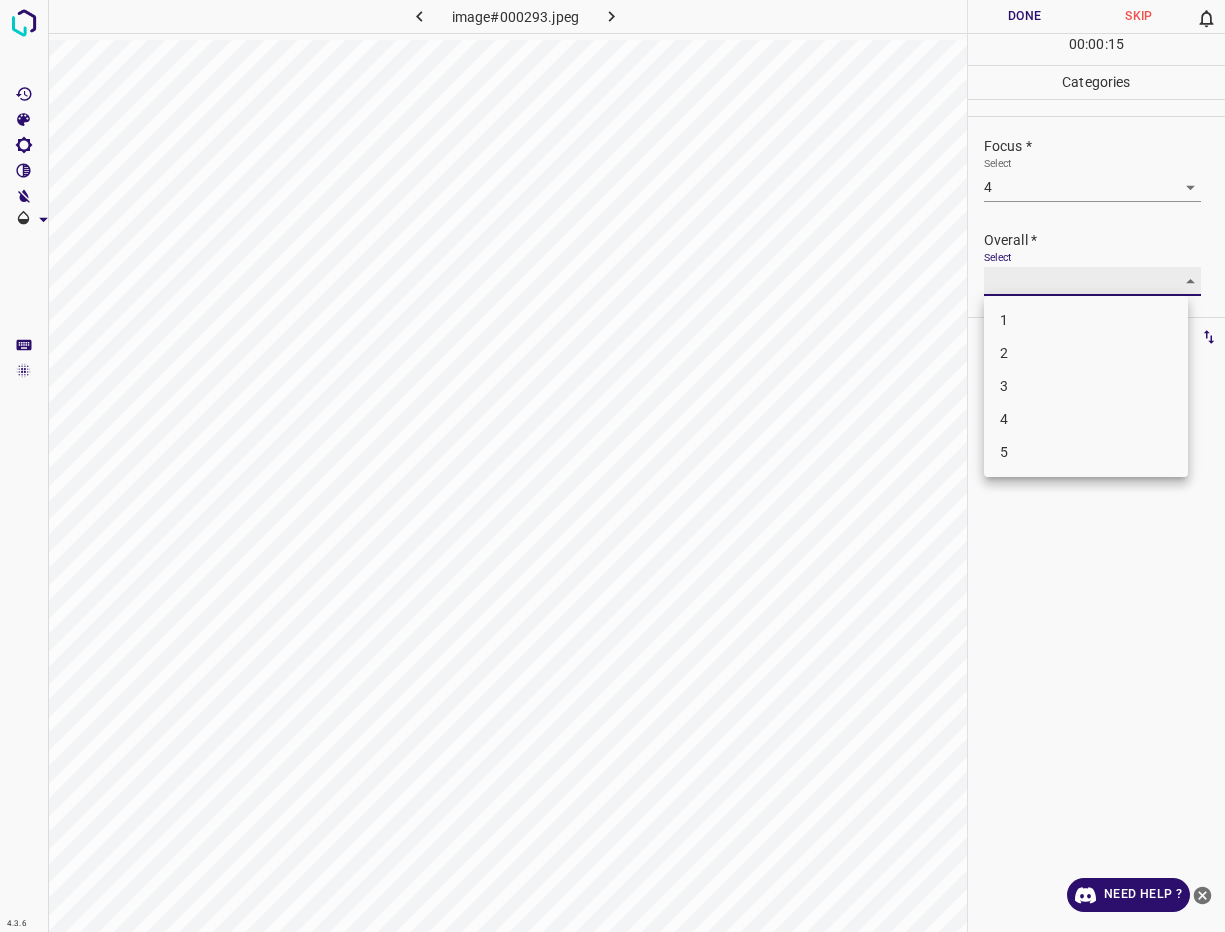 type on "4" 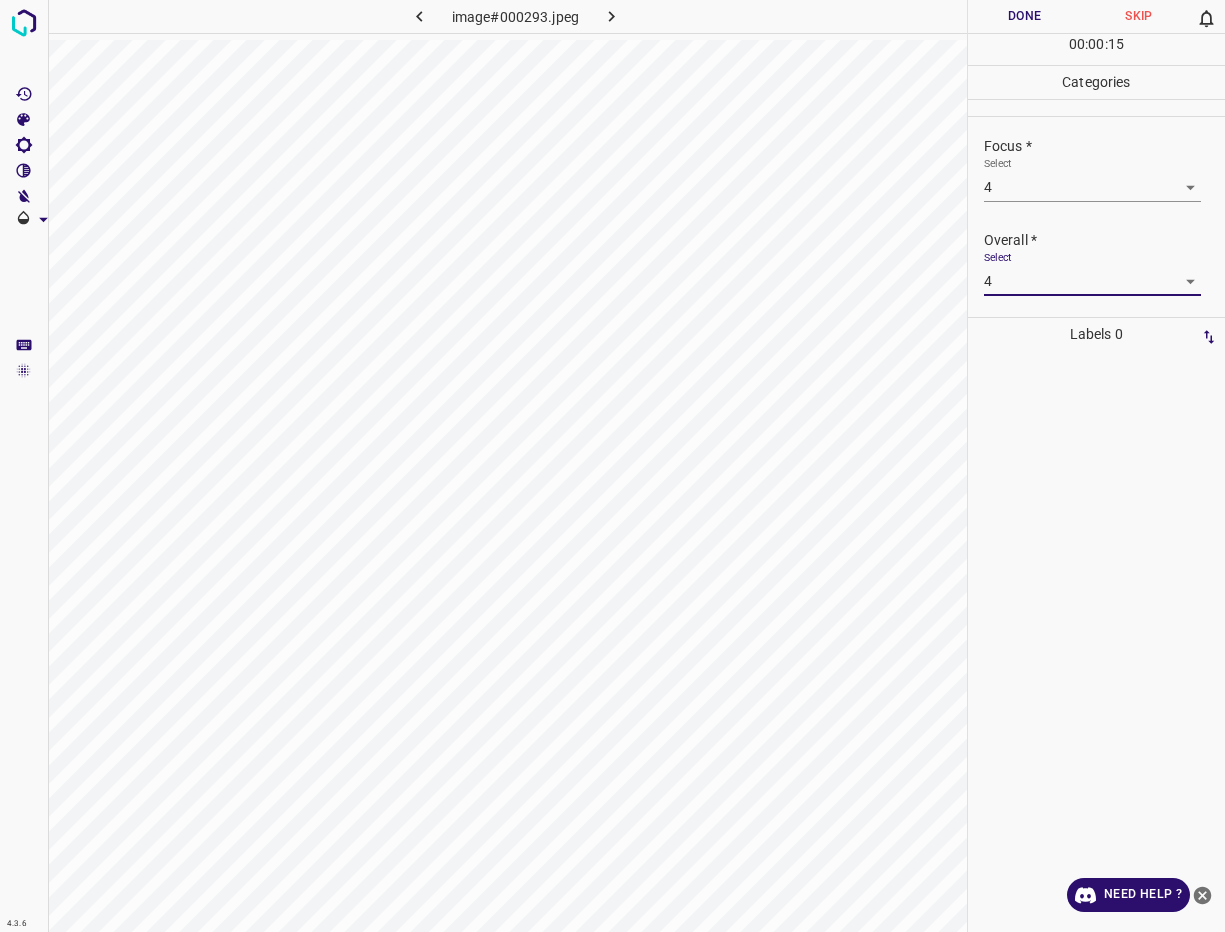 drag, startPoint x: 917, startPoint y: 373, endPoint x: 947, endPoint y: 251, distance: 125.63439 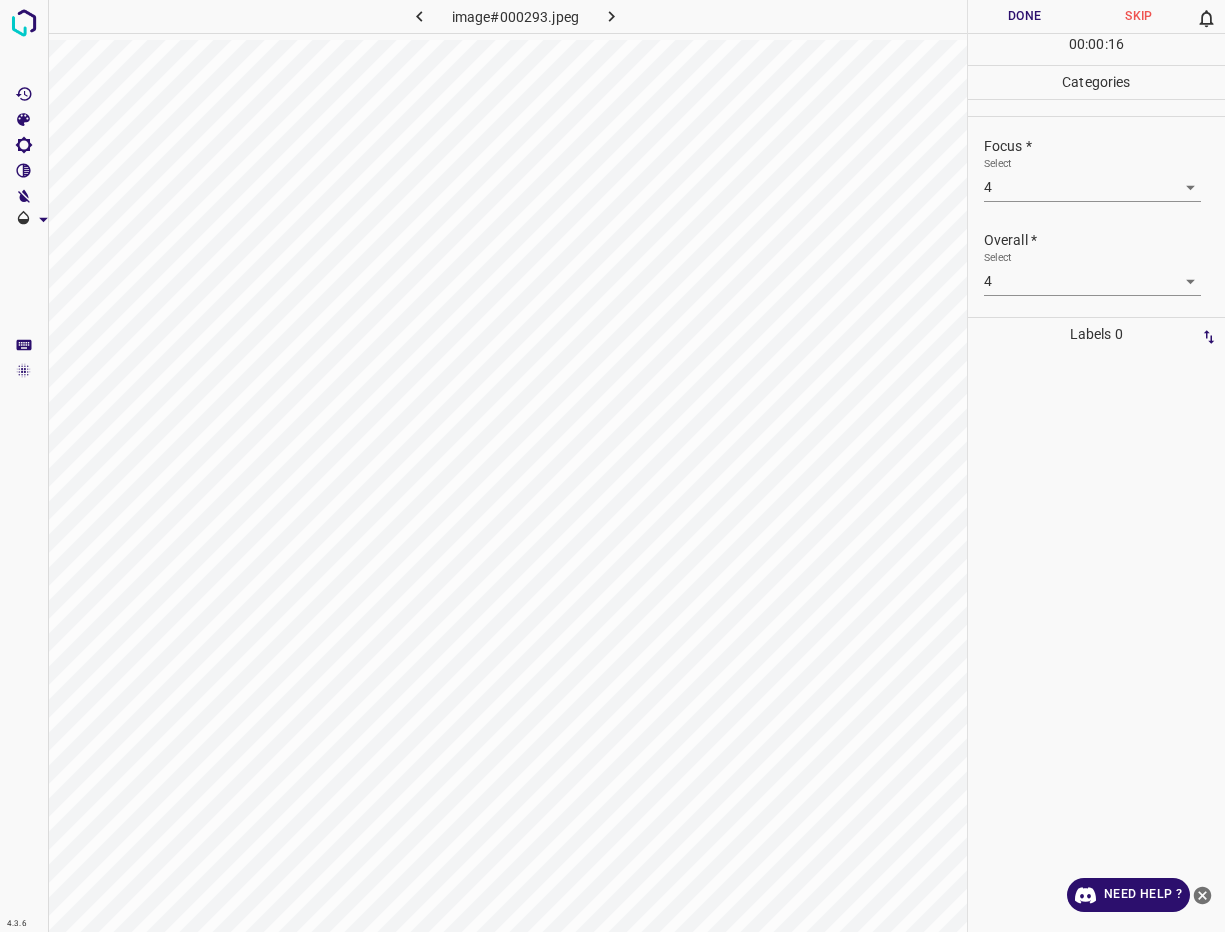 click on "Done" at bounding box center (1025, 16) 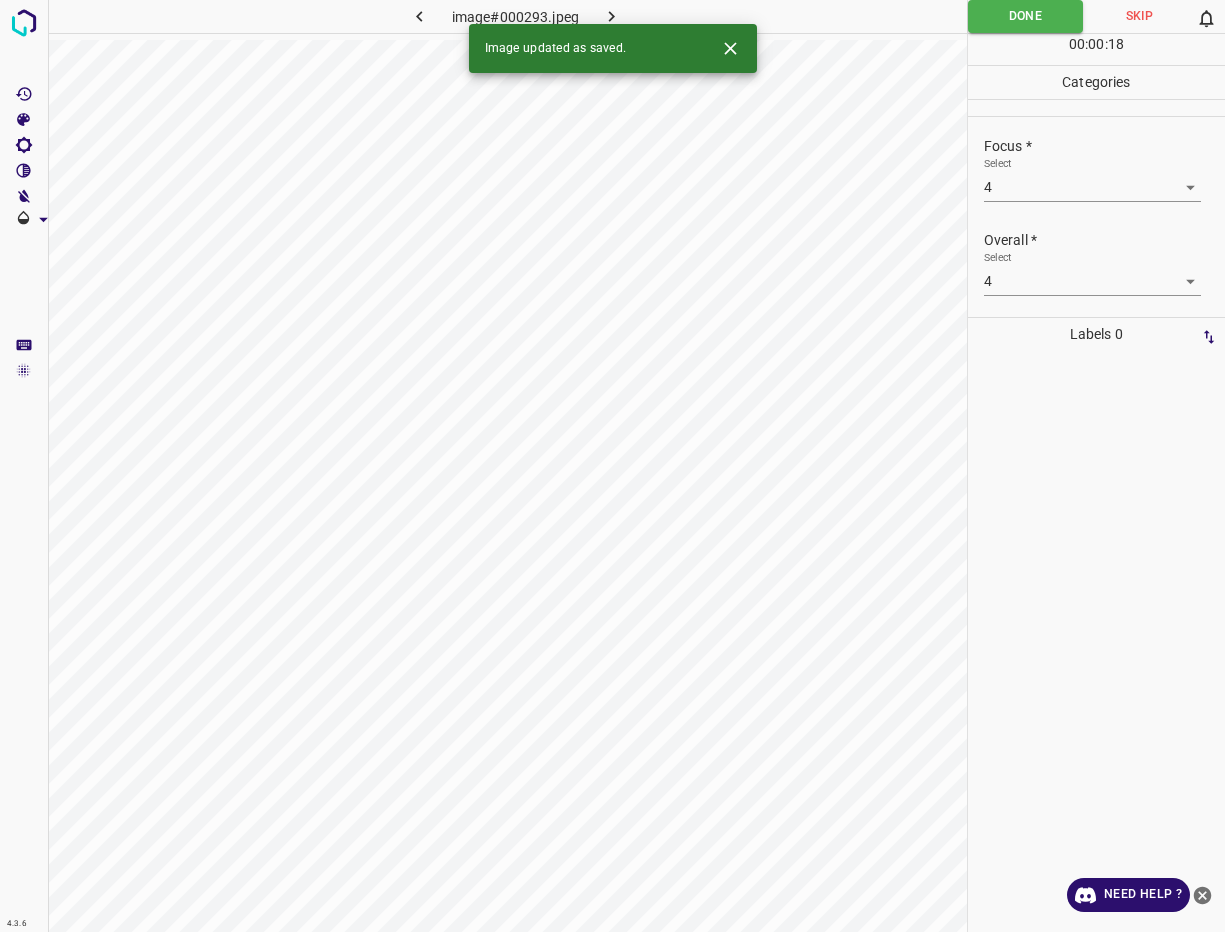 click at bounding box center (611, 16) 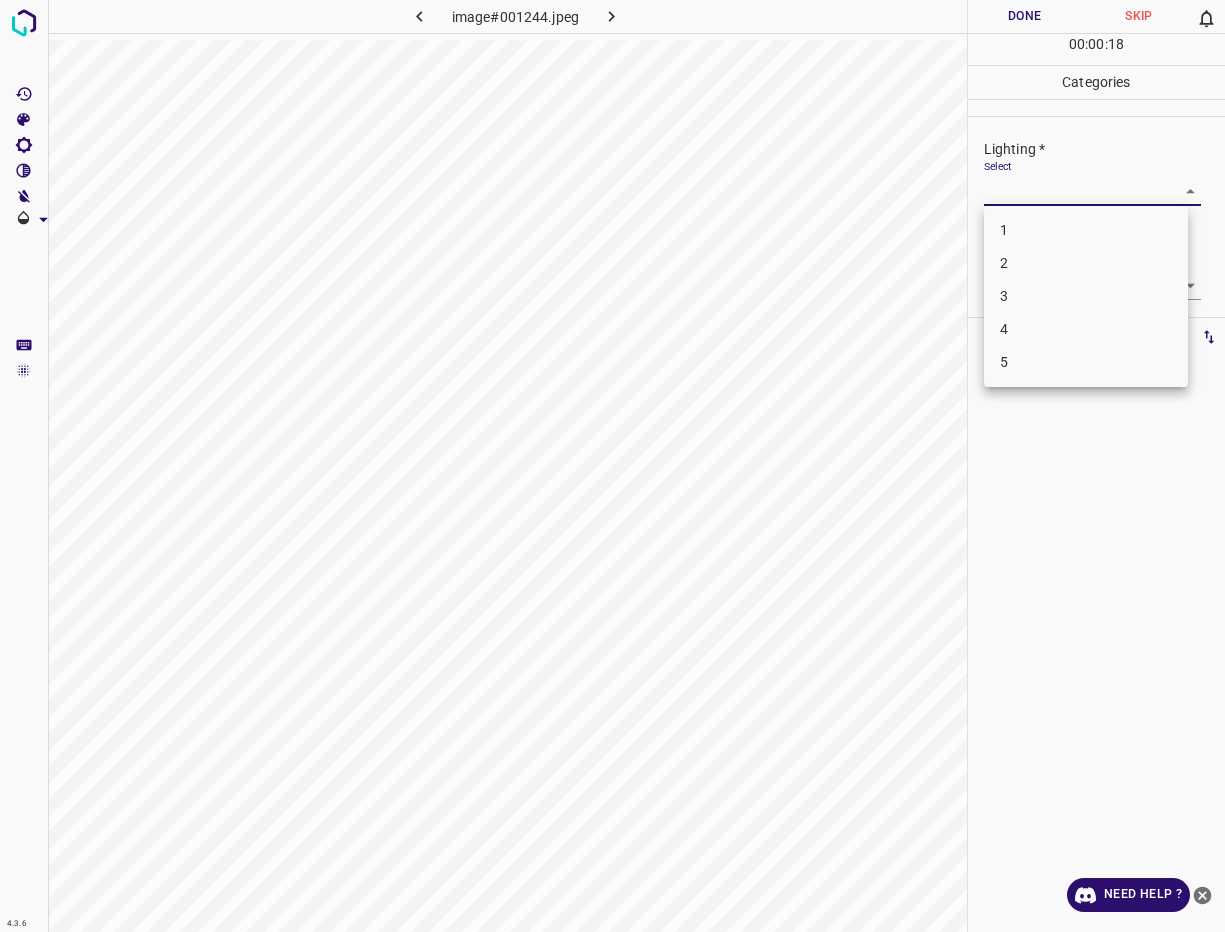 click on "4.3.6  image#001244.jpeg Done Skip 0 00   : 00   : 18   Categories Lighting *  Select ​ Focus *  Select ​ Overall *  Select ​ Labels   0 Categories 1 Lighting 2 Focus 3 Overall Tools Space Change between modes (Draw & Edit) I Auto labeling R Restore zoom M Zoom in N Zoom out Delete Delete selecte label Filters Z Restore filters X Saturation filter C Brightness filter V Contrast filter B Gray scale filter General O Download Need Help ? - Text - Hide - Delete 1 2 3 4 5" at bounding box center (612, 466) 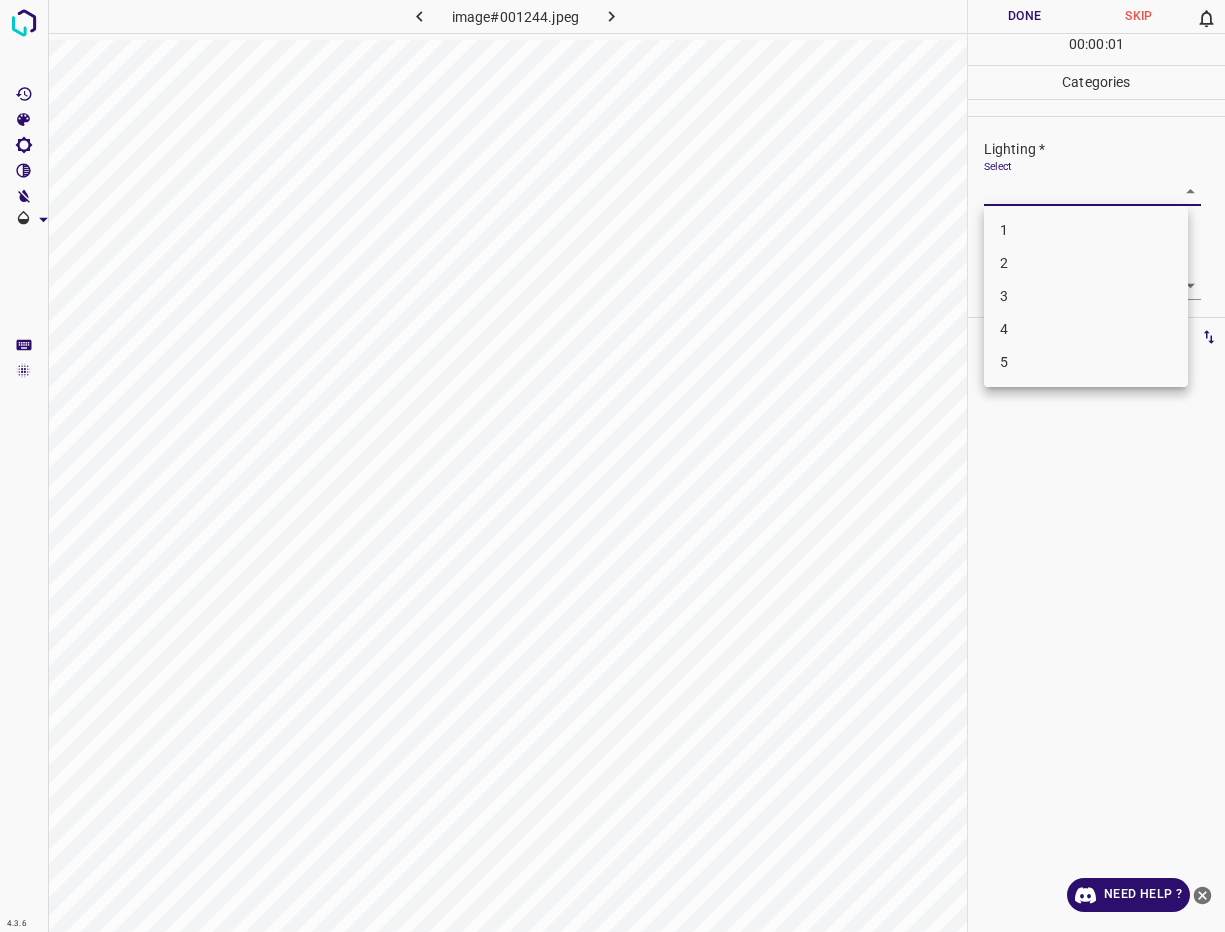 click on "3" at bounding box center [1086, 296] 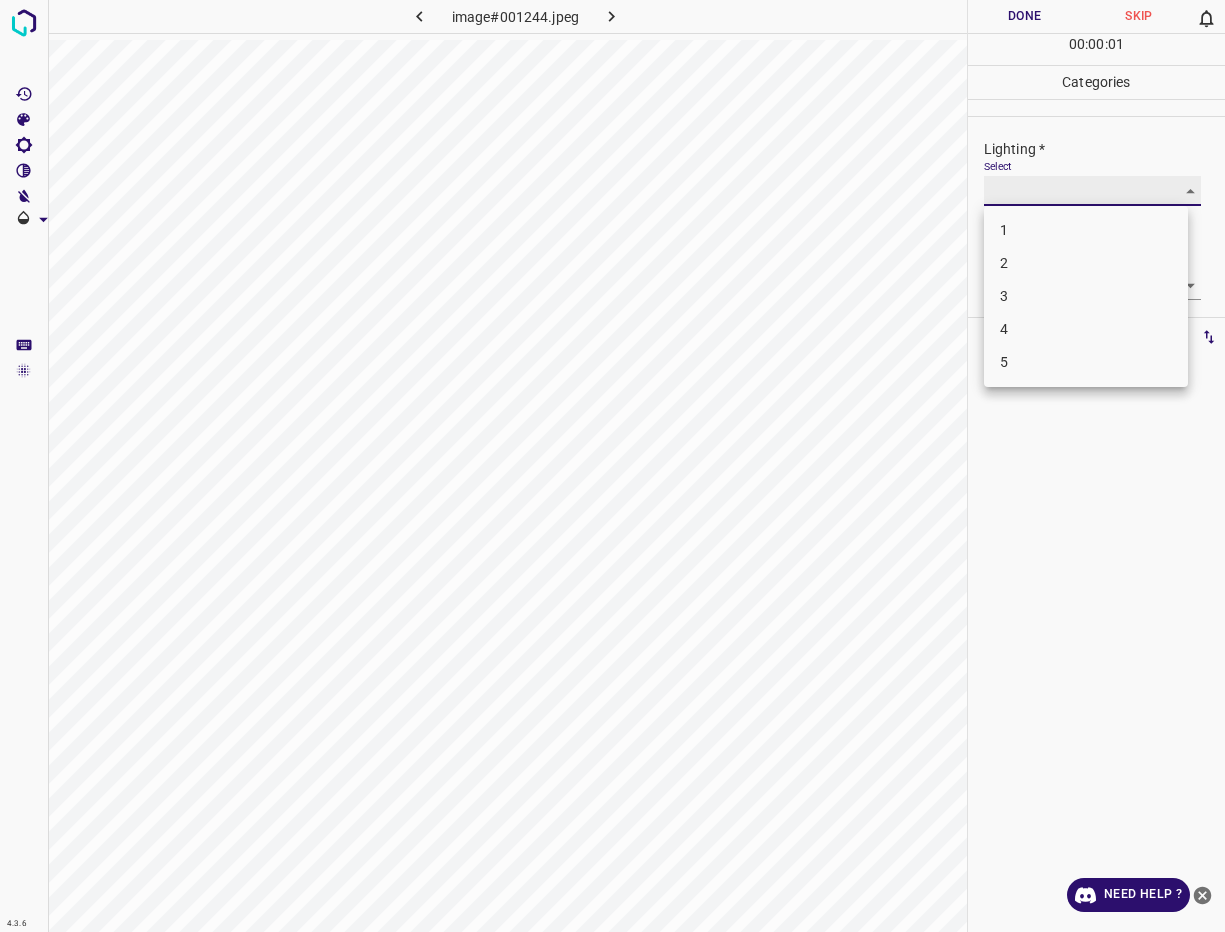 type on "3" 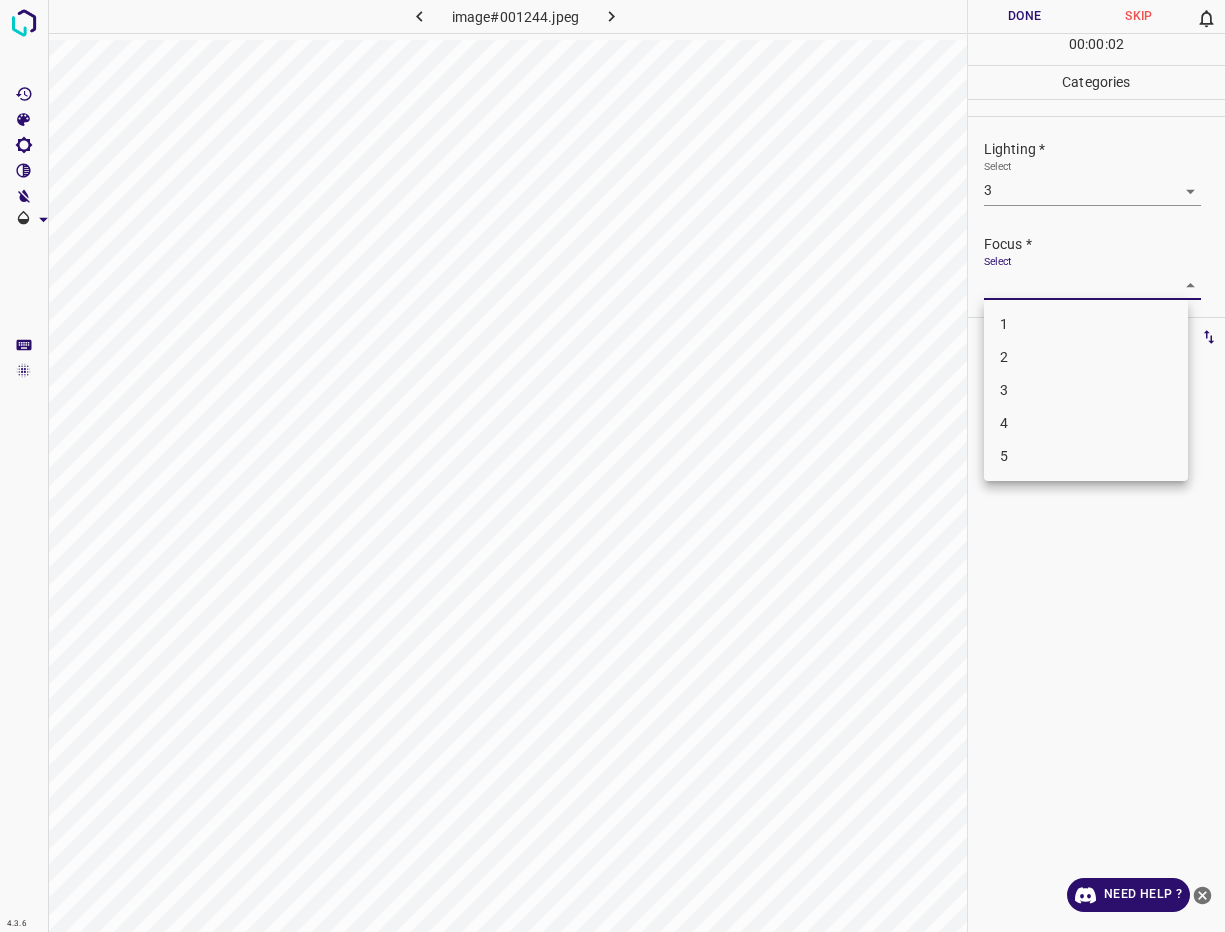 click on "4.3.6  image#001244.jpeg Done Skip 0 00   : 00   : 02   Categories Lighting *  Select 3 3 Focus *  Select ​ Overall *  Select ​ Labels   0 Categories 1 Lighting 2 Focus 3 Overall Tools Space Change between modes (Draw & Edit) I Auto labeling R Restore zoom M Zoom in N Zoom out Delete Delete selecte label Filters Z Restore filters X Saturation filter C Brightness filter V Contrast filter B Gray scale filter General O Download Need Help ? - Text - Hide - Delete 1 2 3 4 5" at bounding box center [612, 466] 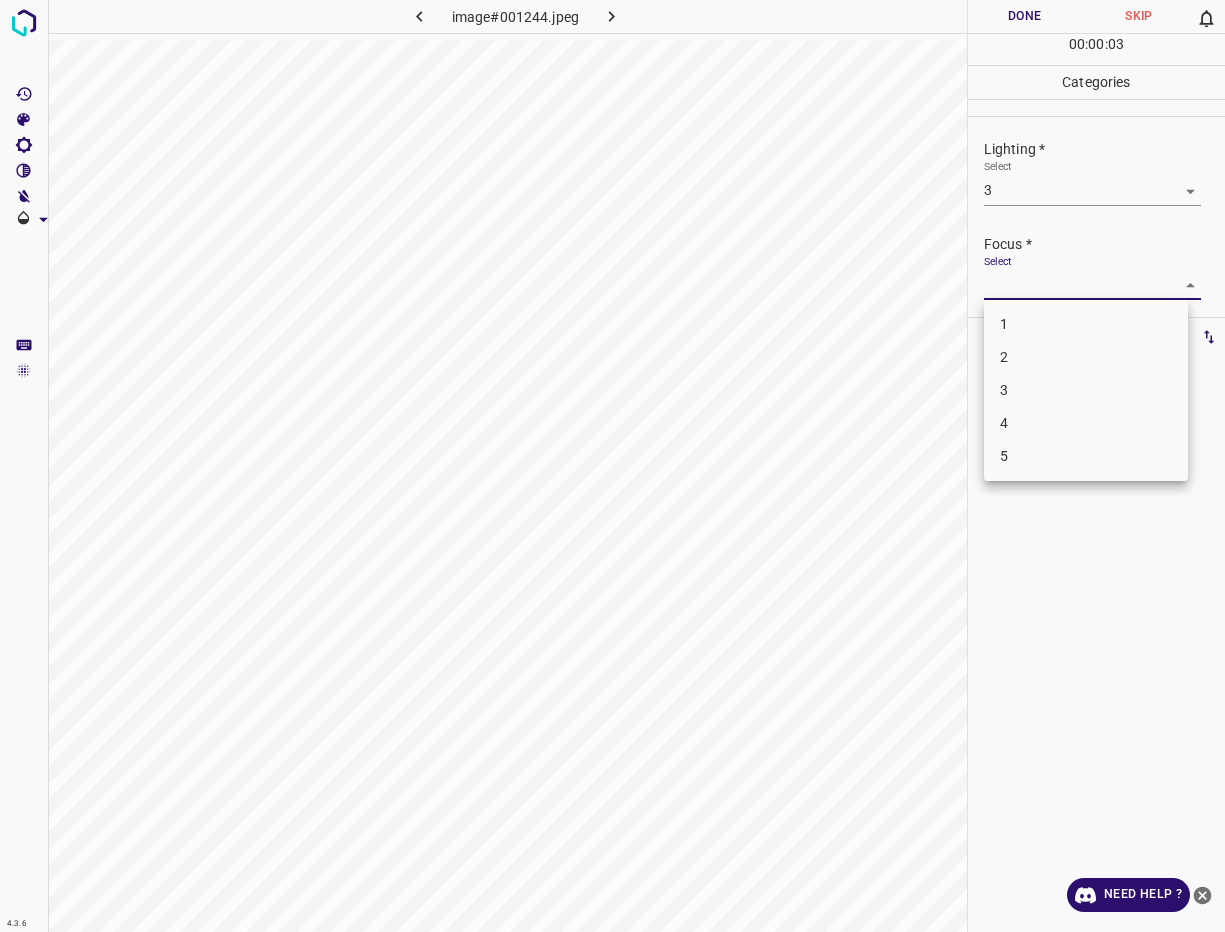 click on "3" at bounding box center [1086, 390] 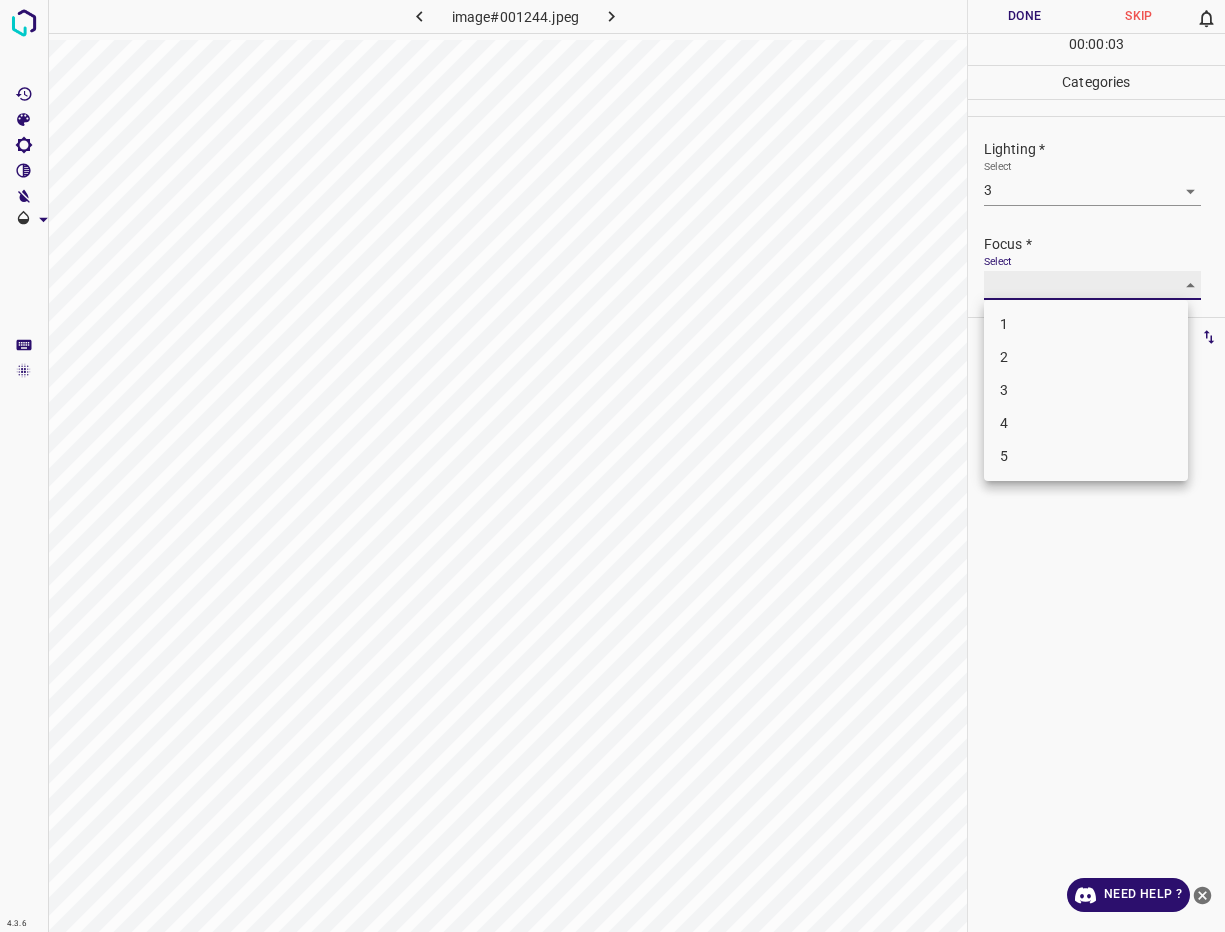 type on "3" 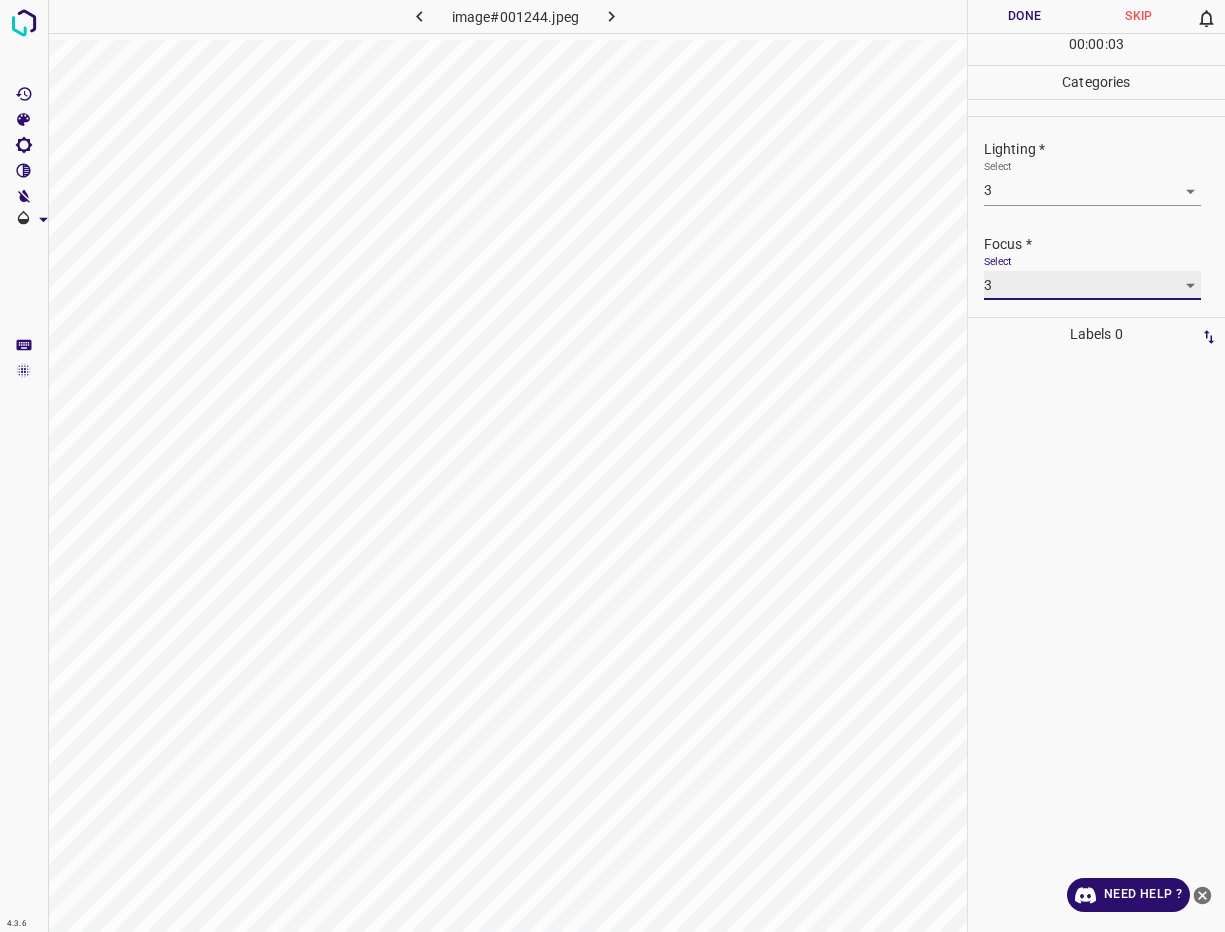 scroll, scrollTop: 98, scrollLeft: 0, axis: vertical 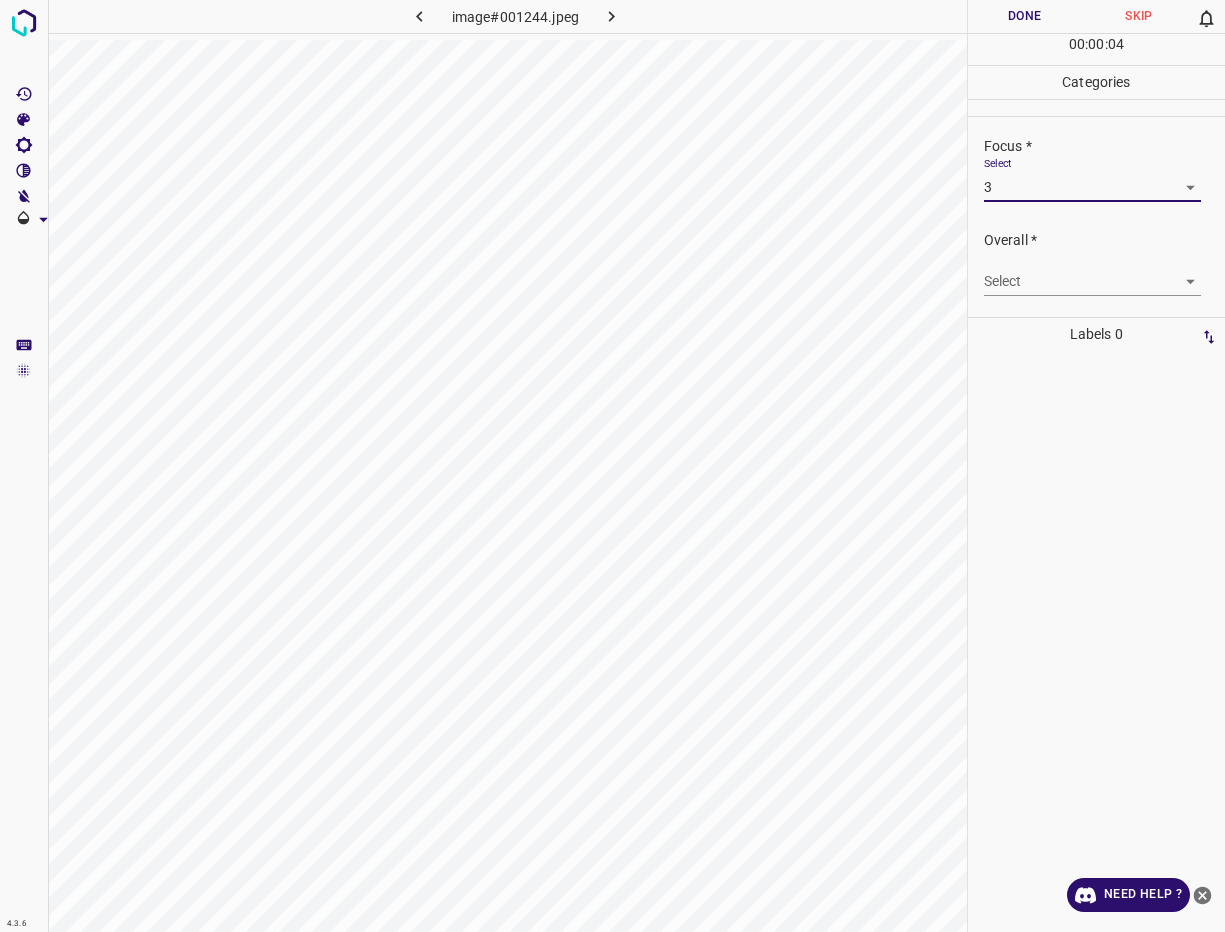 click on "4.3.6  image#001244.jpeg Done Skip 0 00   : 00   : 04   Categories Lighting *  Select 3 3 Focus *  Select 3 3 Overall *  Select ​ Labels   0 Categories 1 Lighting 2 Focus 3 Overall Tools Space Change between modes (Draw & Edit) I Auto labeling R Restore zoom M Zoom in N Zoom out Delete Delete selecte label Filters Z Restore filters X Saturation filter C Brightness filter V Contrast filter B Gray scale filter General O Download Need Help ? - Text - Hide - Delete" at bounding box center (612, 466) 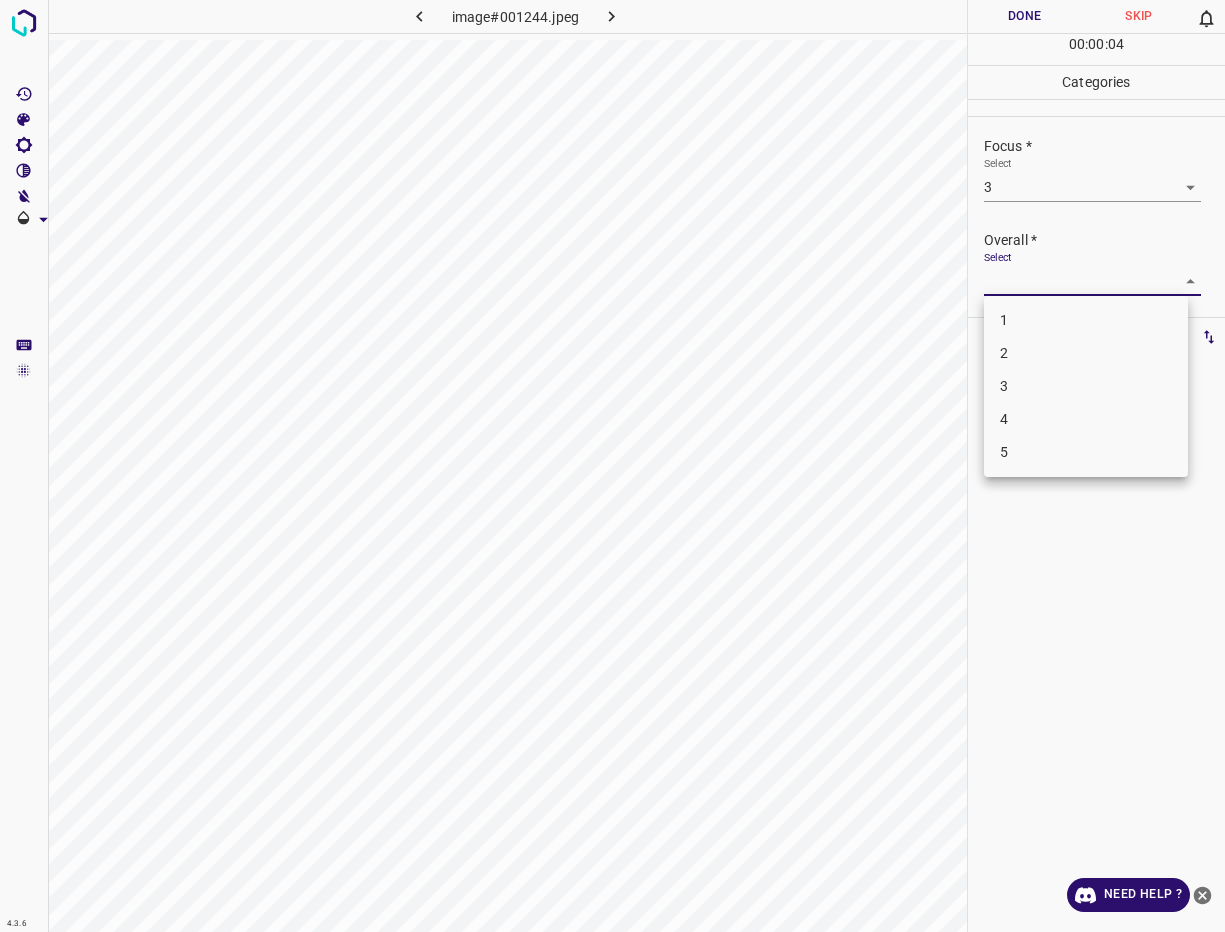 click on "3" at bounding box center (1086, 386) 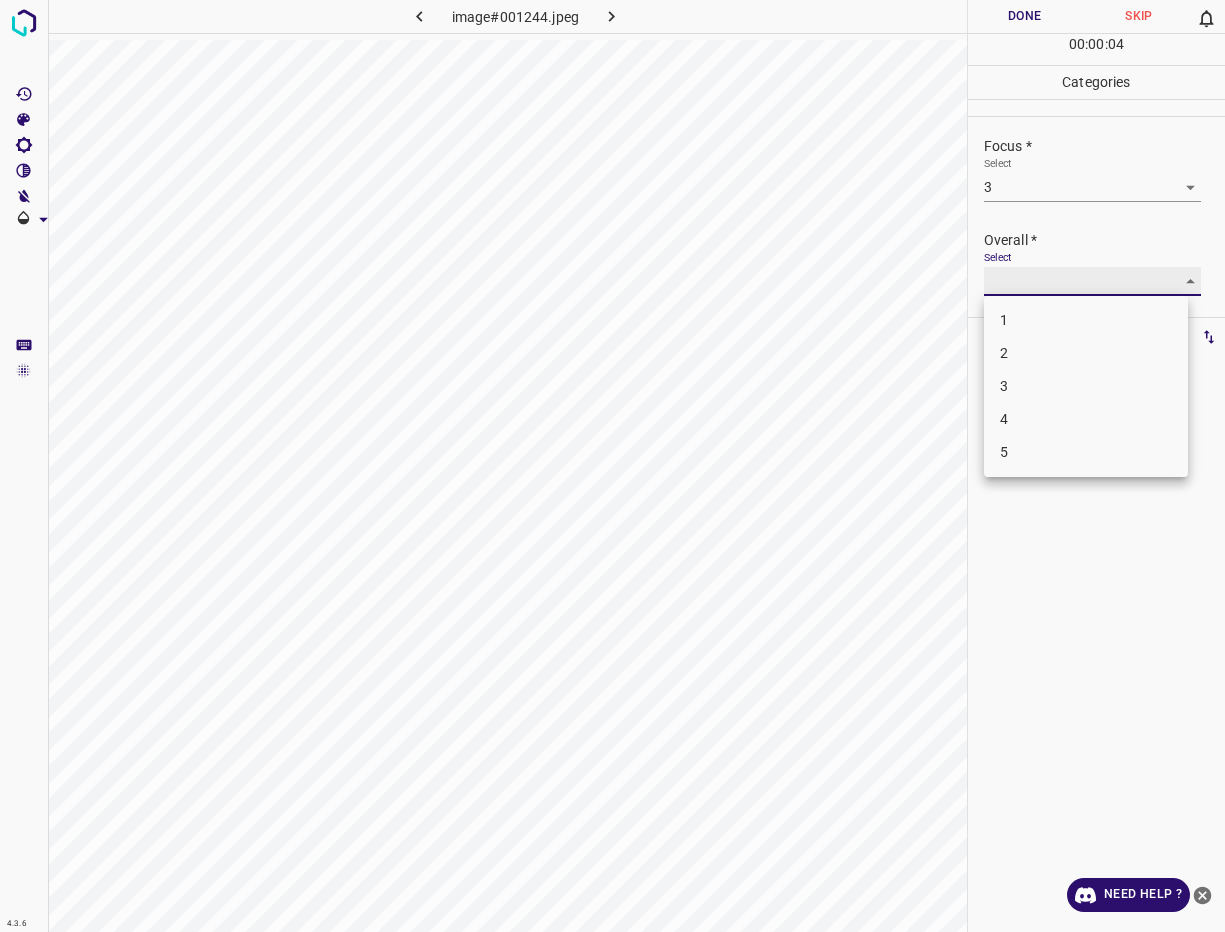 type on "3" 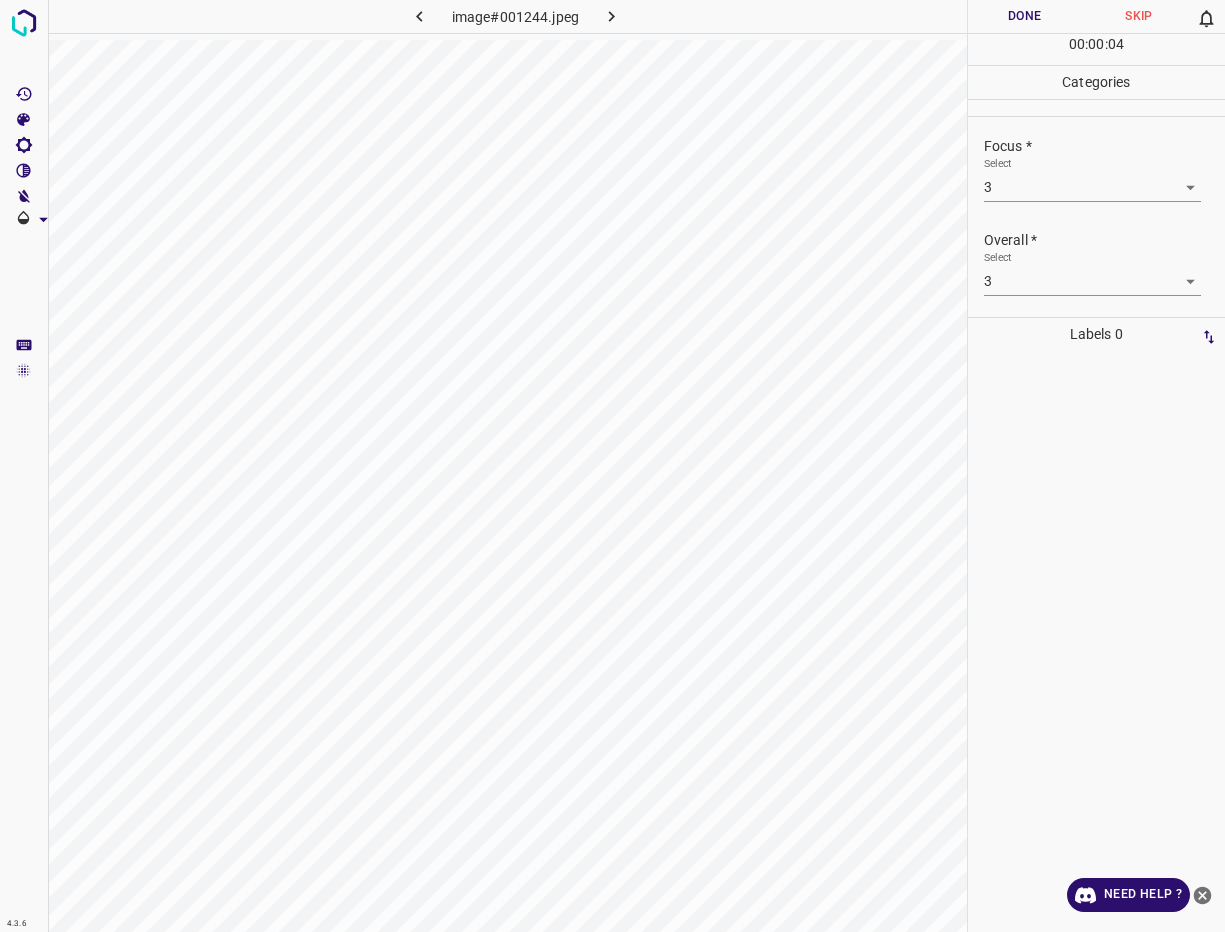 drag, startPoint x: 915, startPoint y: 358, endPoint x: 916, endPoint y: 335, distance: 23.021729 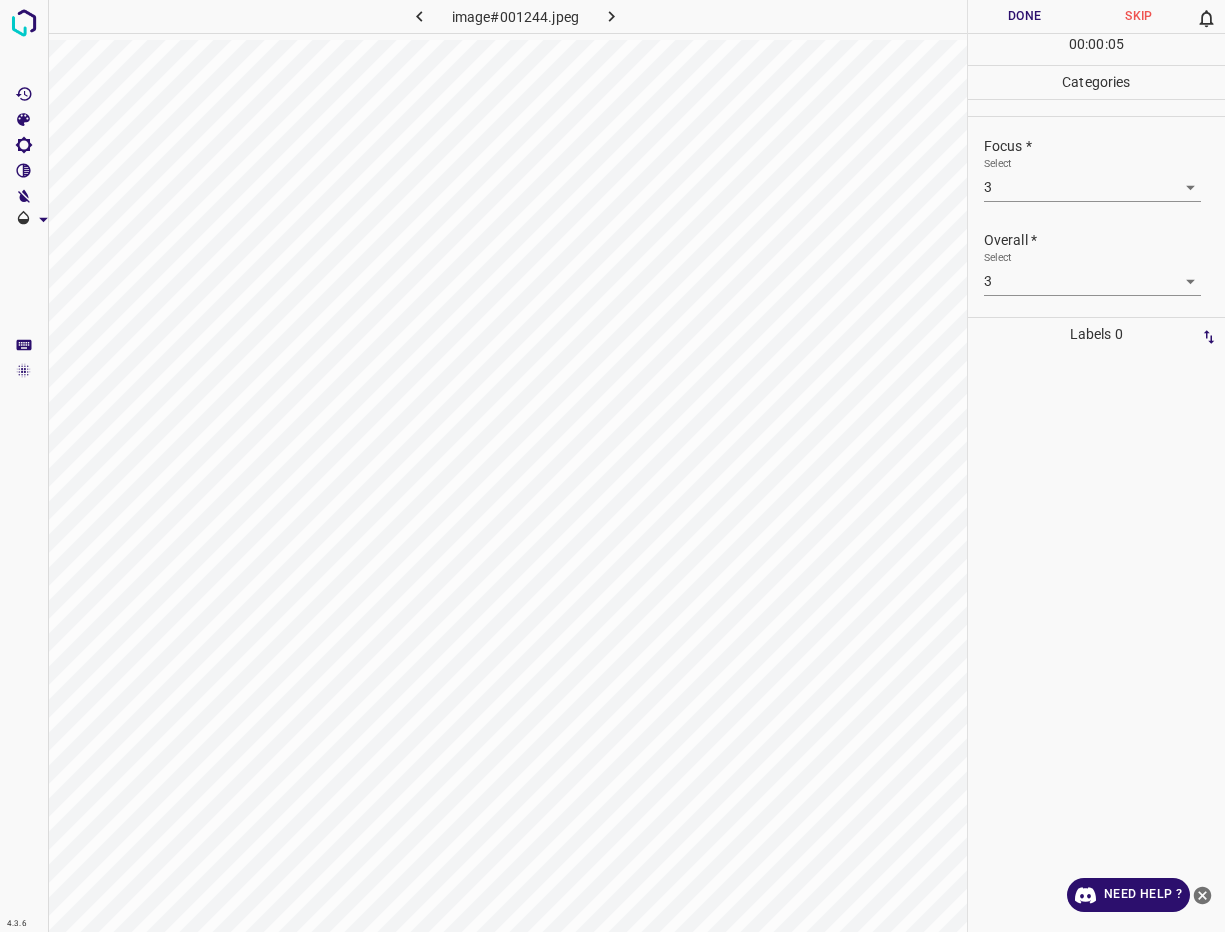 click on "Done" at bounding box center [1025, 16] 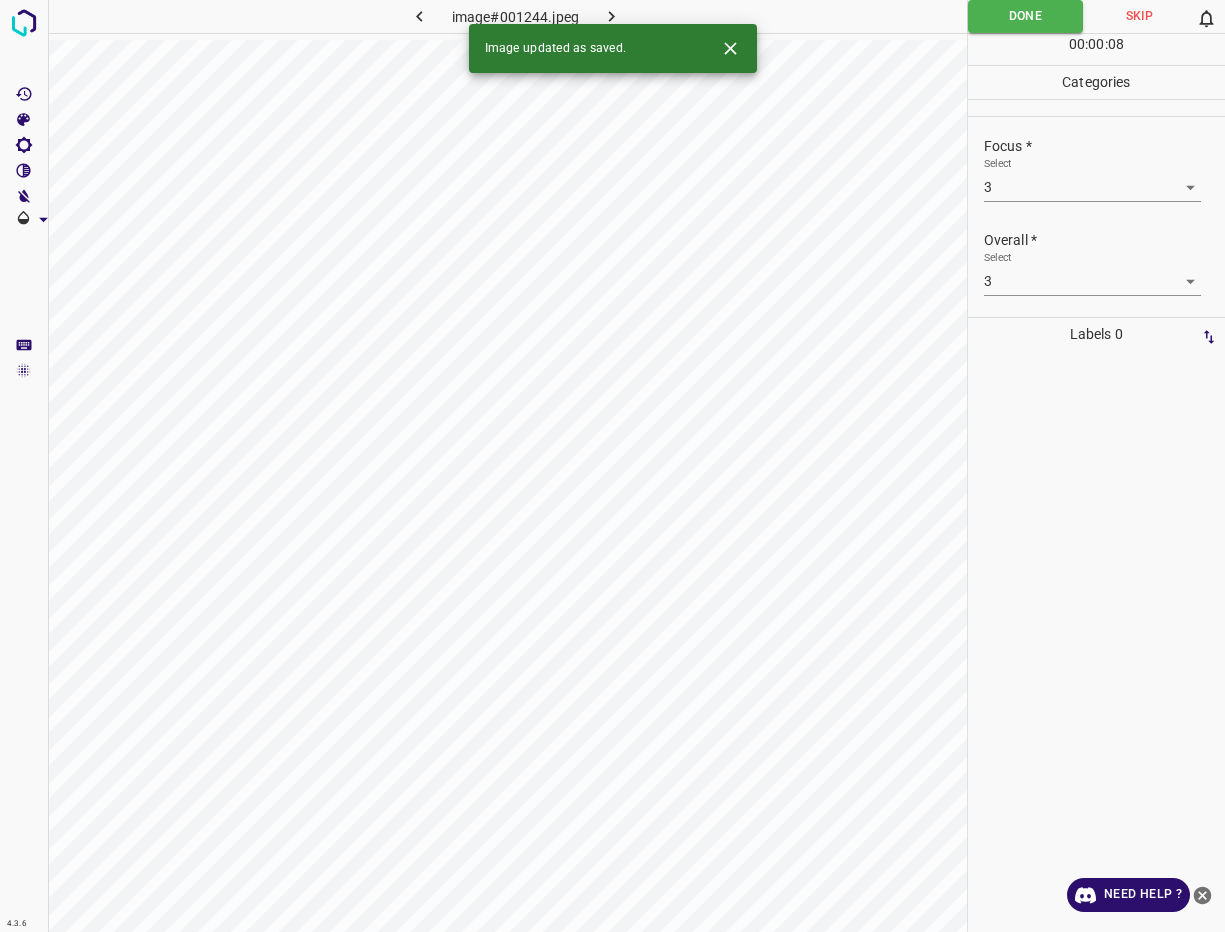 click 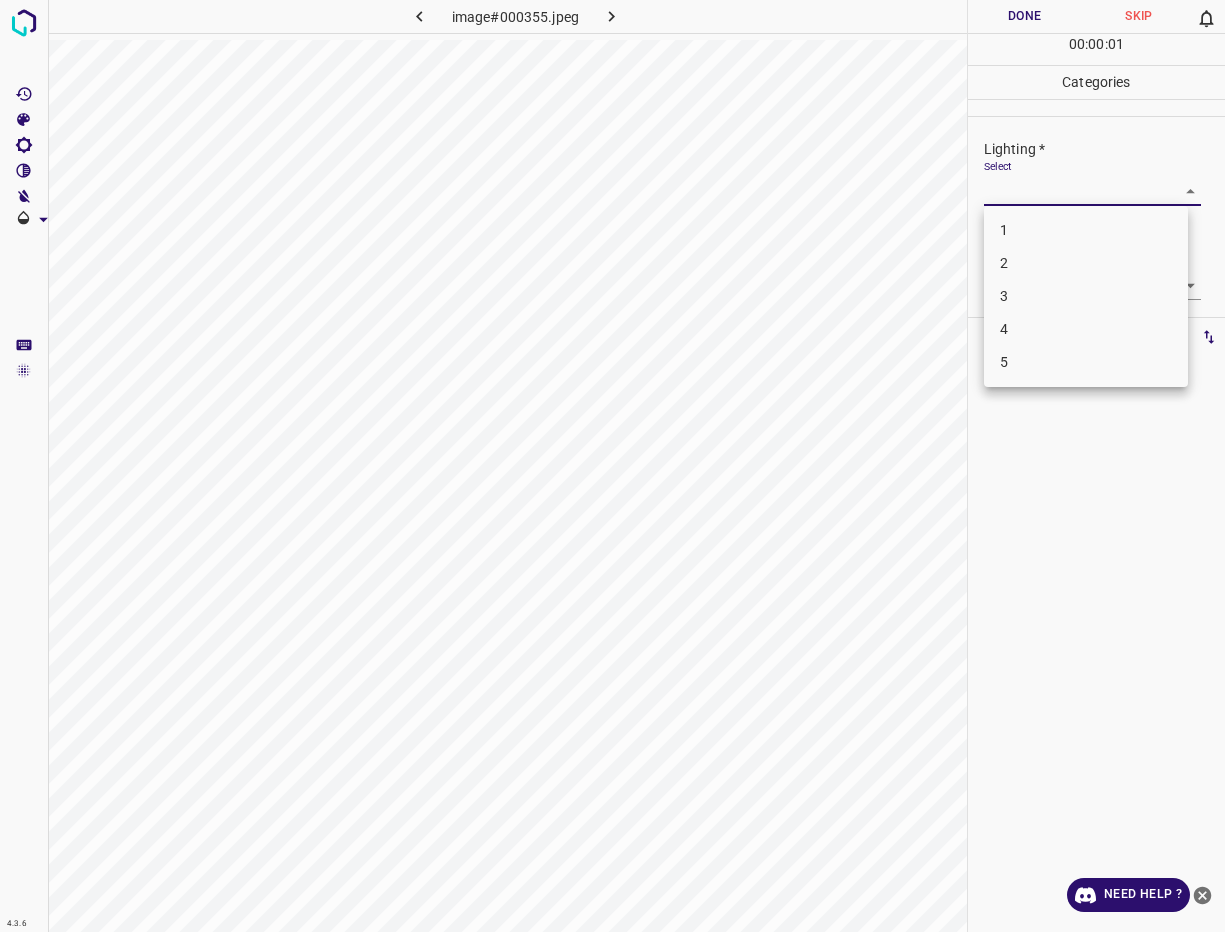 click on "4.3.6  image#000355.jpeg Done Skip 0 00   : 00   : 01   Categories Lighting *  Select ​ Focus *  Select ​ Overall *  Select ​ Labels   0 Categories 1 Lighting 2 Focus 3 Overall Tools Space Change between modes (Draw & Edit) I Auto labeling R Restore zoom M Zoom in N Zoom out Delete Delete selecte label Filters Z Restore filters X Saturation filter C Brightness filter V Contrast filter B Gray scale filter General O Download Need Help ? - Text - Hide - Delete 1 2 3 4 5" at bounding box center [612, 466] 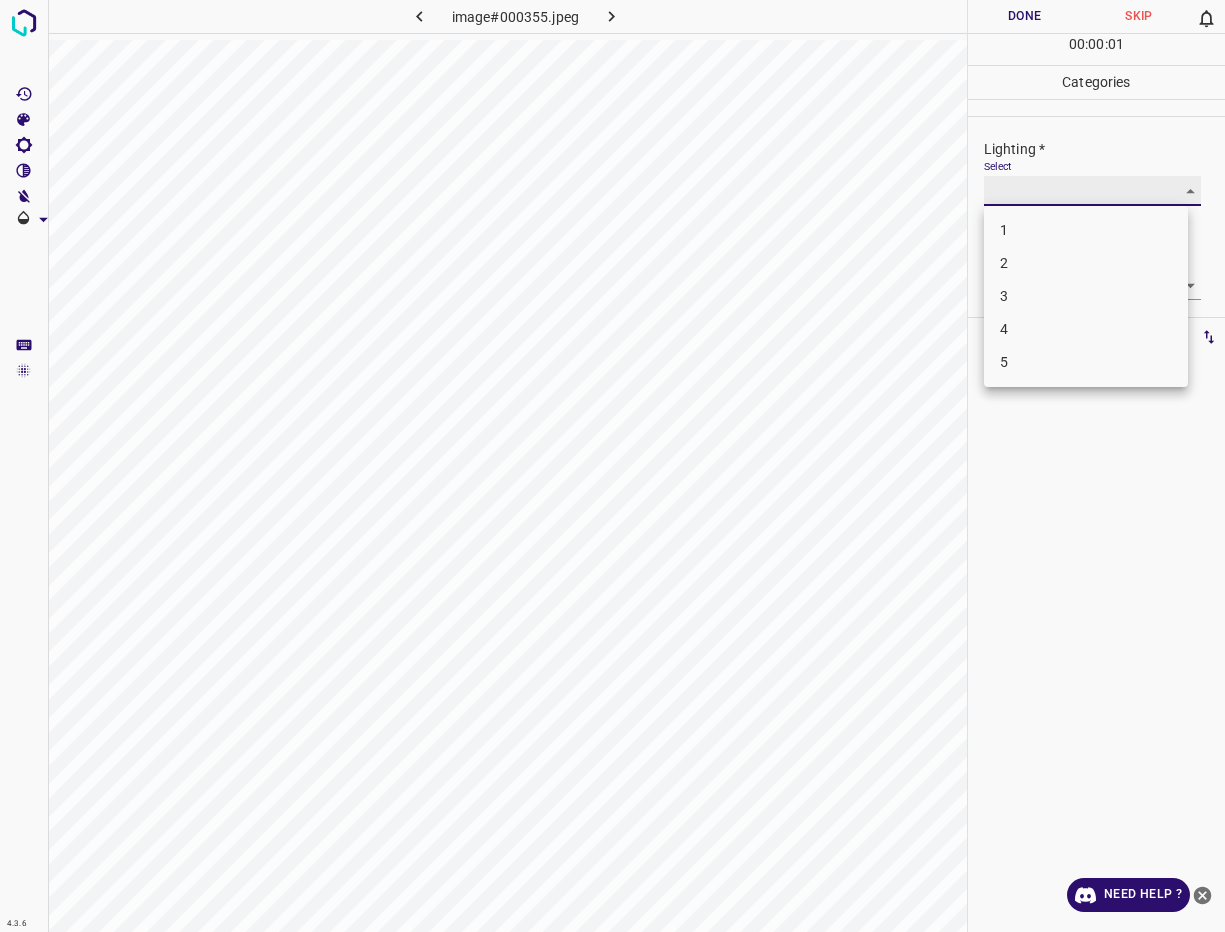 type on "5" 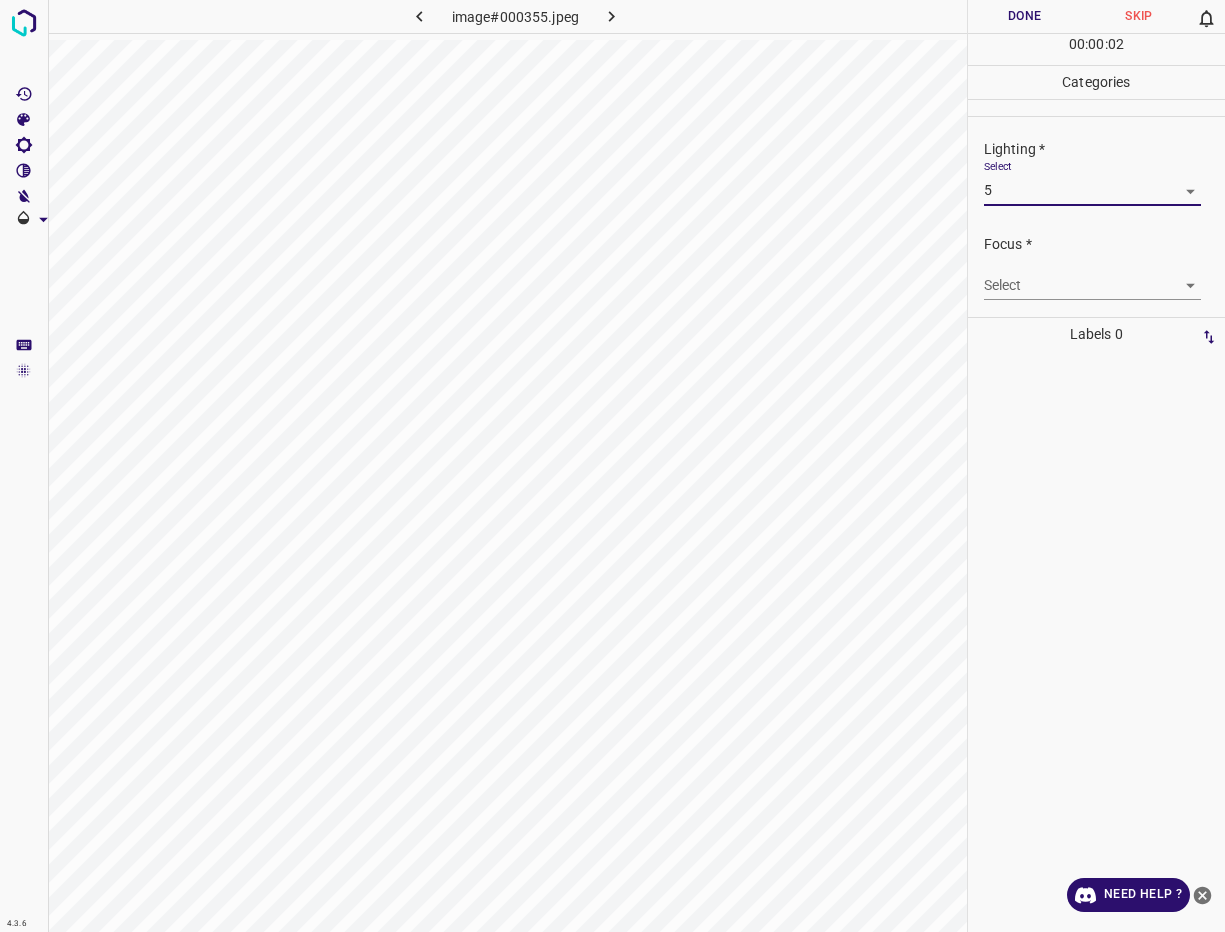 click on "4.3.6  image#000355.jpeg Done Skip 0 00   : 00   : 02   Categories Lighting *  Select 5 5 Focus *  Select ​ Overall *  Select ​ Labels   0 Categories 1 Lighting 2 Focus 3 Overall Tools Space Change between modes (Draw & Edit) I Auto labeling R Restore zoom M Zoom in N Zoom out Delete Delete selecte label Filters Z Restore filters X Saturation filter C Brightness filter V Contrast filter B Gray scale filter General O Download Need Help ? - Text - Hide - Delete" at bounding box center [612, 466] 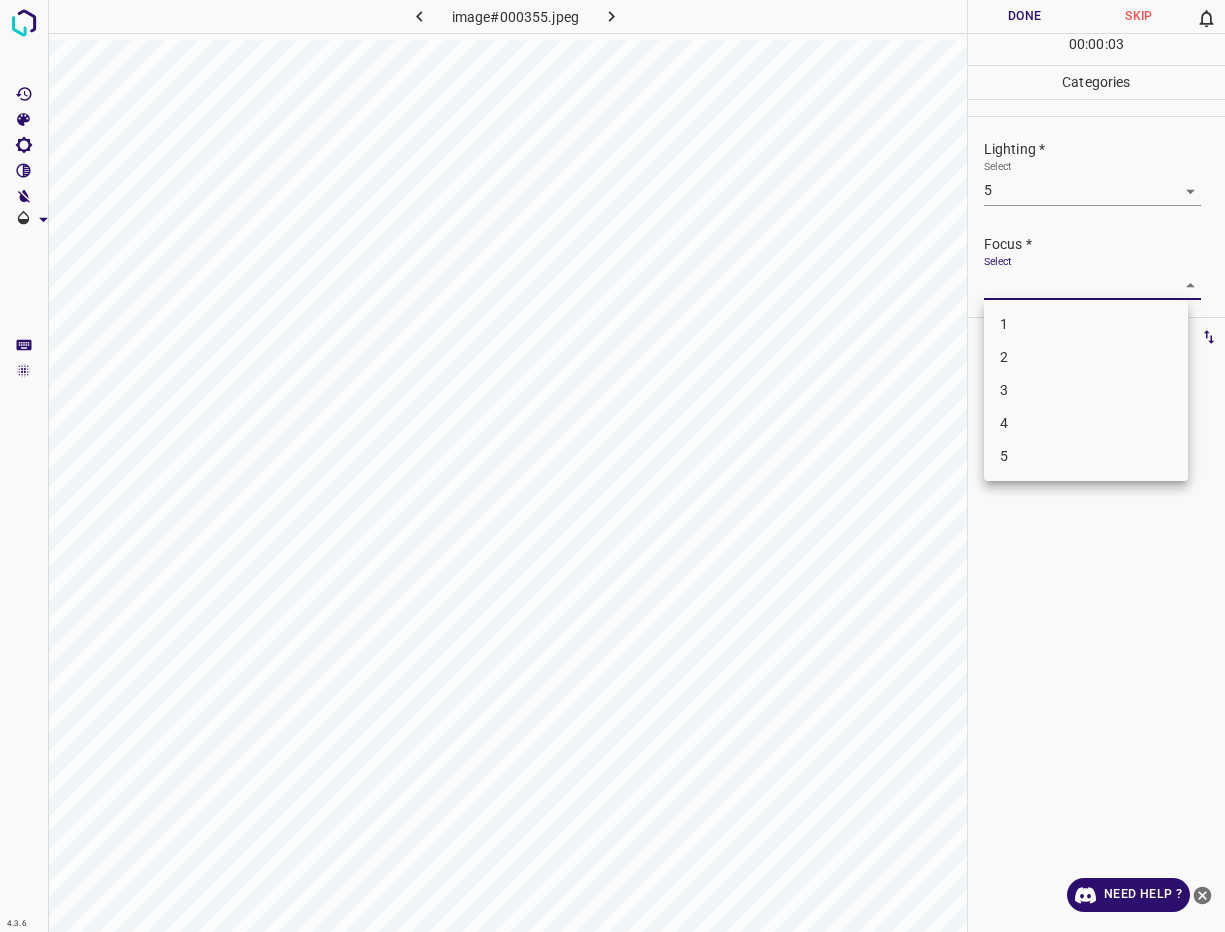 click on "5" at bounding box center (1086, 456) 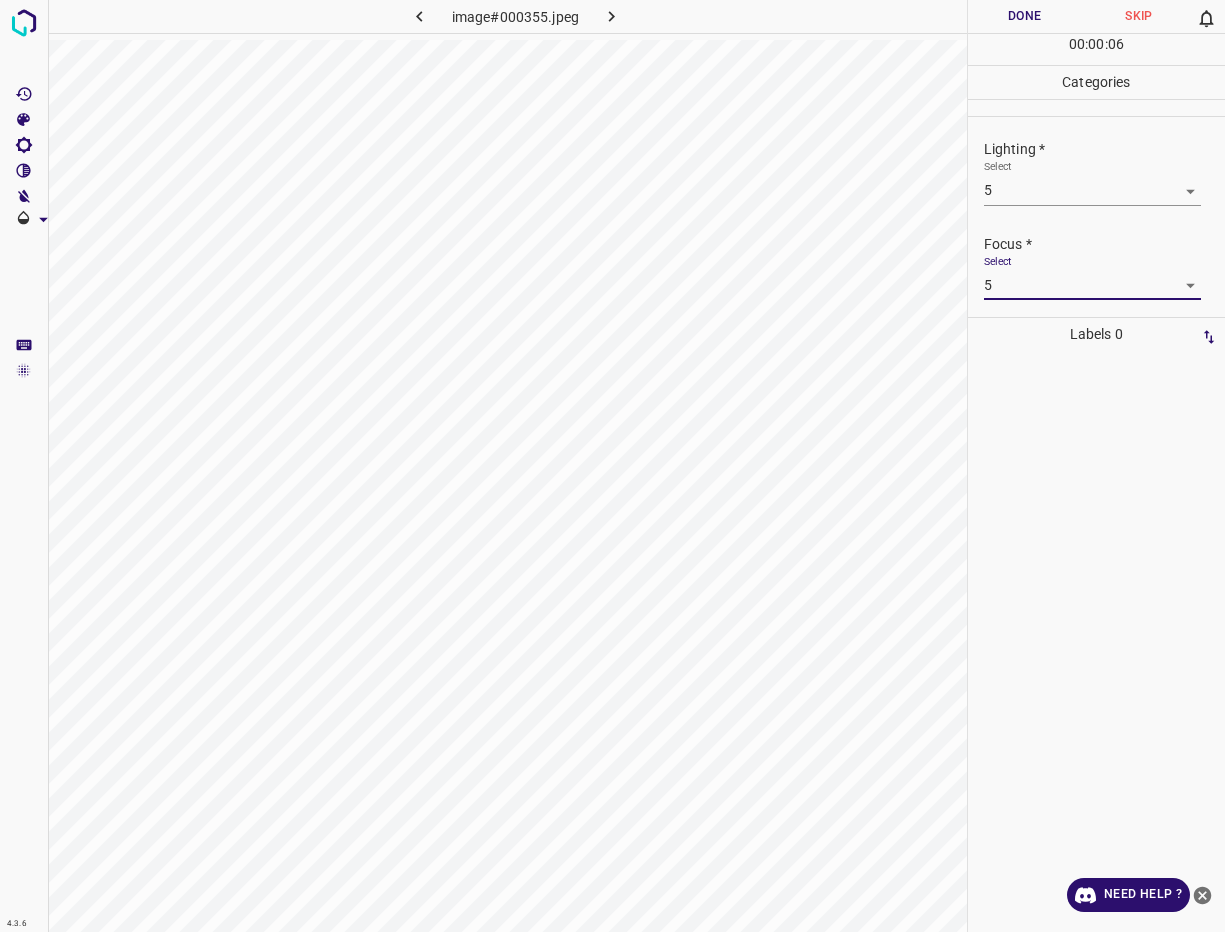 click on "4.3.6  image#000355.jpeg Done Skip 0 00   : 00   : 06   Categories Lighting *  Select 5 5 Focus *  Select 5 5 Overall *  Select ​ Labels   0 Categories 1 Lighting 2 Focus 3 Overall Tools Space Change between modes (Draw & Edit) I Auto labeling R Restore zoom M Zoom in N Zoom out Delete Delete selecte label Filters Z Restore filters X Saturation filter C Brightness filter V Contrast filter B Gray scale filter General O Download Need Help ? - Text - Hide - Delete" at bounding box center [612, 466] 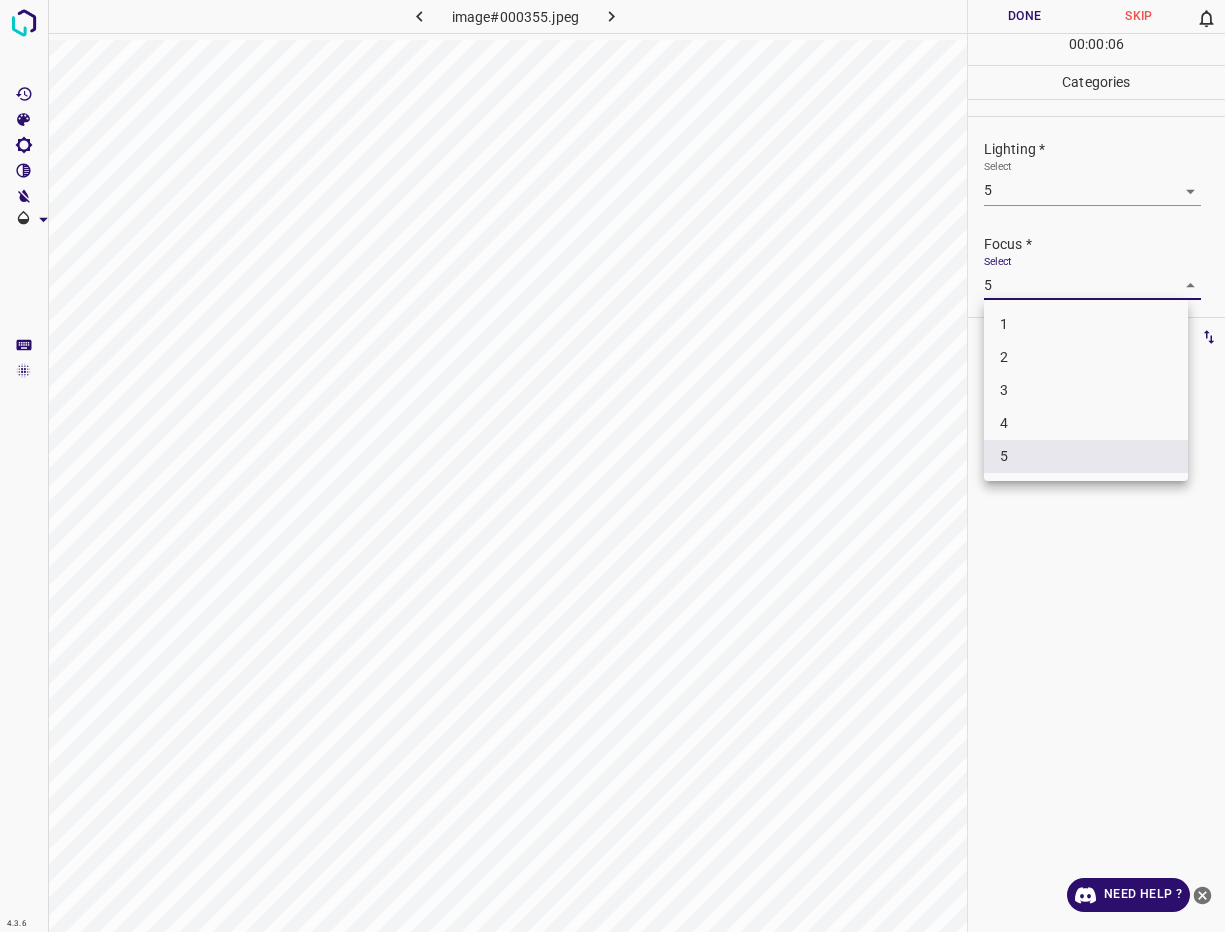 click on "4" at bounding box center [1086, 423] 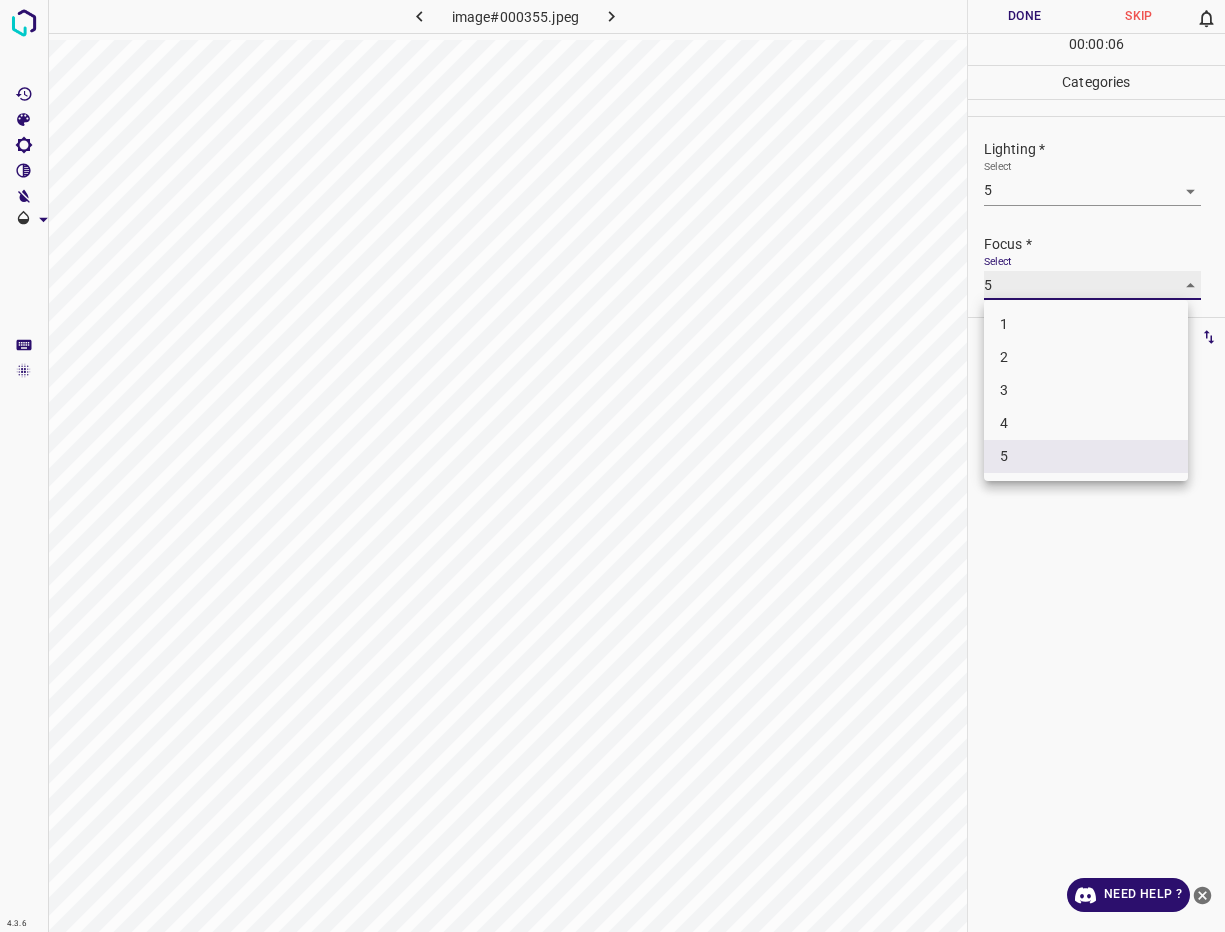 type on "4" 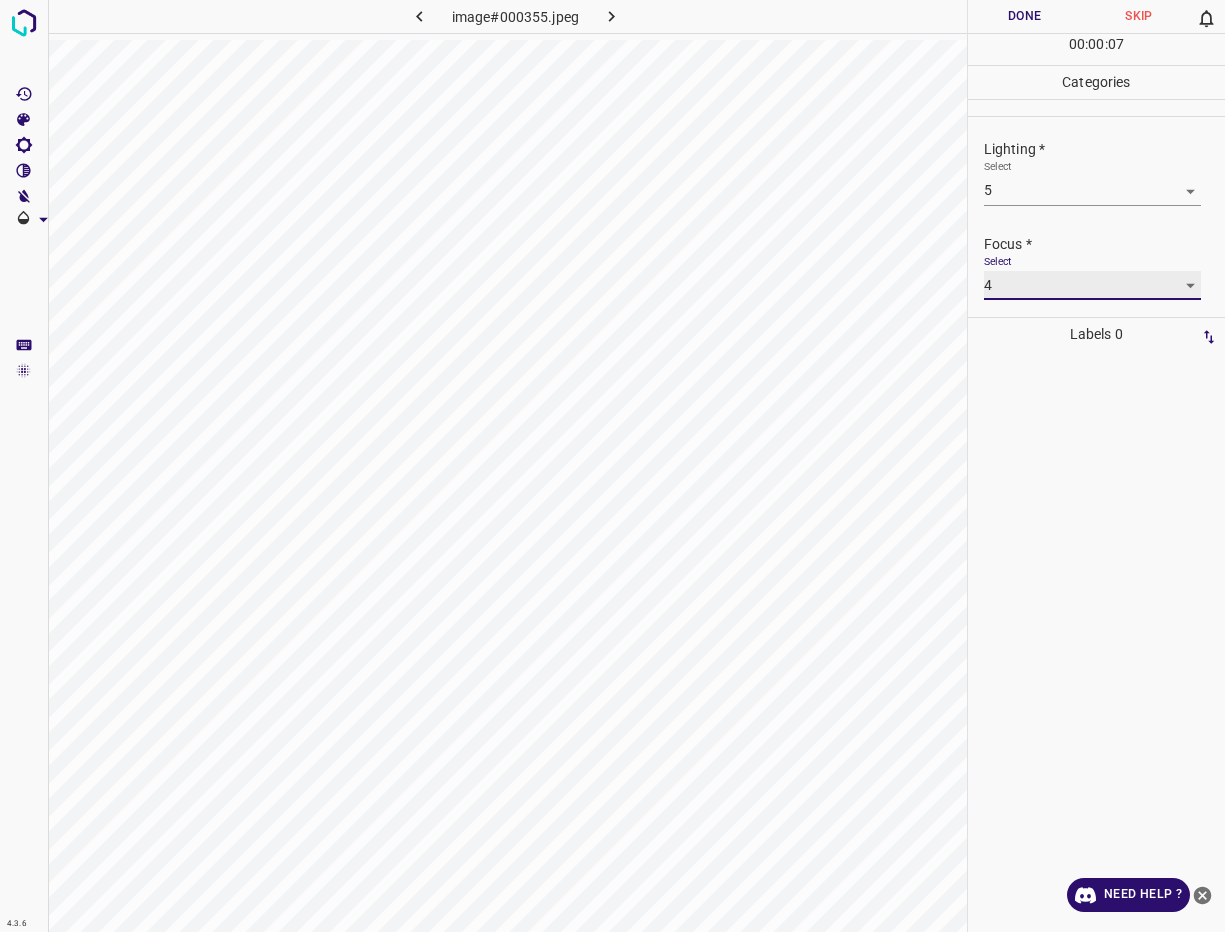 scroll, scrollTop: 98, scrollLeft: 0, axis: vertical 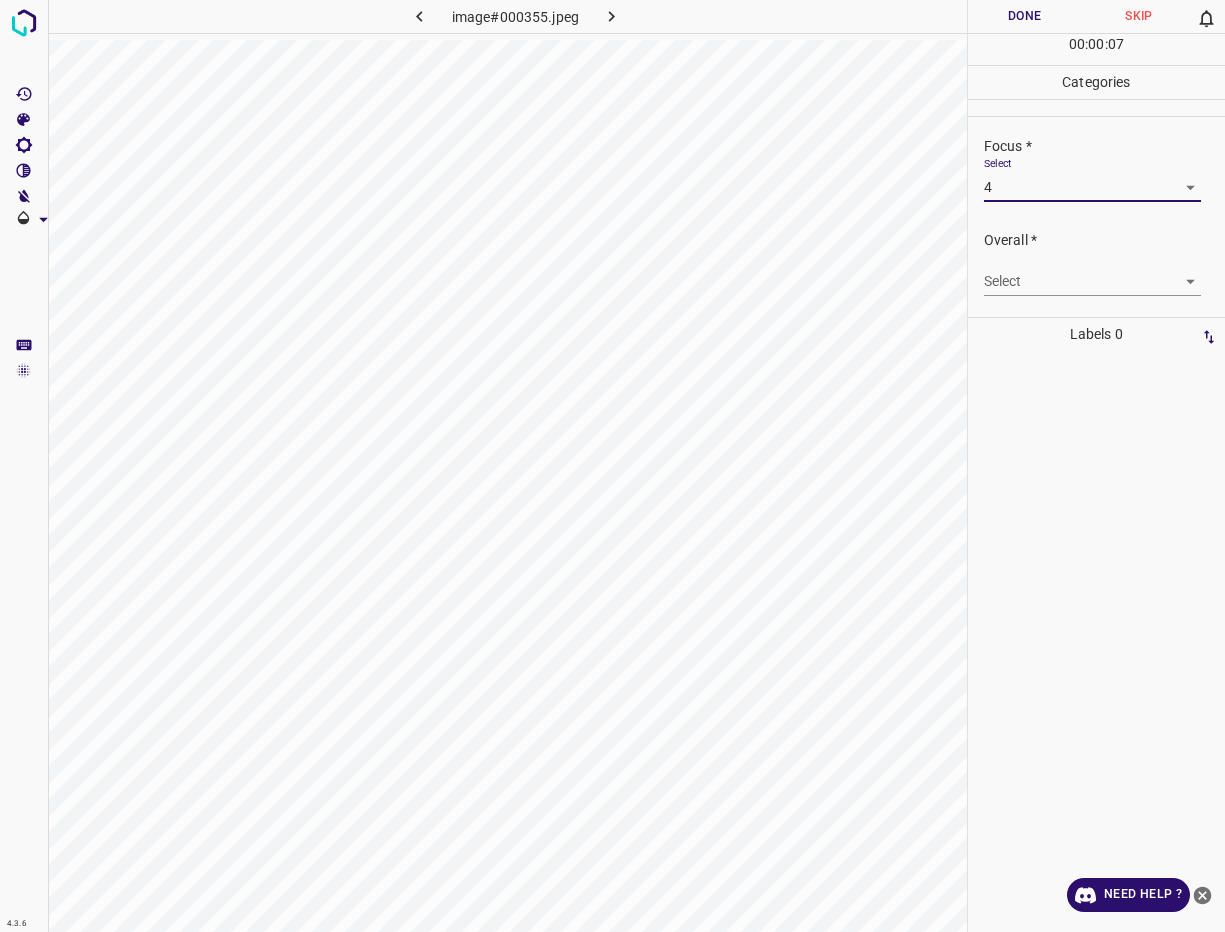 click on "4.3.6  image#000355.jpeg Done Skip 0 00   : 00   : 07   Categories Lighting *  Select 5 5 Focus *  Select 4 4 Overall *  Select ​ Labels   0 Categories 1 Lighting 2 Focus 3 Overall Tools Space Change between modes (Draw & Edit) I Auto labeling R Restore zoom M Zoom in N Zoom out Delete Delete selecte label Filters Z Restore filters X Saturation filter C Brightness filter V Contrast filter B Gray scale filter General O Download Need Help ? - Text - Hide - Delete" at bounding box center [612, 466] 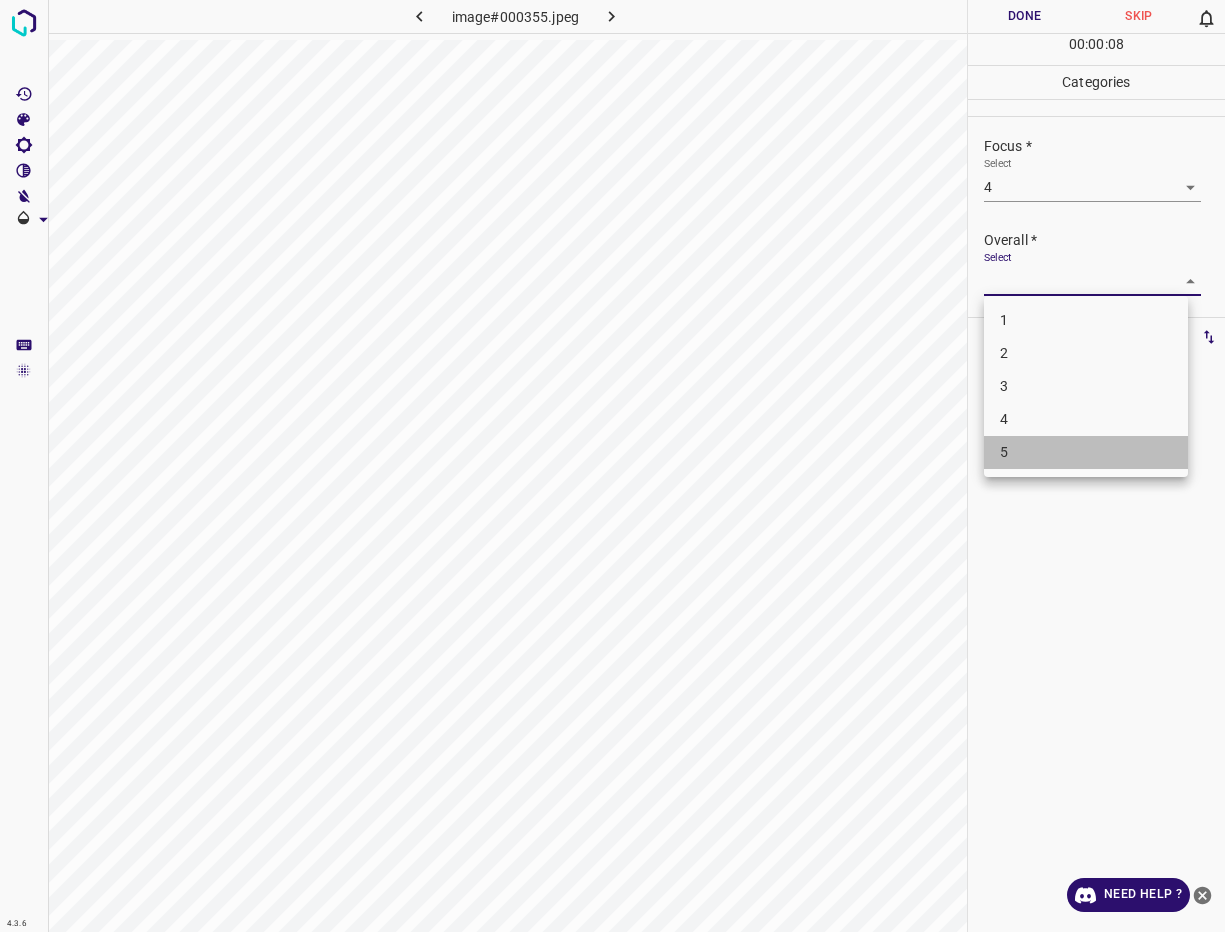 click on "5" at bounding box center [1086, 452] 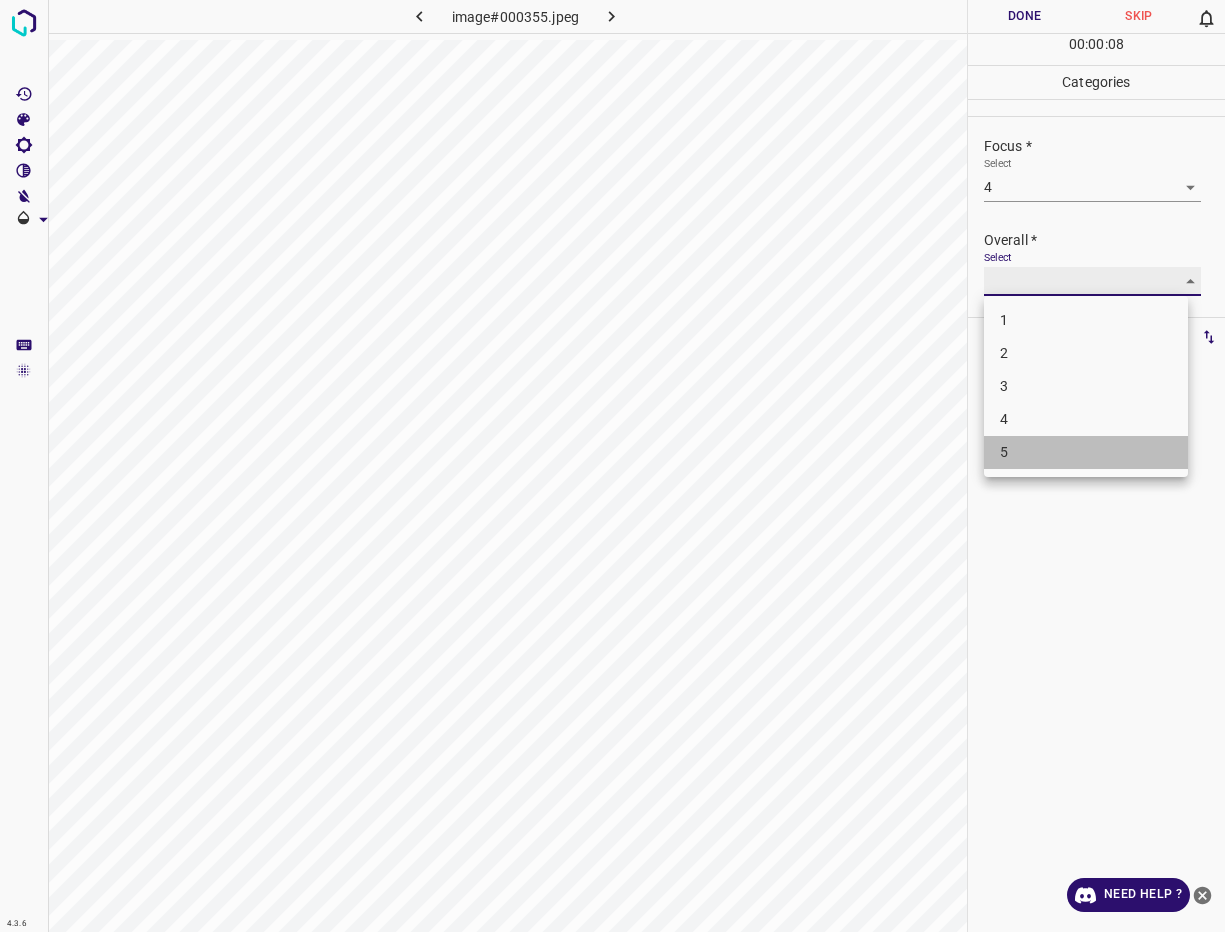 type on "5" 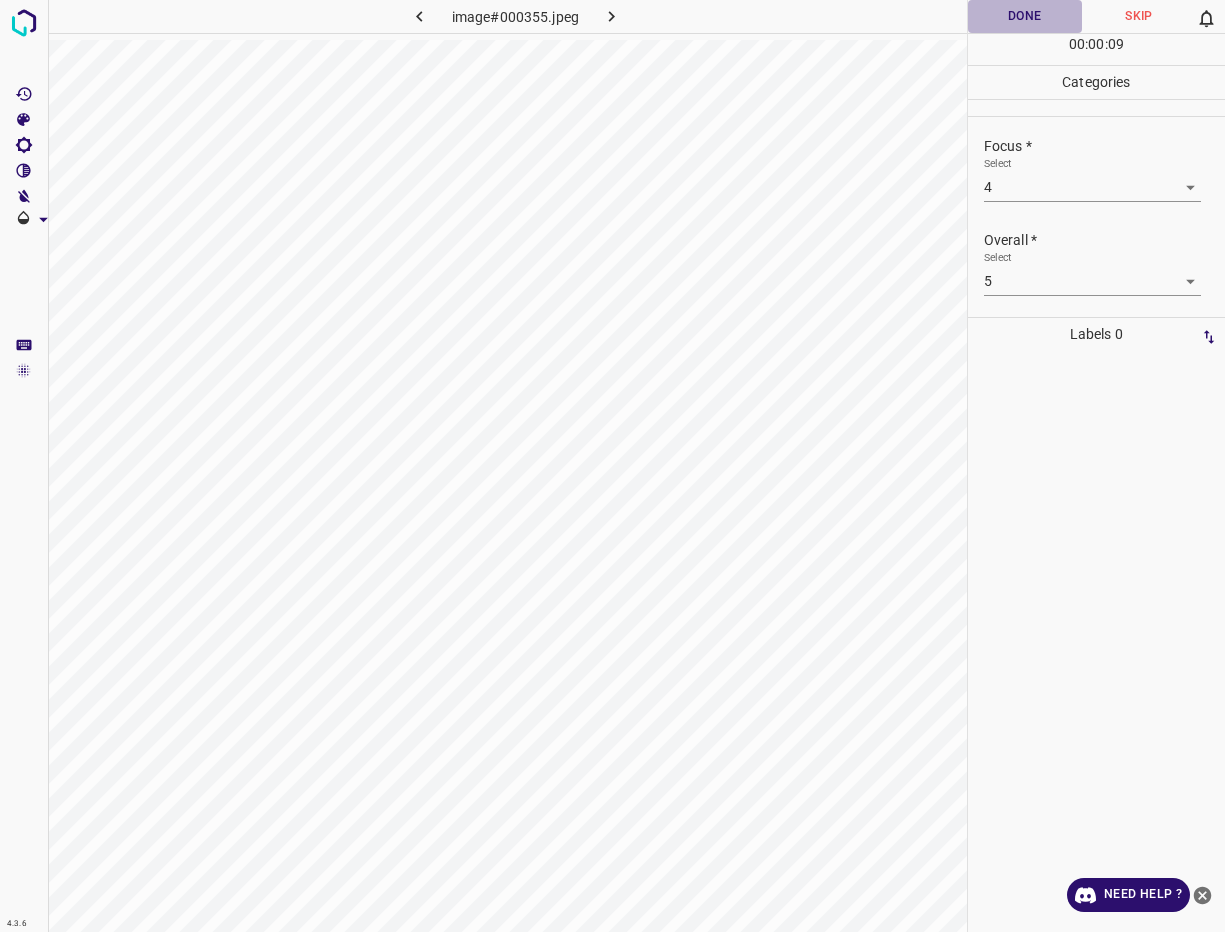 click on "Done" at bounding box center [1025, 16] 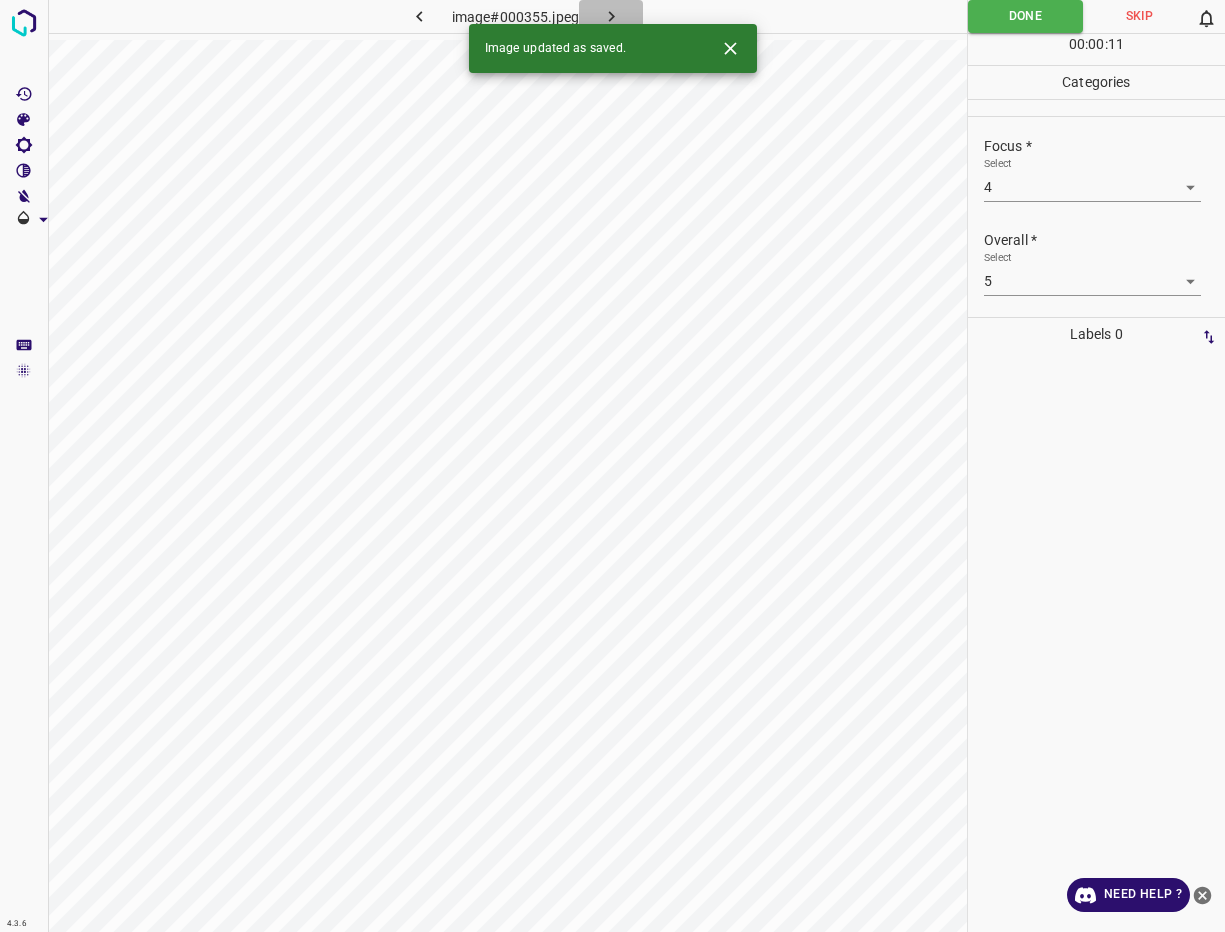 click 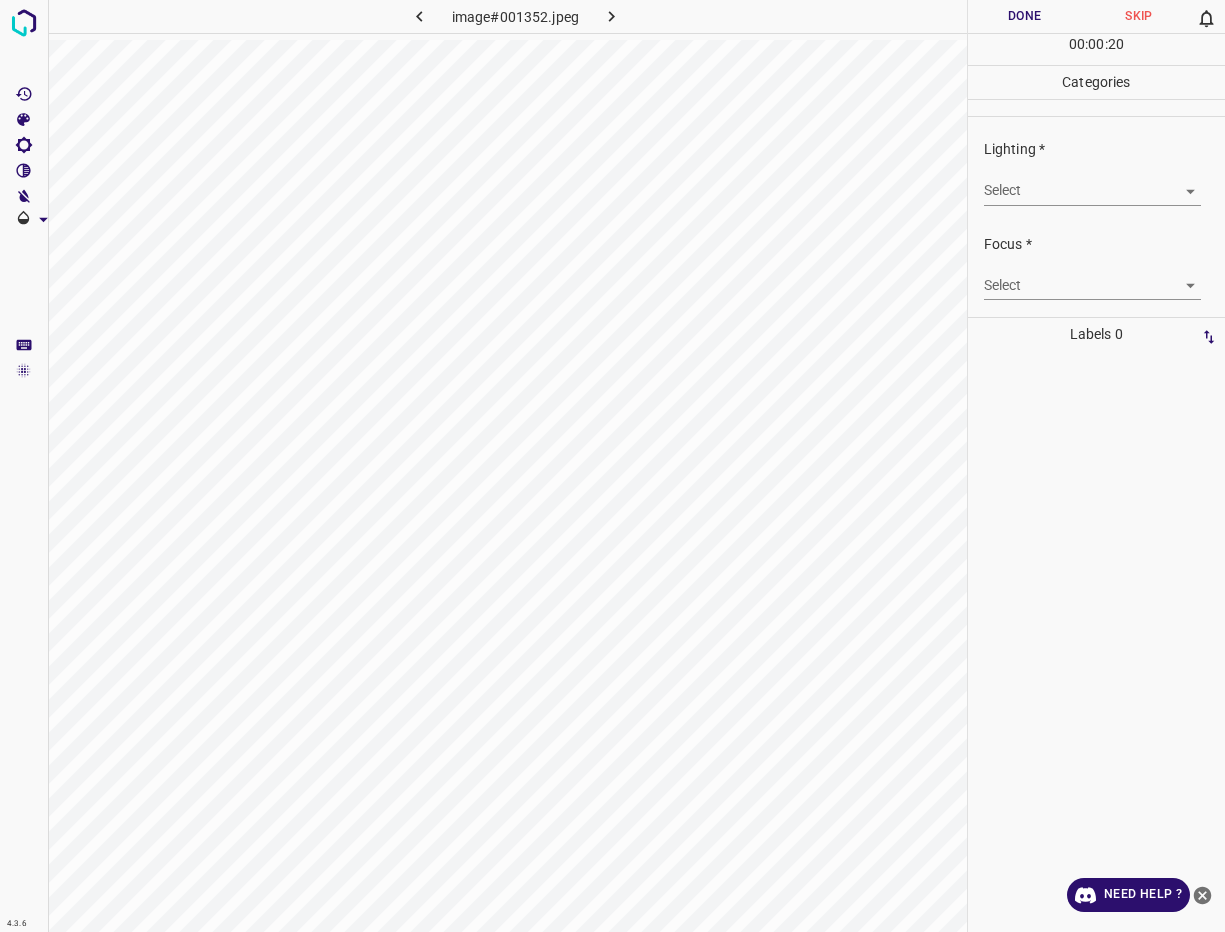 click on "4.3.6  image#001352.jpeg Done Skip 0 00   : 00   : 20   Categories Lighting *  Select ​ Focus *  Select ​ Overall *  Select ​ Labels   0 Categories 1 Lighting 2 Focus 3 Overall Tools Space Change between modes (Draw & Edit) I Auto labeling R Restore zoom M Zoom in N Zoom out Delete Delete selecte label Filters Z Restore filters X Saturation filter C Brightness filter V Contrast filter B Gray scale filter General O Download Need Help ? - Text - Hide - Delete" at bounding box center (612, 466) 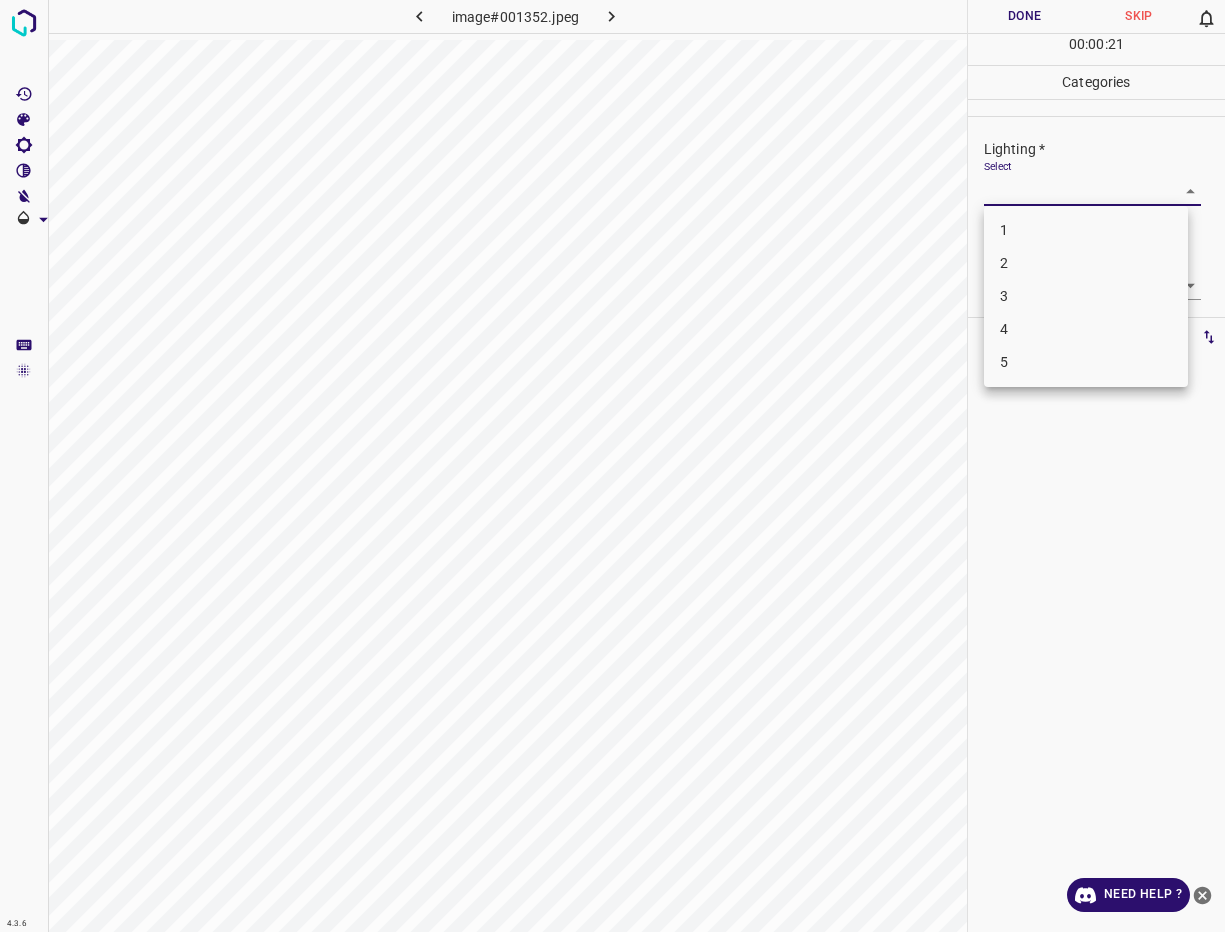 click on "5" at bounding box center [1086, 362] 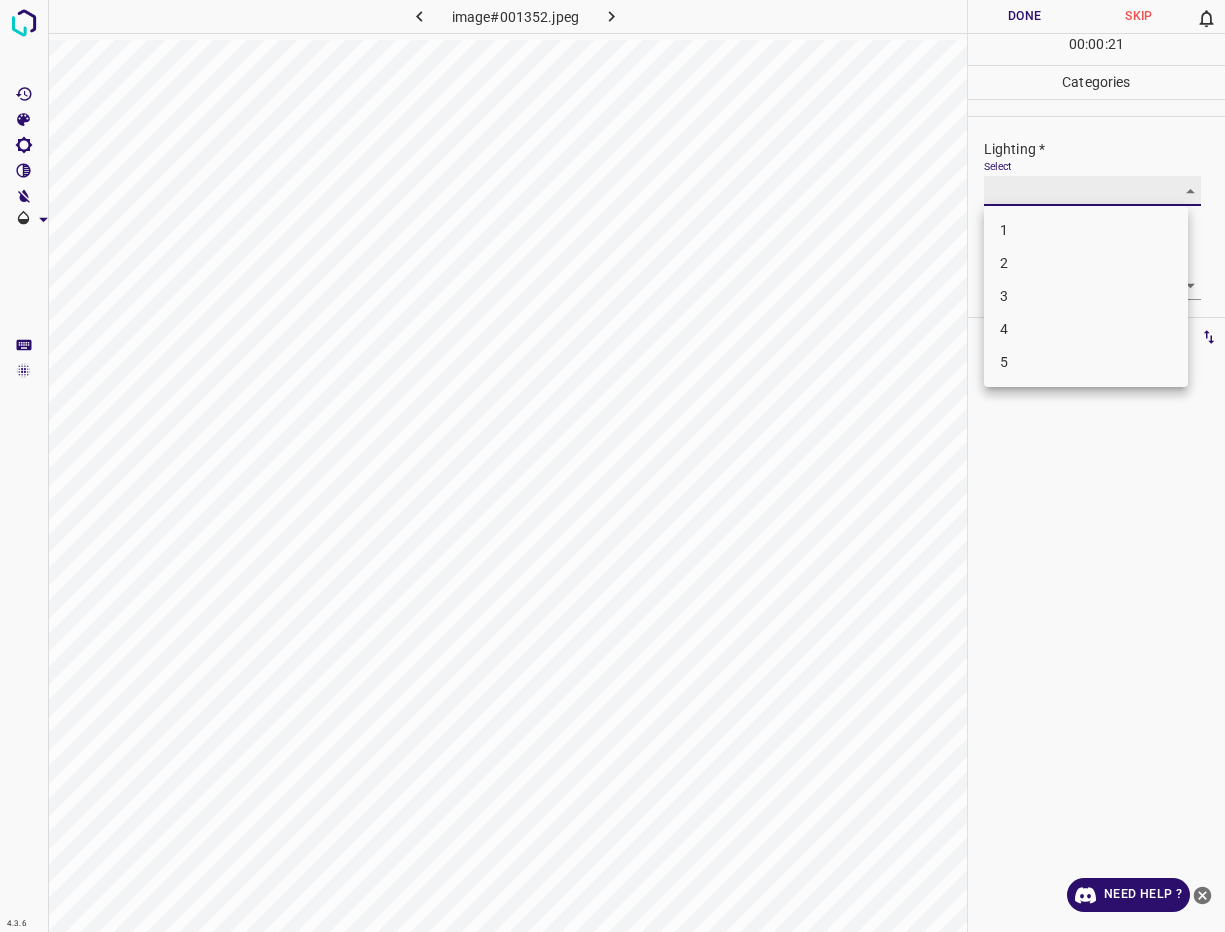 type on "5" 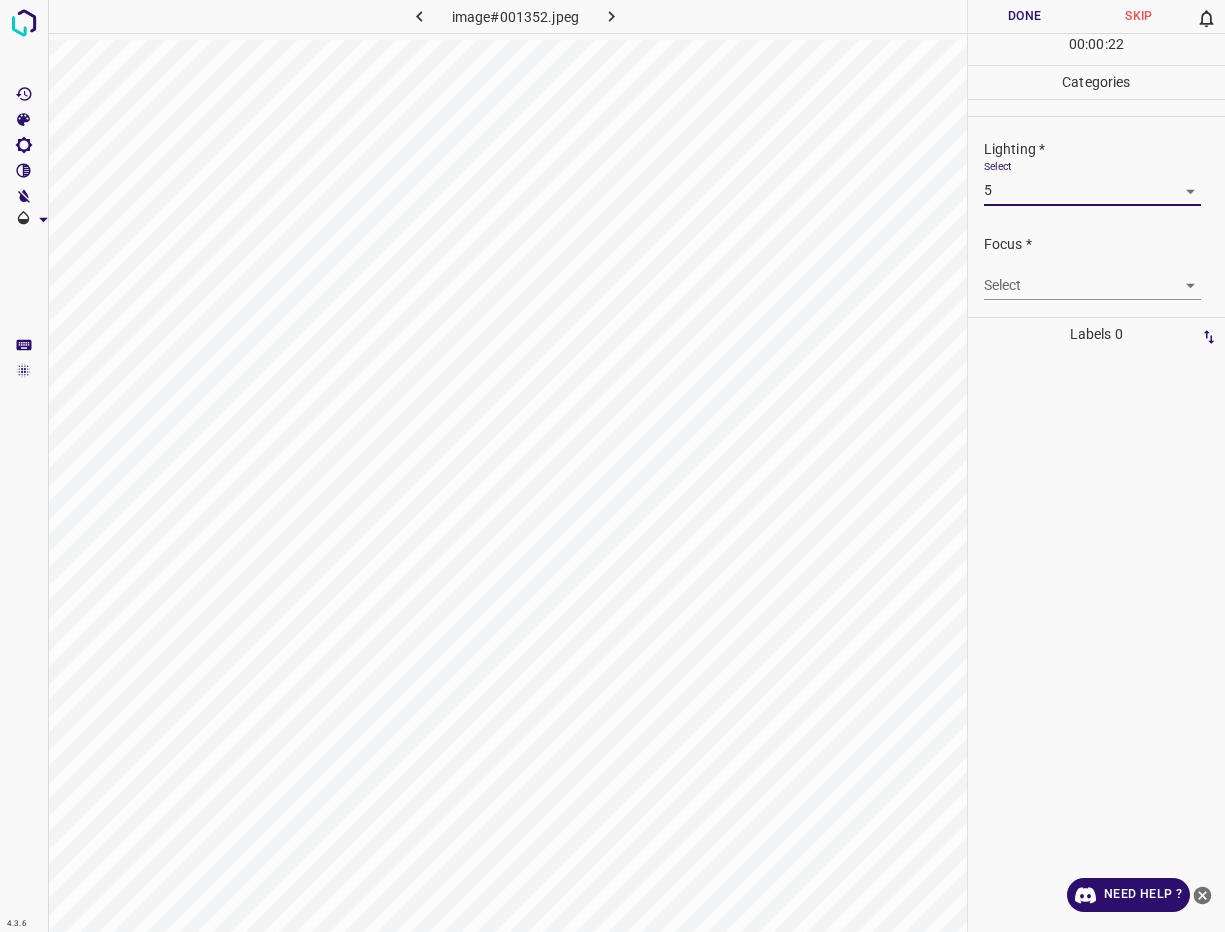click on "4.3.6  image#001352.jpeg Done Skip 0 00   : 00   : 22   Categories Lighting *  Select 5 5 Focus *  Select ​ Overall *  Select ​ Labels   0 Categories 1 Lighting 2 Focus 3 Overall Tools Space Change between modes (Draw & Edit) I Auto labeling R Restore zoom M Zoom in N Zoom out Delete Delete selecte label Filters Z Restore filters X Saturation filter C Brightness filter V Contrast filter B Gray scale filter General O Download Need Help ? - Text - Hide - Delete 1 2 3 4 5" at bounding box center [612, 466] 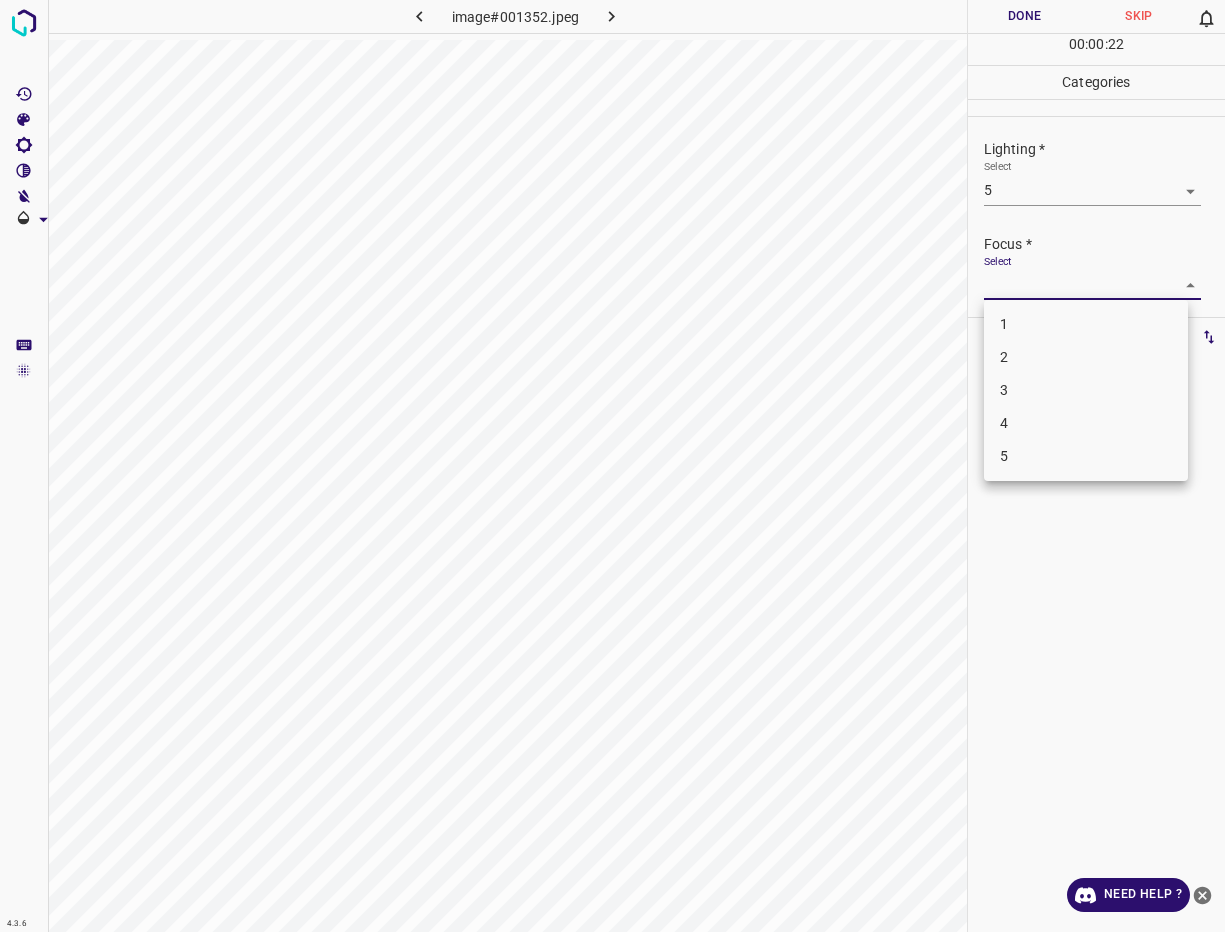 click on "5" at bounding box center [1086, 456] 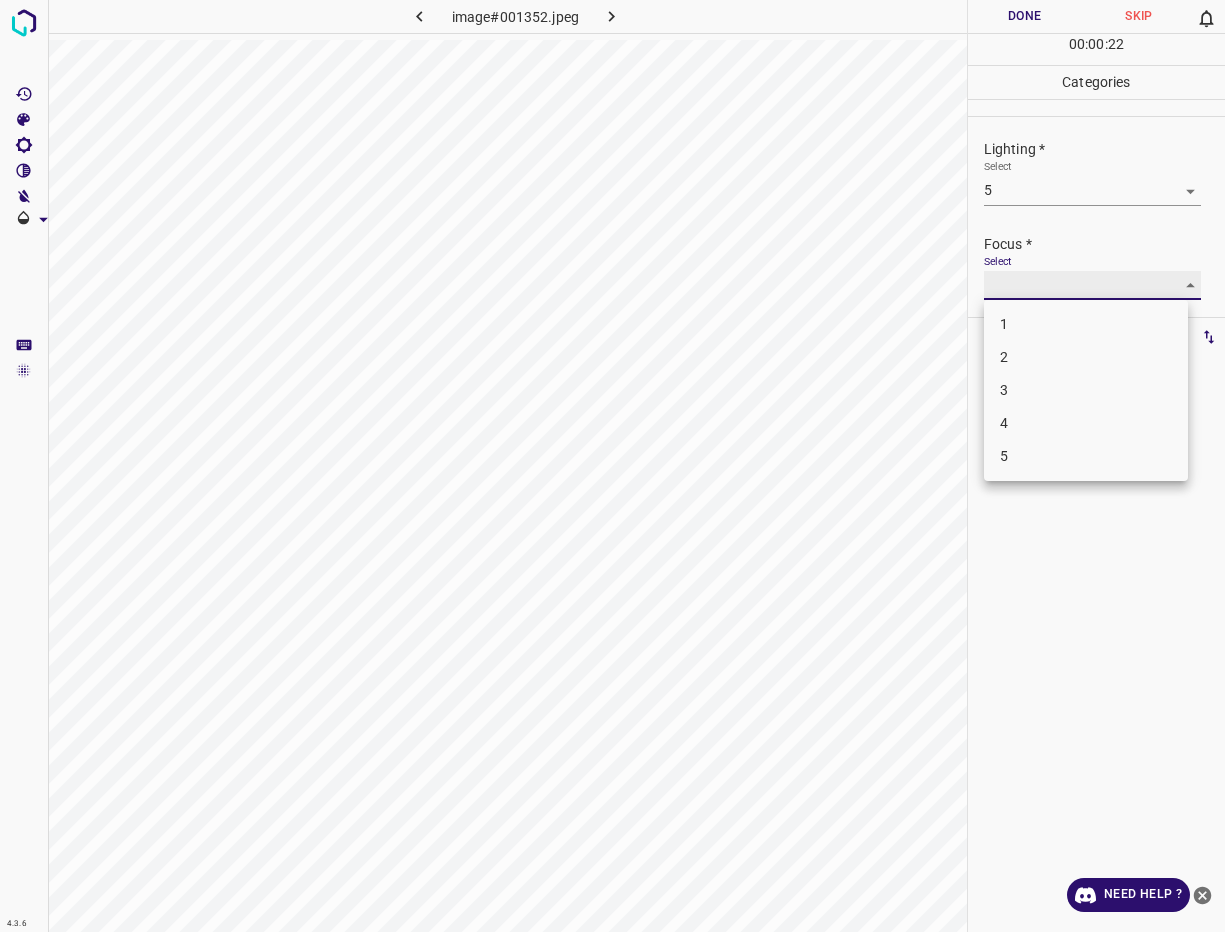 type on "5" 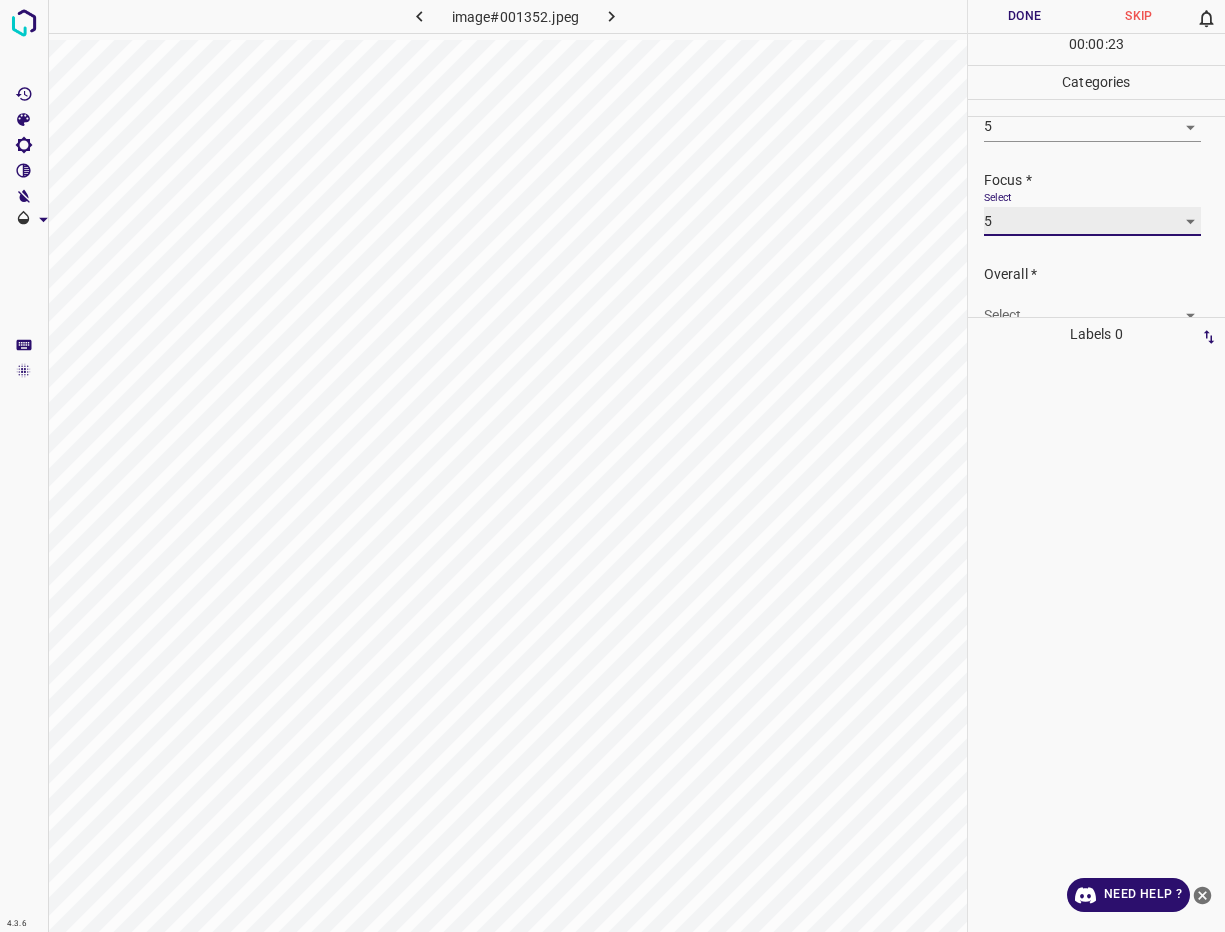 scroll, scrollTop: 98, scrollLeft: 0, axis: vertical 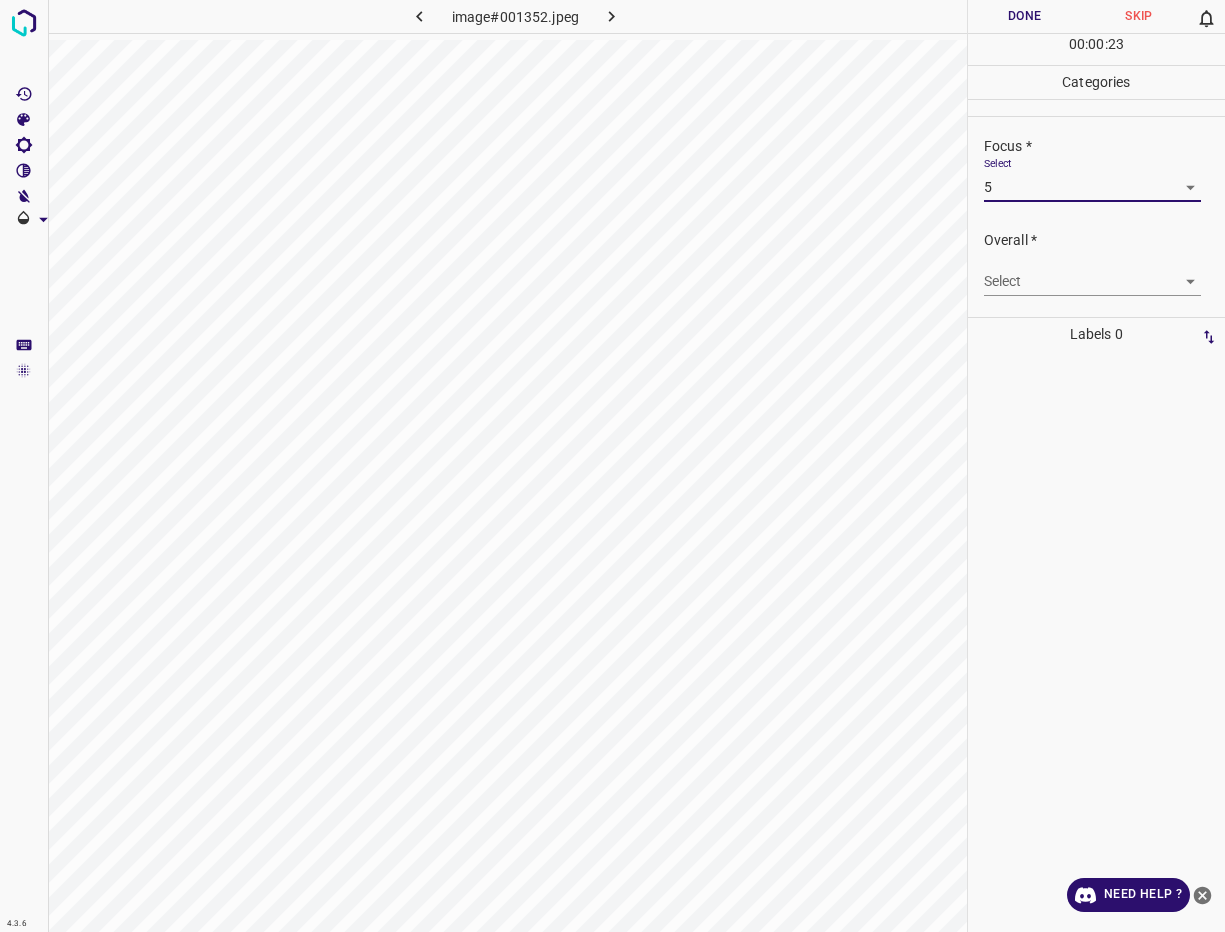 click on "4.3.6  image#001352.jpeg Done Skip 0 00   : 00   : 23   Categories Lighting *  Select 5 5 Focus *  Select 5 5 Overall *  Select ​ Labels   0 Categories 1 Lighting 2 Focus 3 Overall Tools Space Change between modes (Draw & Edit) I Auto labeling R Restore zoom M Zoom in N Zoom out Delete Delete selecte label Filters Z Restore filters X Saturation filter C Brightness filter V Contrast filter B Gray scale filter General O Download Need Help ? - Text - Hide - Delete" at bounding box center (612, 466) 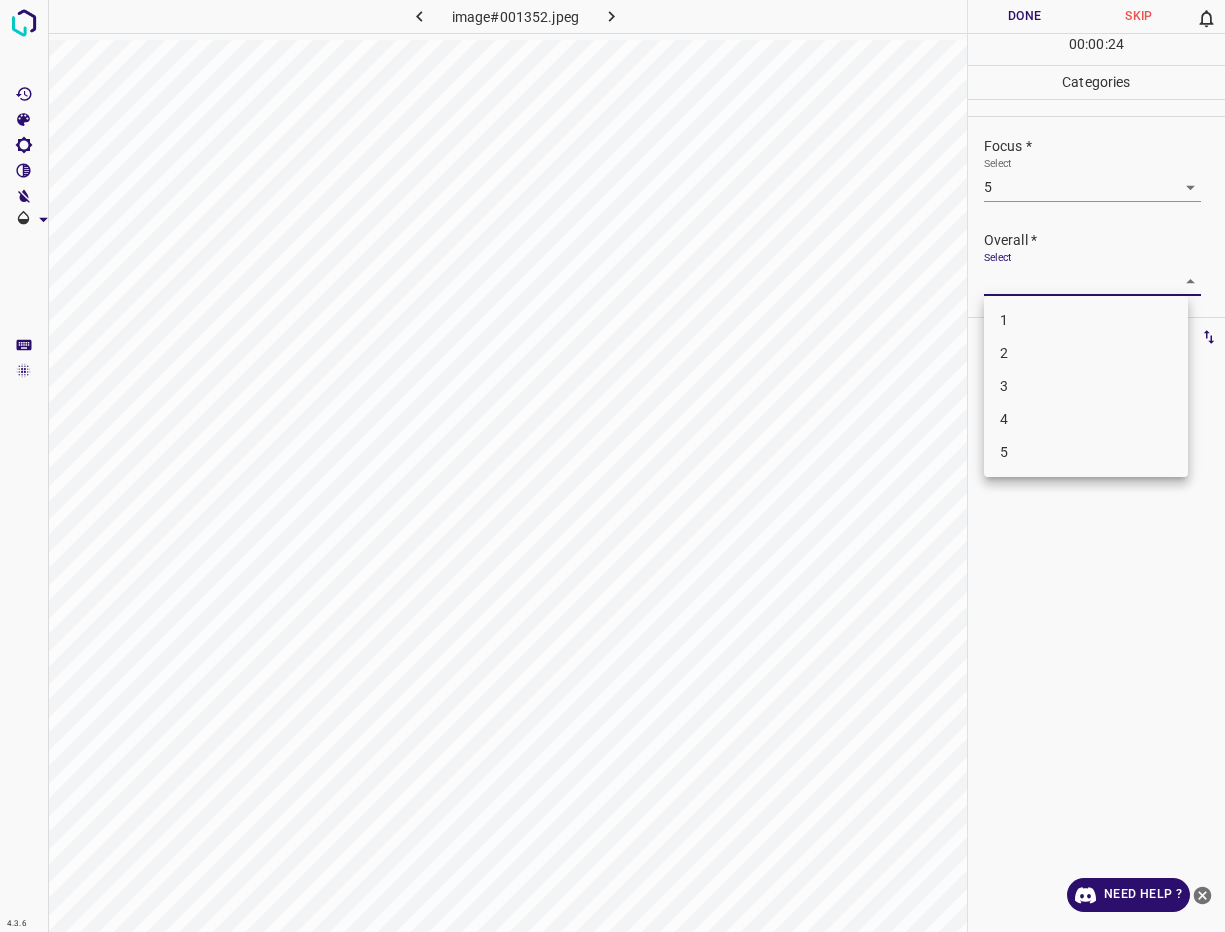 click on "1 2 3 4 5" at bounding box center [1086, 386] 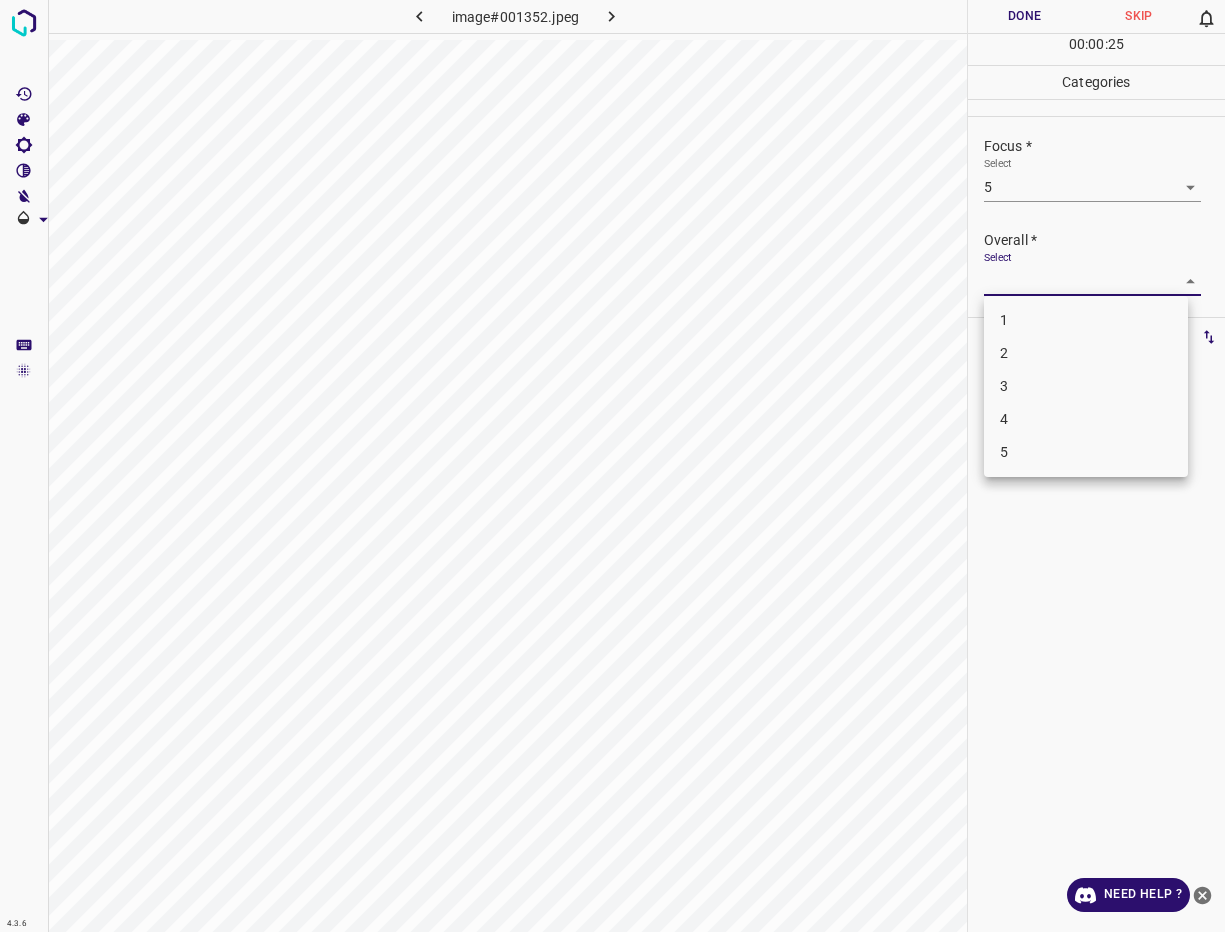 drag, startPoint x: 1046, startPoint y: 458, endPoint x: 1035, endPoint y: 405, distance: 54.129475 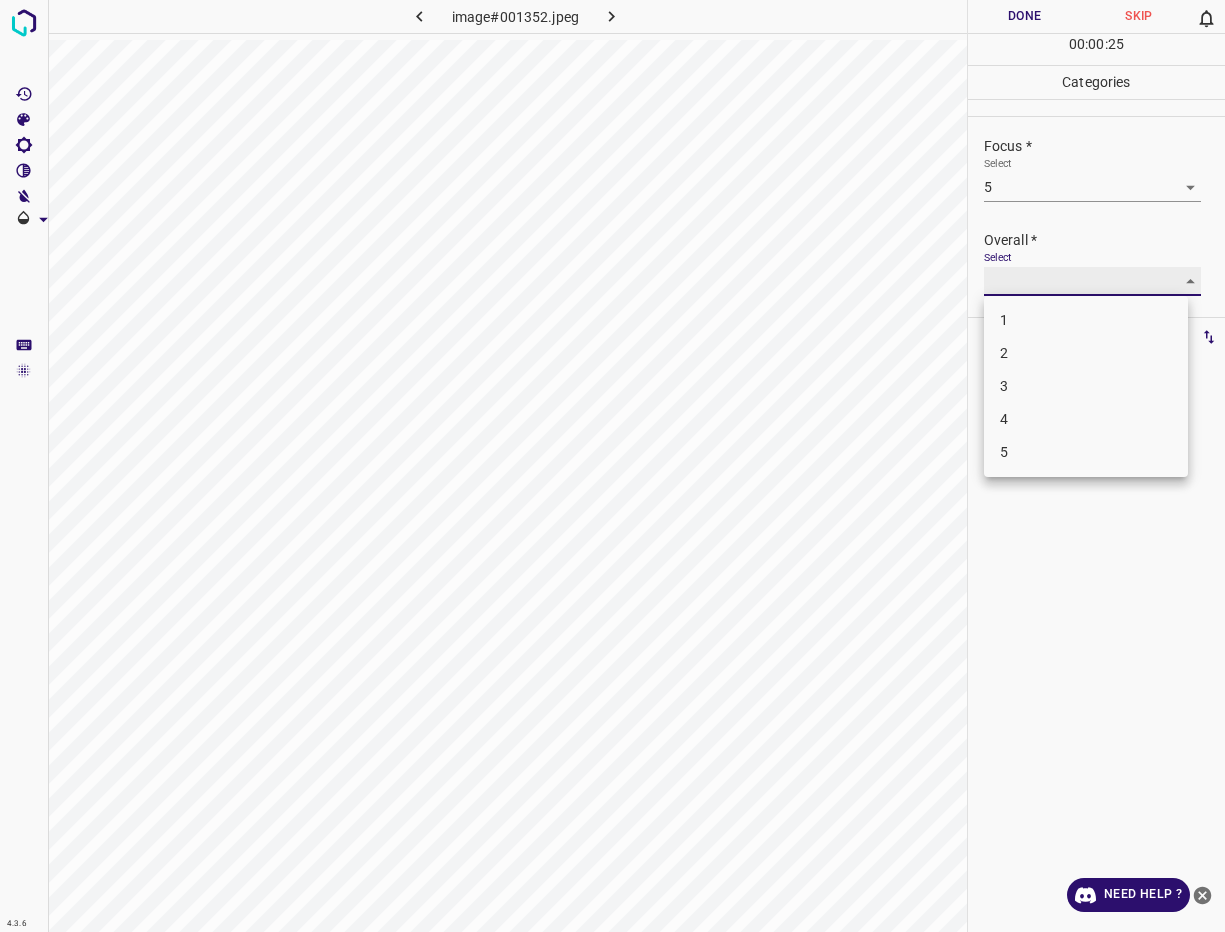 type on "5" 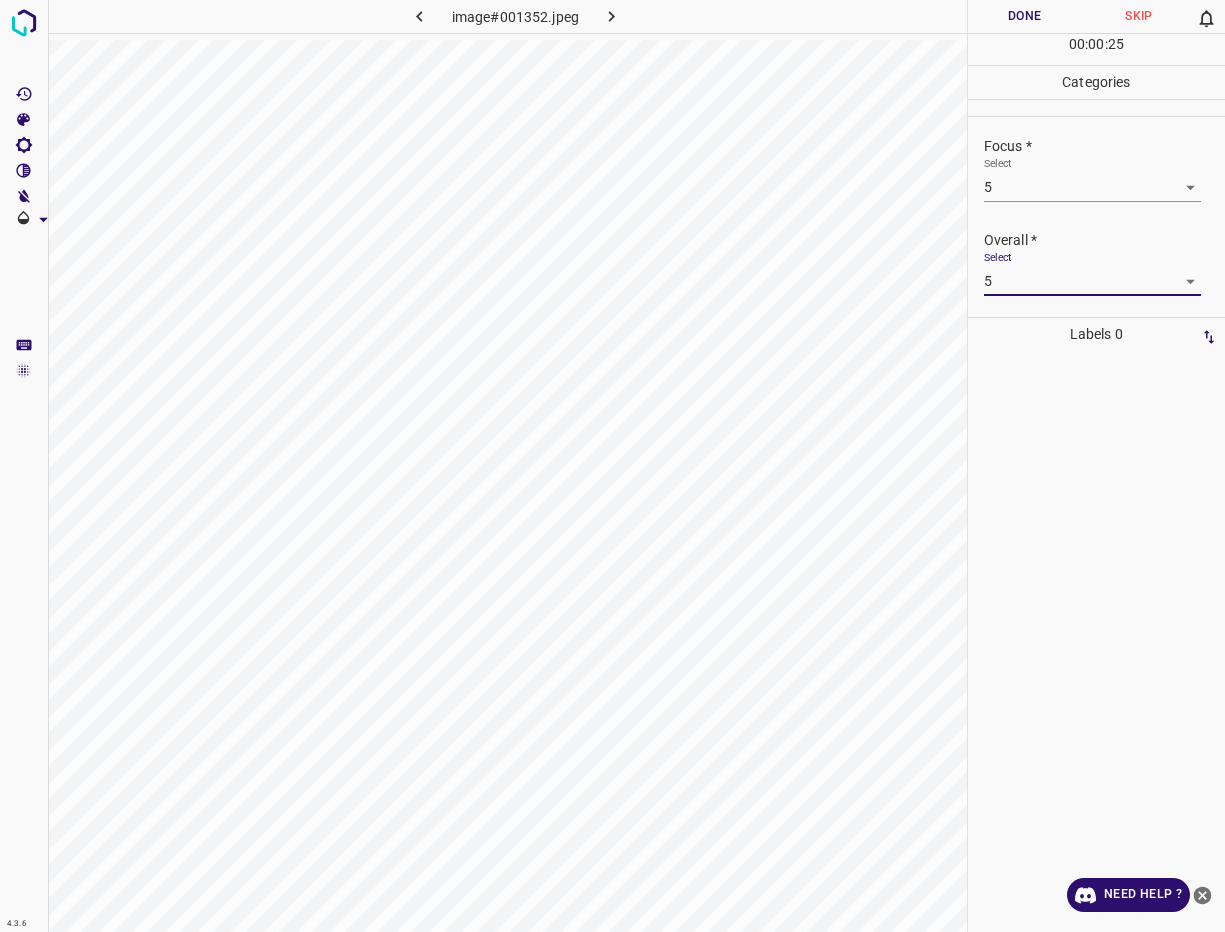 click on "Done" at bounding box center (1025, 16) 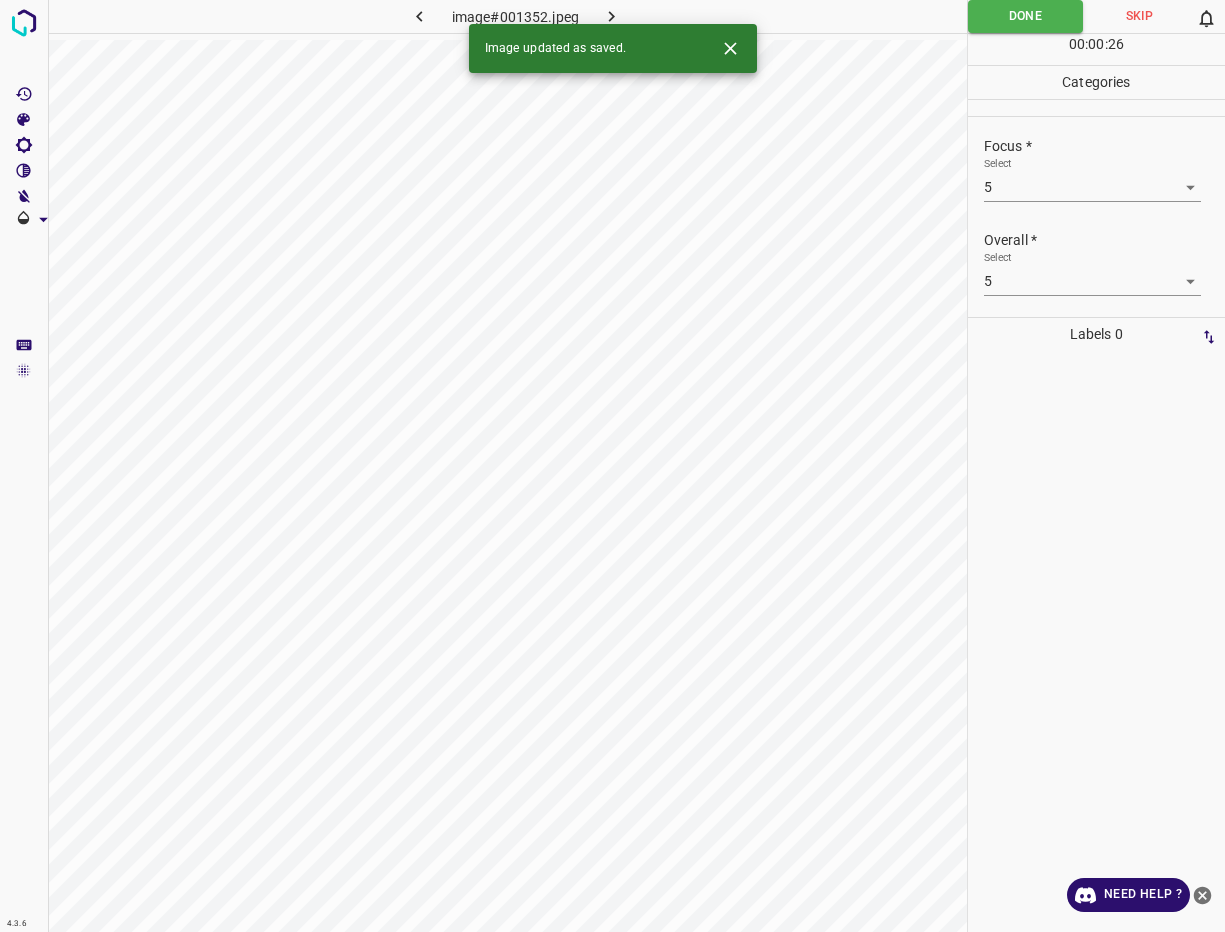 click 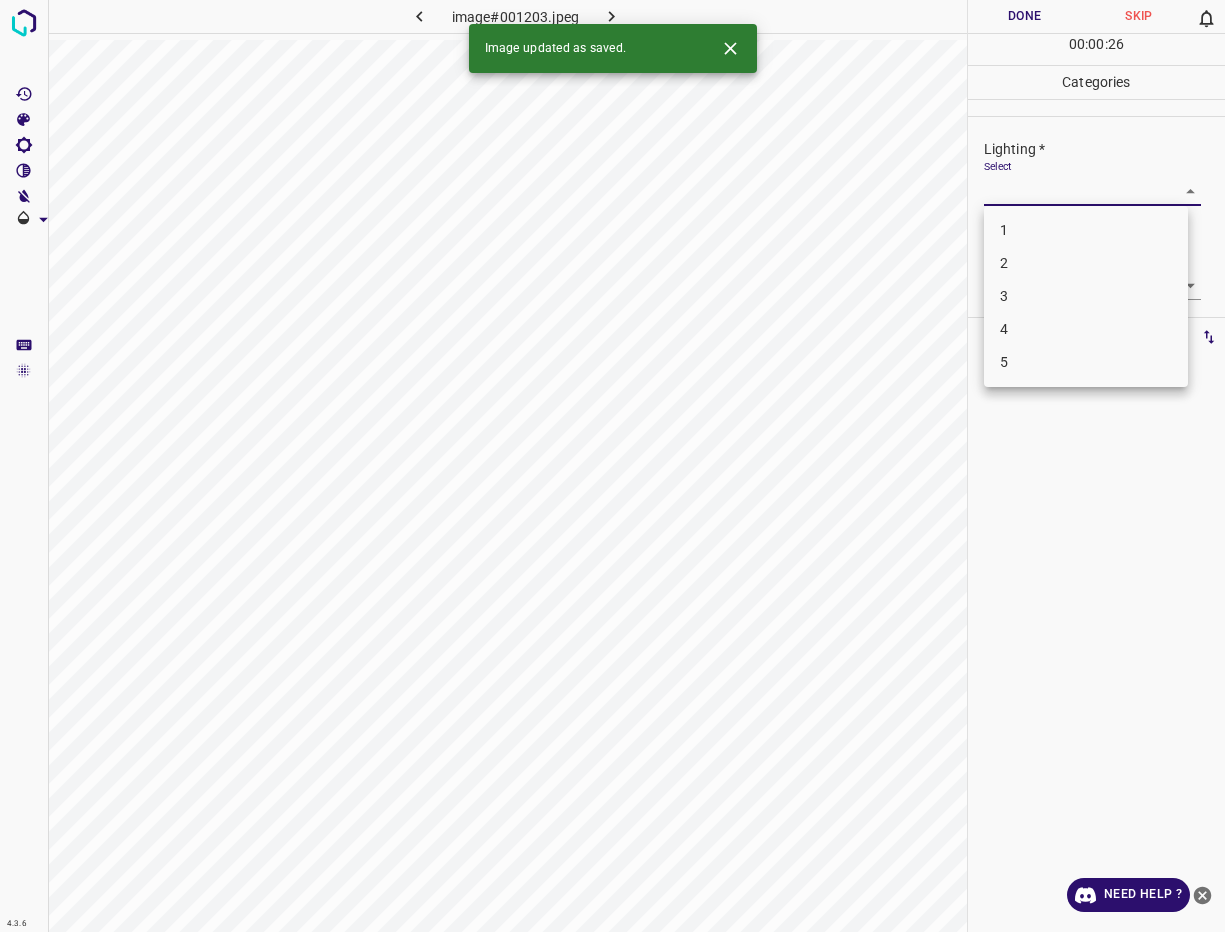 click on "4.3.6  image#001203.jpeg Done Skip 0 00   : 00   : 26   Categories Lighting *  Select ​ Focus *  Select ​ Overall *  Select ​ Labels   0 Categories 1 Lighting 2 Focus 3 Overall Tools Space Change between modes (Draw & Edit) I Auto labeling R Restore zoom M Zoom in N Zoom out Delete Delete selecte label Filters Z Restore filters X Saturation filter C Brightness filter V Contrast filter B Gray scale filter General O Download Image updated as saved. Need Help ? - Text - Hide - Delete 1 2 3 4 5" at bounding box center [612, 466] 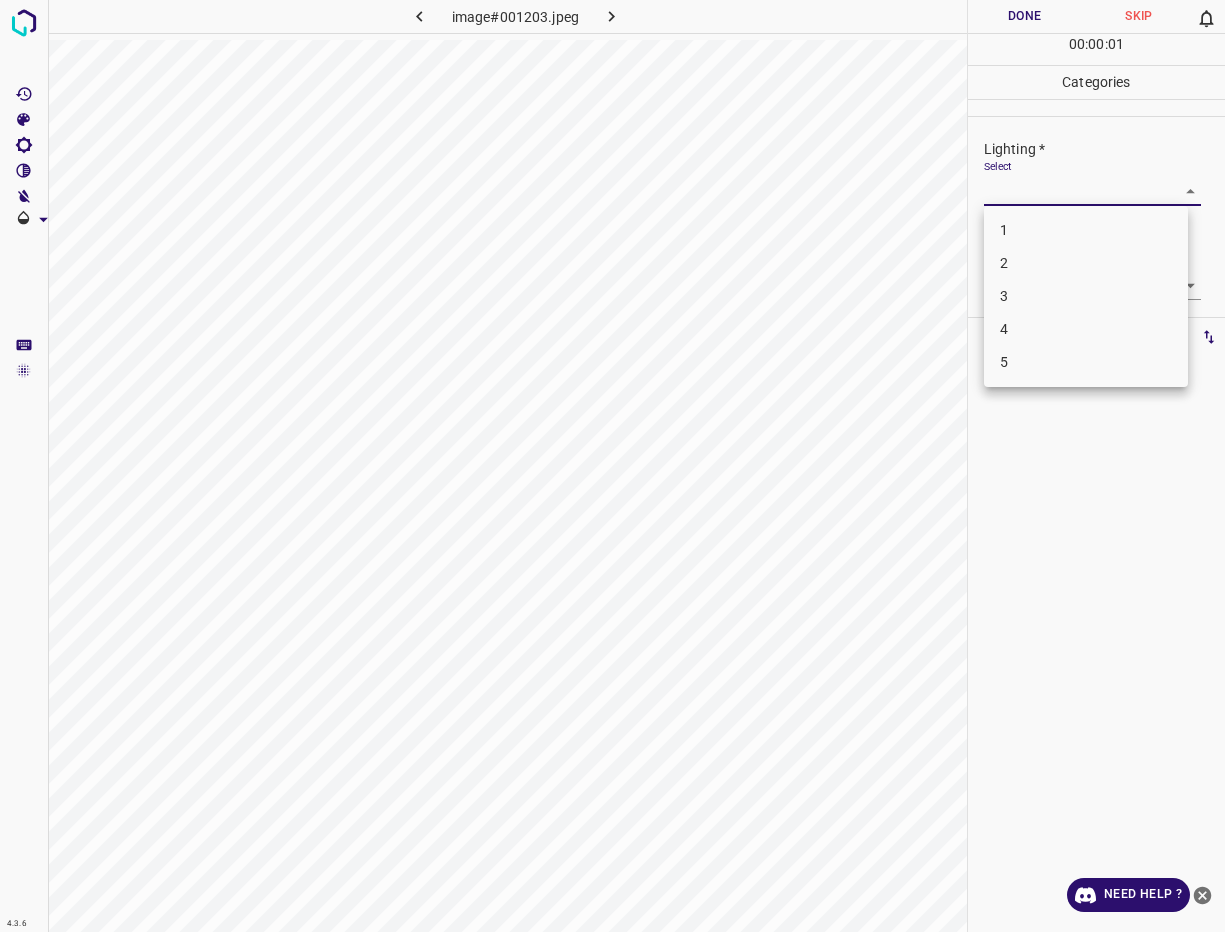 click on "4" at bounding box center (1086, 329) 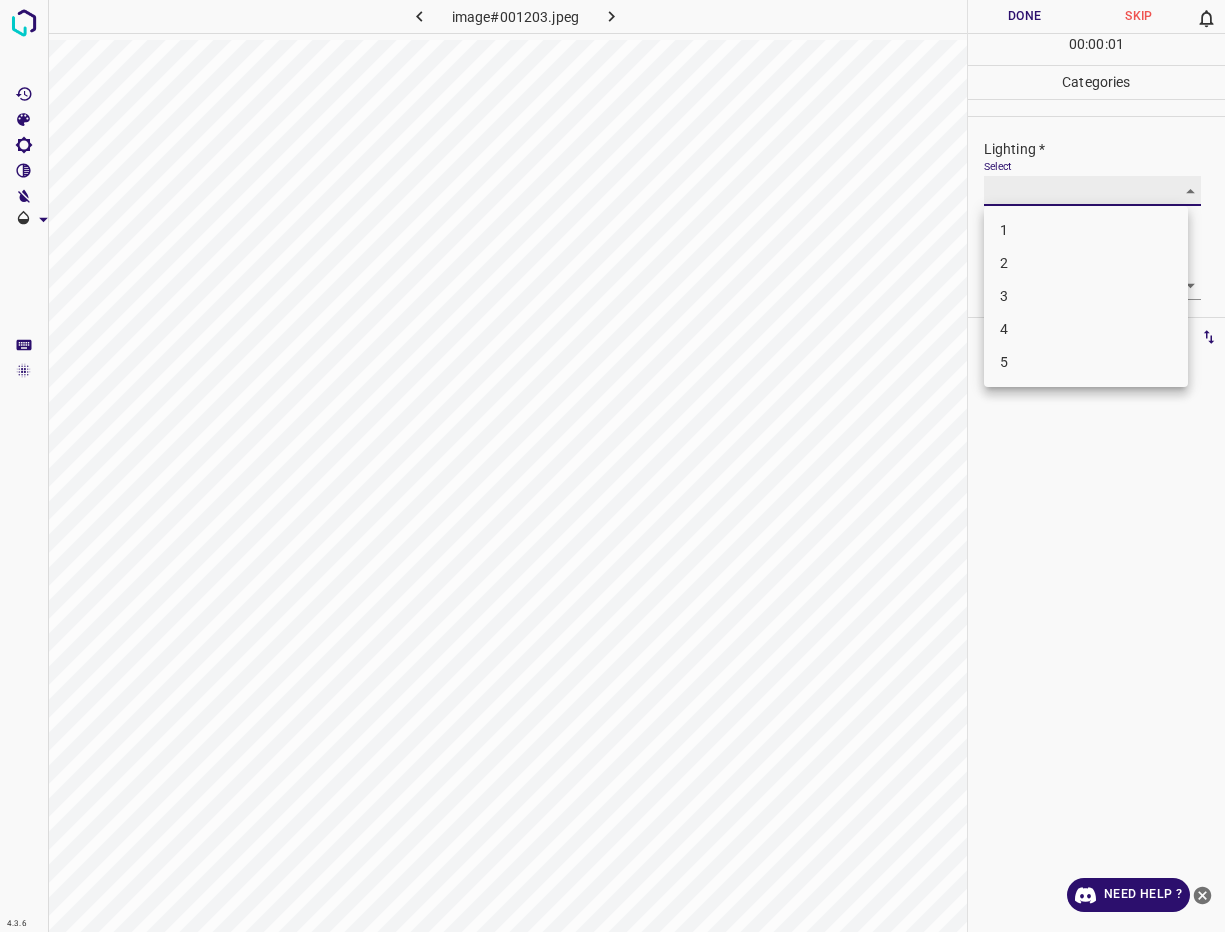 type on "4" 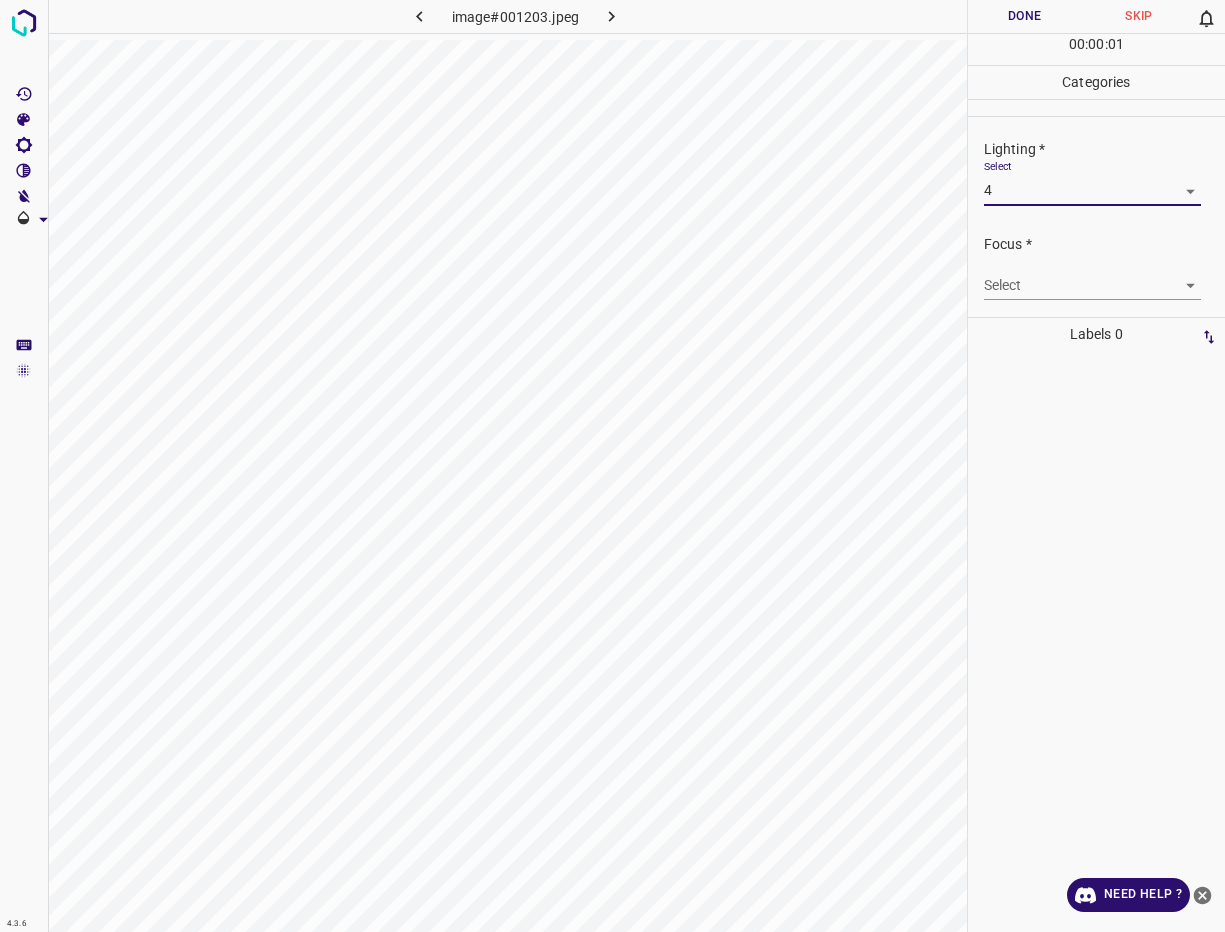 click on "4.3.6  image#001203.jpeg Done Skip 0 00   : 00   : 01   Categories Lighting *  Select 4 4 Focus *  Select ​ Overall *  Select ​ Labels   0 Categories 1 Lighting 2 Focus 3 Overall Tools Space Change between modes (Draw & Edit) I Auto labeling R Restore zoom M Zoom in N Zoom out Delete Delete selecte label Filters Z Restore filters X Saturation filter C Brightness filter V Contrast filter B Gray scale filter General O Download Need Help ? - Text - Hide - Delete" at bounding box center [612, 466] 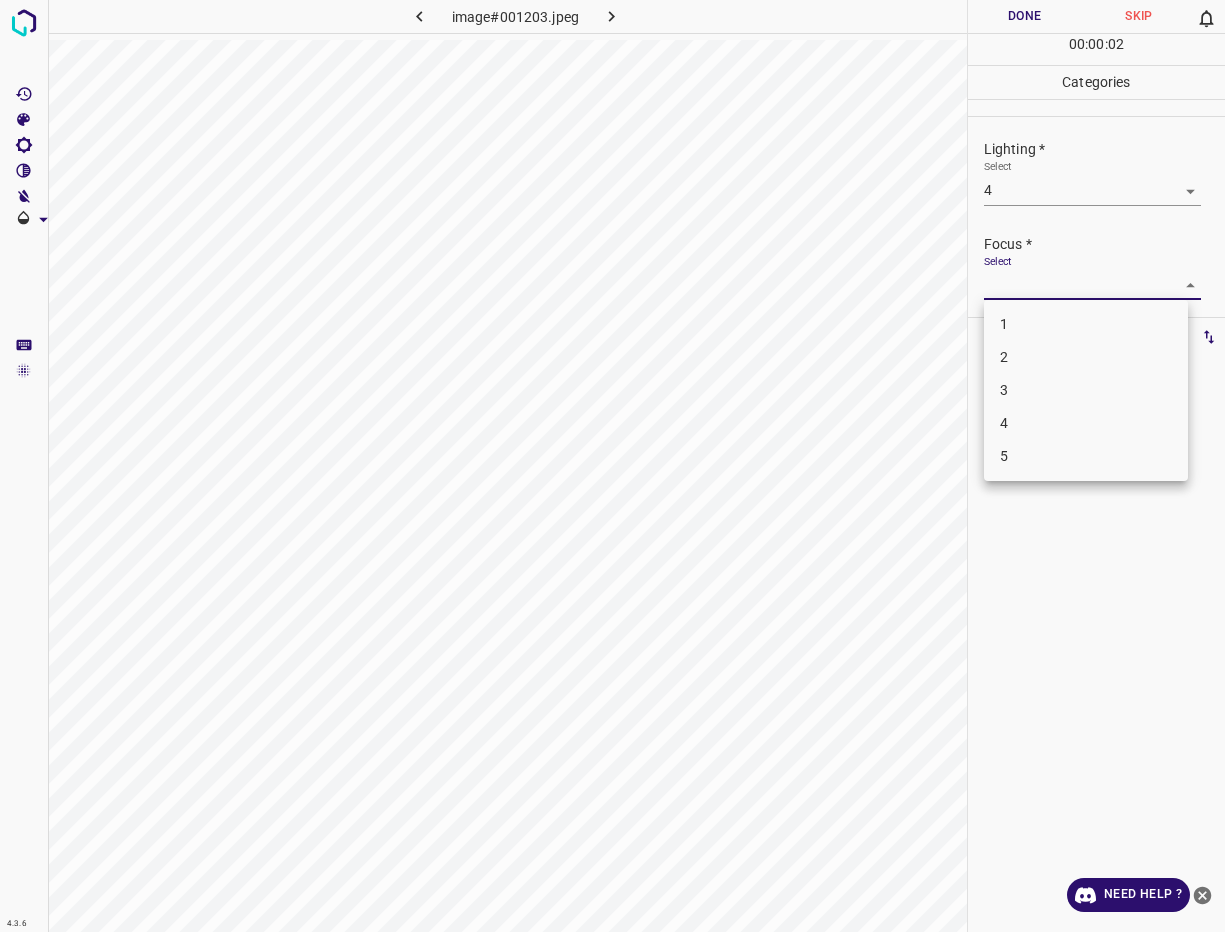 click on "4" at bounding box center (1086, 423) 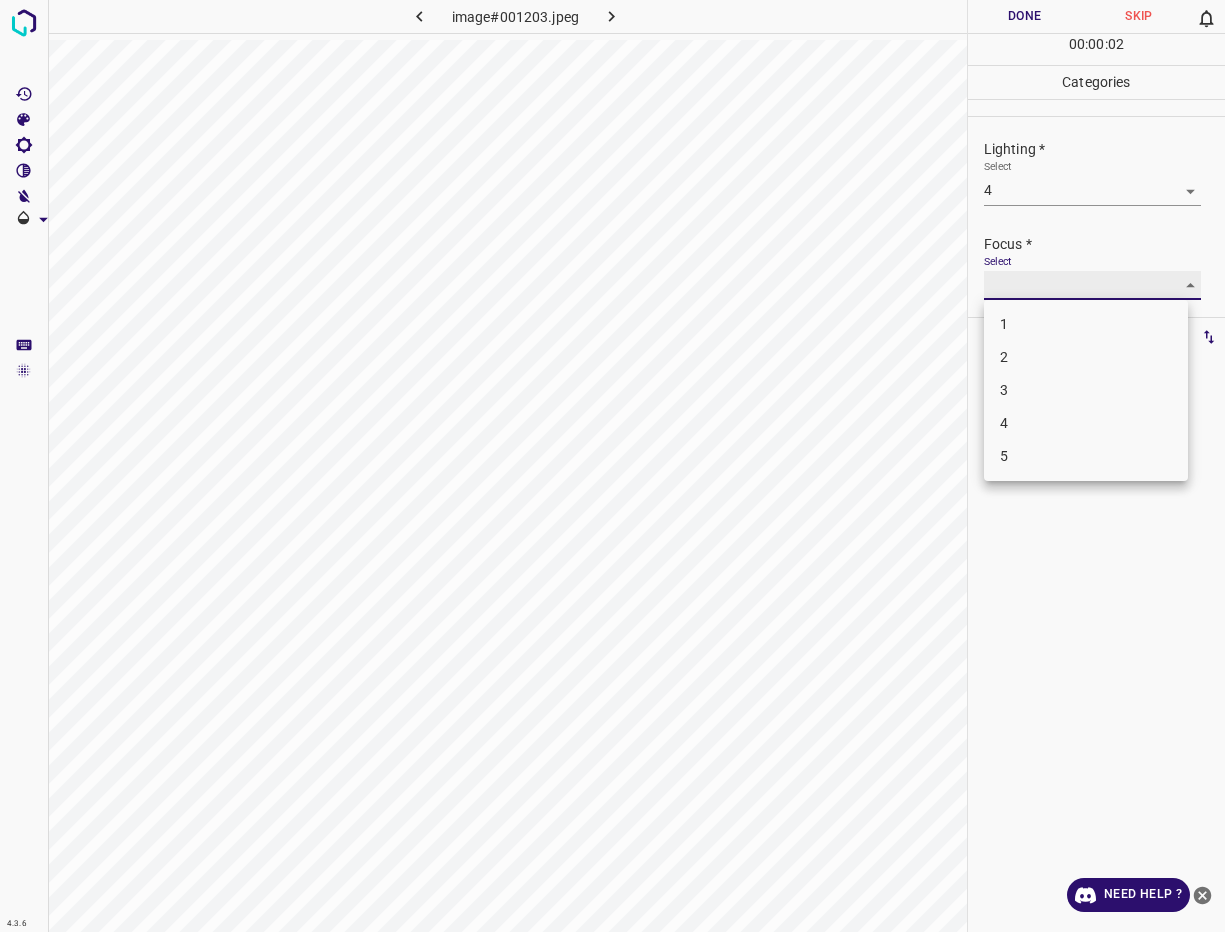 type on "4" 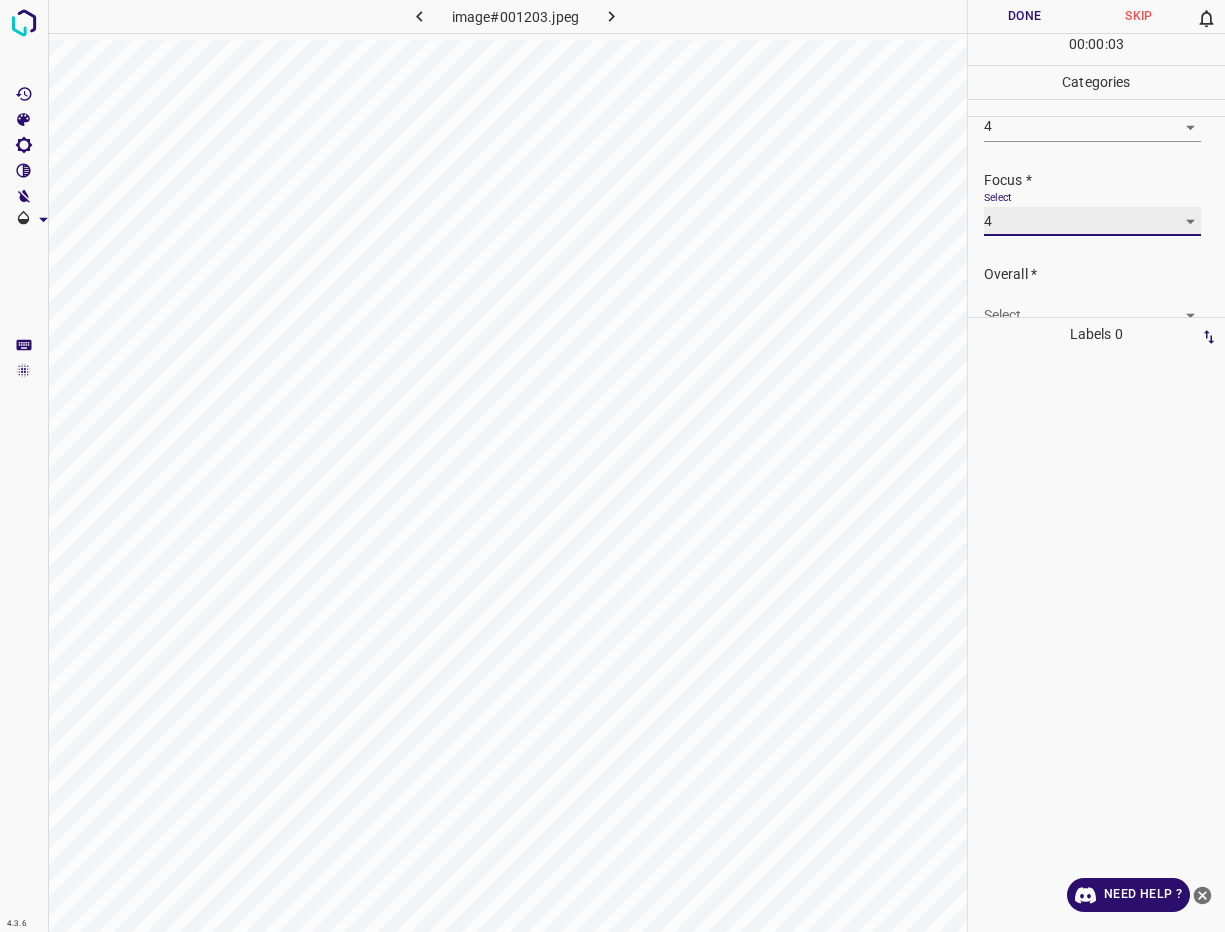 scroll, scrollTop: 98, scrollLeft: 0, axis: vertical 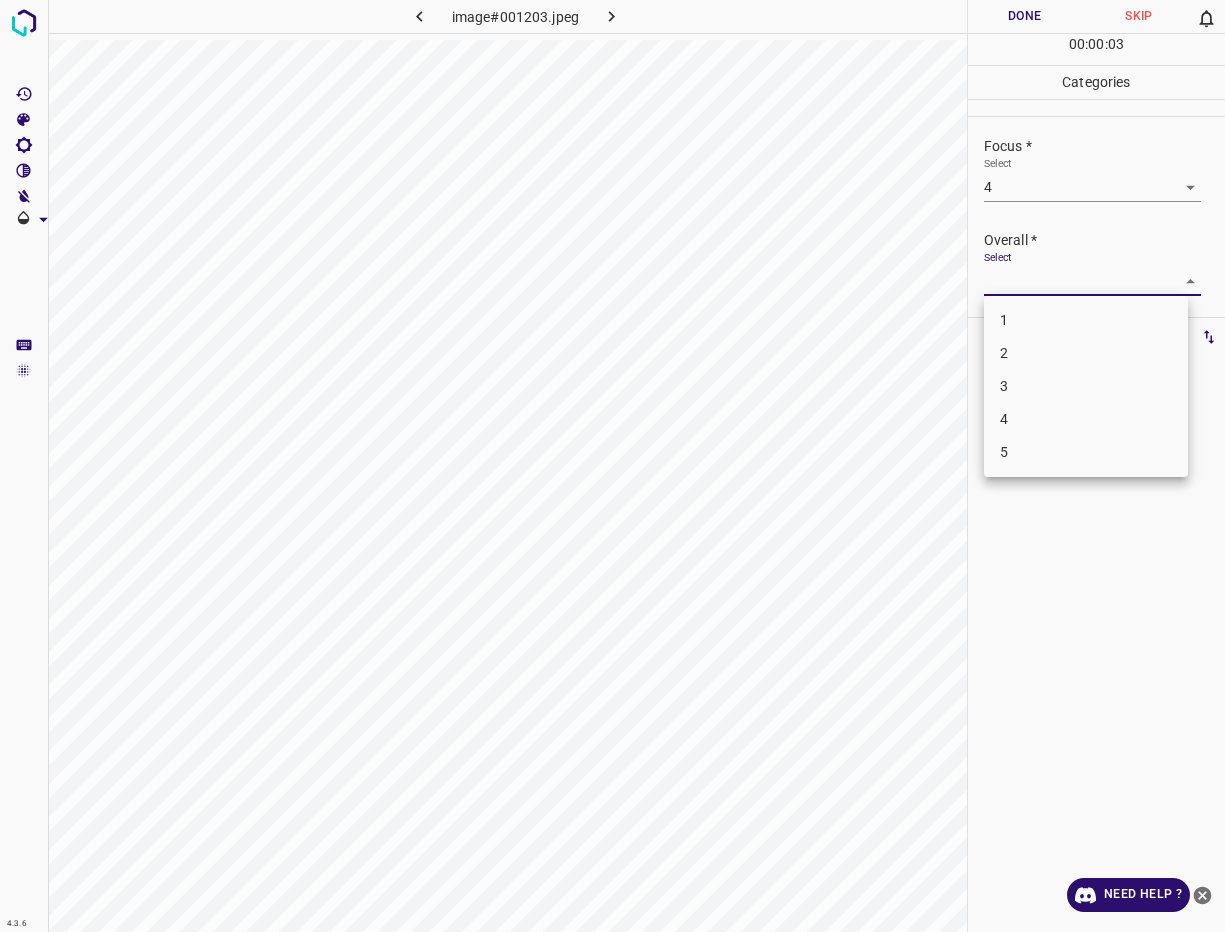 click on "4.3.6  image#001203.jpeg Done Skip 0 00   : 00   : 03   Categories Lighting *  Select 4 4 Focus *  Select 4 4 Overall *  Select ​ Labels   0 Categories 1 Lighting 2 Focus 3 Overall Tools Space Change between modes (Draw & Edit) I Auto labeling R Restore zoom M Zoom in N Zoom out Delete Delete selecte label Filters Z Restore filters X Saturation filter C Brightness filter V Contrast filter B Gray scale filter General O Download Need Help ? - Text - Hide - Delete 1 2 3 4 5" at bounding box center (612, 466) 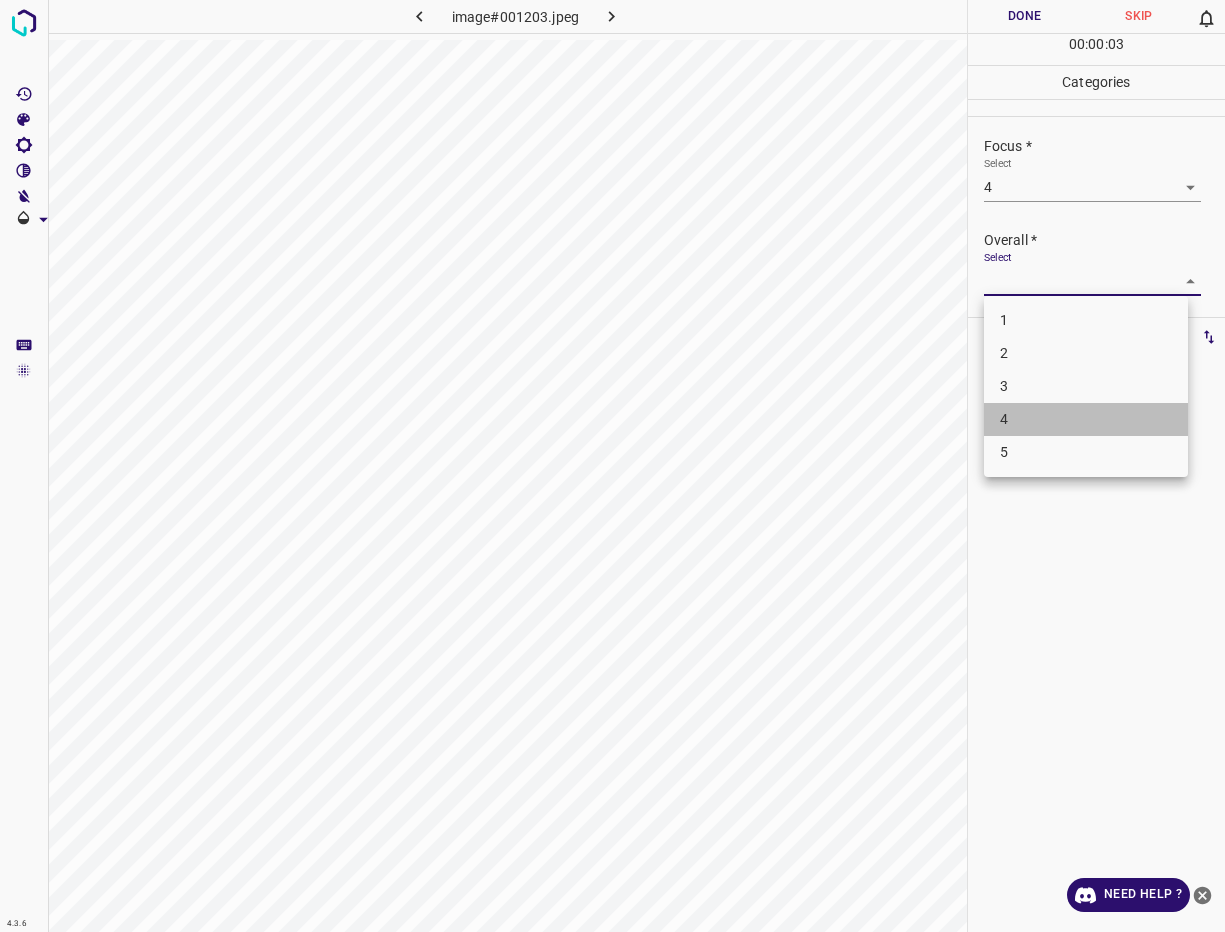 click on "4" at bounding box center (1086, 419) 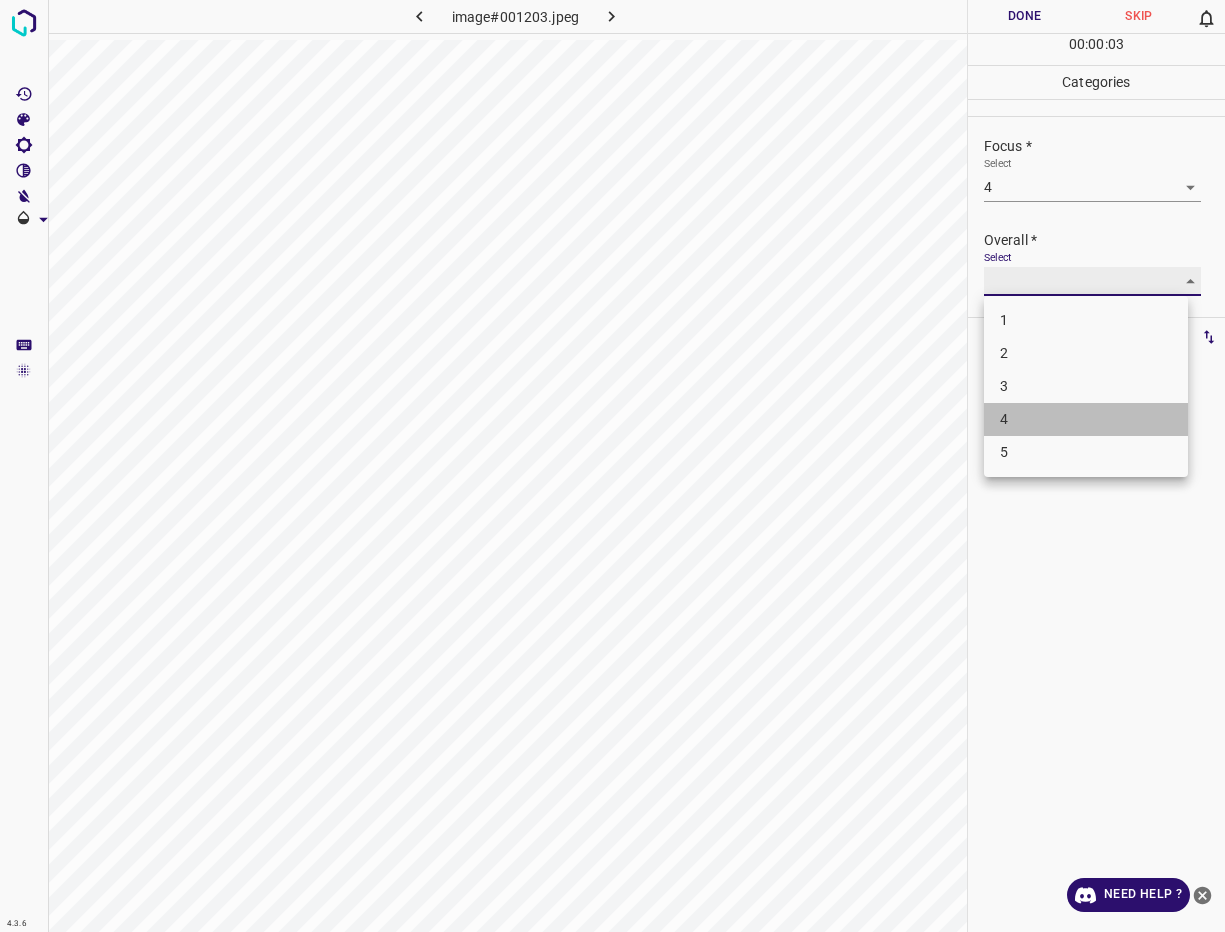 type on "4" 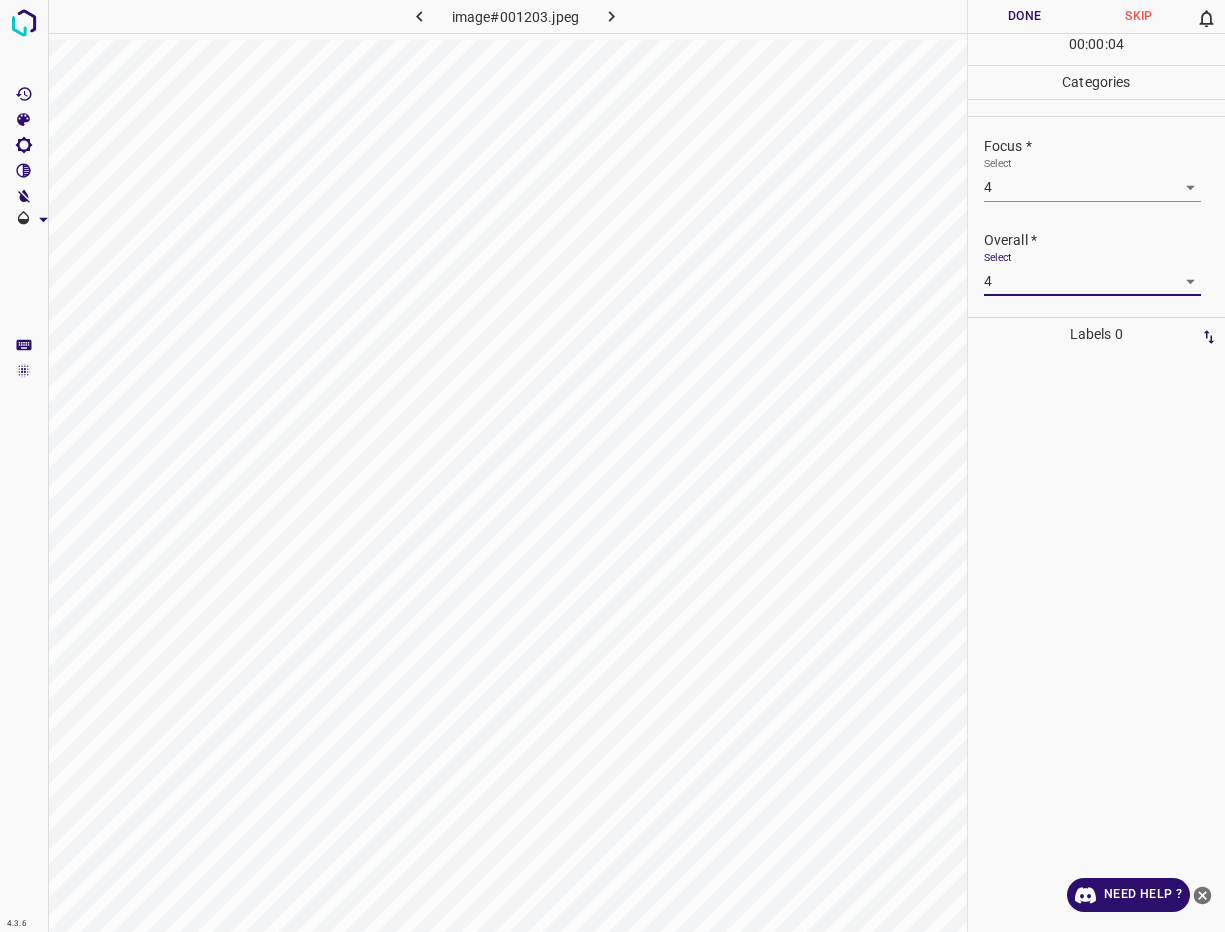 click on "1 2 3 4 5" at bounding box center (612, 466) 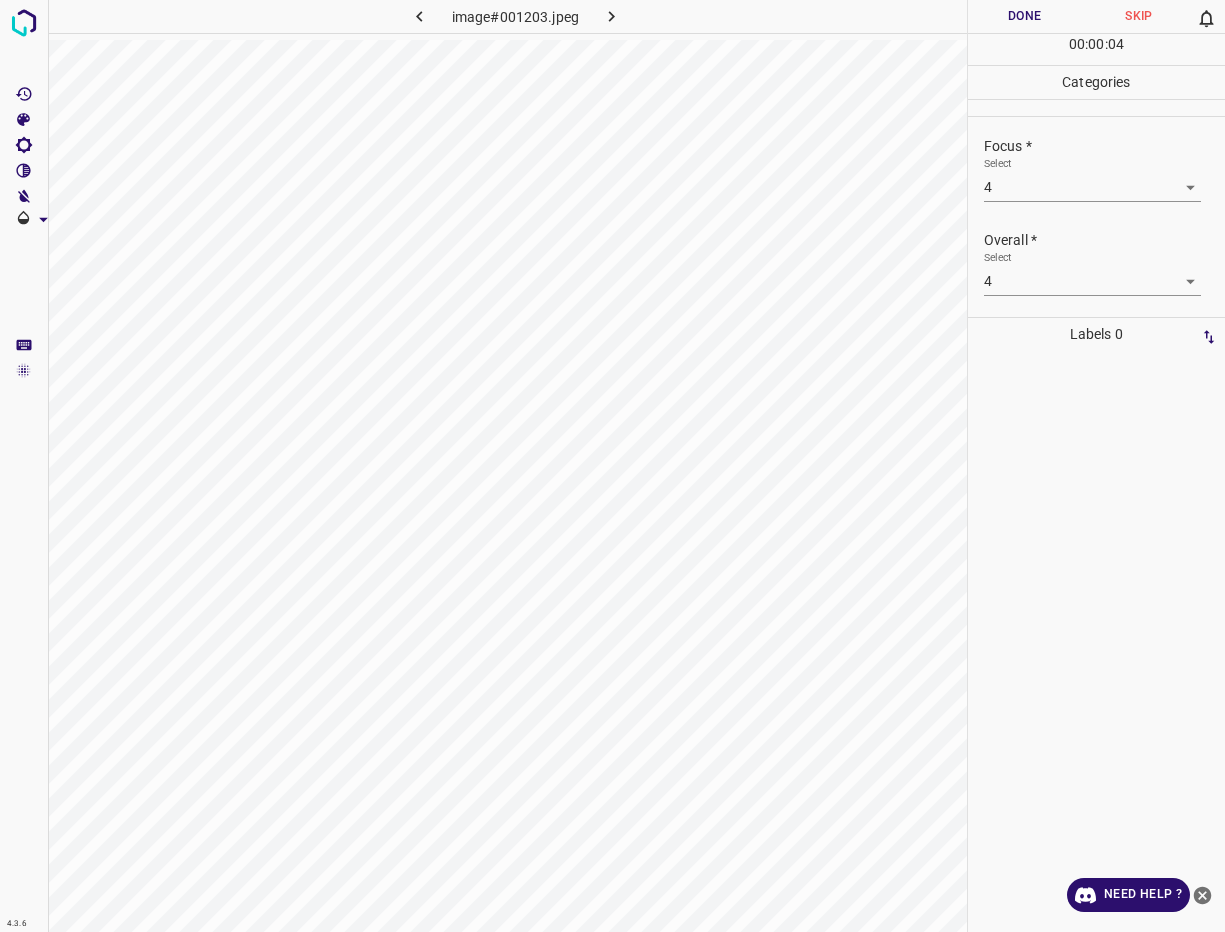 click on "Done" at bounding box center [1025, 16] 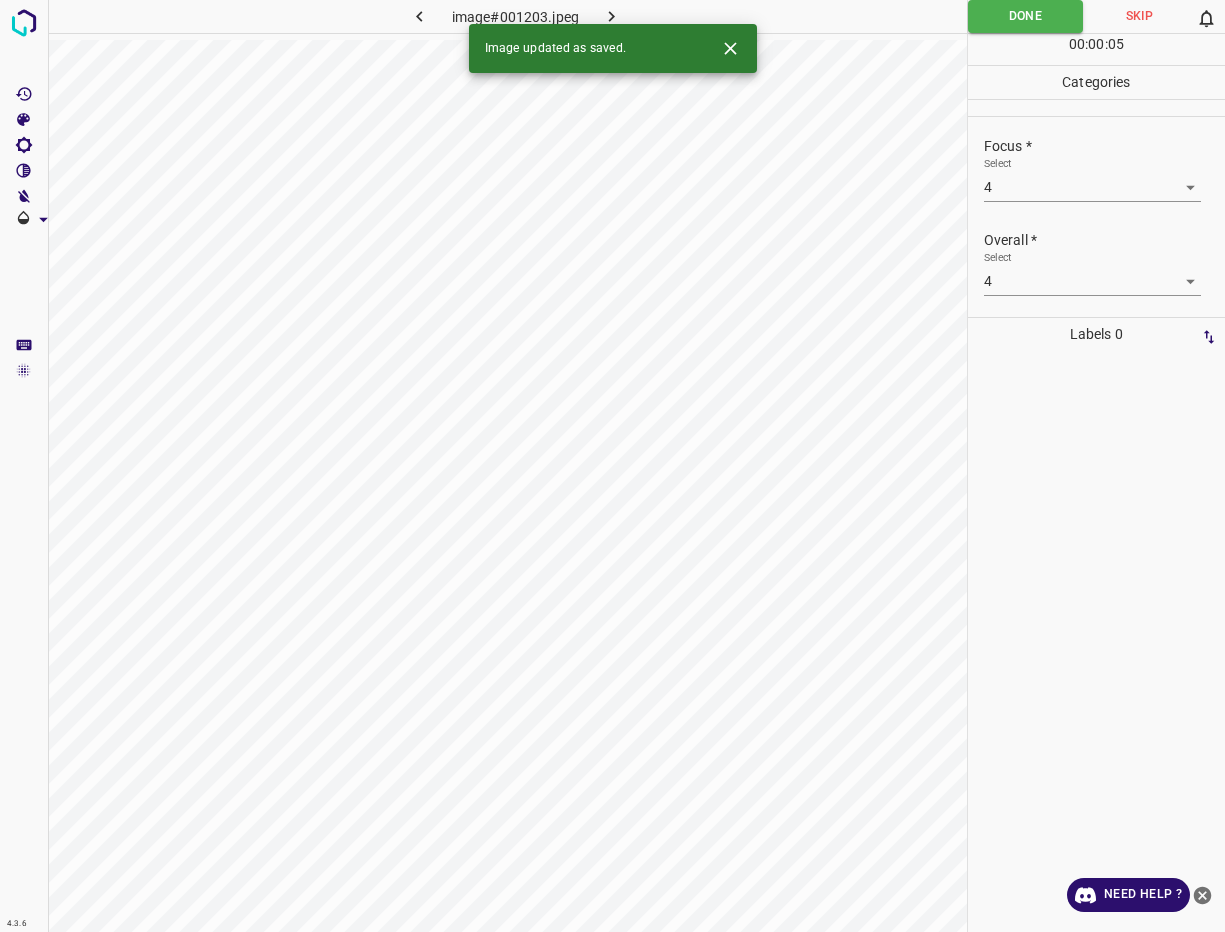 click 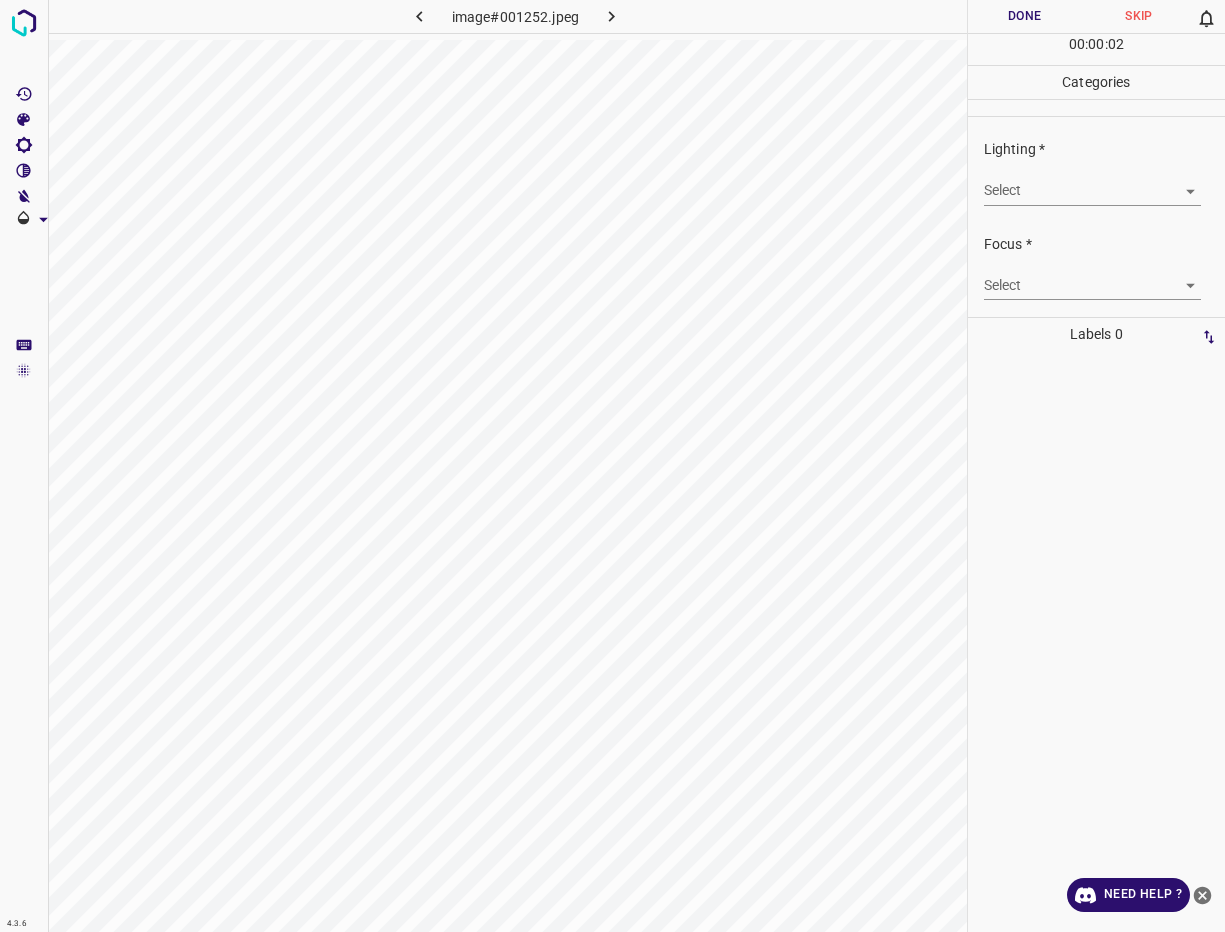 click on "4.3.6  image#001252.jpeg Done Skip 0 00   : 00   : 02   Categories Lighting *  Select ​ Focus *  Select ​ Overall *  Select ​ Labels   0 Categories 1 Lighting 2 Focus 3 Overall Tools Space Change between modes (Draw & Edit) I Auto labeling R Restore zoom M Zoom in N Zoom out Delete Delete selecte label Filters Z Restore filters X Saturation filter C Brightness filter V Contrast filter B Gray scale filter General O Download Need Help ? - Text - Hide - Delete" at bounding box center (612, 466) 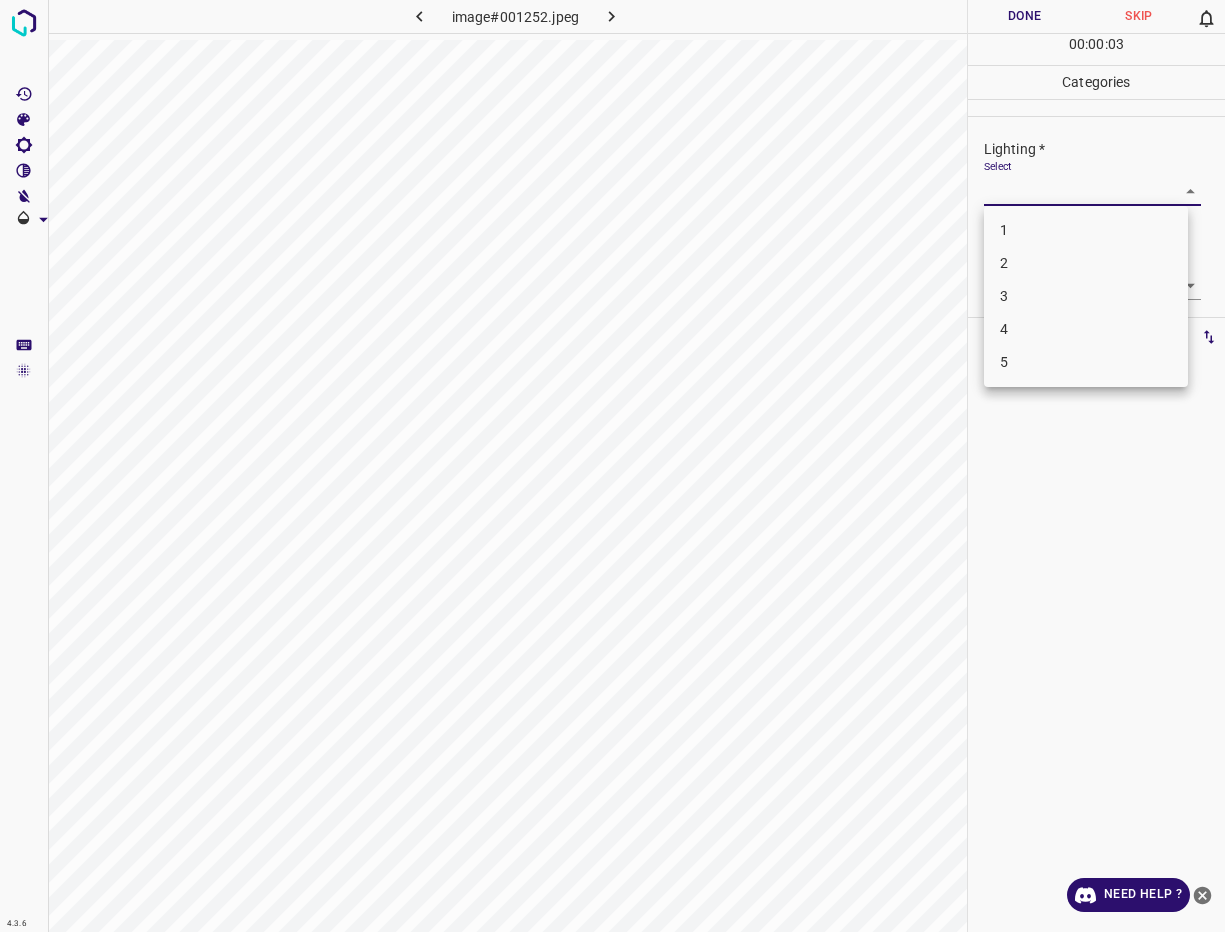 click on "3" at bounding box center (1086, 296) 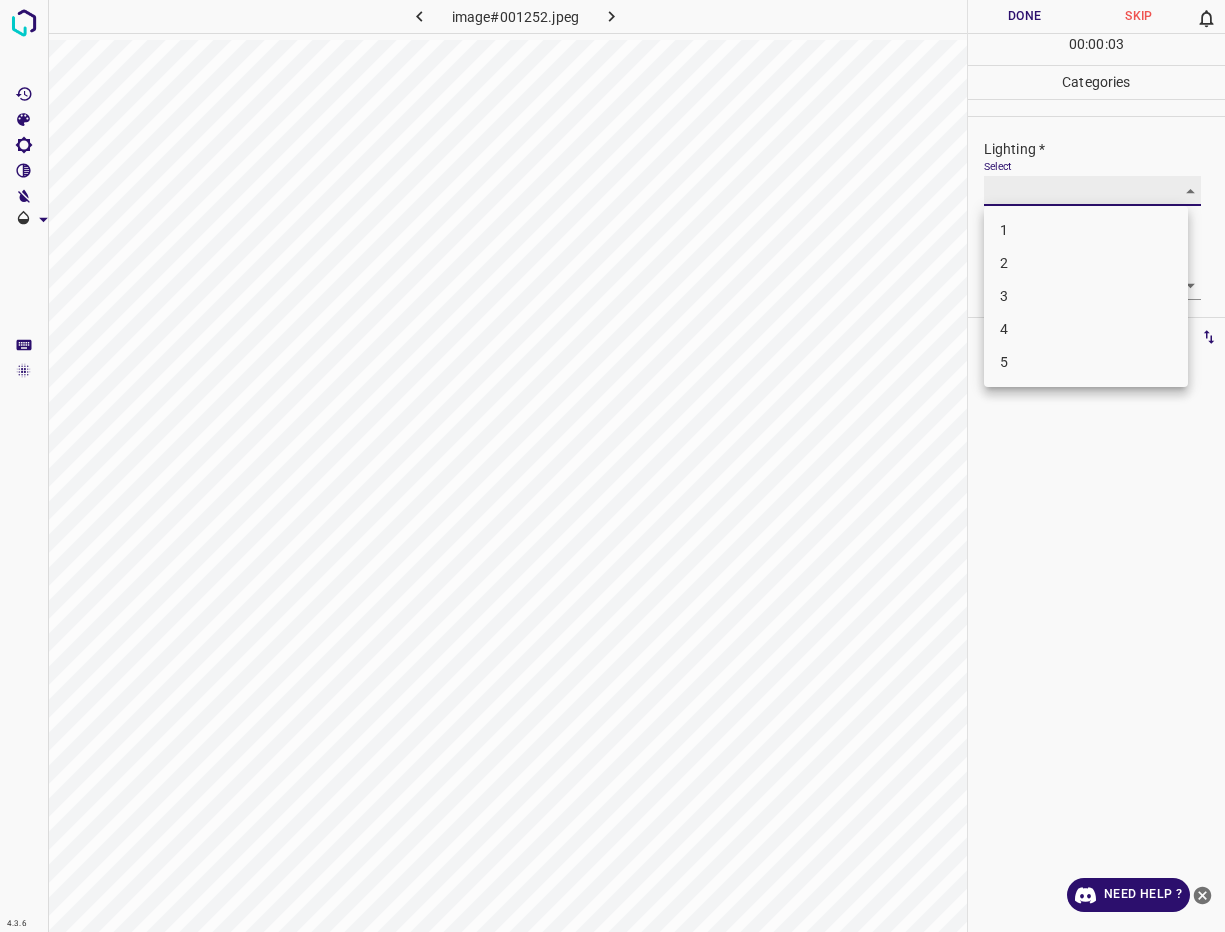 type on "3" 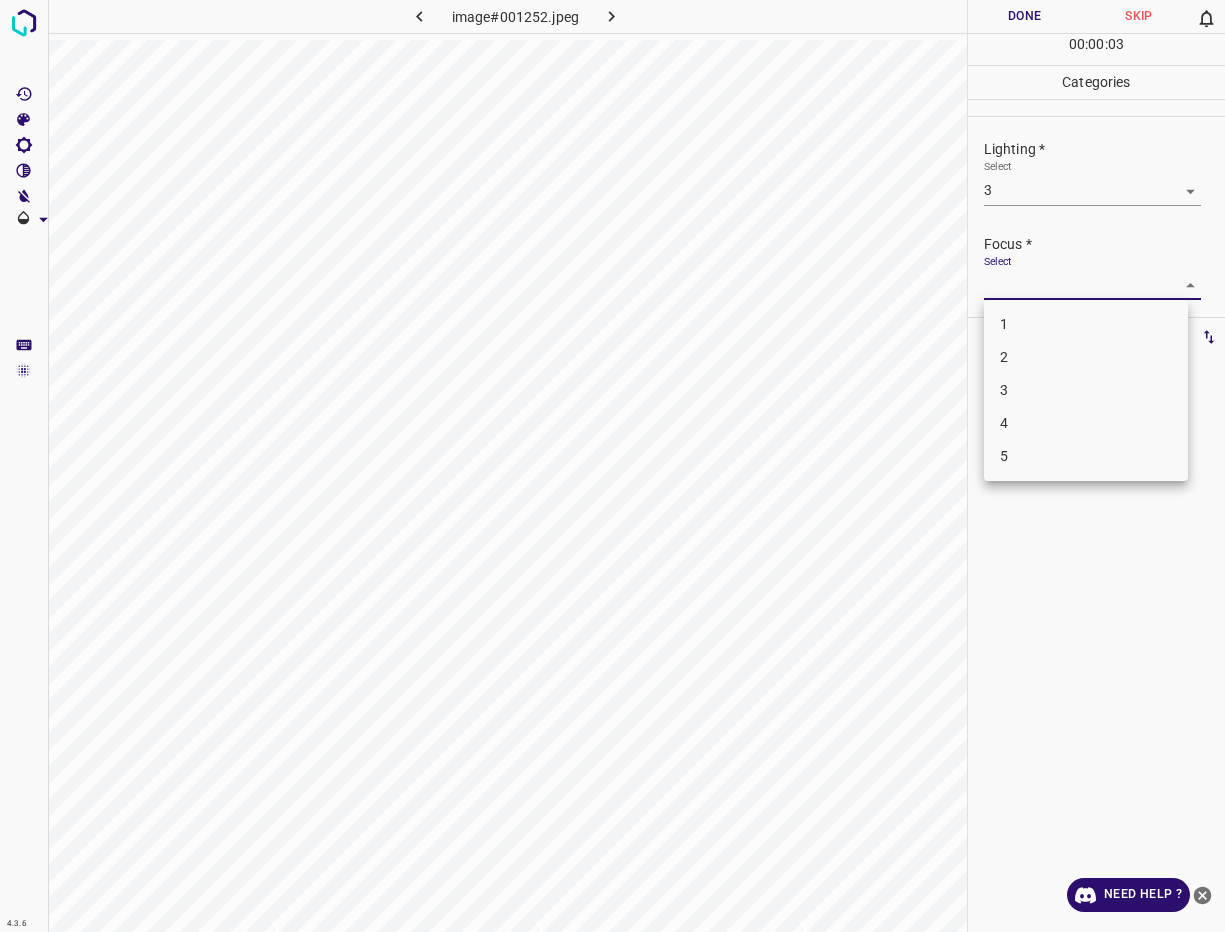 click on "4.3.6  image#001252.jpeg Done Skip 0 00   : 00   : 03   Categories Lighting *  Select 3 3 Focus *  Select ​ Overall *  Select ​ Labels   0 Categories 1 Lighting 2 Focus 3 Overall Tools Space Change between modes (Draw & Edit) I Auto labeling R Restore zoom M Zoom in N Zoom out Delete Delete selecte label Filters Z Restore filters X Saturation filter C Brightness filter V Contrast filter B Gray scale filter General O Download Need Help ? - Text - Hide - Delete 1 2 3 4 5" at bounding box center [612, 466] 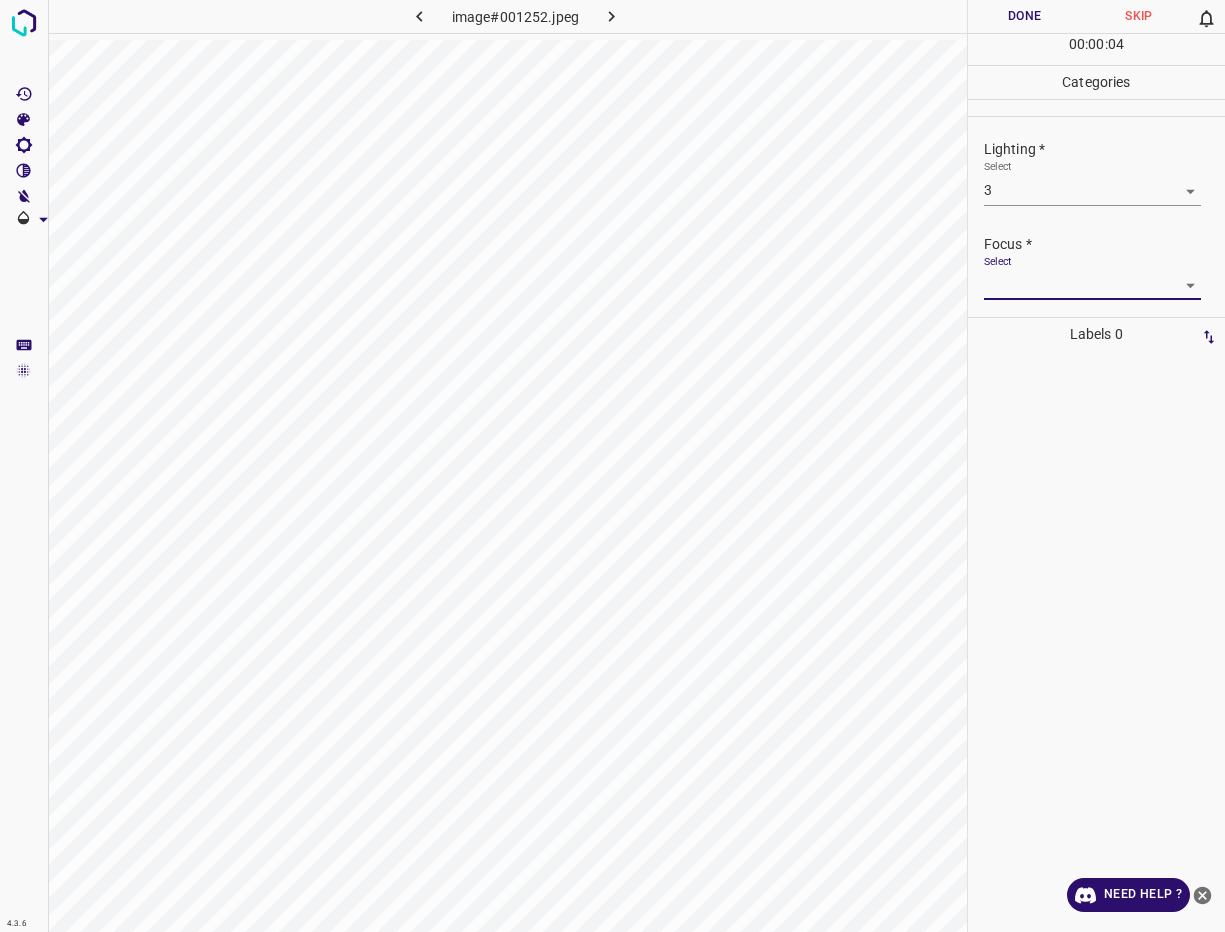 click on "4.3.6  image#001252.jpeg Done Skip 0 00   : 00   : 04   Categories Lighting *  Select 3 3 Focus *  Select ​ Overall *  Select ​ Labels   0 Categories 1 Lighting 2 Focus 3 Overall Tools Space Change between modes (Draw & Edit) I Auto labeling R Restore zoom M Zoom in N Zoom out Delete Delete selecte label Filters Z Restore filters X Saturation filter C Brightness filter V Contrast filter B Gray scale filter General O Download Need Help ? - Text - Hide - Delete" at bounding box center [612, 466] 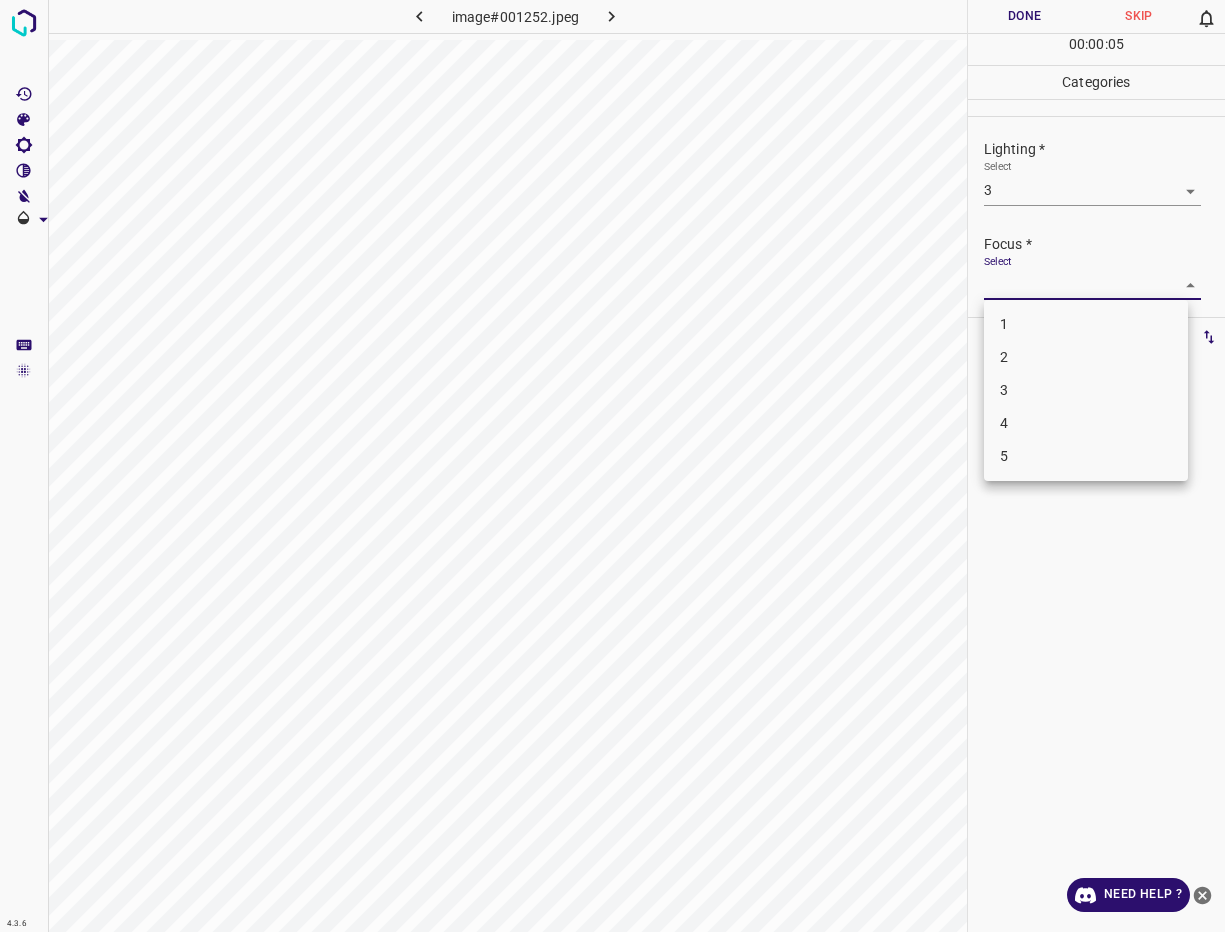 click on "4" at bounding box center (1086, 423) 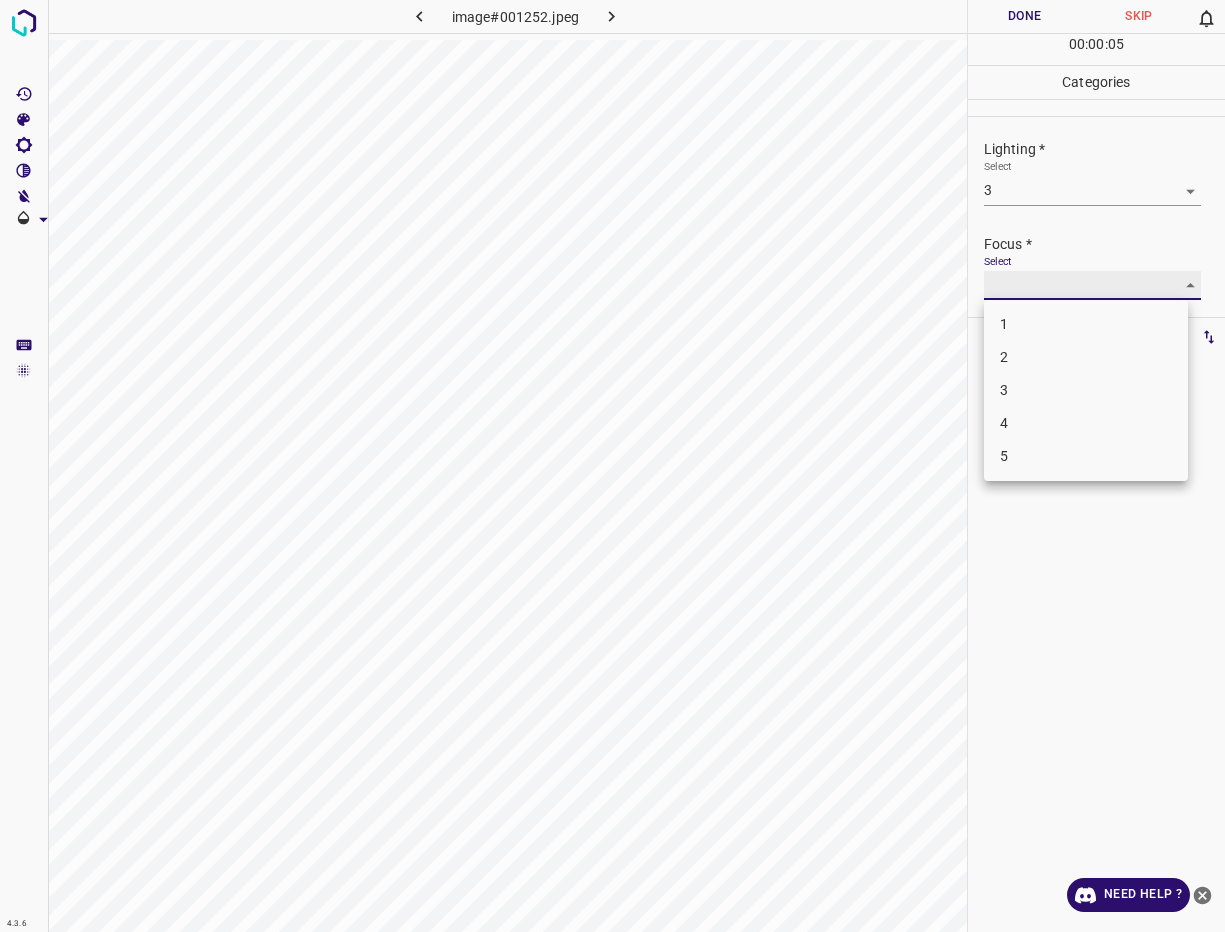 type on "4" 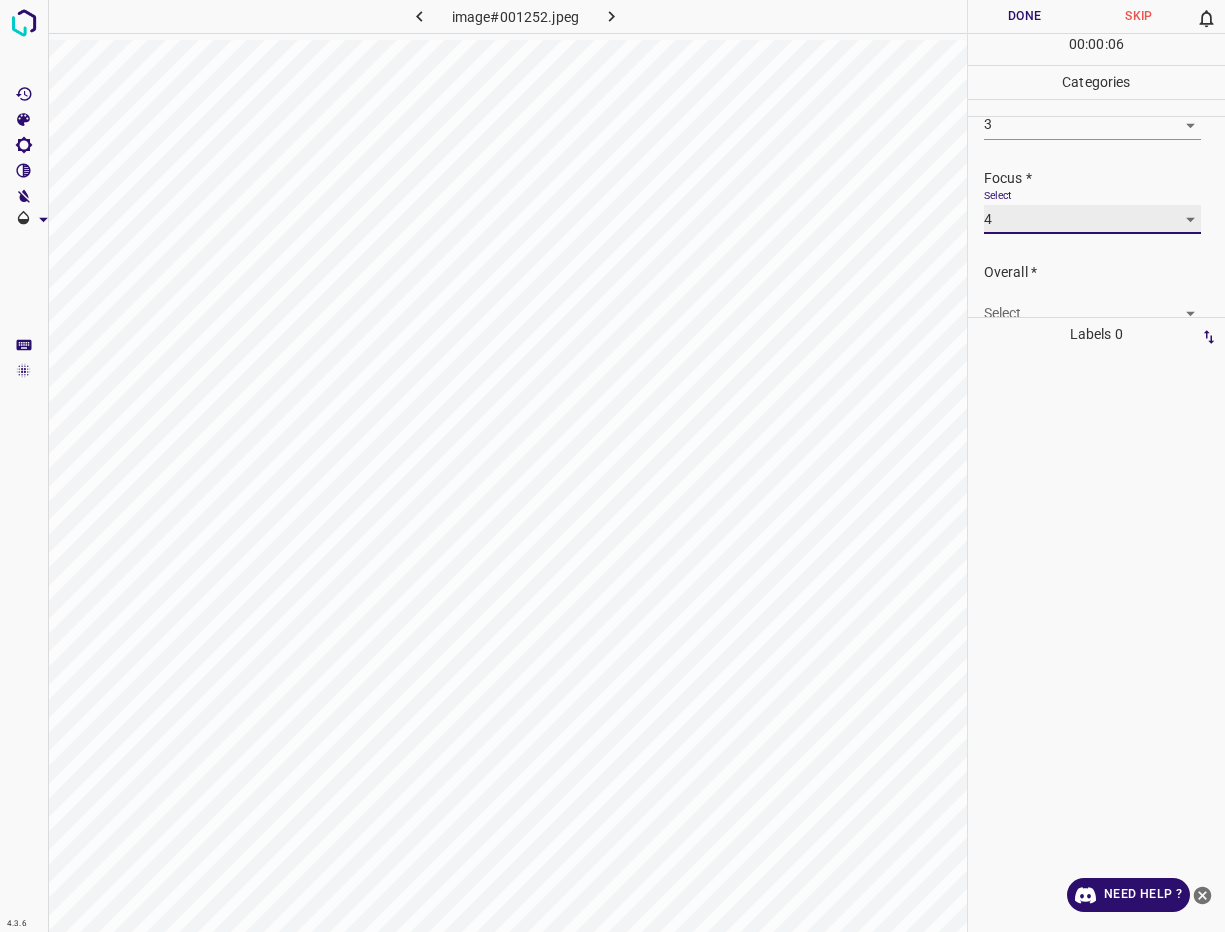 scroll, scrollTop: 98, scrollLeft: 0, axis: vertical 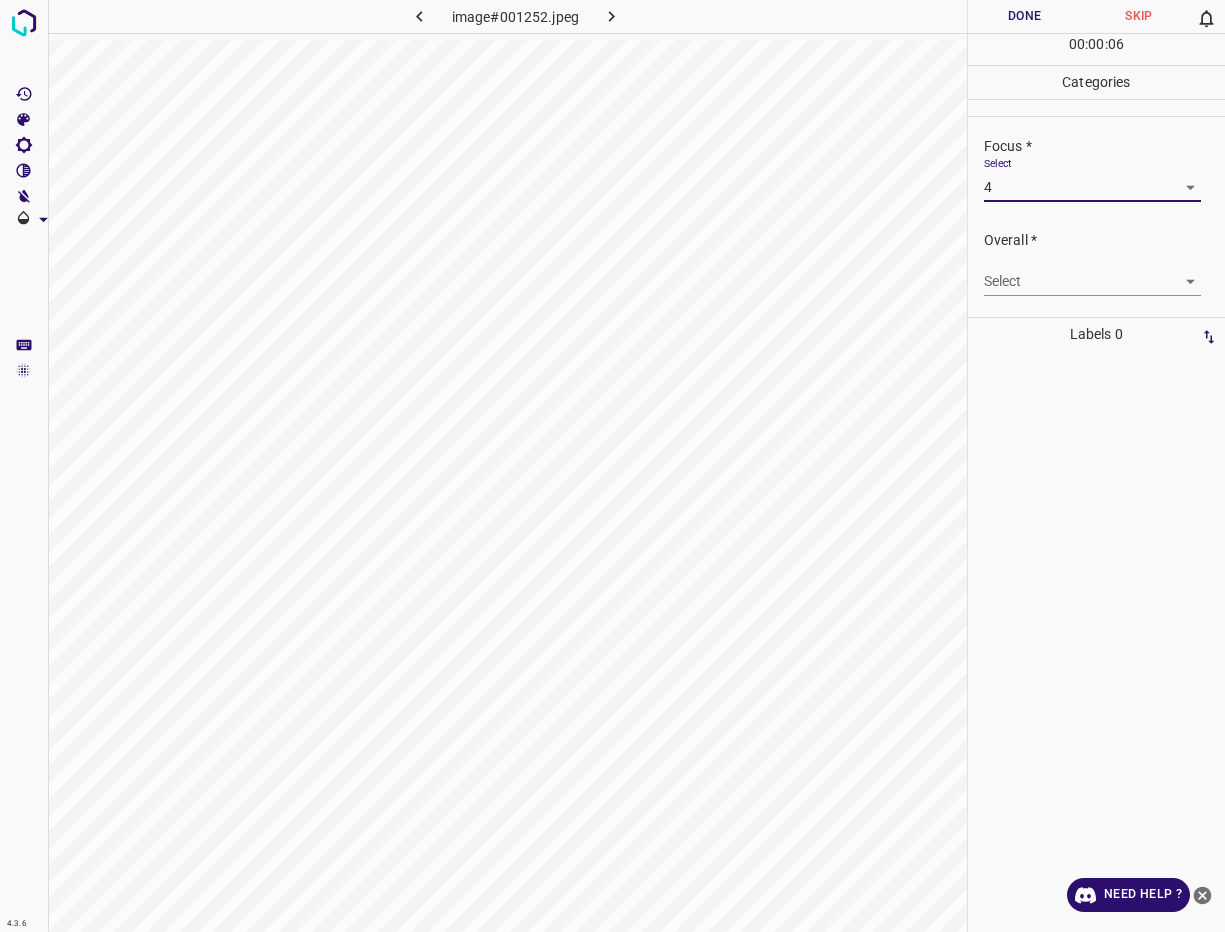 click on "4.3.6  image#001252.jpeg Done Skip 0 00   : 00   : 06   Categories Lighting *  Select 3 3 Focus *  Select 4 4 Overall *  Select ​ Labels   0 Categories 1 Lighting 2 Focus 3 Overall Tools Space Change between modes (Draw & Edit) I Auto labeling R Restore zoom M Zoom in N Zoom out Delete Delete selecte label Filters Z Restore filters X Saturation filter C Brightness filter V Contrast filter B Gray scale filter General O Download Need Help ? - Text - Hide - Delete" at bounding box center (612, 466) 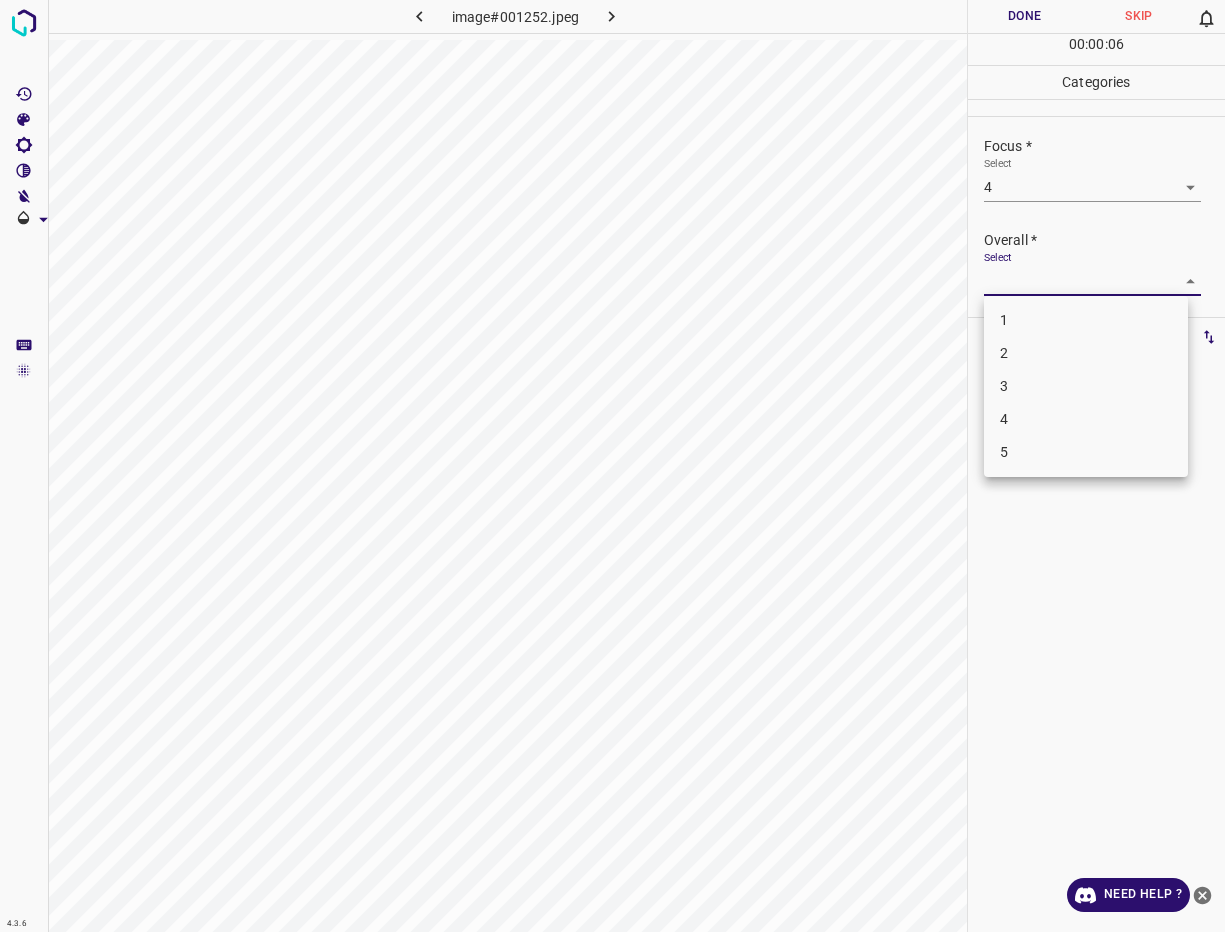 drag, startPoint x: 1036, startPoint y: 384, endPoint x: 973, endPoint y: 361, distance: 67.06713 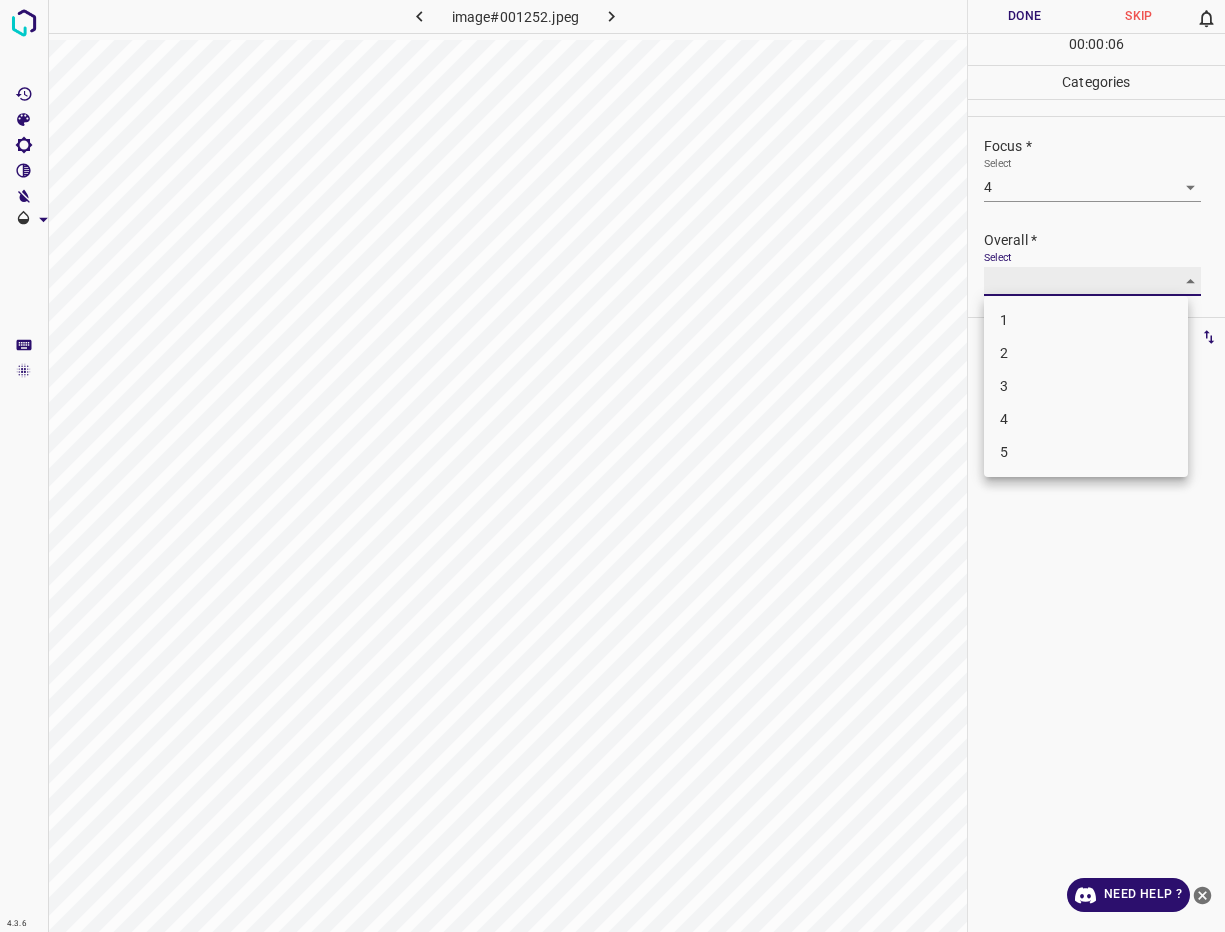 type on "3" 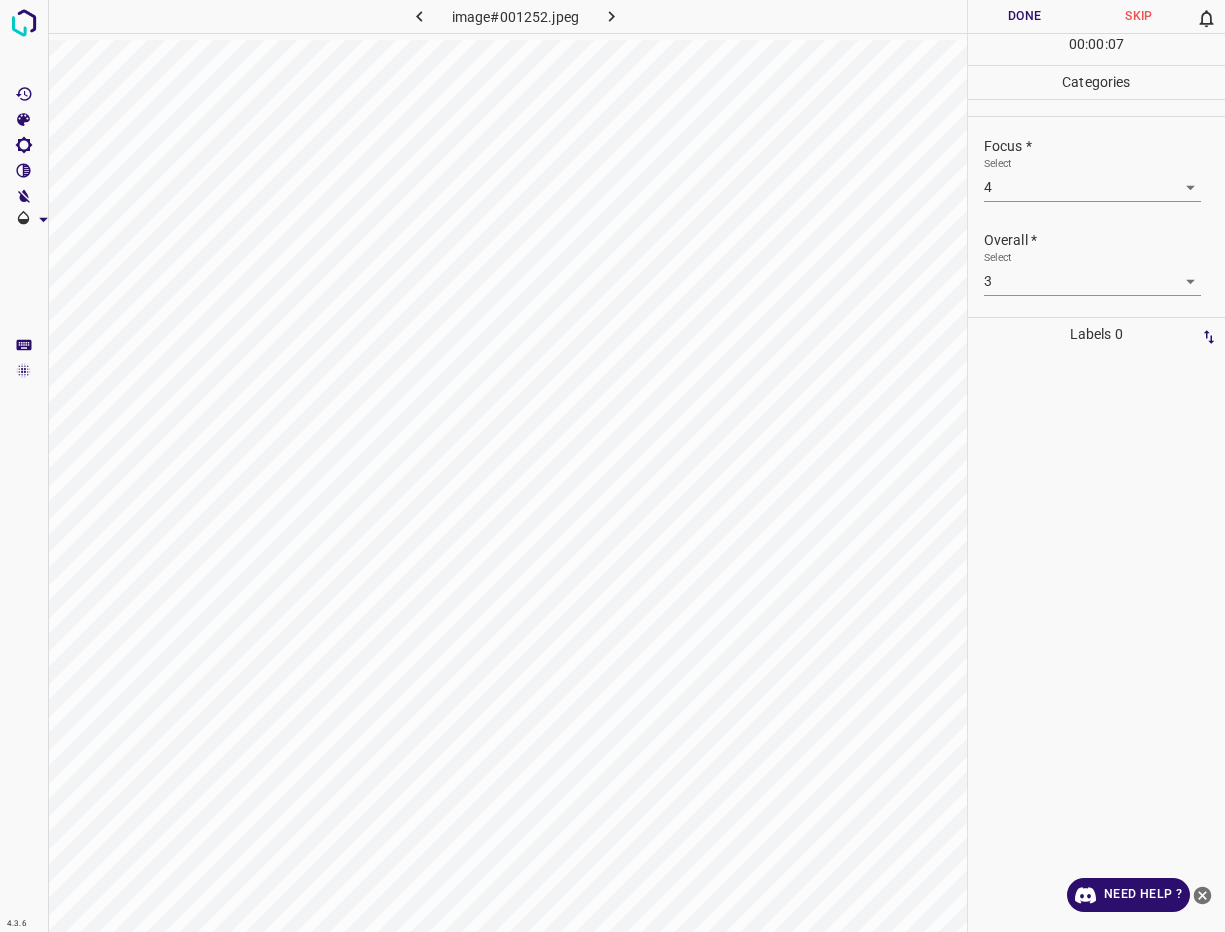 drag, startPoint x: 937, startPoint y: 345, endPoint x: 940, endPoint y: 295, distance: 50.08992 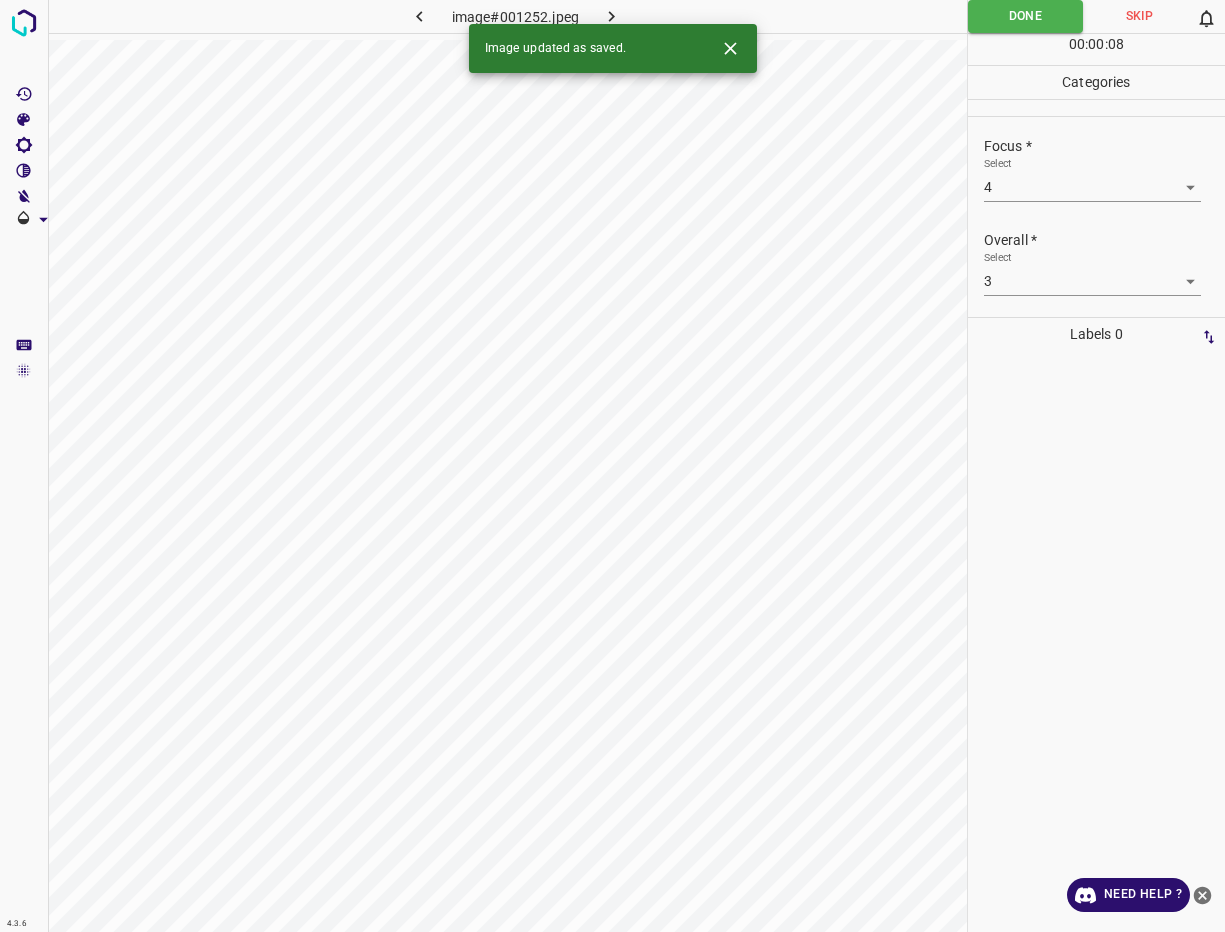 click 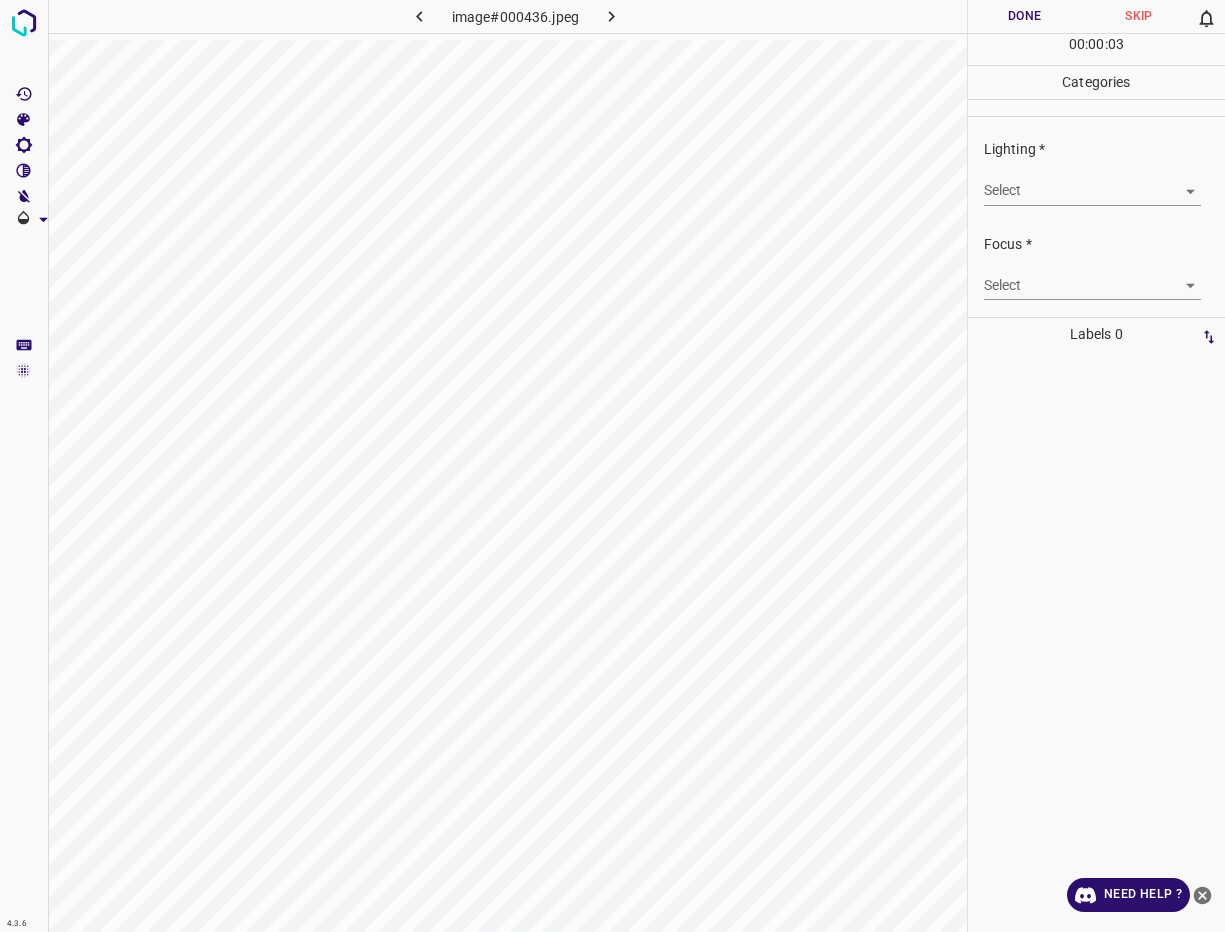 click on "4.3.6  image#000436.jpeg Done Skip 0 00   : 00   : 03   Categories Lighting *  Select ​ Focus *  Select ​ Overall *  Select ​ Labels   0 Categories 1 Lighting 2 Focus 3 Overall Tools Space Change between modes (Draw & Edit) I Auto labeling R Restore zoom M Zoom in N Zoom out Delete Delete selecte label Filters Z Restore filters X Saturation filter C Brightness filter V Contrast filter B Gray scale filter General O Download Need Help ? - Text - Hide - Delete" at bounding box center (612, 466) 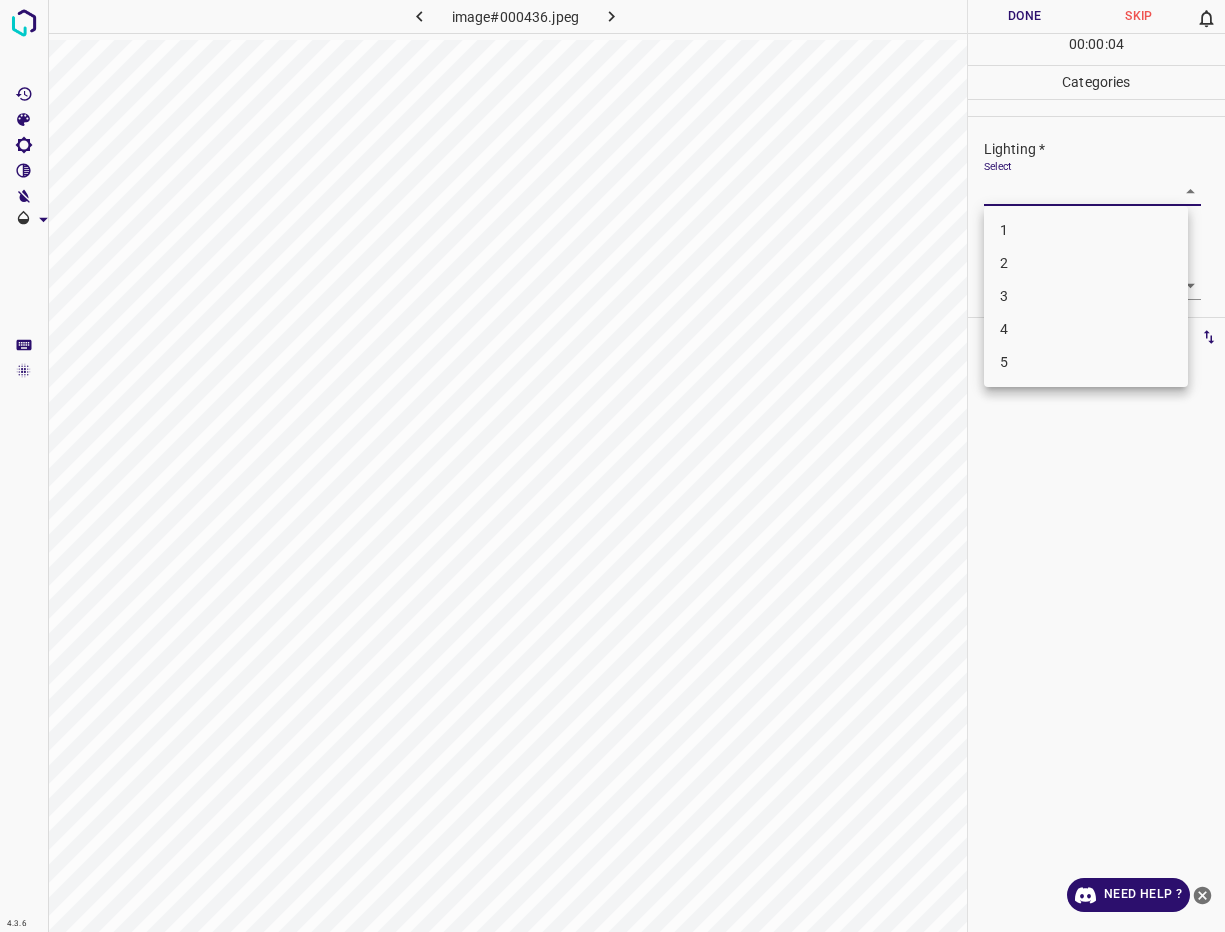 click on "4" at bounding box center (1086, 329) 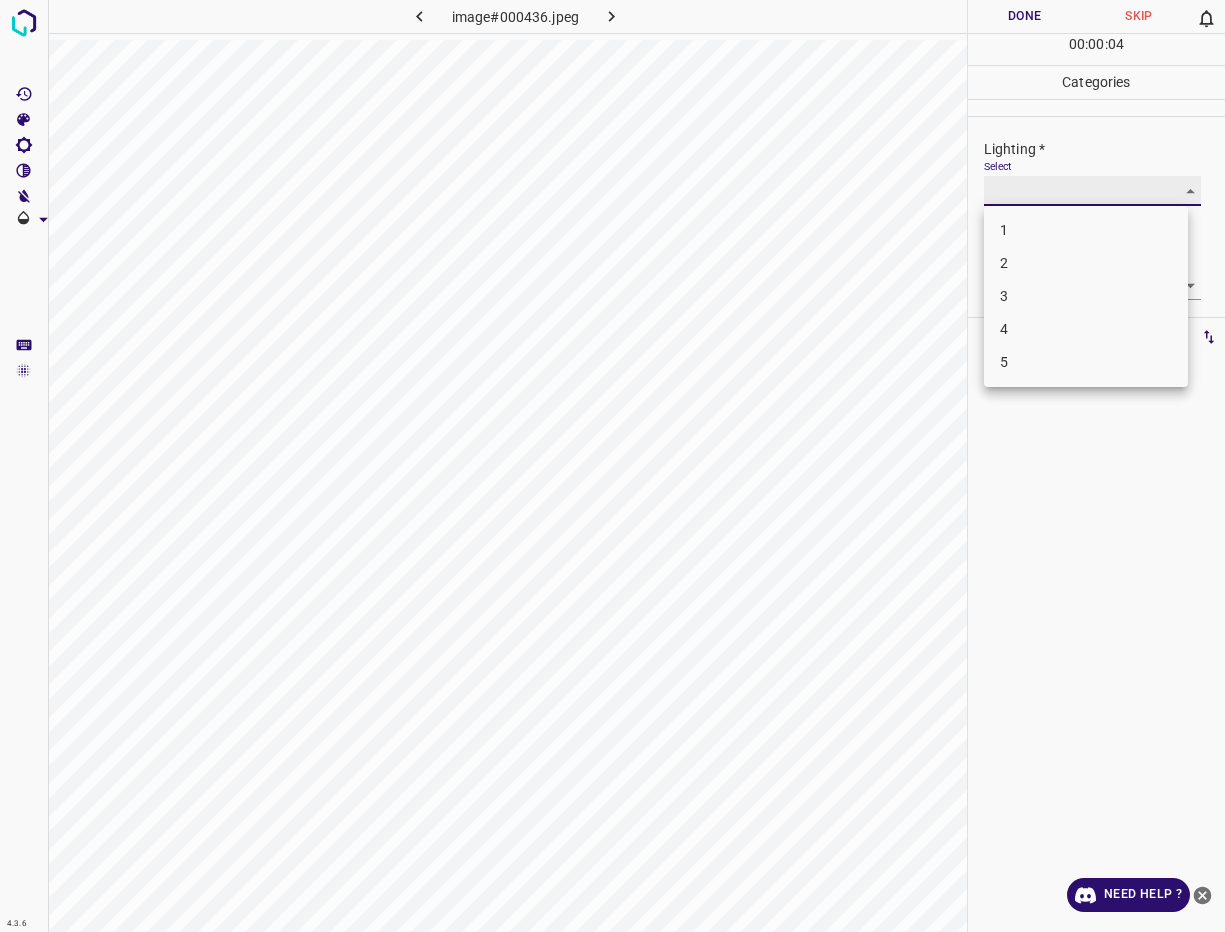 type on "4" 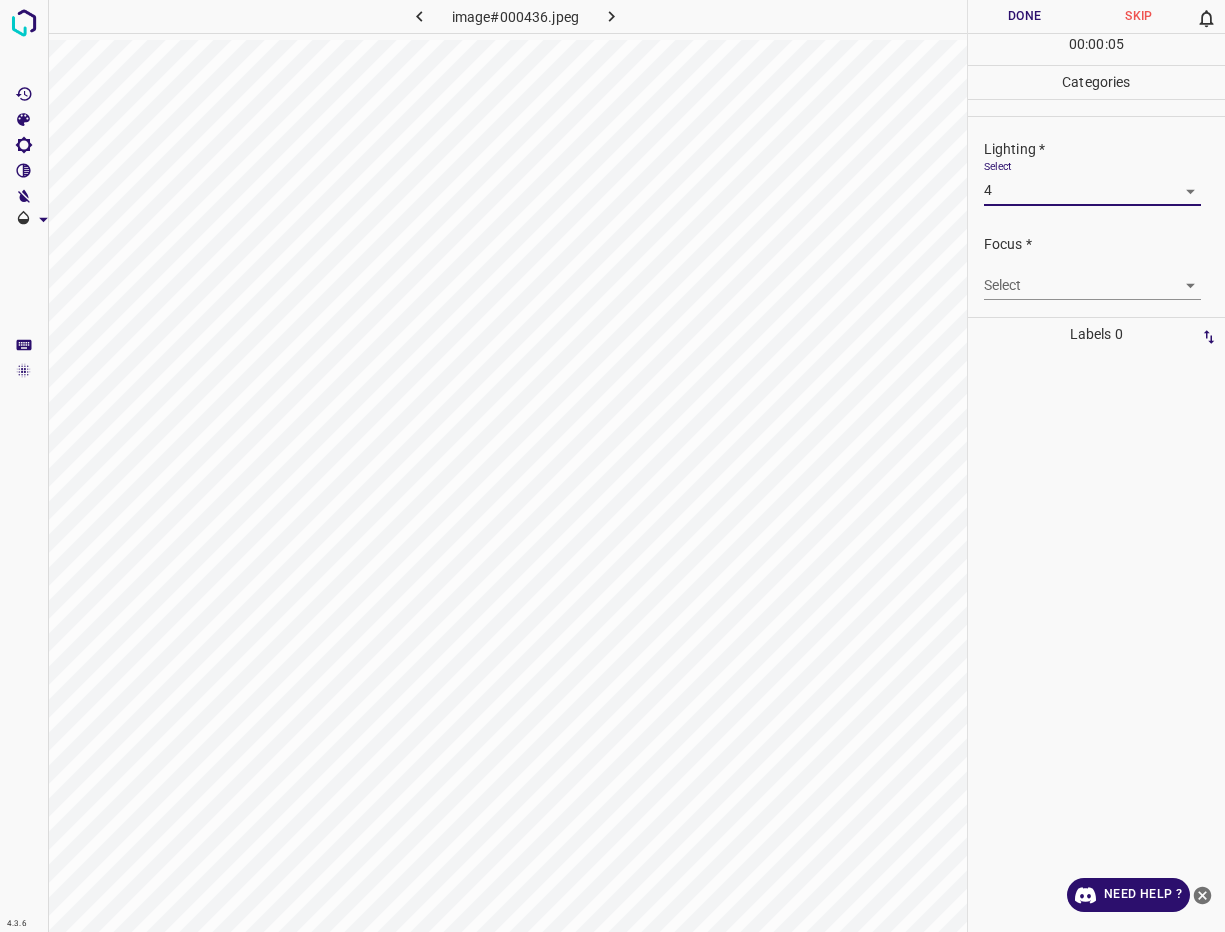 click on "4.3.6  image#000436.jpeg Done Skip 0 00   : 00   : 05   Categories Lighting *  Select 4 4 Focus *  Select ​ Overall *  Select ​ Labels   0 Categories 1 Lighting 2 Focus 3 Overall Tools Space Change between modes (Draw & Edit) I Auto labeling R Restore zoom M Zoom in N Zoom out Delete Delete selecte label Filters Z Restore filters X Saturation filter C Brightness filter V Contrast filter B Gray scale filter General O Download Need Help ? - Text - Hide - Delete" at bounding box center (612, 466) 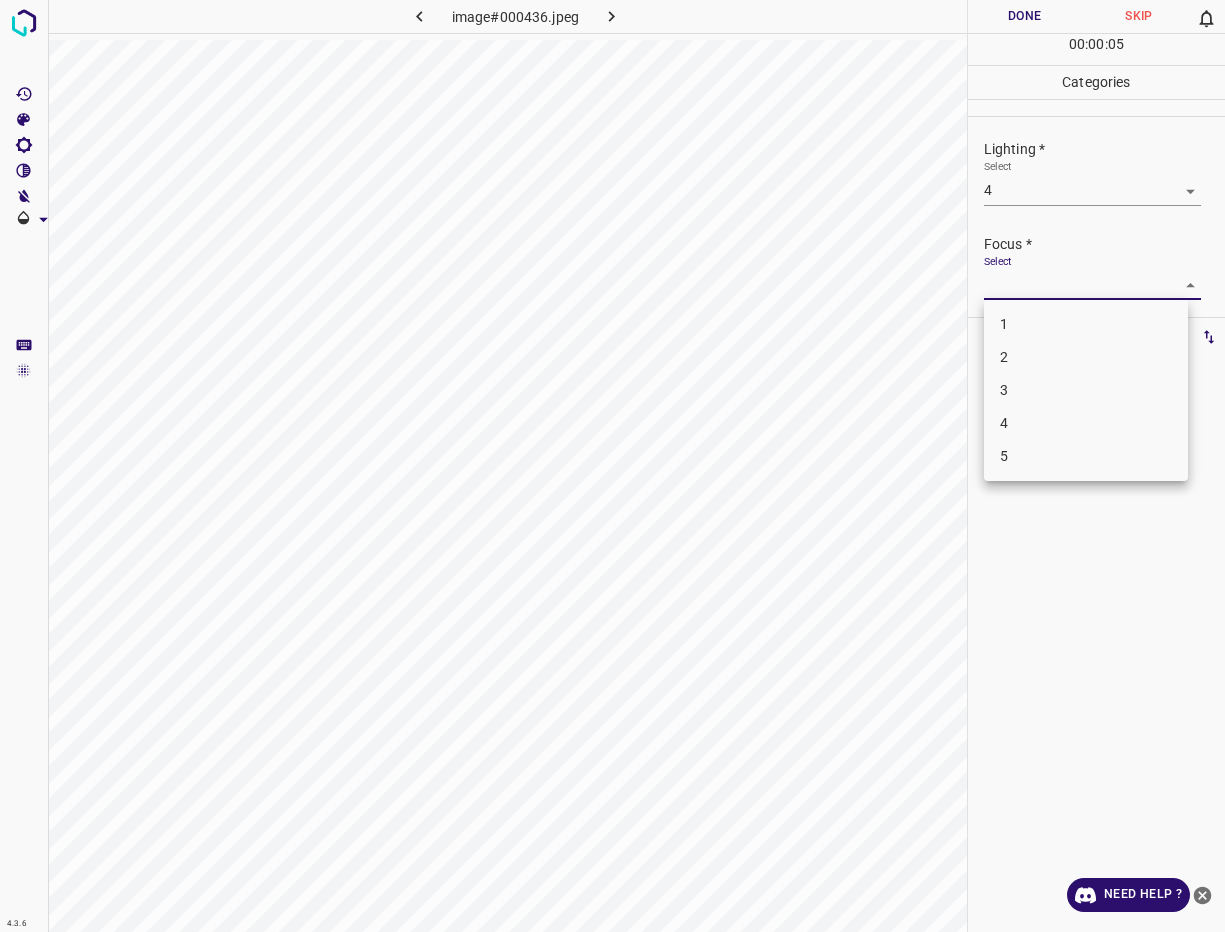 click on "4" at bounding box center [1086, 423] 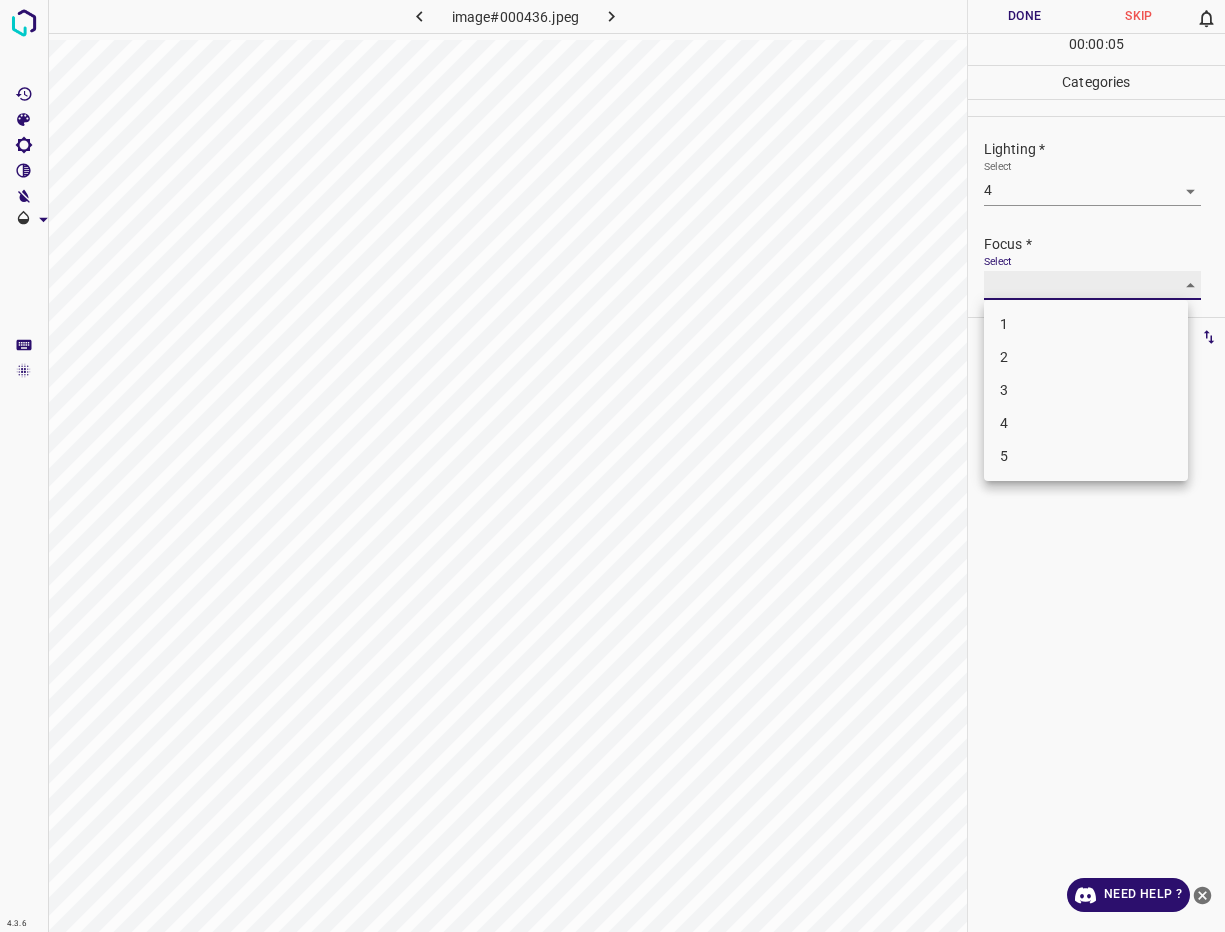 type on "4" 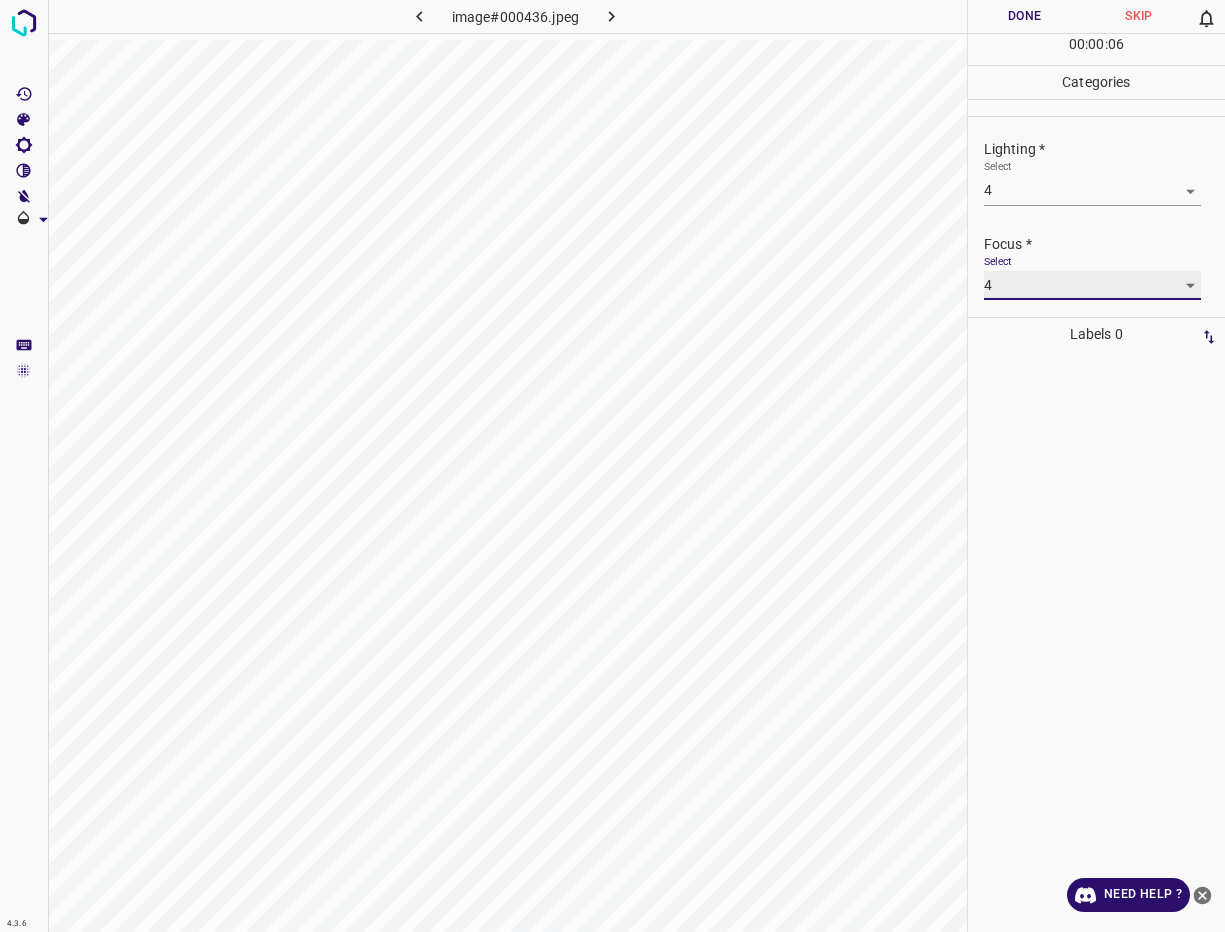 scroll, scrollTop: 98, scrollLeft: 0, axis: vertical 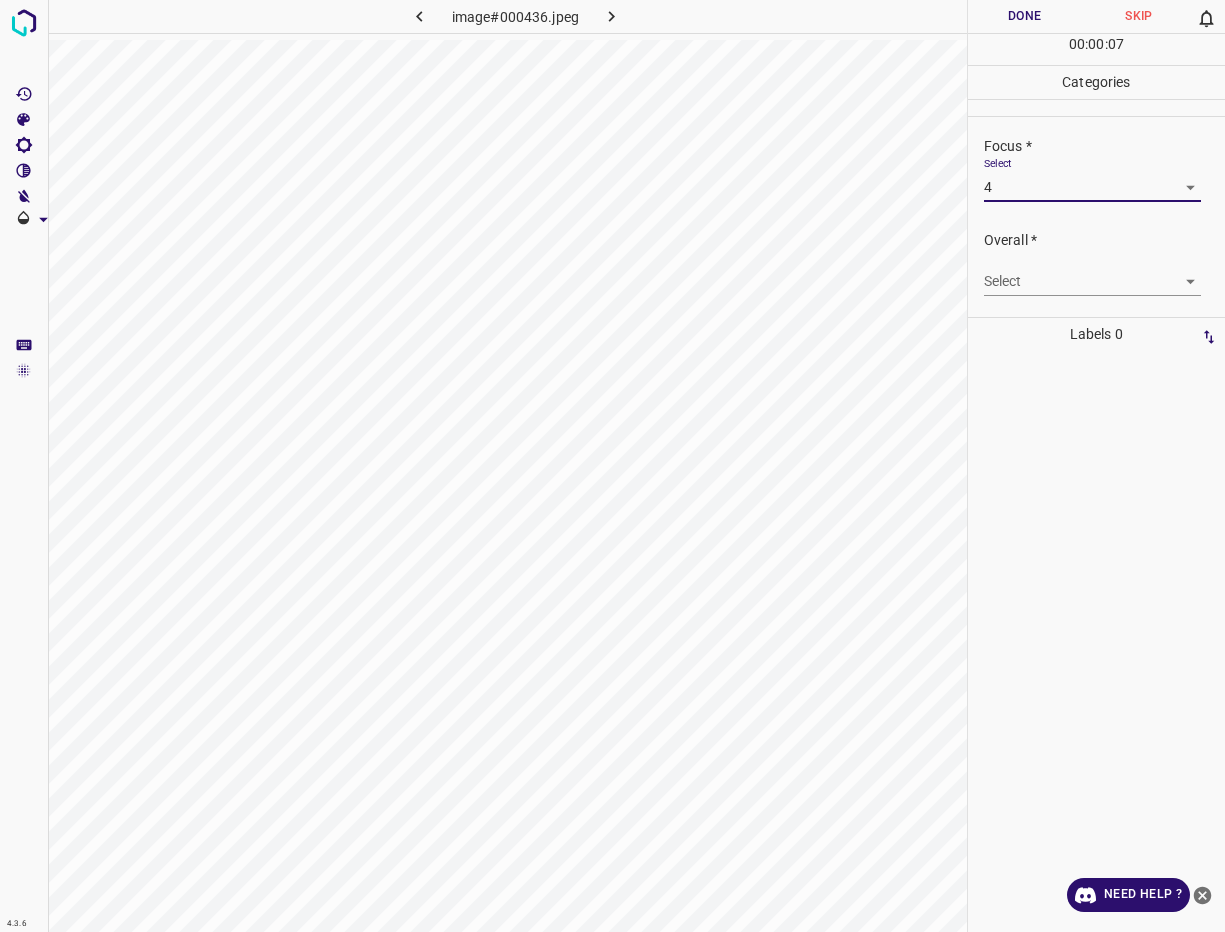 click on "4.3.6  image#000436.jpeg Done Skip 0 00   : 00   : 07   Categories Lighting *  Select 4 4 Focus *  Select 4 4 Overall *  Select ​ Labels   0 Categories 1 Lighting 2 Focus 3 Overall Tools Space Change between modes (Draw & Edit) I Auto labeling R Restore zoom M Zoom in N Zoom out Delete Delete selecte label Filters Z Restore filters X Saturation filter C Brightness filter V Contrast filter B Gray scale filter General O Download Need Help ? - Text - Hide - Delete" at bounding box center (612, 466) 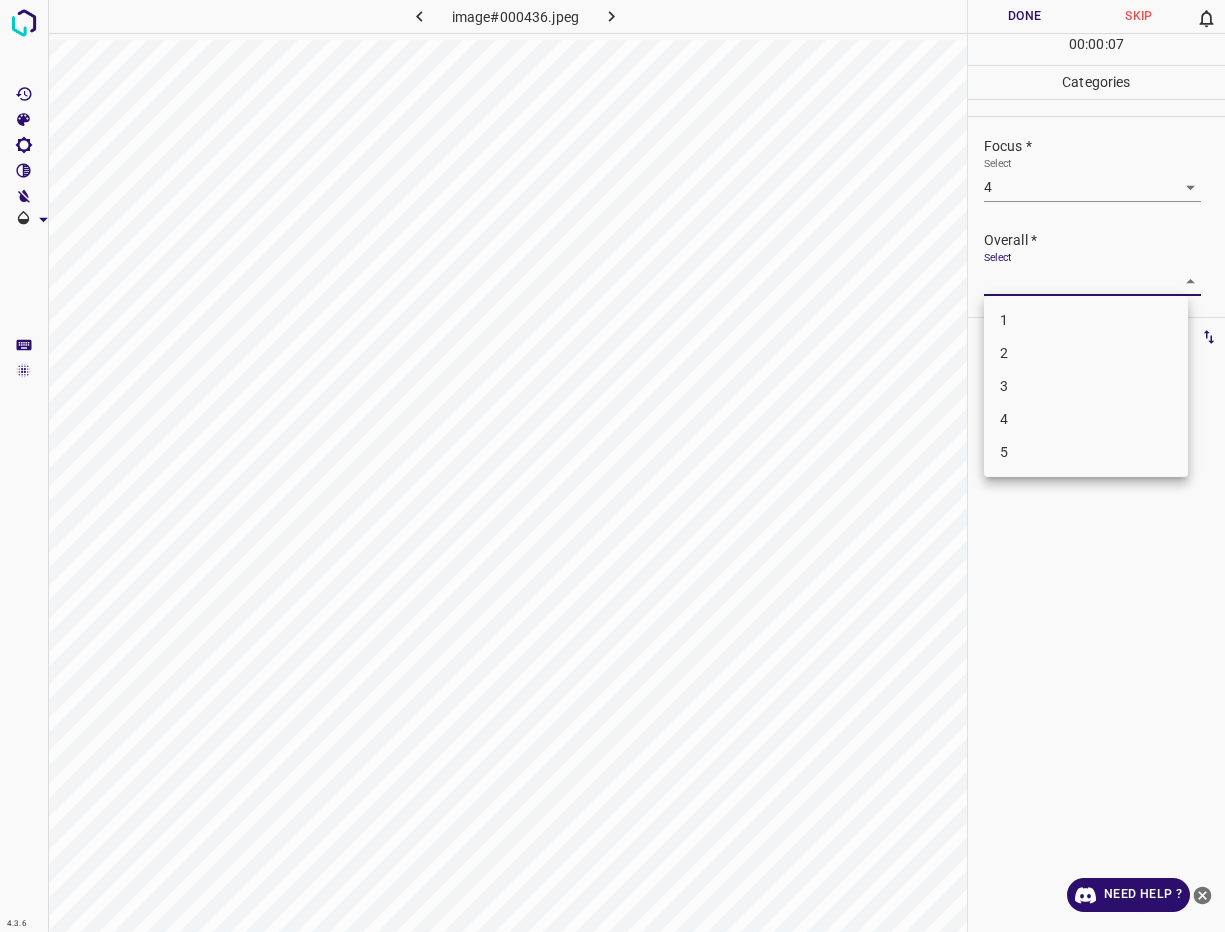click on "4" at bounding box center (1086, 419) 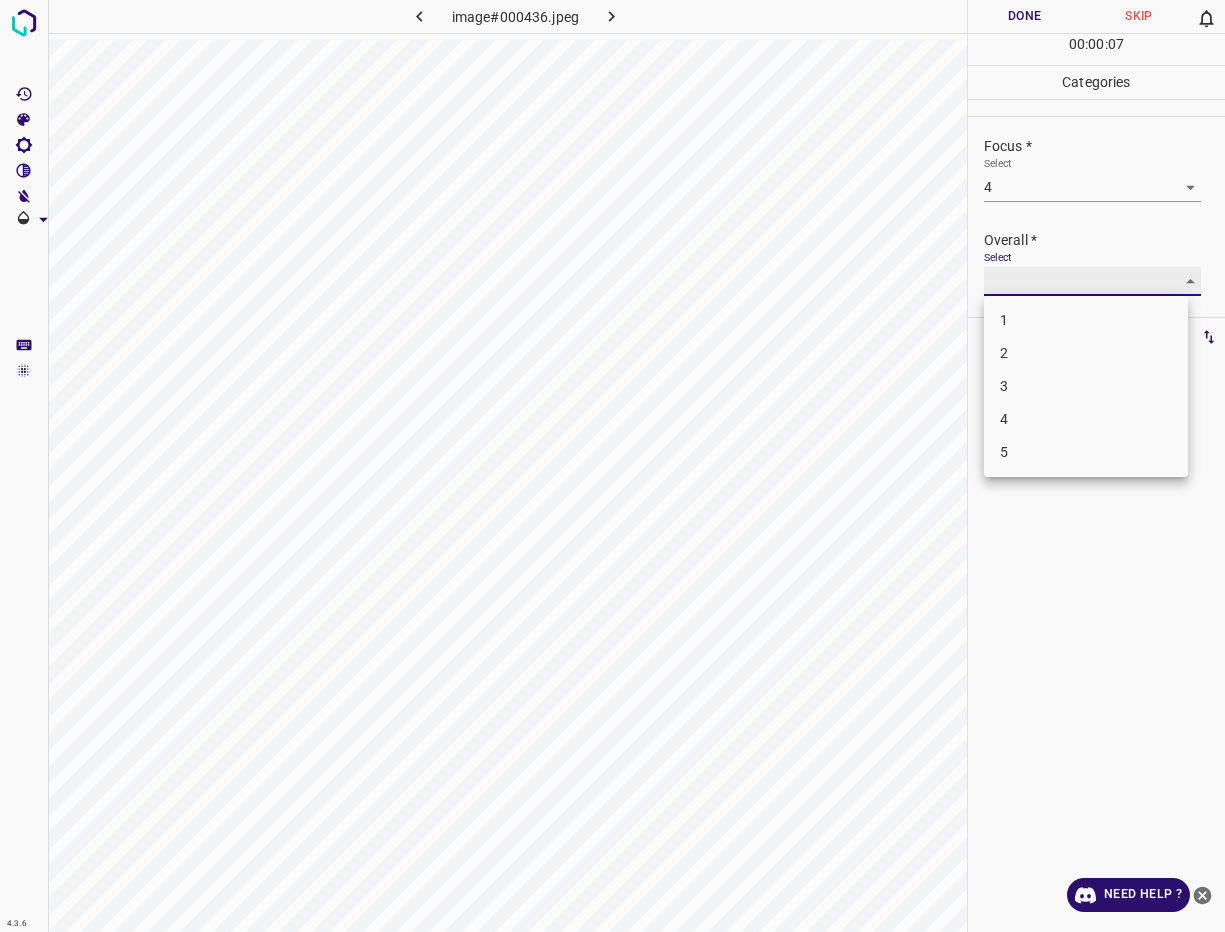 type on "4" 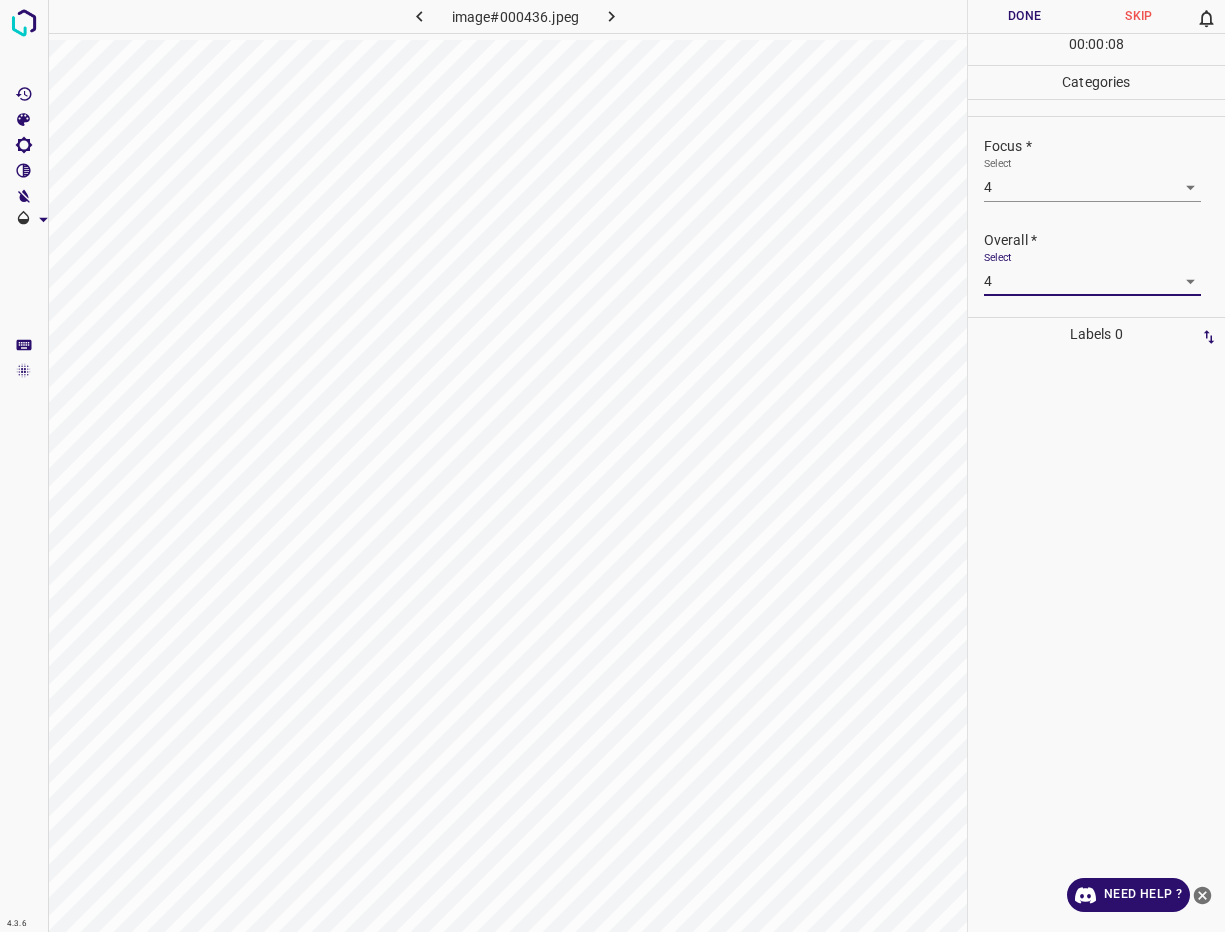 drag, startPoint x: 1018, startPoint y: 29, endPoint x: 1005, endPoint y: 32, distance: 13.341664 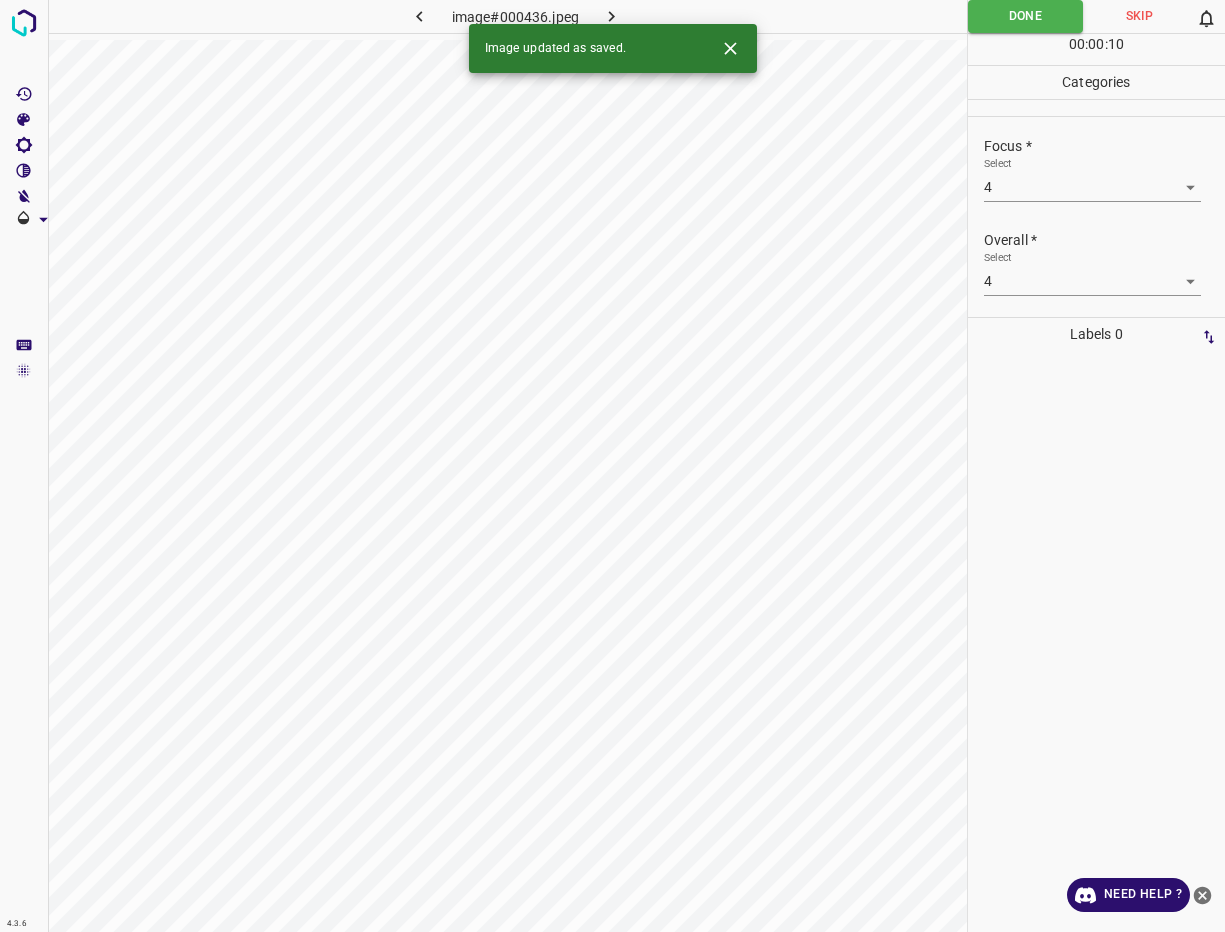 click 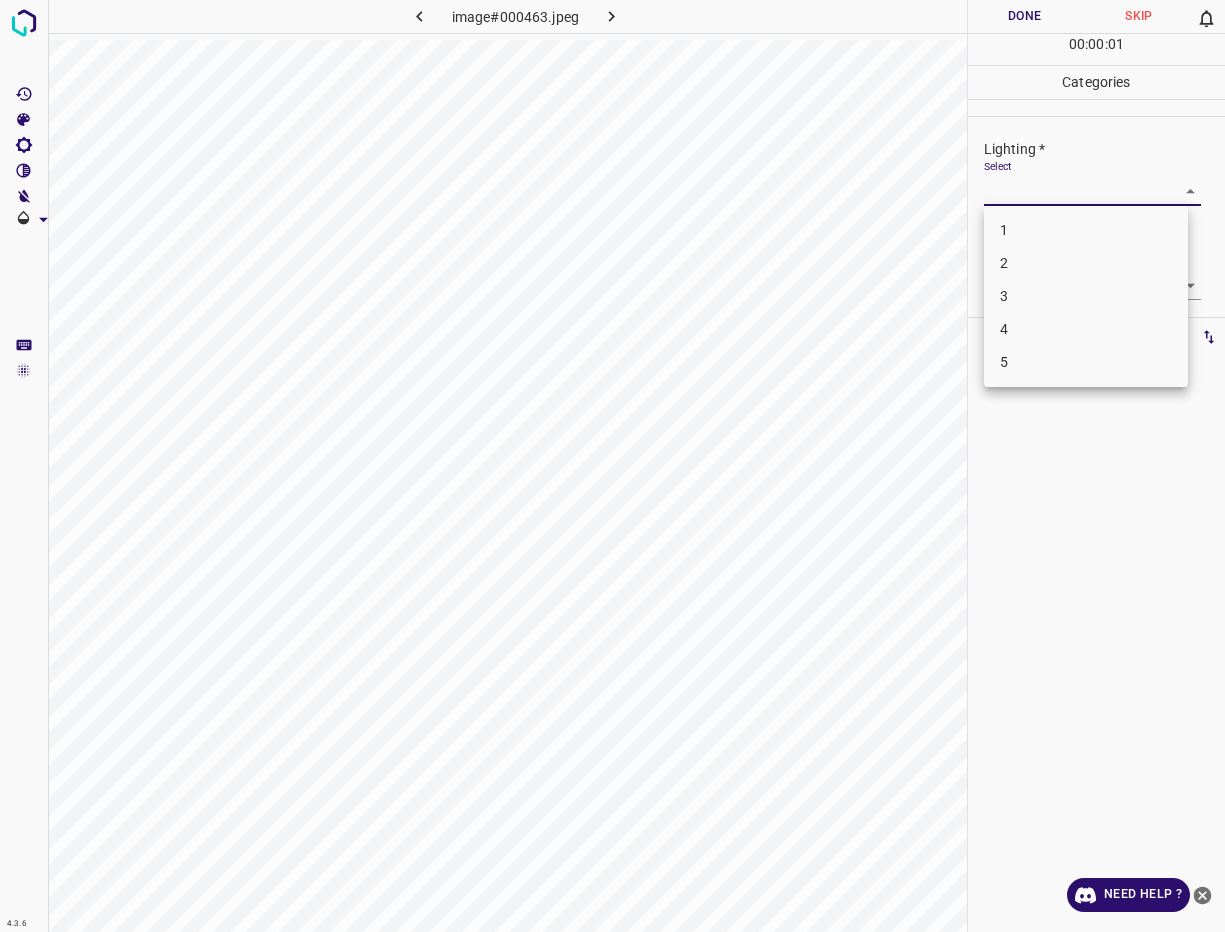 click on "4.3.6  image#000463.jpeg Done Skip 0 00   : 00   : 01   Categories Lighting *  Select ​ Focus *  Select ​ Overall *  Select ​ Labels   0 Categories 1 Lighting 2 Focus 3 Overall Tools Space Change between modes (Draw & Edit) I Auto labeling R Restore zoom M Zoom in N Zoom out Delete Delete selecte label Filters Z Restore filters X Saturation filter C Brightness filter V Contrast filter B Gray scale filter General O Download Need Help ? - Text - Hide - Delete 1 2 3 4 5" at bounding box center [612, 466] 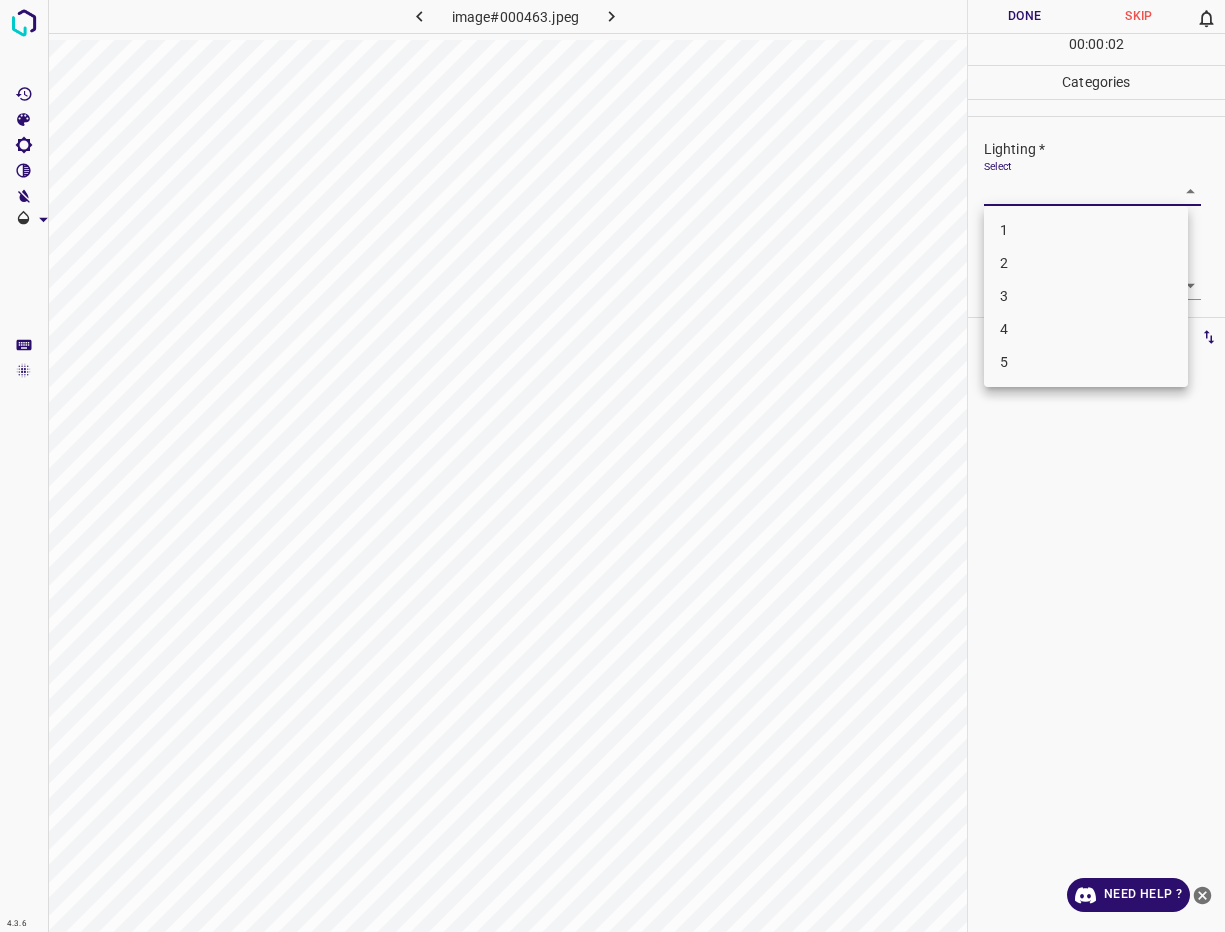 click on "5" at bounding box center [1086, 362] 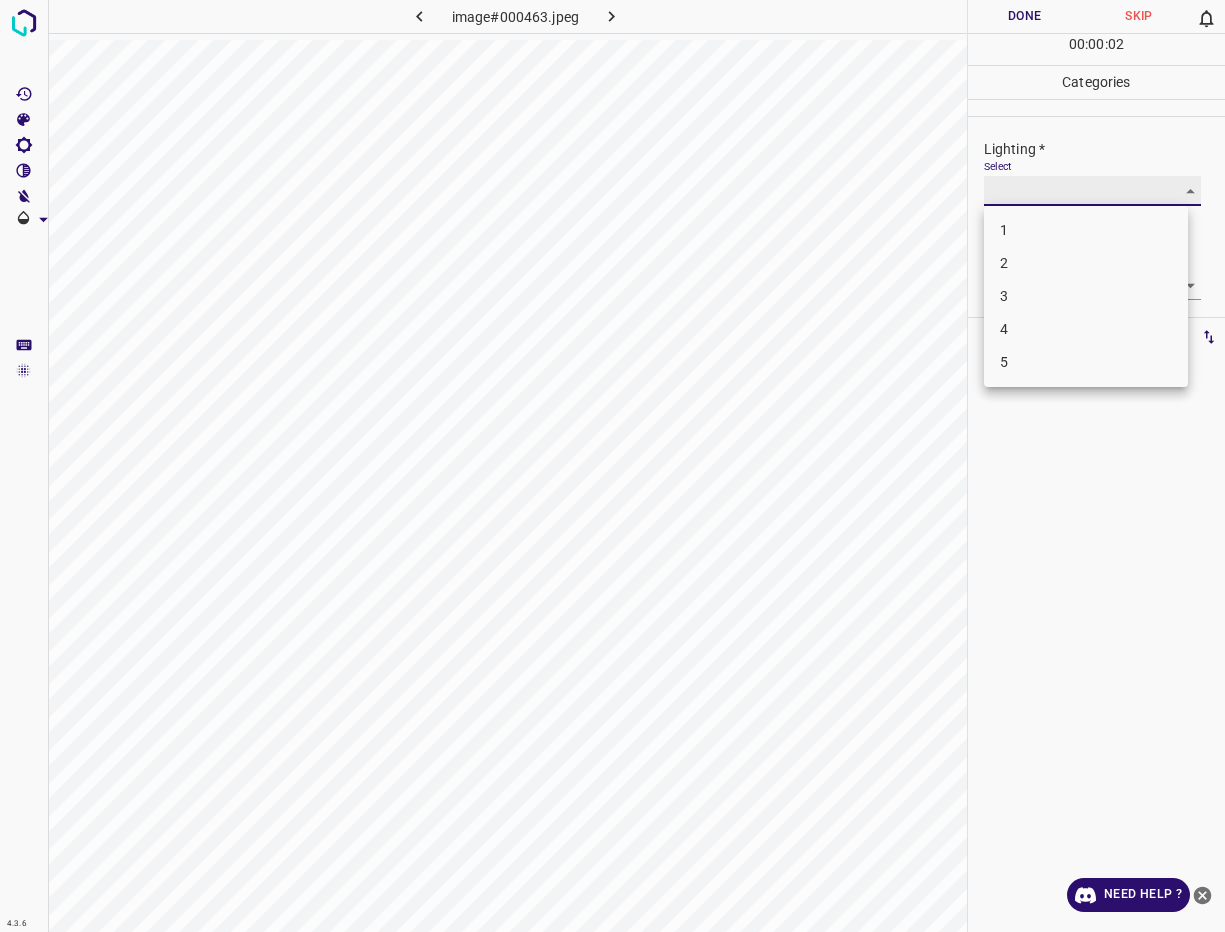 type on "5" 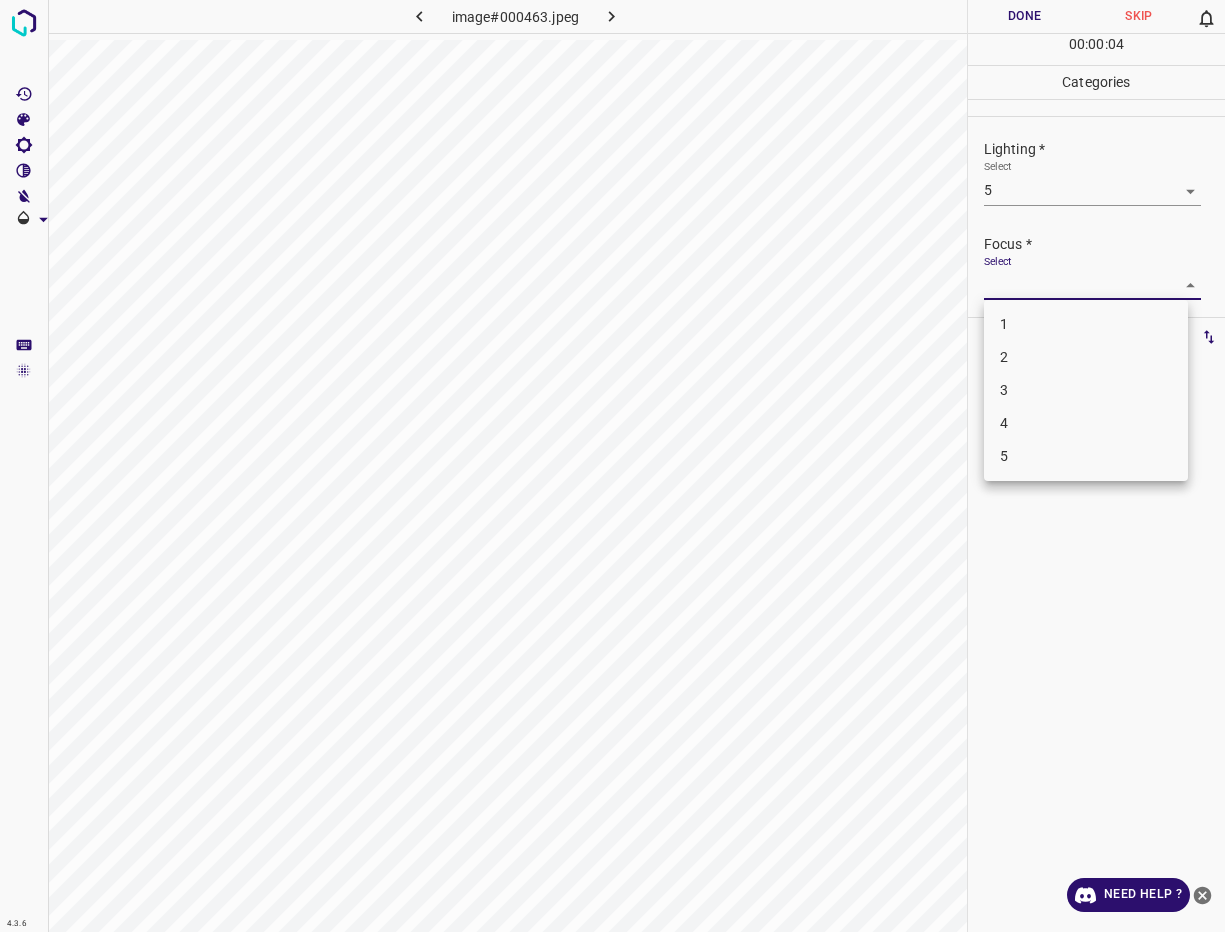 click on "4.3.6  image#000463.jpeg Done Skip 0 00   : 00   : 04   Categories Lighting *  Select 5 5 Focus *  Select ​ Overall *  Select ​ Labels   0 Categories 1 Lighting 2 Focus 3 Overall Tools Space Change between modes (Draw & Edit) I Auto labeling R Restore zoom M Zoom in N Zoom out Delete Delete selecte label Filters Z Restore filters X Saturation filter C Brightness filter V Contrast filter B Gray scale filter General O Download Need Help ? - Text - Hide - Delete 1 2 3 4 5" at bounding box center [612, 466] 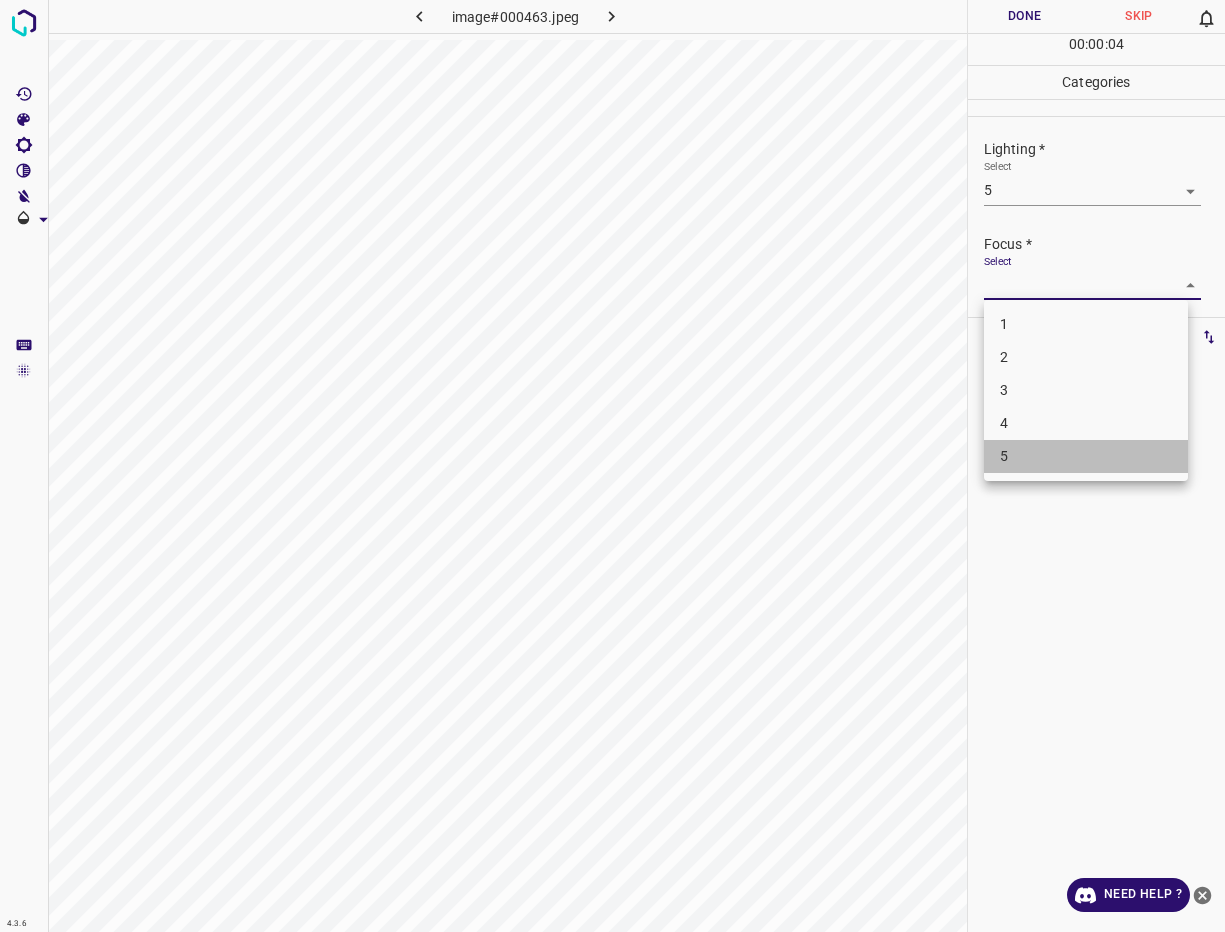 click on "5" at bounding box center (1086, 456) 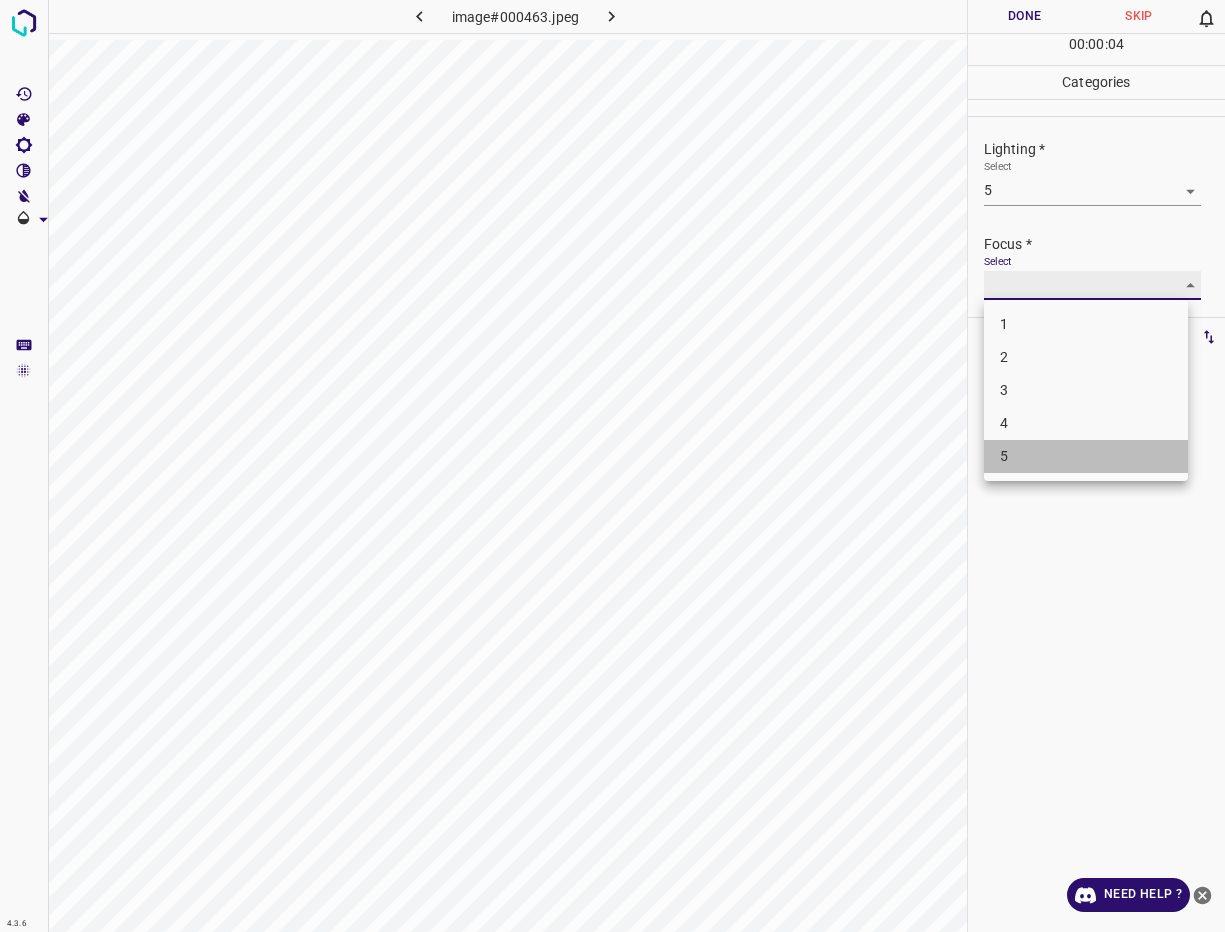 type on "5" 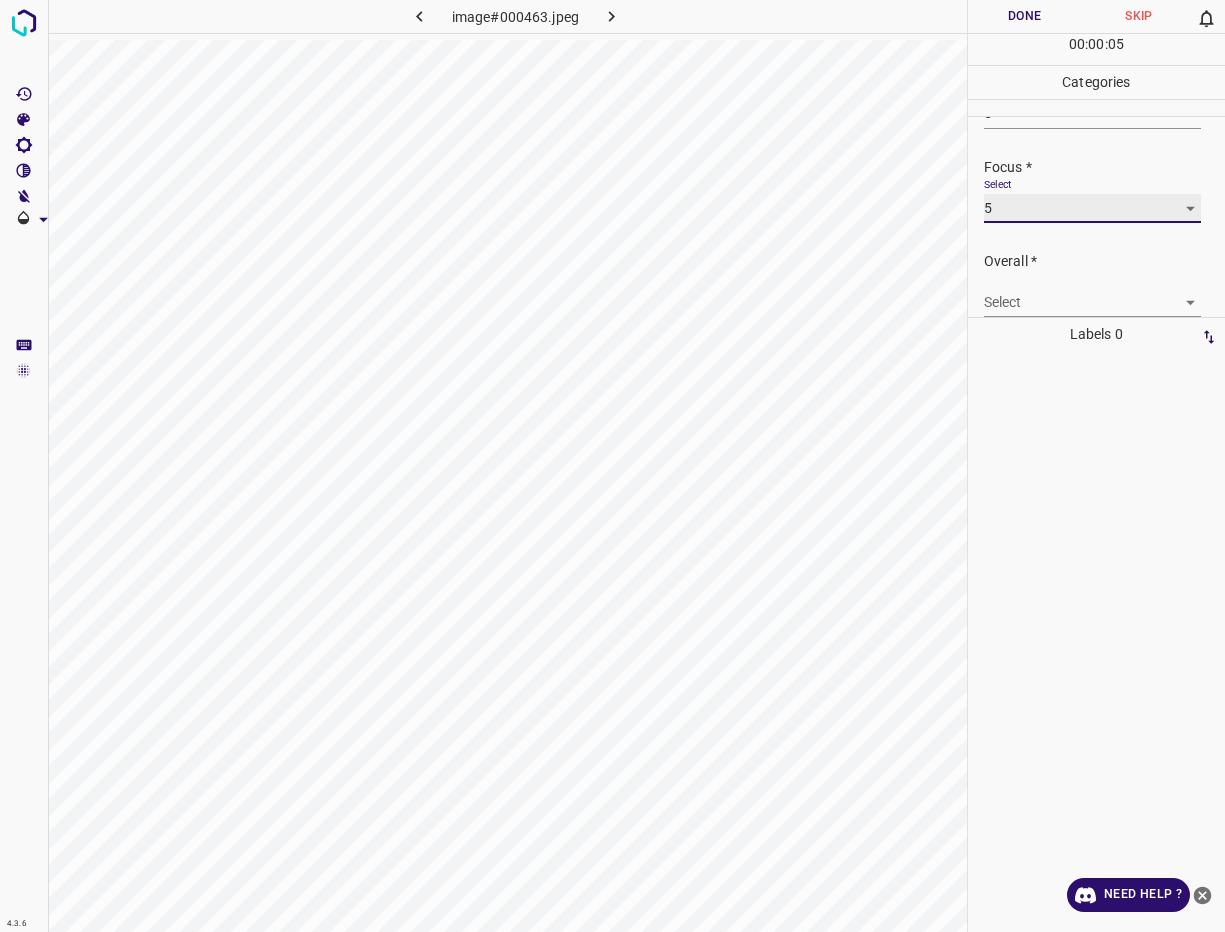 scroll, scrollTop: 98, scrollLeft: 0, axis: vertical 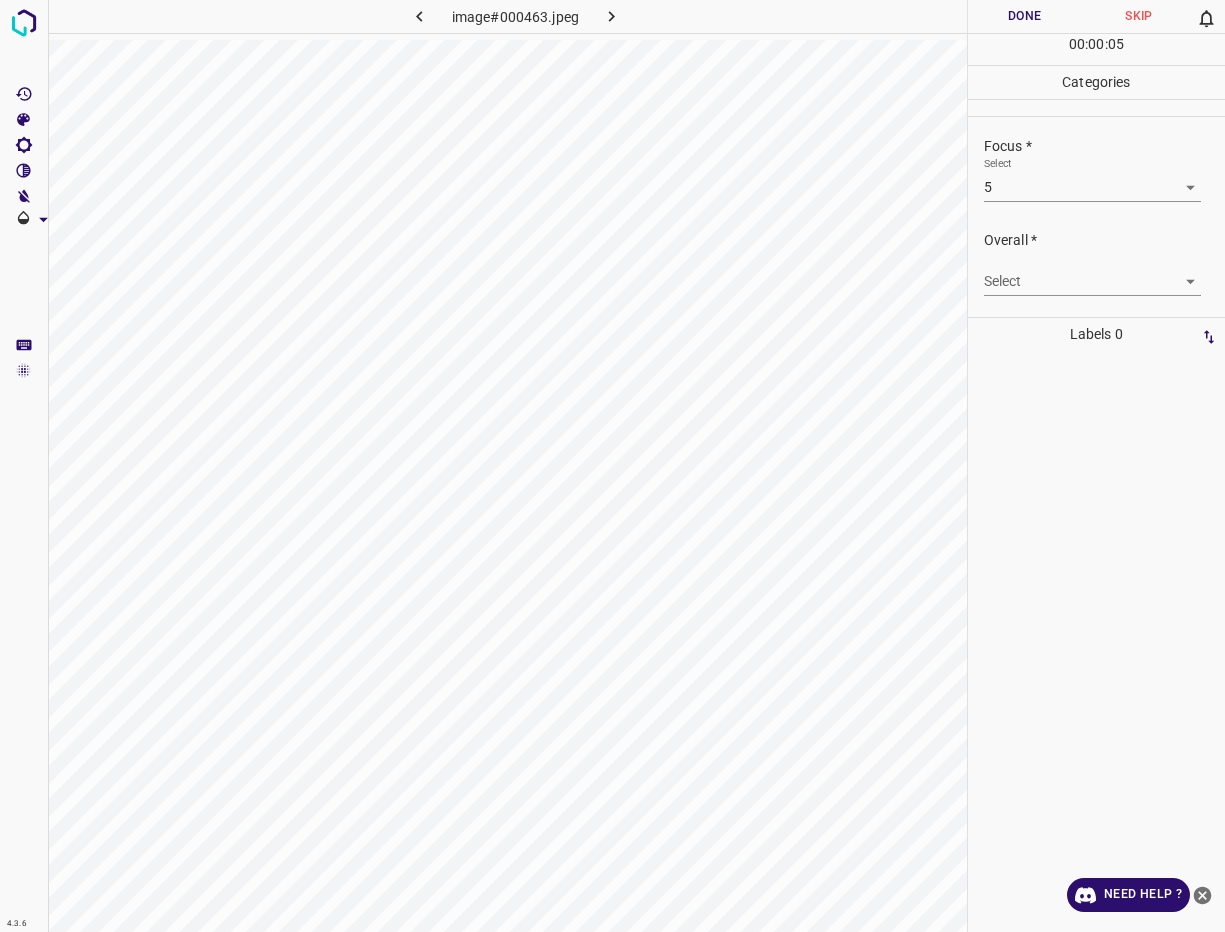 drag, startPoint x: 1032, startPoint y: 257, endPoint x: 1031, endPoint y: 283, distance: 26.019224 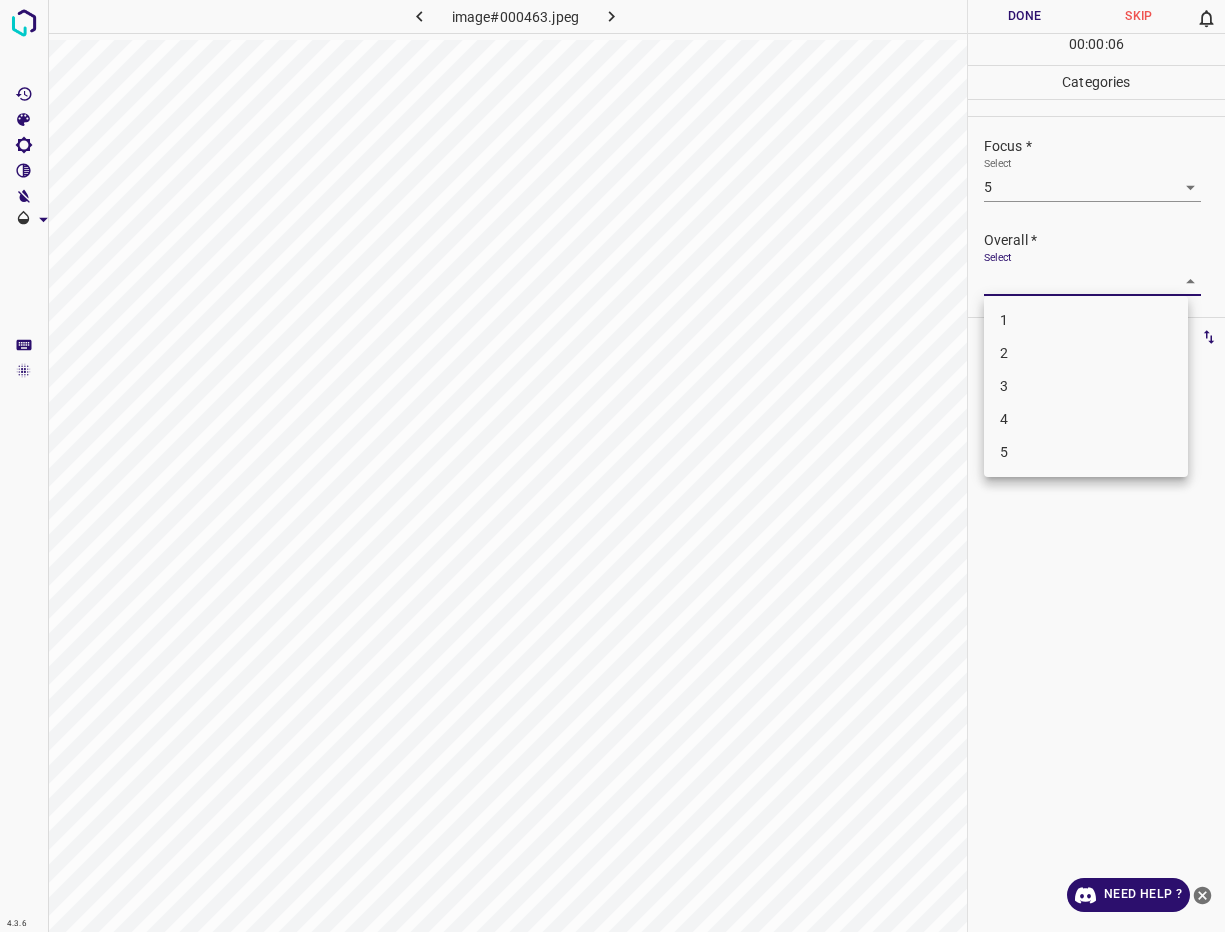 click on "5" at bounding box center (1086, 452) 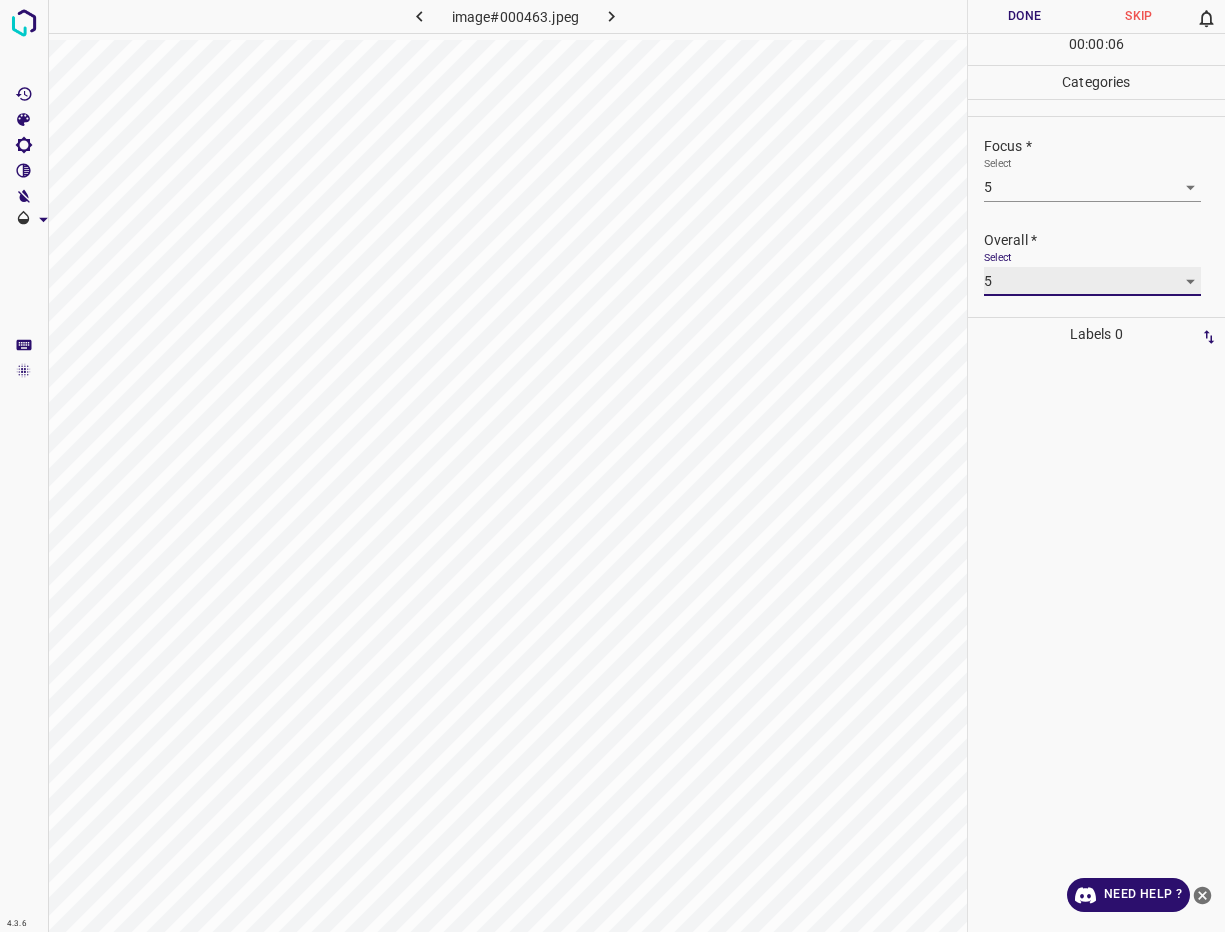 type on "5" 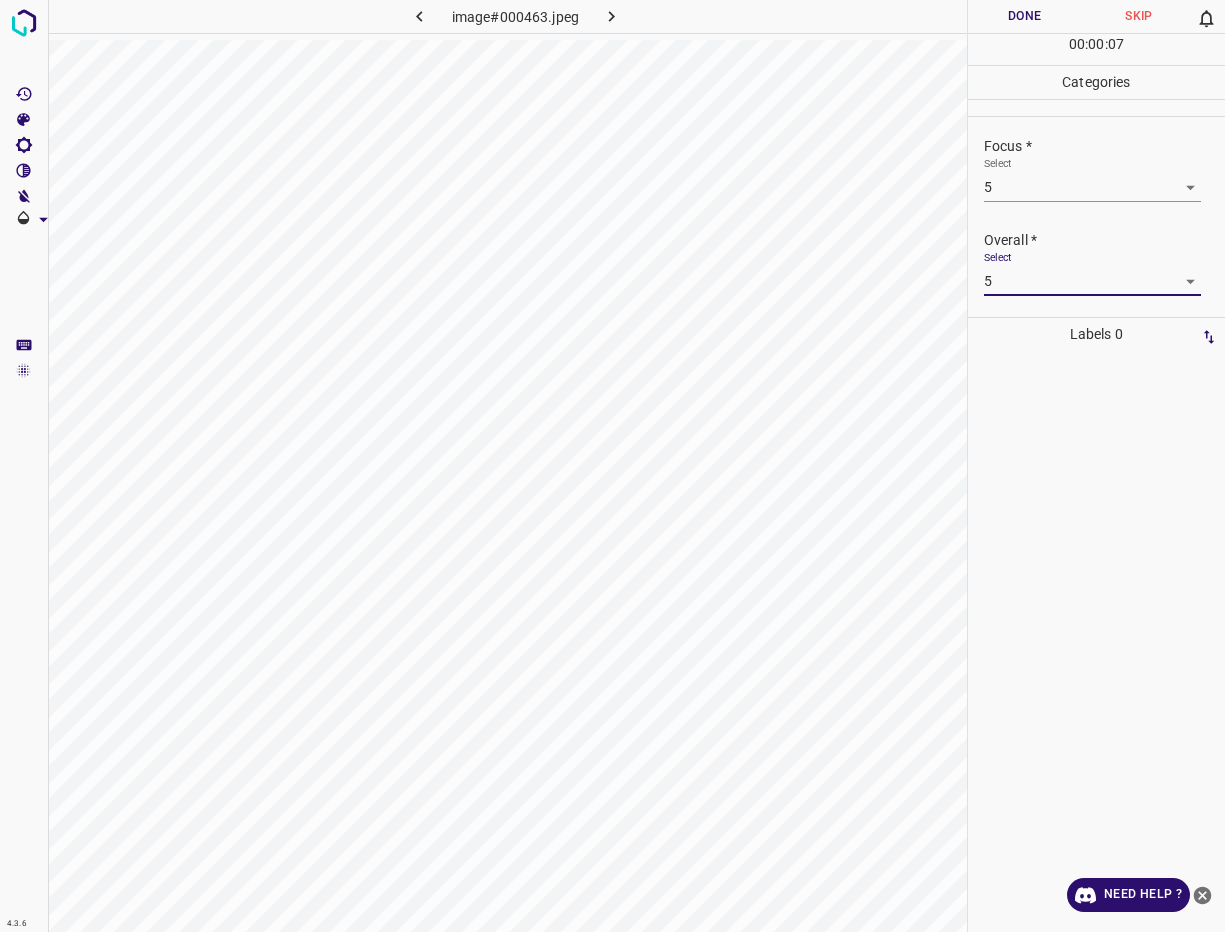 click on "00   : 00   : 07" at bounding box center (1096, 49) 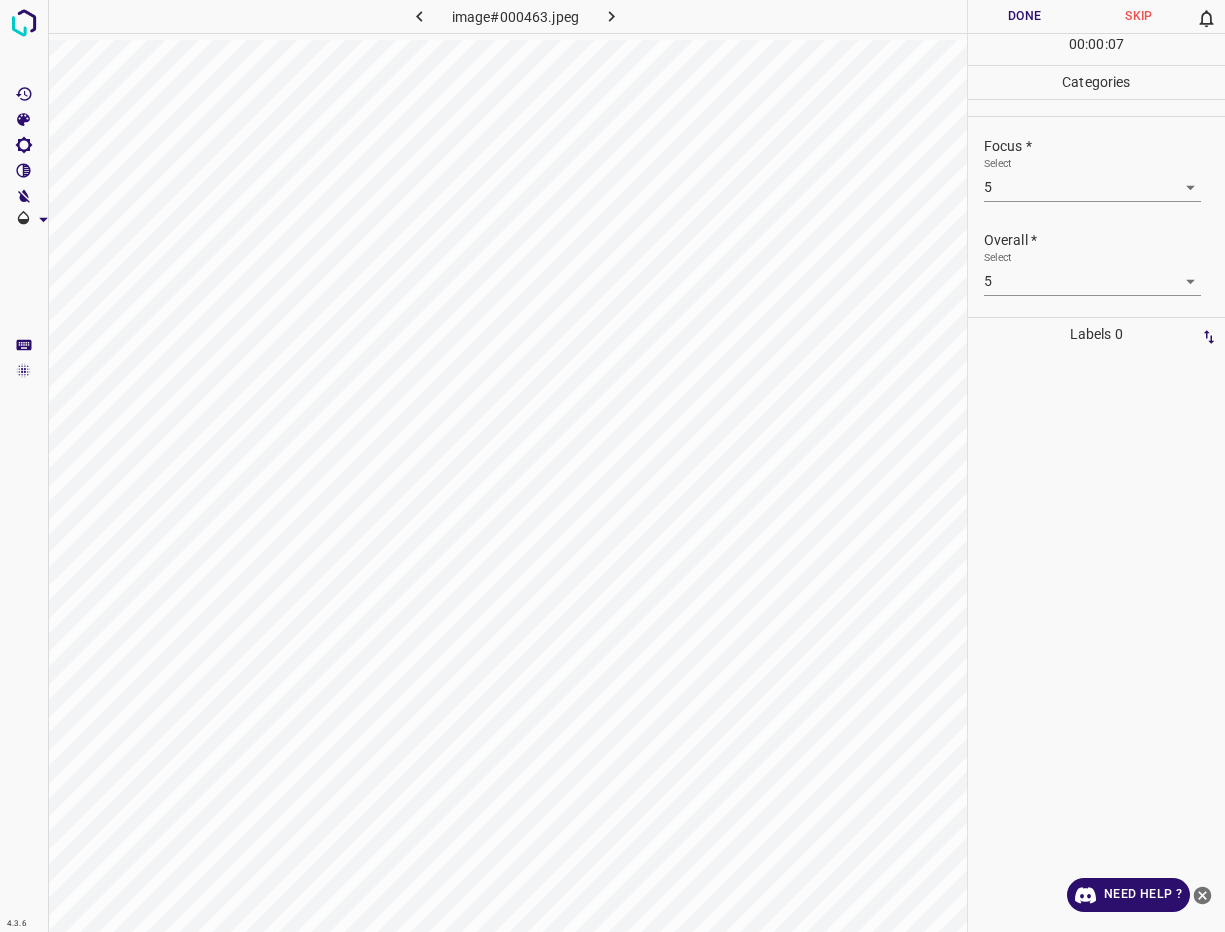 click on "Done" at bounding box center [1025, 16] 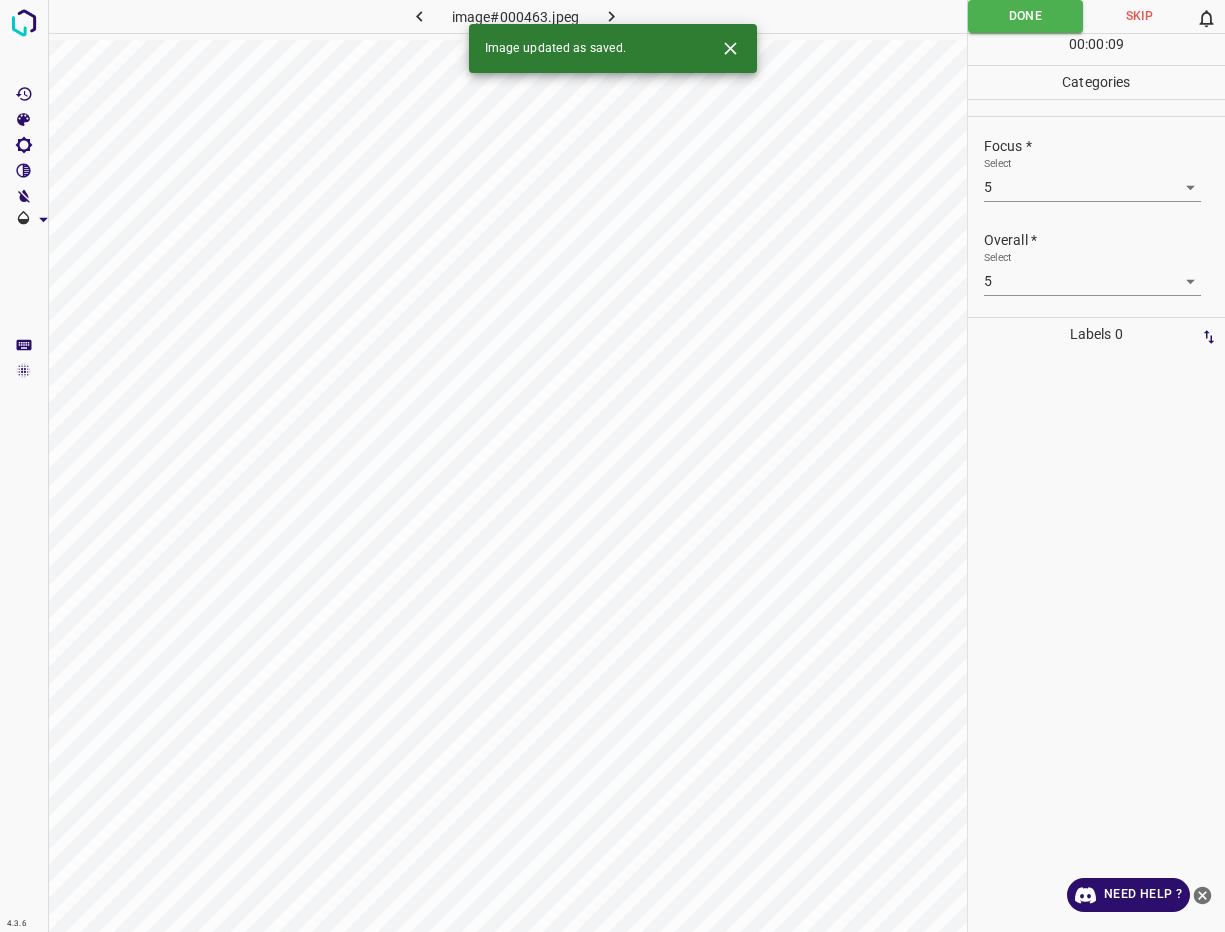 click 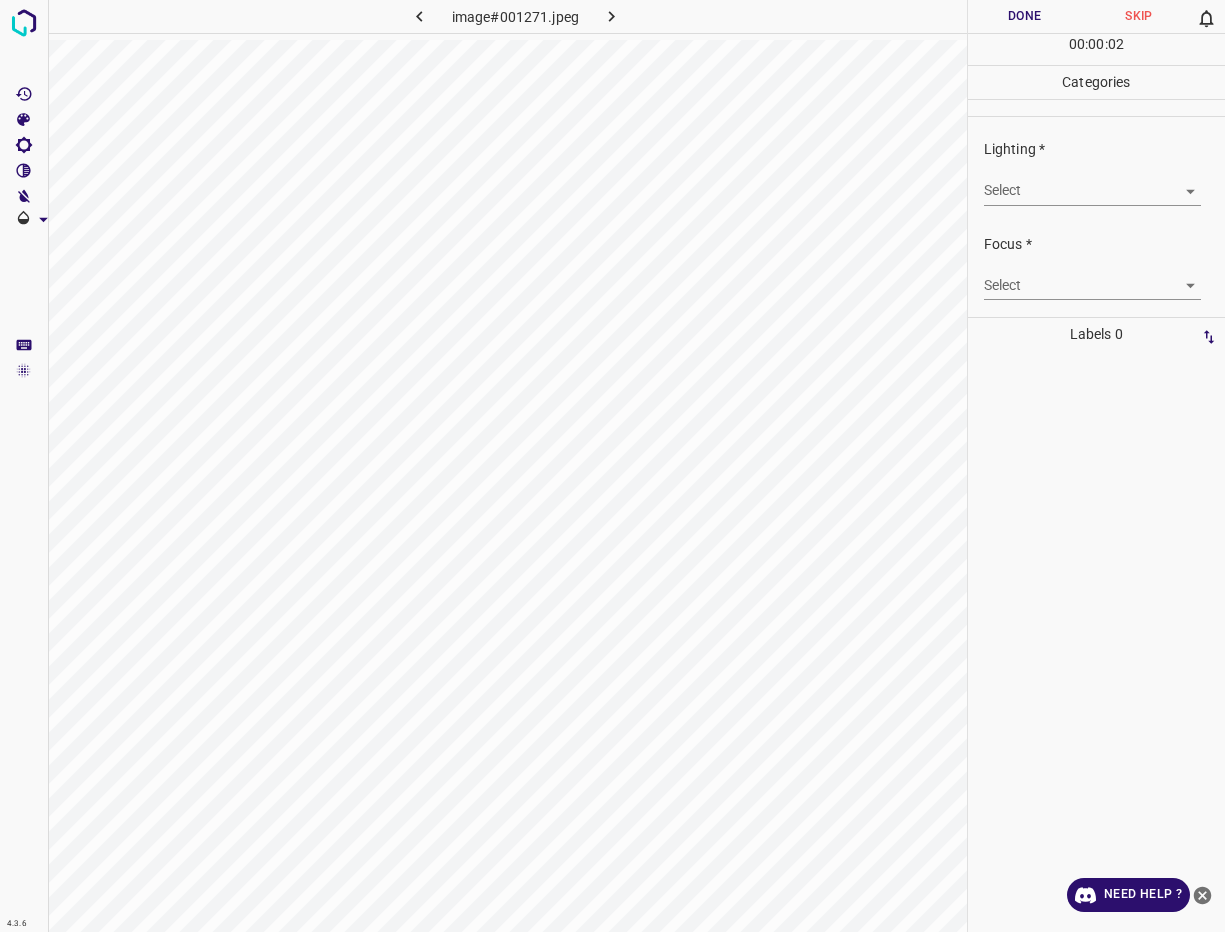 click on "Lighting *  Select ​" at bounding box center [1096, 172] 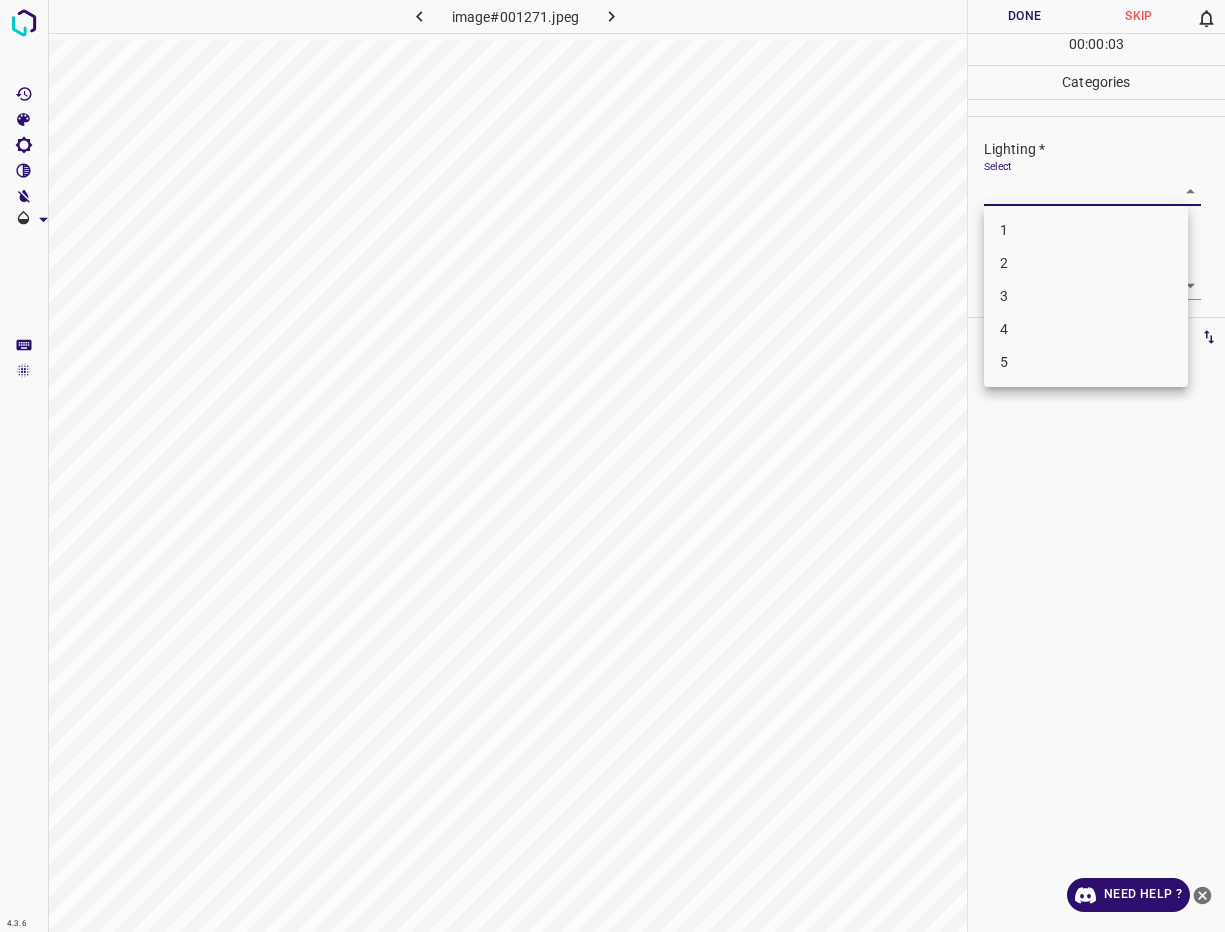 click on "3" at bounding box center [1086, 296] 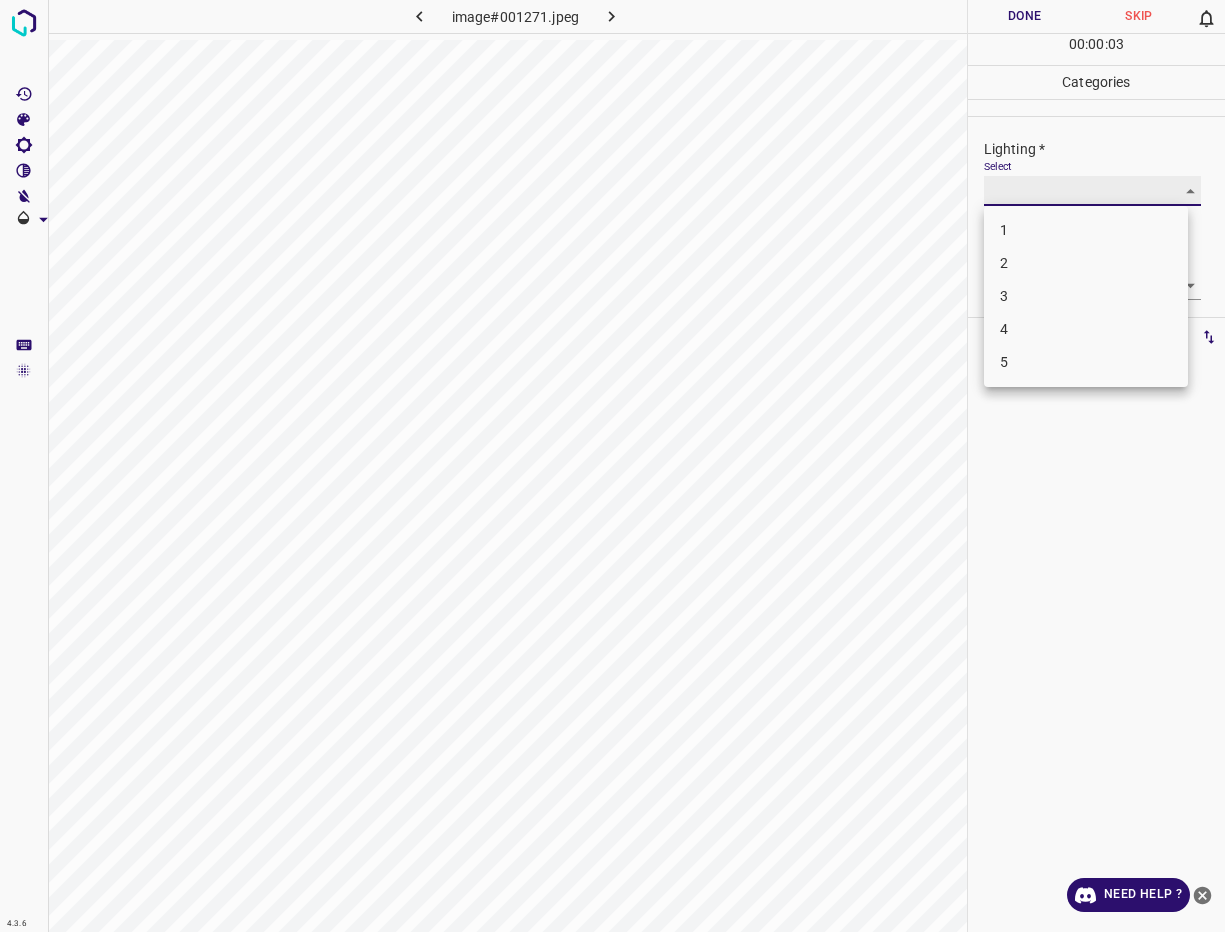 type on "3" 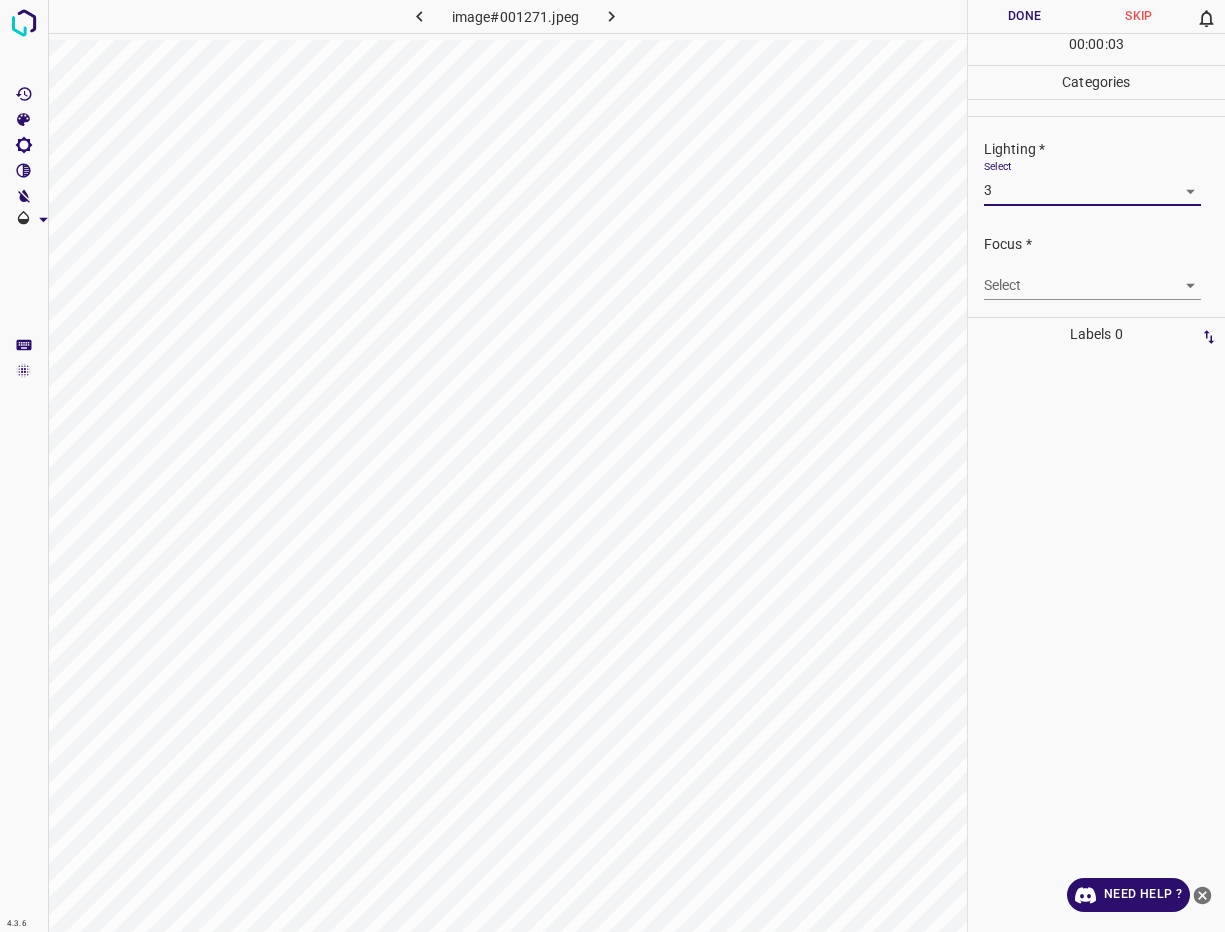 click on "4.3.6  image#001271.jpeg Done Skip 0 00   : 00   : 03   Categories Lighting *  Select 3 3 Focus *  Select ​ Overall *  Select ​ Labels   0 Categories 1 Lighting 2 Focus 3 Overall Tools Space Change between modes (Draw & Edit) I Auto labeling R Restore zoom M Zoom in N Zoom out Delete Delete selecte label Filters Z Restore filters X Saturation filter C Brightness filter V Contrast filter B Gray scale filter General O Download Need Help ? - Text - Hide - Delete" at bounding box center (612, 466) 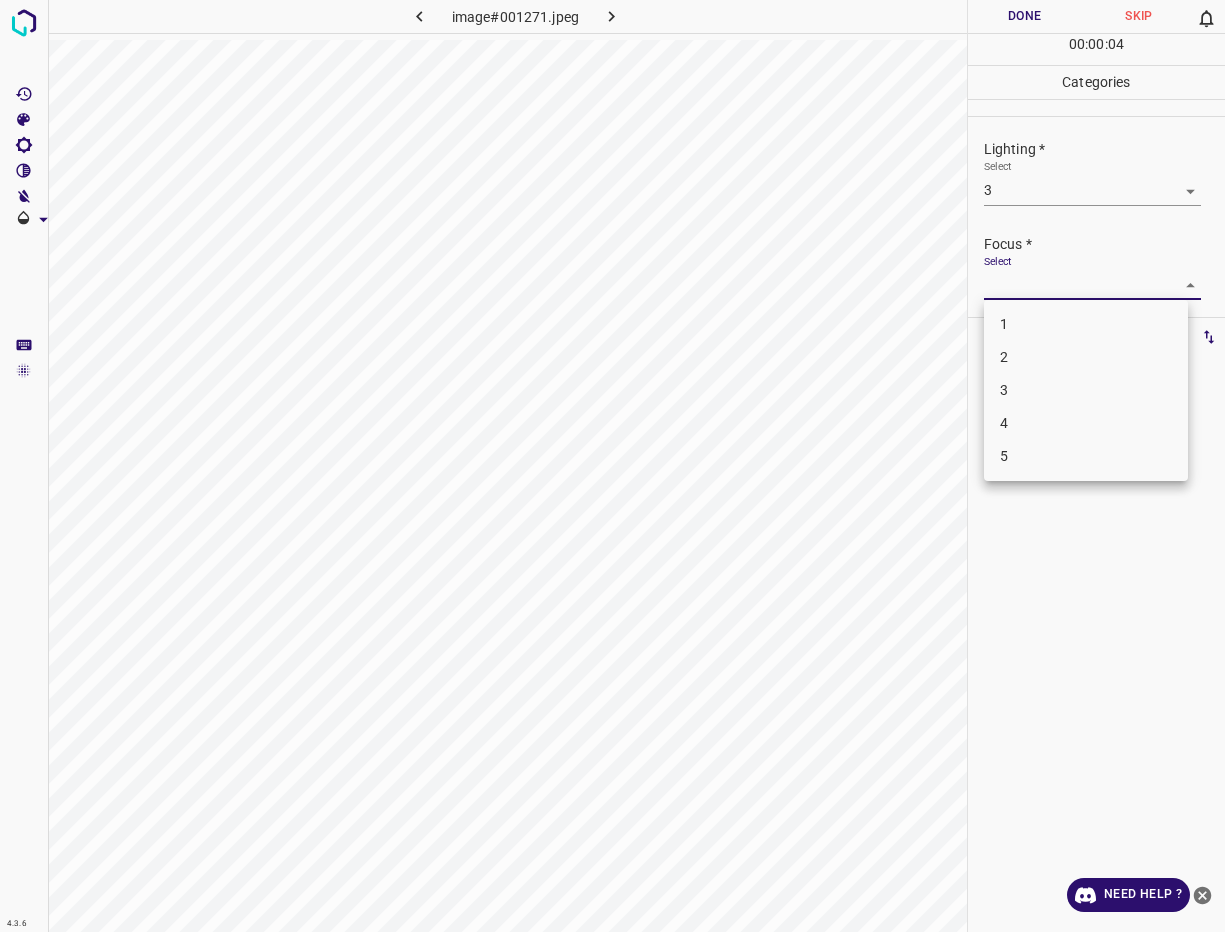 click on "3" at bounding box center [1086, 390] 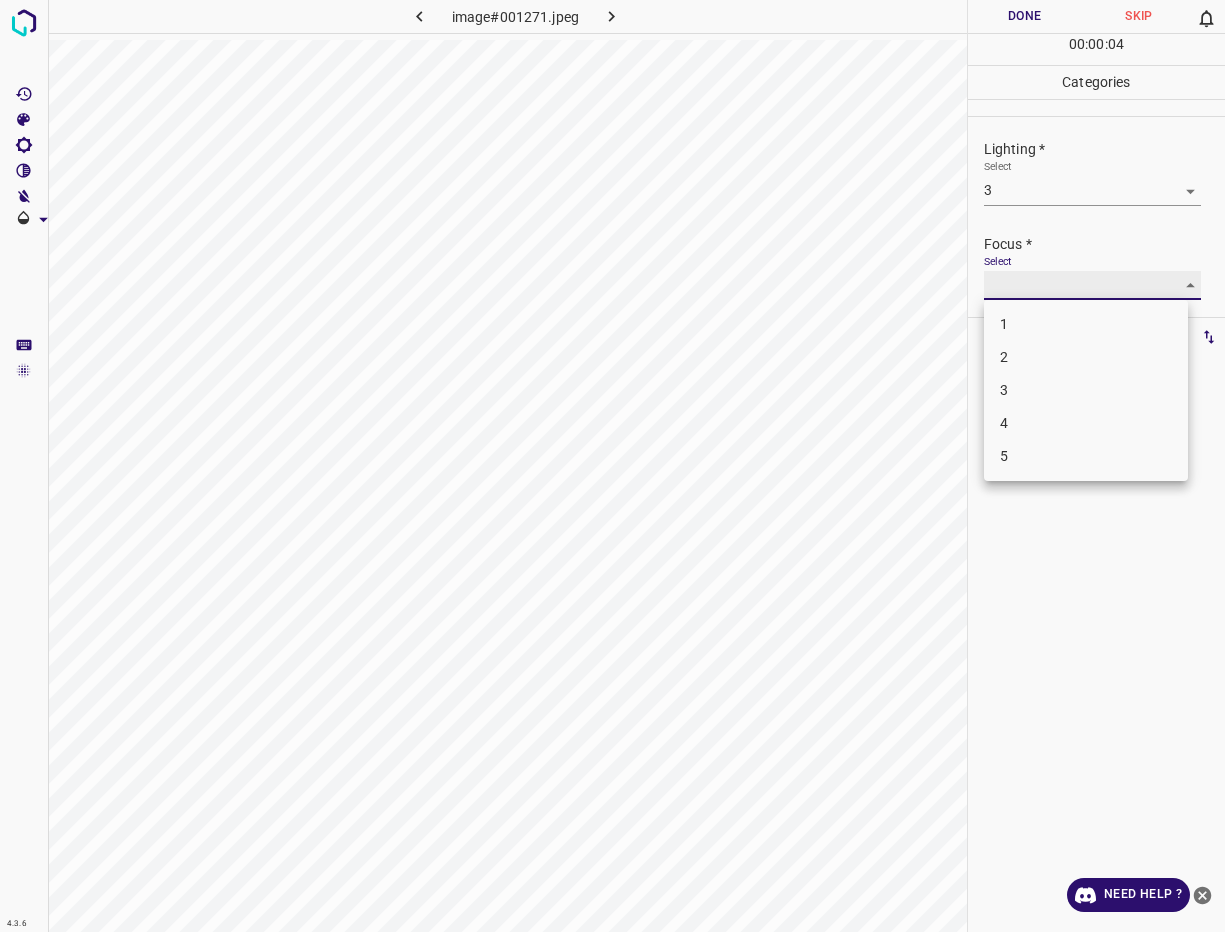 type on "3" 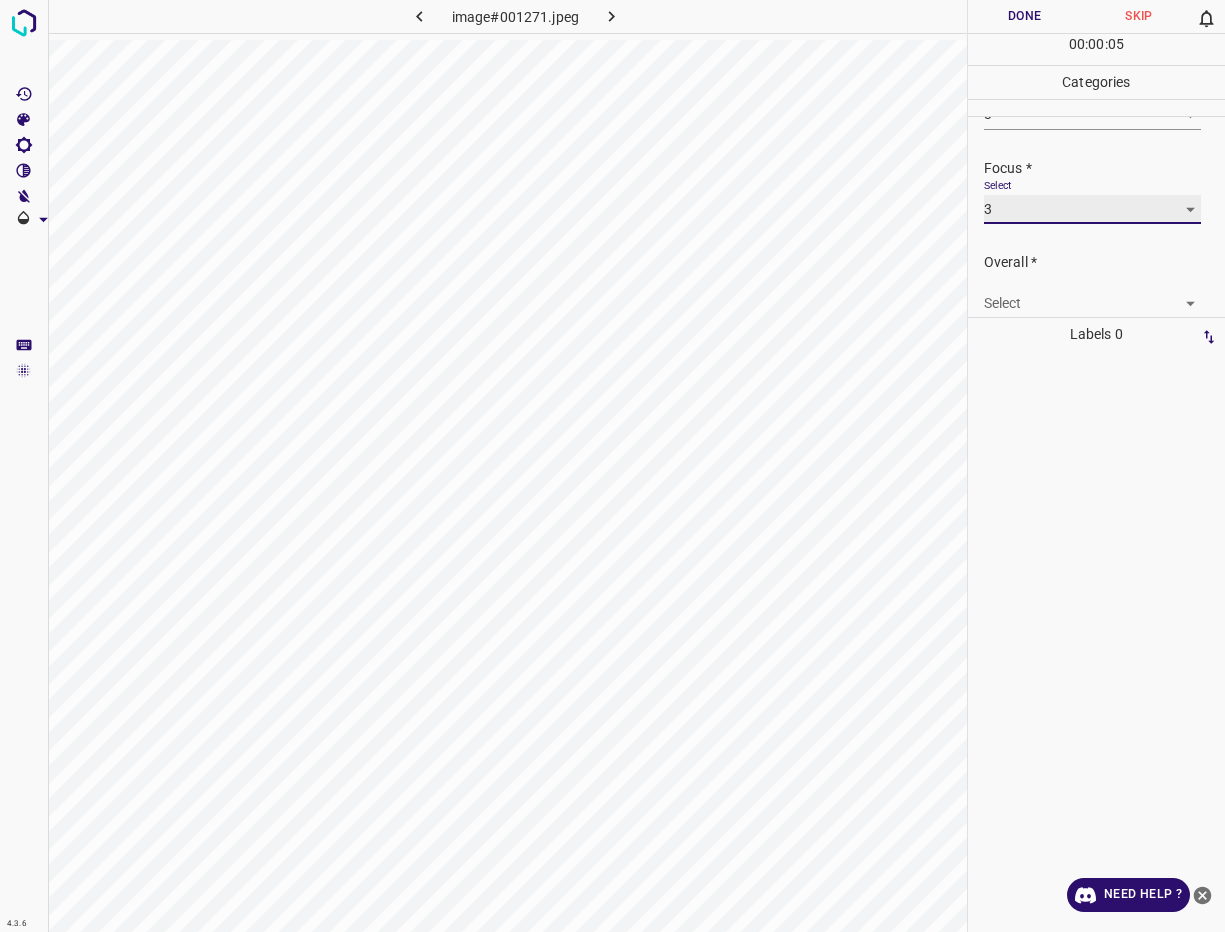 scroll, scrollTop: 98, scrollLeft: 0, axis: vertical 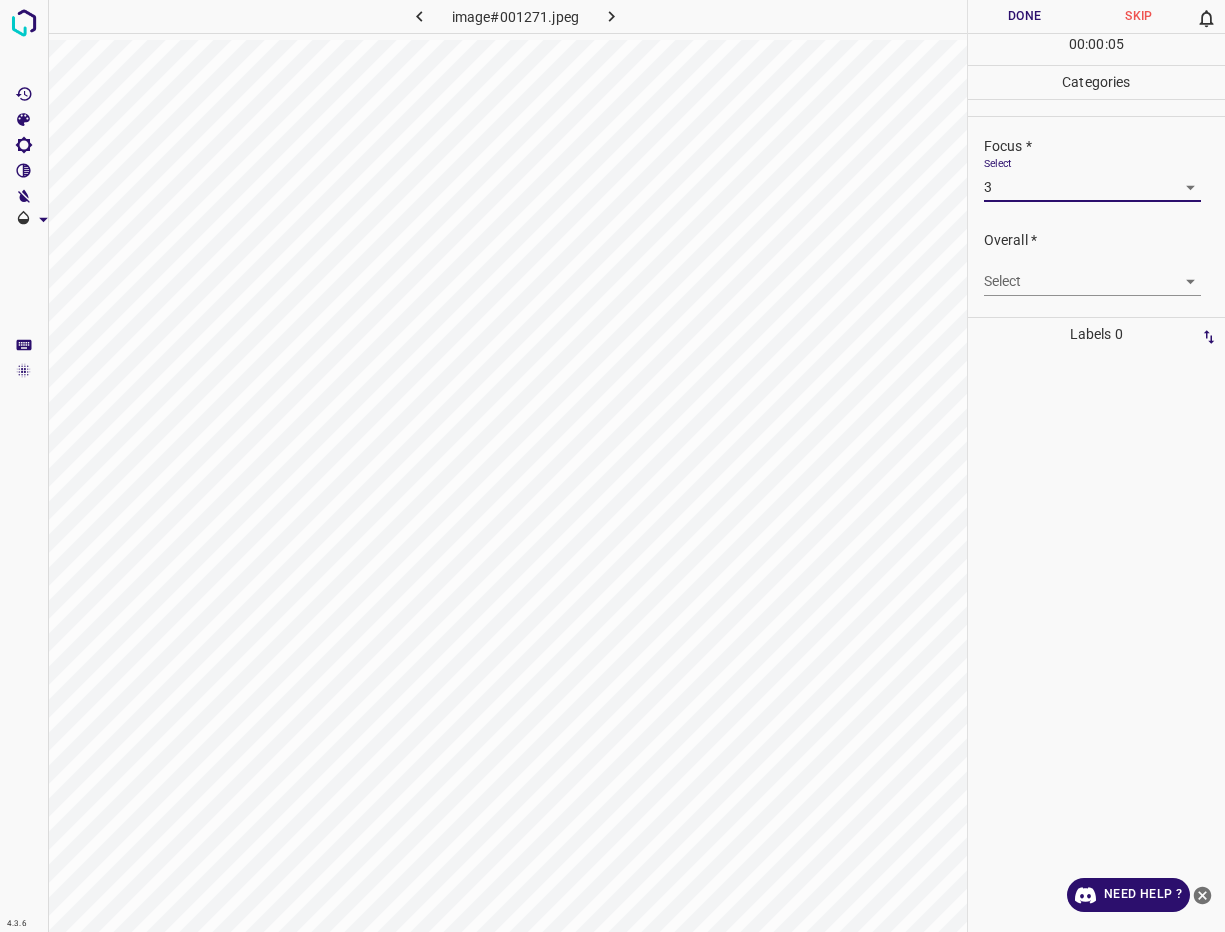 click on "4.3.6  image#001271.jpeg Done Skip 0 00   : 00   : 05   Categories Lighting *  Select 3 3 Focus *  Select 3 3 Overall *  Select ​ Labels   0 Categories 1 Lighting 2 Focus 3 Overall Tools Space Change between modes (Draw & Edit) I Auto labeling R Restore zoom M Zoom in N Zoom out Delete Delete selecte label Filters Z Restore filters X Saturation filter C Brightness filter V Contrast filter B Gray scale filter General O Download Need Help ? - Text - Hide - Delete" at bounding box center (612, 466) 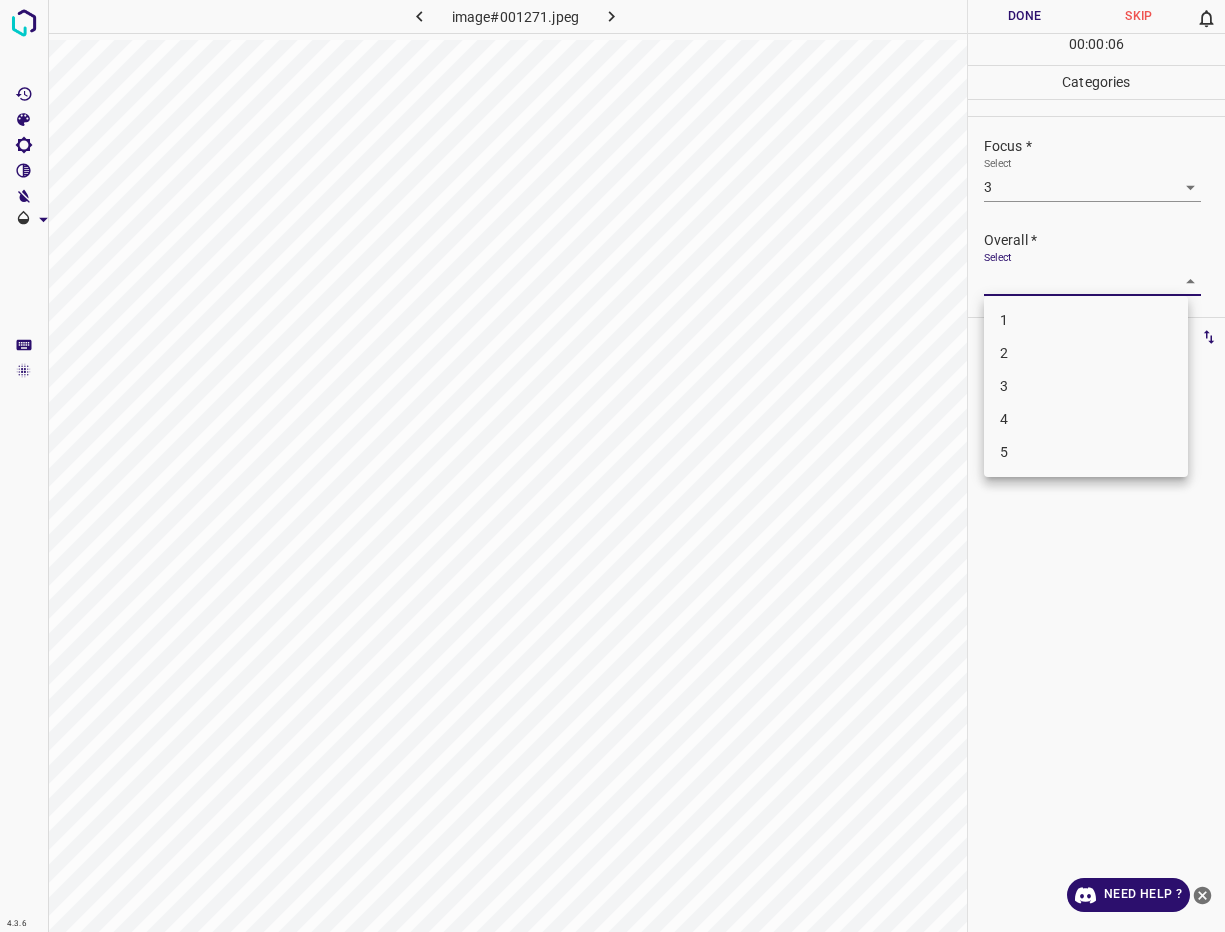 click on "3" at bounding box center [1086, 386] 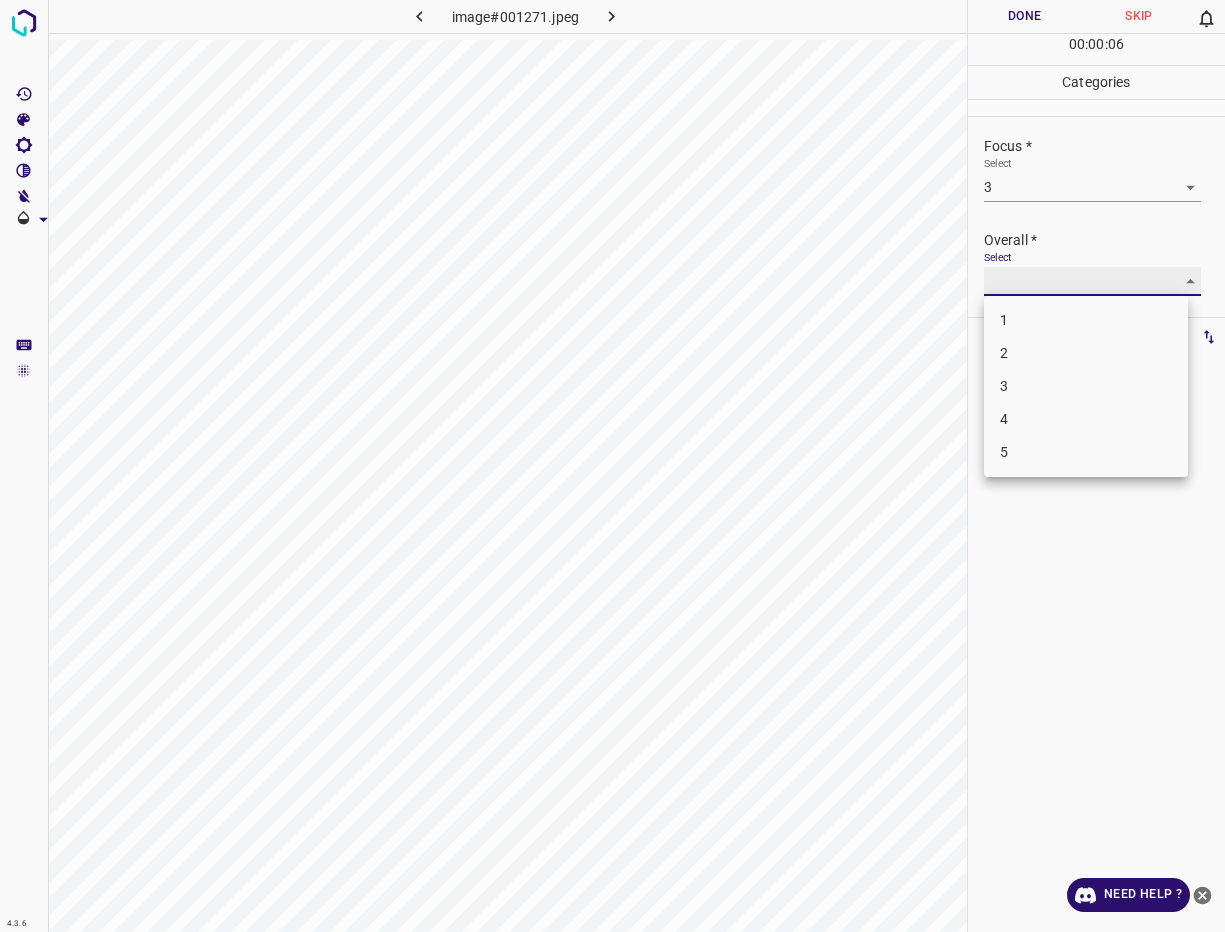 type on "3" 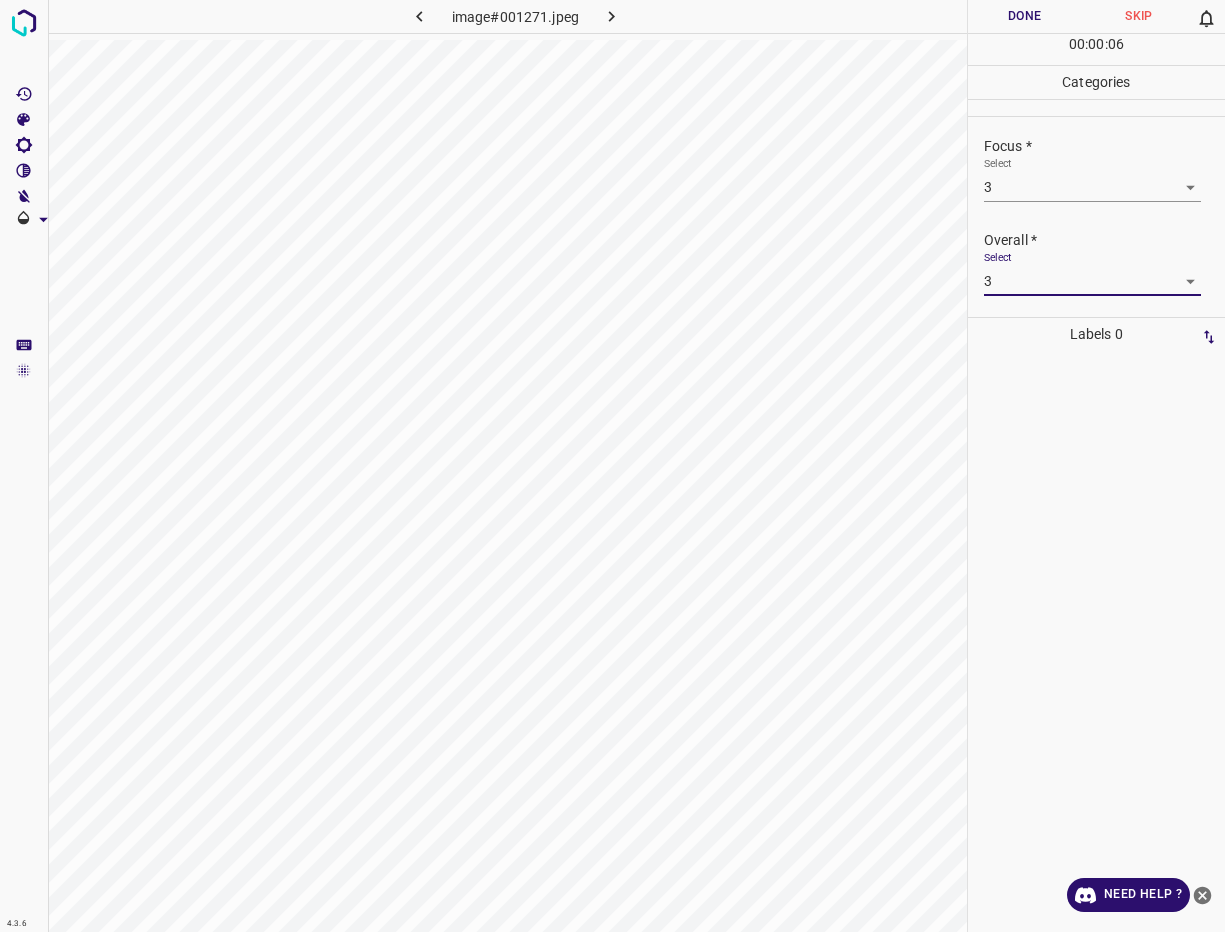 click on "Done" at bounding box center (1025, 16) 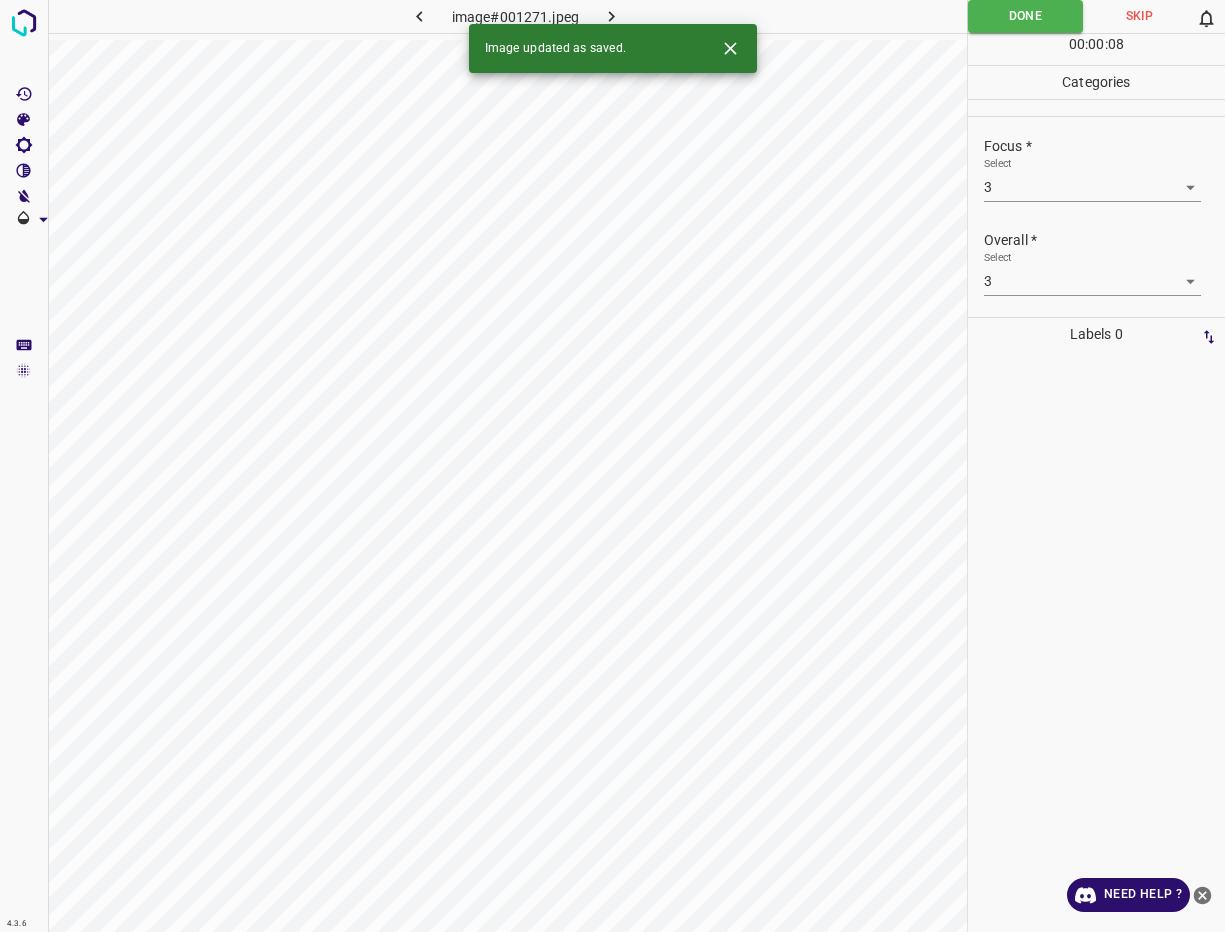 click 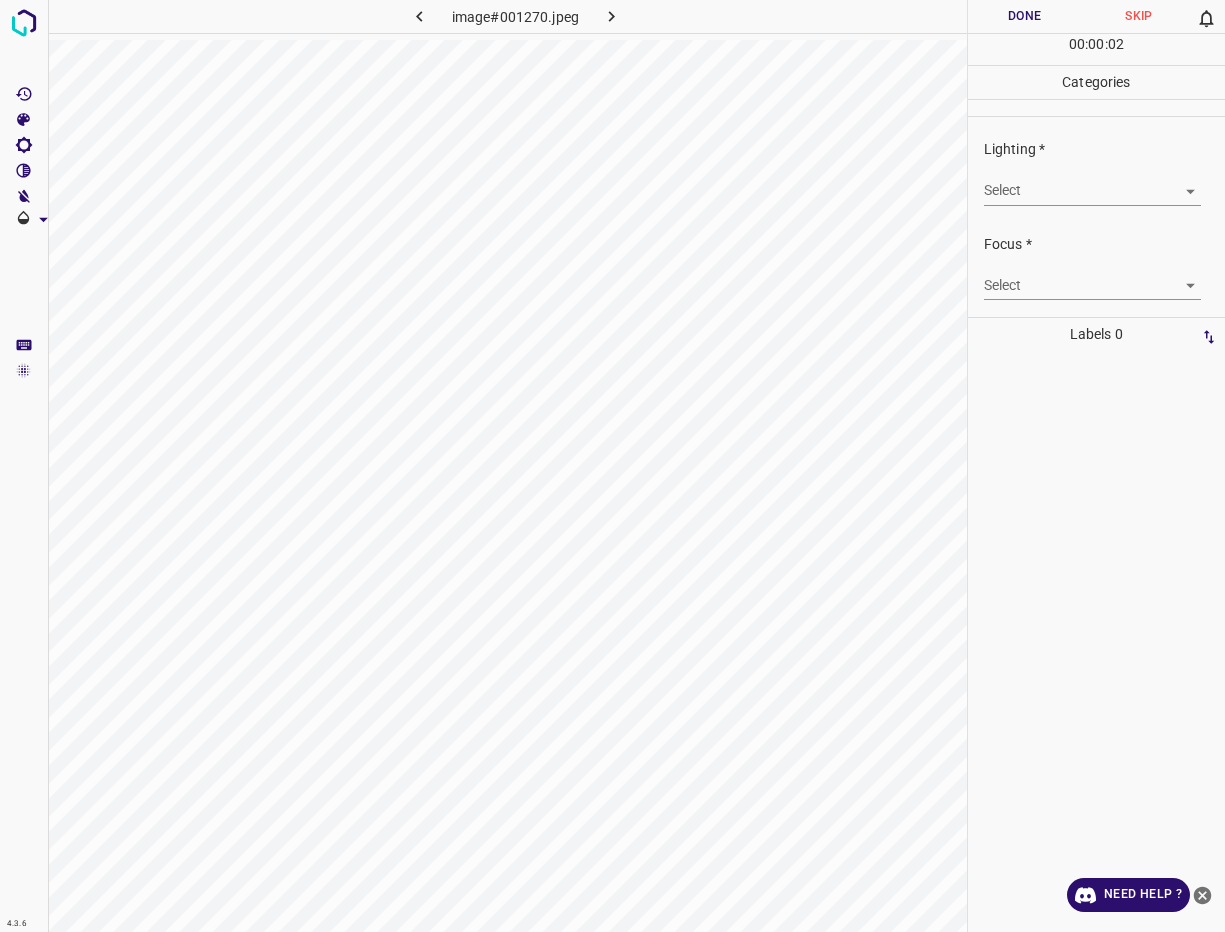 click on "4.3.6  image#001270.jpeg Done Skip 0 00   : 00   : 02   Categories Lighting *  Select ​ Focus *  Select ​ Overall *  Select ​ Labels   0 Categories 1 Lighting 2 Focus 3 Overall Tools Space Change between modes (Draw & Edit) I Auto labeling R Restore zoom M Zoom in N Zoom out Delete Delete selecte label Filters Z Restore filters X Saturation filter C Brightness filter V Contrast filter B Gray scale filter General O Download Need Help ? - Text - Hide - Delete" at bounding box center (612, 466) 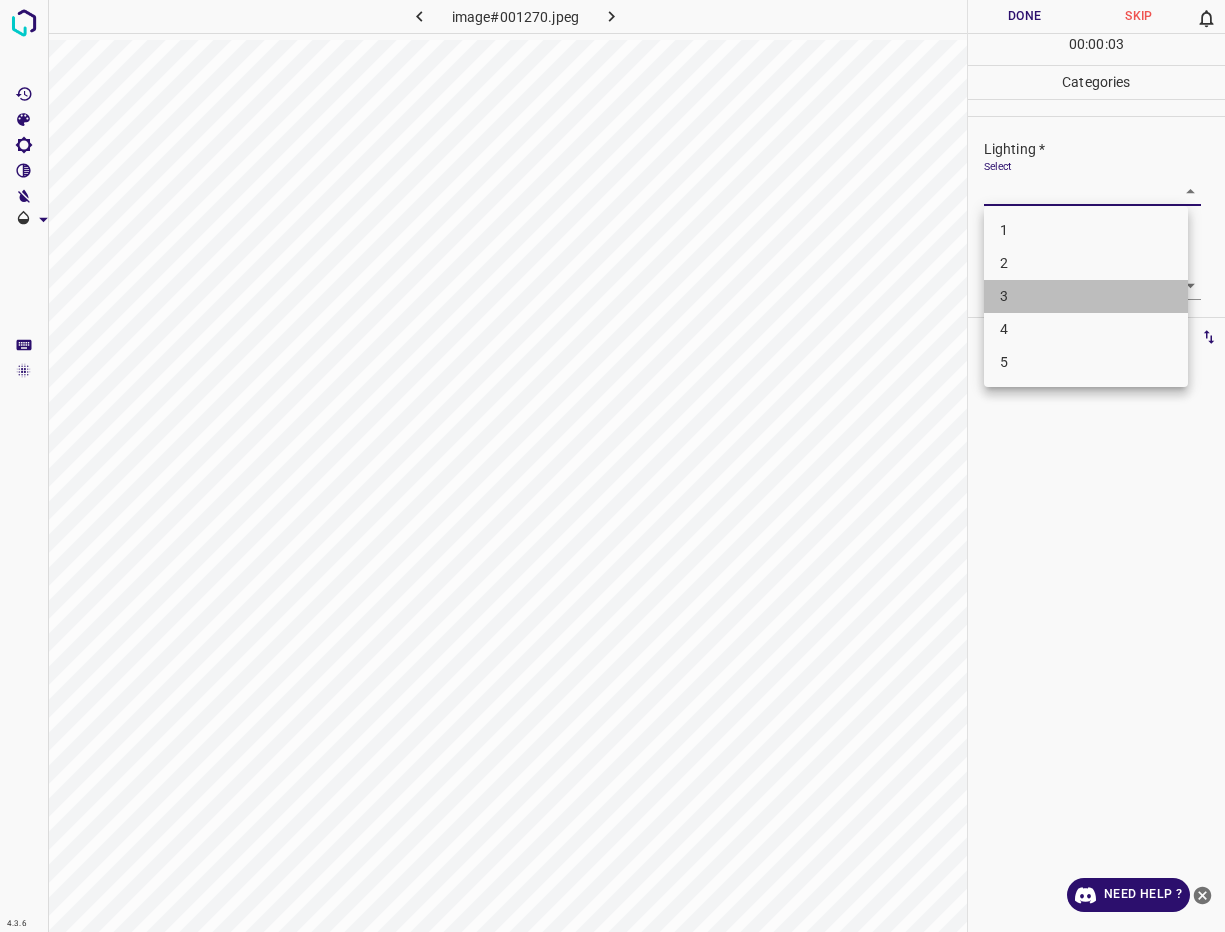 click on "3" at bounding box center (1086, 296) 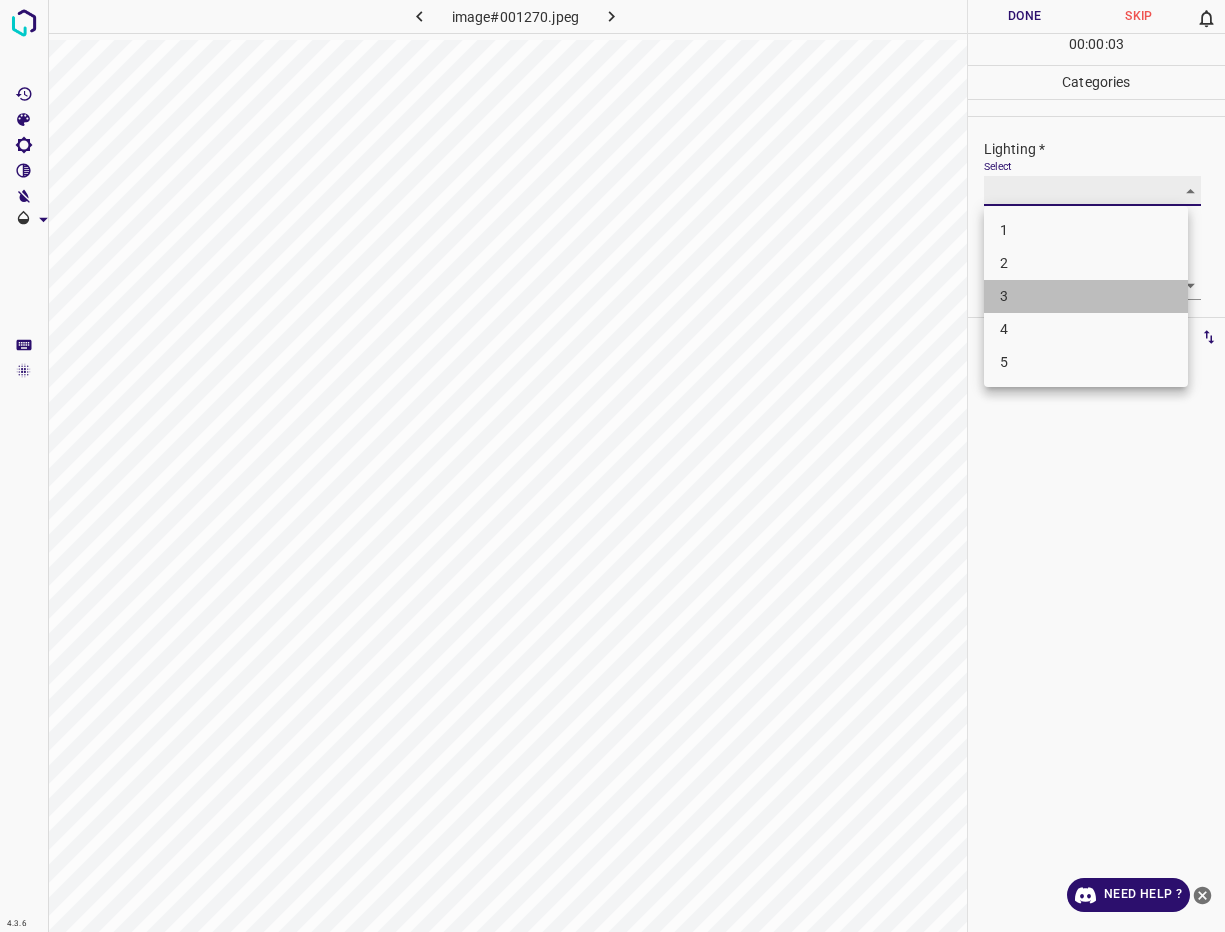 type on "3" 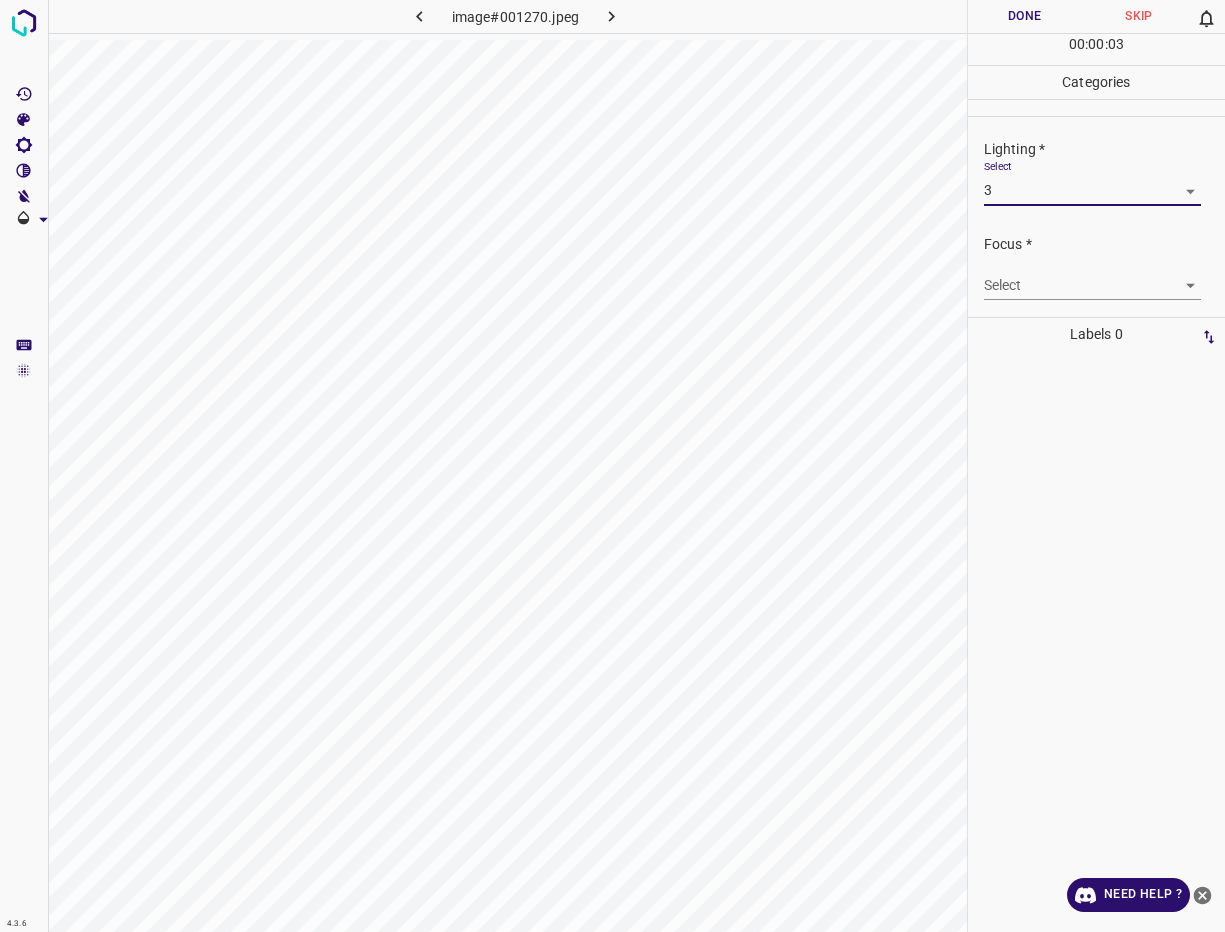 click on "4.3.6  image#001270.jpeg Done Skip 0 00   : 00   : 03   Categories Lighting *  Select 3 3 Focus *  Select ​ Overall *  Select ​ Labels   0 Categories 1 Lighting 2 Focus 3 Overall Tools Space Change between modes (Draw & Edit) I Auto labeling R Restore zoom M Zoom in N Zoom out Delete Delete selecte label Filters Z Restore filters X Saturation filter C Brightness filter V Contrast filter B Gray scale filter General O Download Need Help ? - Text - Hide - Delete 1 2 3 4 5" at bounding box center [612, 466] 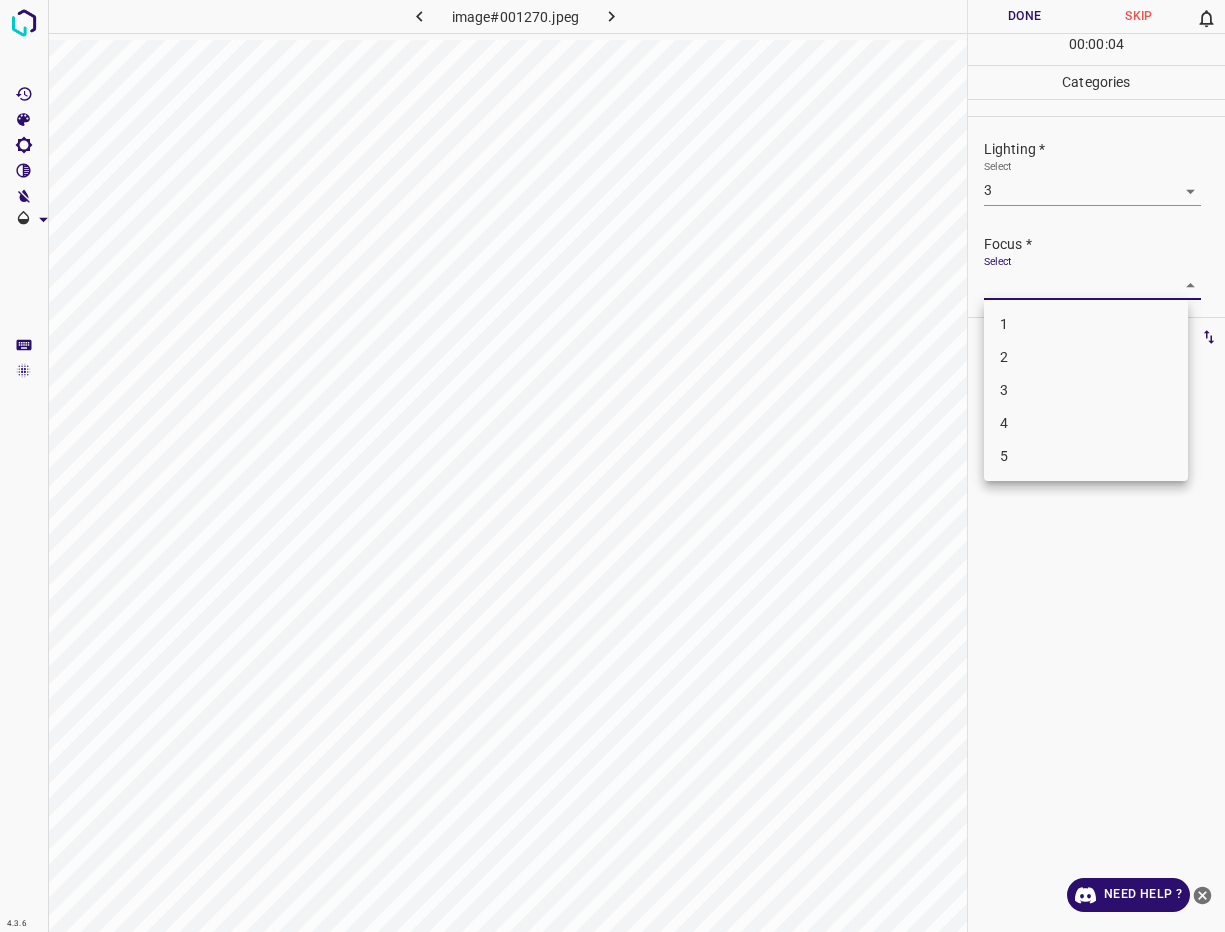 click on "3" at bounding box center [1086, 390] 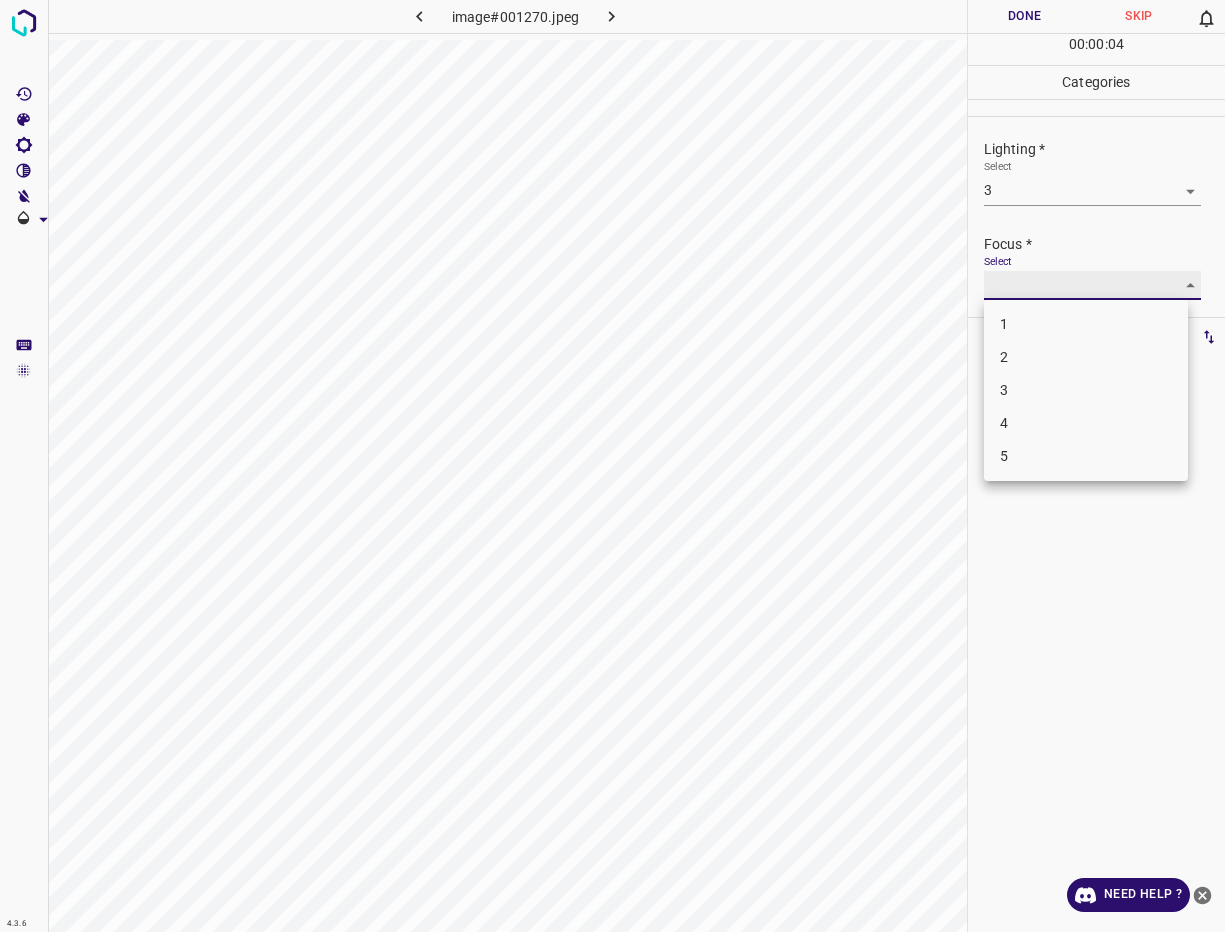 type on "3" 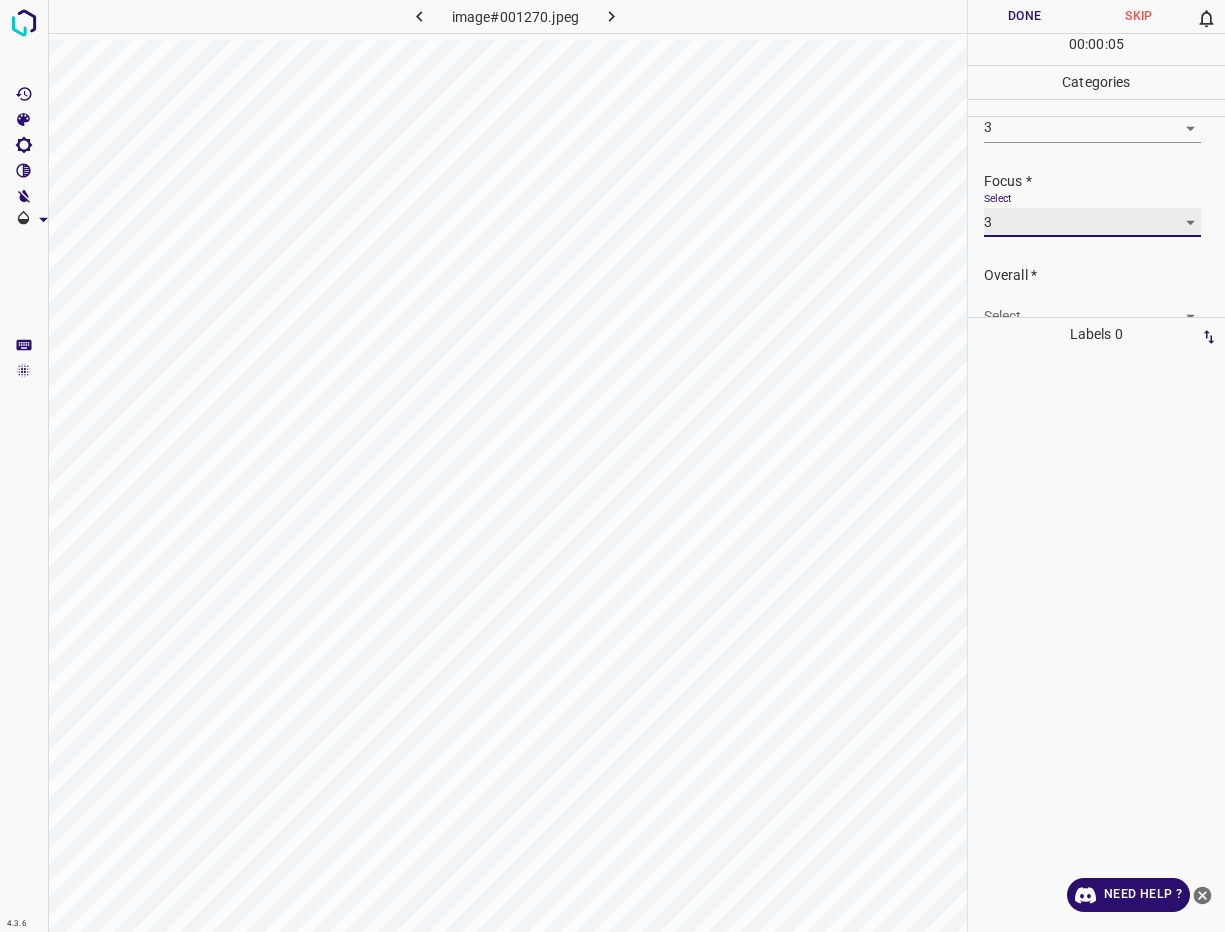 scroll, scrollTop: 98, scrollLeft: 0, axis: vertical 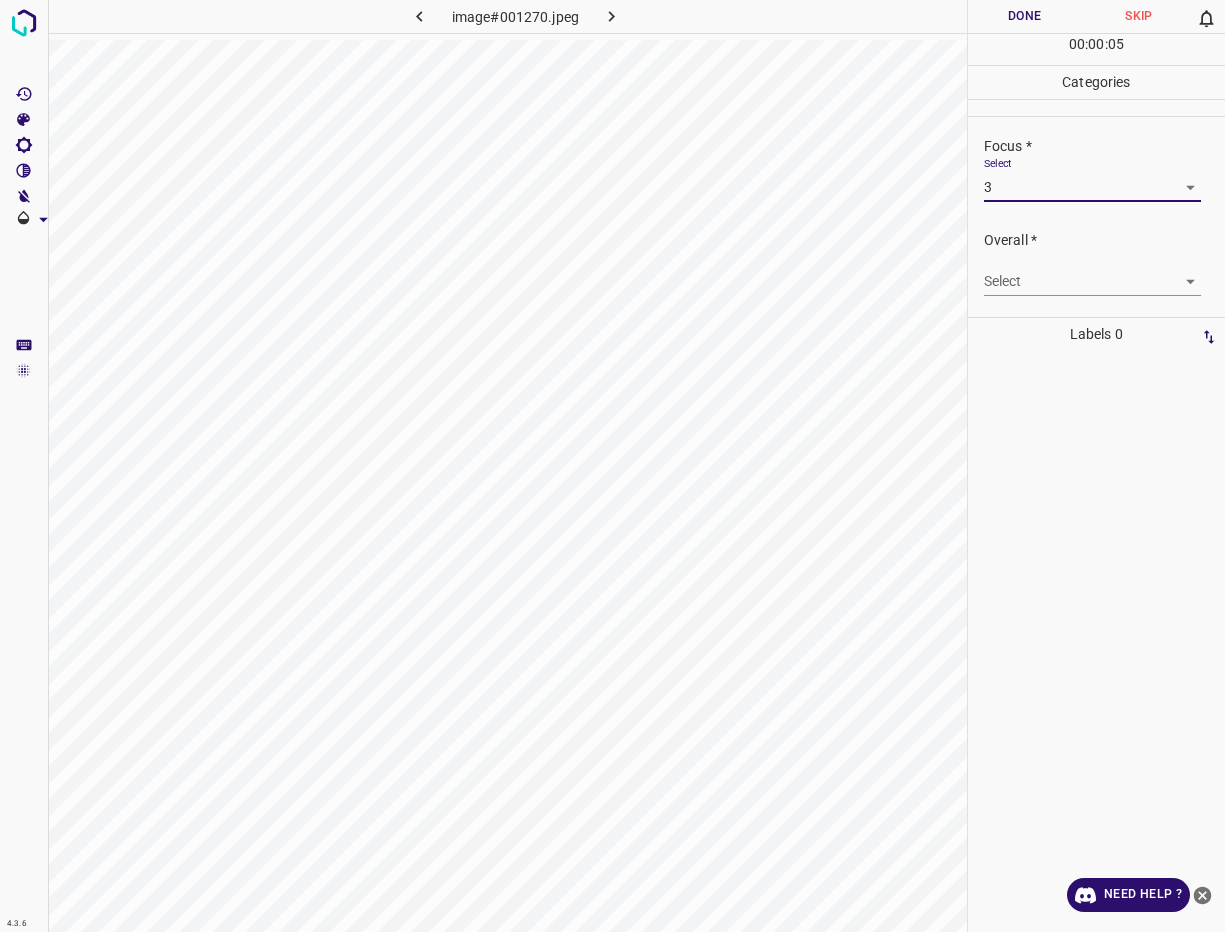 click on "4.3.6  image#001270.jpeg Done Skip 0 00   : 00   : 05   Categories Lighting *  Select 3 3 Focus *  Select 3 3 Overall *  Select ​ Labels   0 Categories 1 Lighting 2 Focus 3 Overall Tools Space Change between modes (Draw & Edit) I Auto labeling R Restore zoom M Zoom in N Zoom out Delete Delete selecte label Filters Z Restore filters X Saturation filter C Brightness filter V Contrast filter B Gray scale filter General O Download Need Help ? - Text - Hide - Delete" at bounding box center [612, 466] 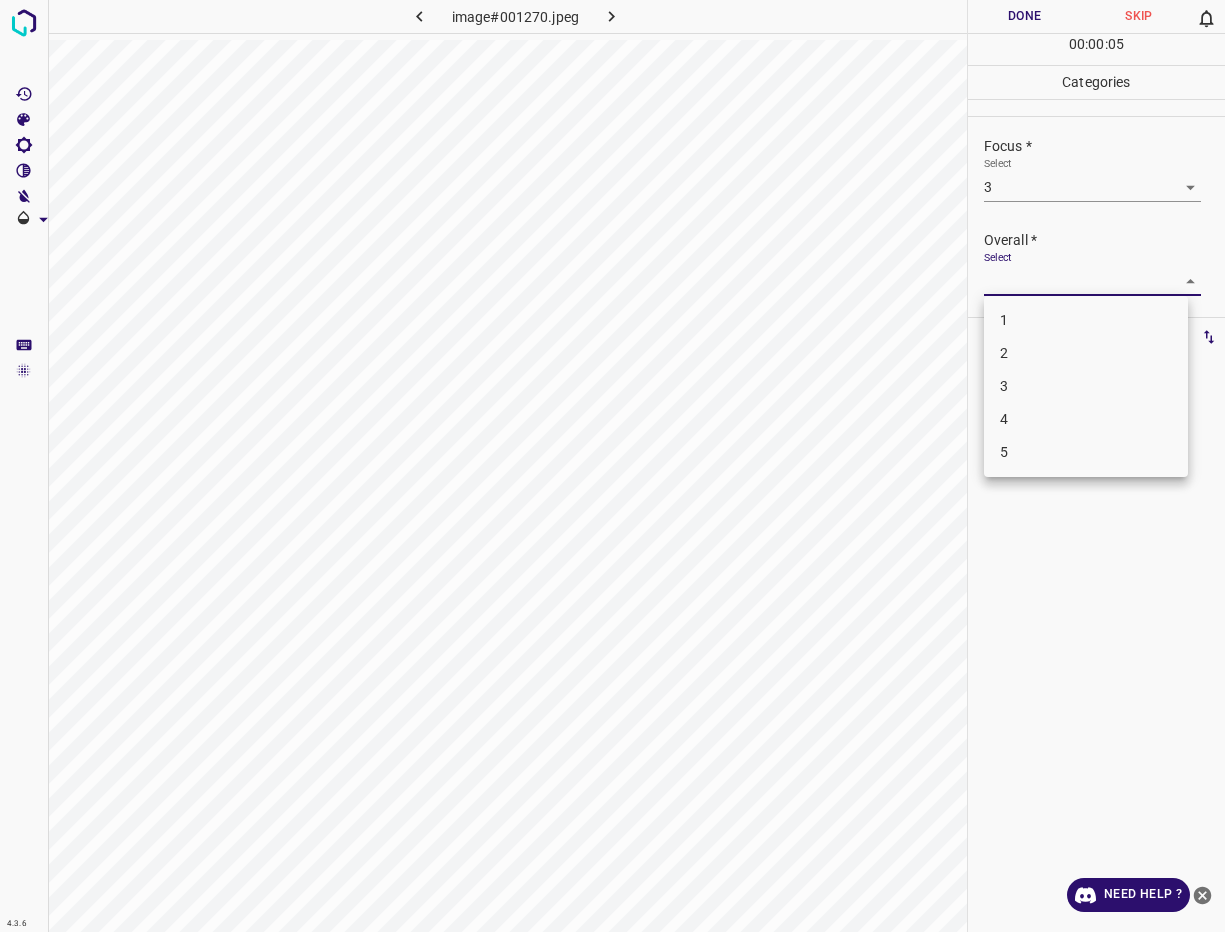 click on "3" at bounding box center (1086, 386) 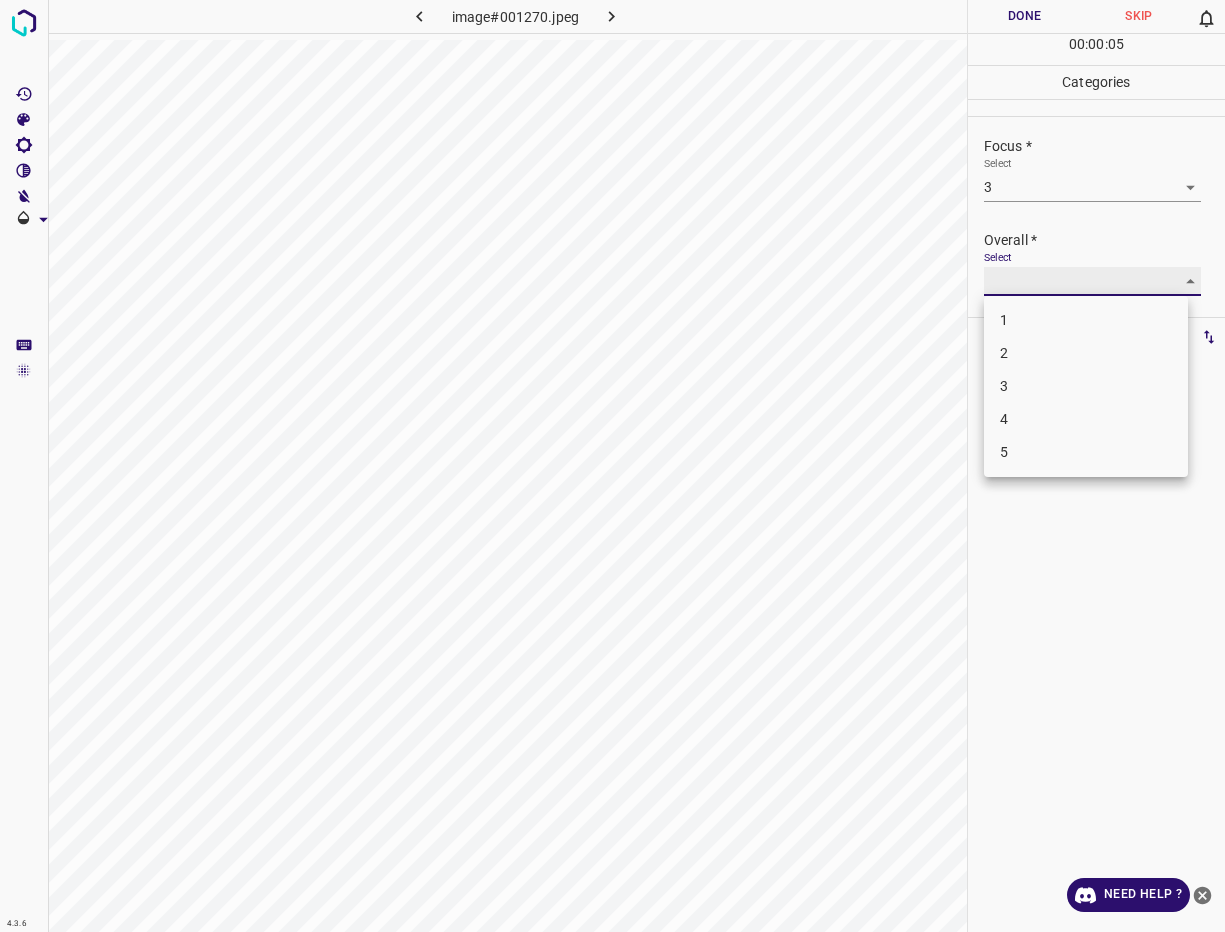 type on "3" 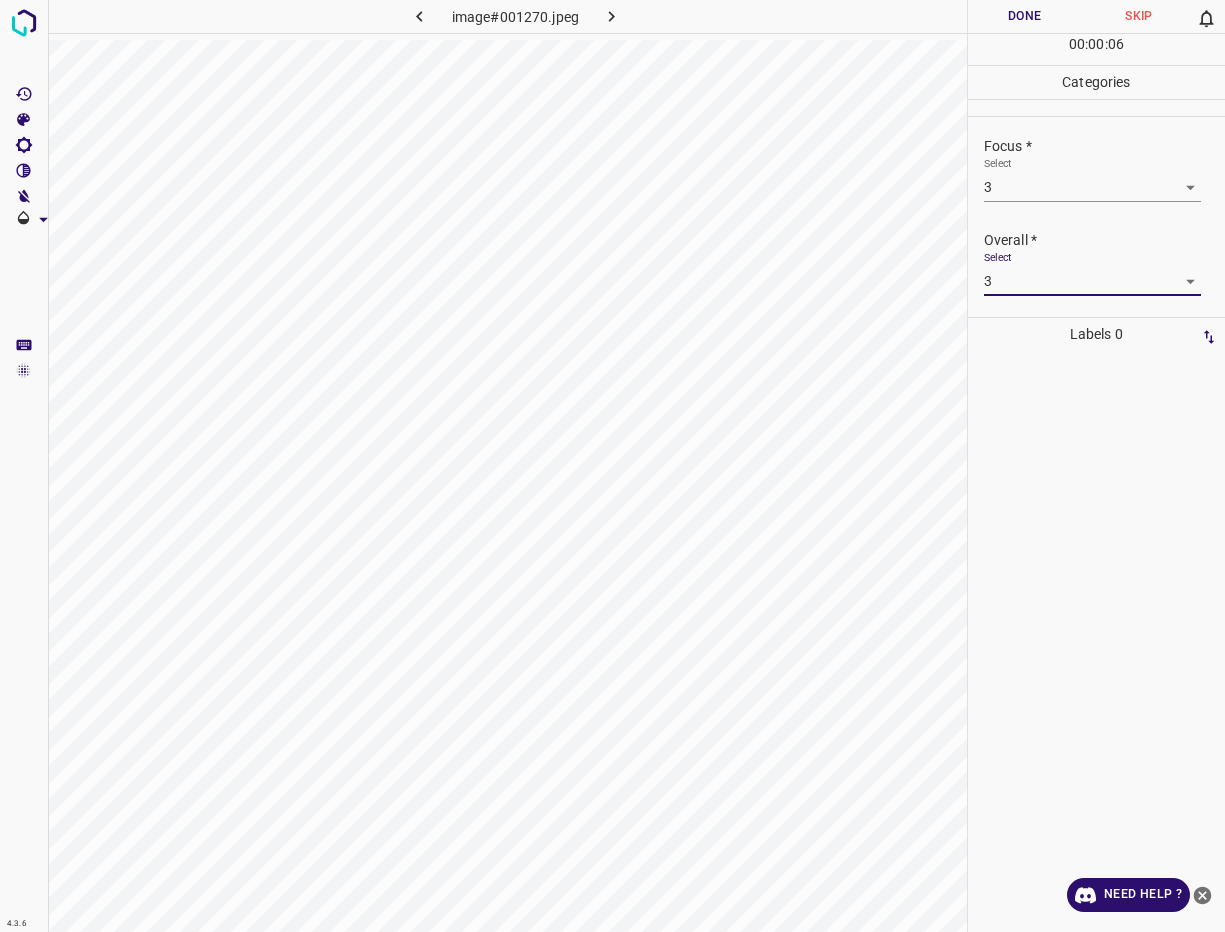 click on "Done" at bounding box center [1025, 16] 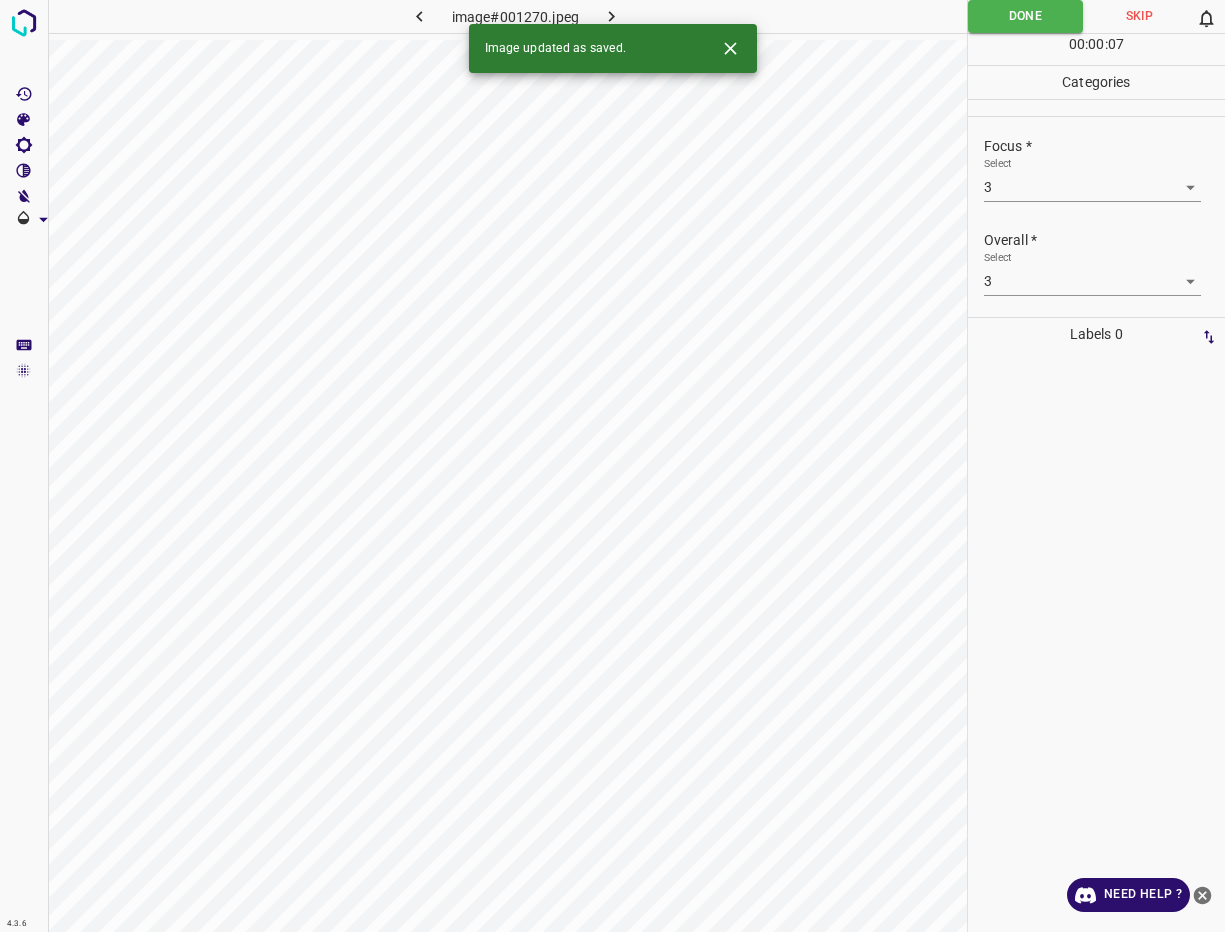 click 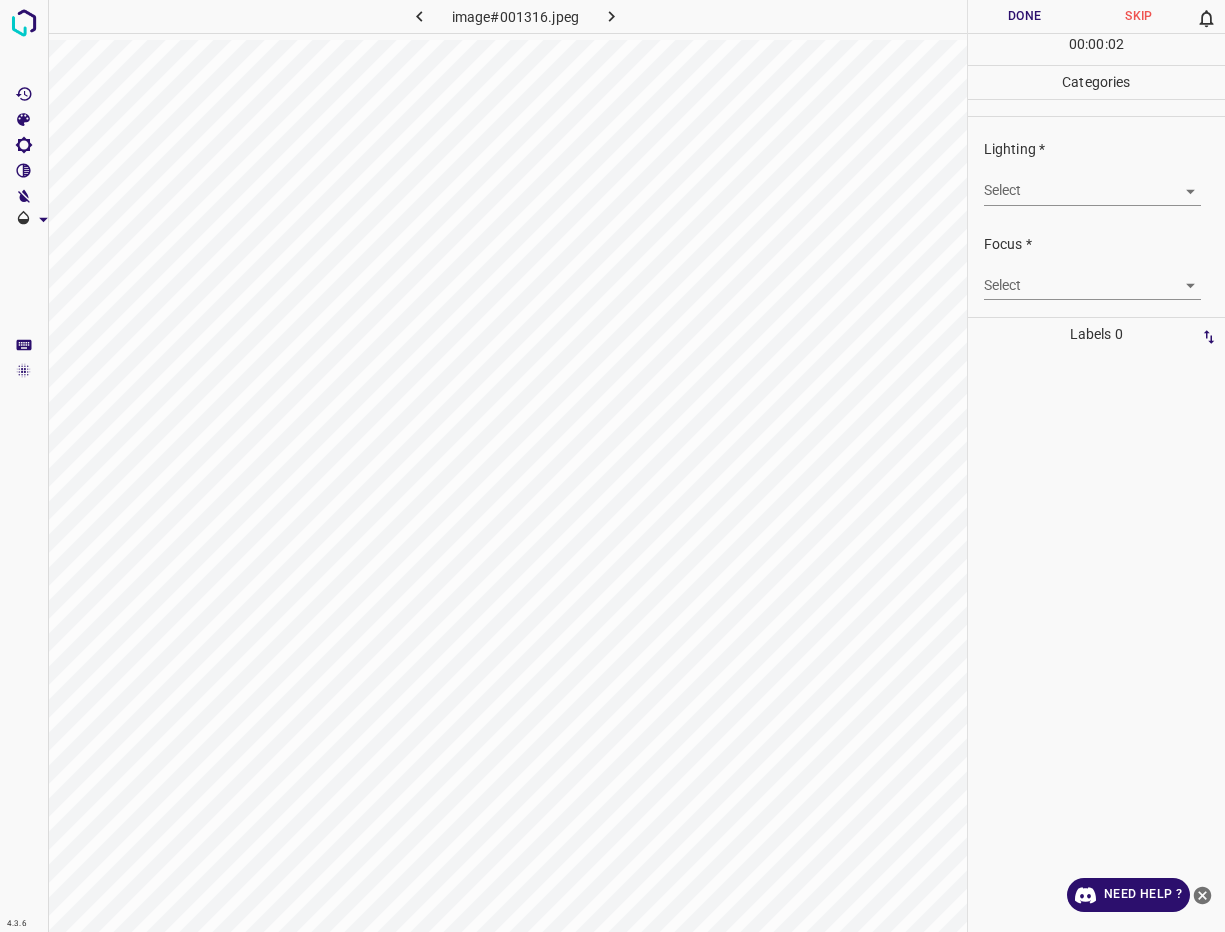 click on "4.3.6  image#001316.jpeg Done Skip 0 00   : 00   : 02   Categories Lighting *  Select ​ Focus *  Select ​ Overall *  Select ​ Labels   0 Categories 1 Lighting 2 Focus 3 Overall Tools Space Change between modes (Draw & Edit) I Auto labeling R Restore zoom M Zoom in N Zoom out Delete Delete selecte label Filters Z Restore filters X Saturation filter C Brightness filter V Contrast filter B Gray scale filter General O Download Need Help ? - Text - Hide - Delete" at bounding box center (612, 466) 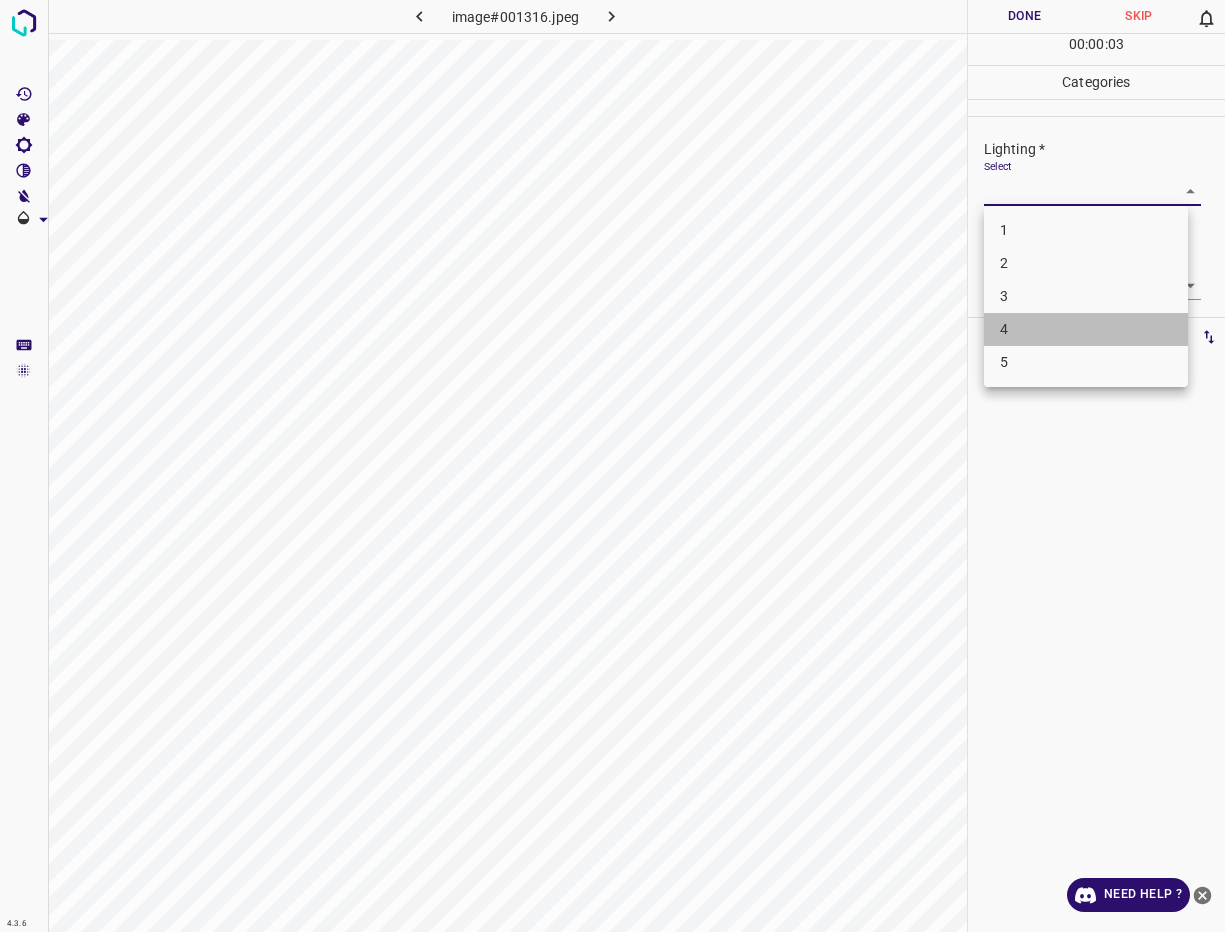 click on "4" at bounding box center (1086, 329) 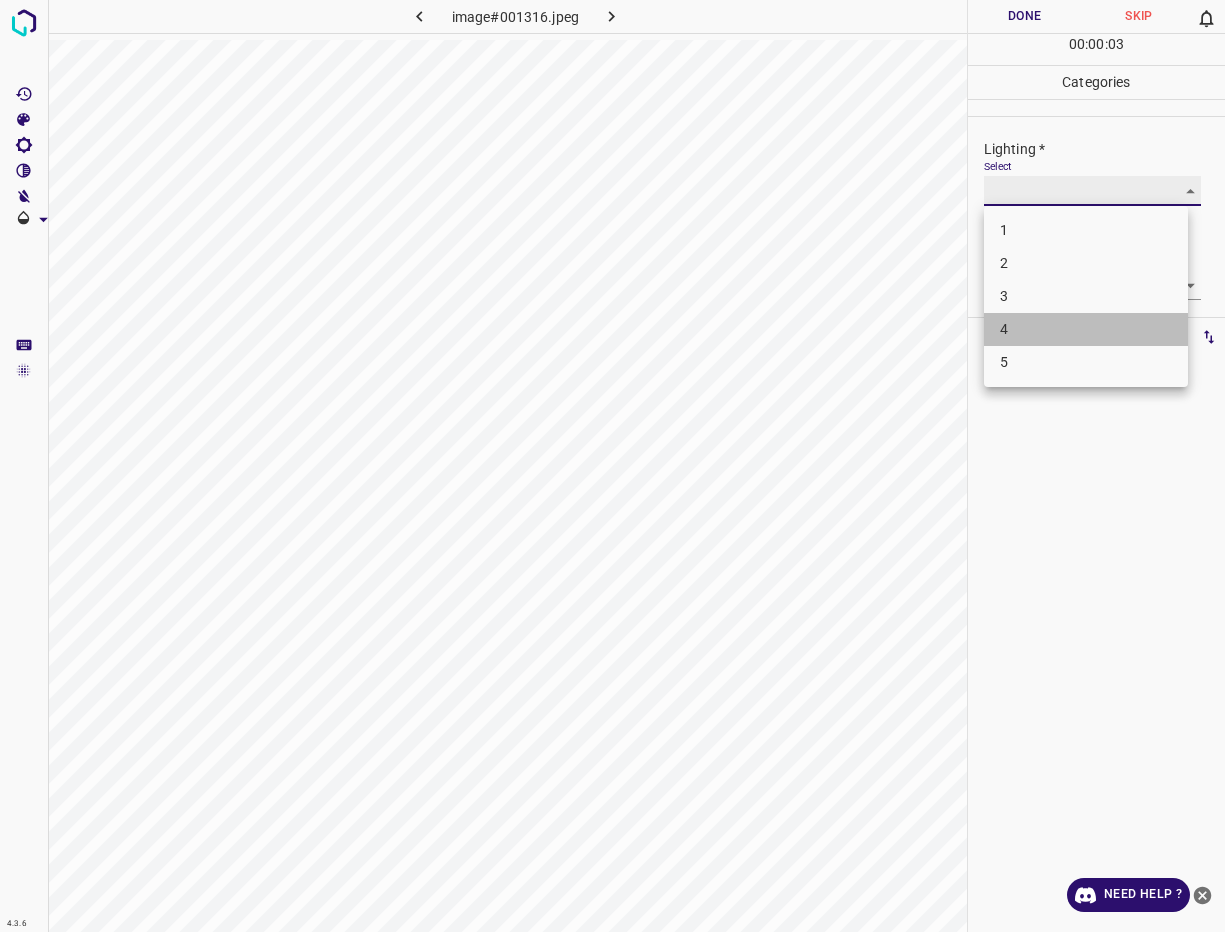 type on "4" 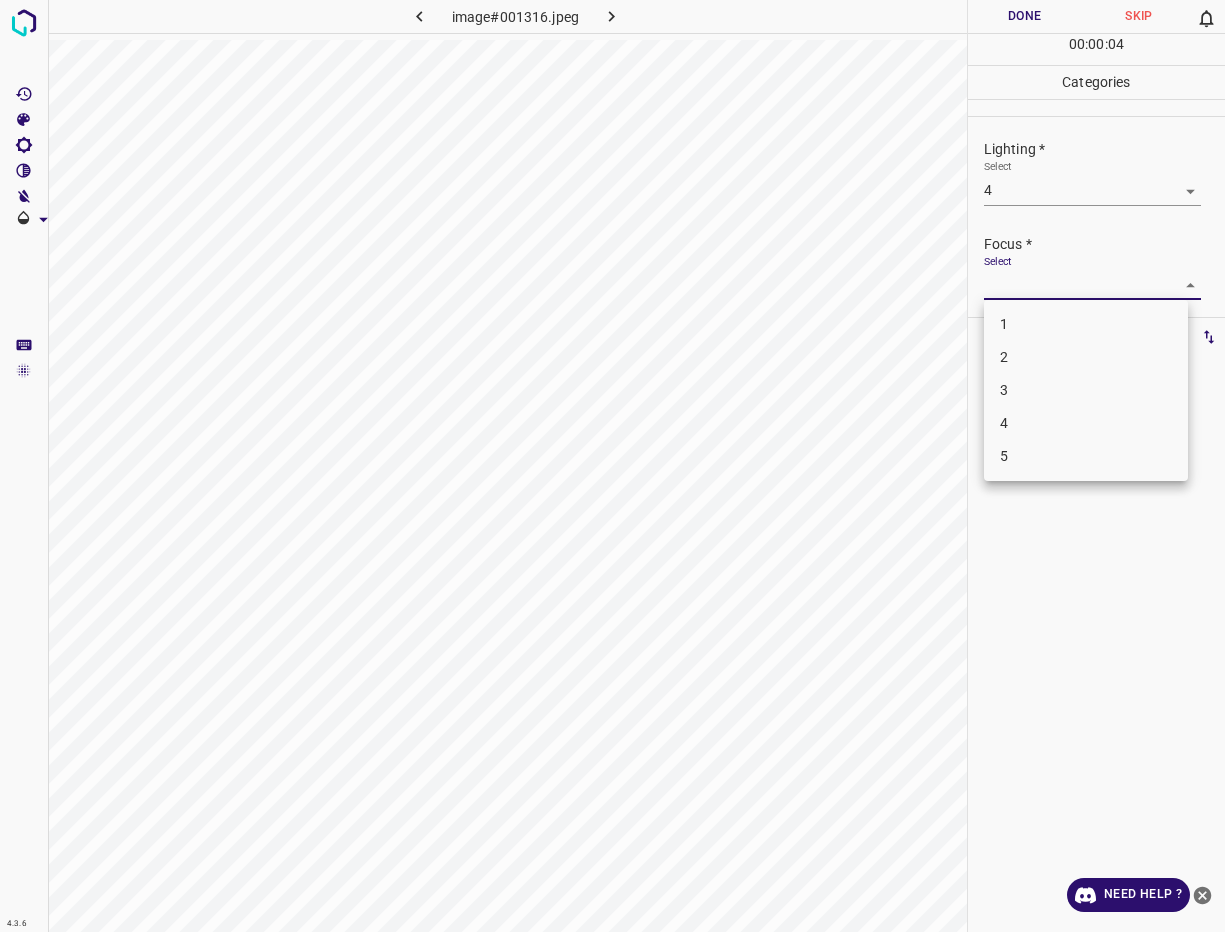 drag, startPoint x: 1022, startPoint y: 291, endPoint x: 1023, endPoint y: 355, distance: 64.00781 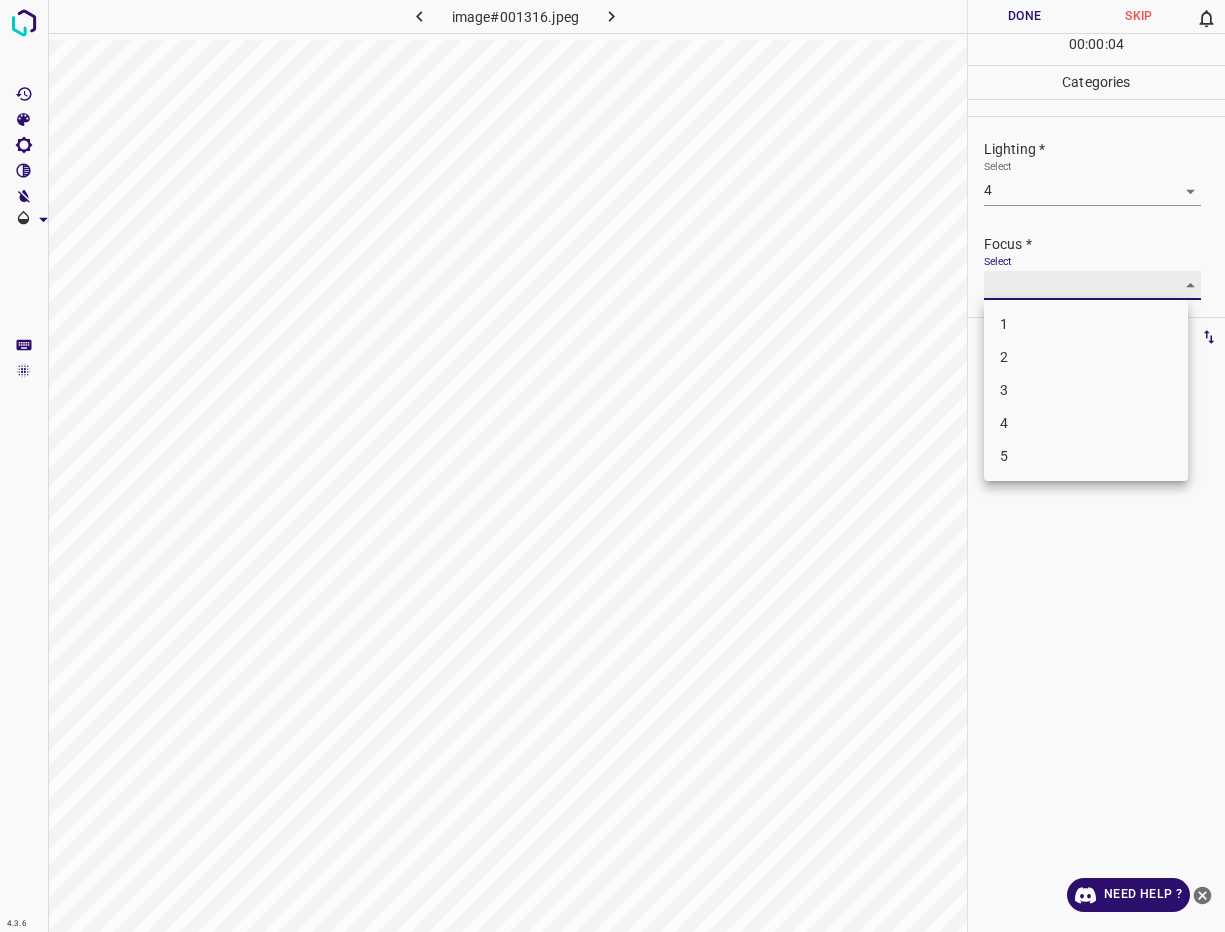 type on "4" 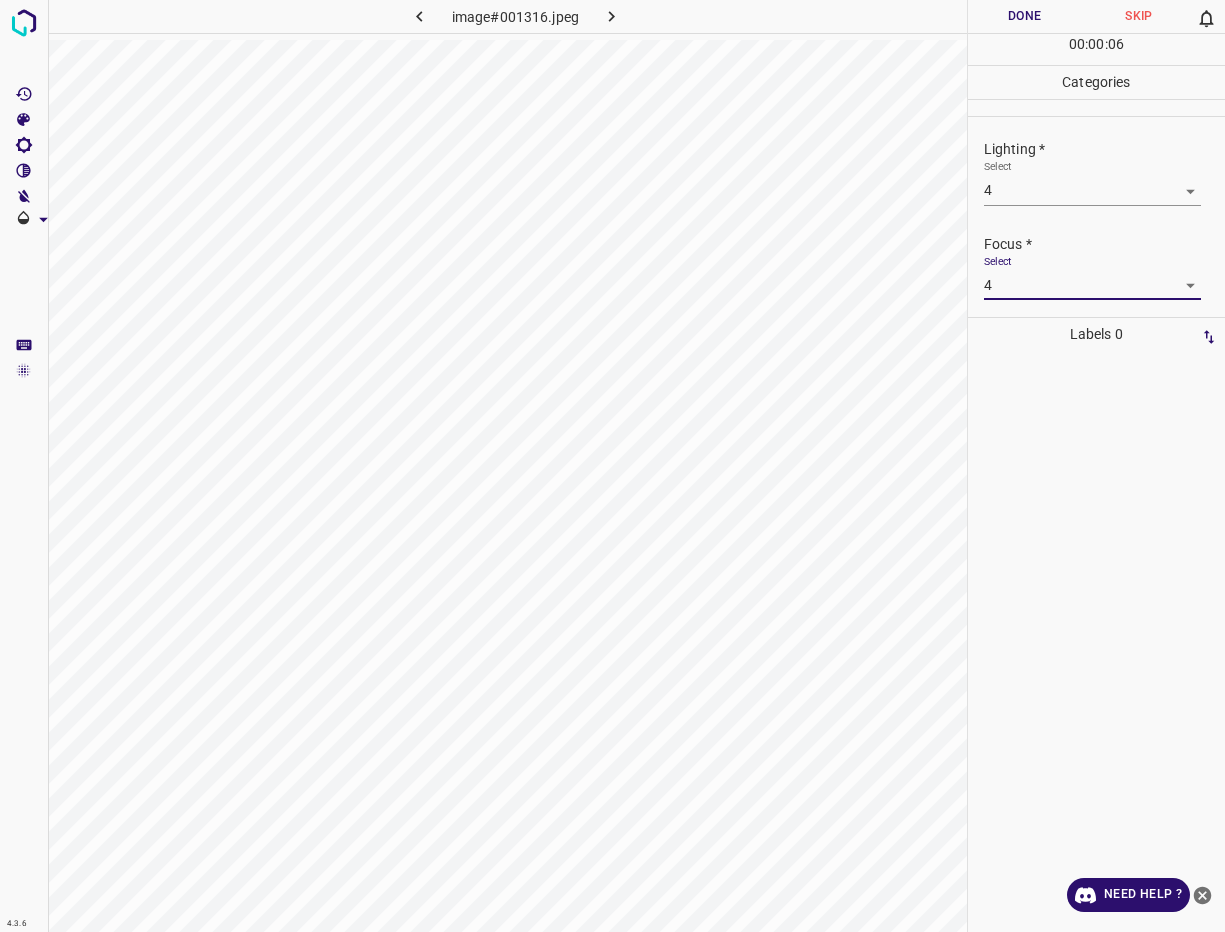 click on "4.3.6  image#001316.jpeg Done Skip 0 00   : 00   : 06   Categories Lighting *  Select 4 4 Focus *  Select 4 4 Overall *  Select ​ Labels   0 Categories 1 Lighting 2 Focus 3 Overall Tools Space Change between modes (Draw & Edit) I Auto labeling R Restore zoom M Zoom in N Zoom out Delete Delete selecte label Filters Z Restore filters X Saturation filter C Brightness filter V Contrast filter B Gray scale filter General O Download Need Help ? - Text - Hide - Delete" at bounding box center [612, 466] 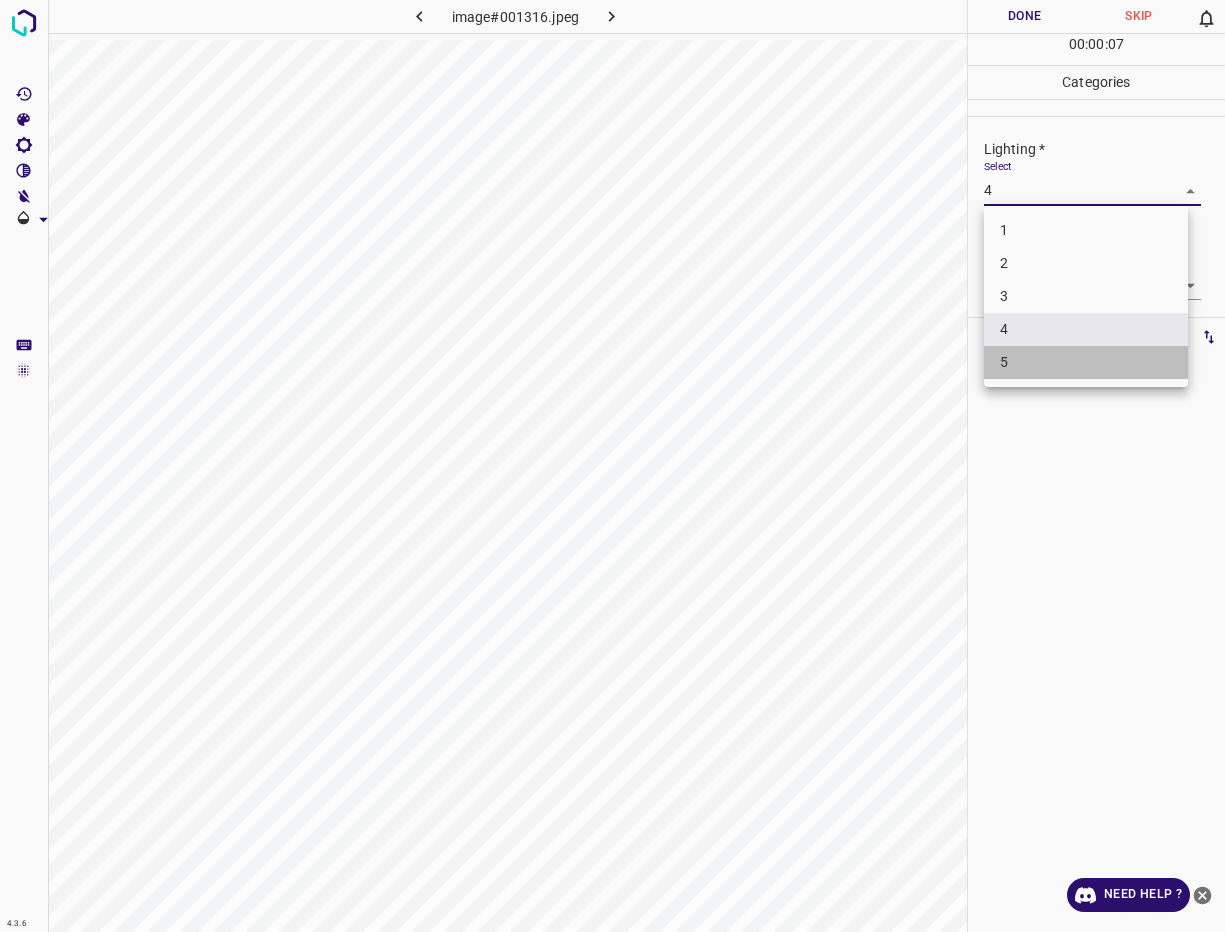 click on "5" at bounding box center (1086, 362) 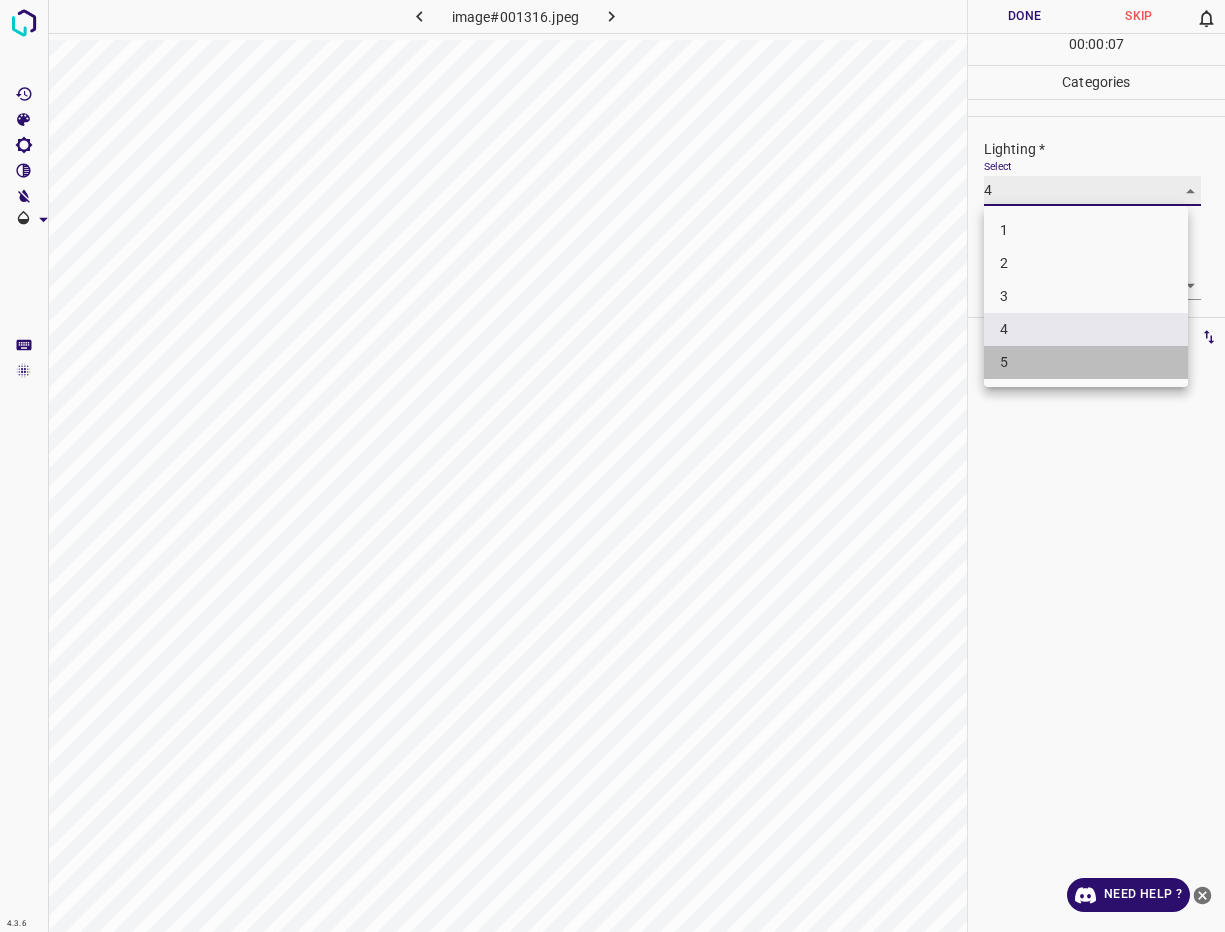 type on "5" 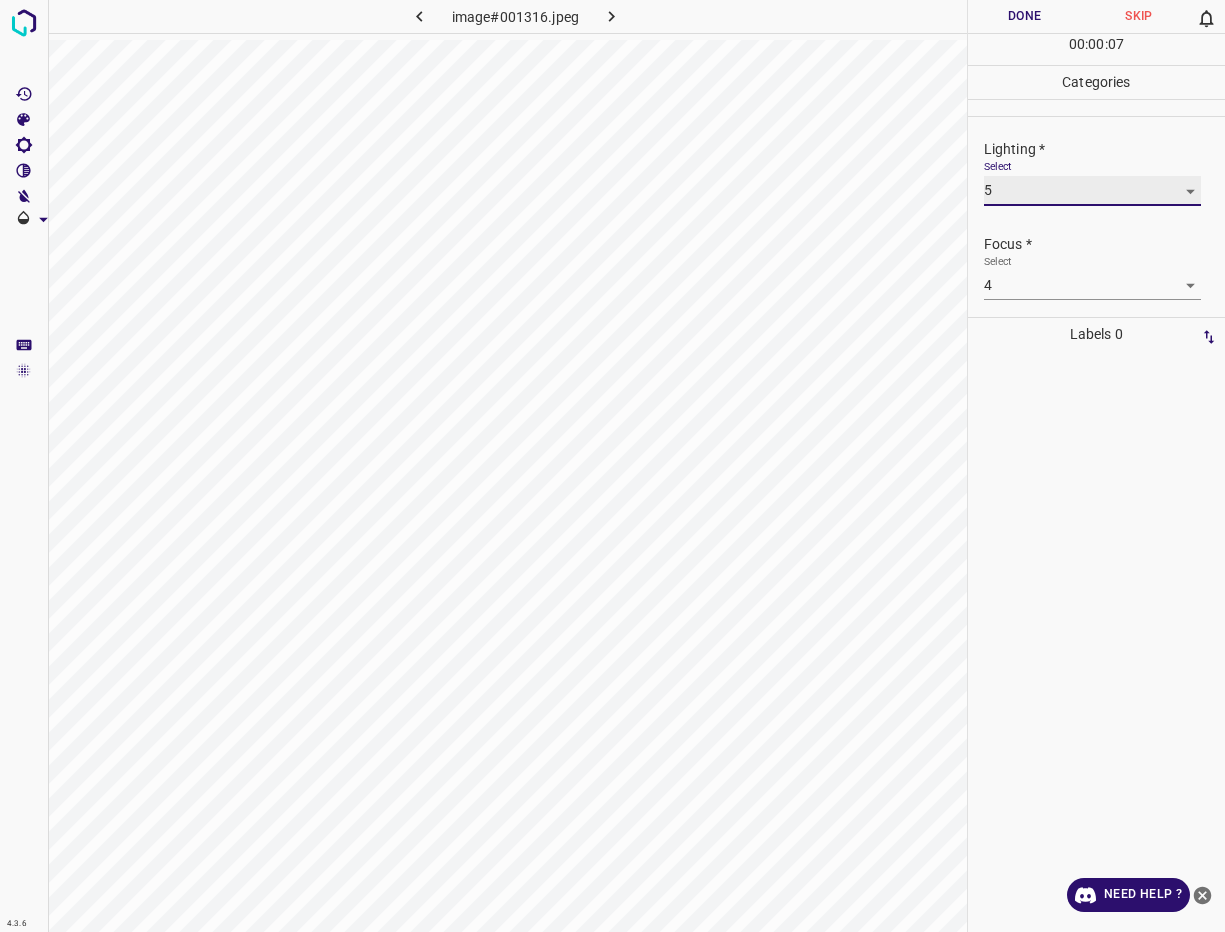 scroll, scrollTop: 98, scrollLeft: 0, axis: vertical 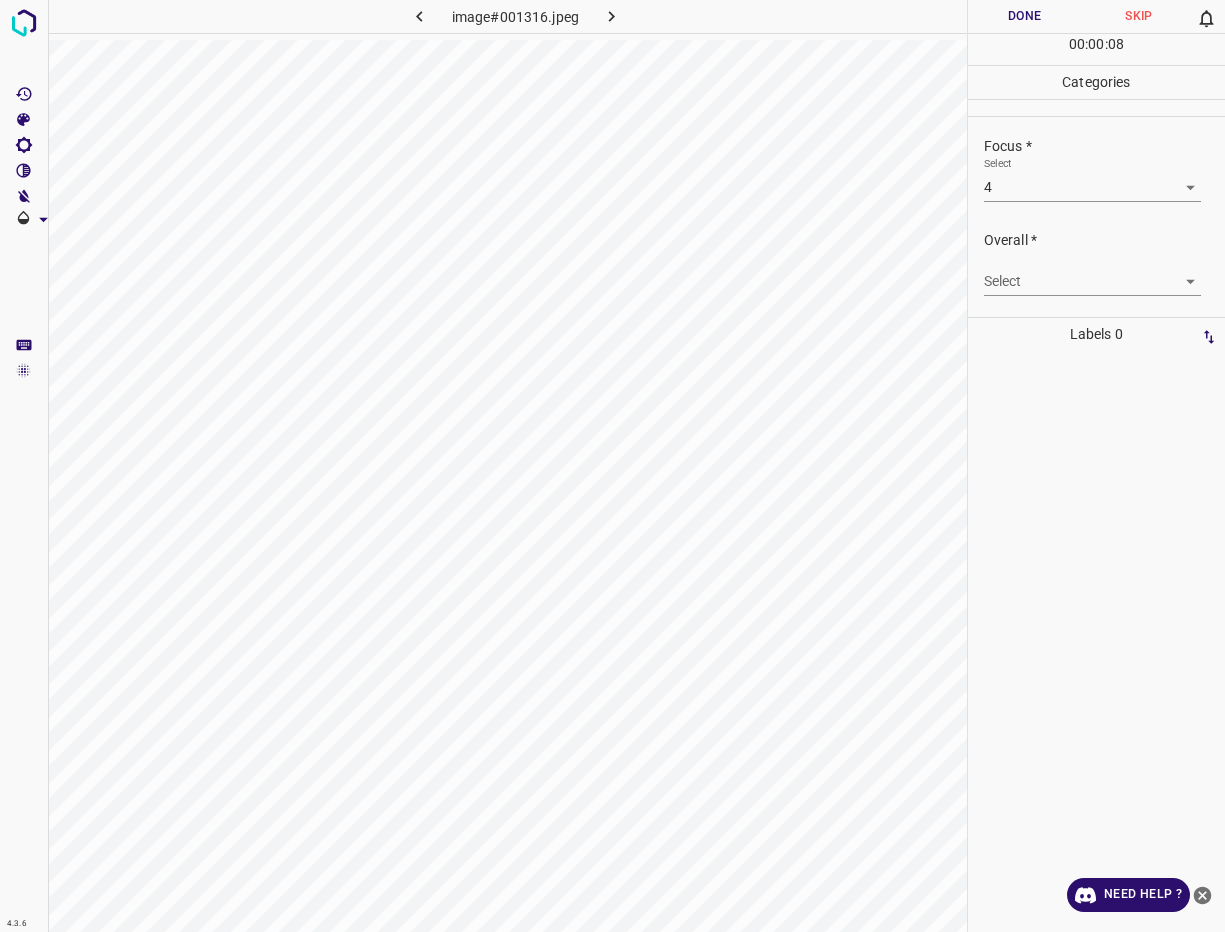 click on "4.3.6  image#001316.jpeg Done Skip 0 00   : 00   : 08   Categories Lighting *  Select 5 5 Focus *  Select 4 4 Overall *  Select ​ Labels   0 Categories 1 Lighting 2 Focus 3 Overall Tools Space Change between modes (Draw & Edit) I Auto labeling R Restore zoom M Zoom in N Zoom out Delete Delete selecte label Filters Z Restore filters X Saturation filter C Brightness filter V Contrast filter B Gray scale filter General O Download Need Help ? - Text - Hide - Delete" at bounding box center [612, 466] 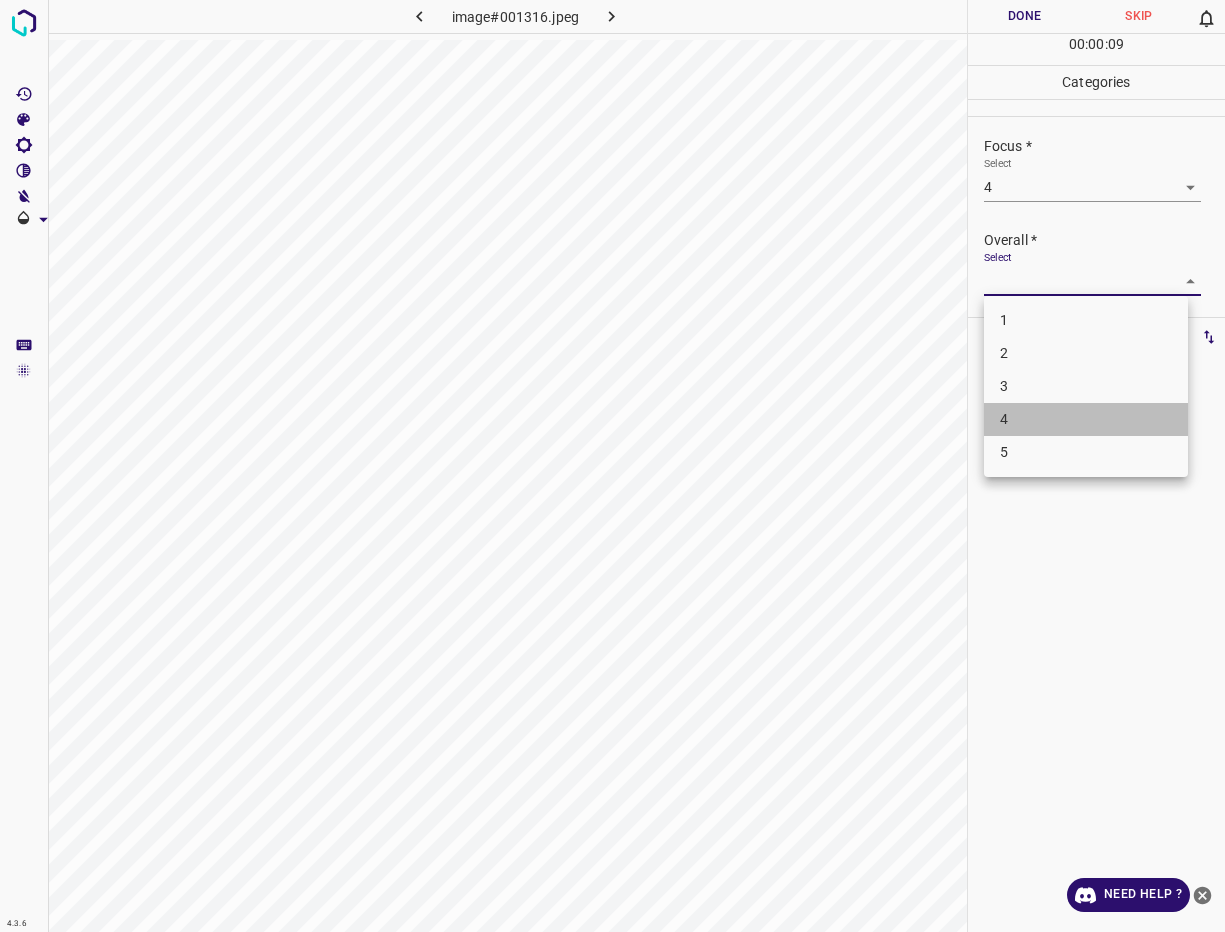 click on "4" at bounding box center (1086, 419) 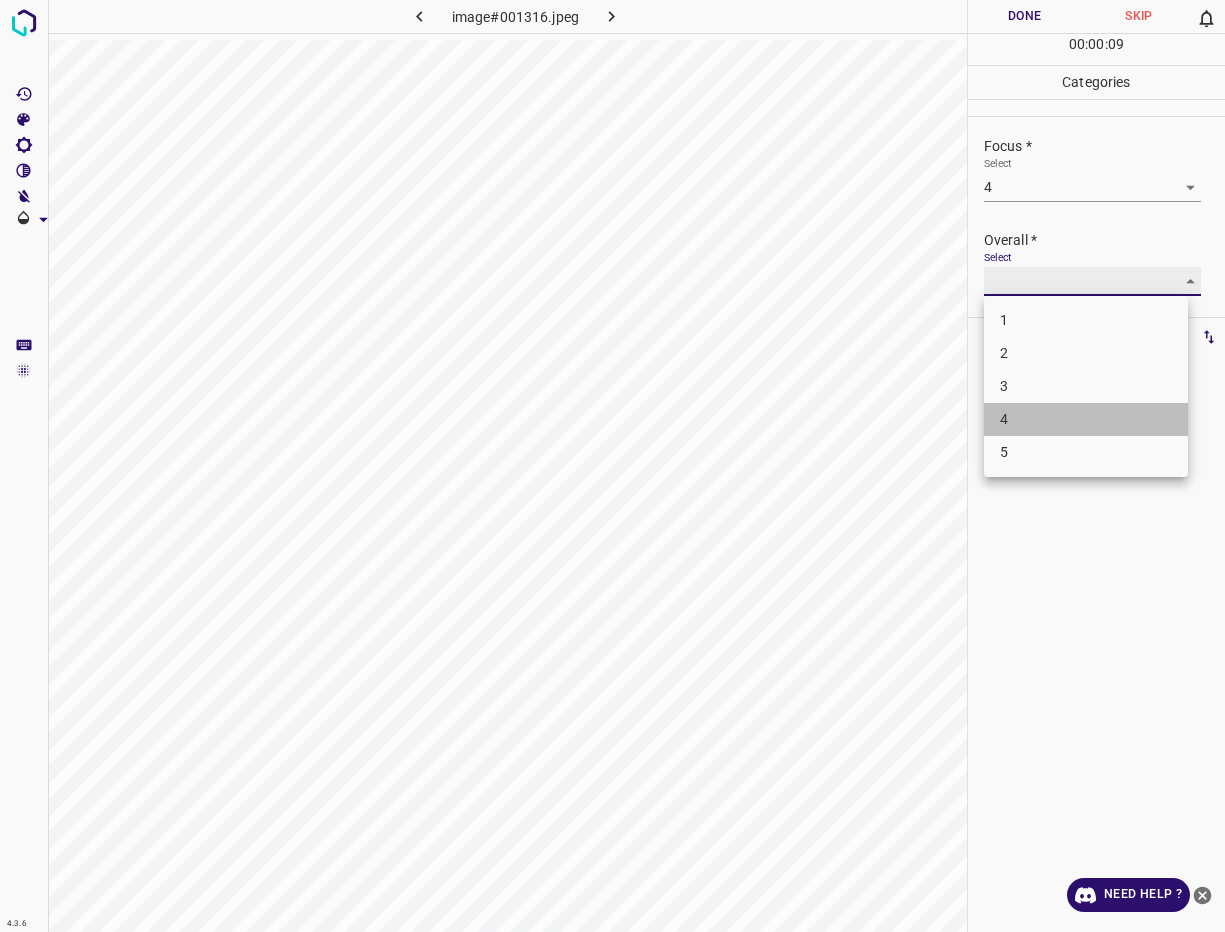 type on "4" 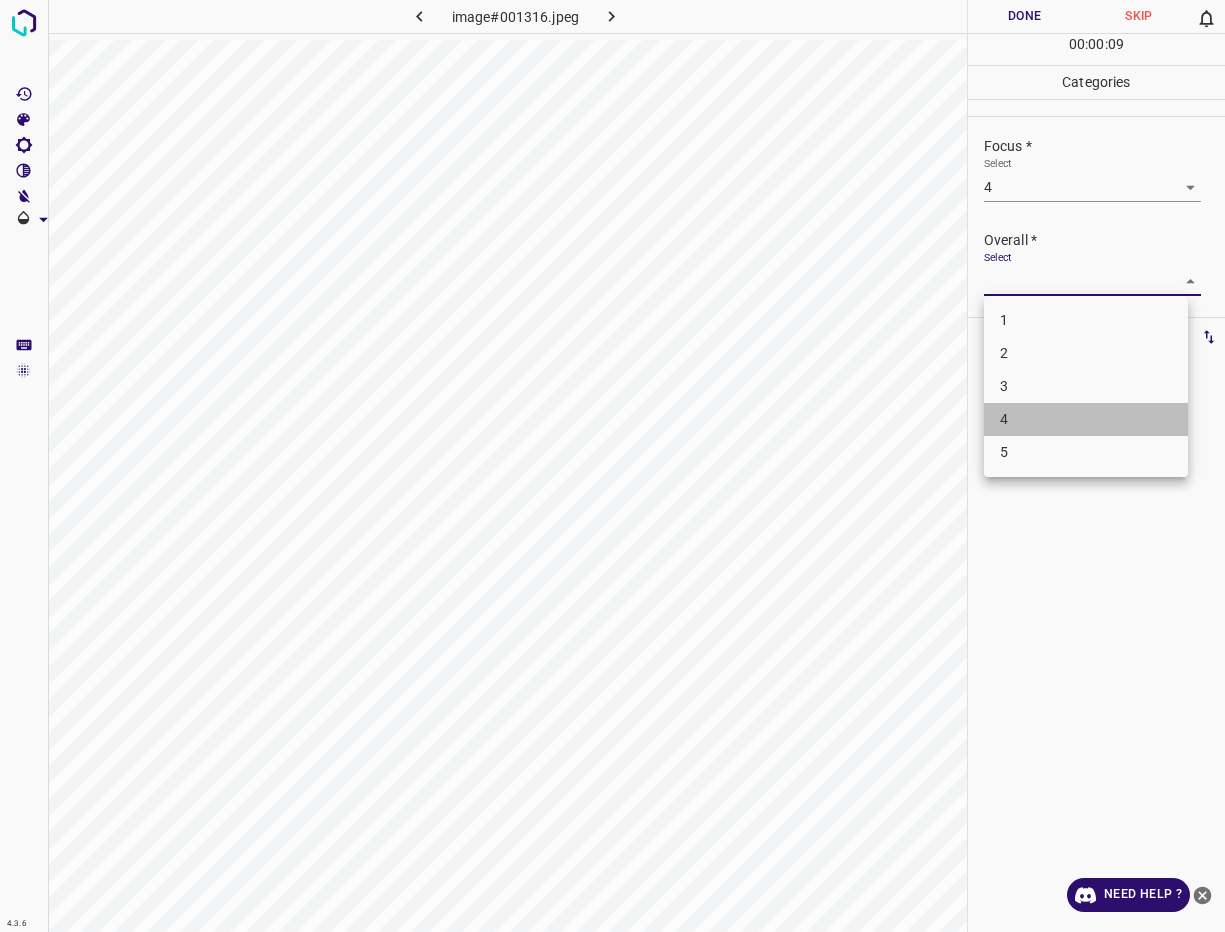 click on "1 2 3 4 5" at bounding box center (612, 466) 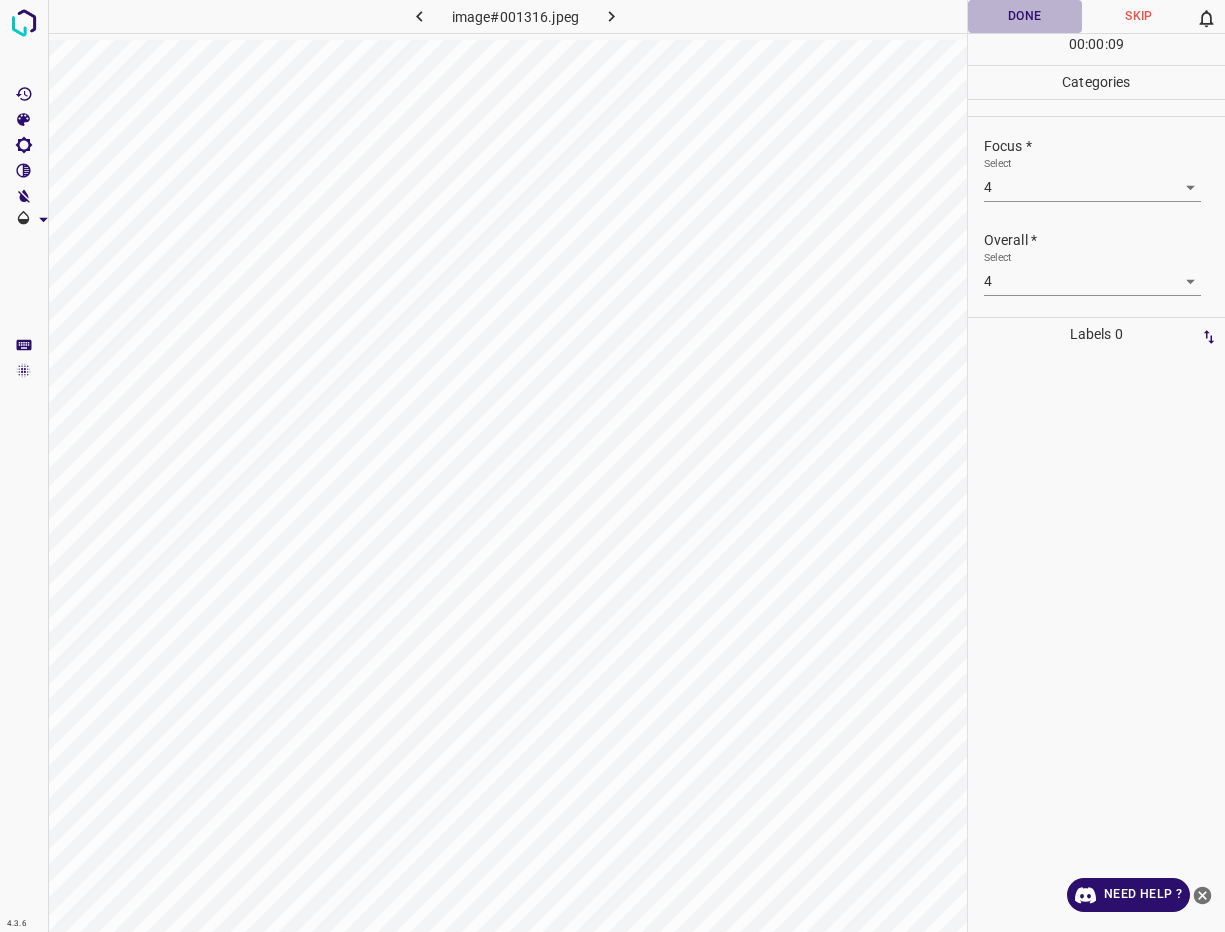 drag, startPoint x: 1023, startPoint y: 21, endPoint x: 968, endPoint y: 38, distance: 57.567352 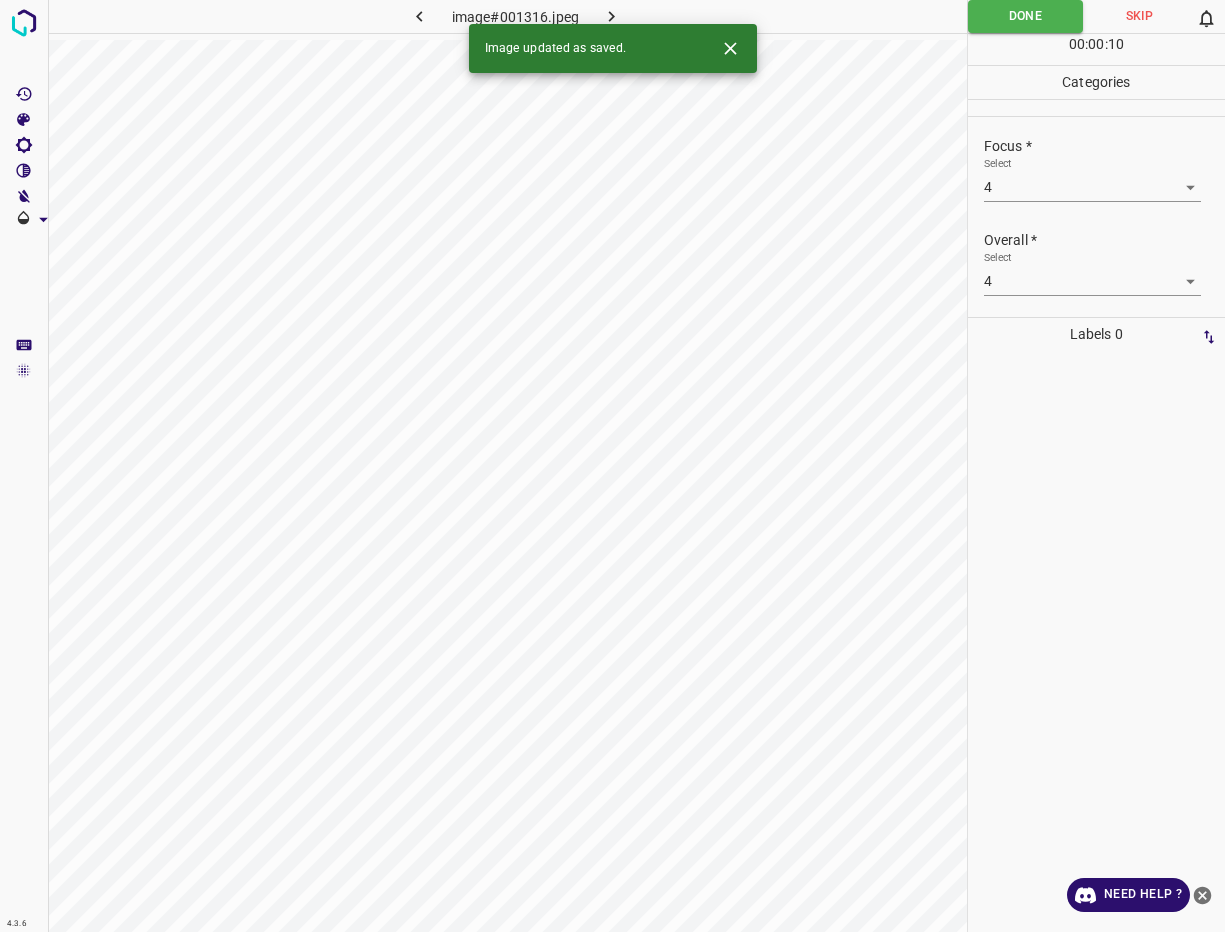 click at bounding box center (611, 16) 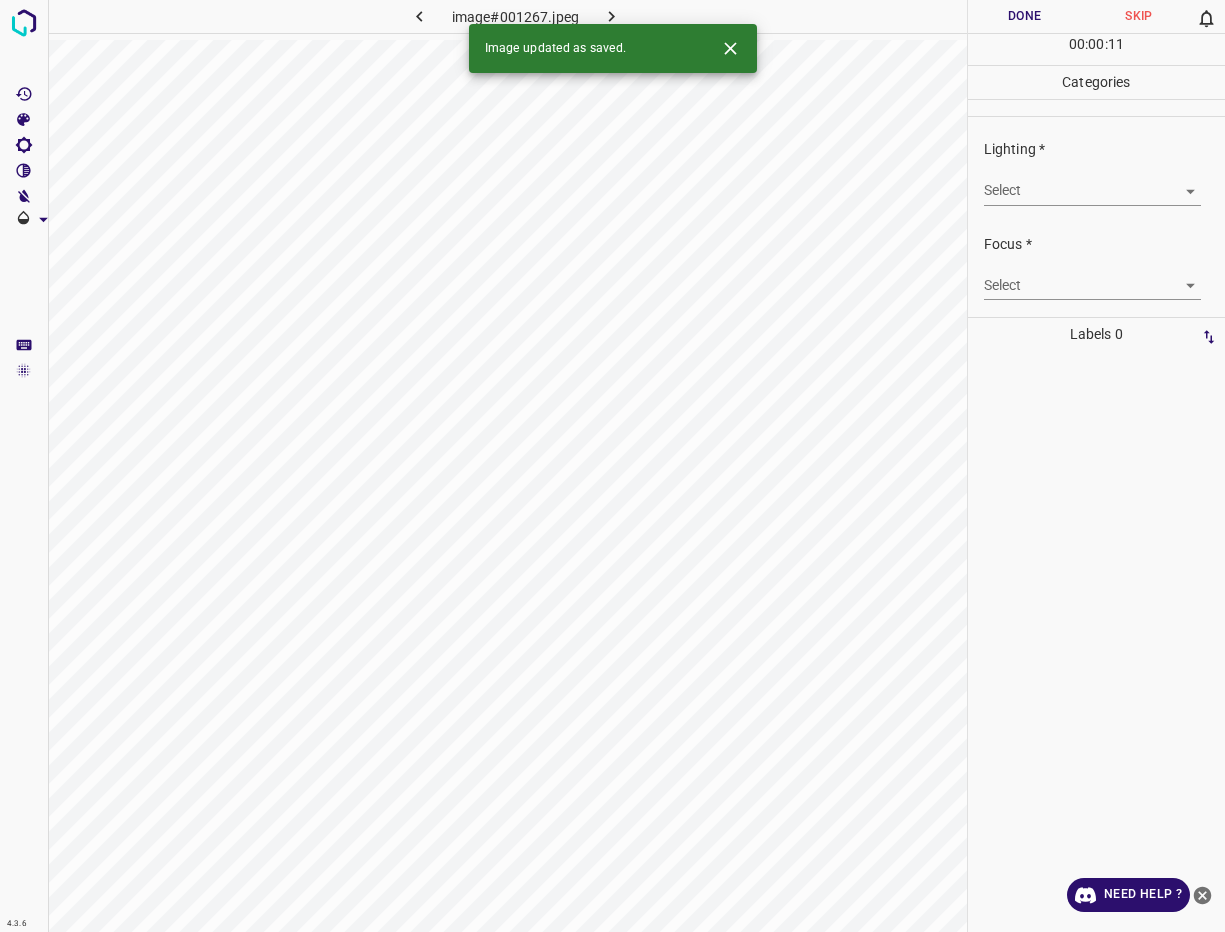 click on "Select ​" at bounding box center [1092, 182] 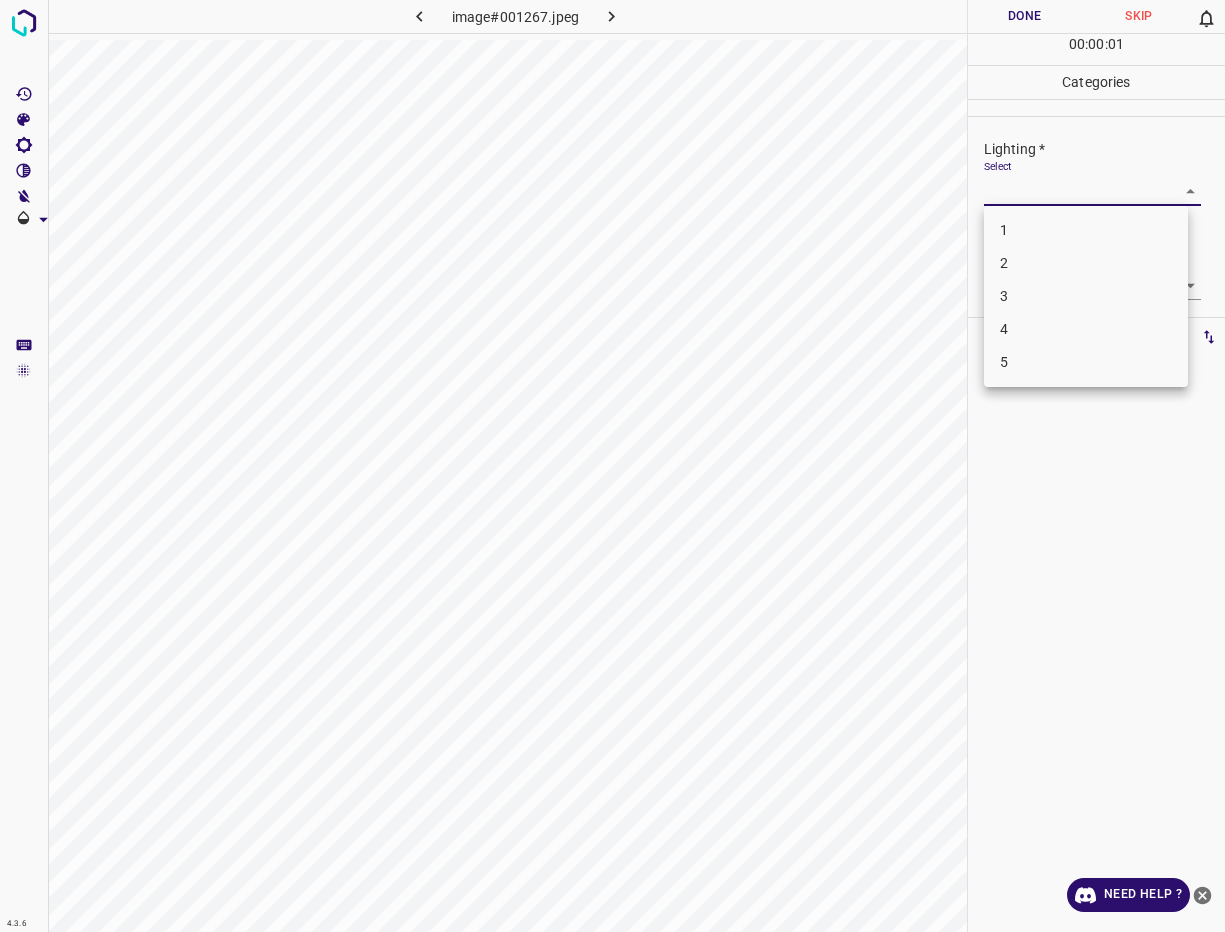 click on "4" at bounding box center [1086, 329] 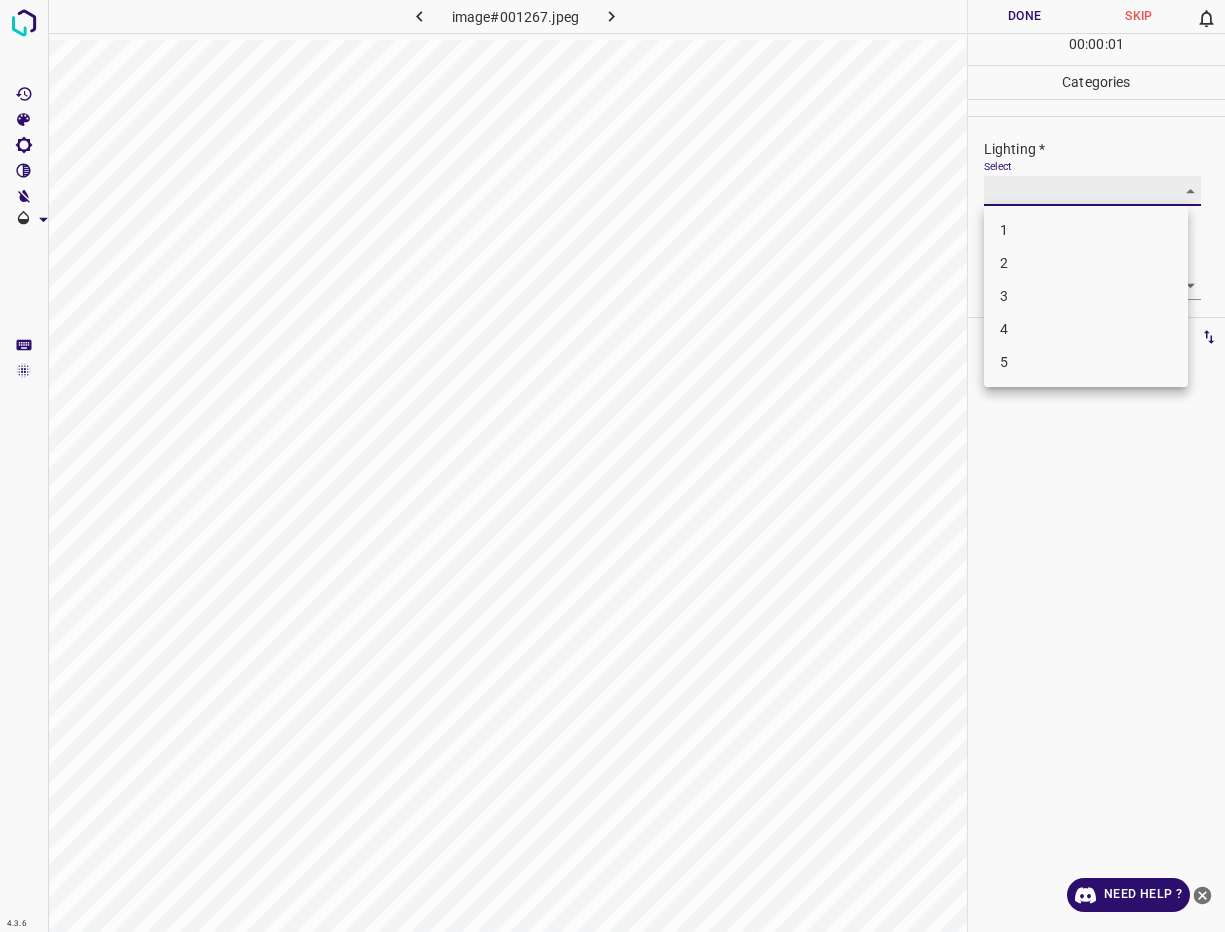 type on "4" 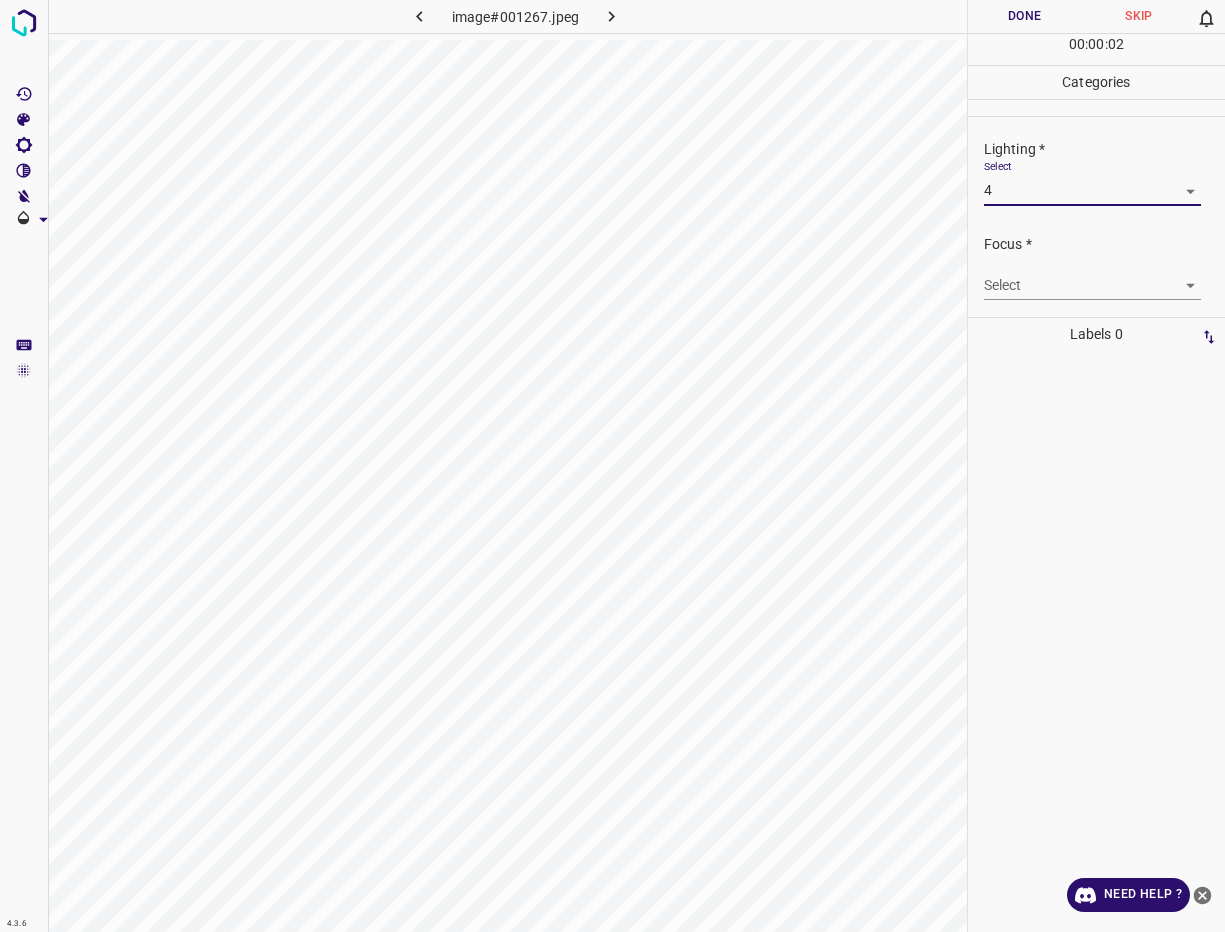 click on "4.3.6  image#001267.jpeg Done Skip 0 00   : 00   : 02   Categories Lighting *  Select 4 4 Focus *  Select ​ Overall *  Select ​ Labels   0 Categories 1 Lighting 2 Focus 3 Overall Tools Space Change between modes (Draw & Edit) I Auto labeling R Restore zoom M Zoom in N Zoom out Delete Delete selecte label Filters Z Restore filters X Saturation filter C Brightness filter V Contrast filter B Gray scale filter General O Download Need Help ? - Text - Hide - Delete" at bounding box center (612, 466) 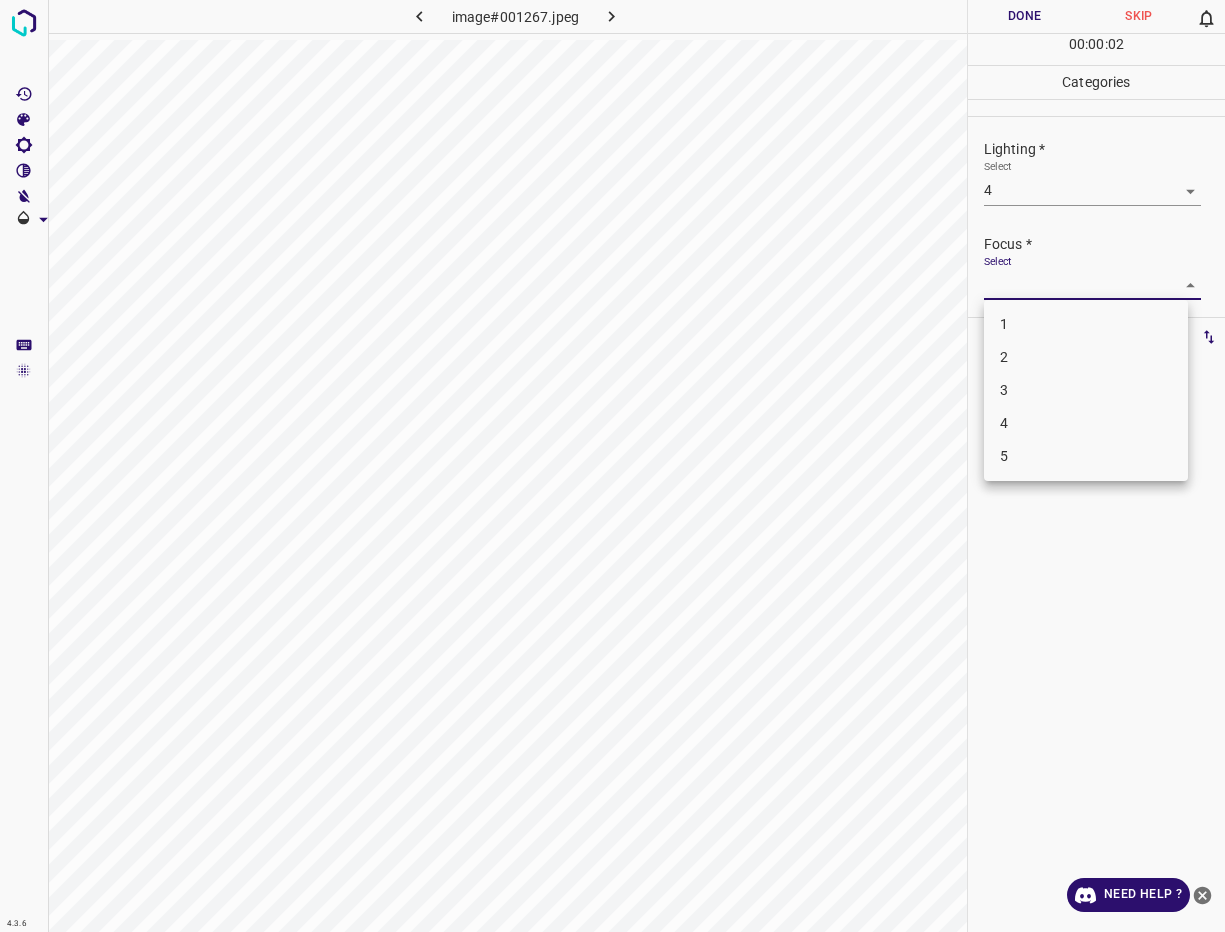 click on "4" at bounding box center (1086, 423) 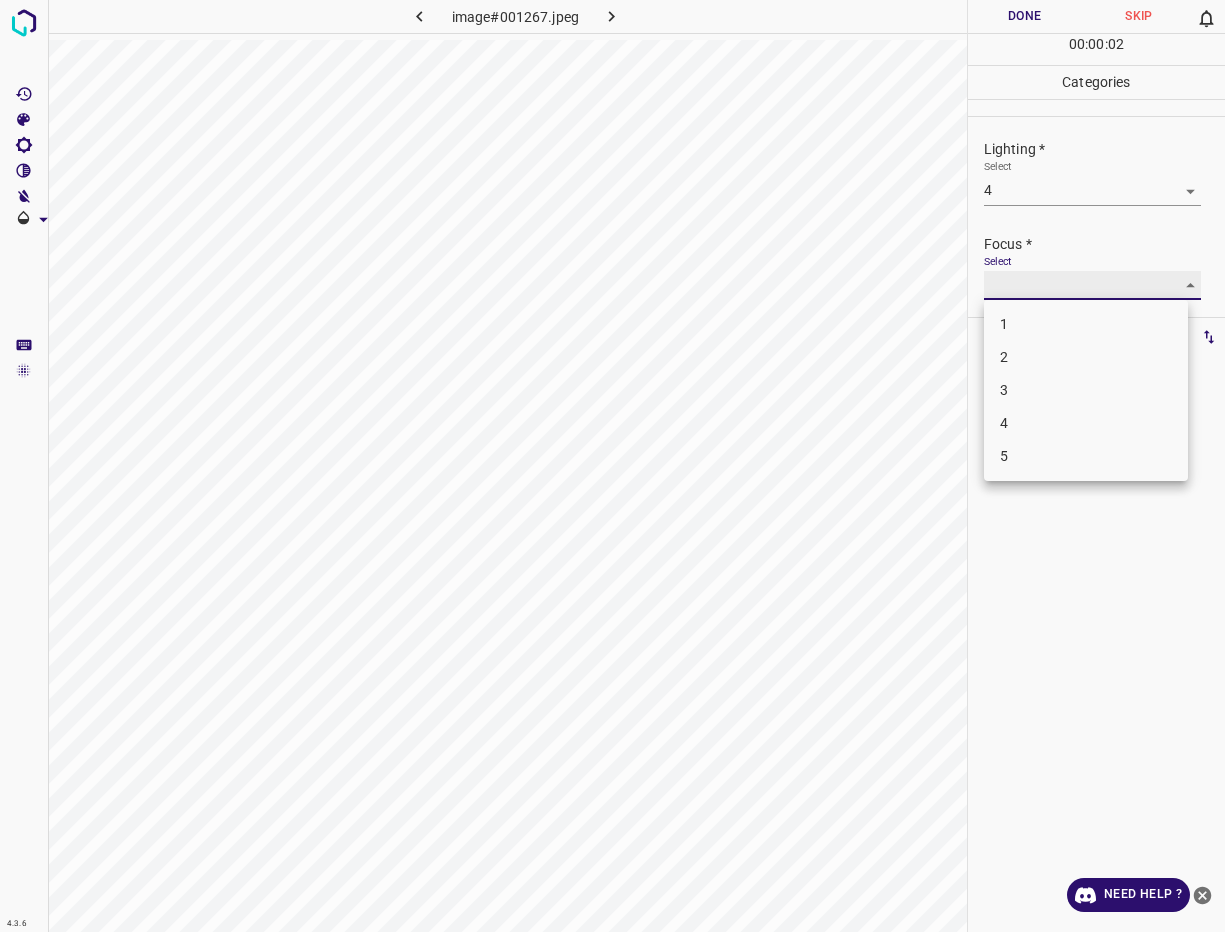 type on "4" 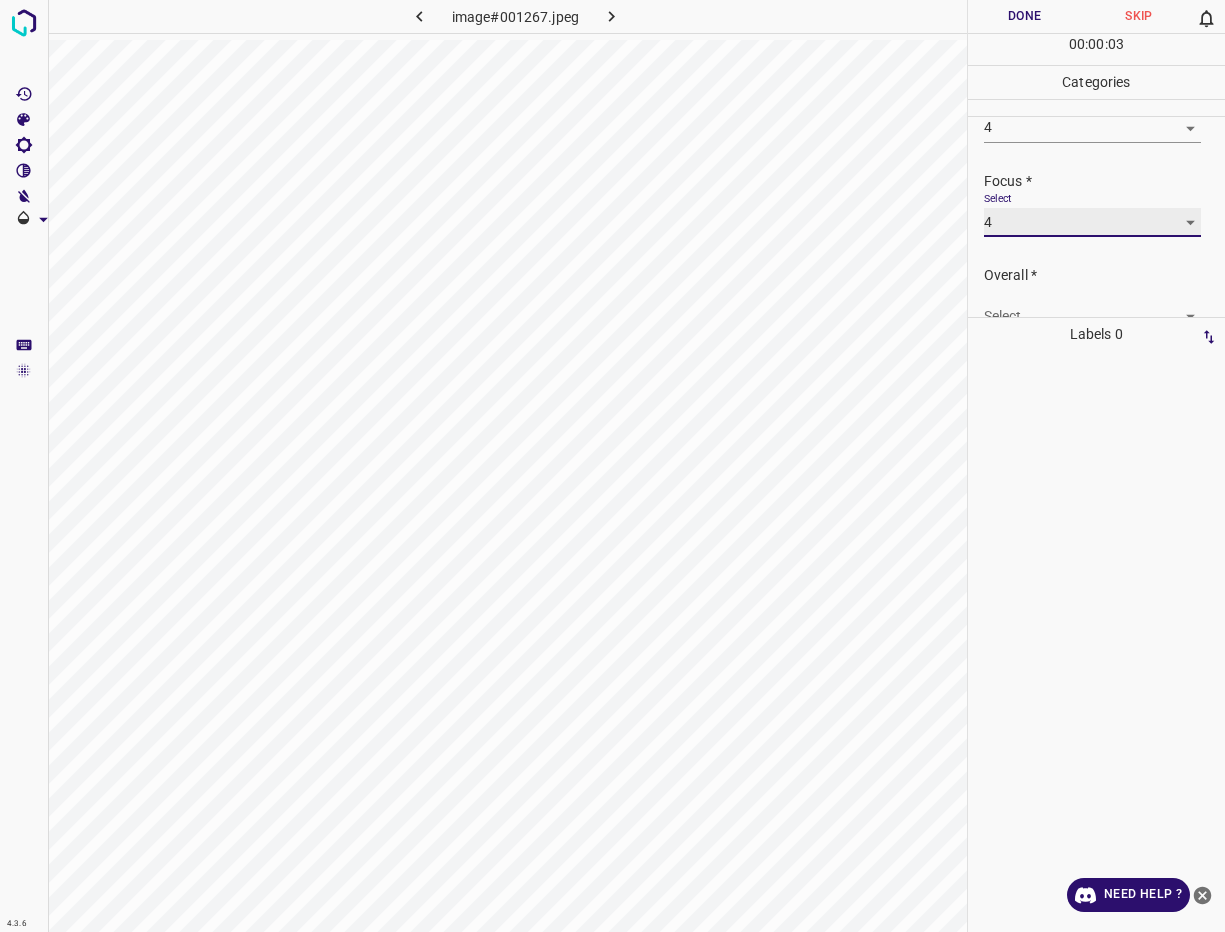 scroll, scrollTop: 98, scrollLeft: 0, axis: vertical 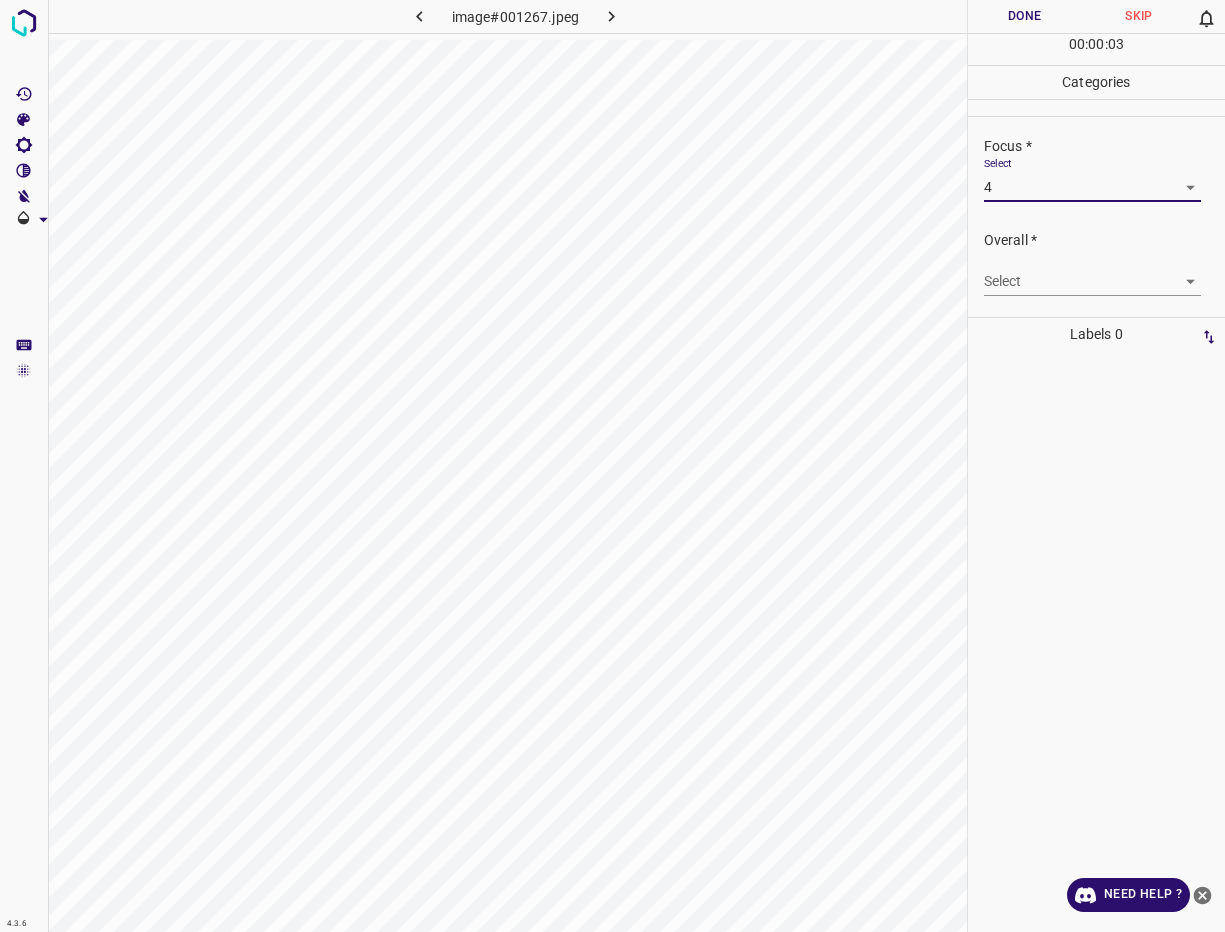 click on "4.3.6  image#001267.jpeg Done Skip 0 00   : 00   : 03   Categories Lighting *  Select 4 4 Focus *  Select 4 4 Overall *  Select ​ Labels   0 Categories 1 Lighting 2 Focus 3 Overall Tools Space Change between modes (Draw & Edit) I Auto labeling R Restore zoom M Zoom in N Zoom out Delete Delete selecte label Filters Z Restore filters X Saturation filter C Brightness filter V Contrast filter B Gray scale filter General O Download Need Help ? - Text - Hide - Delete" at bounding box center [612, 466] 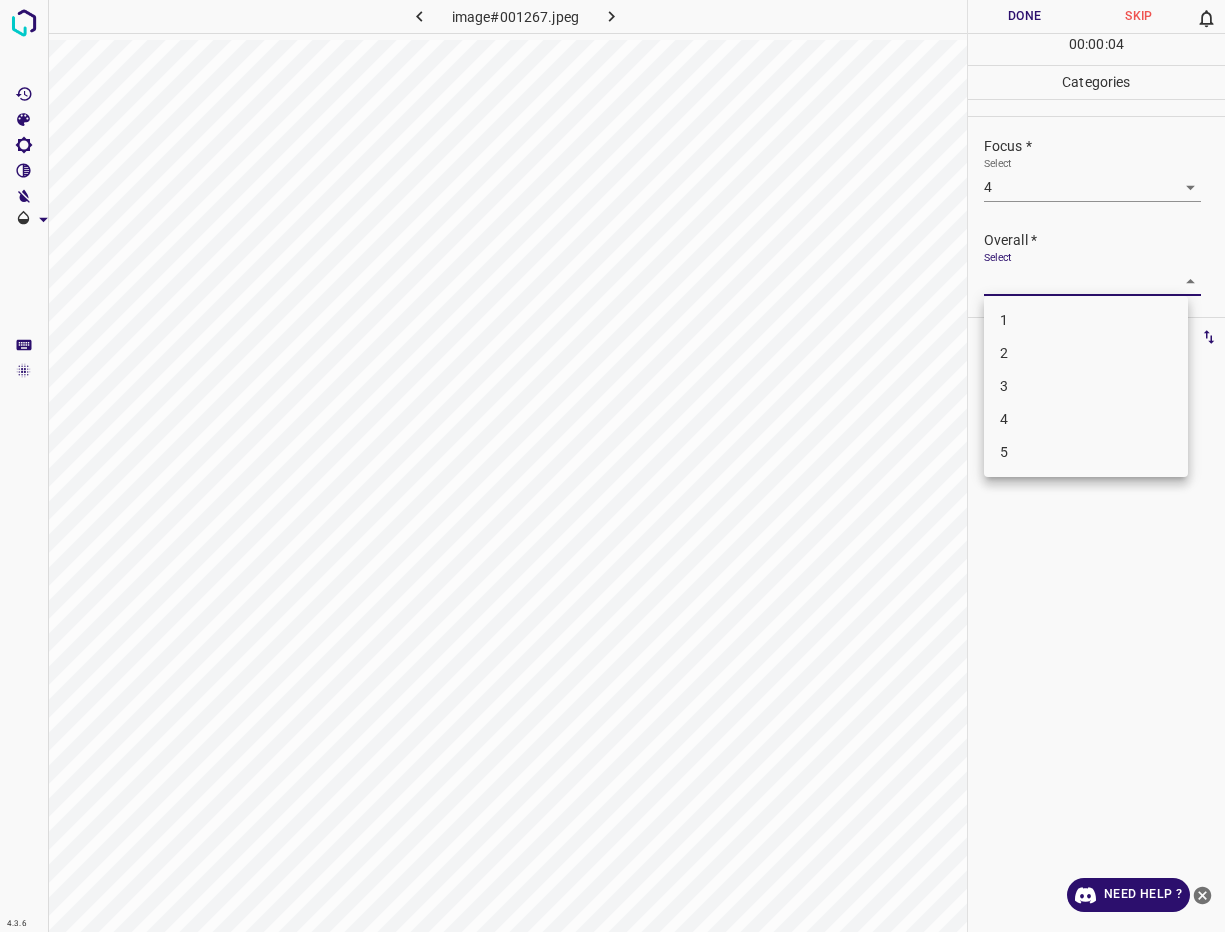 drag, startPoint x: 1042, startPoint y: 414, endPoint x: 902, endPoint y: 397, distance: 141.02837 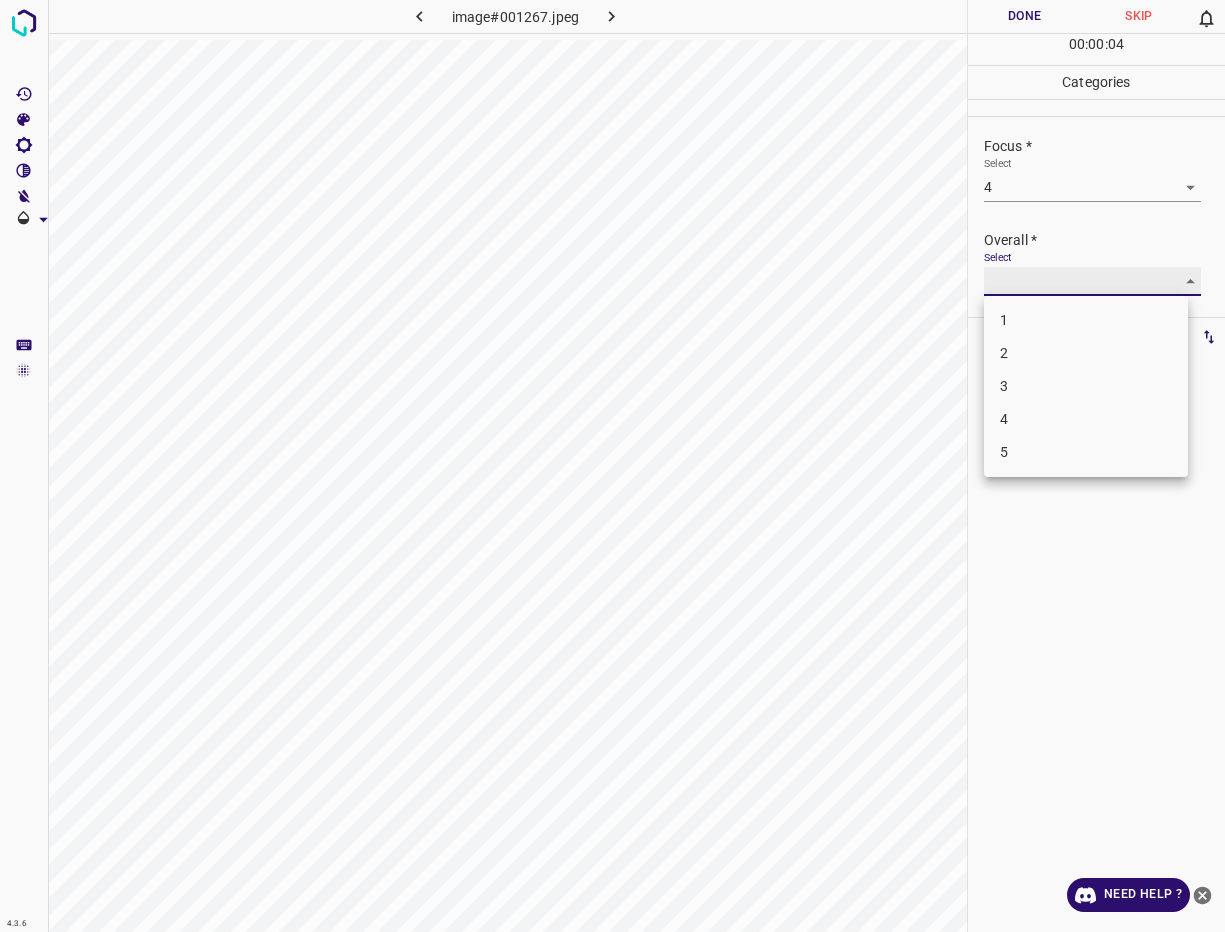 type on "4" 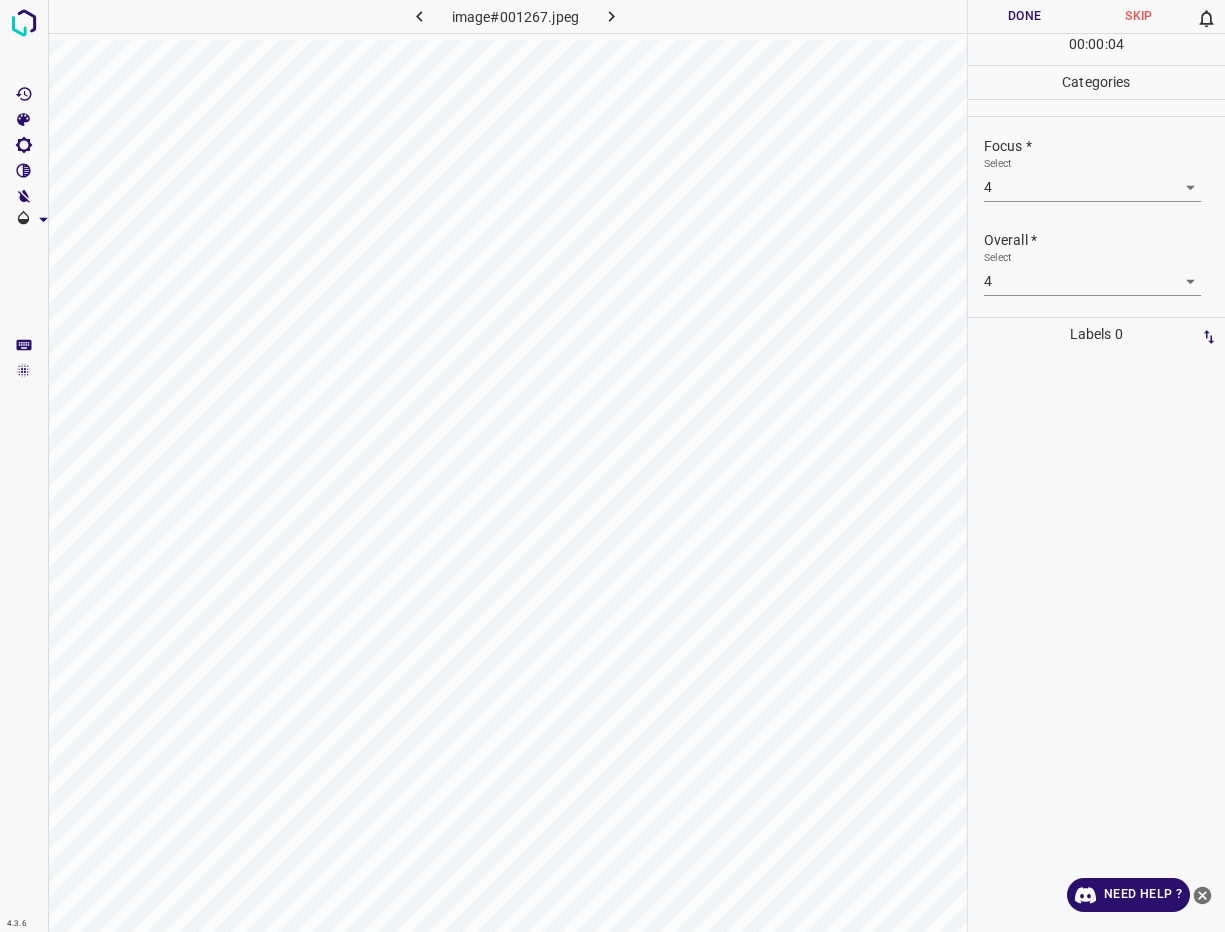 drag, startPoint x: 895, startPoint y: 391, endPoint x: 902, endPoint y: 311, distance: 80.305664 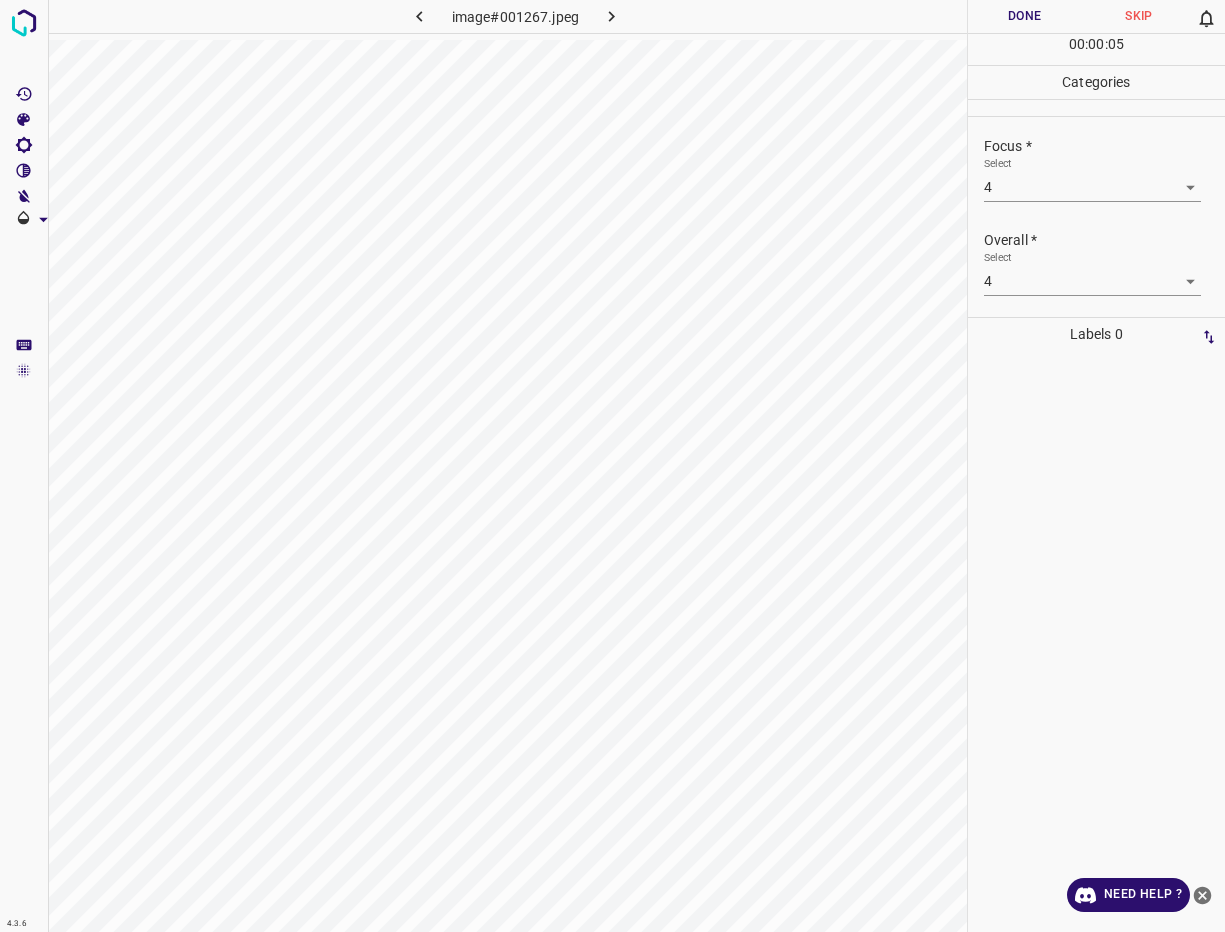 click on "Done" at bounding box center [1025, 16] 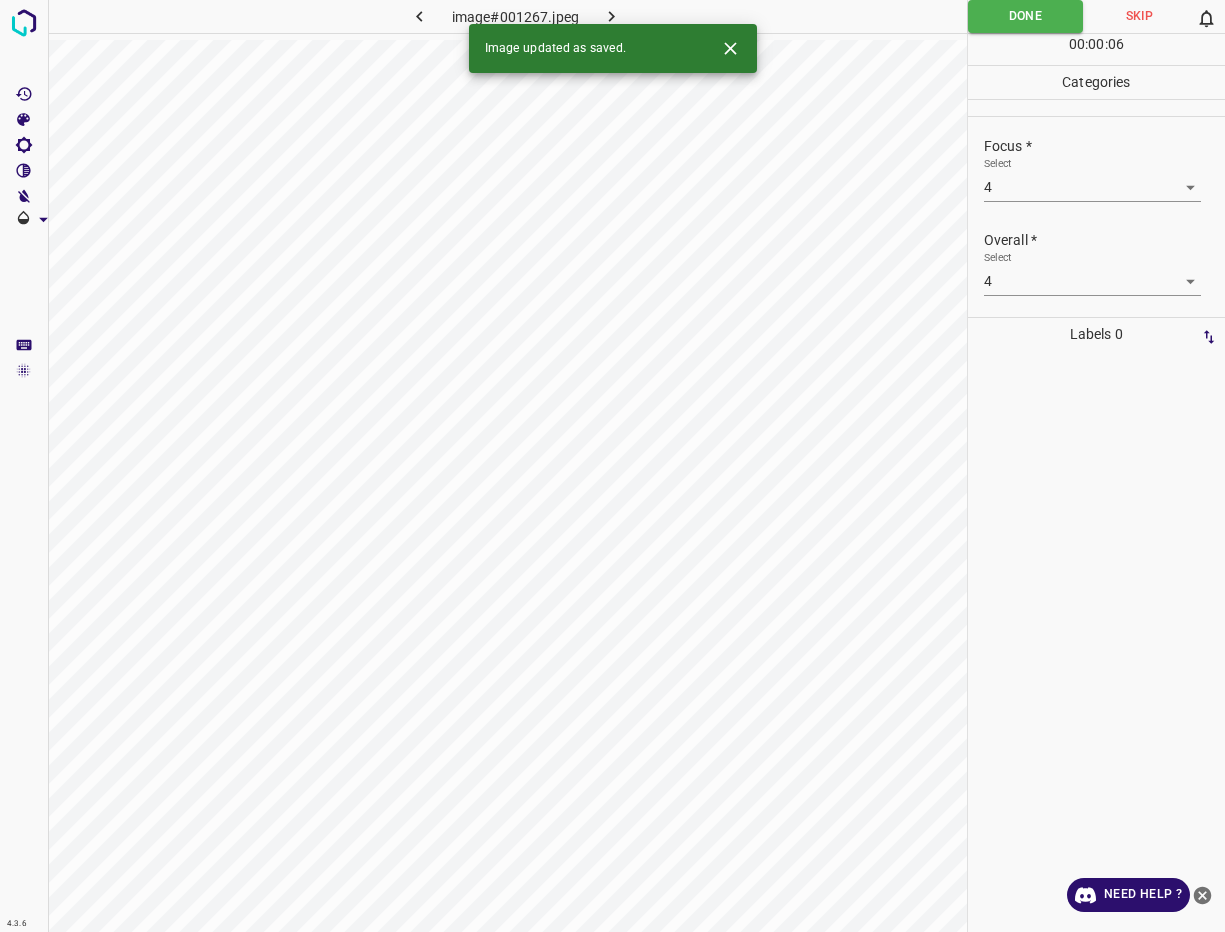 click 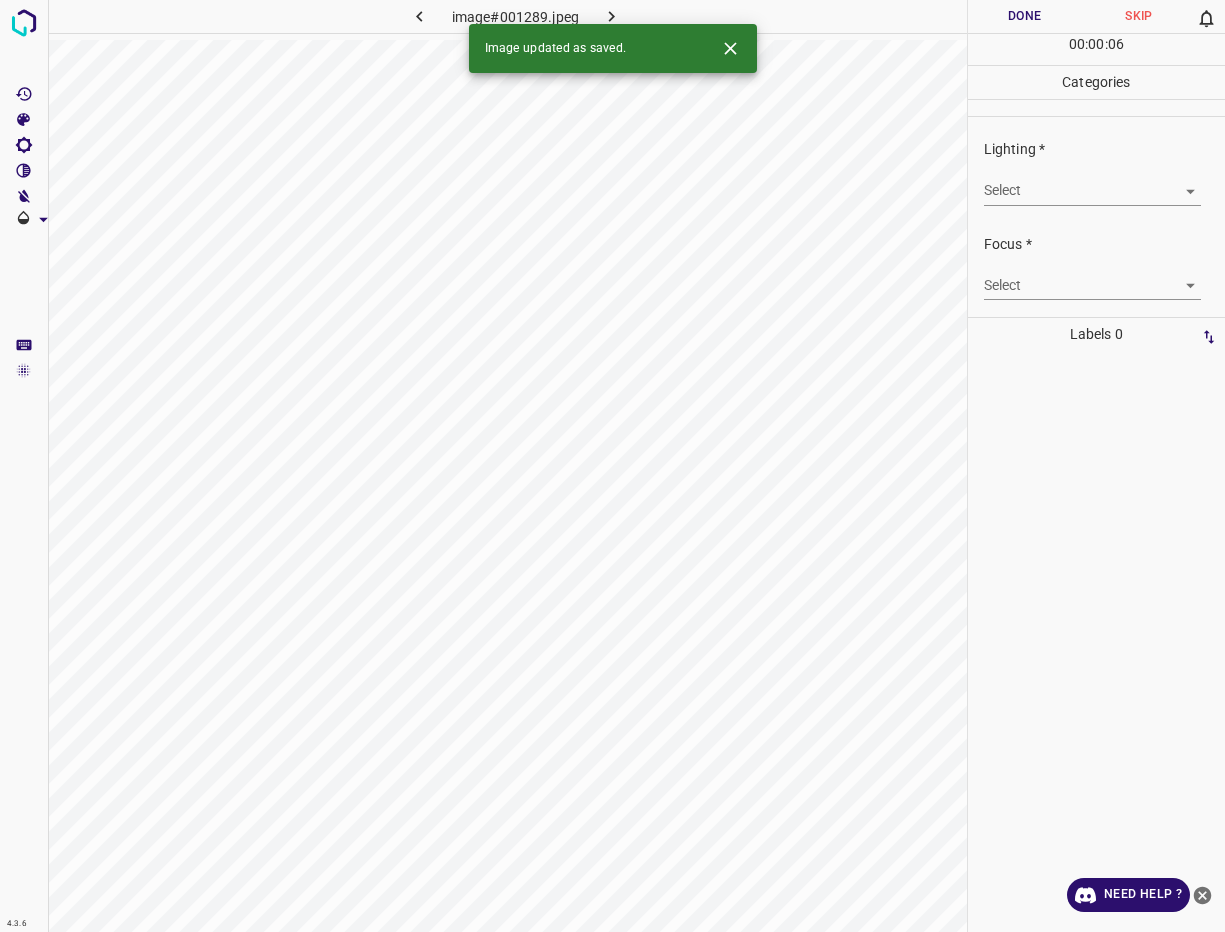 click on "4.3.6  image#001289.jpeg Done Skip 0 00   : 00   : 06   Categories Lighting *  Select ​ Focus *  Select ​ Overall *  Select ​ Labels   0 Categories 1 Lighting 2 Focus 3 Overall Tools Space Change between modes (Draw & Edit) I Auto labeling R Restore zoom M Zoom in N Zoom out Delete Delete selecte label Filters Z Restore filters X Saturation filter C Brightness filter V Contrast filter B Gray scale filter General O Download Image updated as saved. Need Help ? - Text - Hide - Delete" at bounding box center [612, 466] 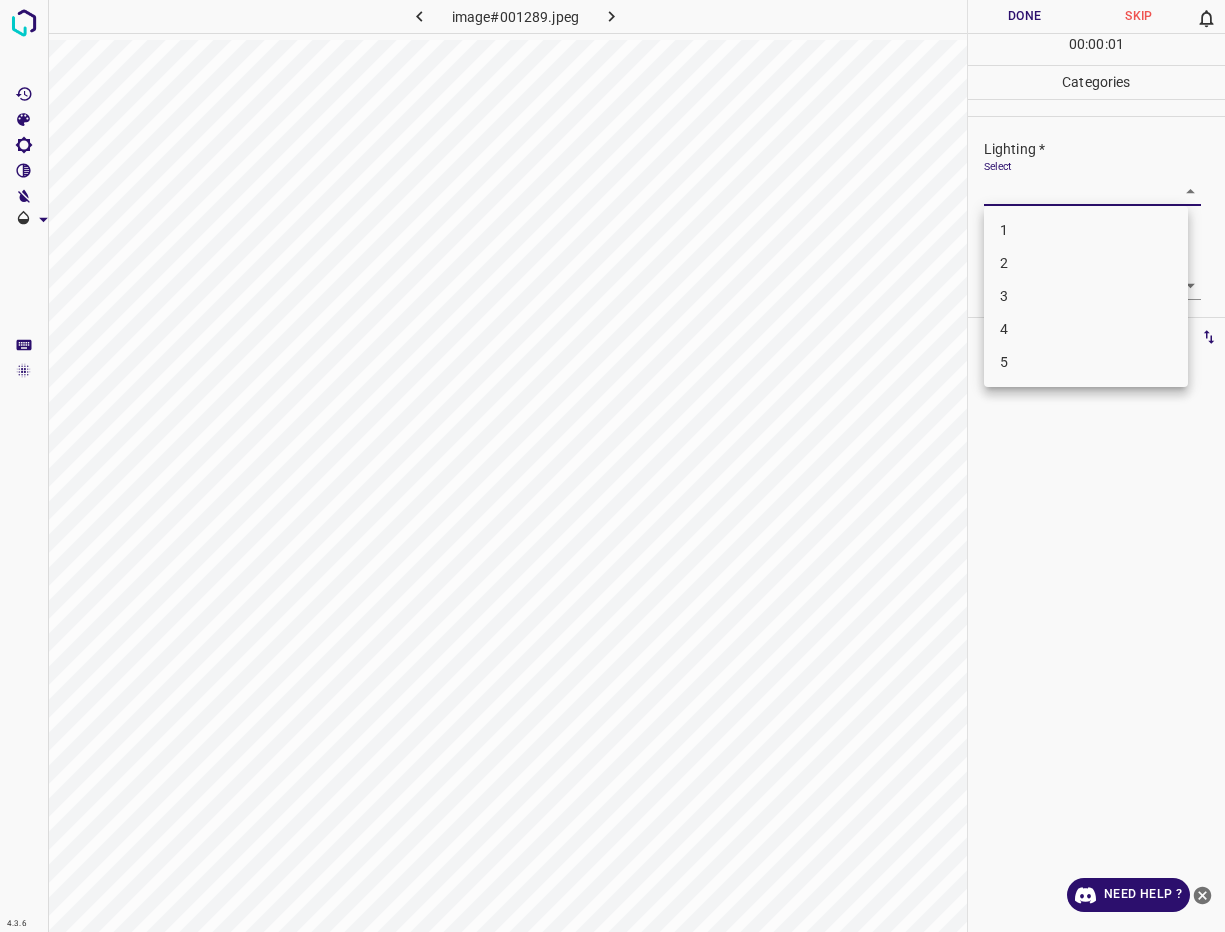click on "4" at bounding box center (1086, 329) 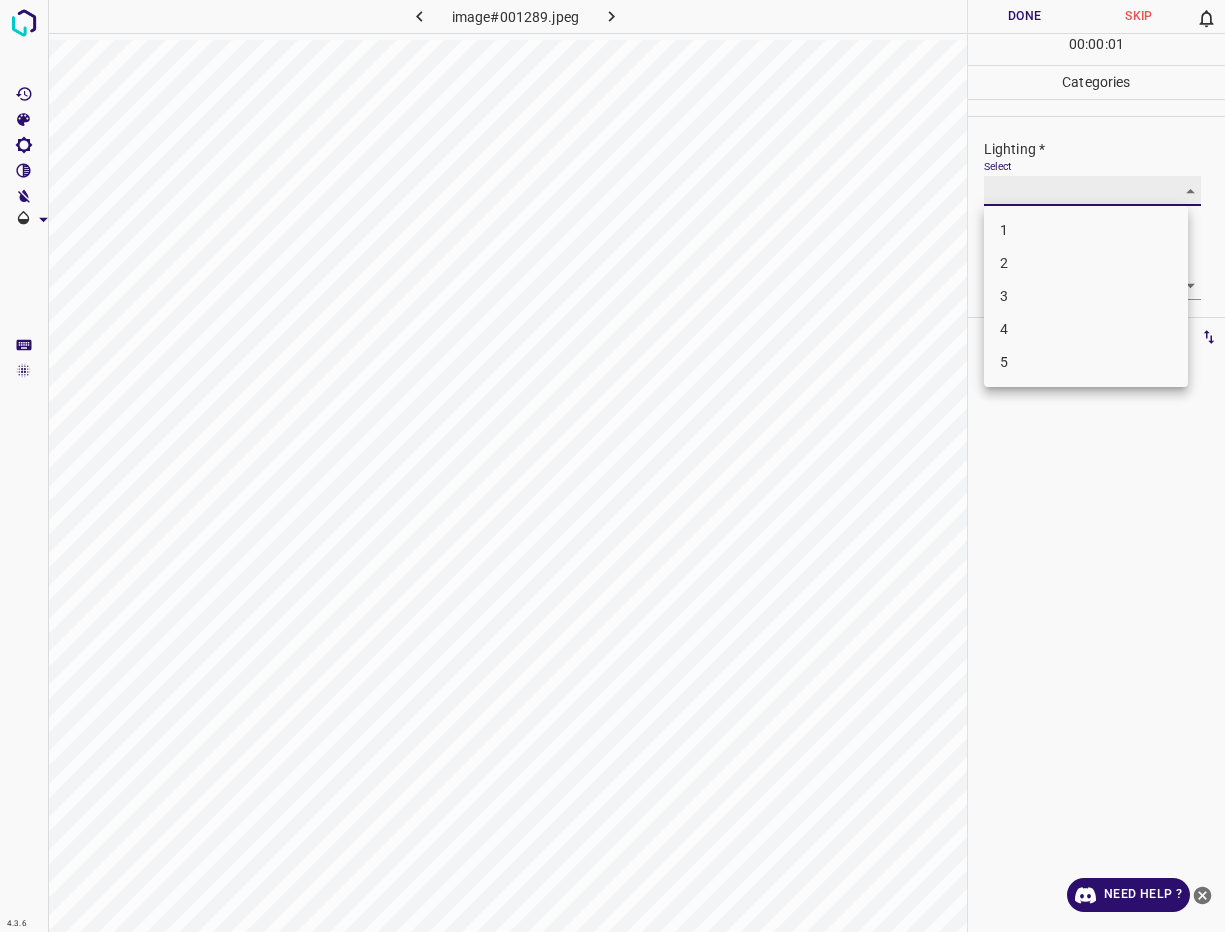 type on "4" 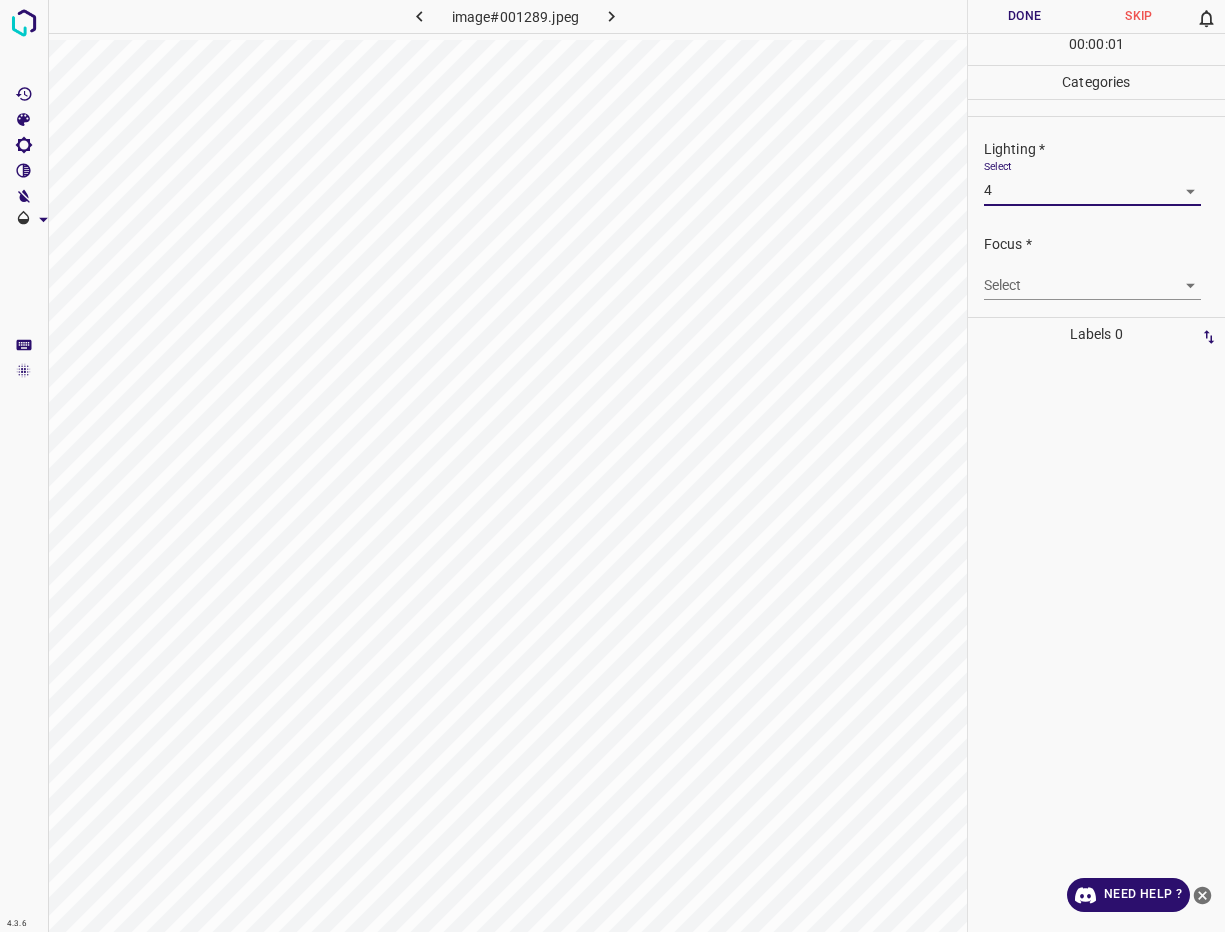 click on "4.3.6  image#001289.jpeg Done Skip 0 00   : 00   : 01   Categories Lighting *  Select 4 4 Focus *  Select ​ Overall *  Select ​ Labels   0 Categories 1 Lighting 2 Focus 3 Overall Tools Space Change between modes (Draw & Edit) I Auto labeling R Restore zoom M Zoom in N Zoom out Delete Delete selecte label Filters Z Restore filters X Saturation filter C Brightness filter V Contrast filter B Gray scale filter General O Download Need Help ? - Text - Hide - Delete" at bounding box center [612, 466] 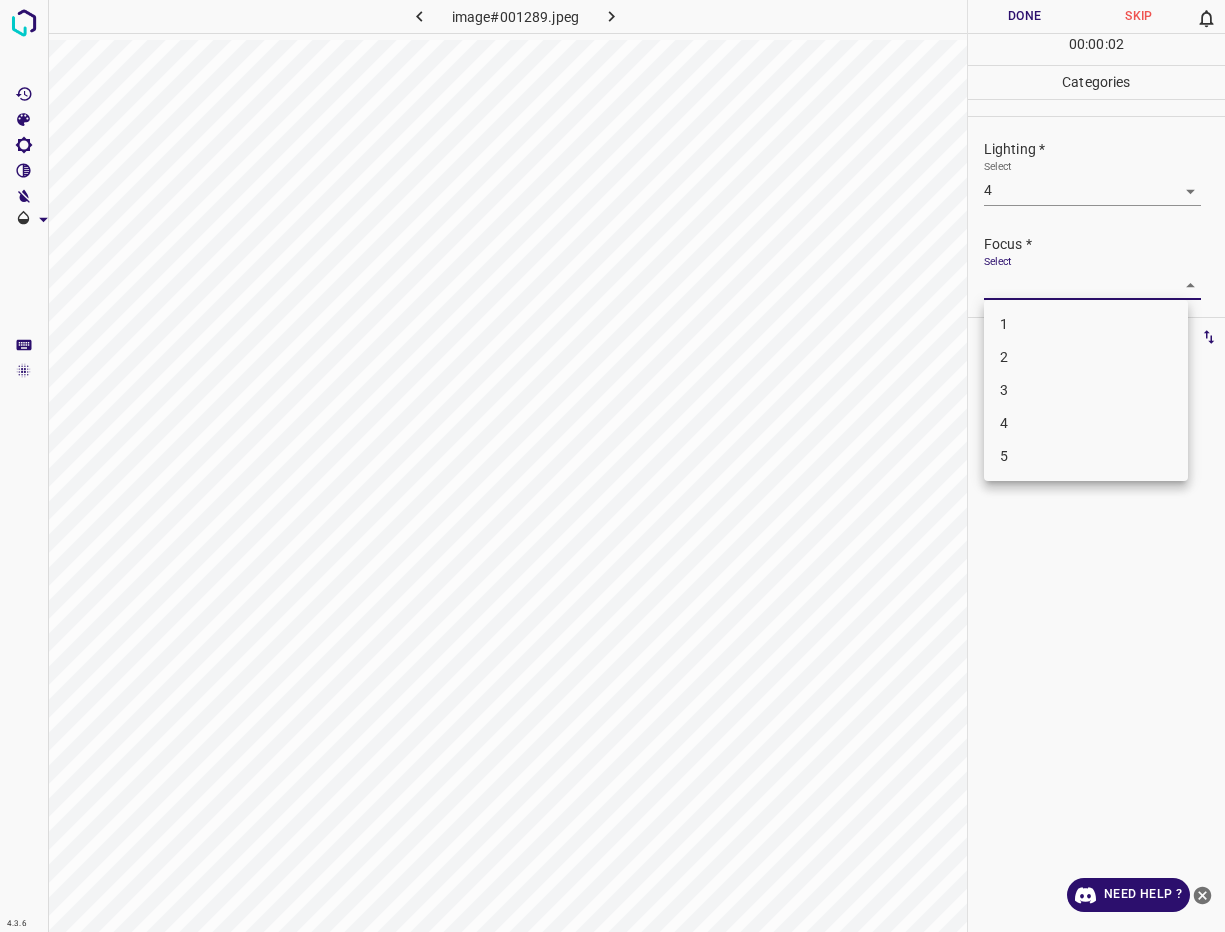 click on "4" at bounding box center (1086, 423) 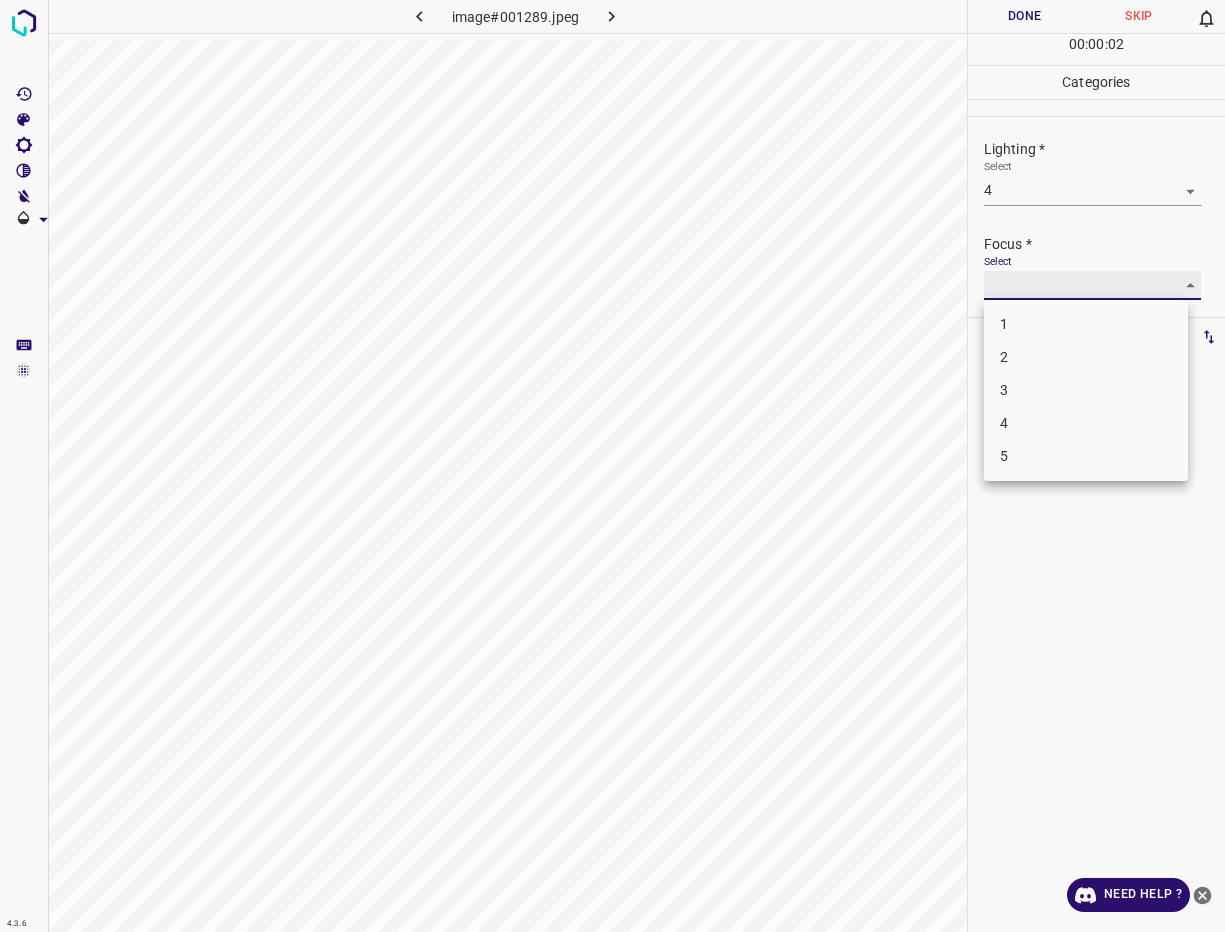 type on "4" 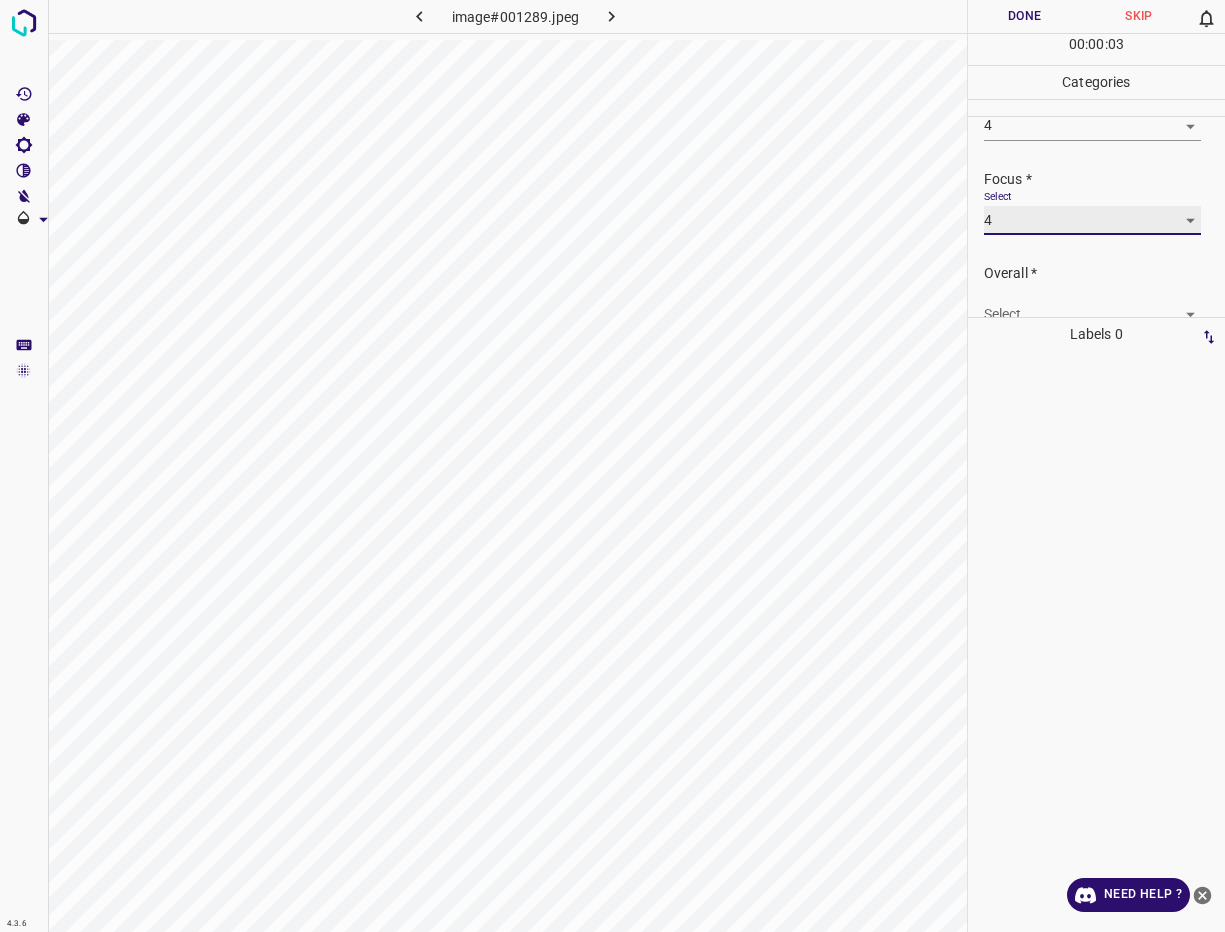 scroll, scrollTop: 98, scrollLeft: 0, axis: vertical 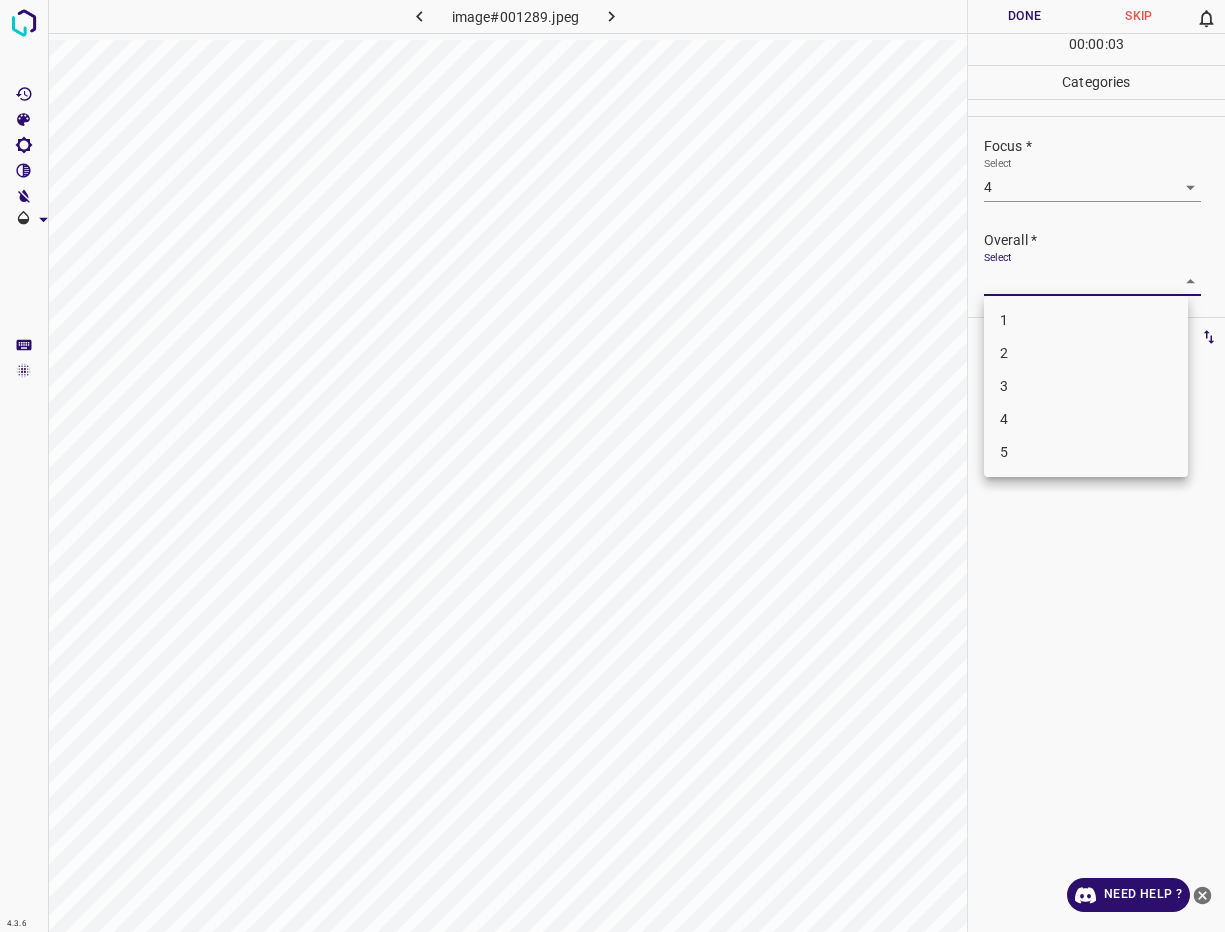 click on "4.3.6  image#001289.jpeg Done Skip 0 00   : 00   : 03   Categories Lighting *  Select 4 4 Focus *  Select 4 4 Overall *  Select ​ Labels   0 Categories 1 Lighting 2 Focus 3 Overall Tools Space Change between modes (Draw & Edit) I Auto labeling R Restore zoom M Zoom in N Zoom out Delete Delete selecte label Filters Z Restore filters X Saturation filter C Brightness filter V Contrast filter B Gray scale filter General O Download Need Help ? - Text - Hide - Delete 1 2 3 4 5" at bounding box center [612, 466] 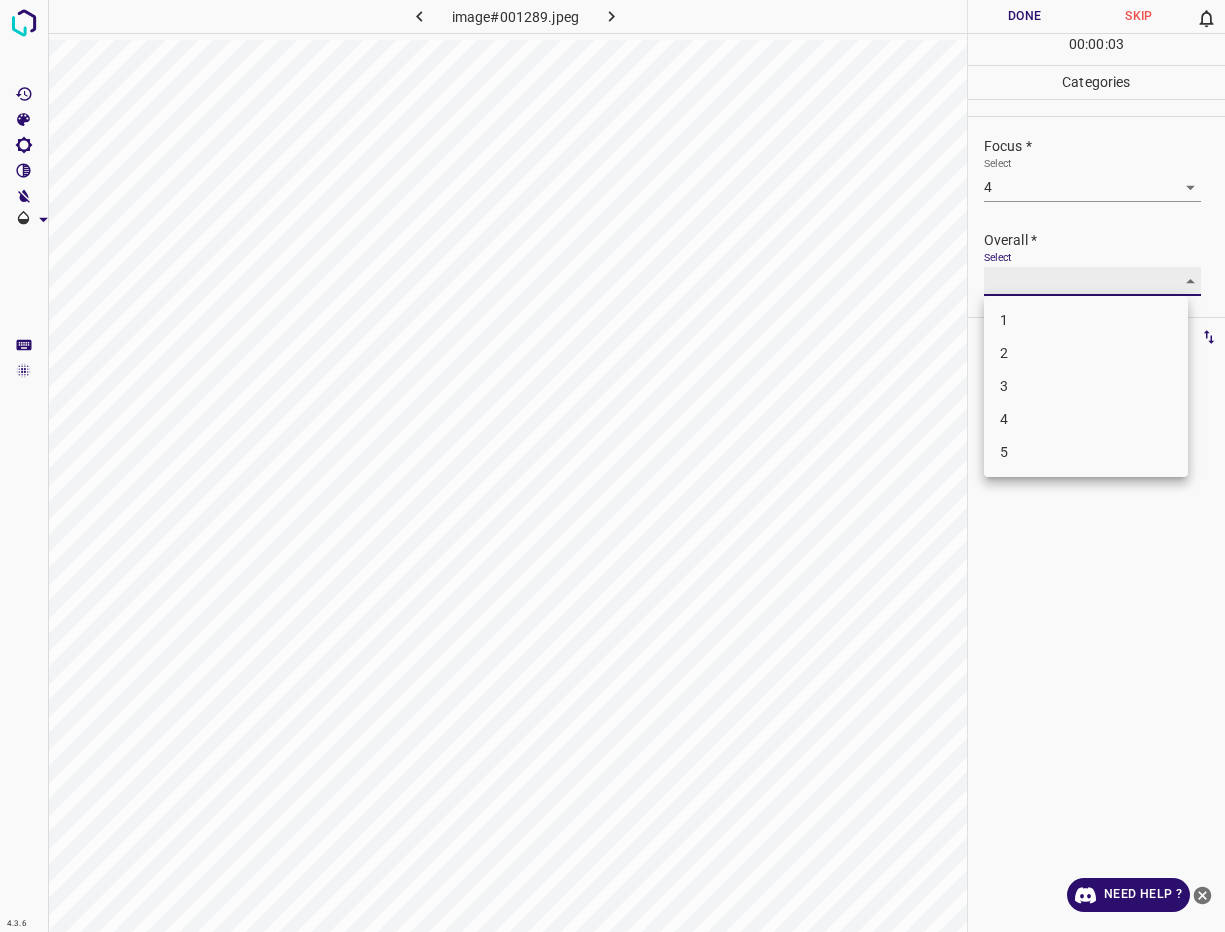type on "4" 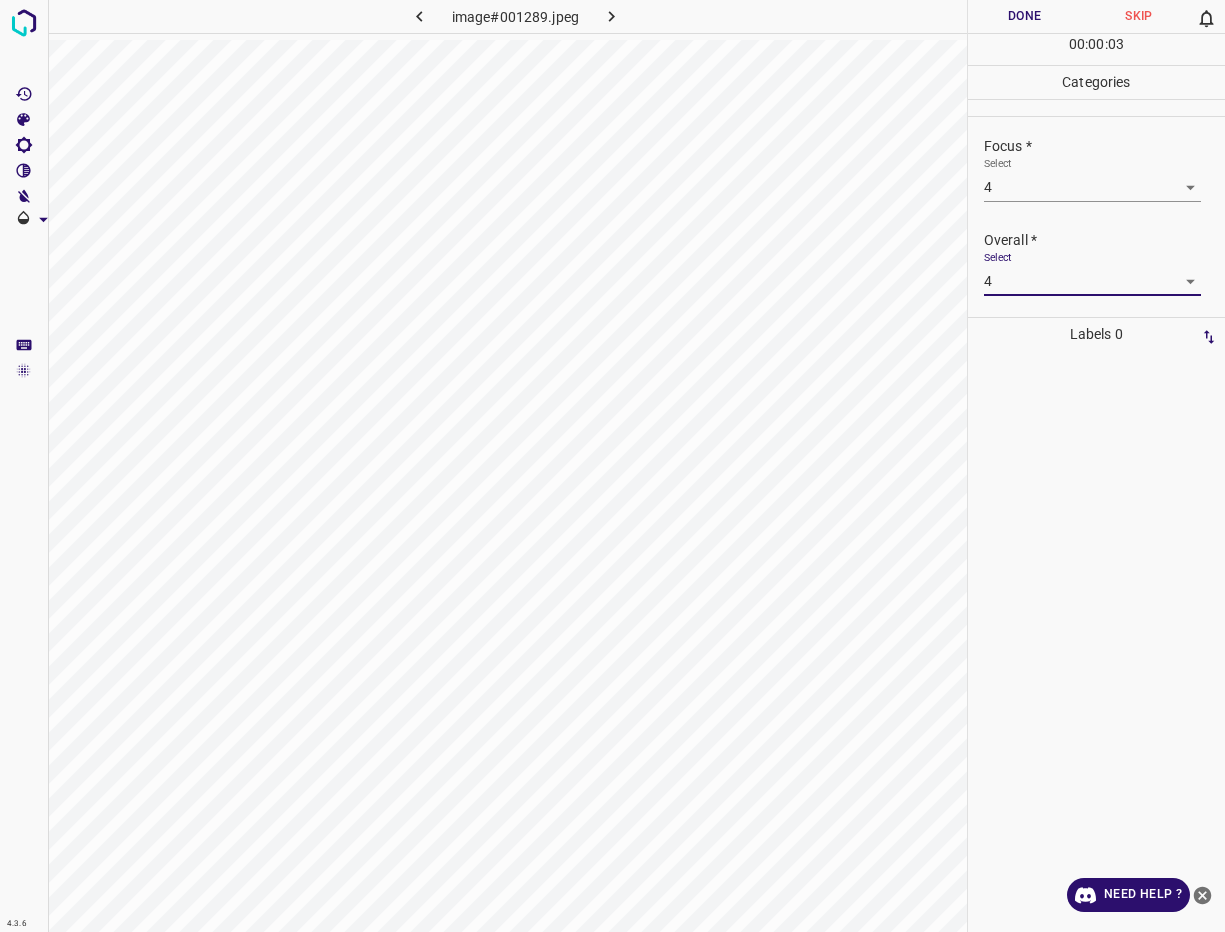 click at bounding box center (612, 466) 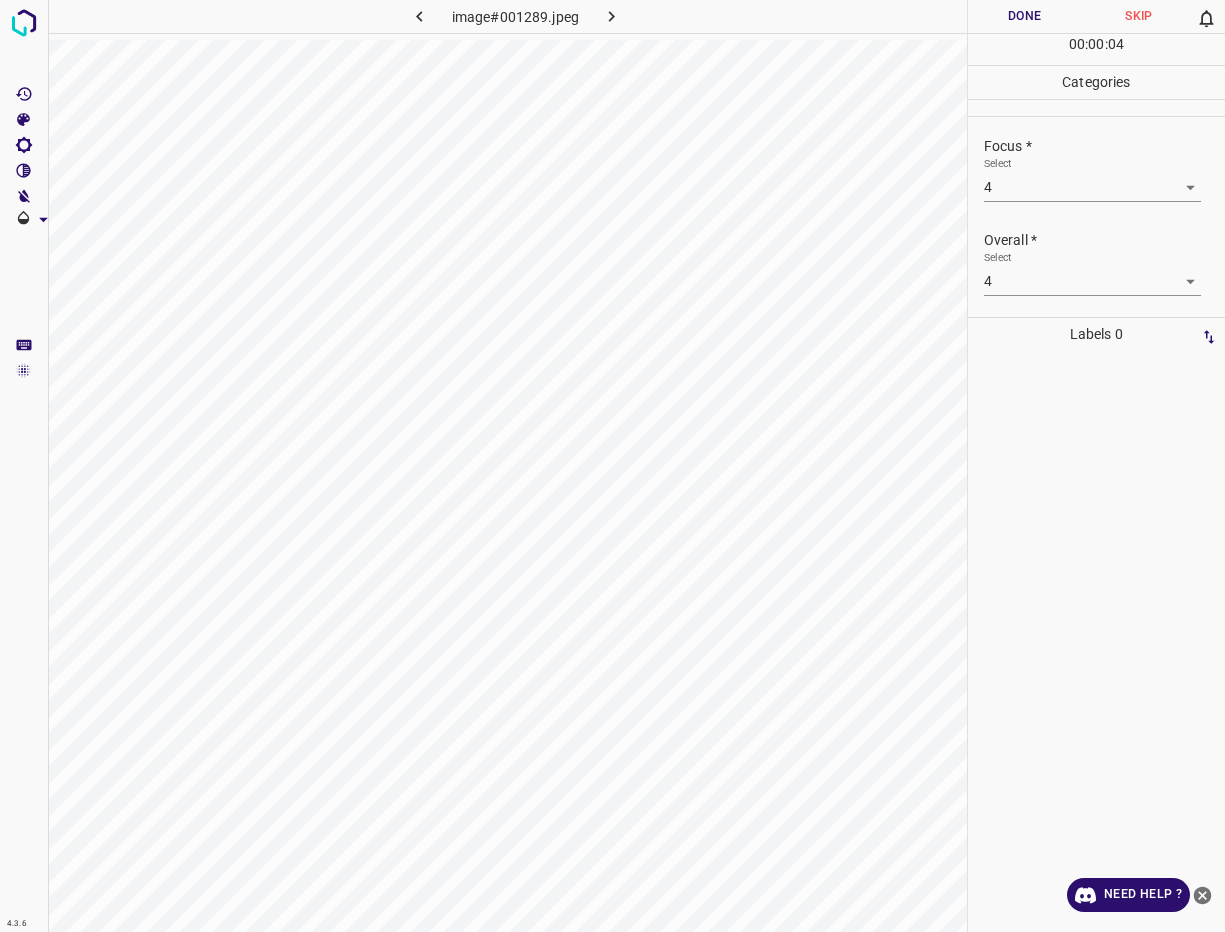 click on "Done" at bounding box center [1025, 16] 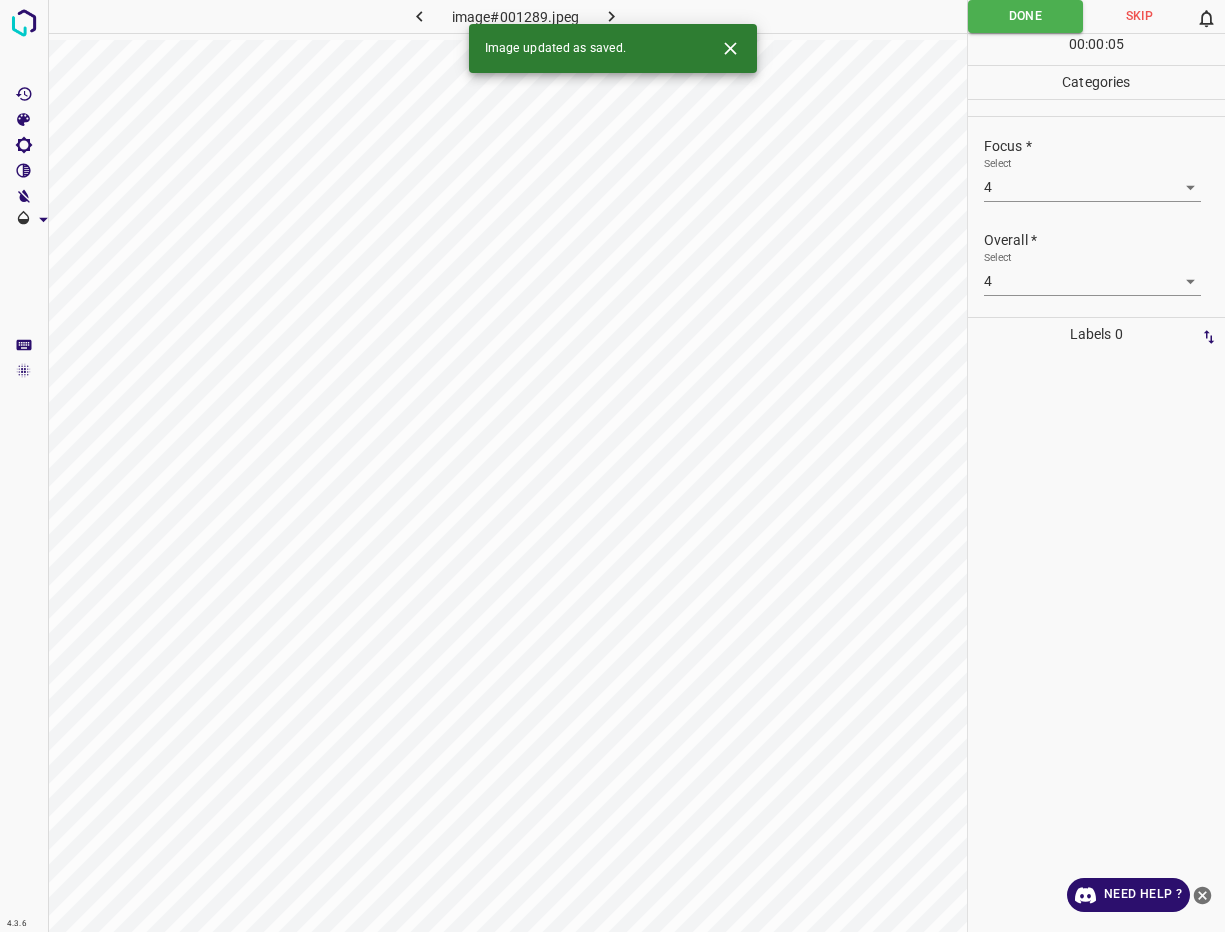 click 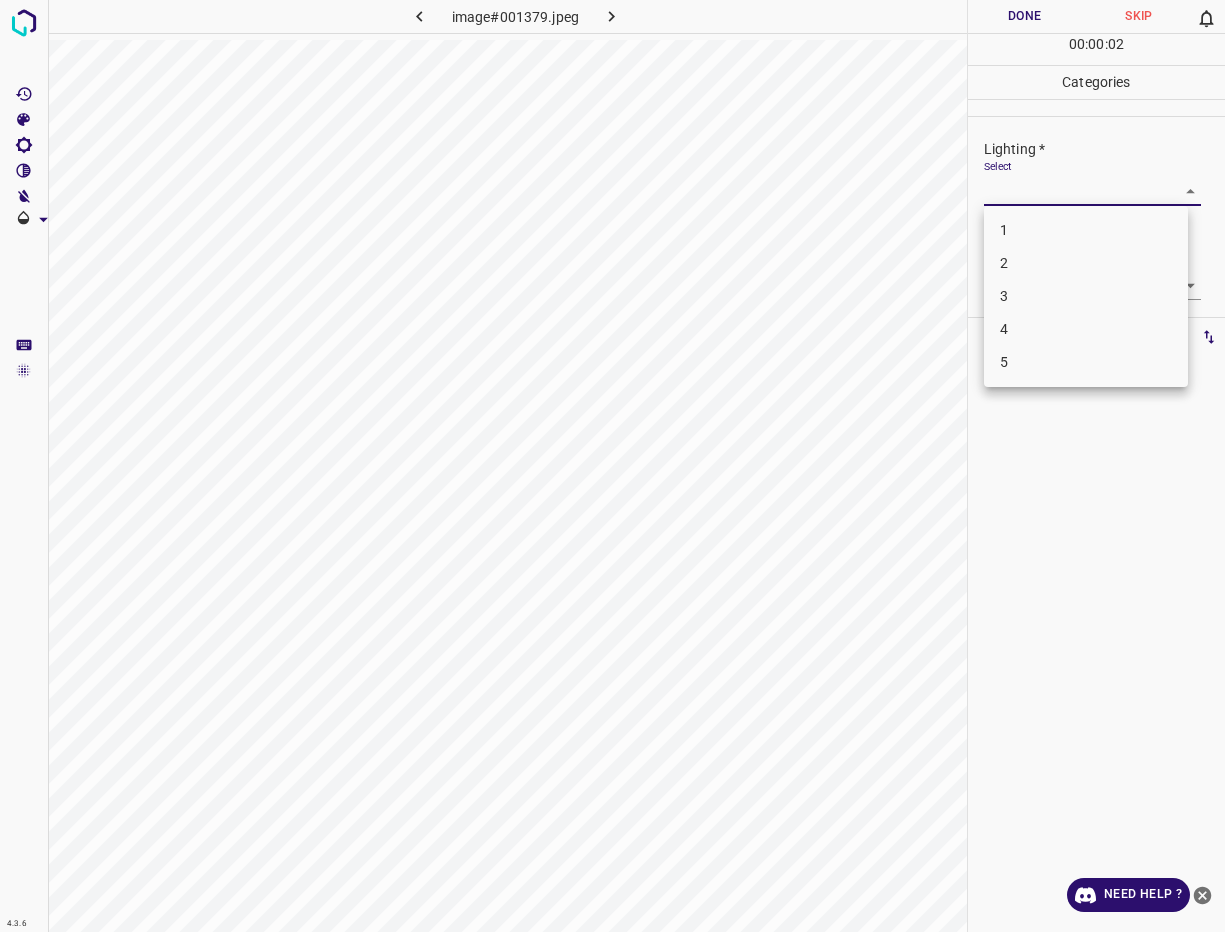 click on "4.3.6  image#001379.jpeg Done Skip 0 00   : 00   : 02   Categories Lighting *  Select ​ Focus *  Select ​ Overall *  Select ​ Labels   0 Categories 1 Lighting 2 Focus 3 Overall Tools Space Change between modes (Draw & Edit) I Auto labeling R Restore zoom M Zoom in N Zoom out Delete Delete selecte label Filters Z Restore filters X Saturation filter C Brightness filter V Contrast filter B Gray scale filter General O Download Need Help ? - Text - Hide - Delete 1 2 3 4 5" at bounding box center (612, 466) 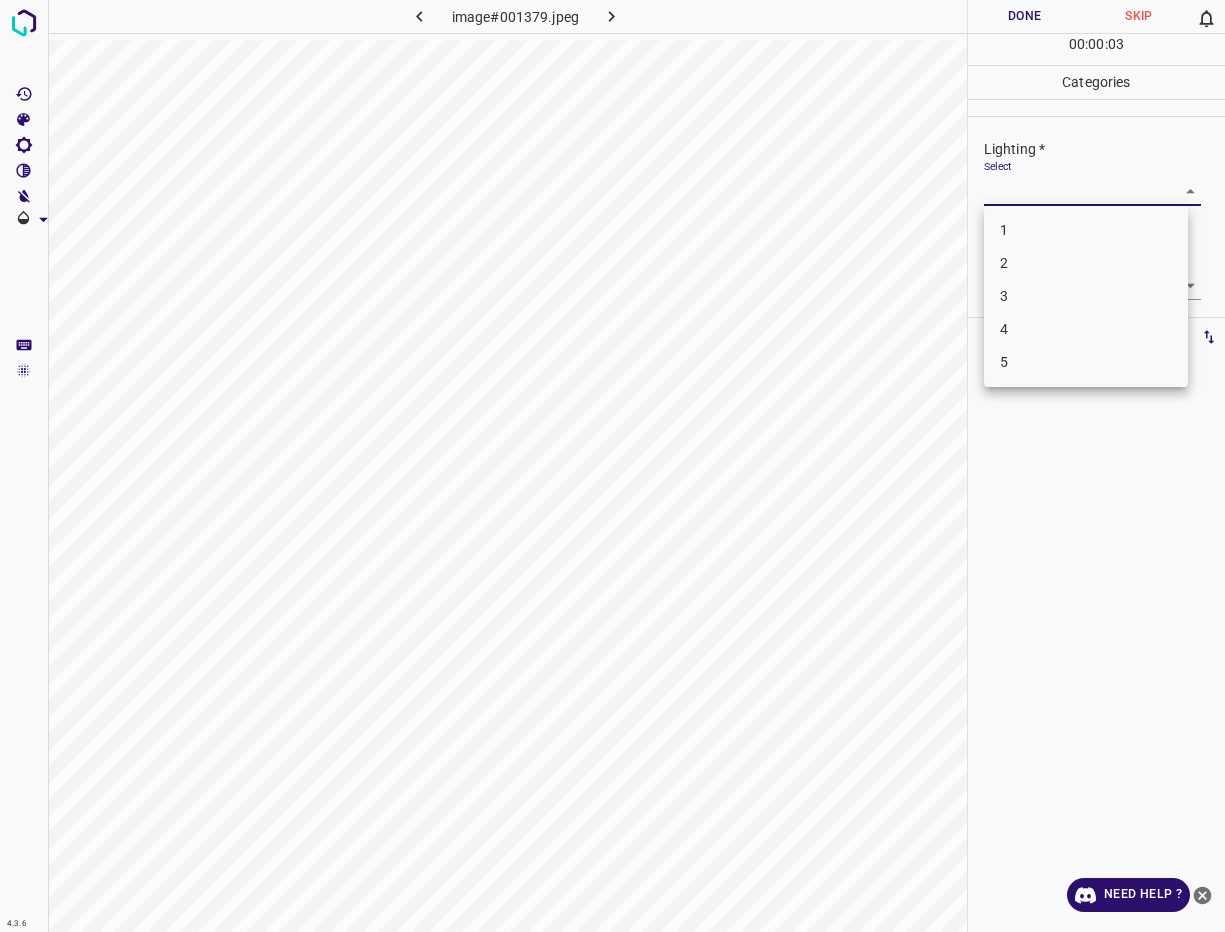 click on "5" at bounding box center [1086, 362] 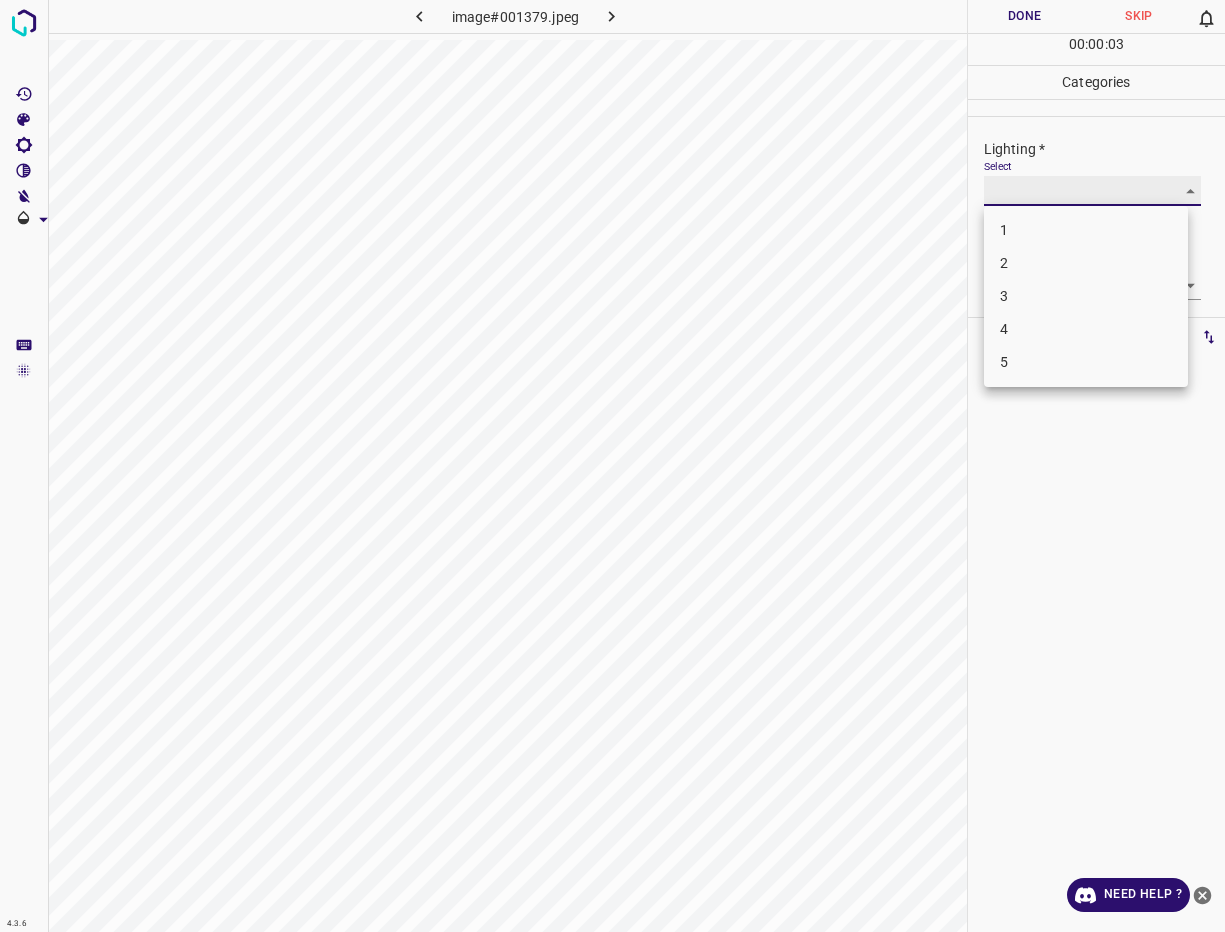 type on "5" 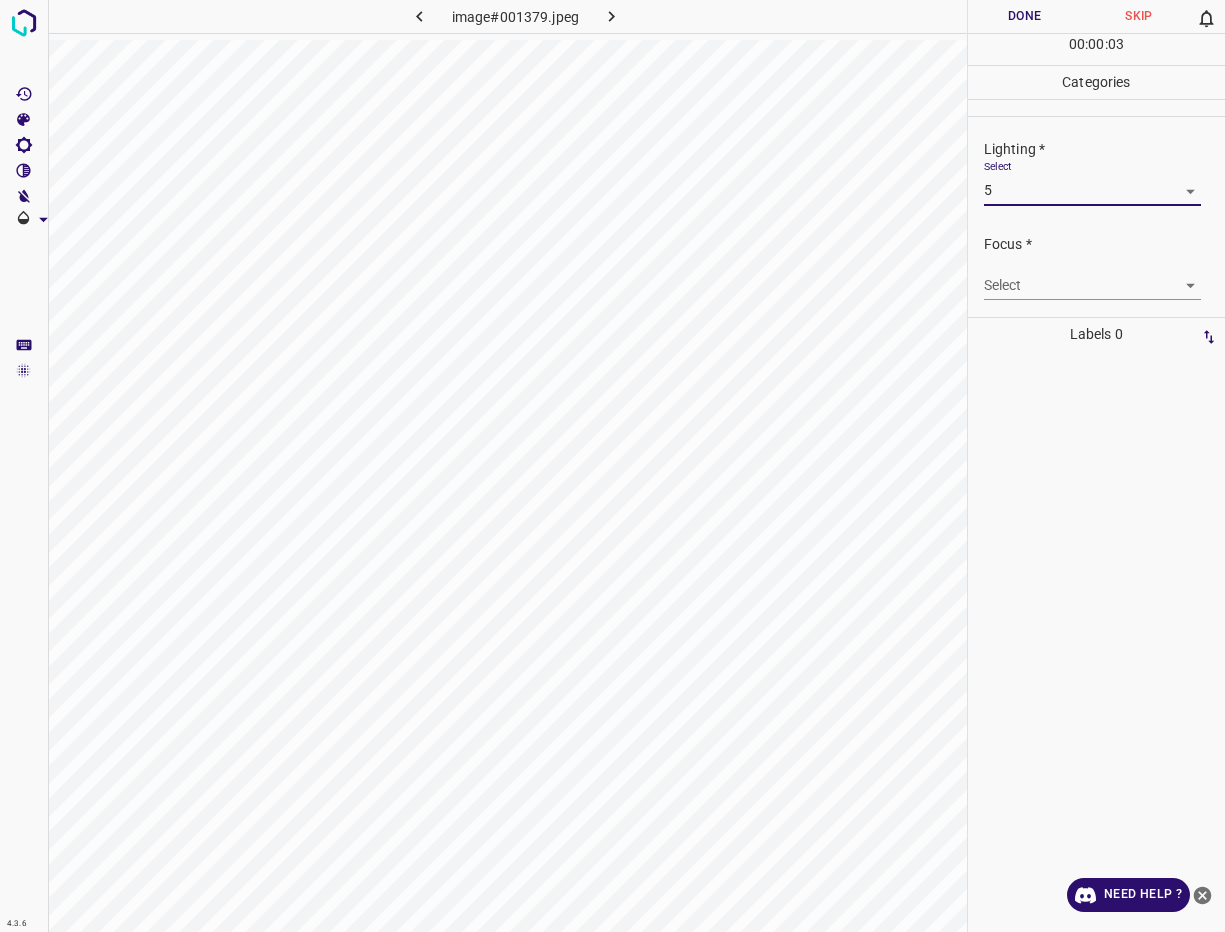click on "4.3.6  image#001379.jpeg Done Skip 0 00   : 00   : 03   Categories Lighting *  Select 5 5 Focus *  Select ​ Overall *  Select ​ Labels   0 Categories 1 Lighting 2 Focus 3 Overall Tools Space Change between modes (Draw & Edit) I Auto labeling R Restore zoom M Zoom in N Zoom out Delete Delete selecte label Filters Z Restore filters X Saturation filter C Brightness filter V Contrast filter B Gray scale filter General O Download Need Help ? - Text - Hide - Delete" at bounding box center (612, 466) 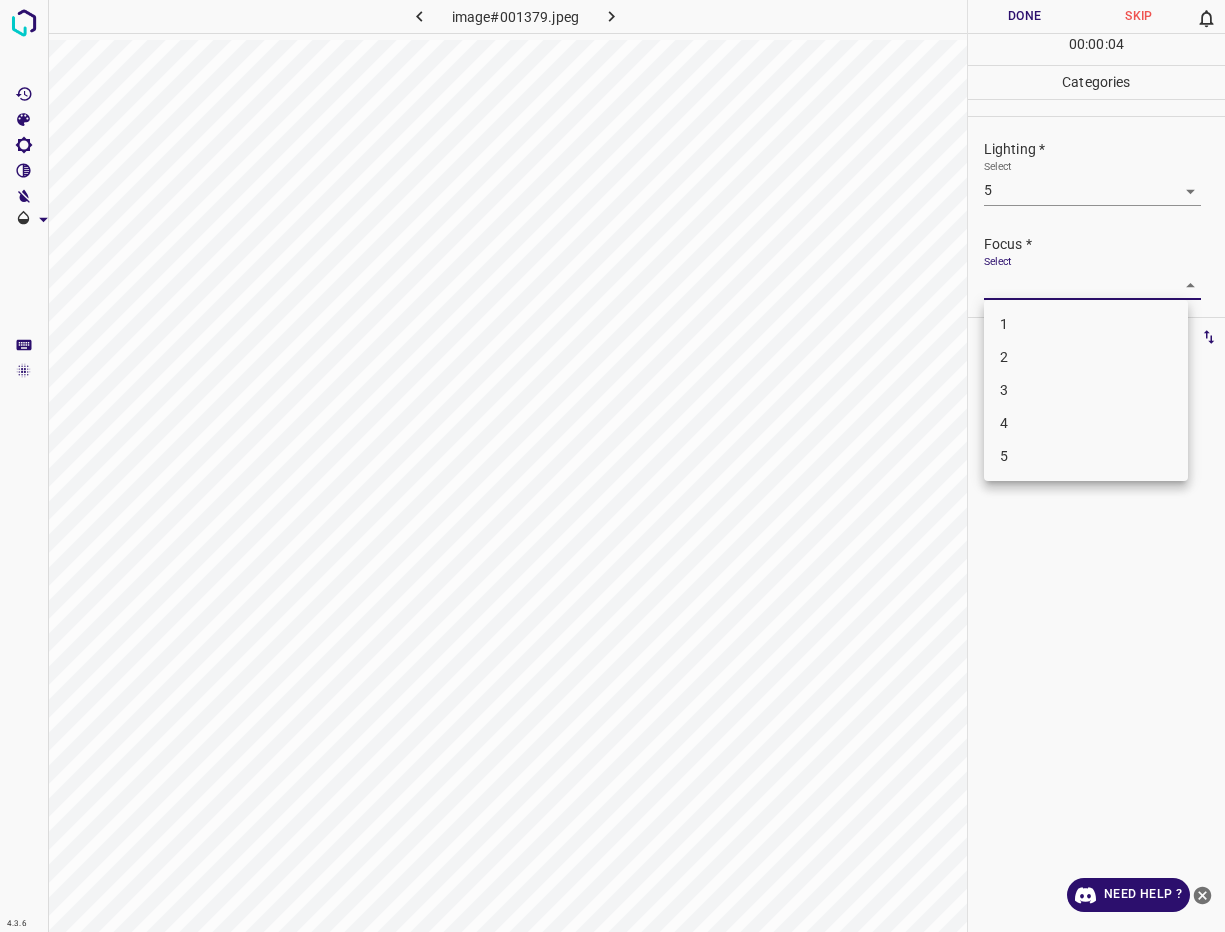 drag, startPoint x: 1023, startPoint y: 418, endPoint x: 1024, endPoint y: 377, distance: 41.01219 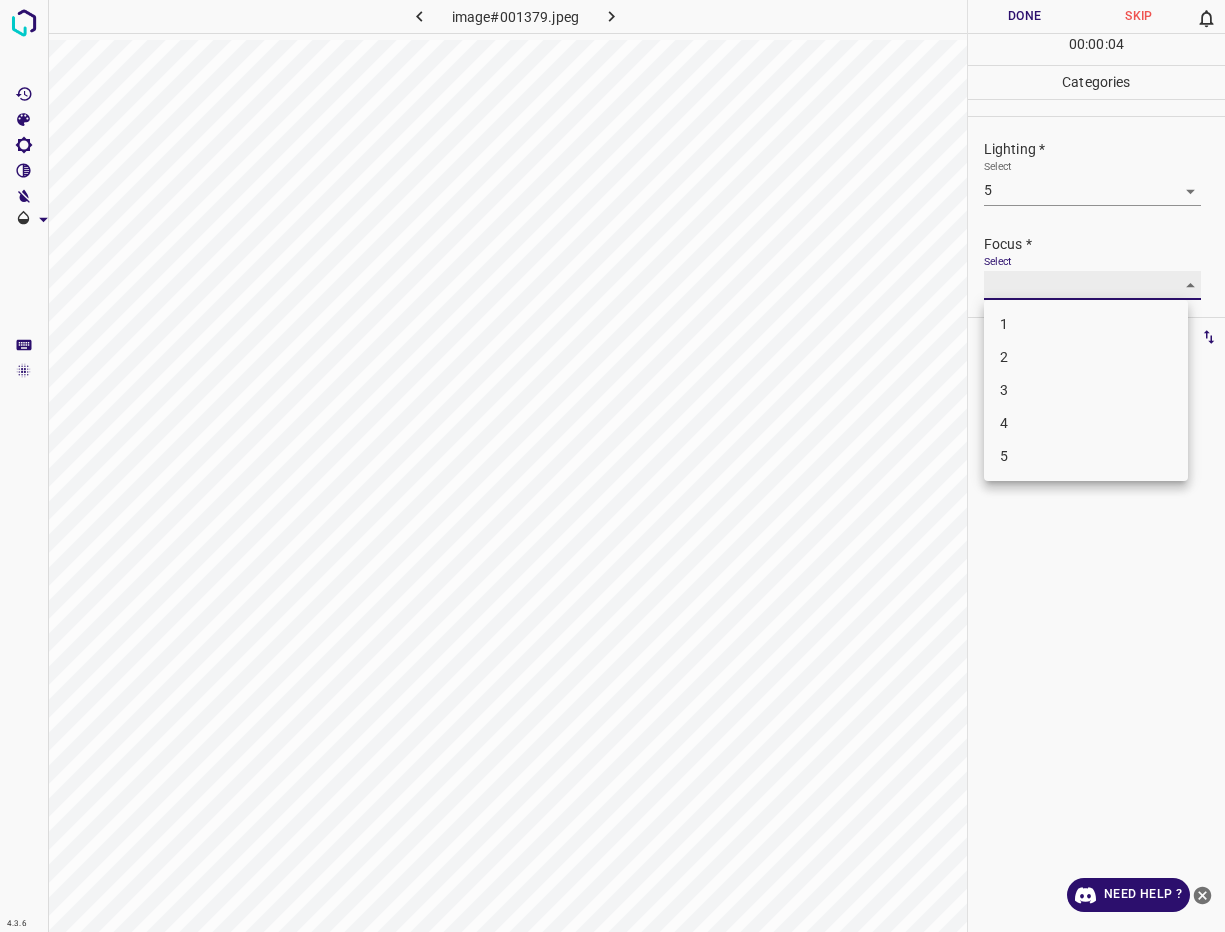 type on "4" 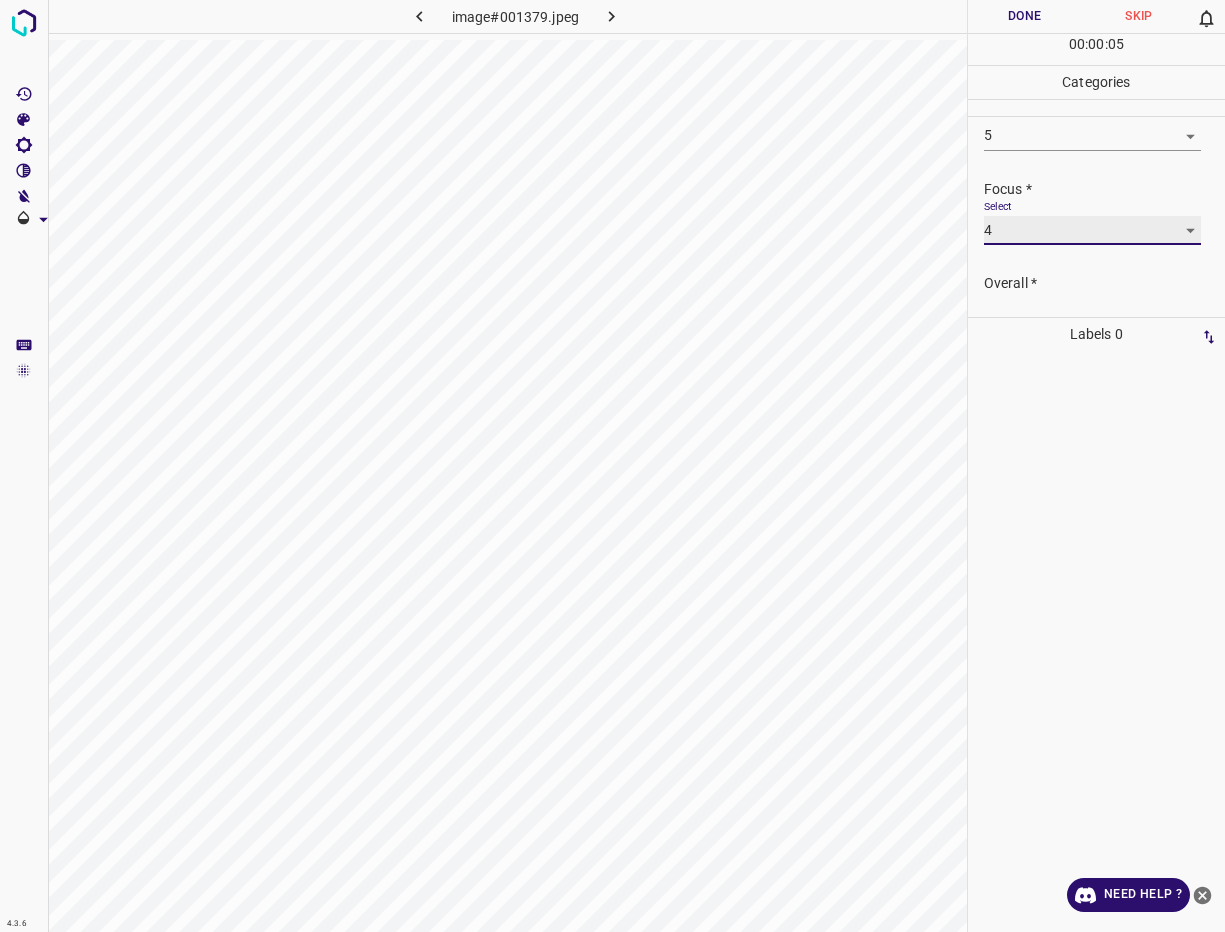 scroll, scrollTop: 98, scrollLeft: 0, axis: vertical 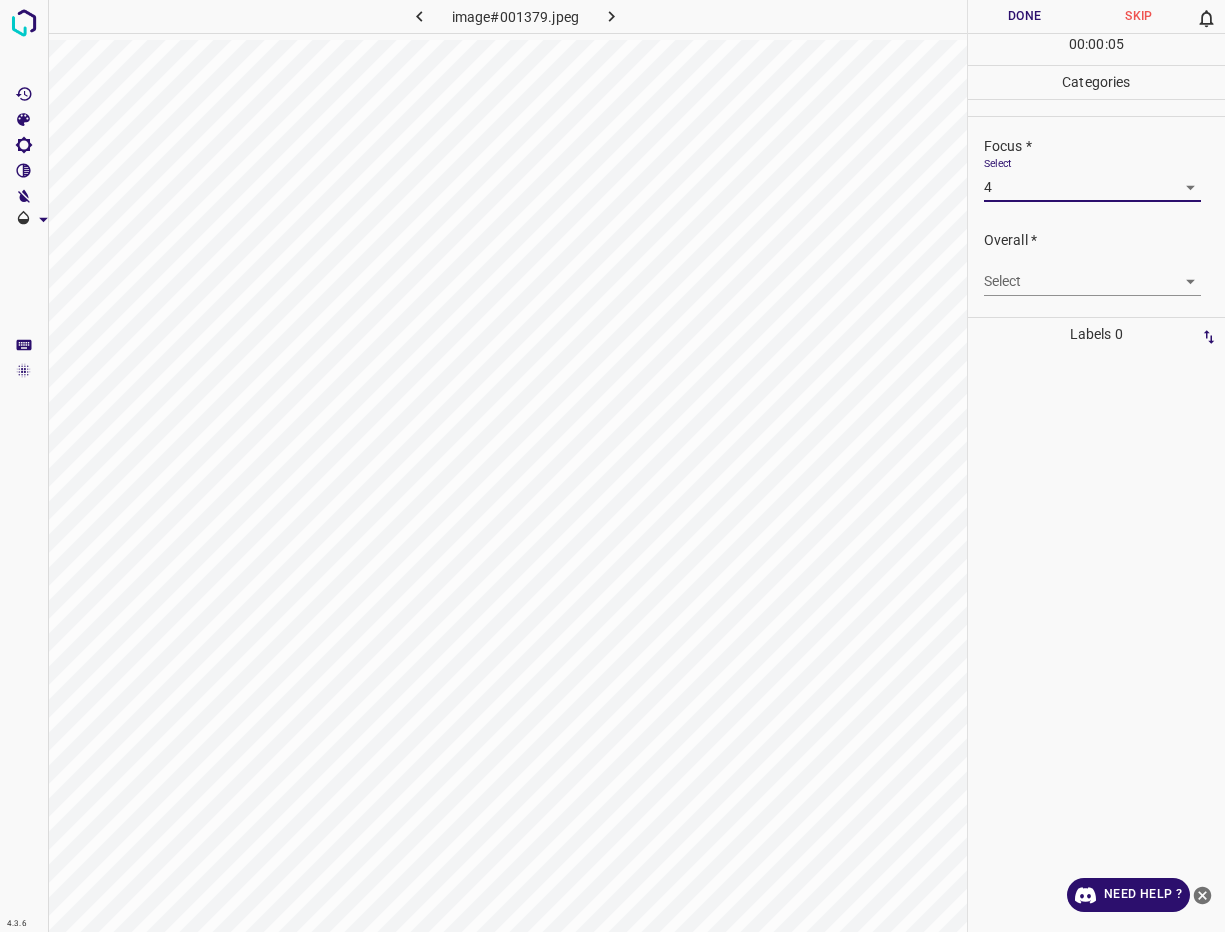 click on "4.3.6  image#001379.jpeg Done Skip 0 00   : 00   : 05   Categories Lighting *  Select 5 5 Focus *  Select 4 4 Overall *  Select ​ Labels   0 Categories 1 Lighting 2 Focus 3 Overall Tools Space Change between modes (Draw & Edit) I Auto labeling R Restore zoom M Zoom in N Zoom out Delete Delete selecte label Filters Z Restore filters X Saturation filter C Brightness filter V Contrast filter B Gray scale filter General O Download Need Help ? - Text - Hide - Delete" at bounding box center [612, 466] 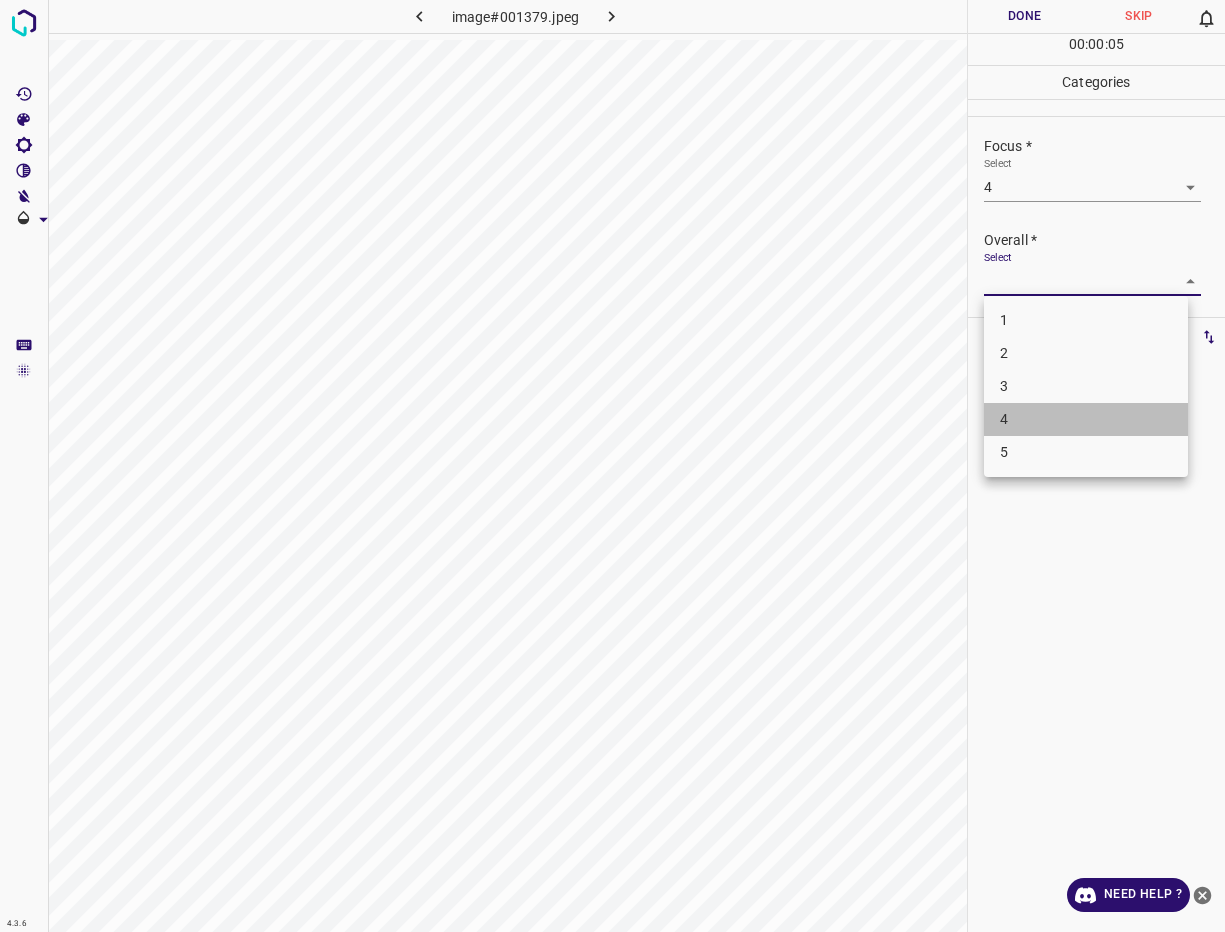 drag, startPoint x: 1048, startPoint y: 410, endPoint x: 1045, endPoint y: 384, distance: 26.172504 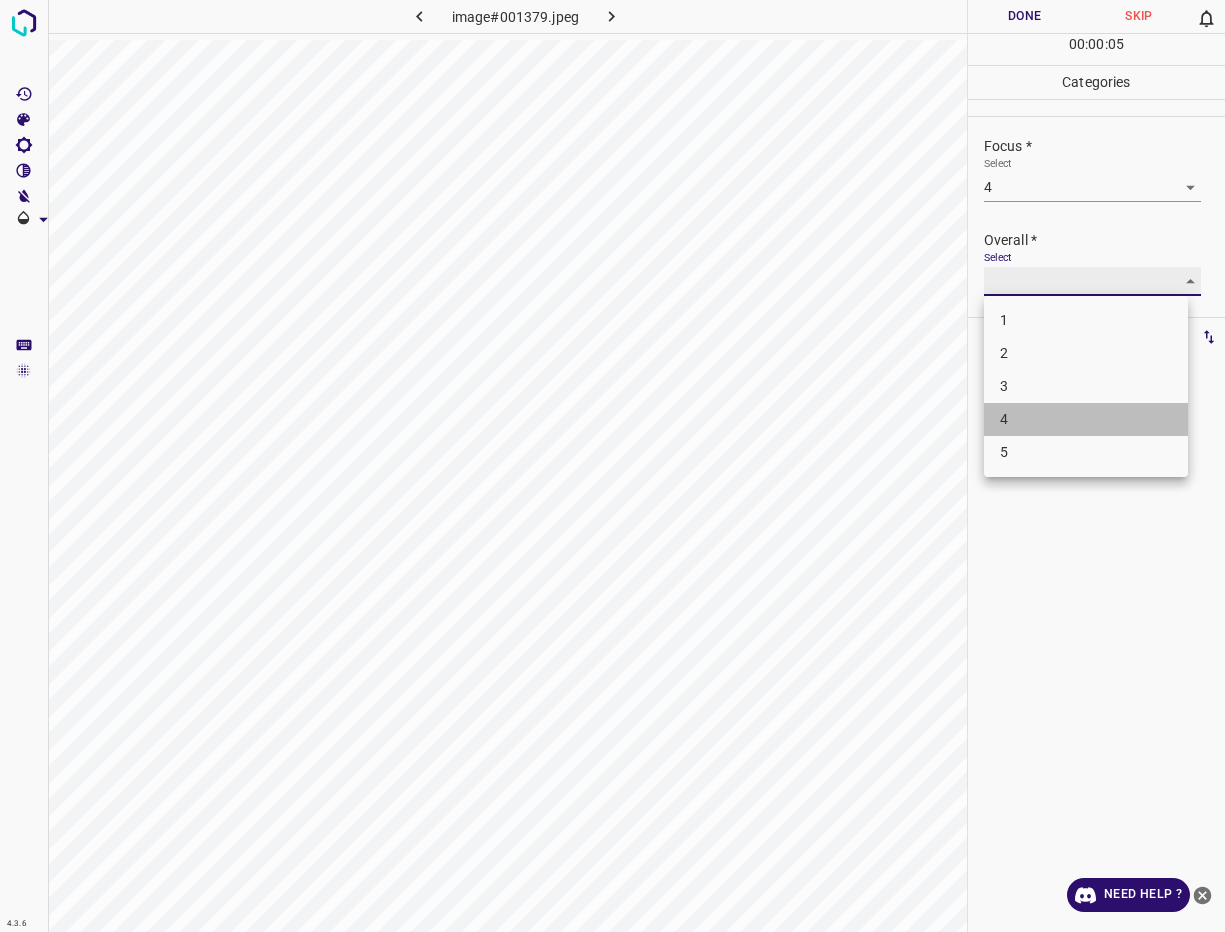 type on "4" 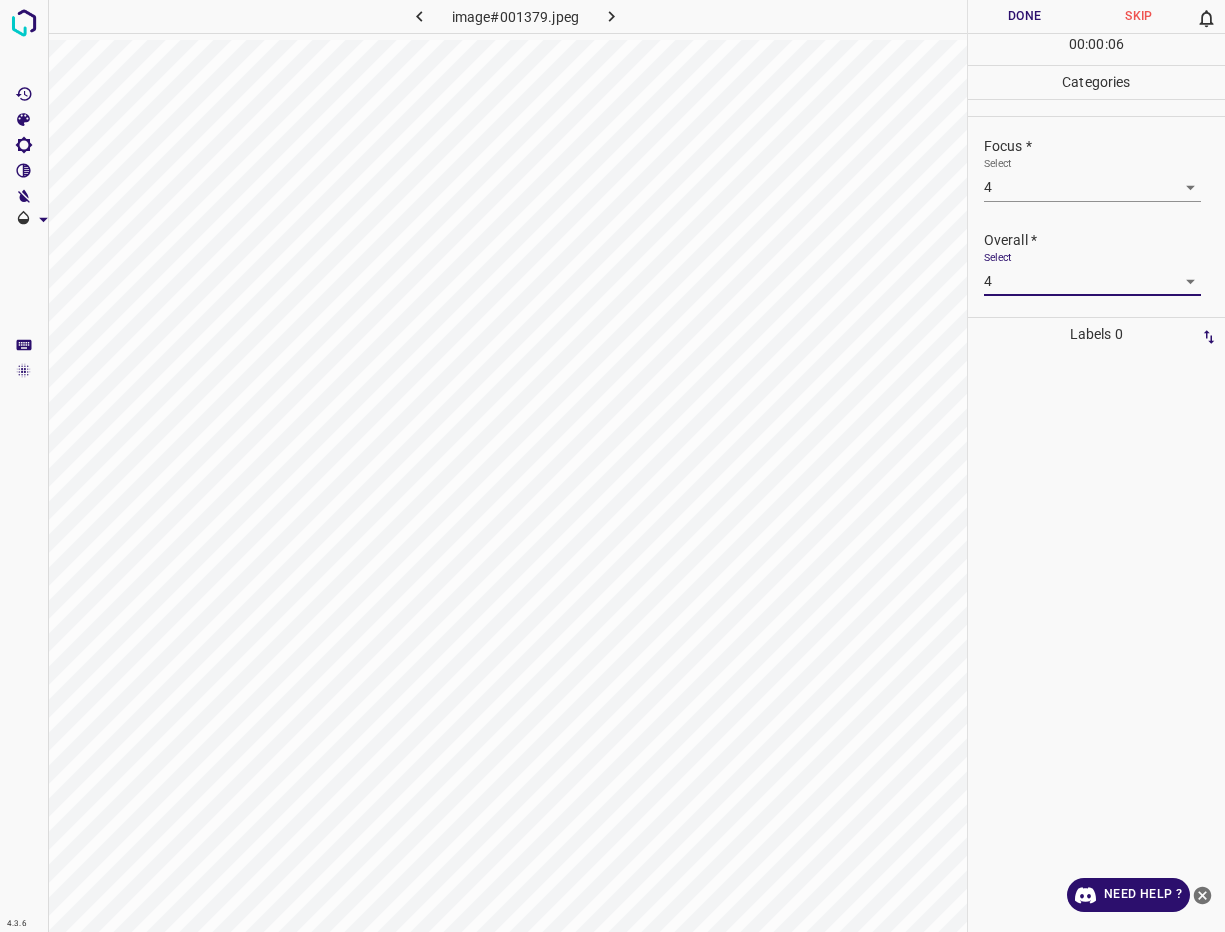 click on "Done" at bounding box center [1025, 16] 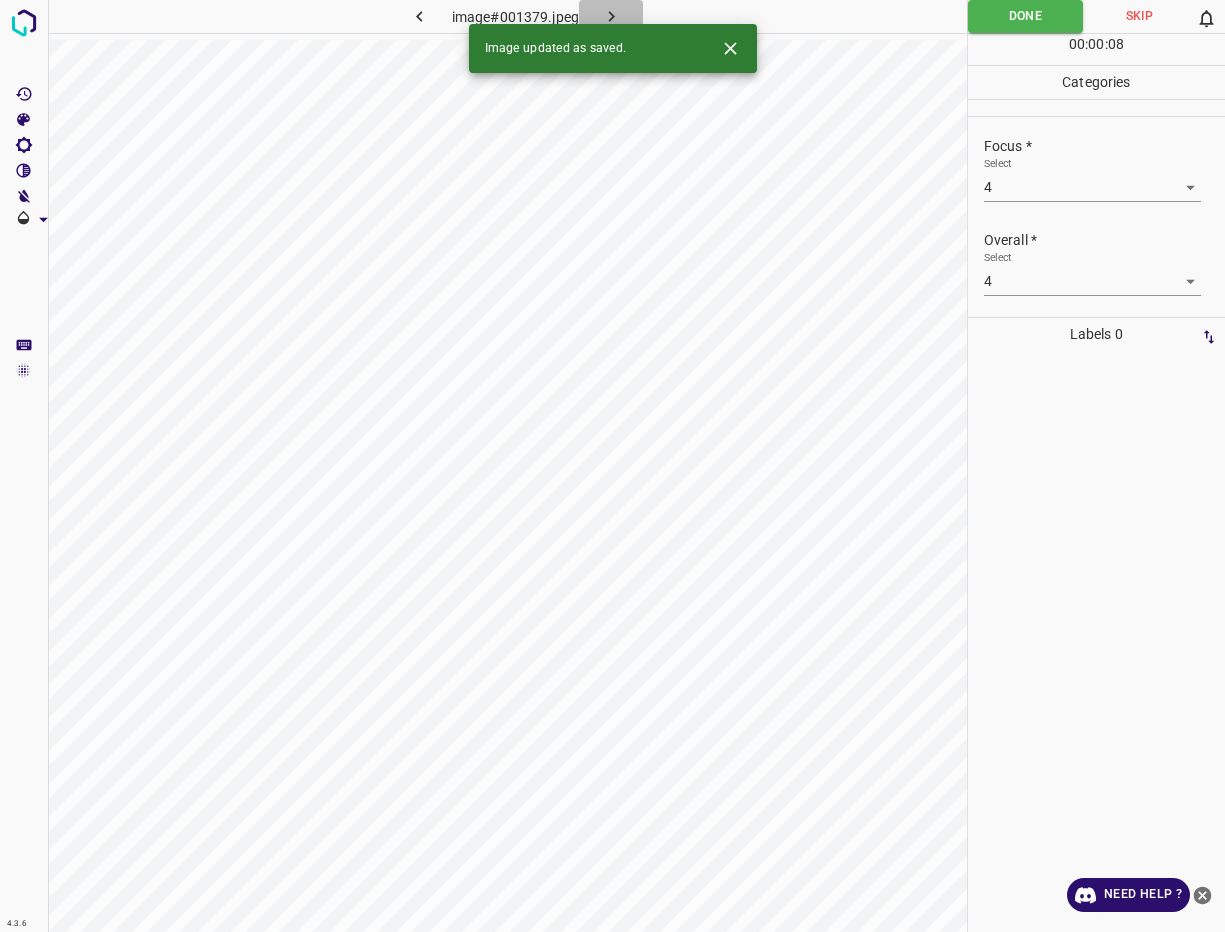 click at bounding box center (611, 16) 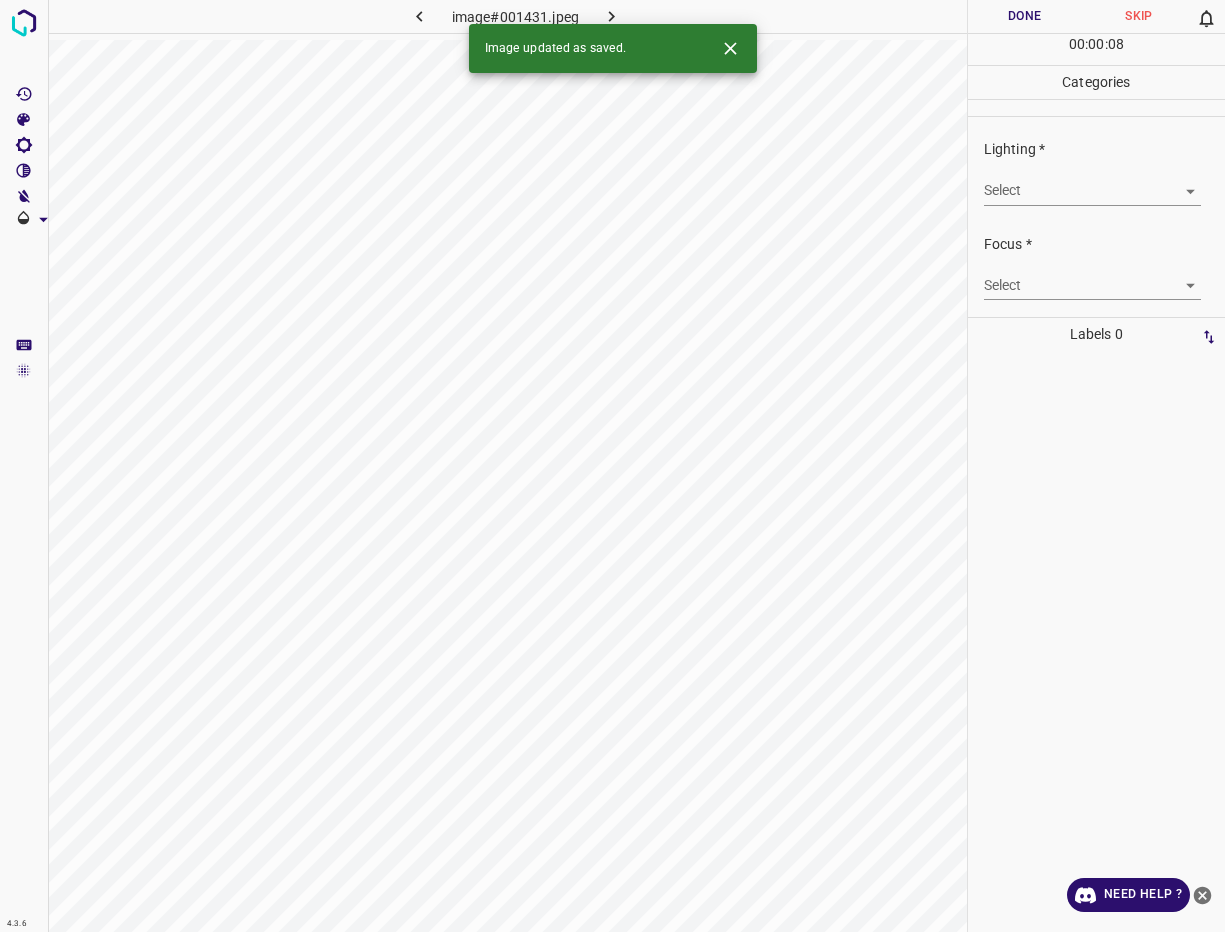 click on "4.3.6  image#001431.jpeg Done Skip 0 00   : 00   : 08   Categories Lighting *  Select ​ Focus *  Select ​ Overall *  Select ​ Labels   0 Categories 1 Lighting 2 Focus 3 Overall Tools Space Change between modes (Draw & Edit) I Auto labeling R Restore zoom M Zoom in N Zoom out Delete Delete selecte label Filters Z Restore filters X Saturation filter C Brightness filter V Contrast filter B Gray scale filter General O Download Image updated as saved. Need Help ? - Text - Hide - Delete" at bounding box center [612, 466] 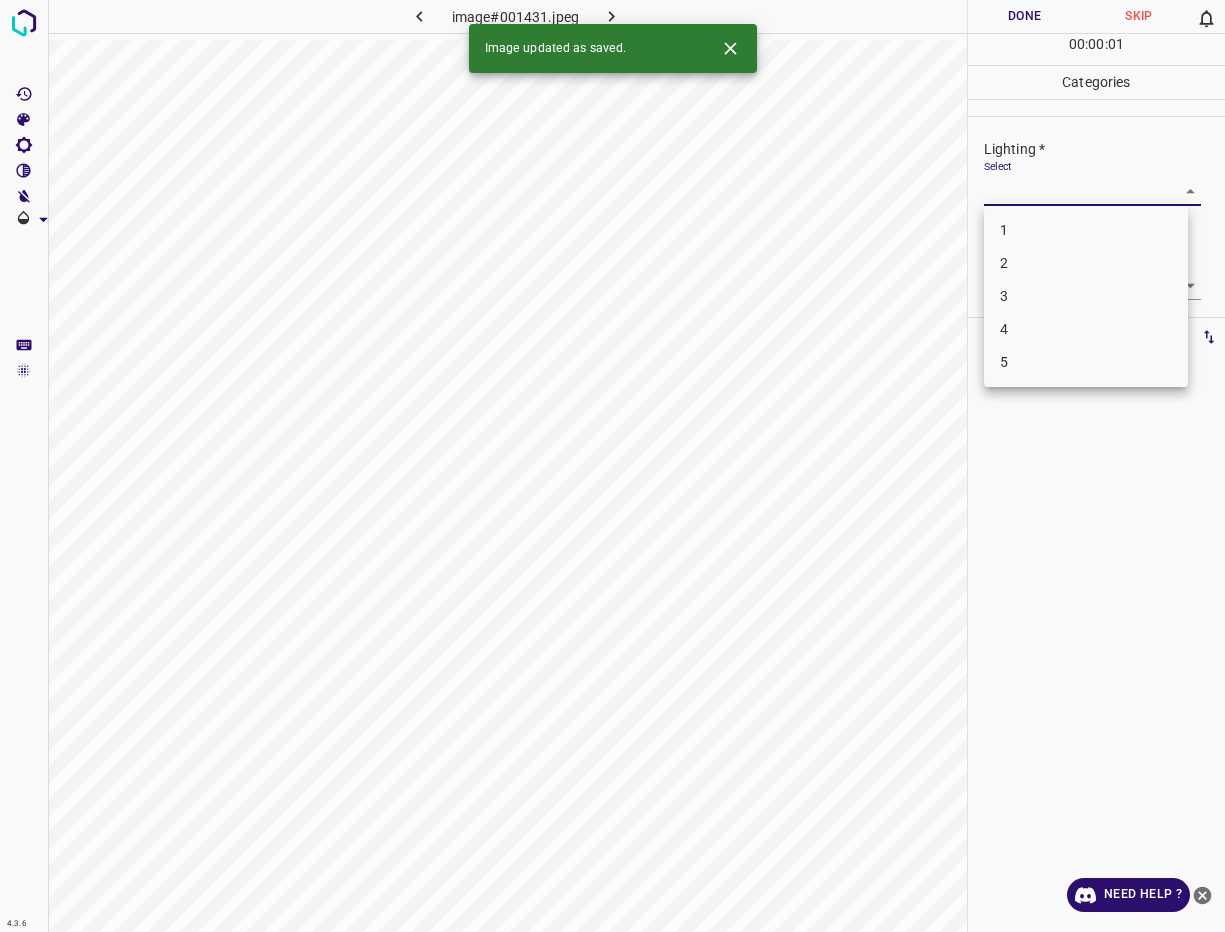 click on "3" at bounding box center (1086, 296) 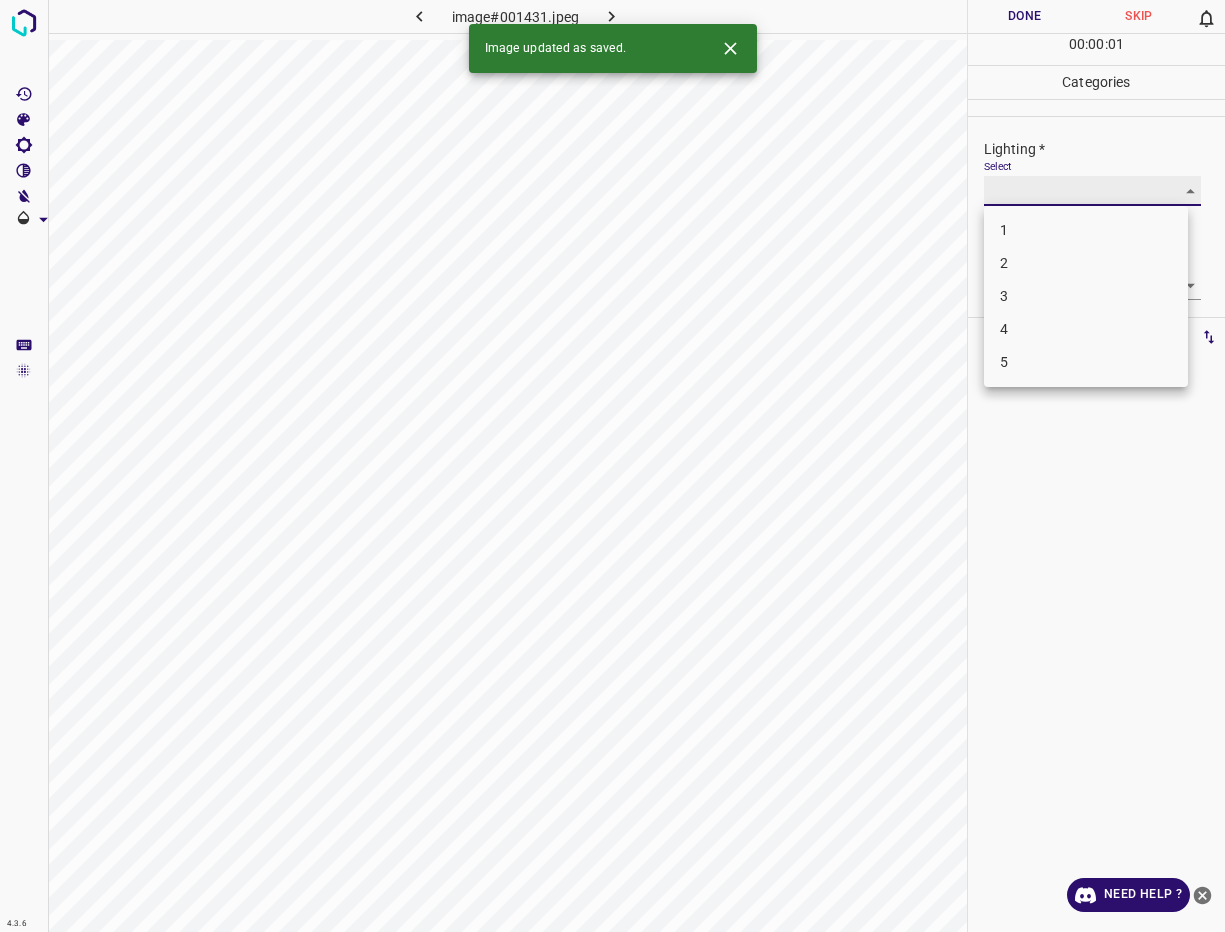type on "3" 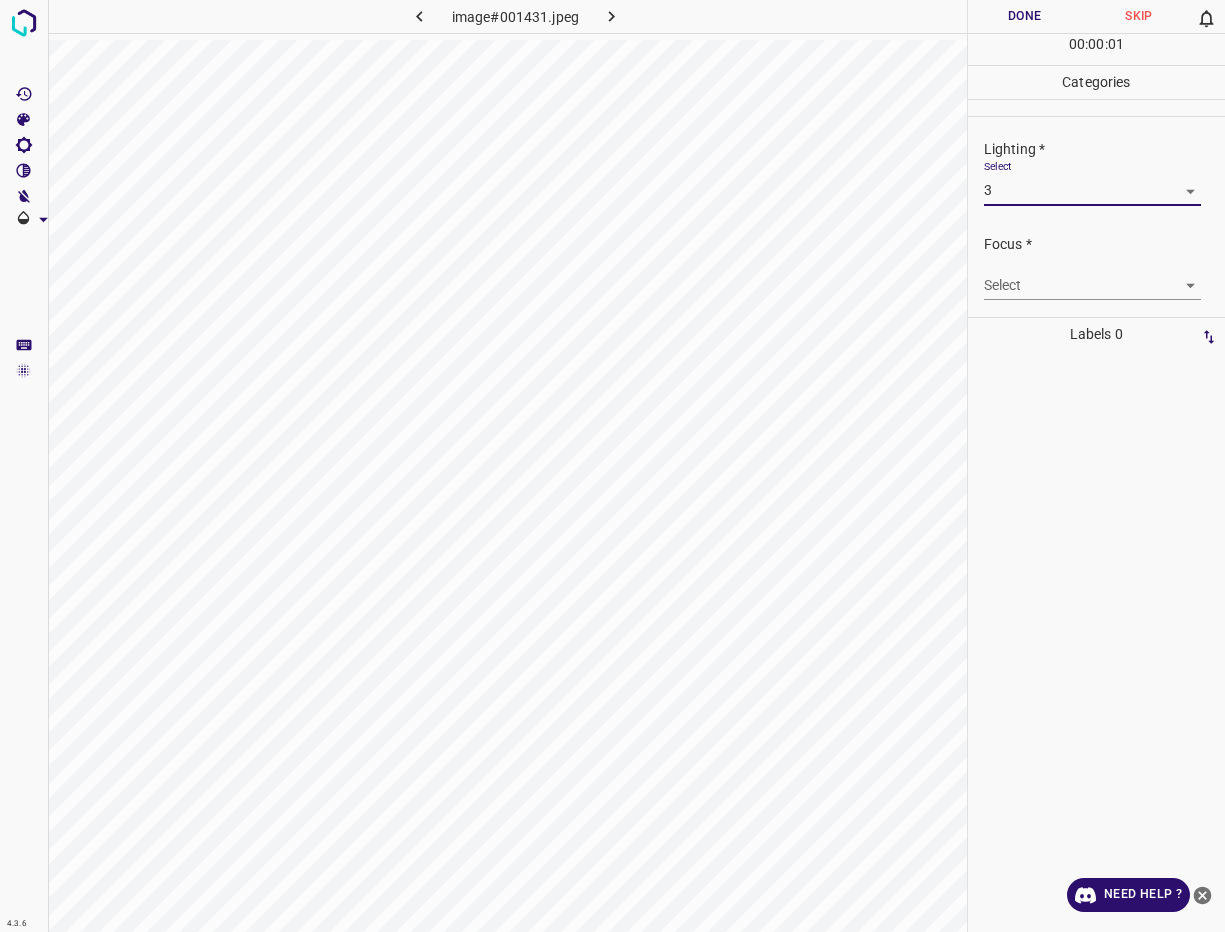 click on "4.3.6  image#001431.jpeg Done Skip 0 00   : 00   : 01   Categories Lighting *  Select 3 3 Focus *  Select ​ Overall *  Select ​ Labels   0 Categories 1 Lighting 2 Focus 3 Overall Tools Space Change between modes (Draw & Edit) I Auto labeling R Restore zoom M Zoom in N Zoom out Delete Delete selecte label Filters Z Restore filters X Saturation filter C Brightness filter V Contrast filter B Gray scale filter General O Download Need Help ? - Text - Hide - Delete 1 2 3 4 5" at bounding box center (612, 466) 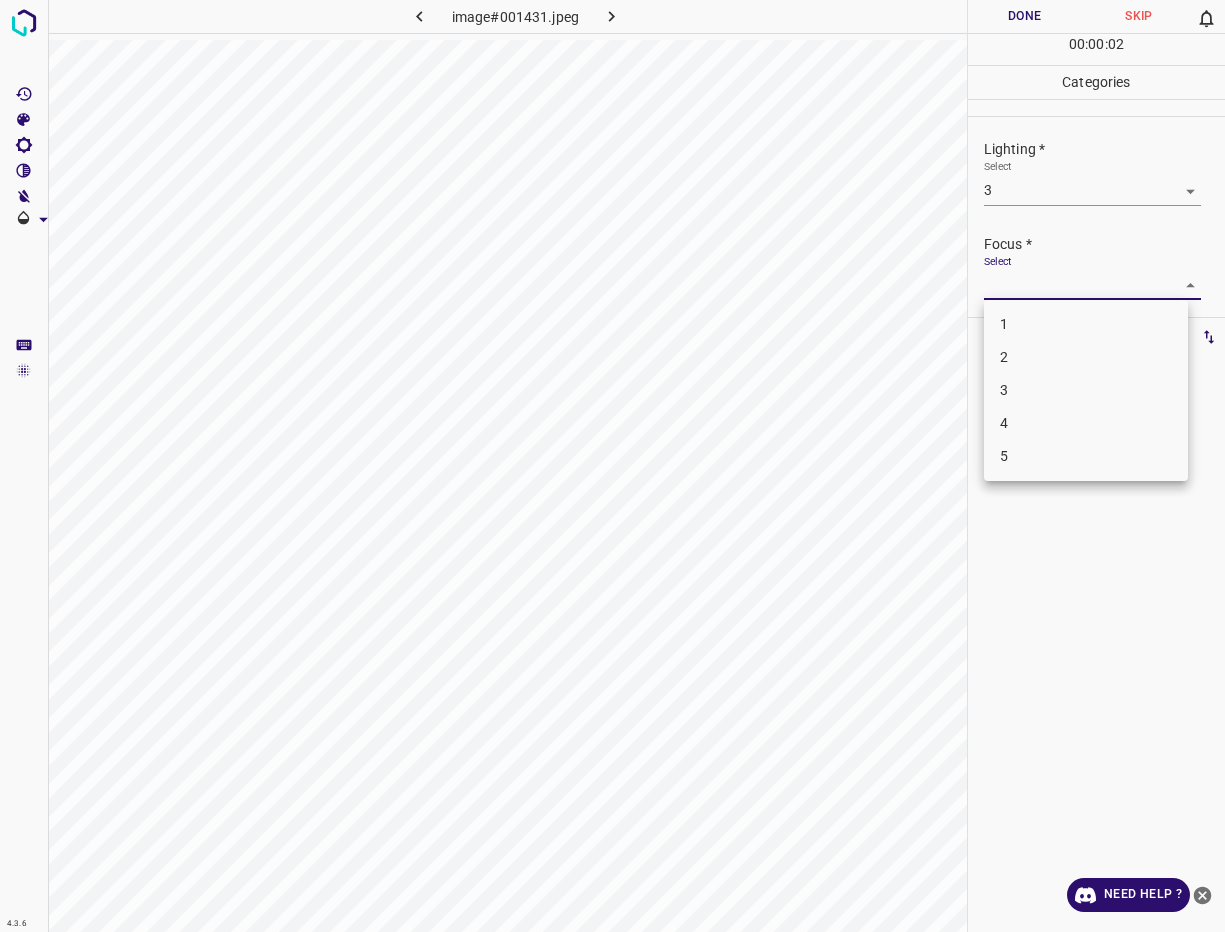 click on "2" at bounding box center (1086, 357) 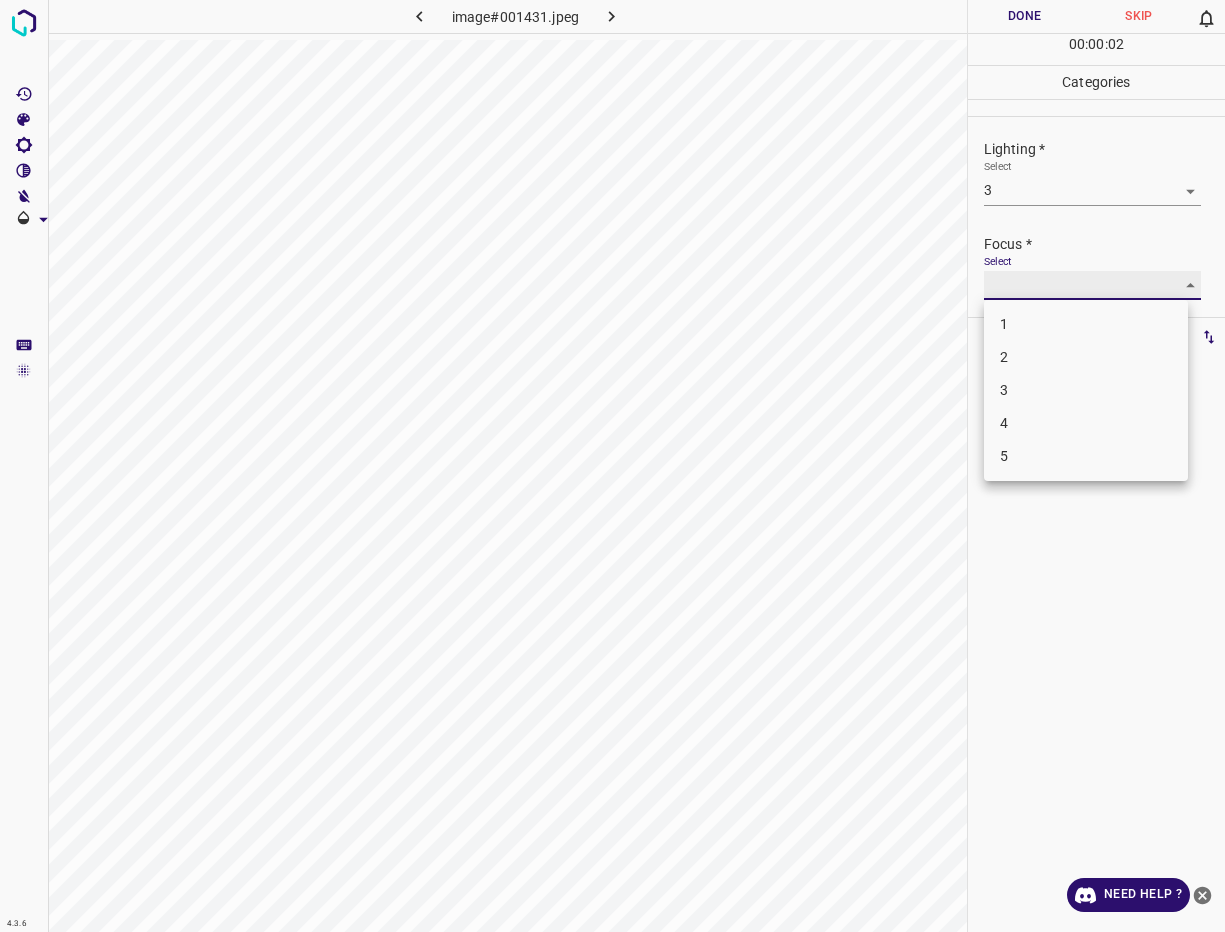 type on "2" 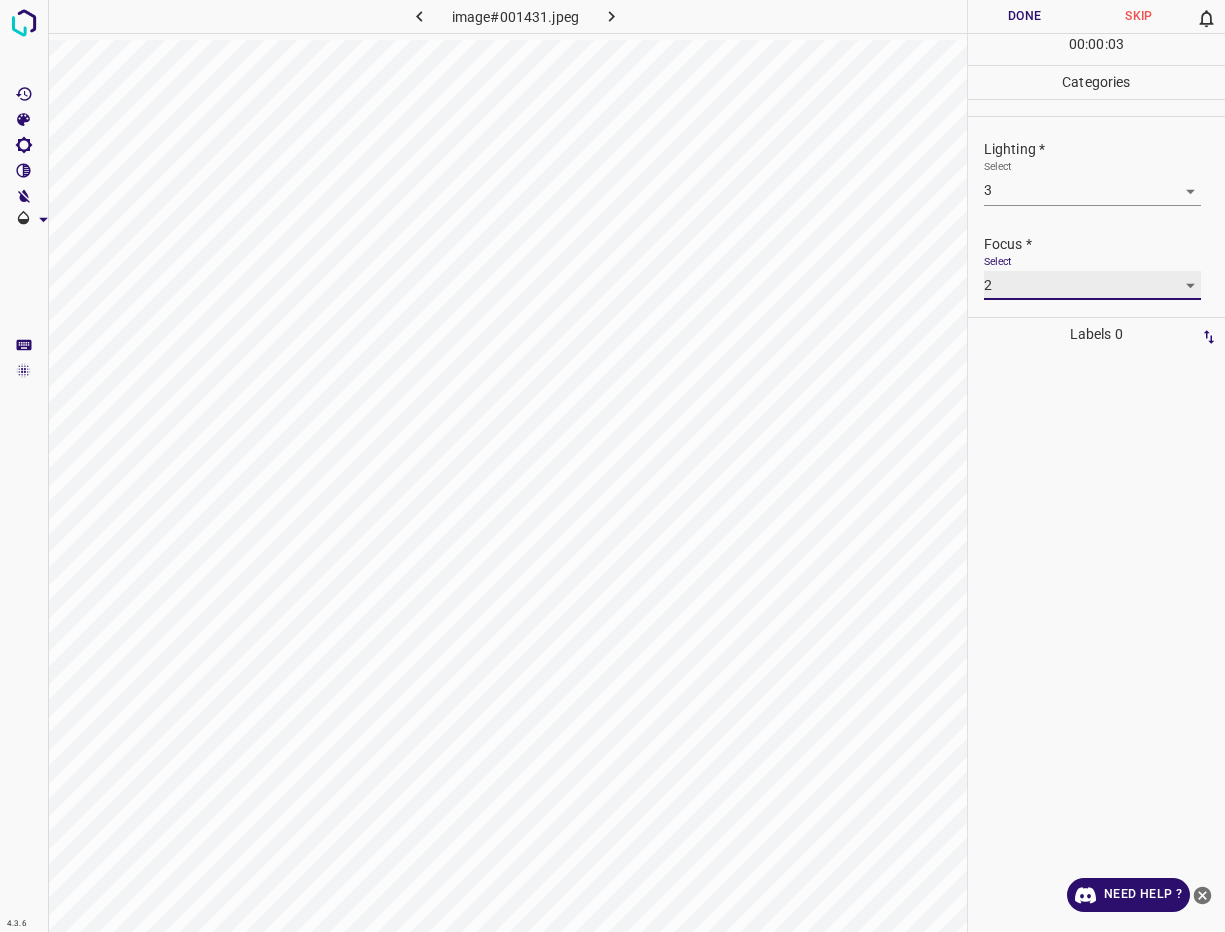 scroll, scrollTop: 98, scrollLeft: 0, axis: vertical 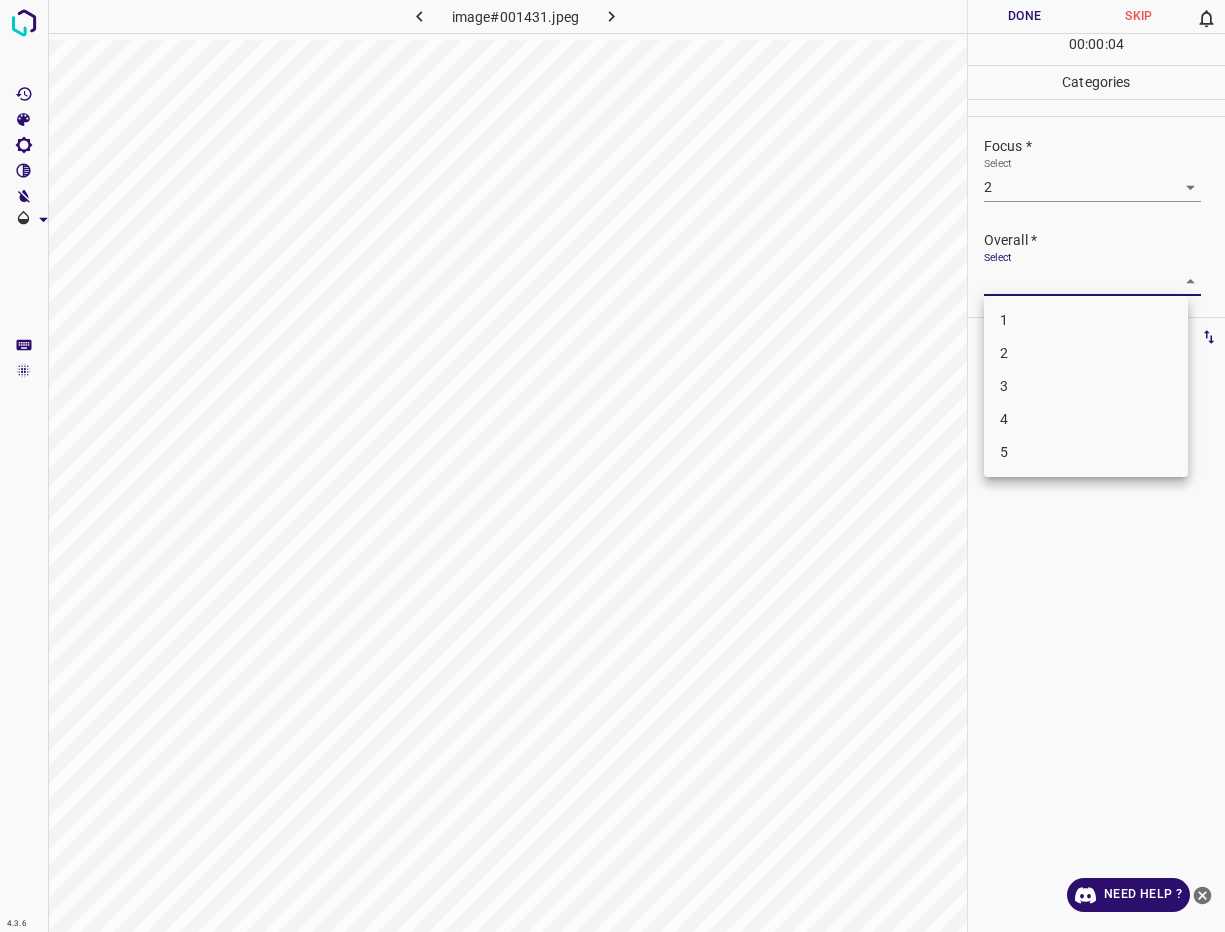 click on "4.3.6  image#001431.jpeg Done Skip 0 00   : 00   : 04   Categories Lighting *  Select 3 3 Focus *  Select 2 2 Overall *  Select ​ Labels   0 Categories 1 Lighting 2 Focus 3 Overall Tools Space Change between modes (Draw & Edit) I Auto labeling R Restore zoom M Zoom in N Zoom out Delete Delete selecte label Filters Z Restore filters X Saturation filter C Brightness filter V Contrast filter B Gray scale filter General O Download Need Help ? - Text - Hide - Delete 1 2 3 4 5" at bounding box center [612, 466] 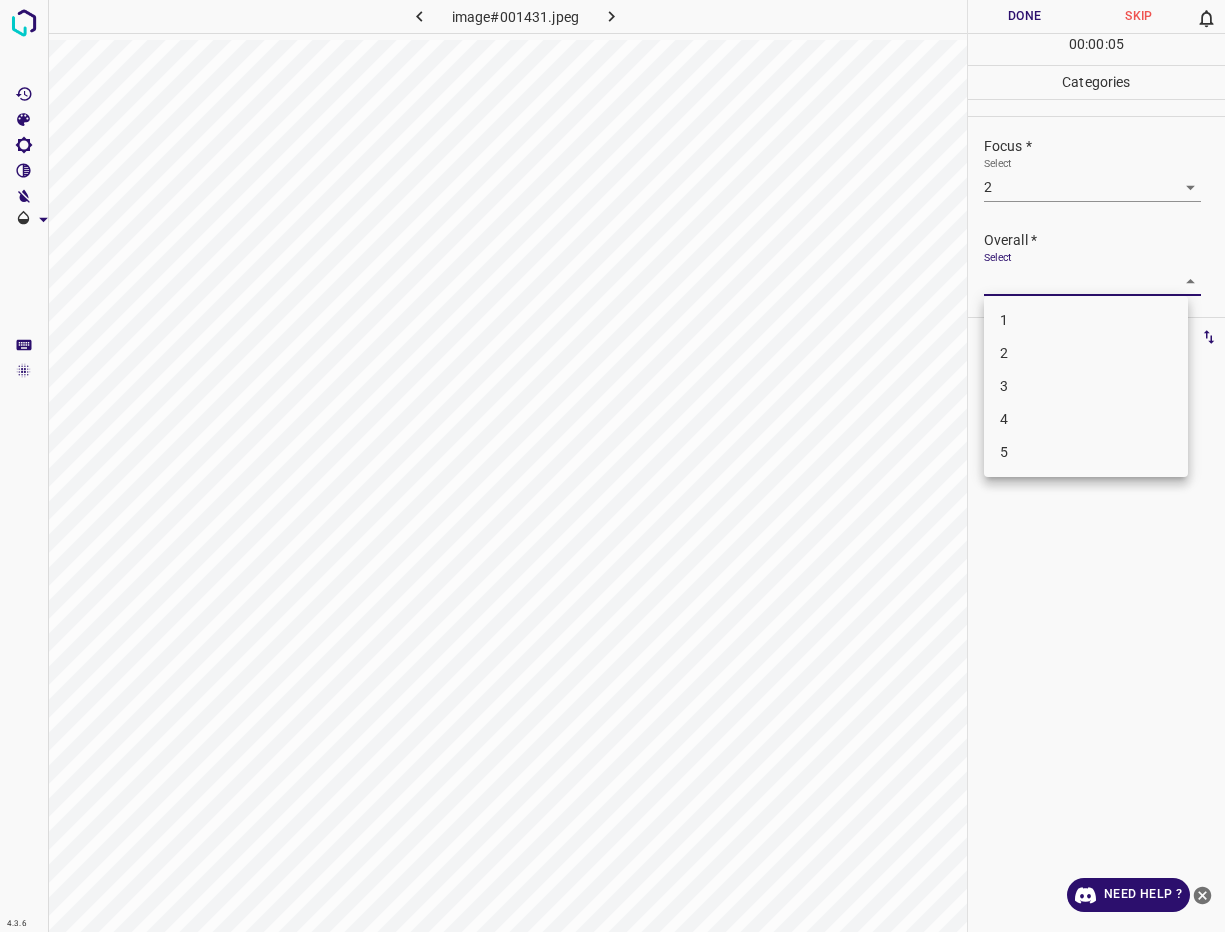 click on "2" at bounding box center [1086, 353] 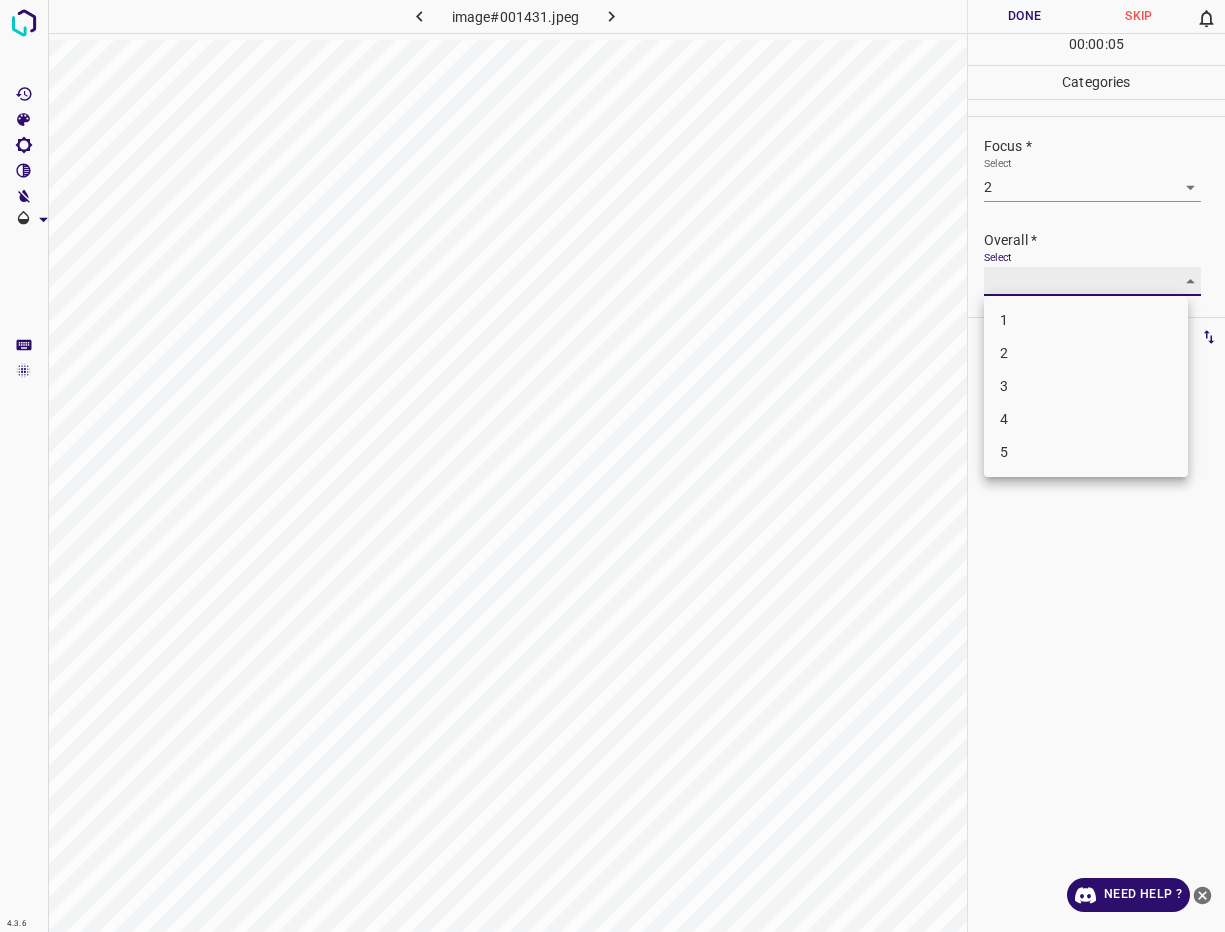 type on "2" 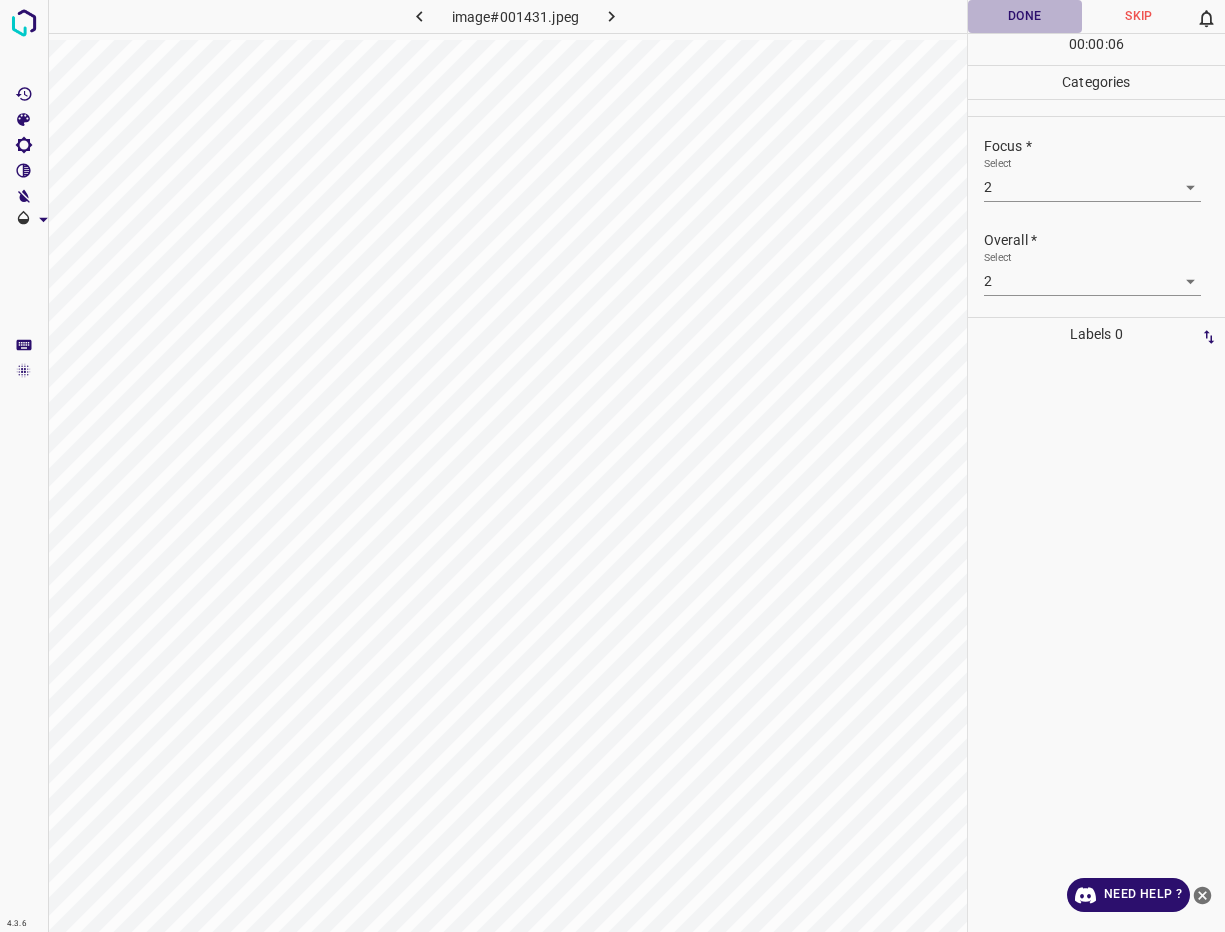 click on "Done" at bounding box center (1025, 16) 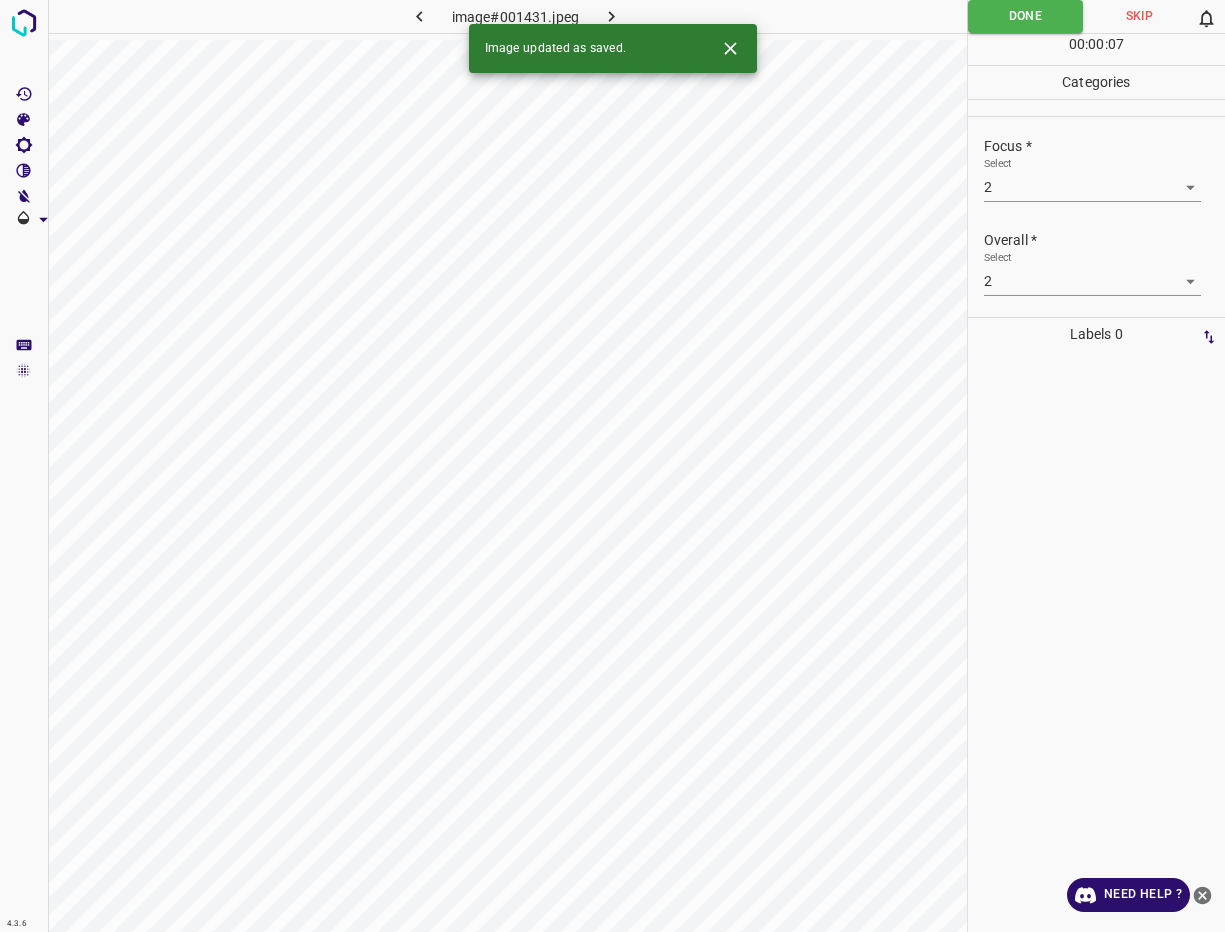 click 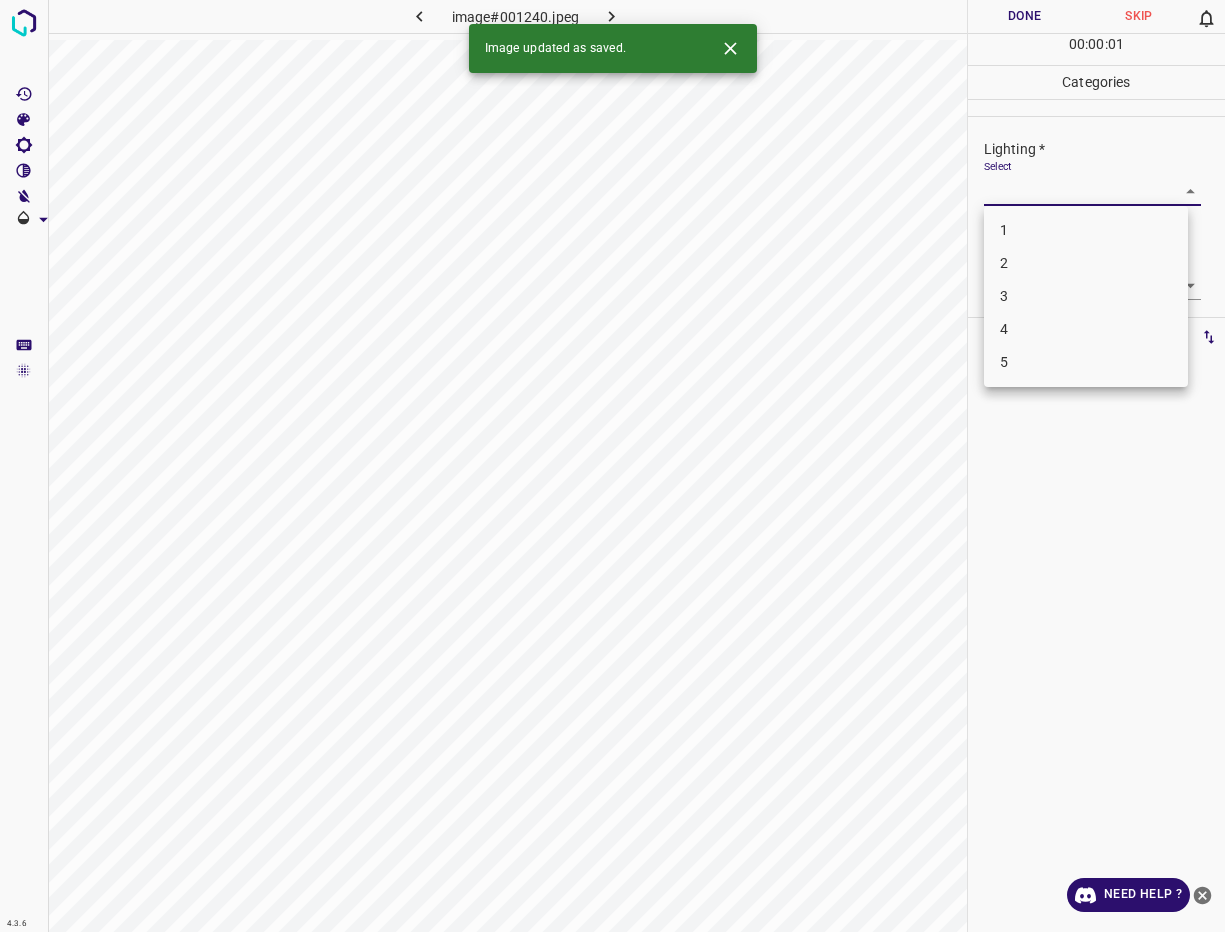 click on "4.3.6  image#001240.jpeg Done Skip 0 00   : 00   : 01   Categories Lighting *  Select ​ Focus *  Select ​ Overall *  Select ​ Labels   0 Categories 1 Lighting 2 Focus 3 Overall Tools Space Change between modes (Draw & Edit) I Auto labeling R Restore zoom M Zoom in N Zoom out Delete Delete selecte label Filters Z Restore filters X Saturation filter C Brightness filter V Contrast filter B Gray scale filter General O Download Image updated as saved. Need Help ? - Text - Hide - Delete 1 2 3 4 5" at bounding box center (612, 466) 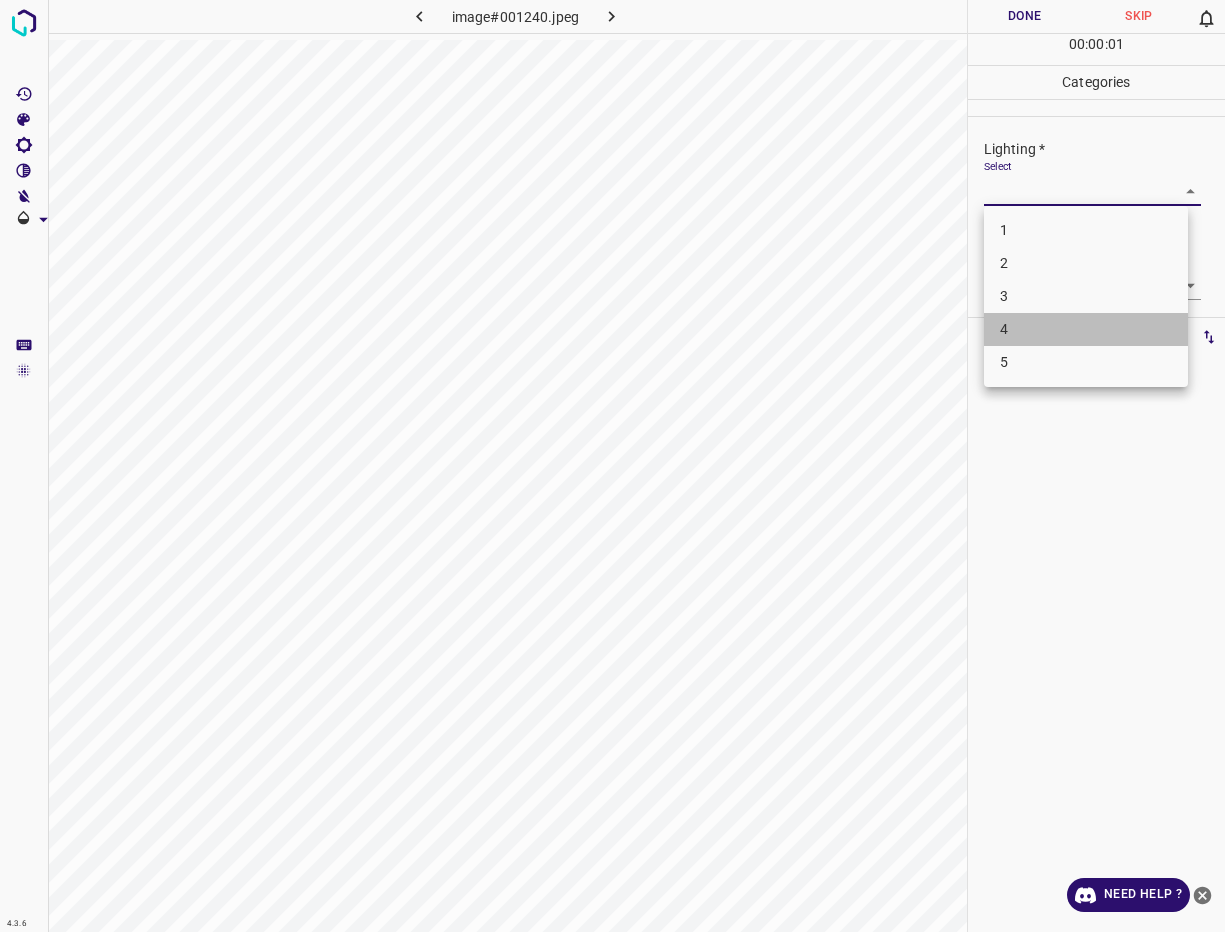 click on "4" at bounding box center [1086, 329] 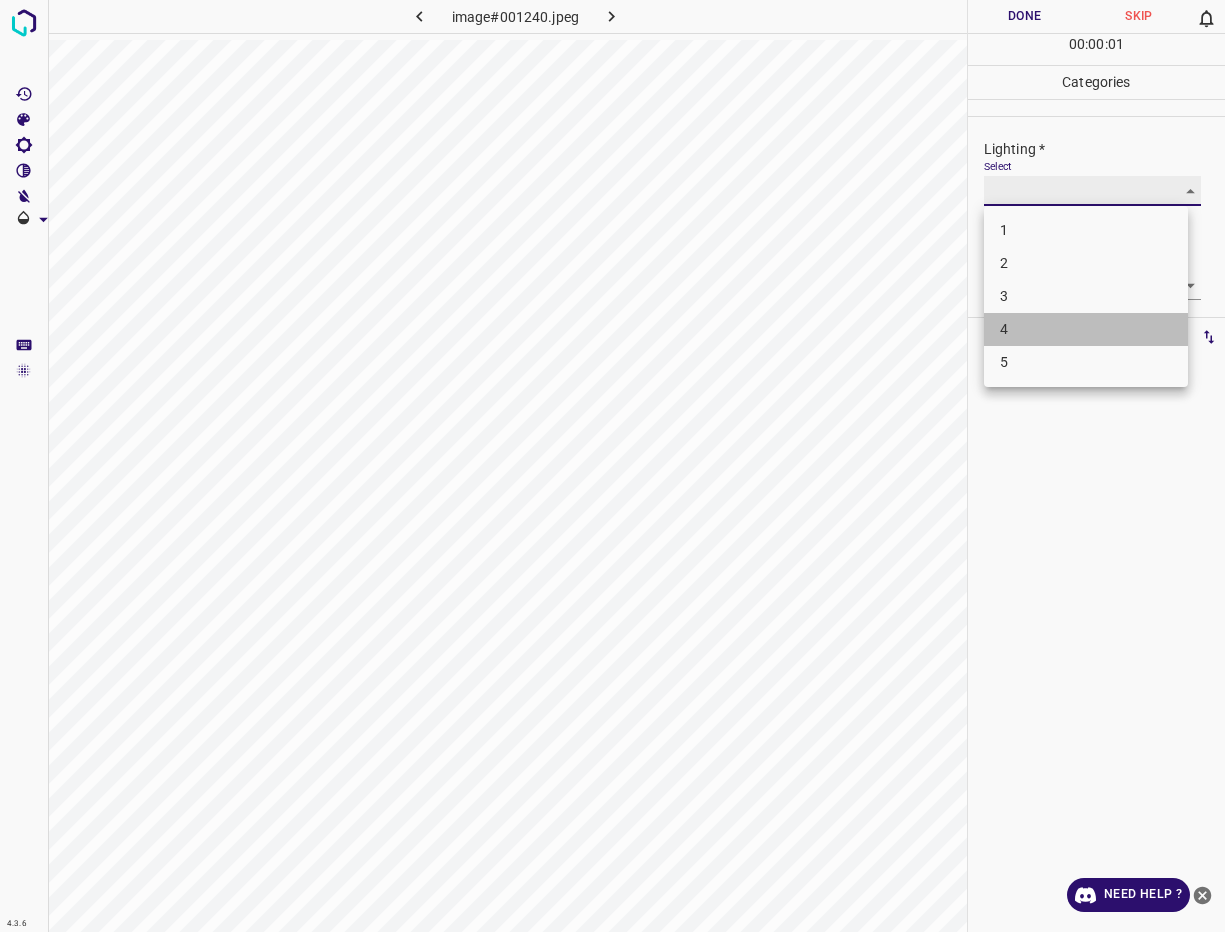 type on "4" 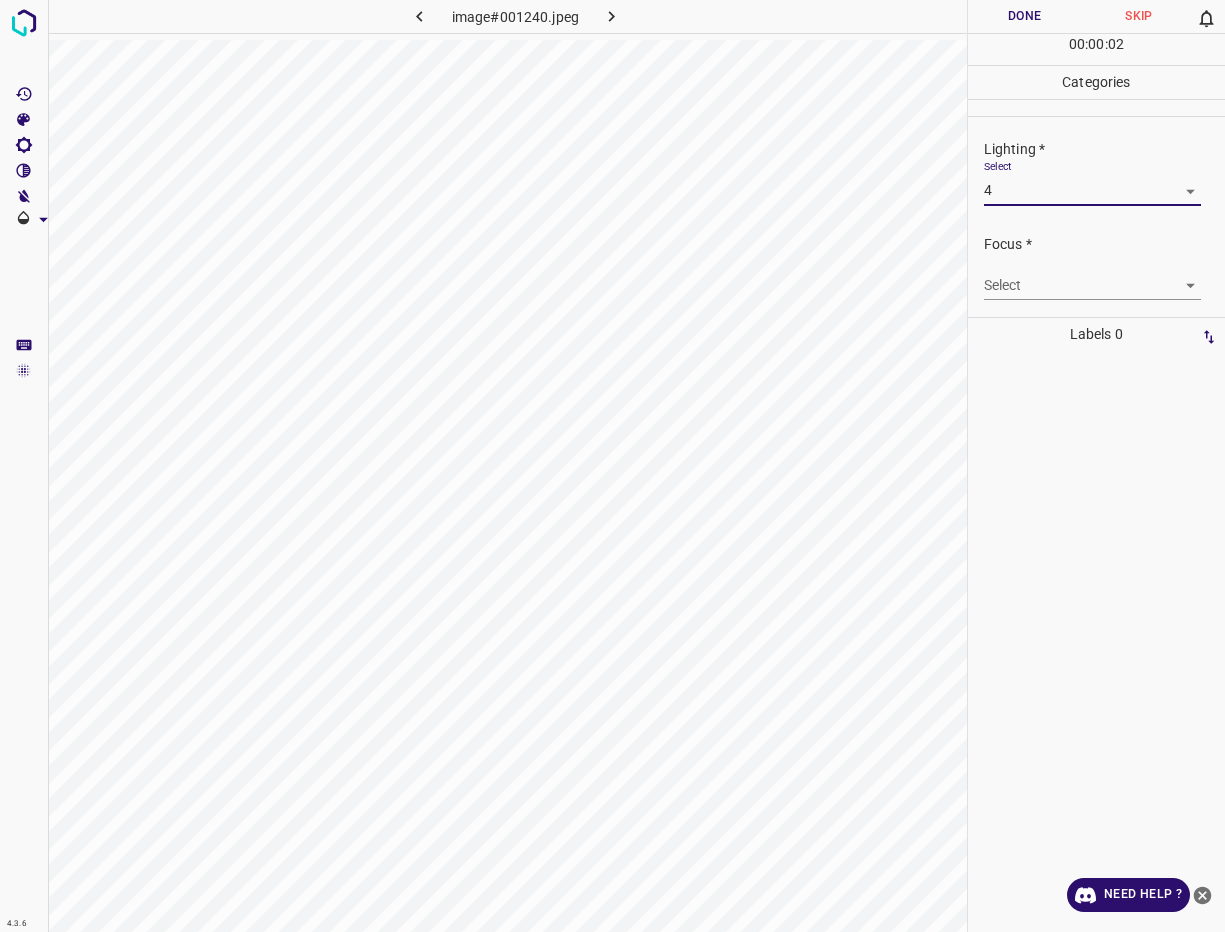 click on "4.3.6  image#001240.jpeg Done Skip 0 00   : 00   : 02   Categories Lighting *  Select 4 4 Focus *  Select ​ Overall *  Select ​ Labels   0 Categories 1 Lighting 2 Focus 3 Overall Tools Space Change between modes (Draw & Edit) I Auto labeling R Restore zoom M Zoom in N Zoom out Delete Delete selecte label Filters Z Restore filters X Saturation filter C Brightness filter V Contrast filter B Gray scale filter General O Download Need Help ? - Text - Hide - Delete" at bounding box center (612, 466) 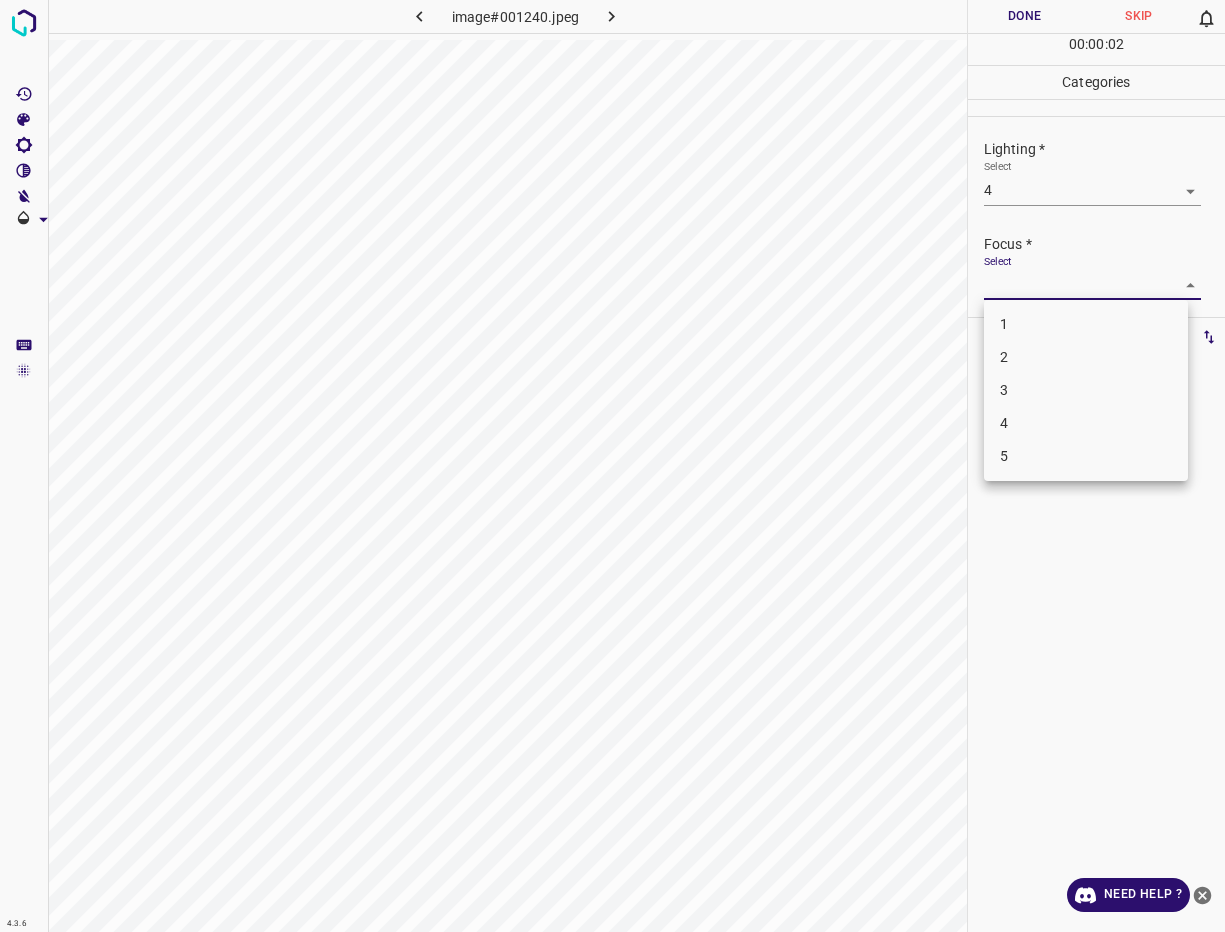click on "4" at bounding box center [1086, 423] 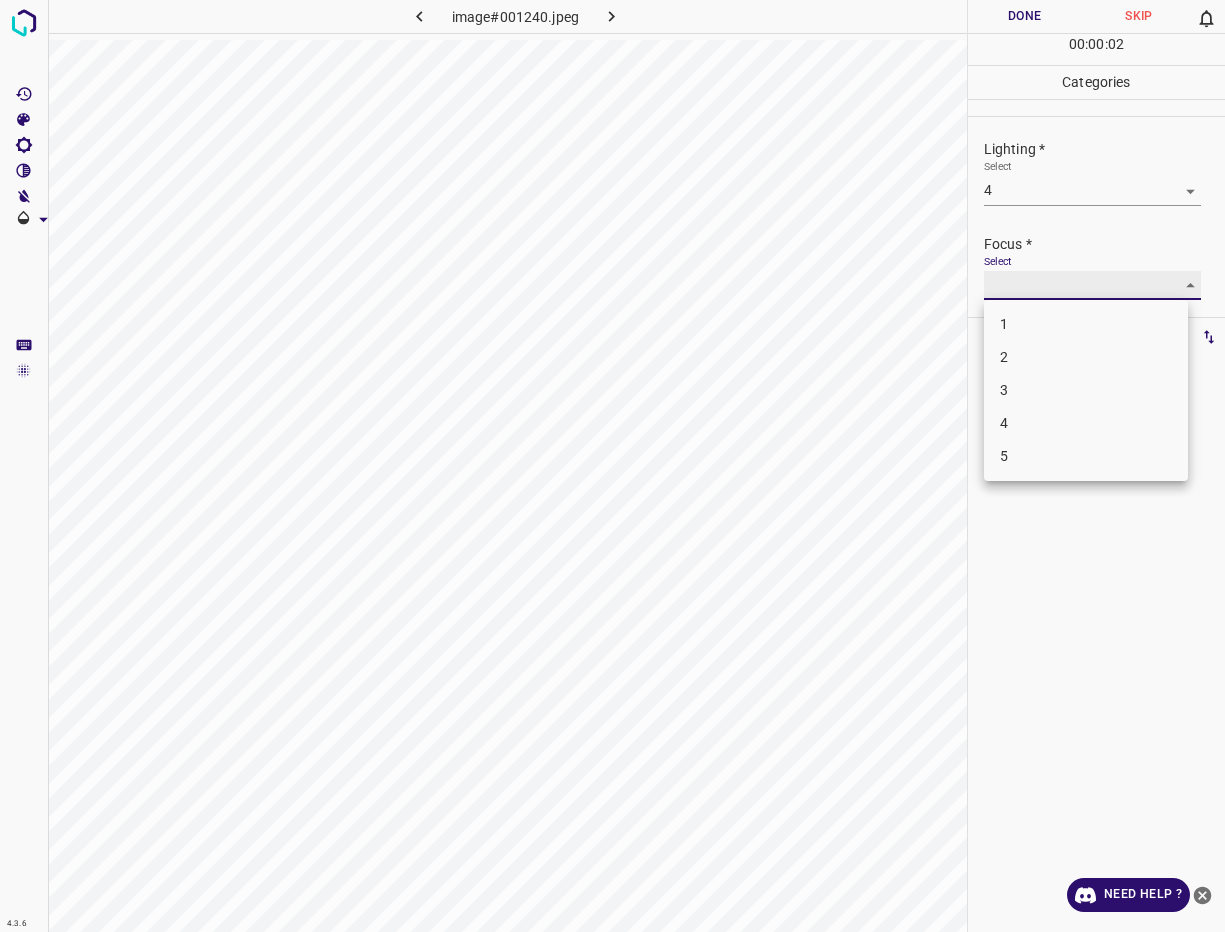 type on "4" 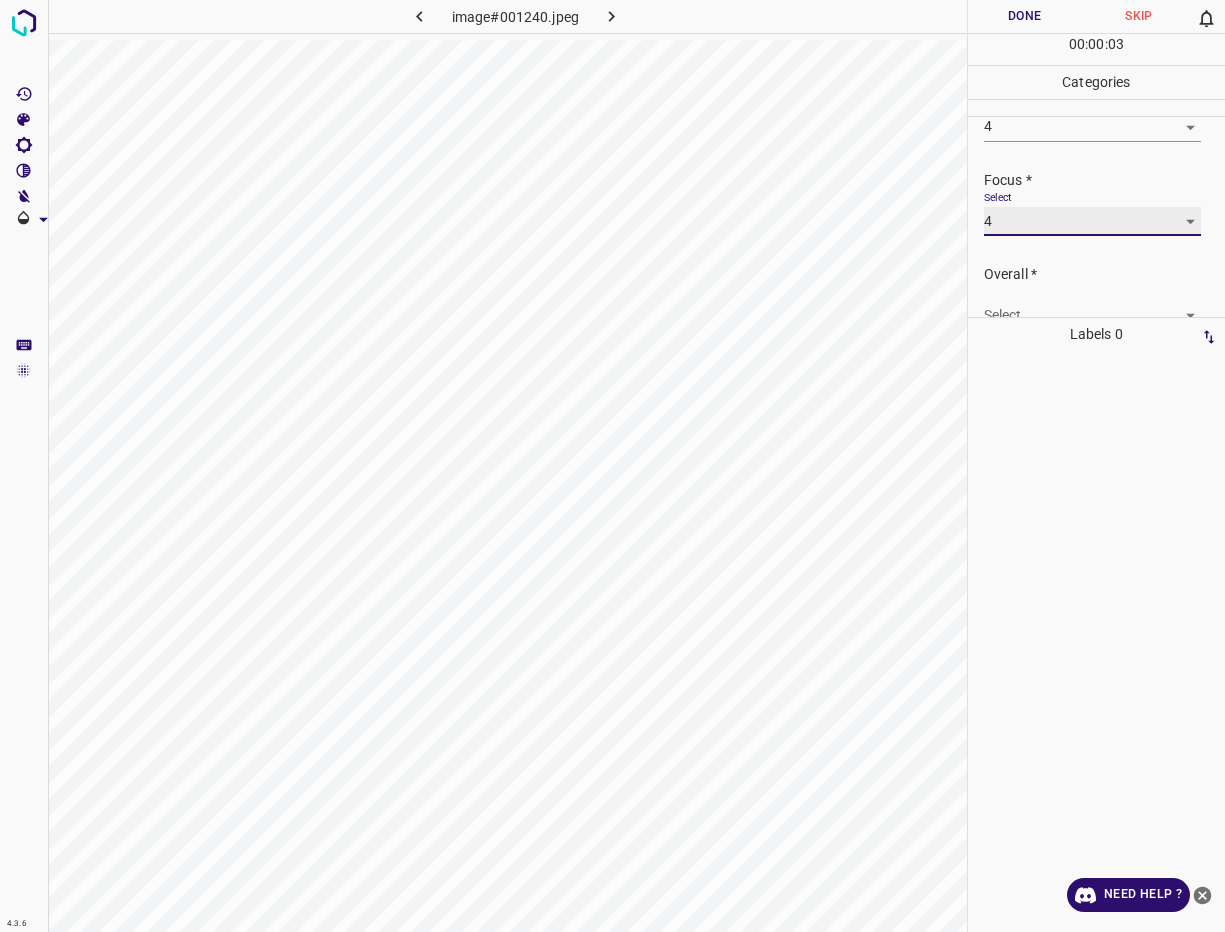 scroll, scrollTop: 98, scrollLeft: 0, axis: vertical 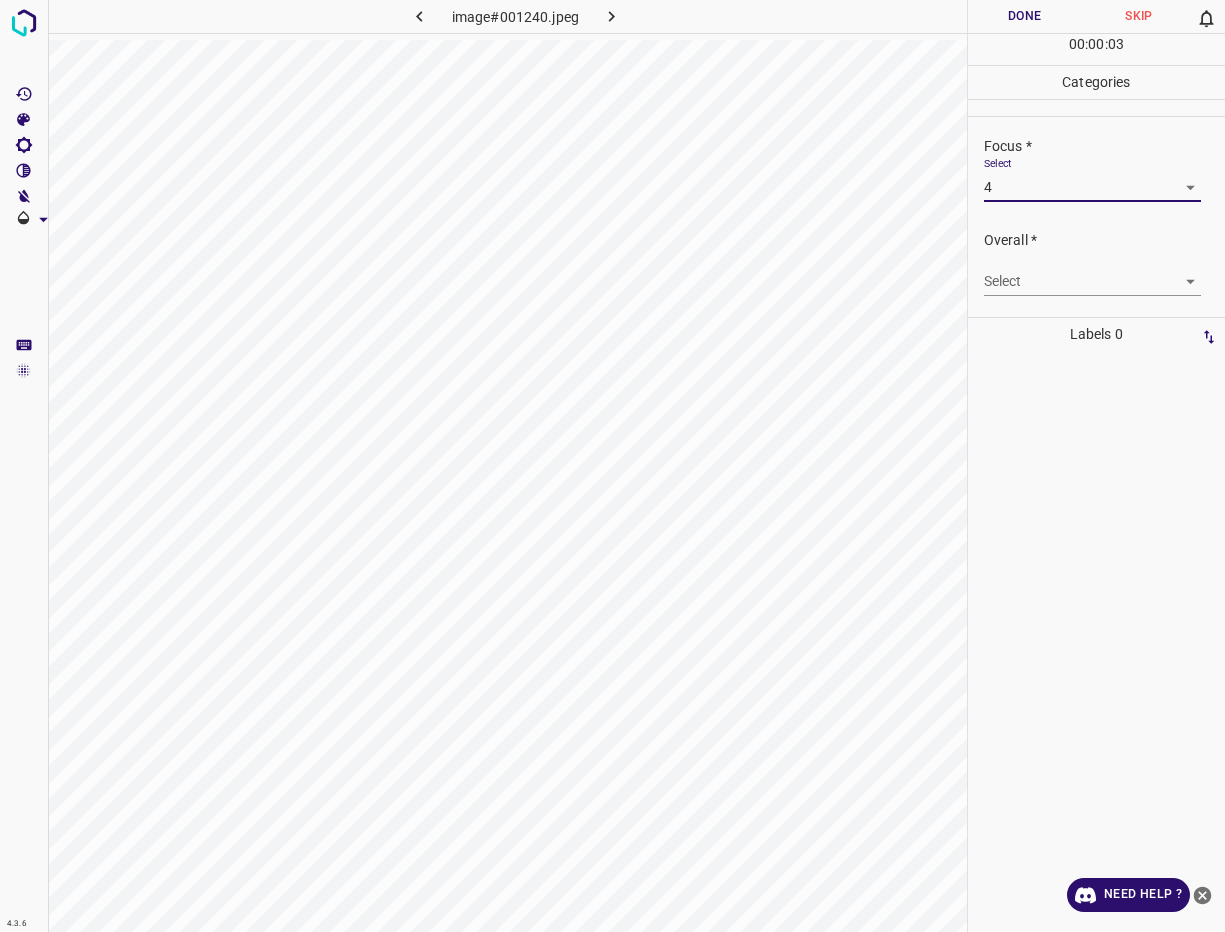 click on "4.3.6  image#001240.jpeg Done Skip 0 00   : 00   : 03   Categories Lighting *  Select 4 4 Focus *  Select 4 4 Overall *  Select ​ Labels   0 Categories 1 Lighting 2 Focus 3 Overall Tools Space Change between modes (Draw & Edit) I Auto labeling R Restore zoom M Zoom in N Zoom out Delete Delete selecte label Filters Z Restore filters X Saturation filter C Brightness filter V Contrast filter B Gray scale filter General O Download Need Help ? - Text - Hide - Delete" at bounding box center (612, 466) 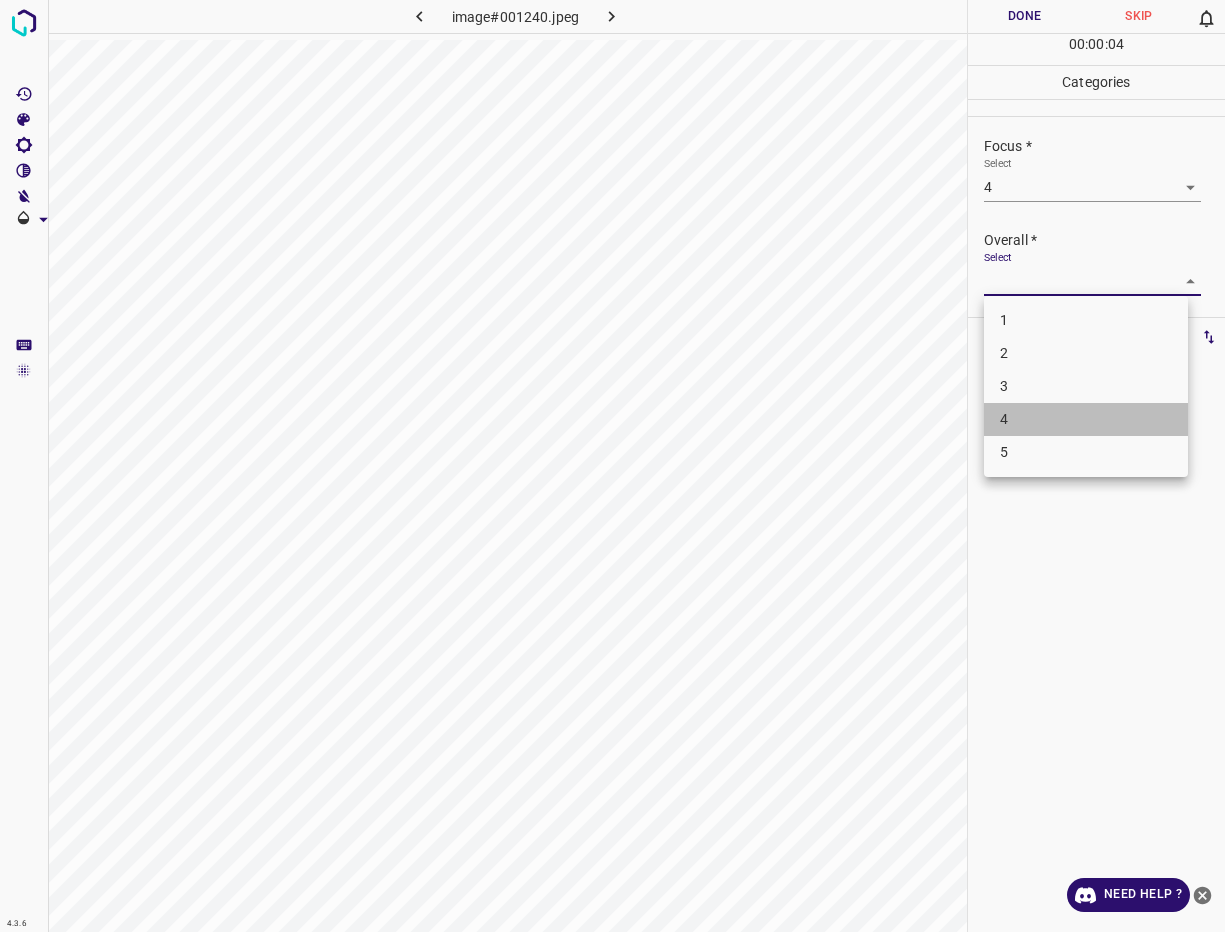 click on "4" at bounding box center (1086, 419) 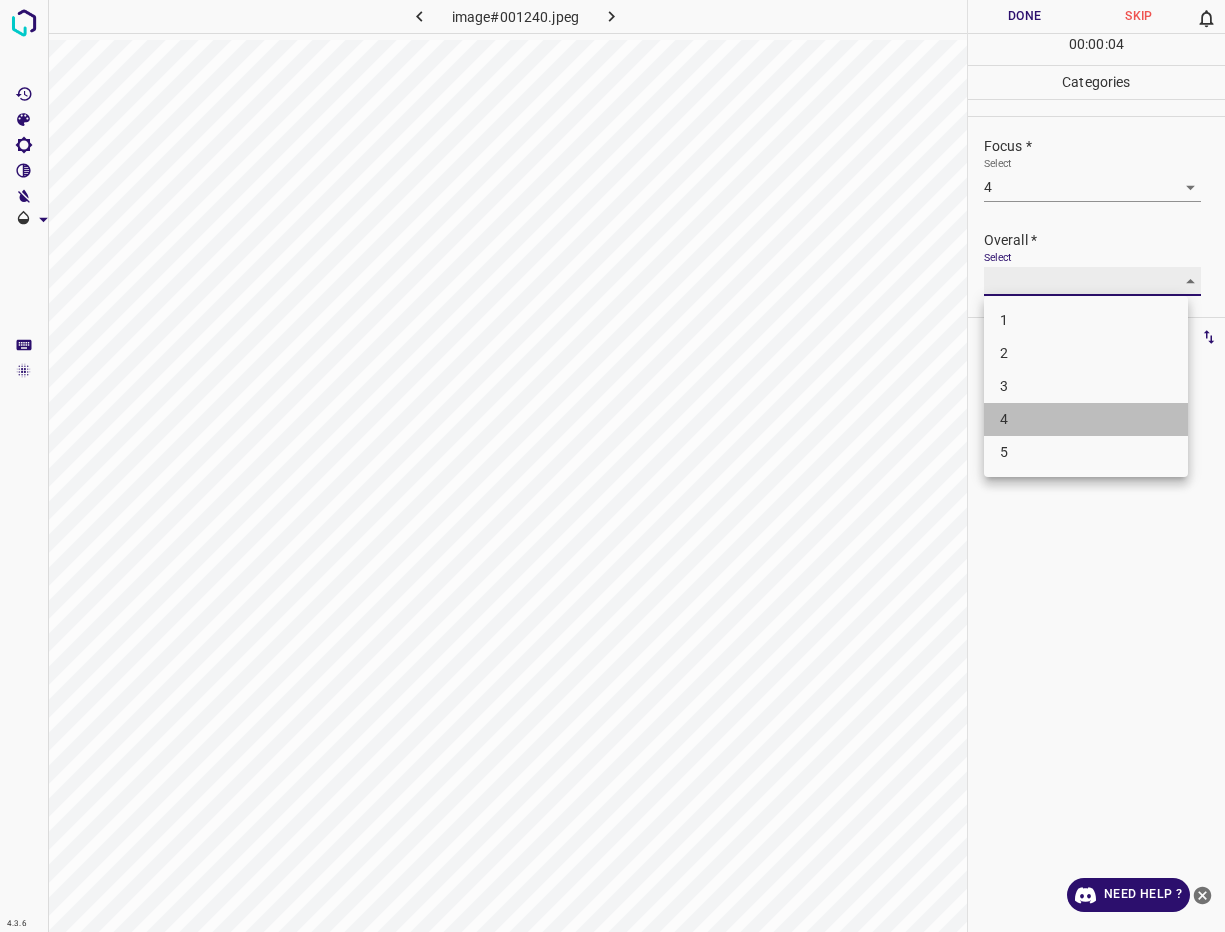 type on "4" 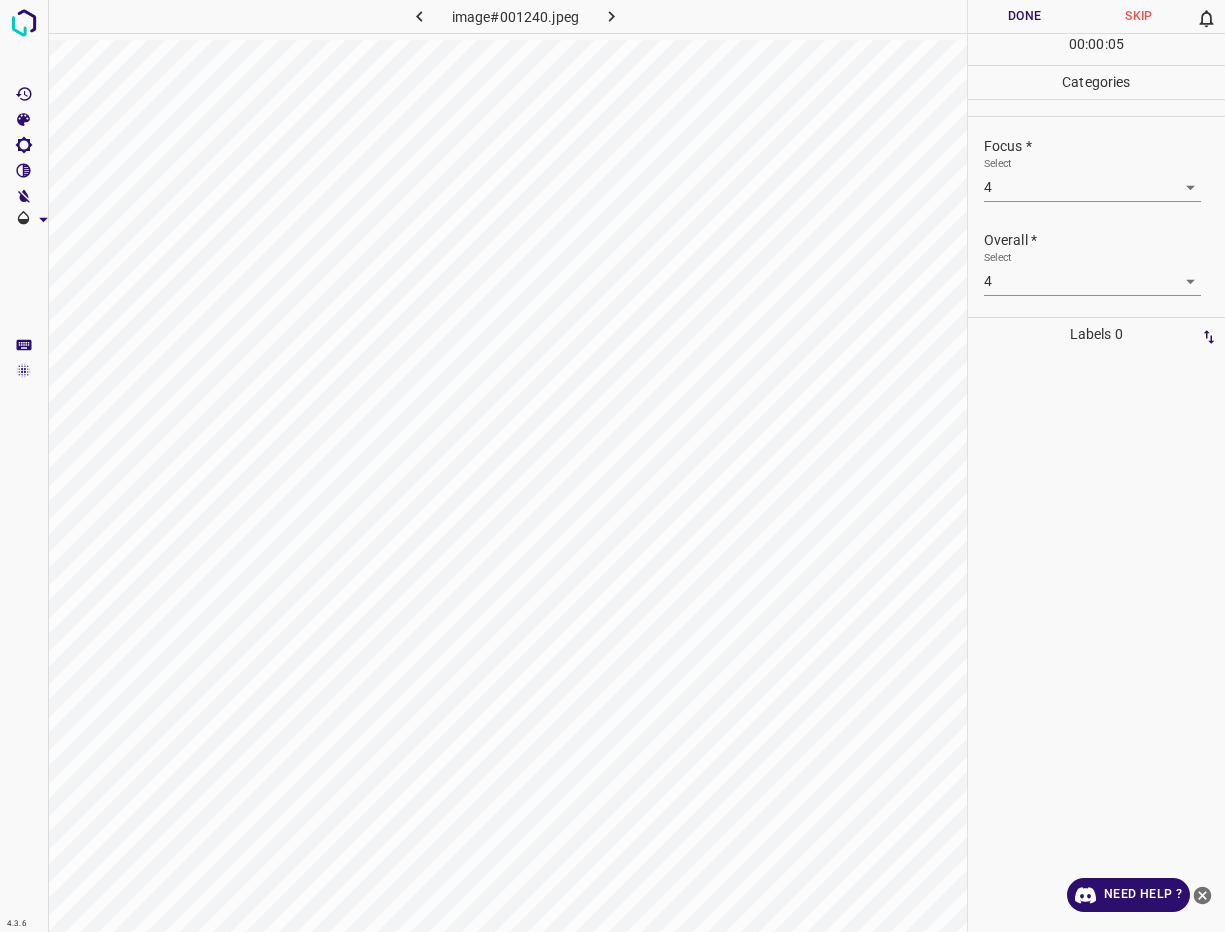 click on "Done" at bounding box center (1025, 16) 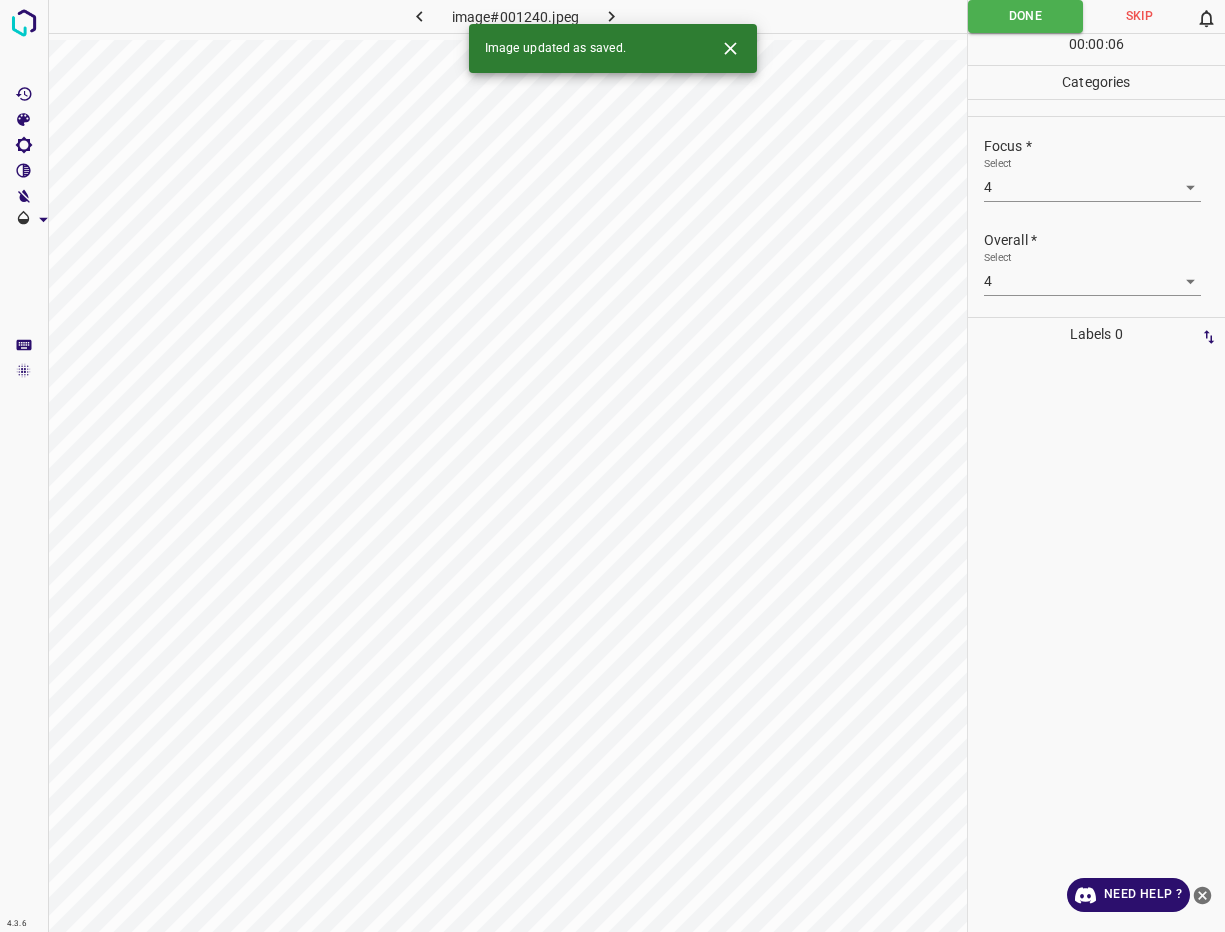 click 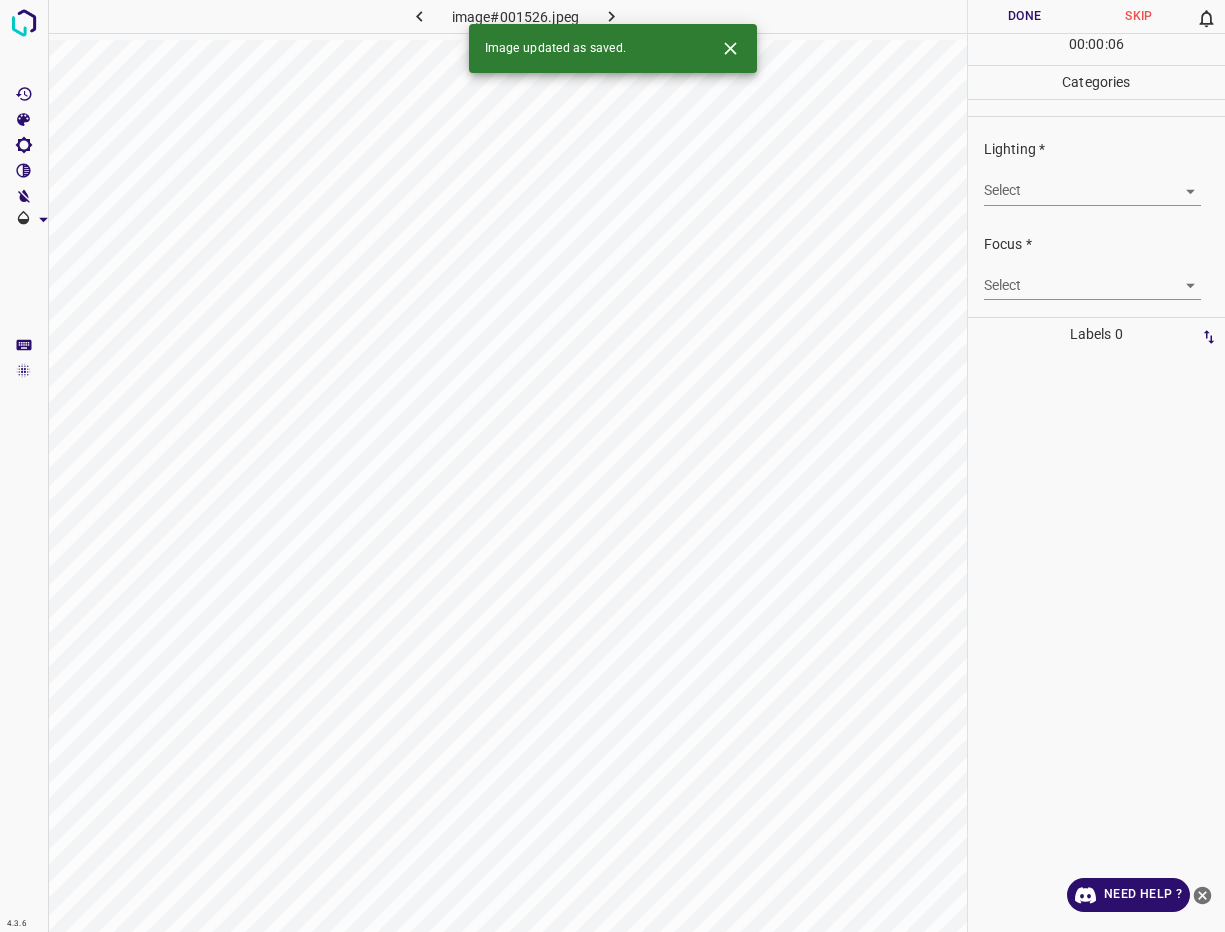 click on "Lighting *  Select ​" at bounding box center [1096, 172] 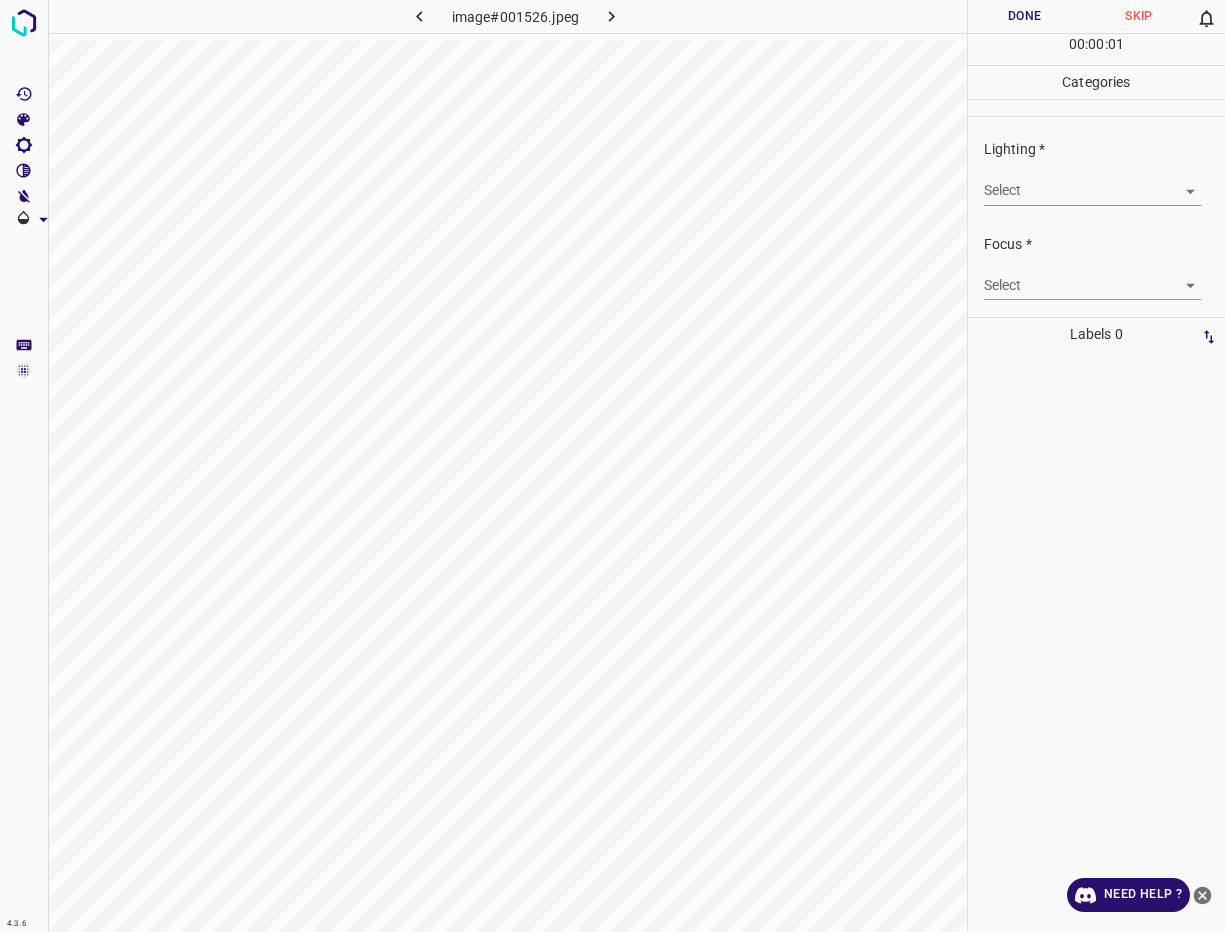 click on "4.3.6  image#001526.jpeg Done Skip 0 00   : 00   : 01   Categories Lighting *  Select ​ Focus *  Select ​ Overall *  Select ​ Labels   0 Categories 1 Lighting 2 Focus 3 Overall Tools Space Change between modes (Draw & Edit) I Auto labeling R Restore zoom M Zoom in N Zoom out Delete Delete selecte label Filters Z Restore filters X Saturation filter C Brightness filter V Contrast filter B Gray scale filter General O Download Need Help ? - Text - Hide - Delete" at bounding box center (612, 466) 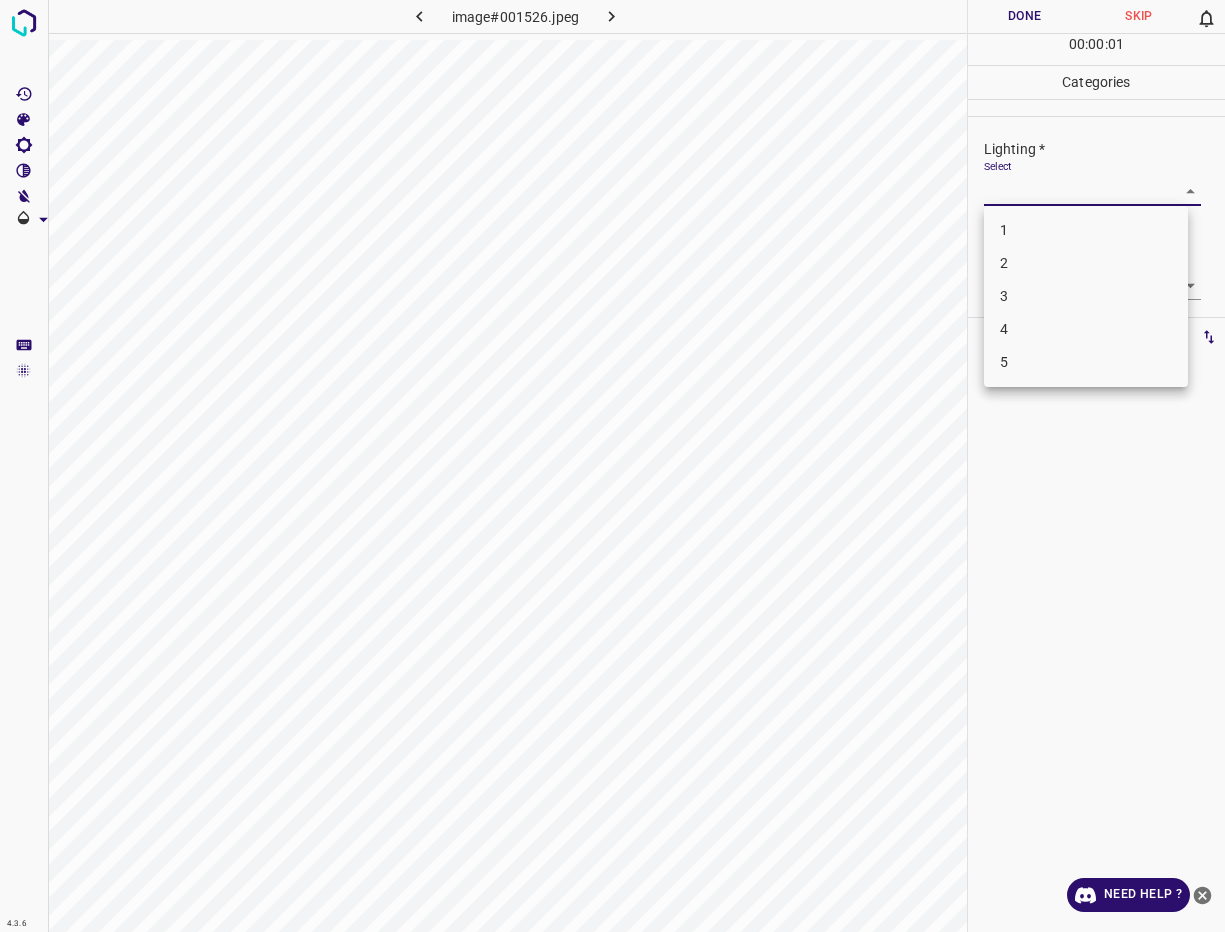 click on "4" at bounding box center (1086, 329) 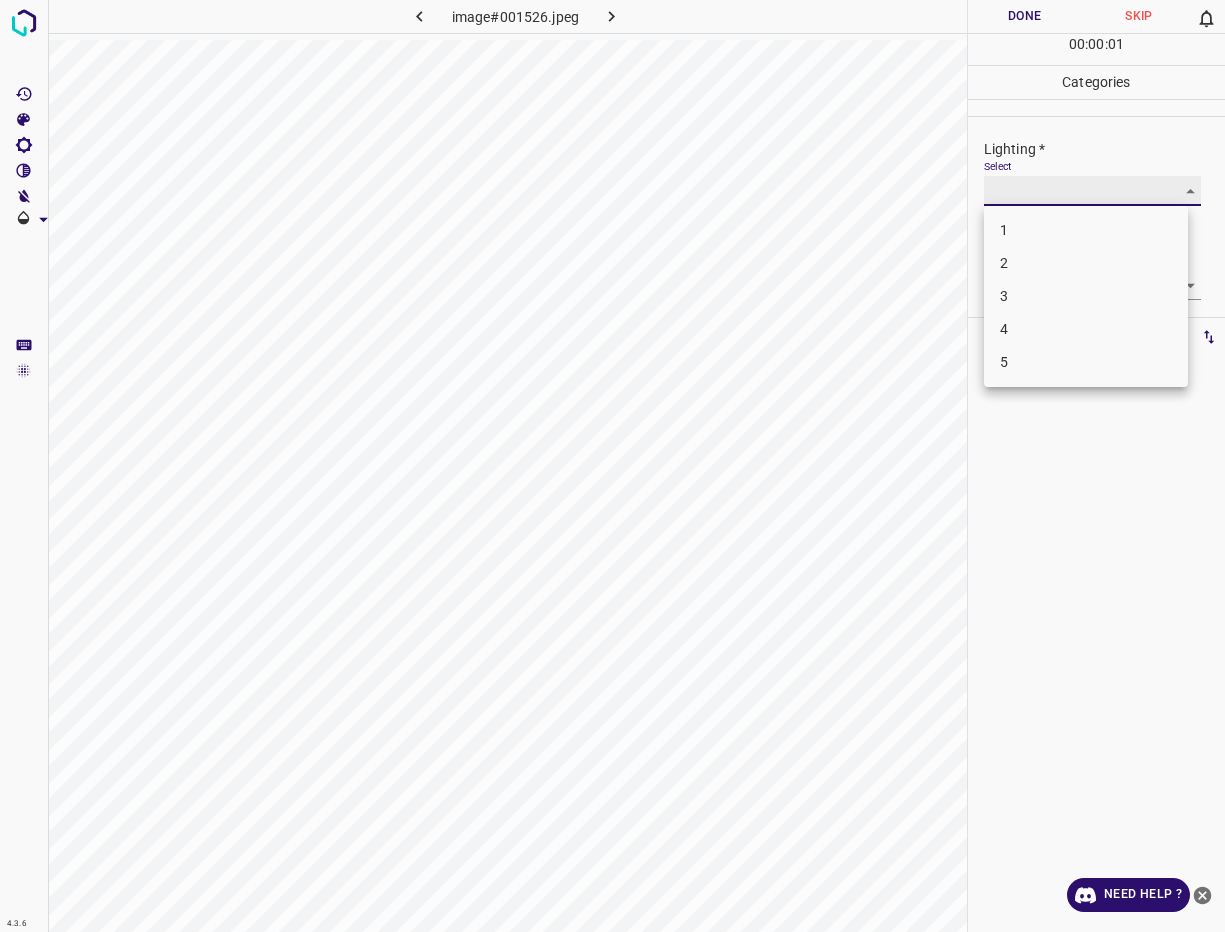 type on "4" 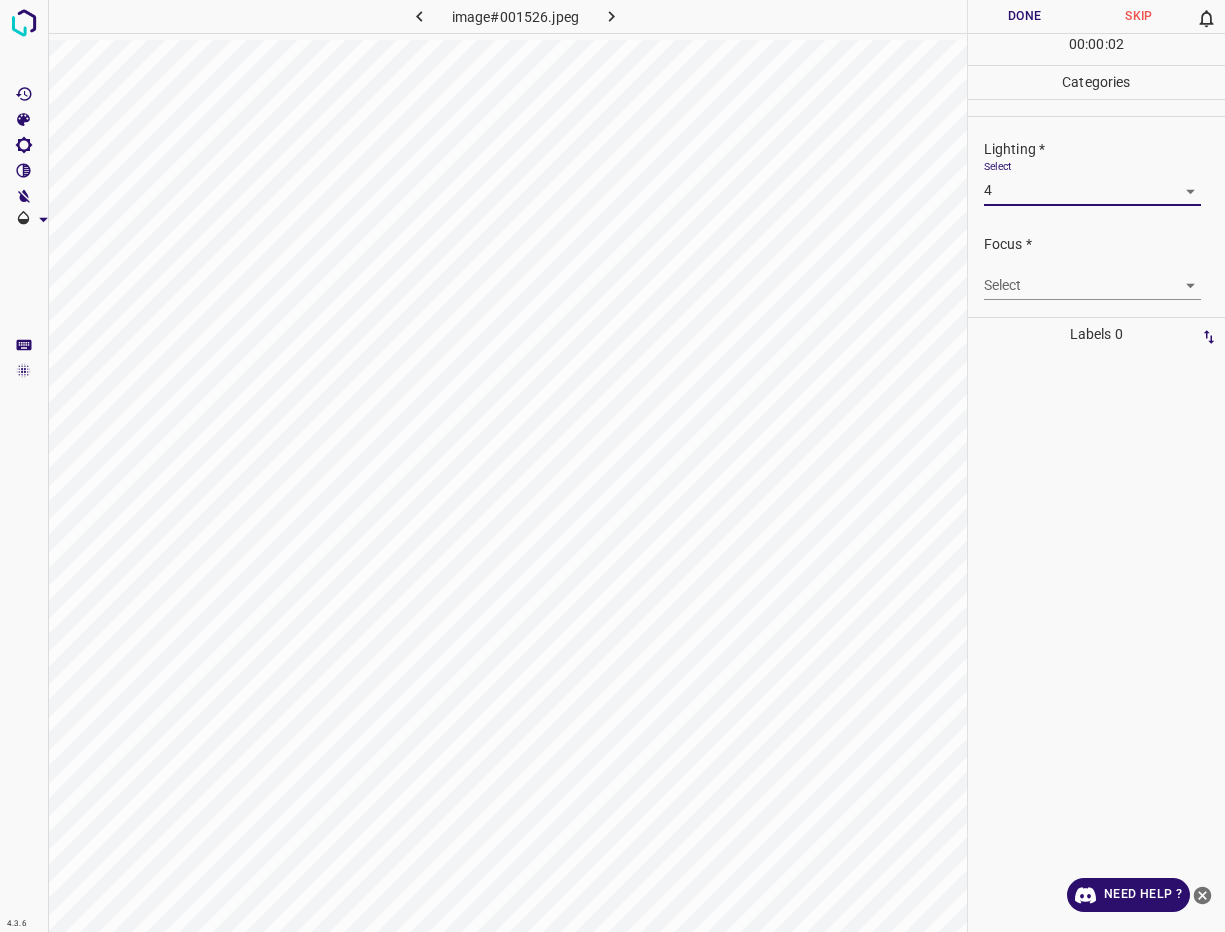 click on "4.3.6  image#001526.jpeg Done Skip 0 00   : 00   : 02   Categories Lighting *  Select 4 4 Focus *  Select ​ Overall *  Select ​ Labels   0 Categories 1 Lighting 2 Focus 3 Overall Tools Space Change between modes (Draw & Edit) I Auto labeling R Restore zoom M Zoom in N Zoom out Delete Delete selecte label Filters Z Restore filters X Saturation filter C Brightness filter V Contrast filter B Gray scale filter General O Download Need Help ? - Text - Hide - Delete" at bounding box center [612, 466] 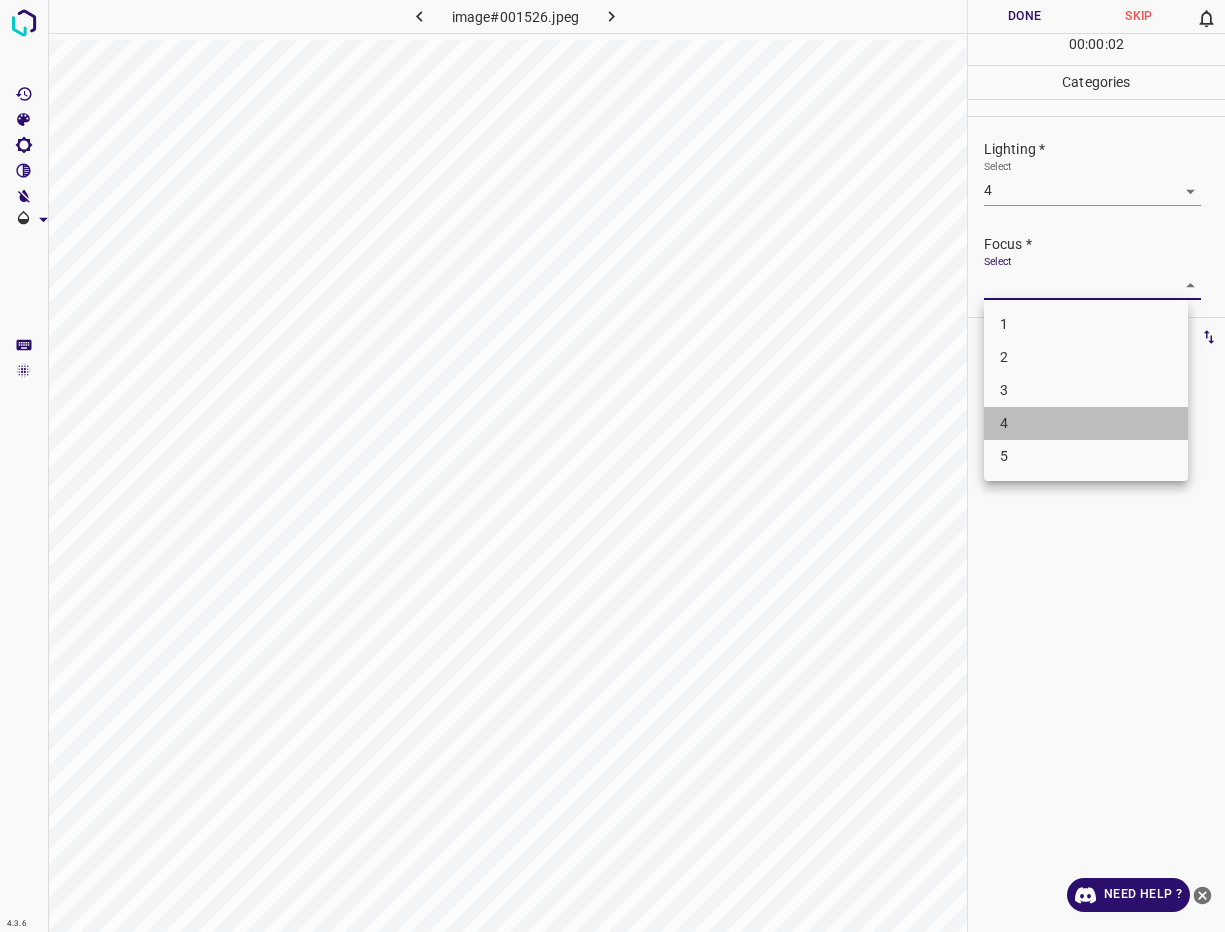 click on "4" at bounding box center [1086, 423] 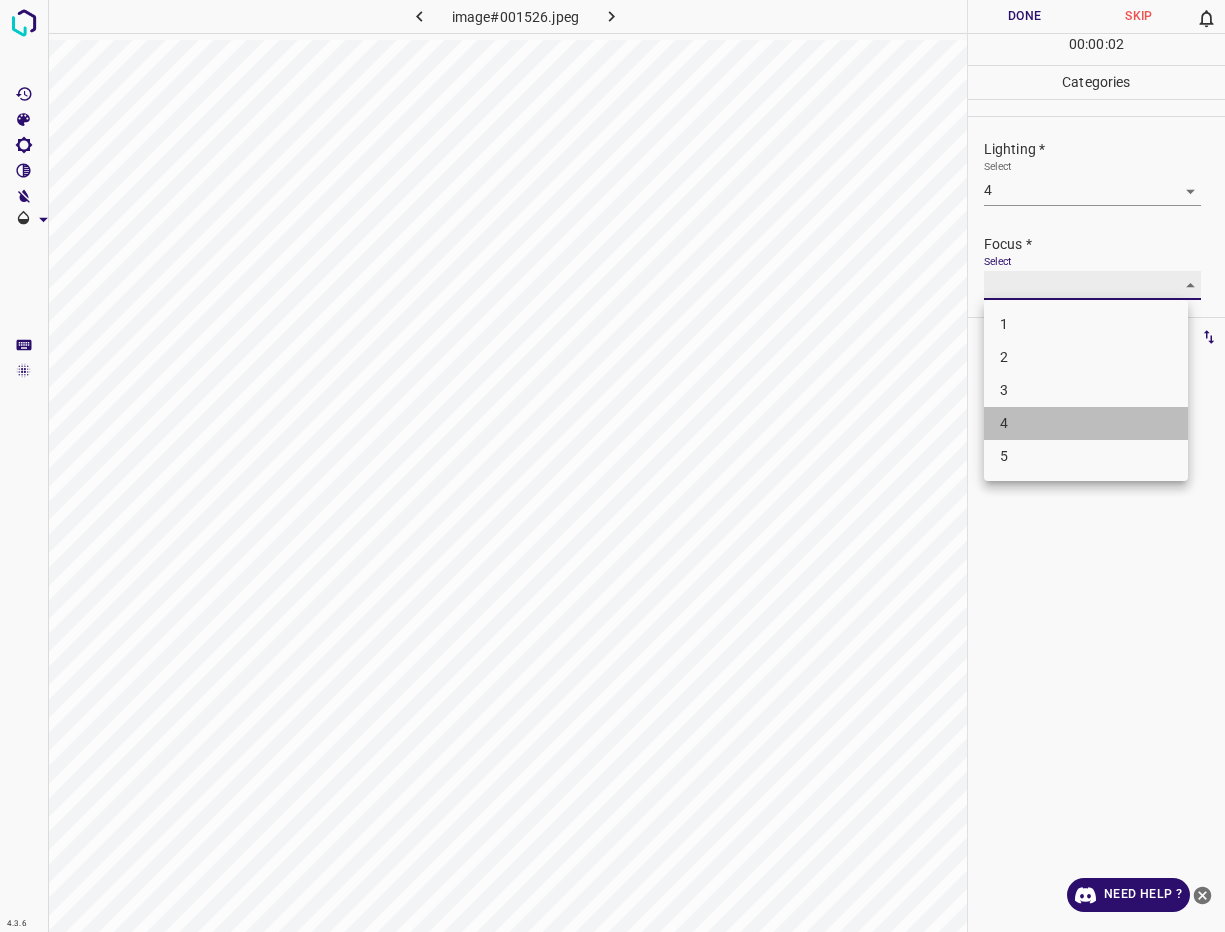 type on "4" 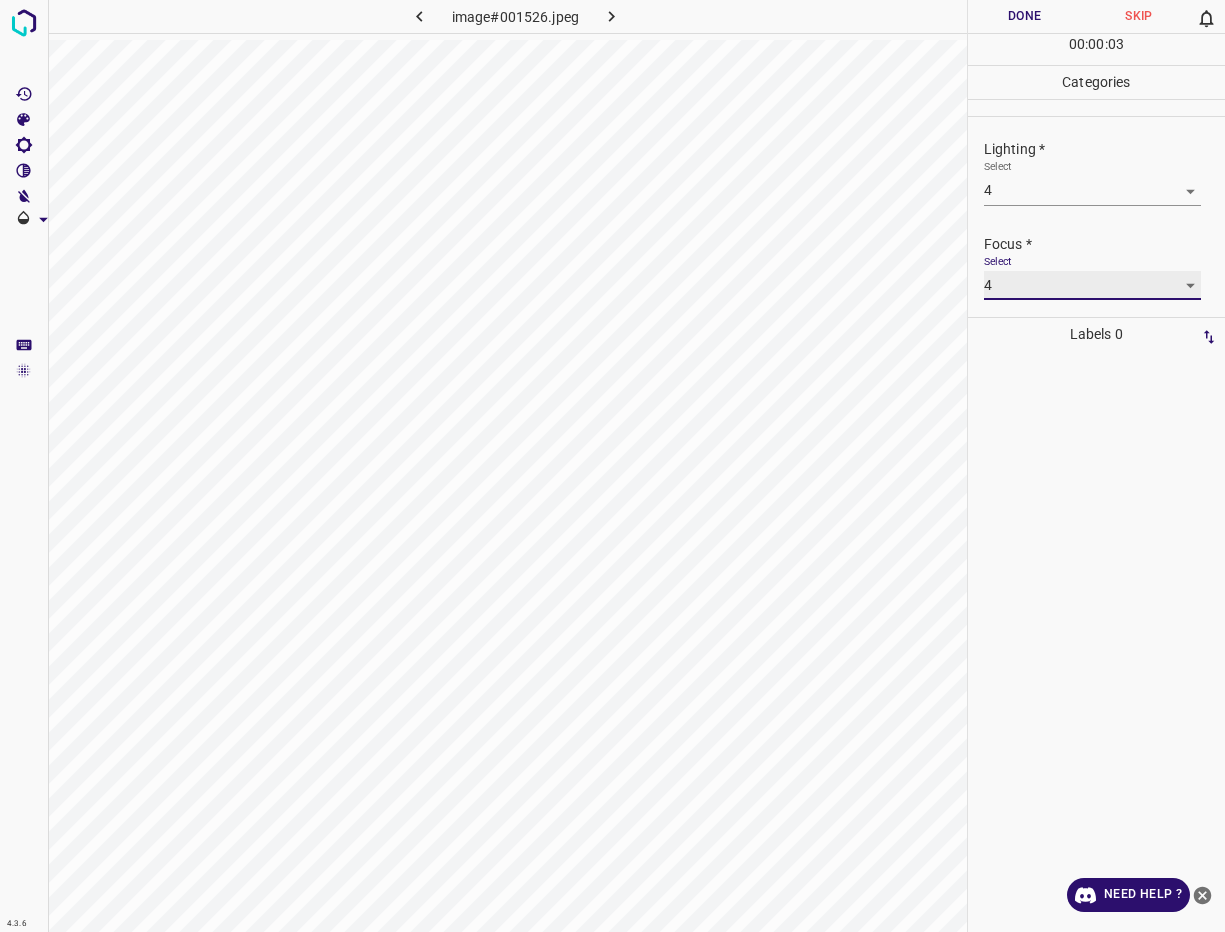 scroll, scrollTop: 98, scrollLeft: 0, axis: vertical 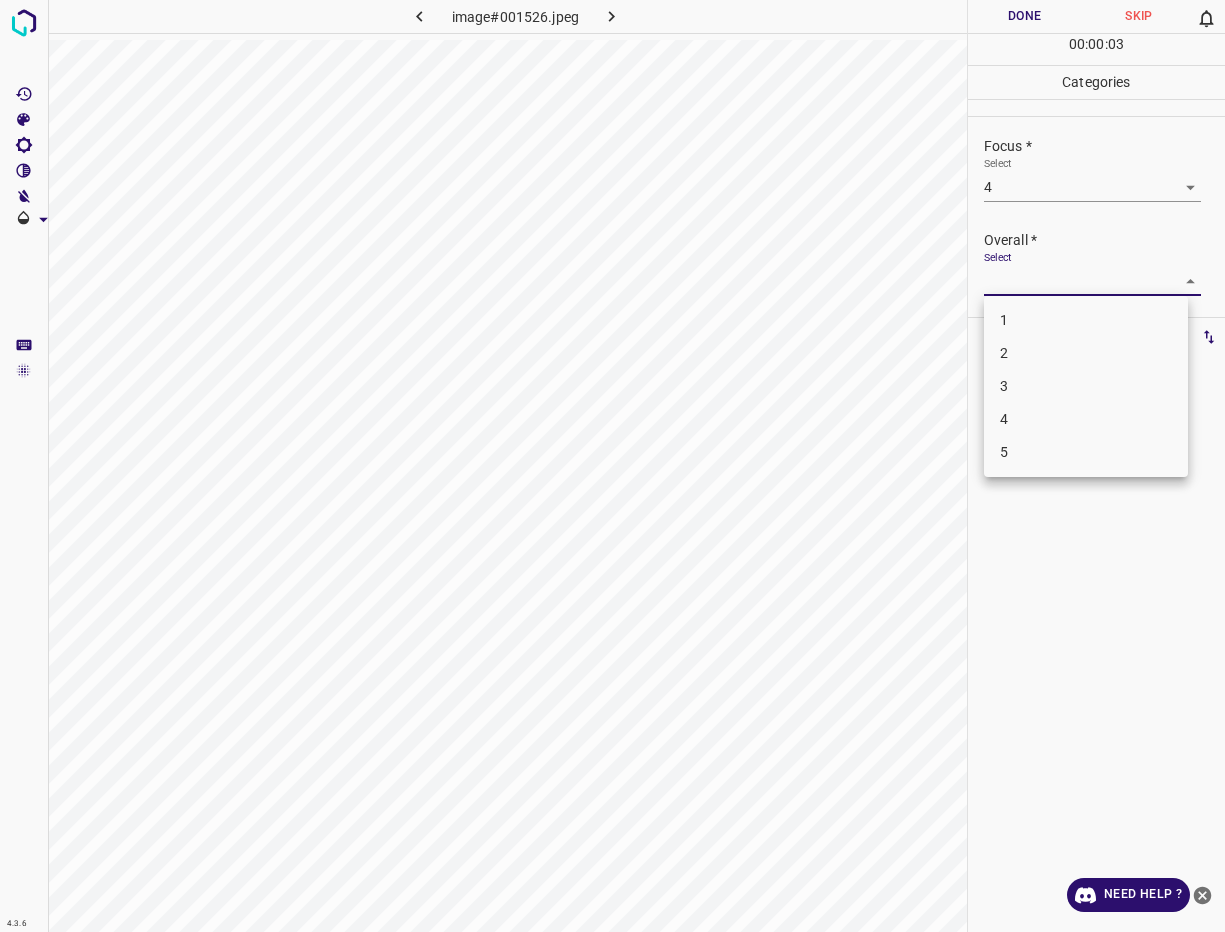 click on "4.3.6  image#001526.jpeg Done Skip 0 00   : 00   : 03   Categories Lighting *  Select 4 4 Focus *  Select 4 4 Overall *  Select ​ Labels   0 Categories 1 Lighting 2 Focus 3 Overall Tools Space Change between modes (Draw & Edit) I Auto labeling R Restore zoom M Zoom in N Zoom out Delete Delete selecte label Filters Z Restore filters X Saturation filter C Brightness filter V Contrast filter B Gray scale filter General O Download Need Help ? - Text - Hide - Delete 1 2 3 4 5" at bounding box center [612, 466] 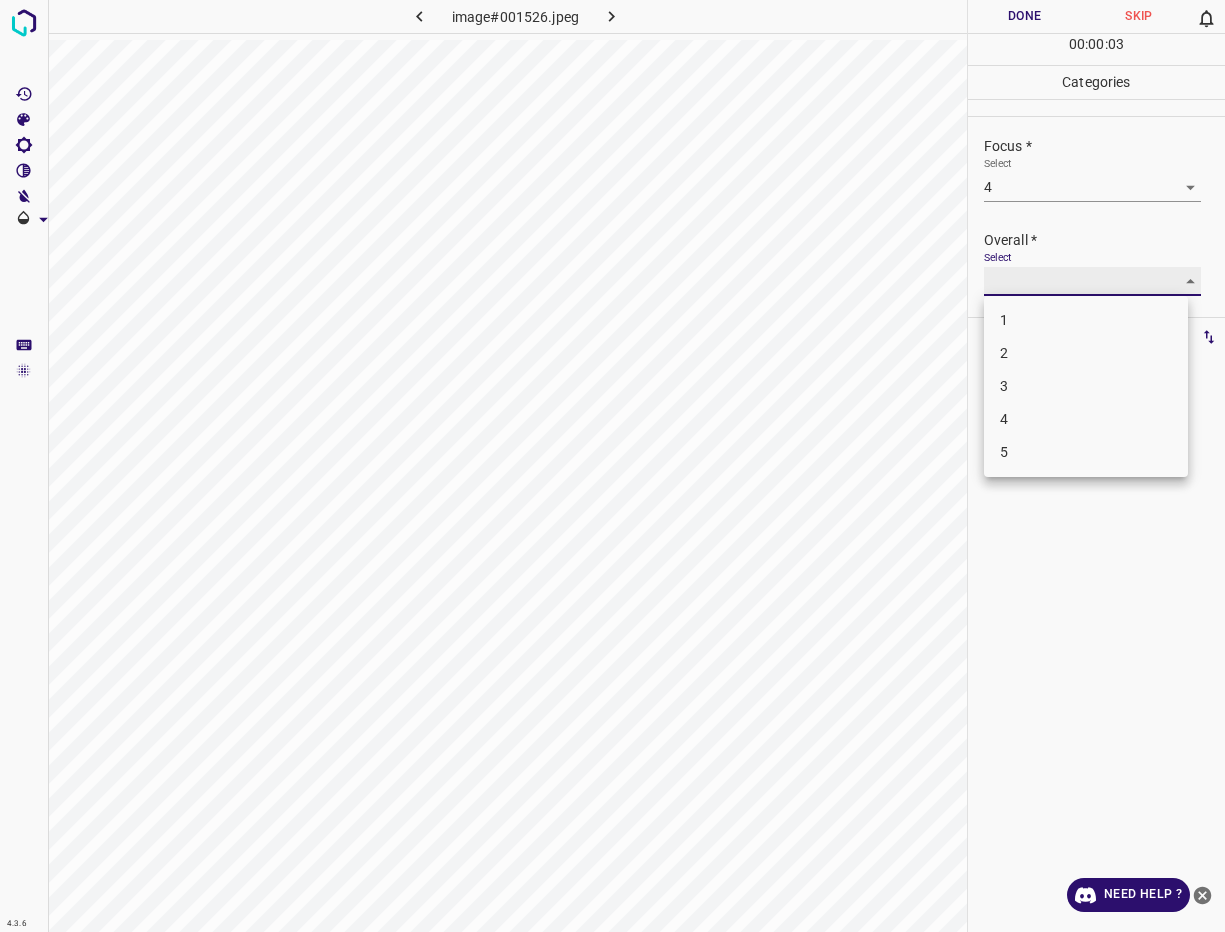 type on "4" 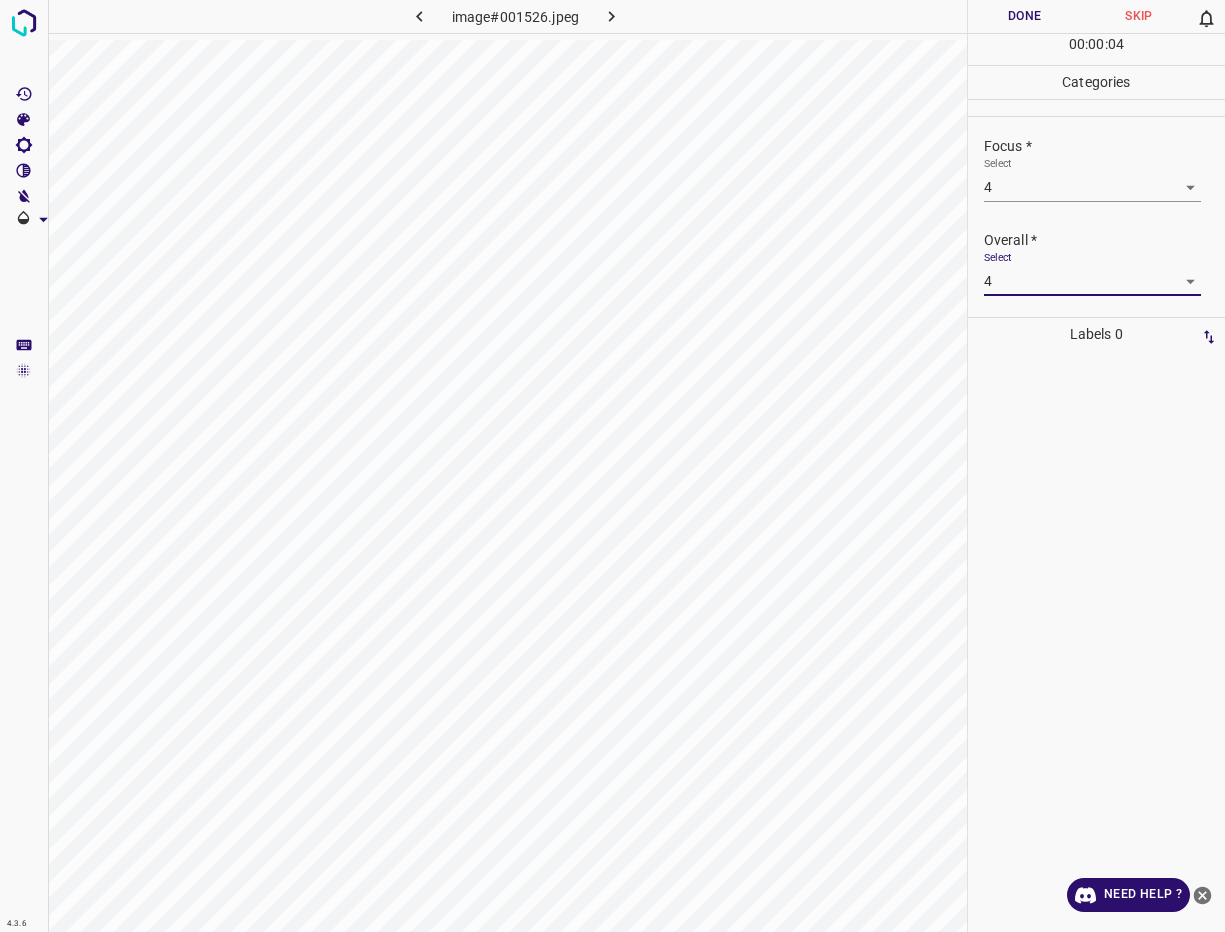 click at bounding box center (612, 466) 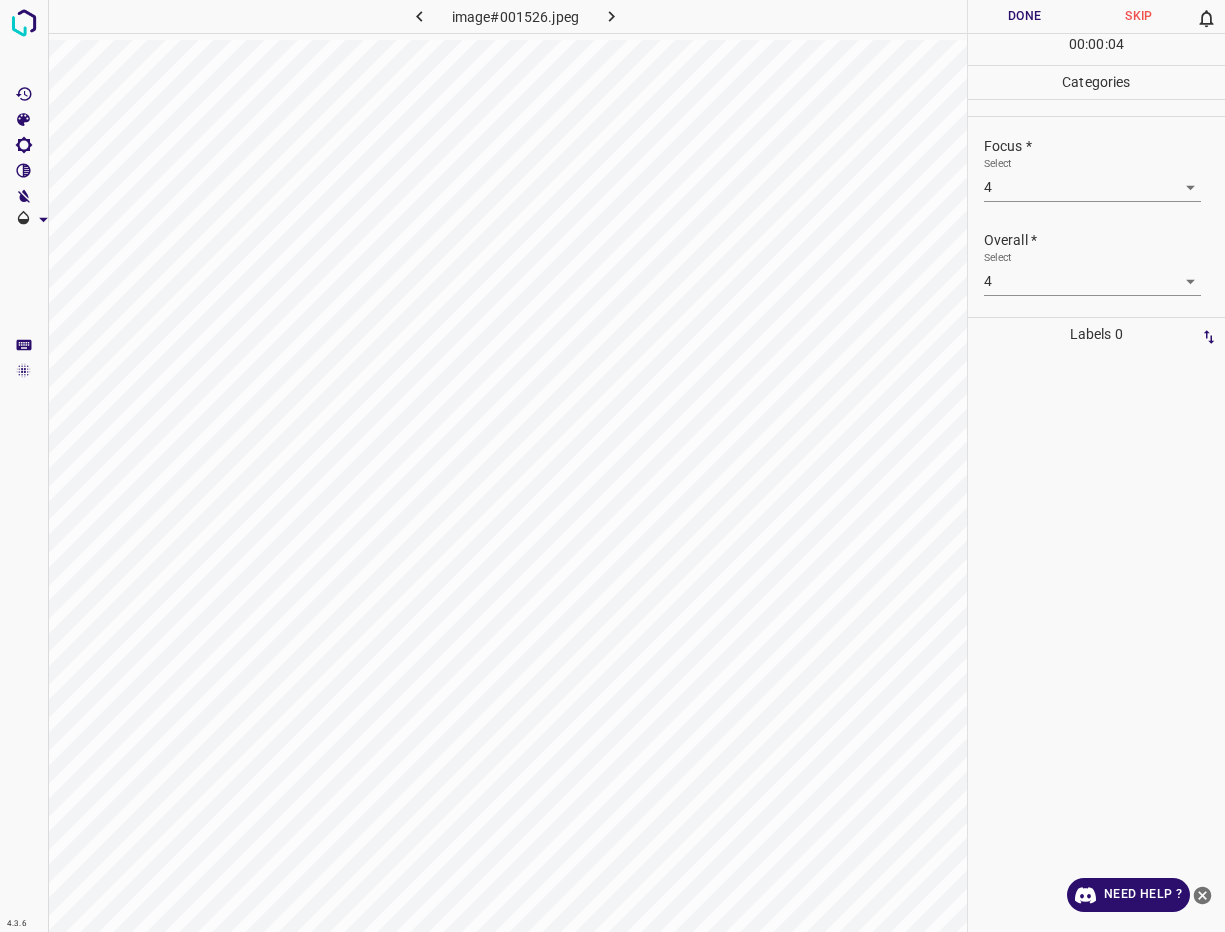 click on "00   : 00   : 04" at bounding box center [1096, 49] 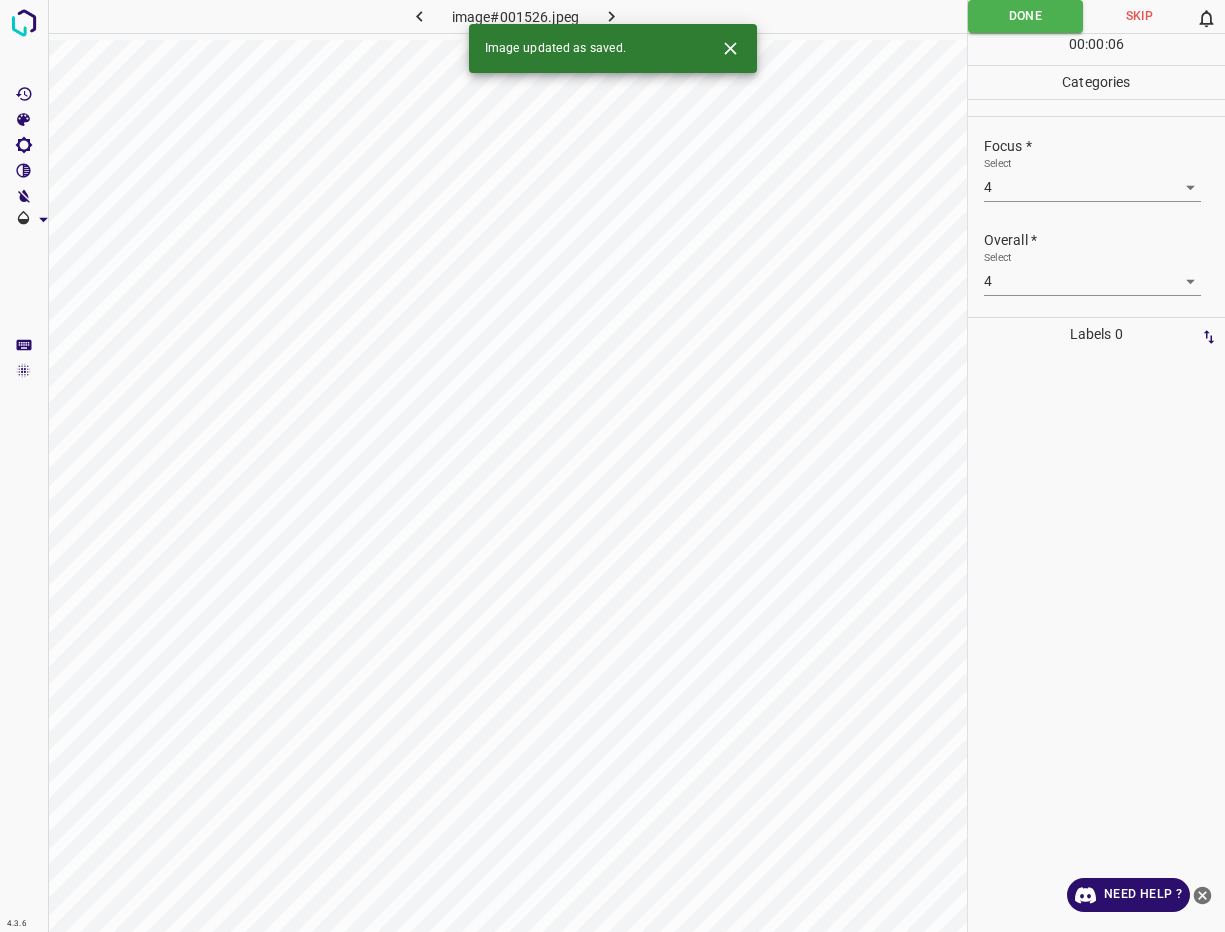 click 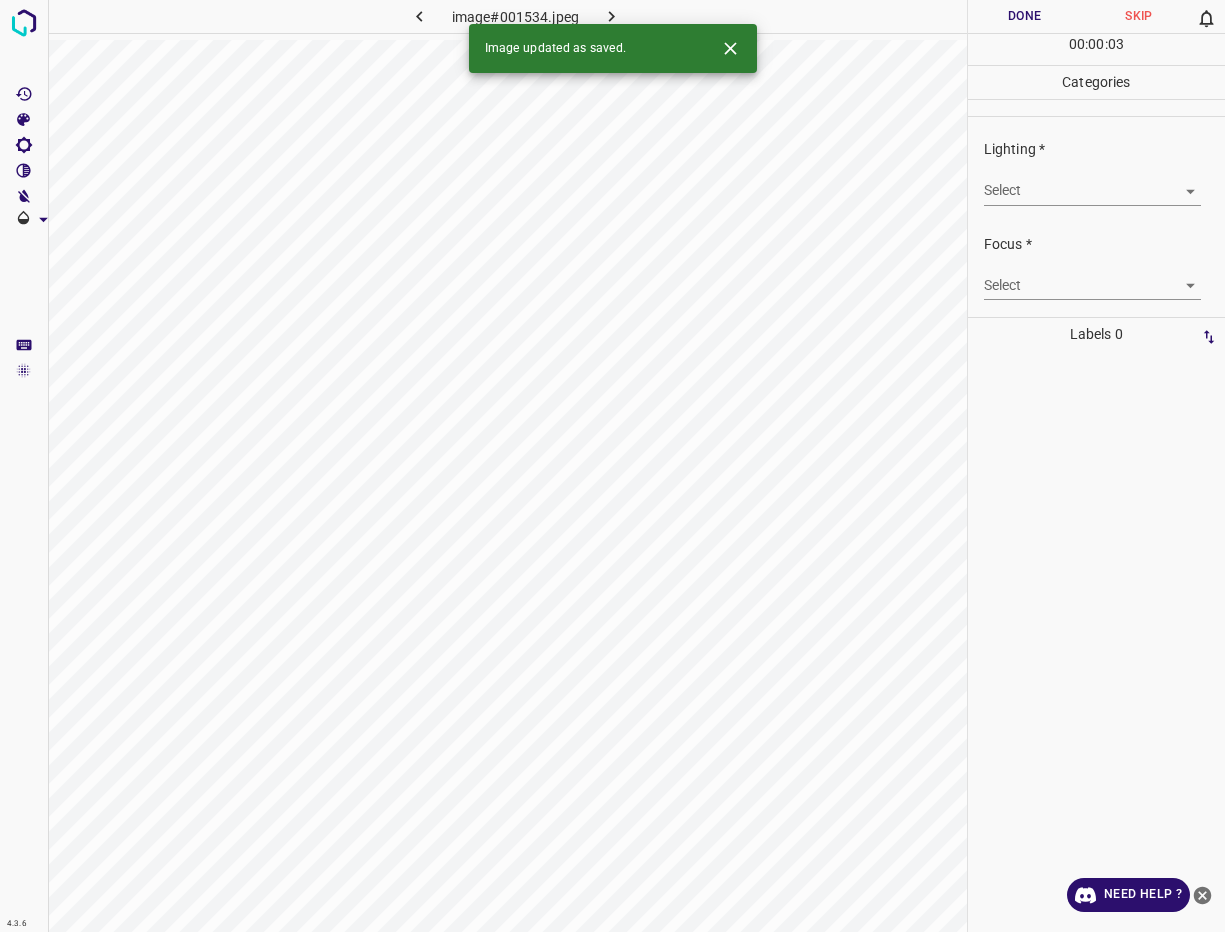 click on "4.3.6  image#001534.jpeg Done Skip 0 00   : 00   : 03   Categories Lighting *  Select ​ Focus *  Select ​ Overall *  Select ​ Labels   0 Categories 1 Lighting 2 Focus 3 Overall Tools Space Change between modes (Draw & Edit) I Auto labeling R Restore zoom M Zoom in N Zoom out Delete Delete selecte label Filters Z Restore filters X Saturation filter C Brightness filter V Contrast filter B Gray scale filter General O Download Image updated as saved. Need Help ? - Text - Hide - Delete" at bounding box center (612, 466) 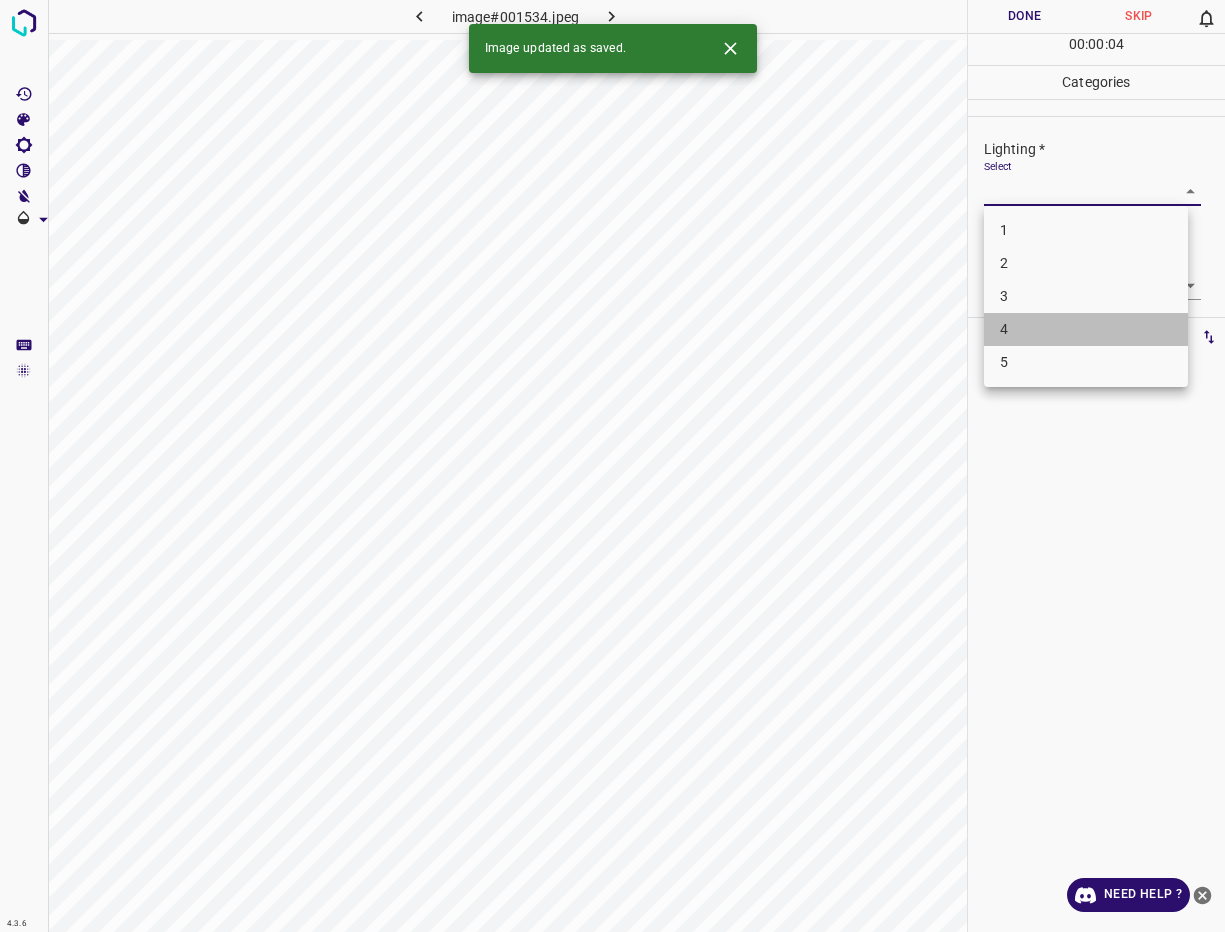 click on "4" at bounding box center [1086, 329] 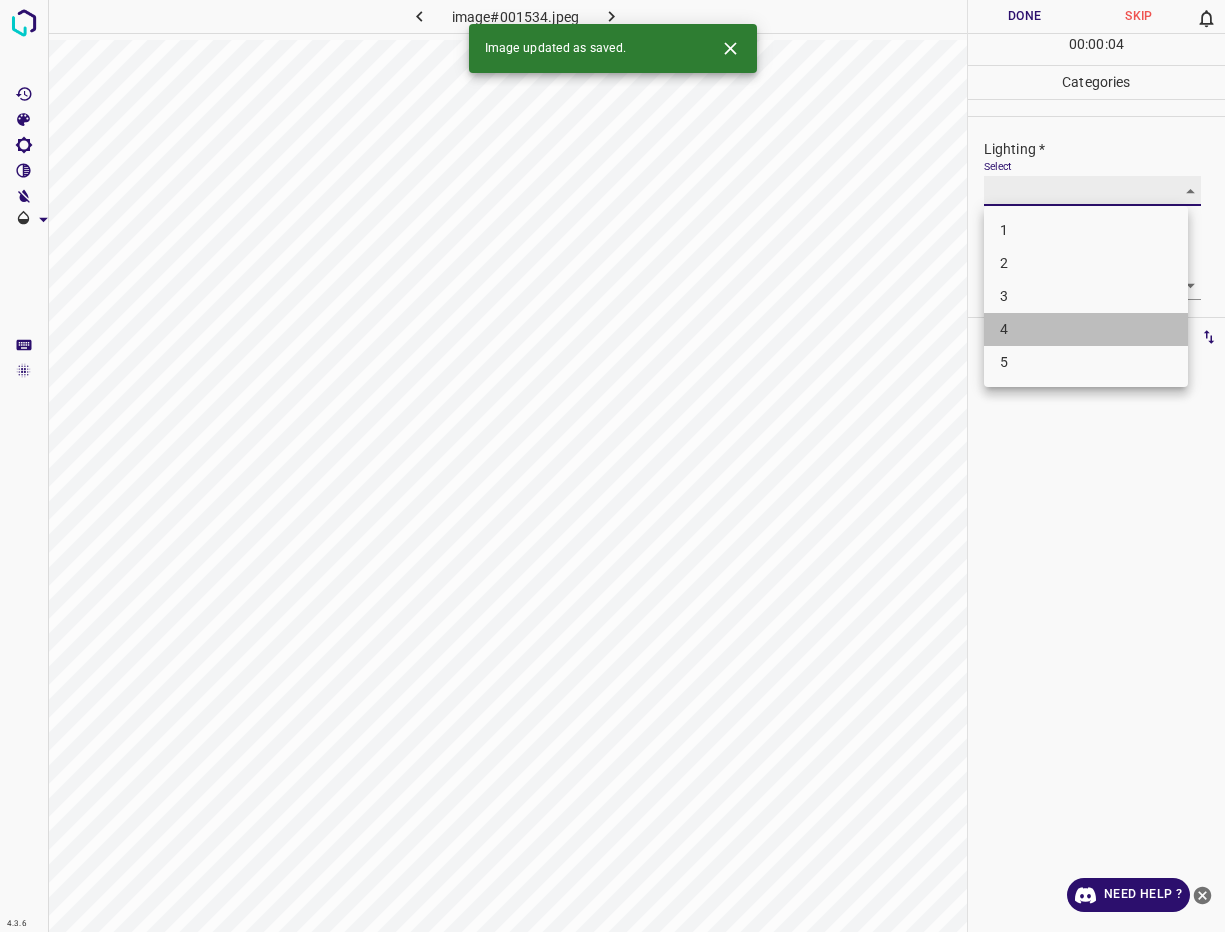 type on "4" 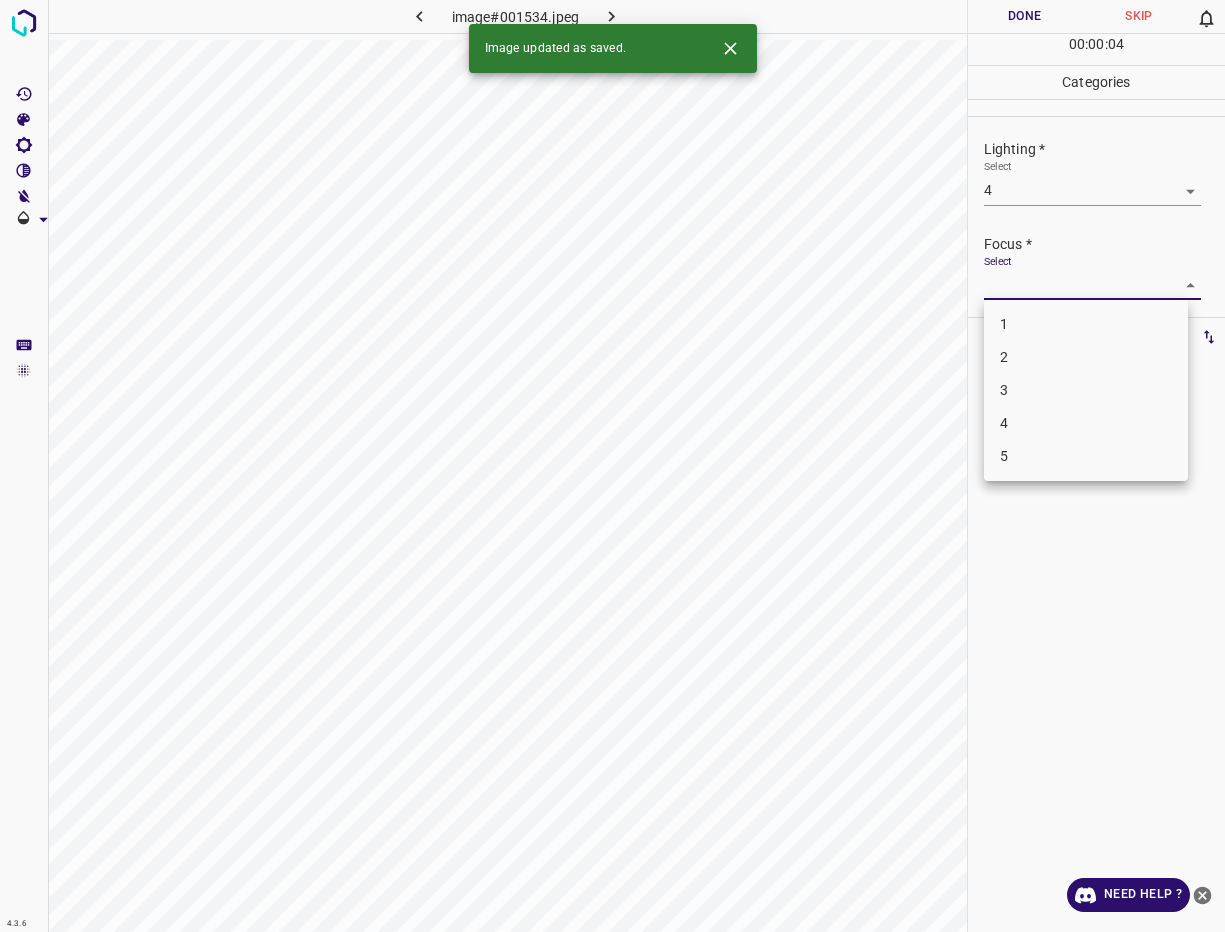 click on "4.3.6  image#001534.jpeg Done Skip 0 00   : 00   : 04   Categories Lighting *  Select 4 4 Focus *  Select ​ Overall *  Select ​ Labels   0 Categories 1 Lighting 2 Focus 3 Overall Tools Space Change between modes (Draw & Edit) I Auto labeling R Restore zoom M Zoom in N Zoom out Delete Delete selecte label Filters Z Restore filters X Saturation filter C Brightness filter V Contrast filter B Gray scale filter General O Download Image updated as saved. Need Help ? - Text - Hide - Delete 1 2 3 4 5" at bounding box center (612, 466) 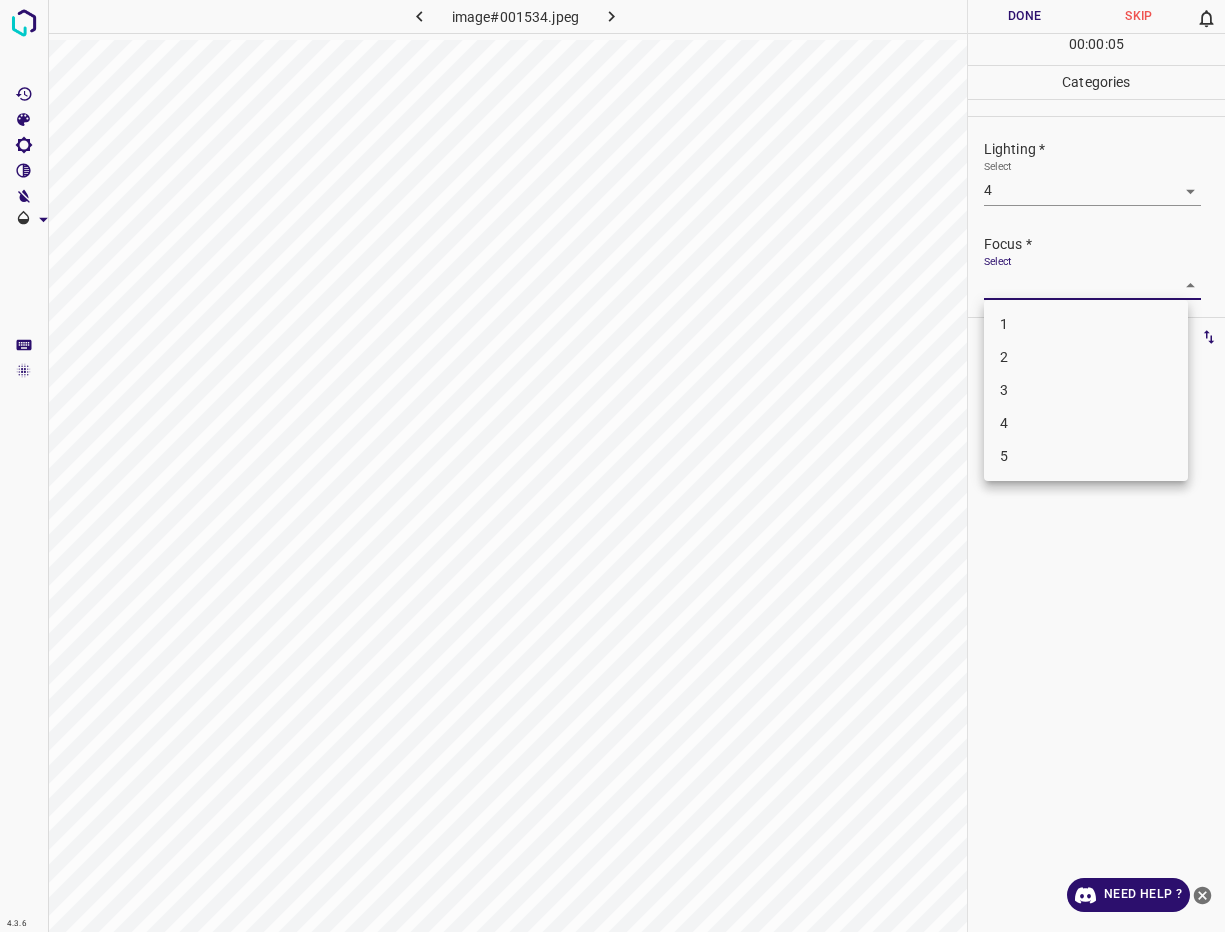 drag, startPoint x: 1051, startPoint y: 423, endPoint x: 1061, endPoint y: 334, distance: 89.560036 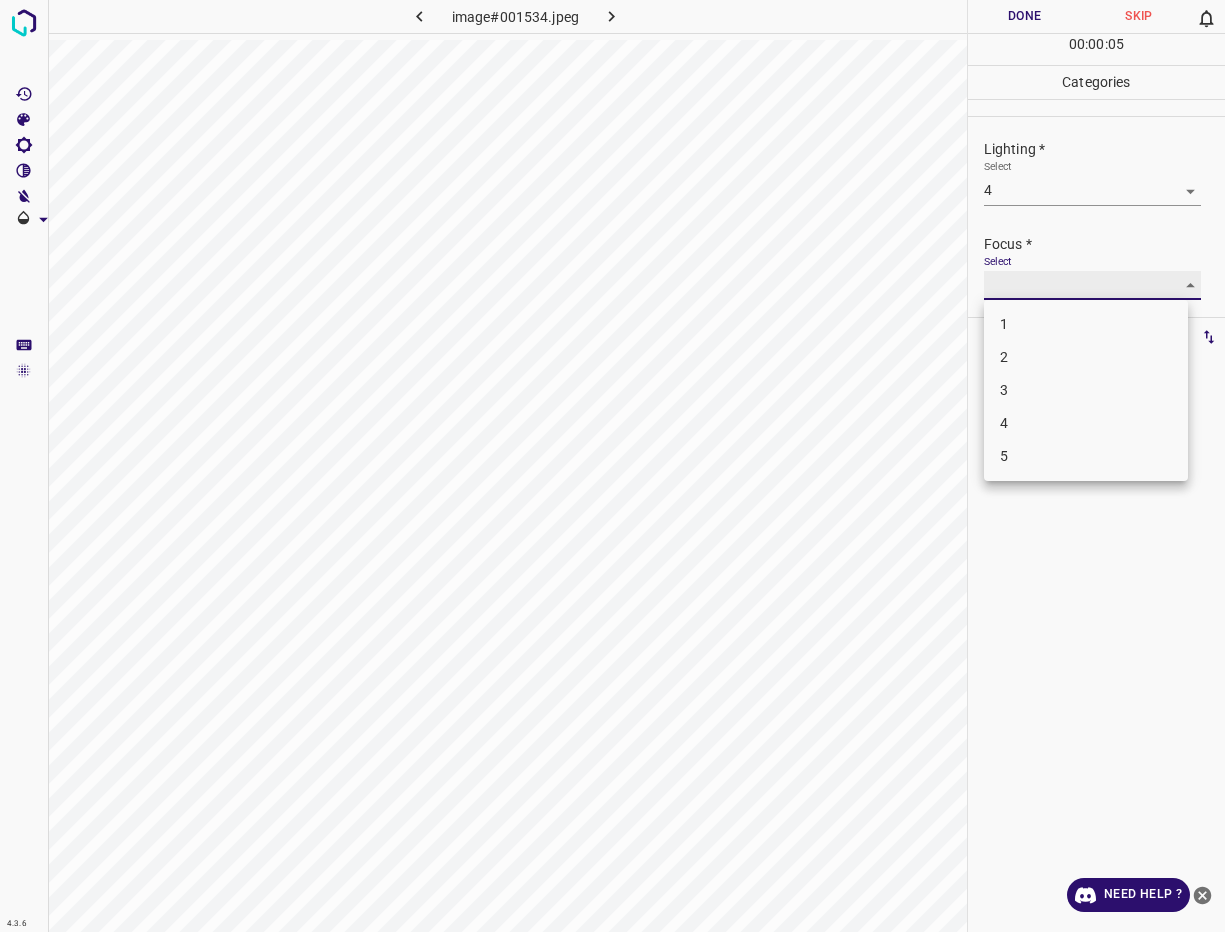 type on "4" 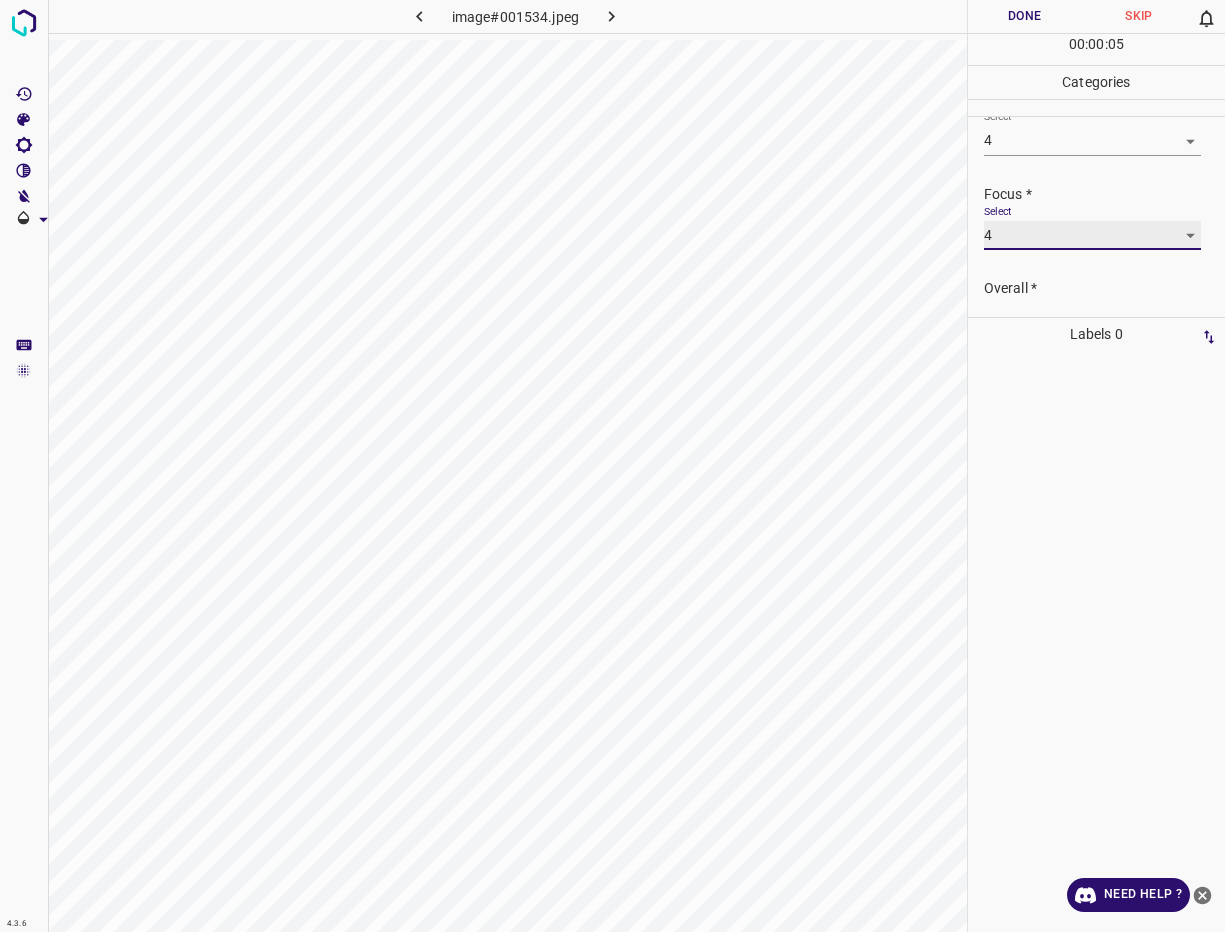 scroll, scrollTop: 98, scrollLeft: 0, axis: vertical 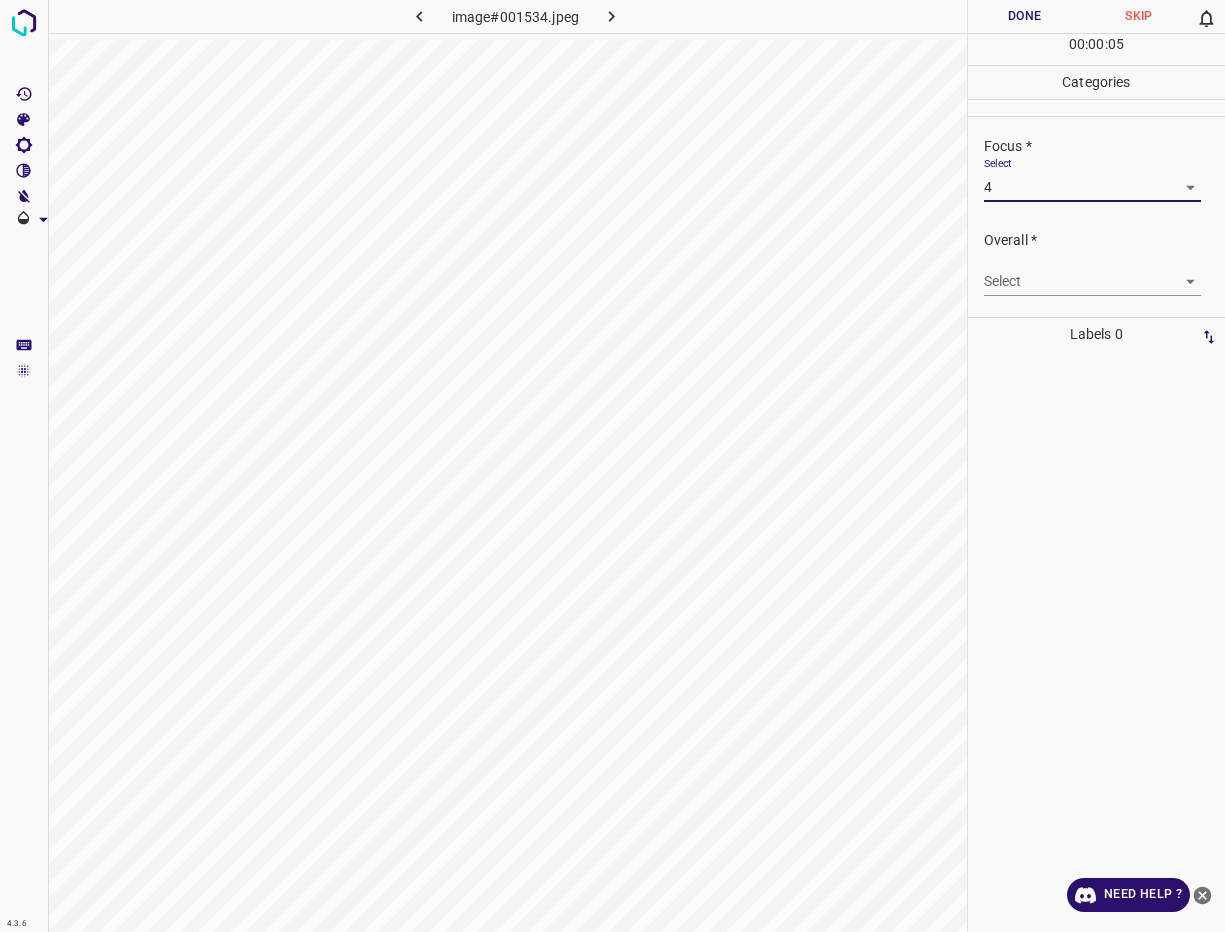 click on "4.3.6  image#001534.jpeg Done Skip 0 00   : 00   : 05   Categories Lighting *  Select 4 4 Focus *  Select 4 4 Overall *  Select ​ Labels   0 Categories 1 Lighting 2 Focus 3 Overall Tools Space Change between modes (Draw & Edit) I Auto labeling R Restore zoom M Zoom in N Zoom out Delete Delete selecte label Filters Z Restore filters X Saturation filter C Brightness filter V Contrast filter B Gray scale filter General O Download Need Help ? - Text - Hide - Delete" at bounding box center (612, 466) 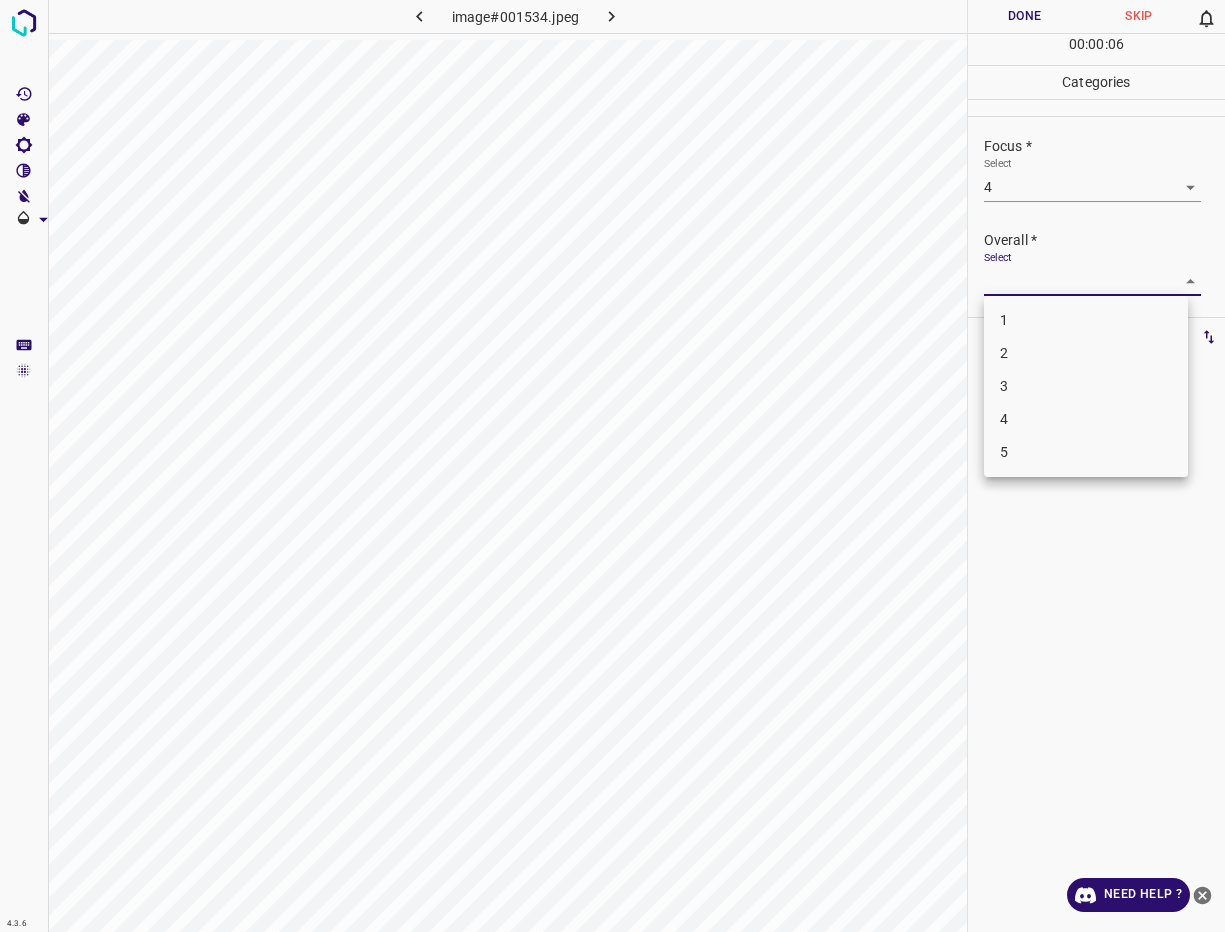 click on "4" at bounding box center (1086, 419) 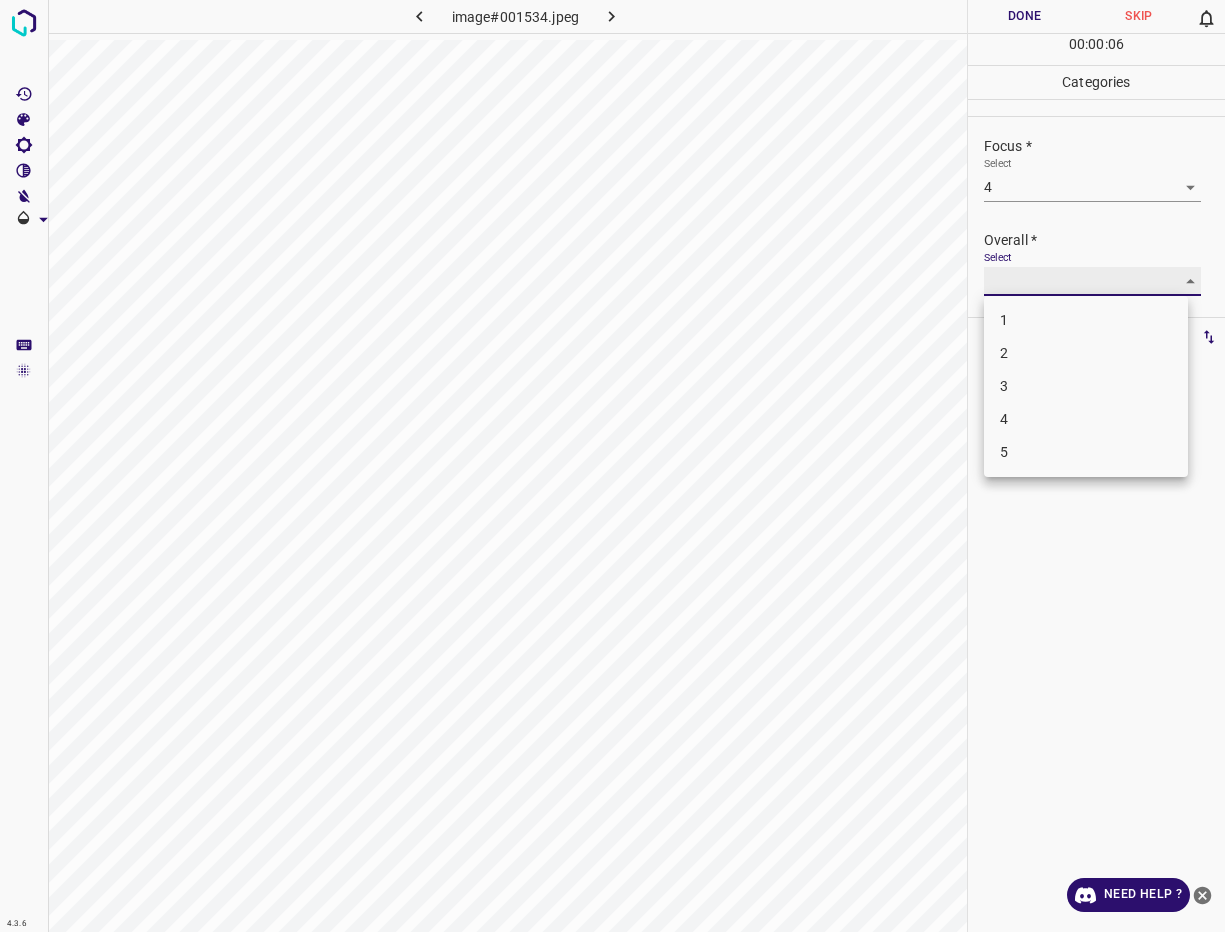 type on "4" 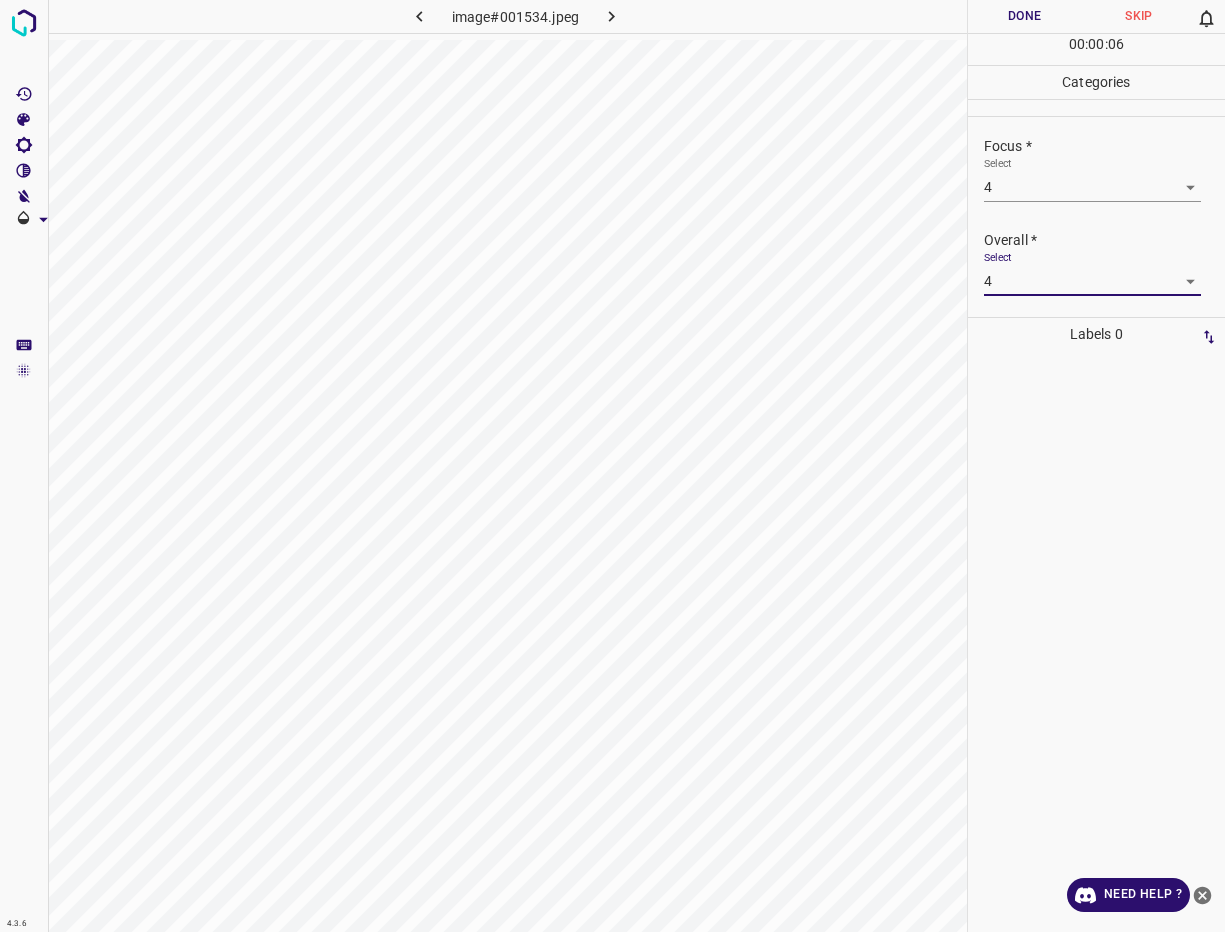 drag, startPoint x: 884, startPoint y: 379, endPoint x: 977, endPoint y: 126, distance: 269.55148 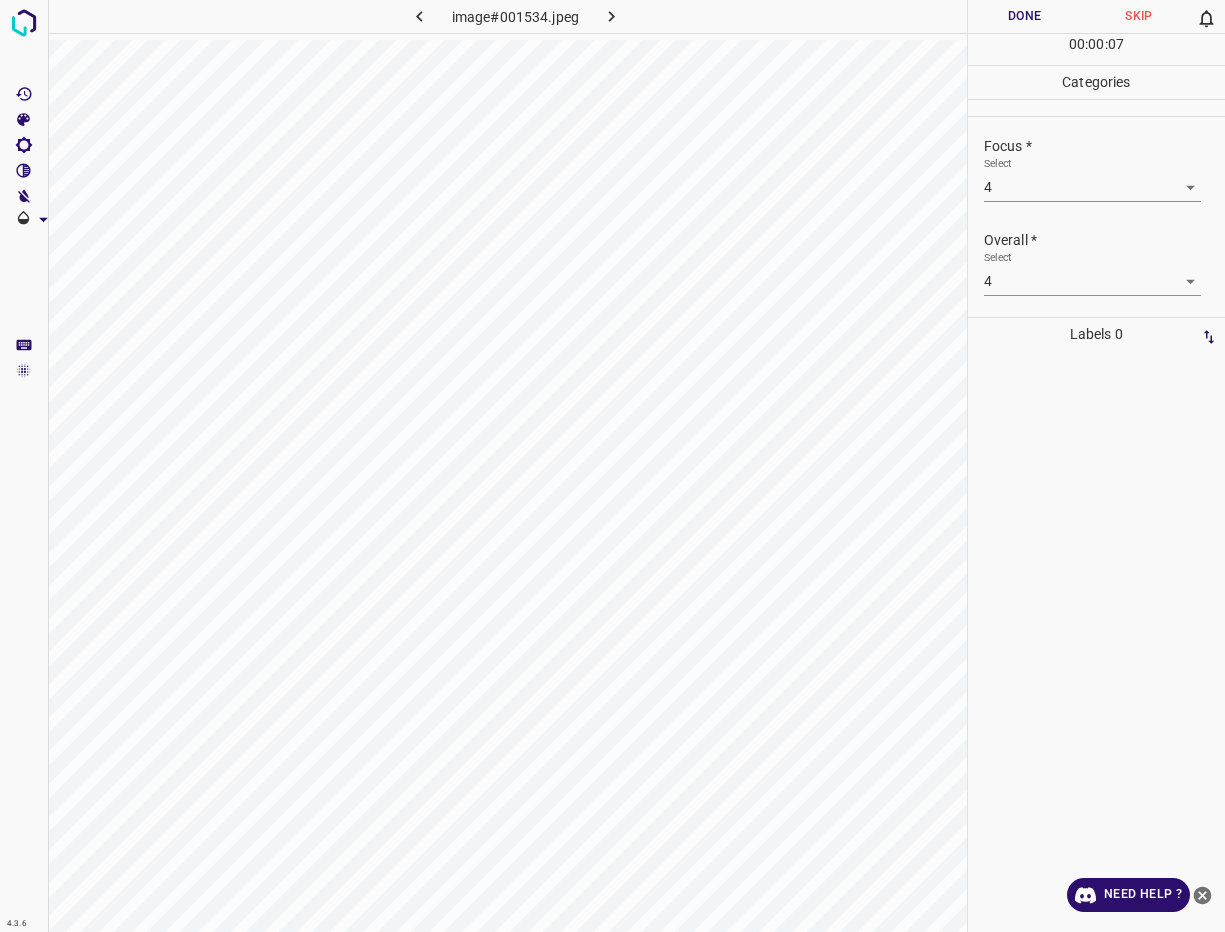 click on "00   : 00   : 07" at bounding box center [1096, 49] 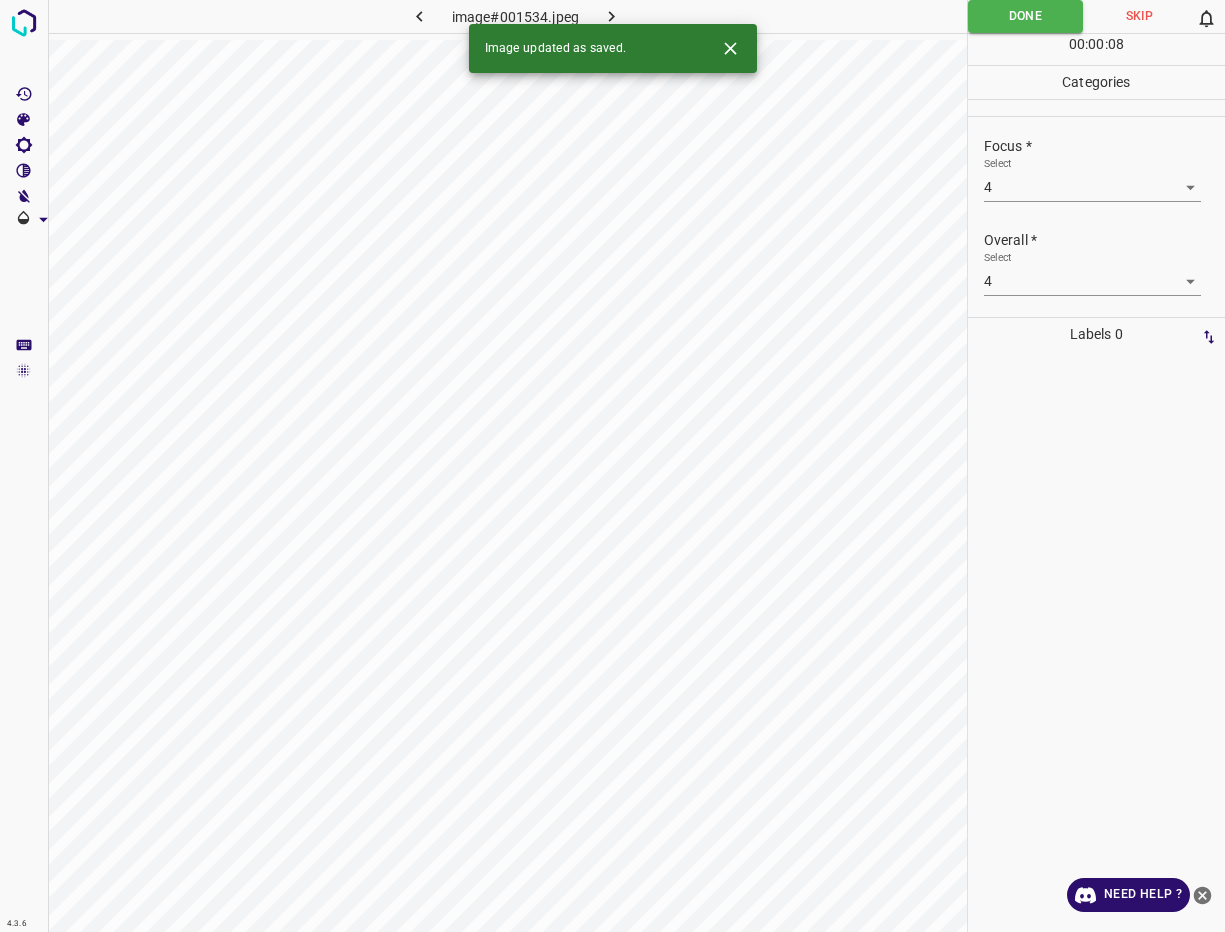 click at bounding box center (611, 16) 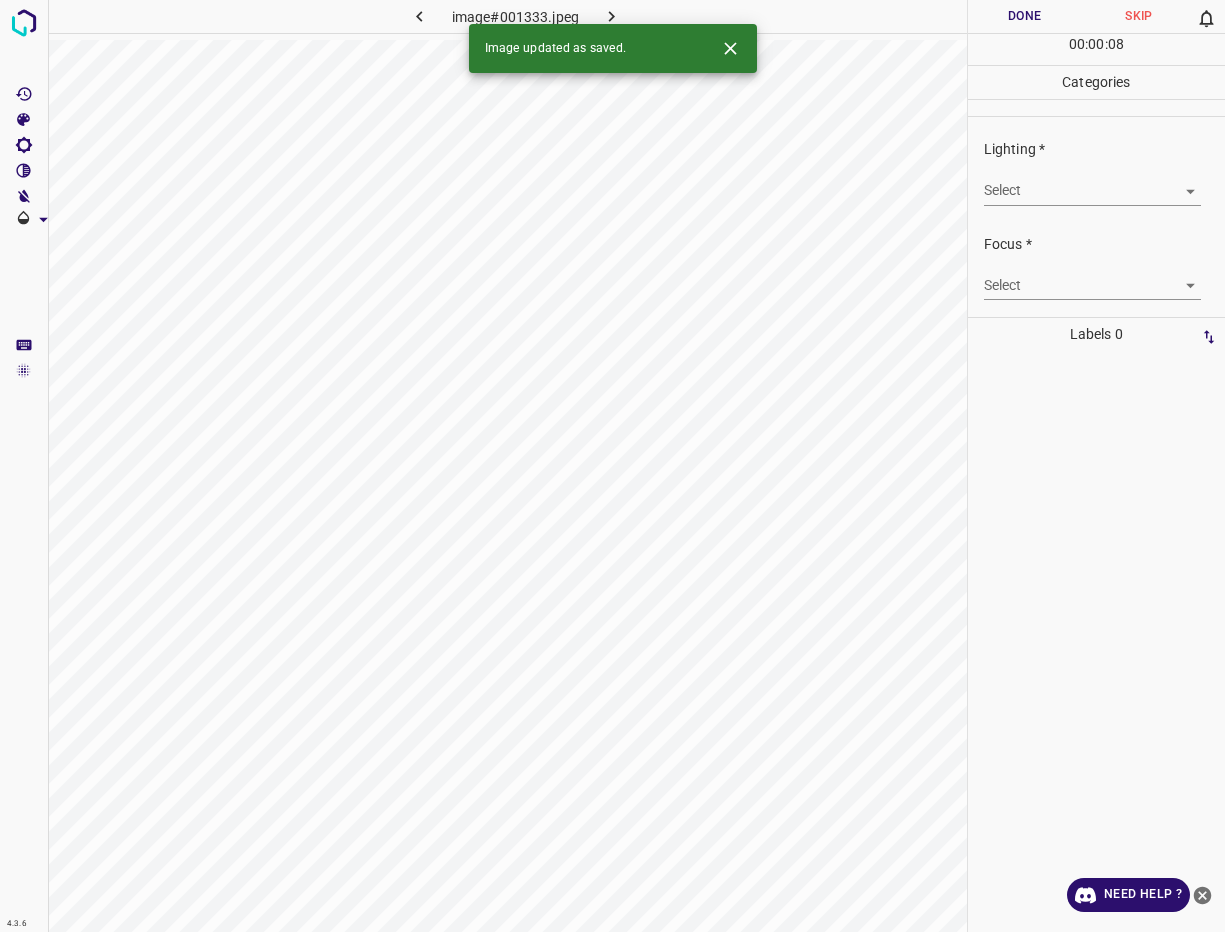 click on "Select ​" at bounding box center (1092, 182) 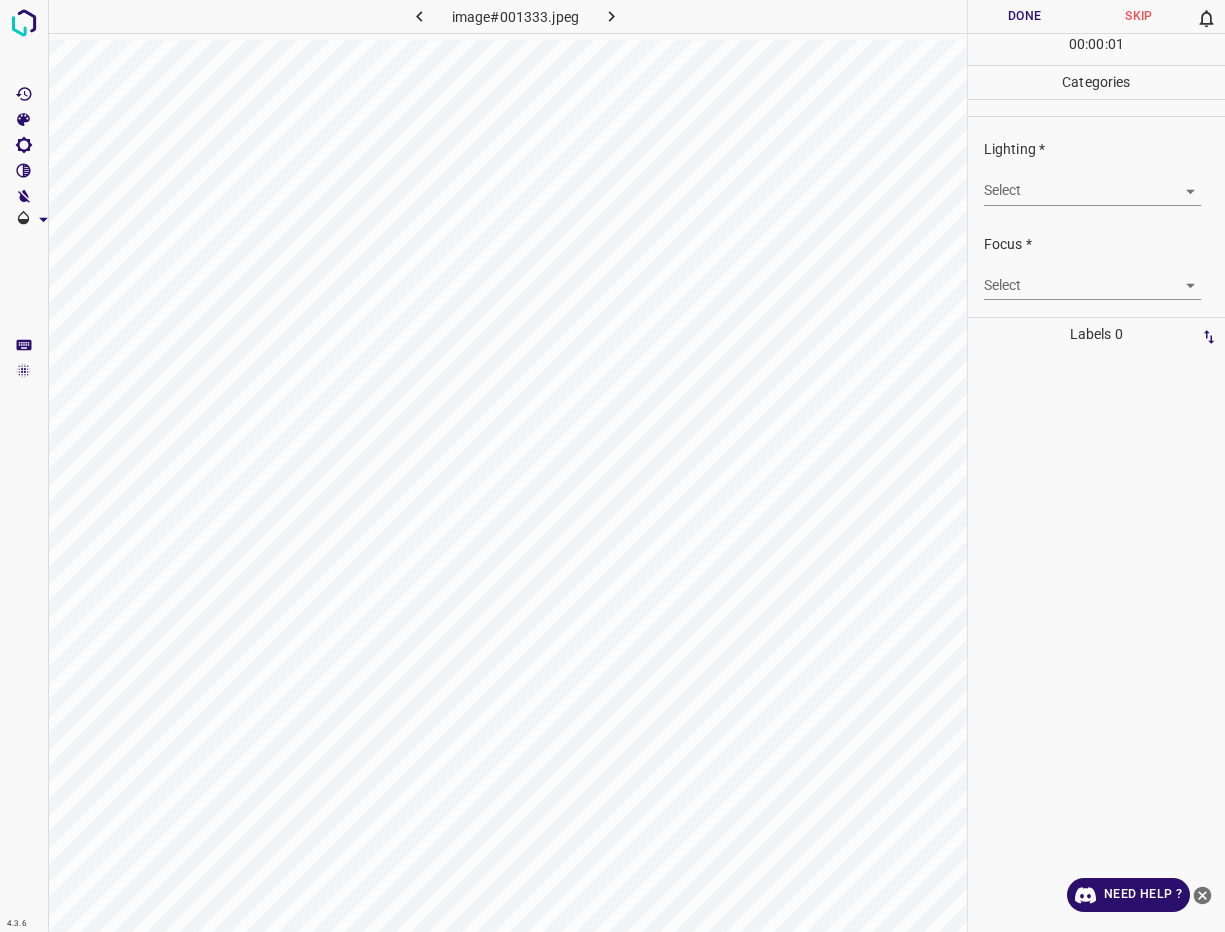 click on "4.3.6  image#001333.jpeg Done Skip 0 00   : 00   : 01   Categories Lighting *  Select ​ Focus *  Select ​ Overall *  Select ​ Labels   0 Categories 1 Lighting 2 Focus 3 Overall Tools Space Change between modes (Draw & Edit) I Auto labeling R Restore zoom M Zoom in N Zoom out Delete Delete selecte label Filters Z Restore filters X Saturation filter C Brightness filter V Contrast filter B Gray scale filter General O Download Need Help ? - Text - Hide - Delete" at bounding box center (612, 466) 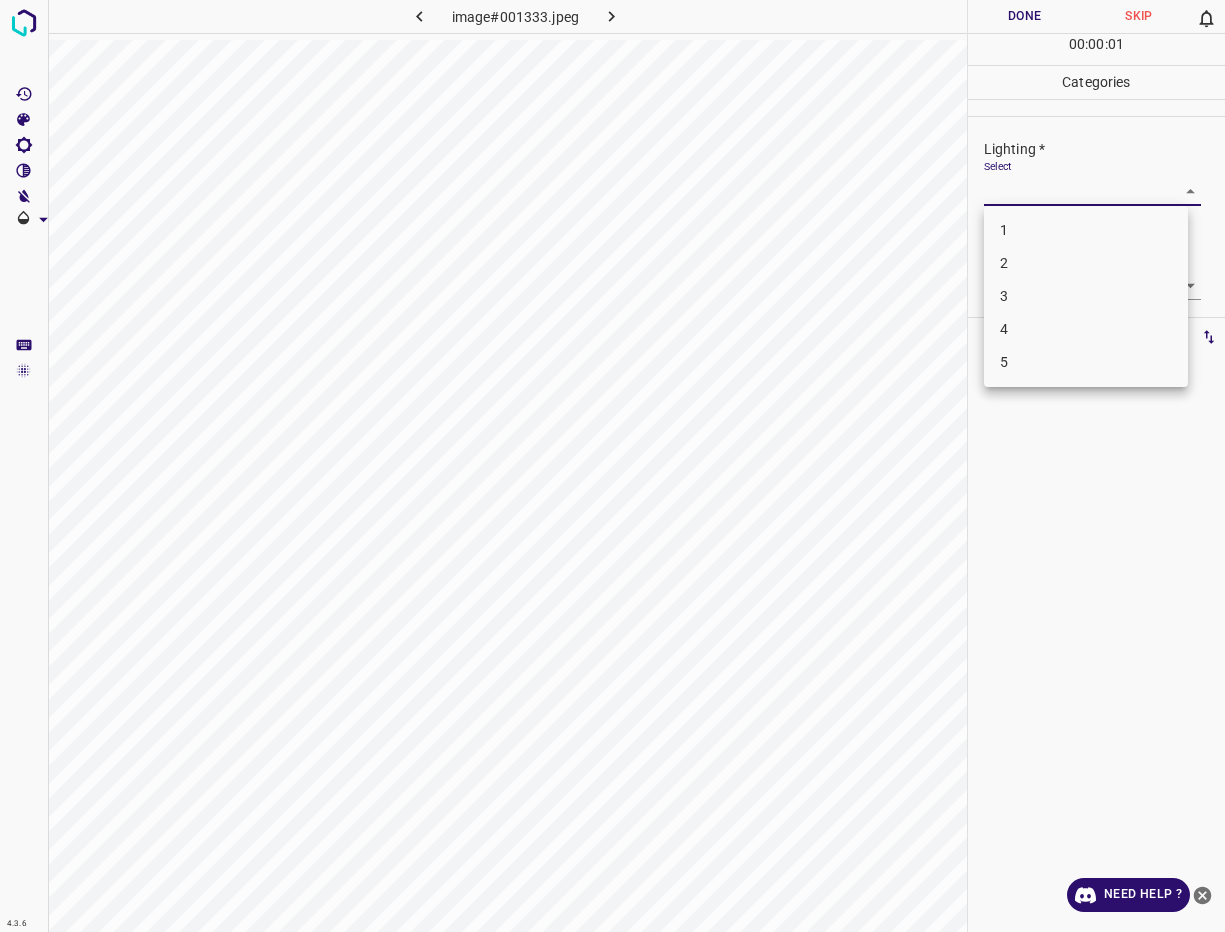 click on "4" at bounding box center (1086, 329) 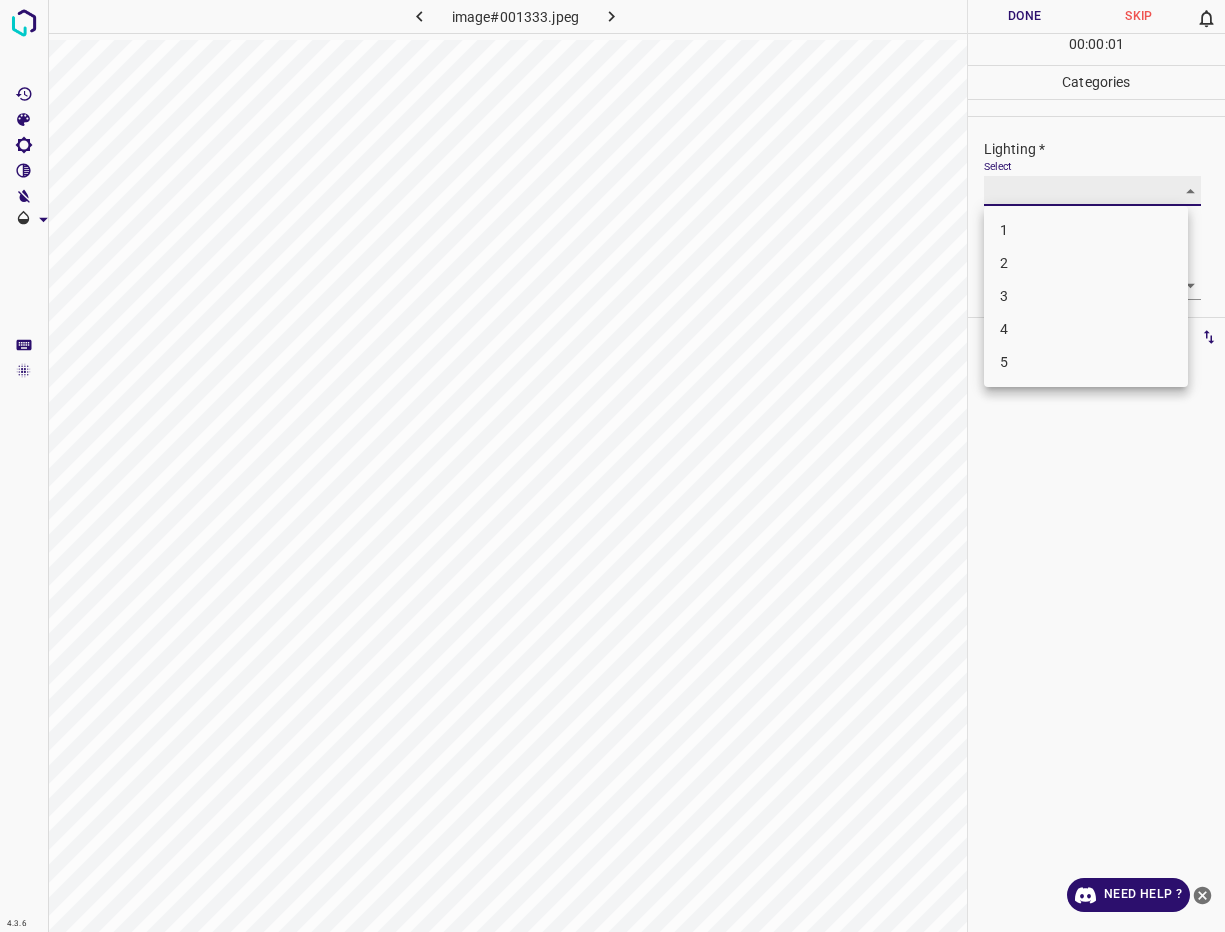 type on "4" 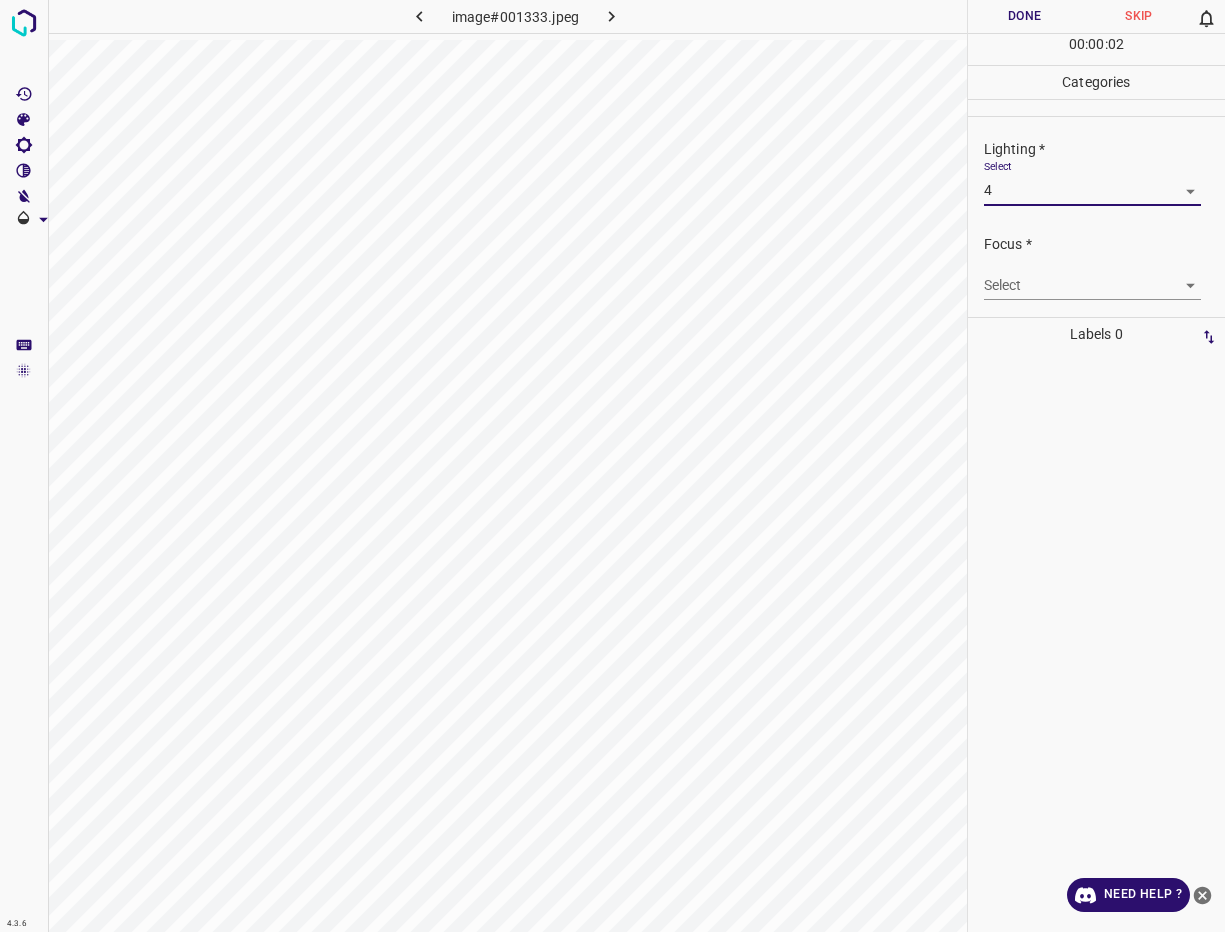 click on "4.3.6  image#001333.jpeg Done Skip 0 00   : 00   : 02   Categories Lighting *  Select 4 4 Focus *  Select ​ Overall *  Select ​ Labels   0 Categories 1 Lighting 2 Focus 3 Overall Tools Space Change between modes (Draw & Edit) I Auto labeling R Restore zoom M Zoom in N Zoom out Delete Delete selecte label Filters Z Restore filters X Saturation filter C Brightness filter V Contrast filter B Gray scale filter General O Download Need Help ? - Text - Hide - Delete" at bounding box center (612, 466) 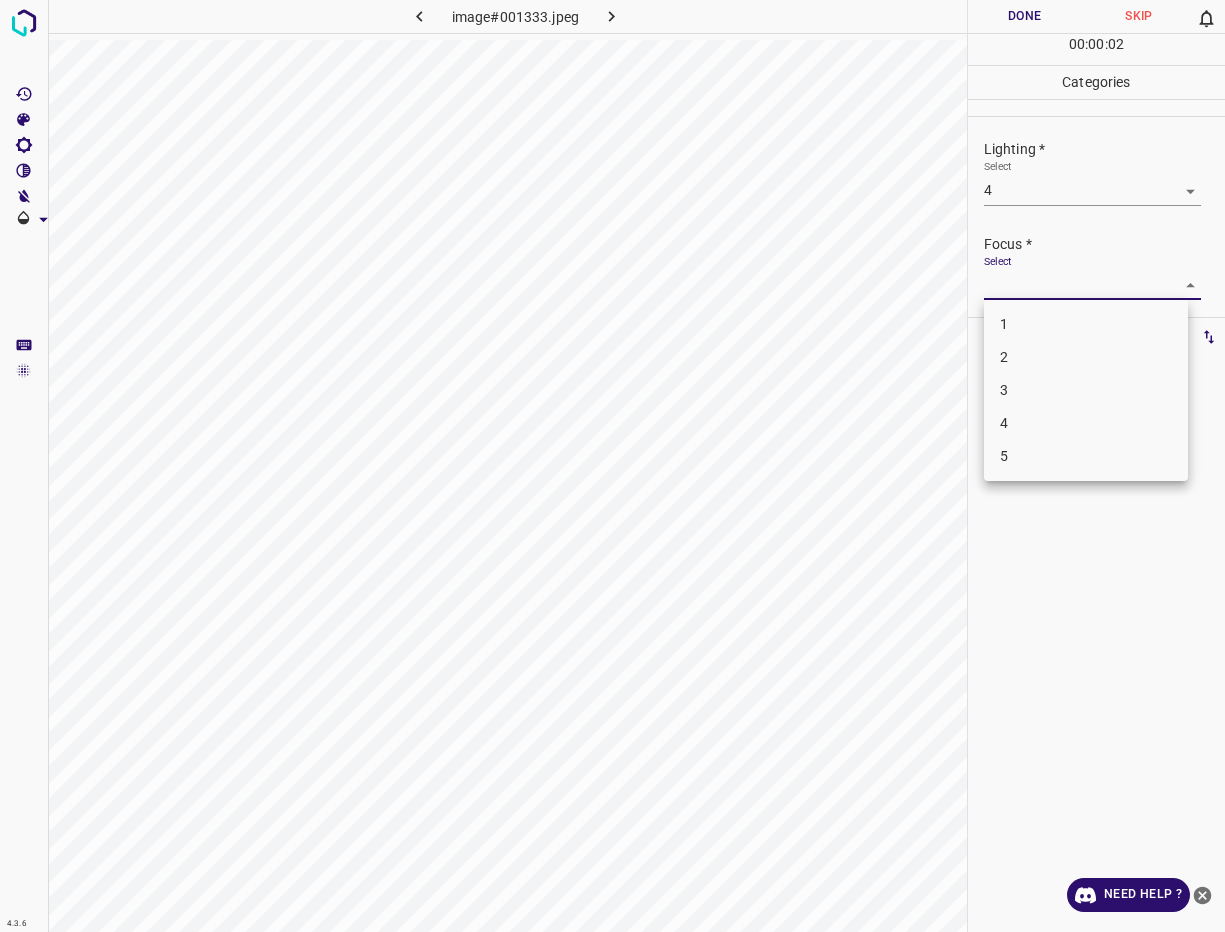 click on "4" at bounding box center (1086, 423) 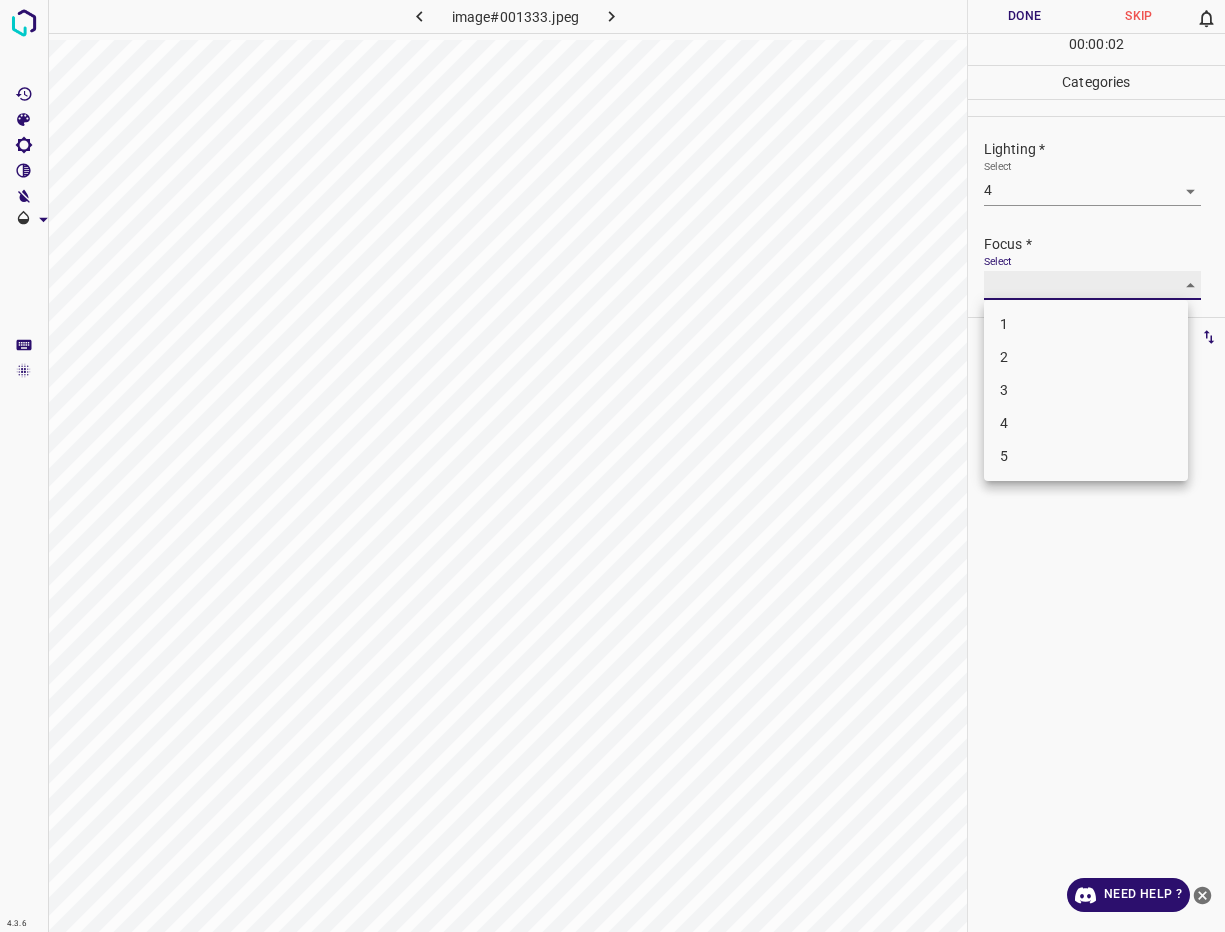 type on "4" 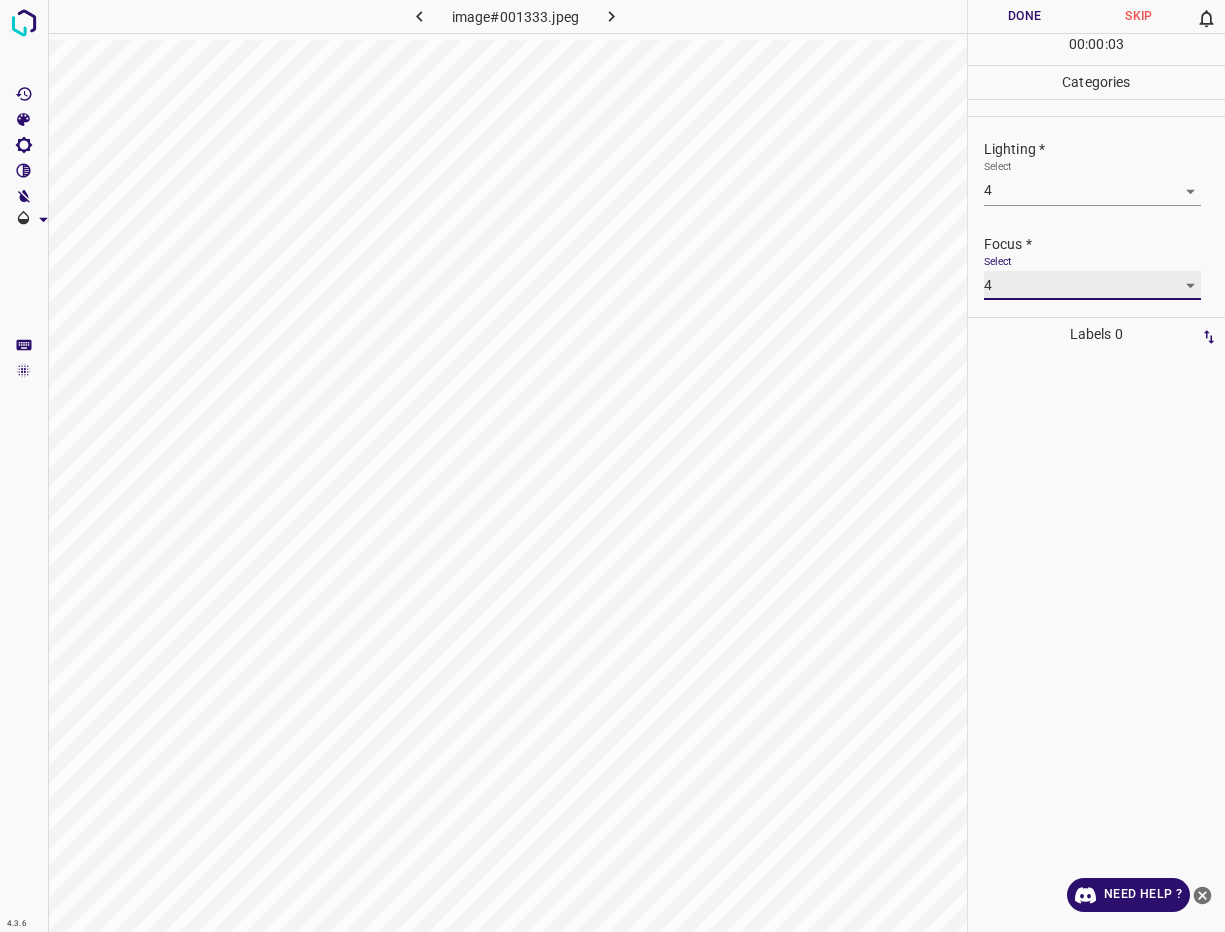 scroll, scrollTop: 98, scrollLeft: 0, axis: vertical 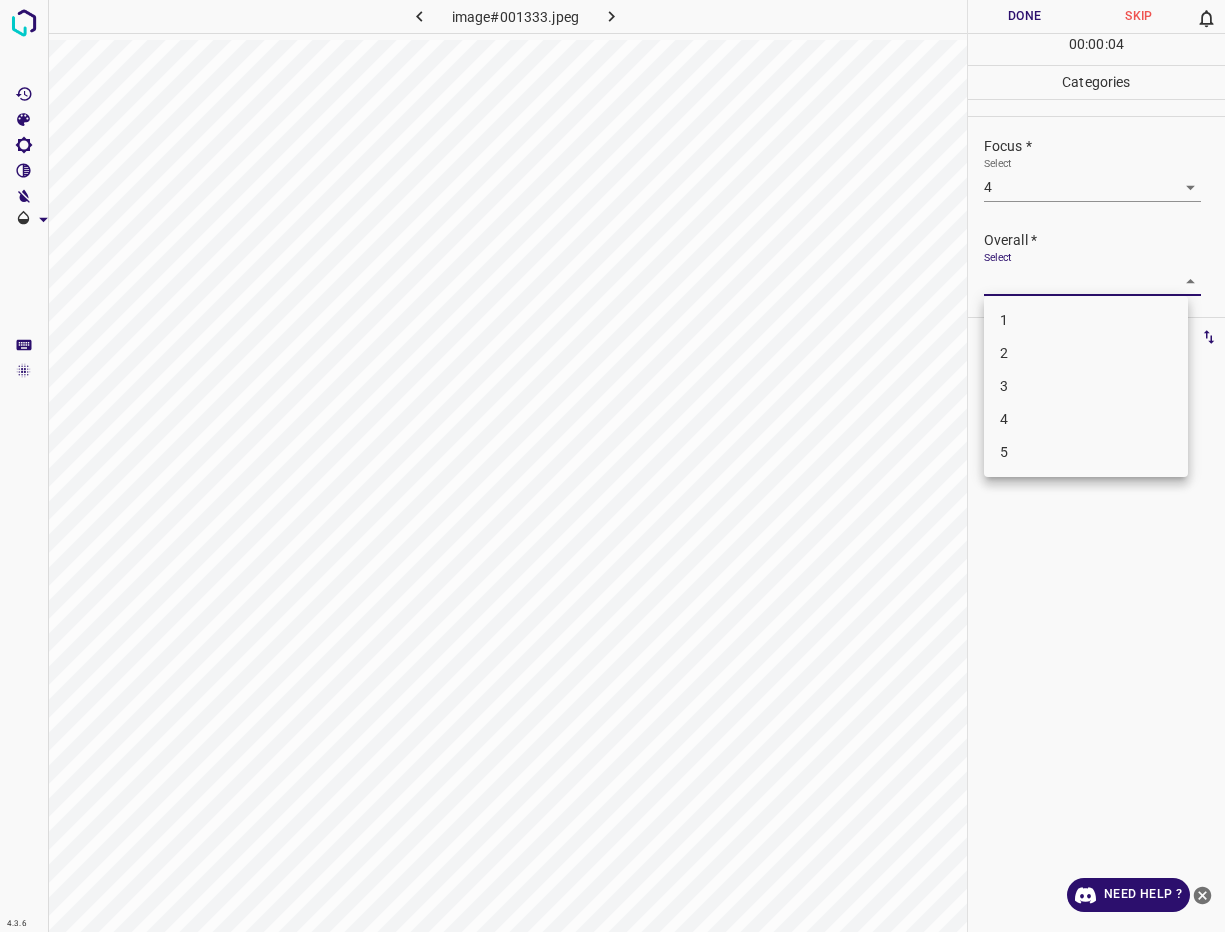 click on "4.3.6  image#001333.jpeg Done Skip 0 00   : 00   : 04   Categories Lighting *  Select 4 4 Focus *  Select 4 4 Overall *  Select ​ Labels   0 Categories 1 Lighting 2 Focus 3 Overall Tools Space Change between modes (Draw & Edit) I Auto labeling R Restore zoom M Zoom in N Zoom out Delete Delete selecte label Filters Z Restore filters X Saturation filter C Brightness filter V Contrast filter B Gray scale filter General O Download Need Help ? - Text - Hide - Delete 1 2 3 4 5" at bounding box center [612, 466] 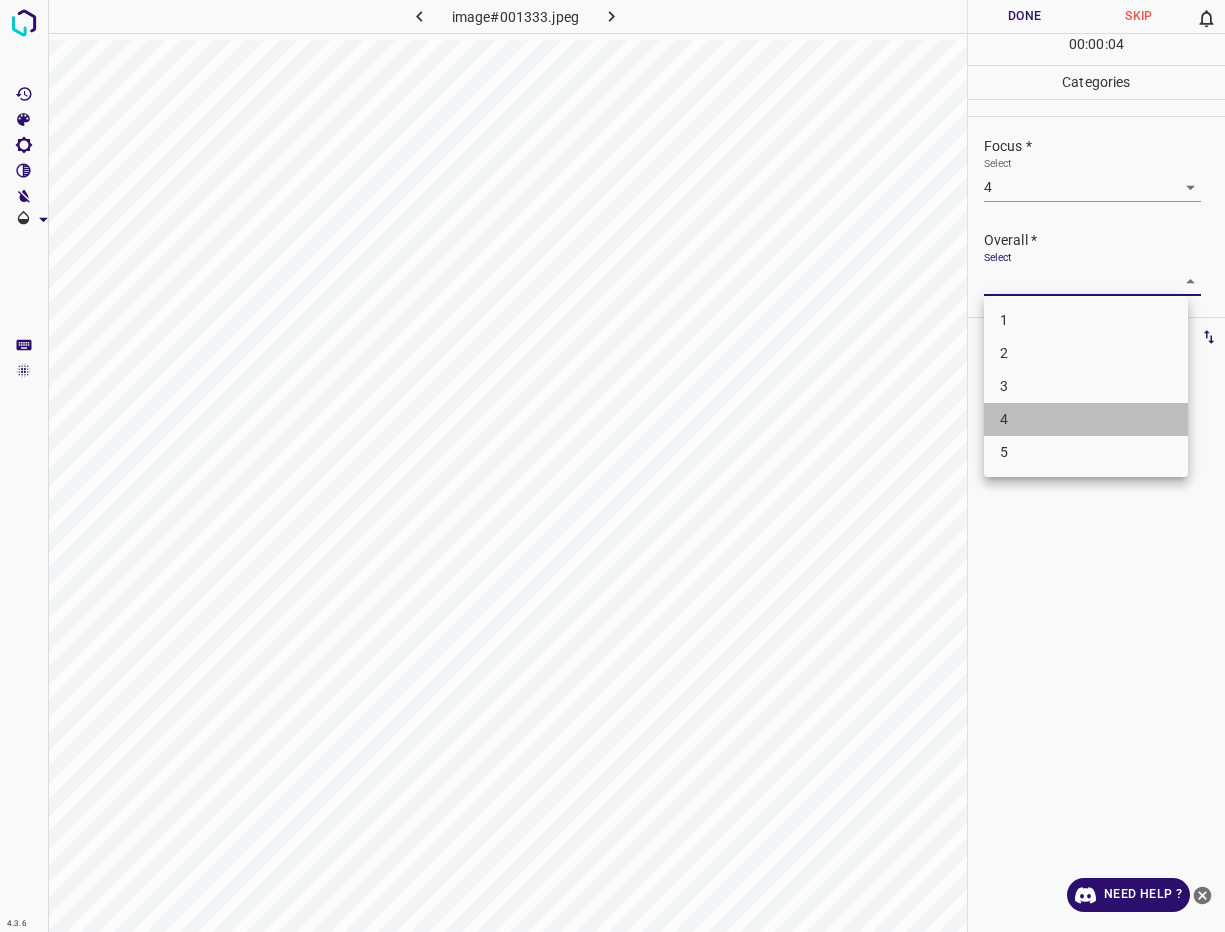 click on "4" at bounding box center [1086, 419] 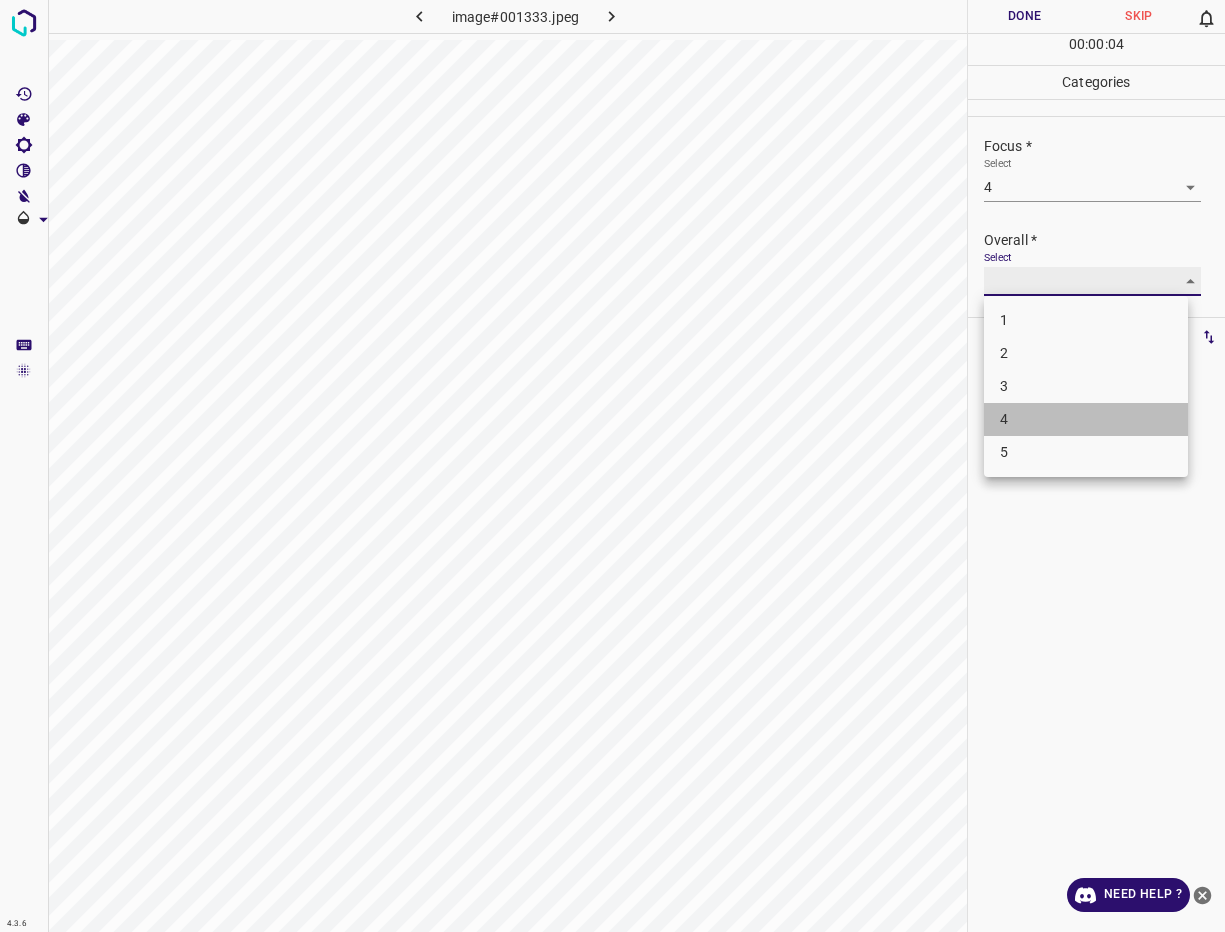 type on "4" 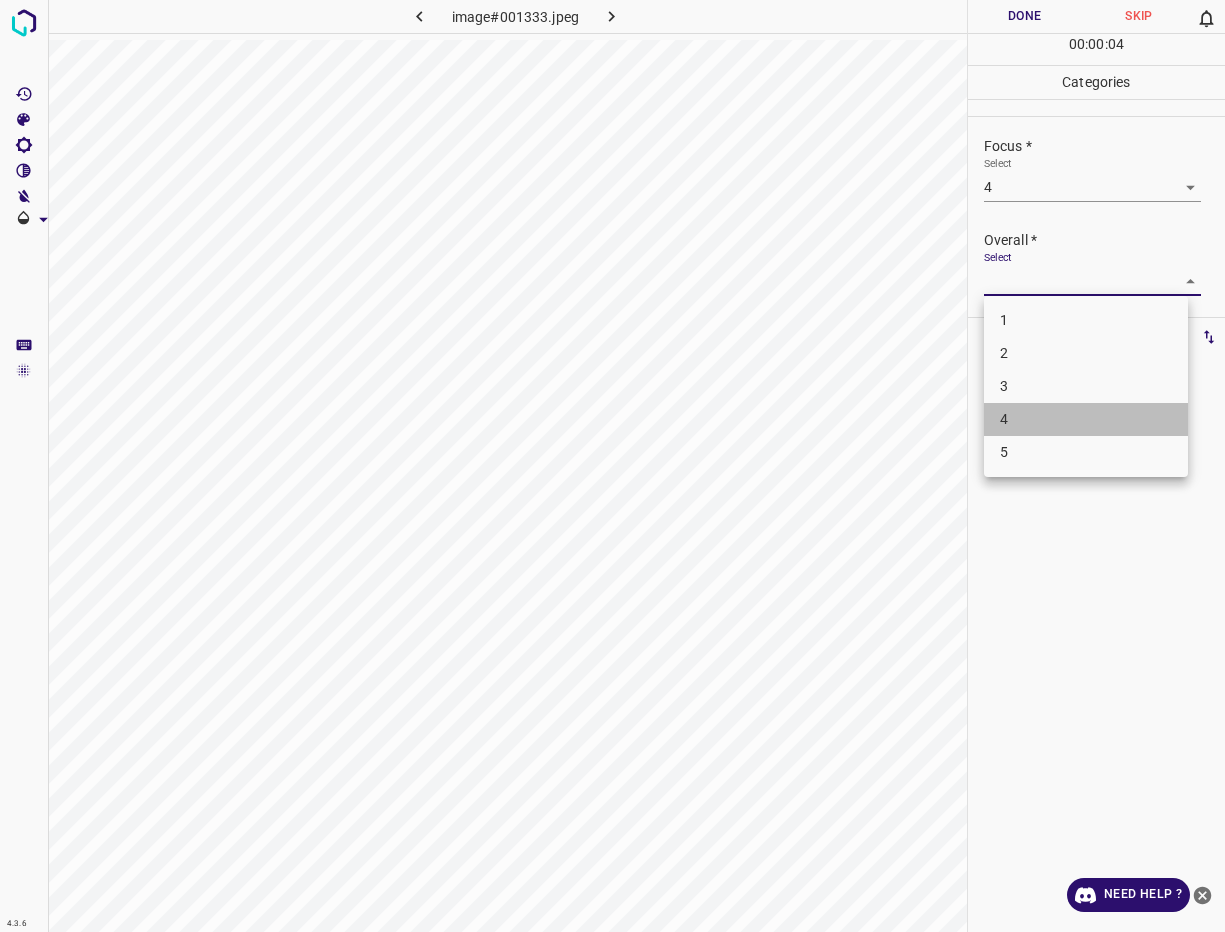 click at bounding box center (612, 466) 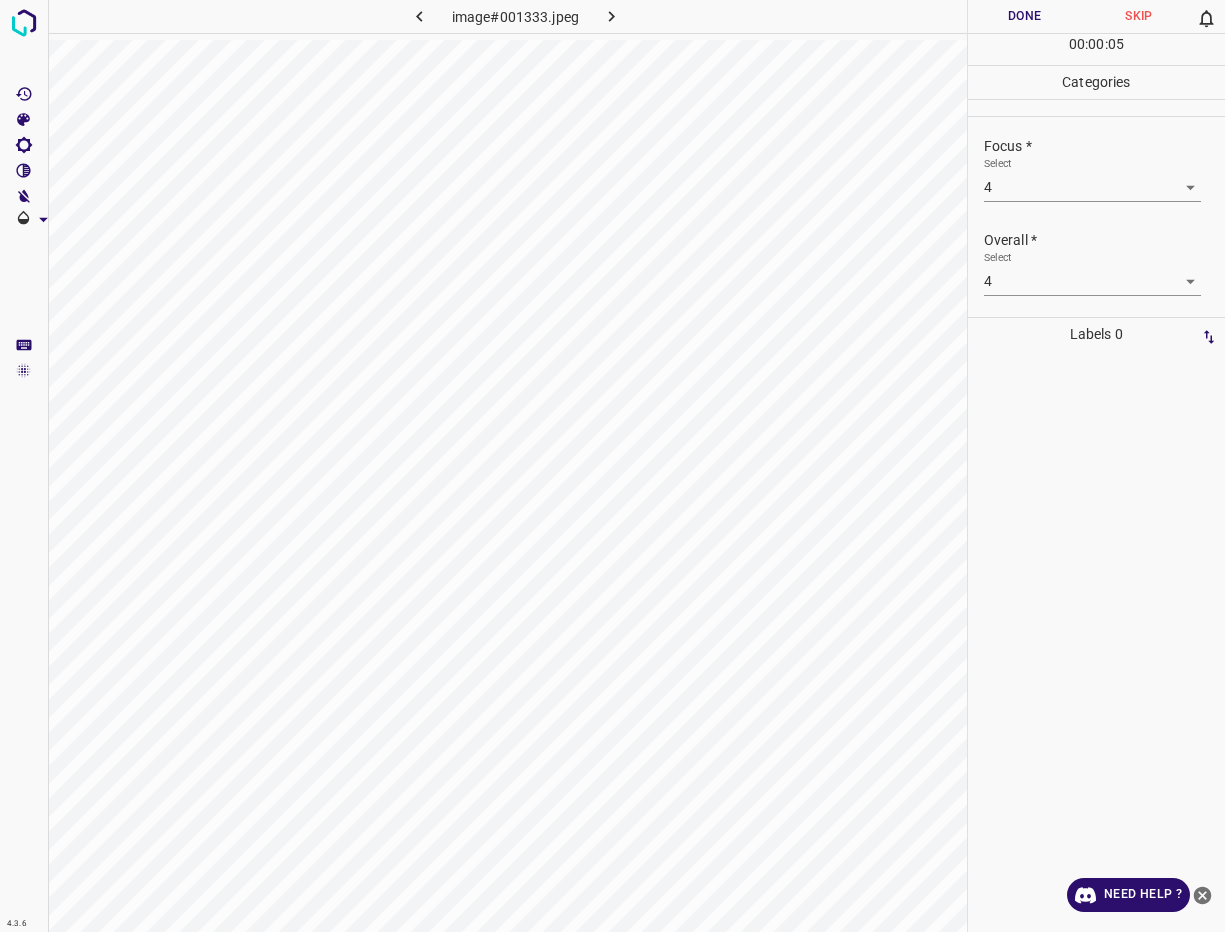 click on "Done" at bounding box center (1025, 16) 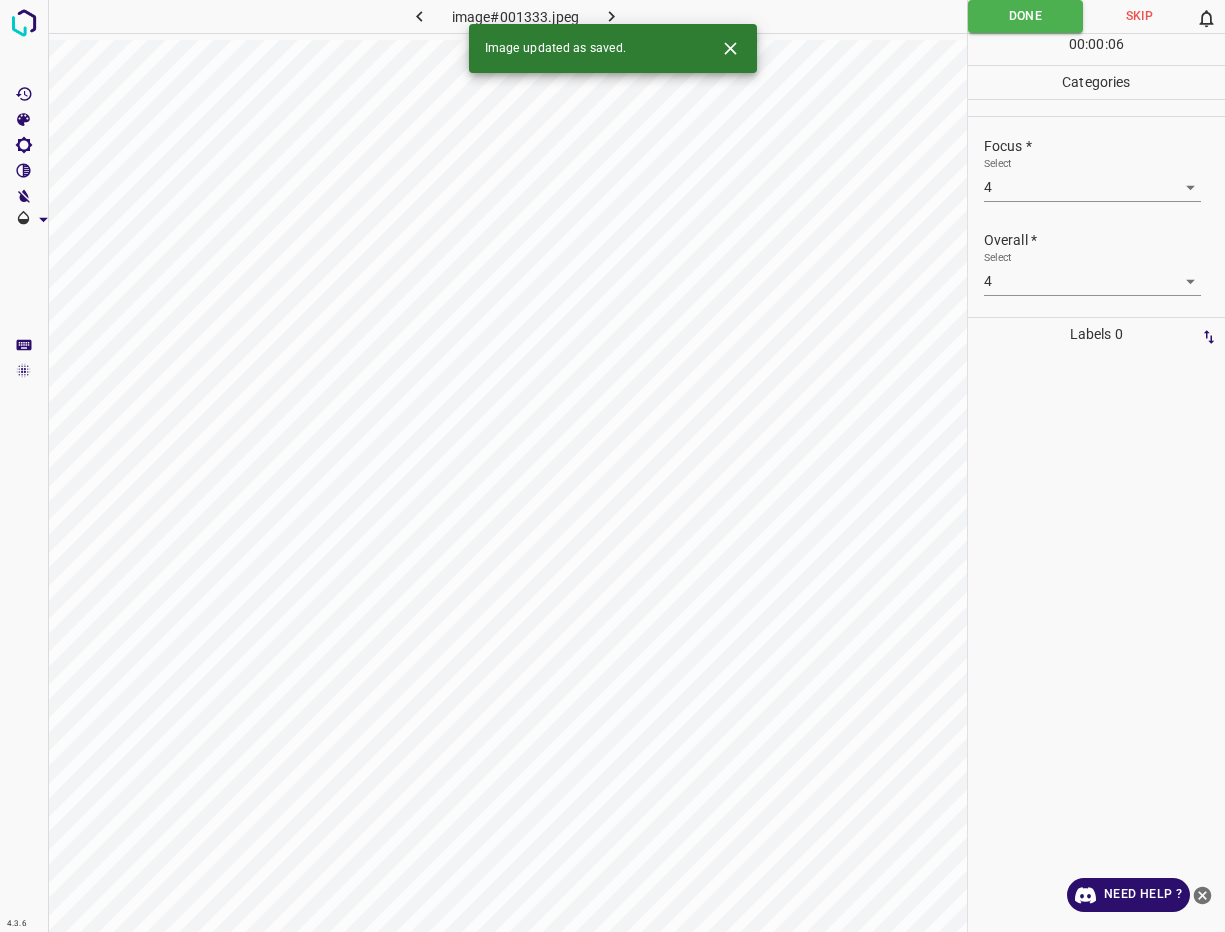 click 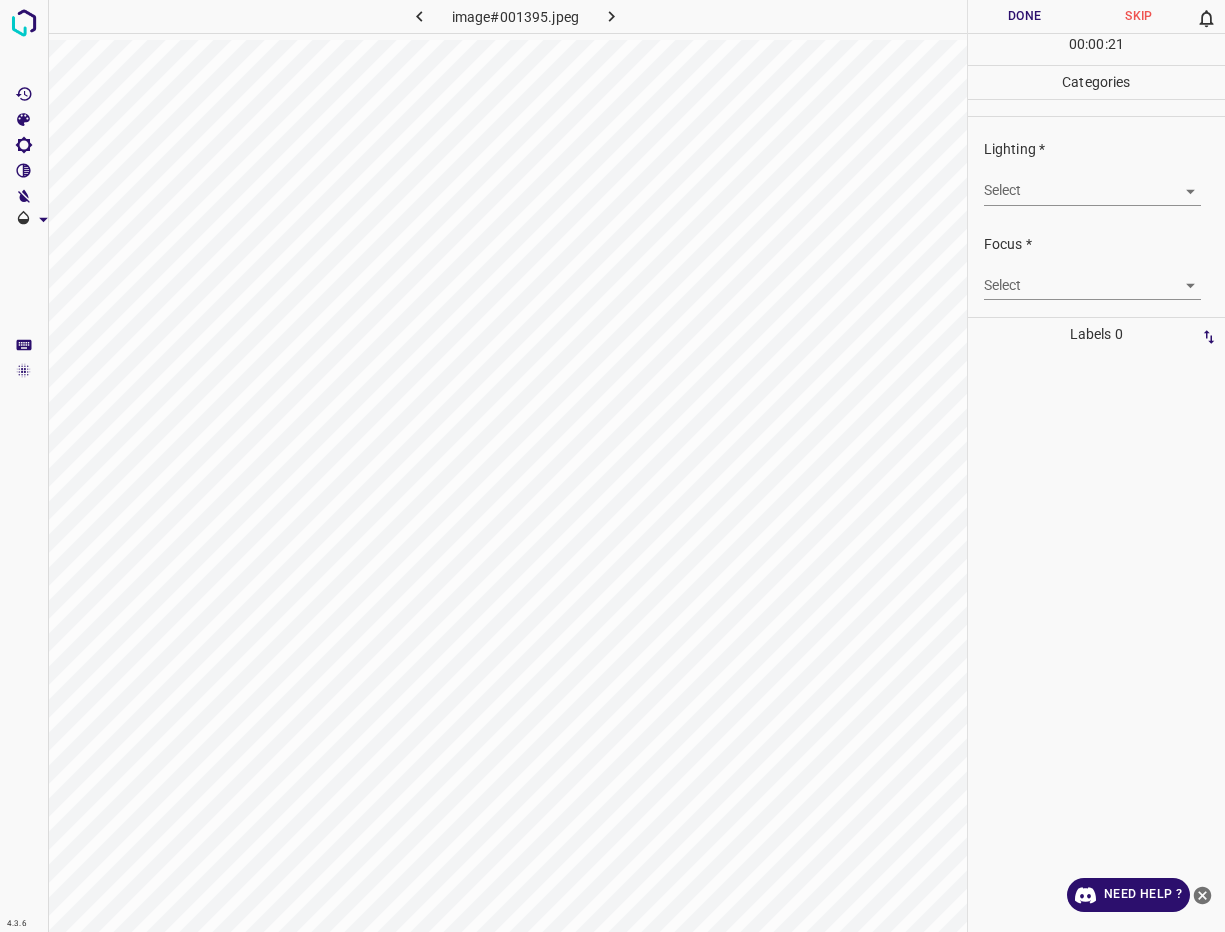 click on "Lighting *" at bounding box center (1104, 149) 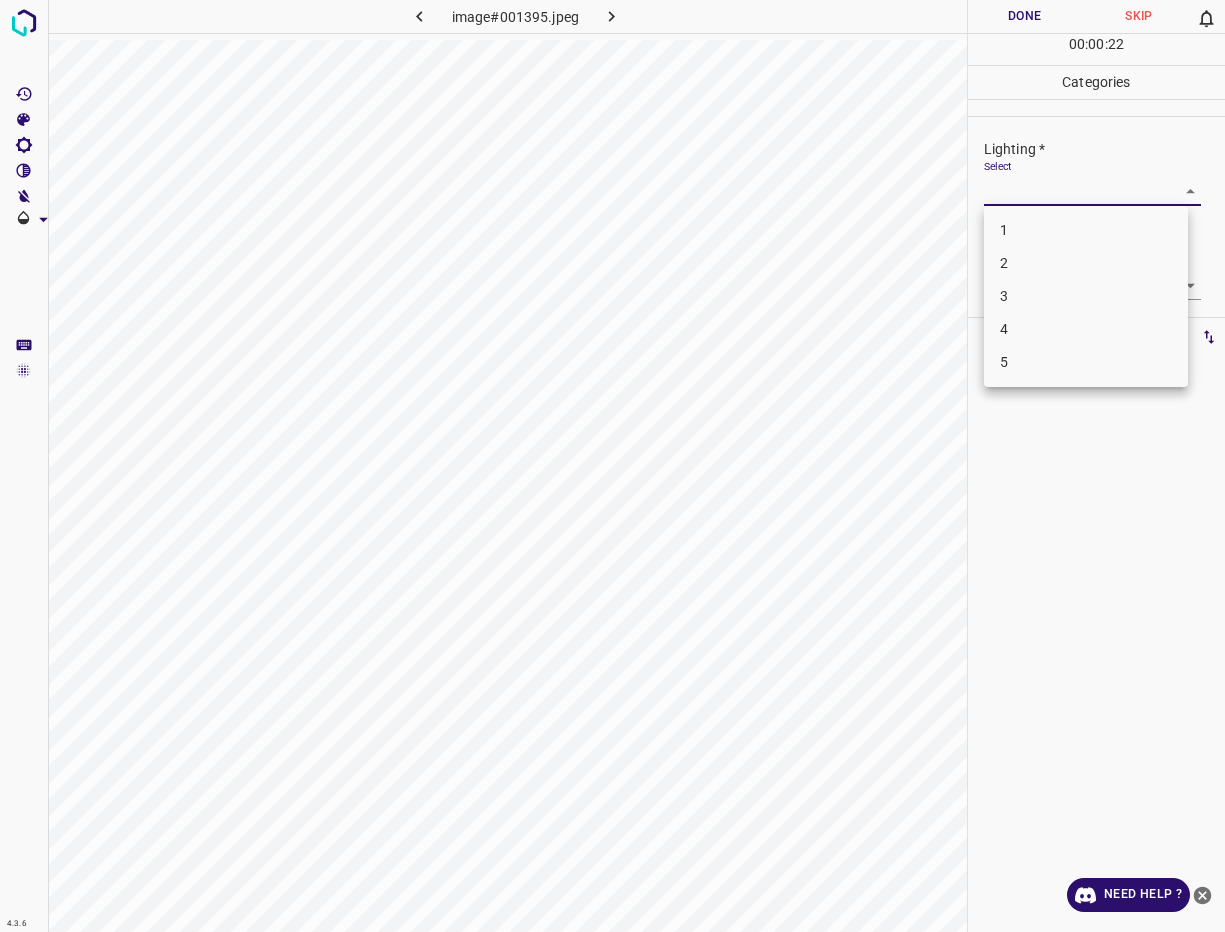 click on "3" at bounding box center (1086, 296) 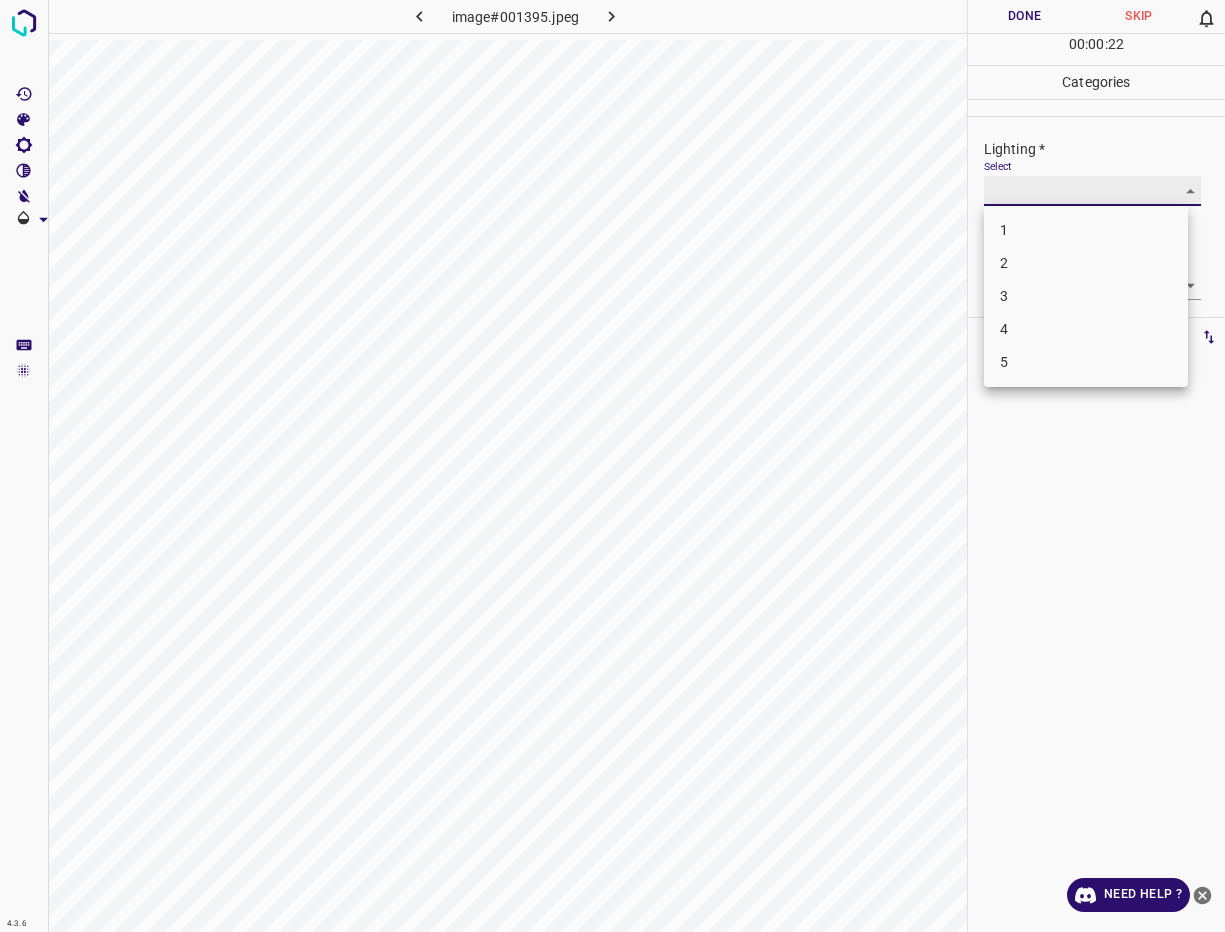 type on "3" 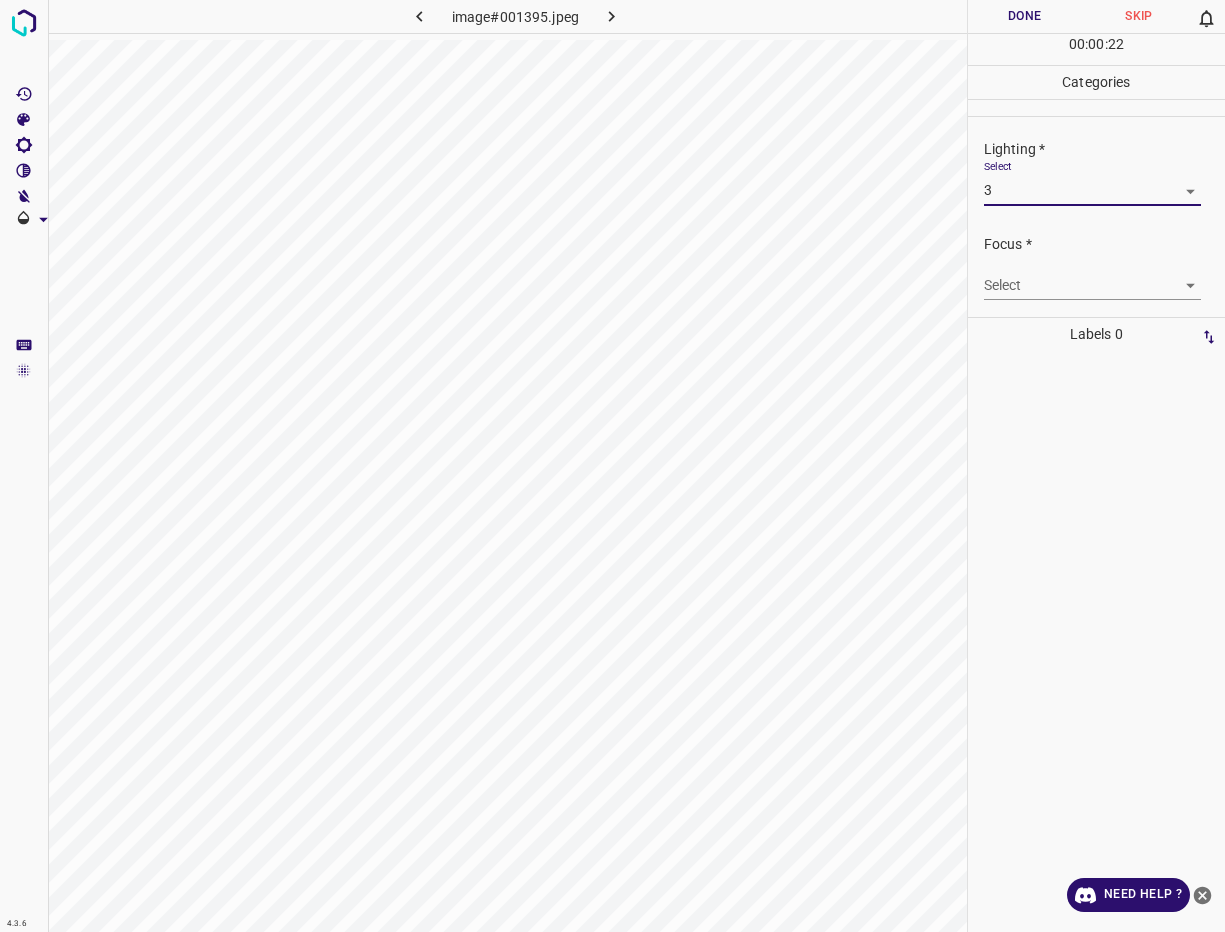 click on "4.3.6  image#001395.jpeg Done Skip 0 00   : 00   : 22   Categories Lighting *  Select 3 3 Focus *  Select ​ Overall *  Select ​ Labels   0 Categories 1 Lighting 2 Focus 3 Overall Tools Space Change between modes (Draw & Edit) I Auto labeling R Restore zoom M Zoom in N Zoom out Delete Delete selecte label Filters Z Restore filters X Saturation filter C Brightness filter V Contrast filter B Gray scale filter General O Download Need Help ? - Text - Hide - Delete" at bounding box center [612, 466] 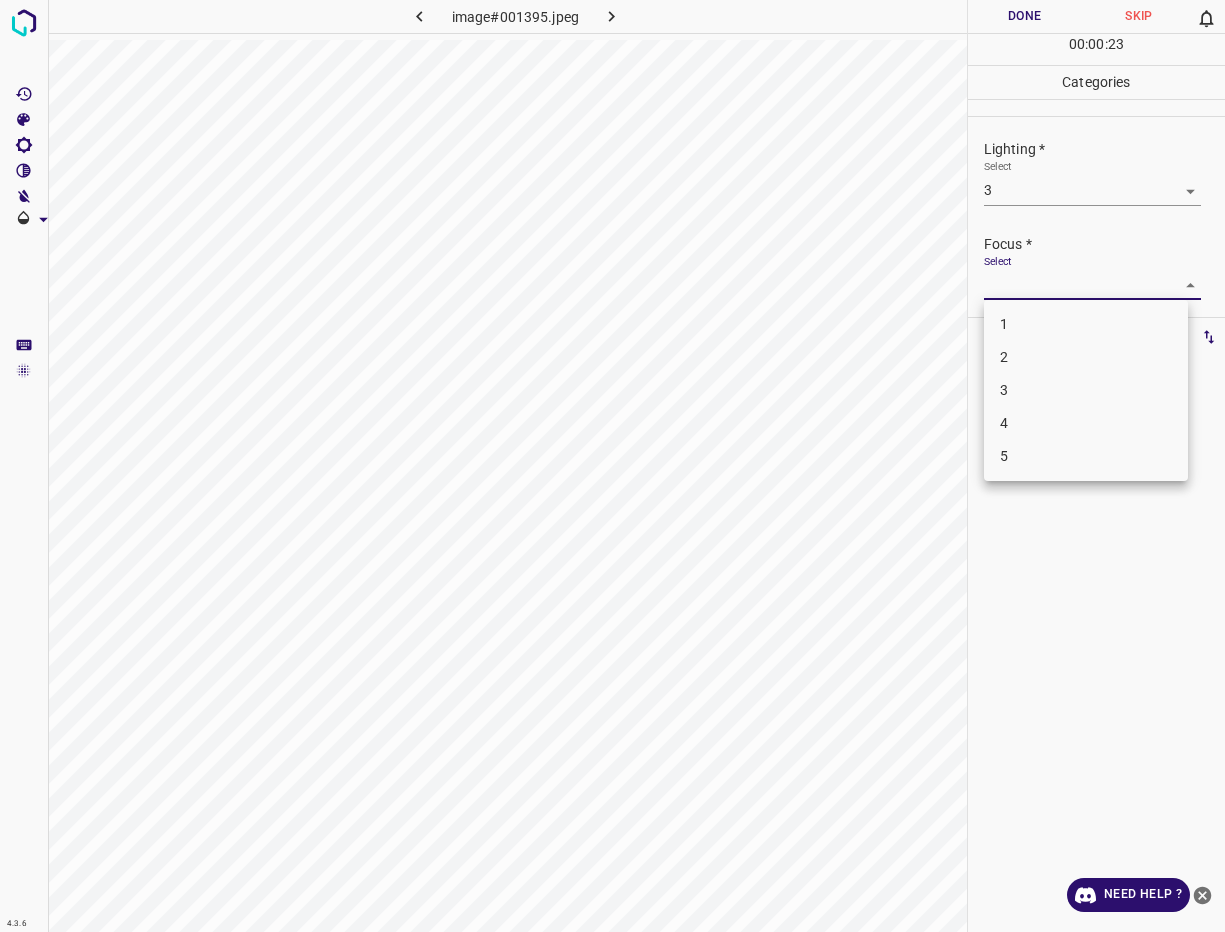 click on "2" at bounding box center (1086, 357) 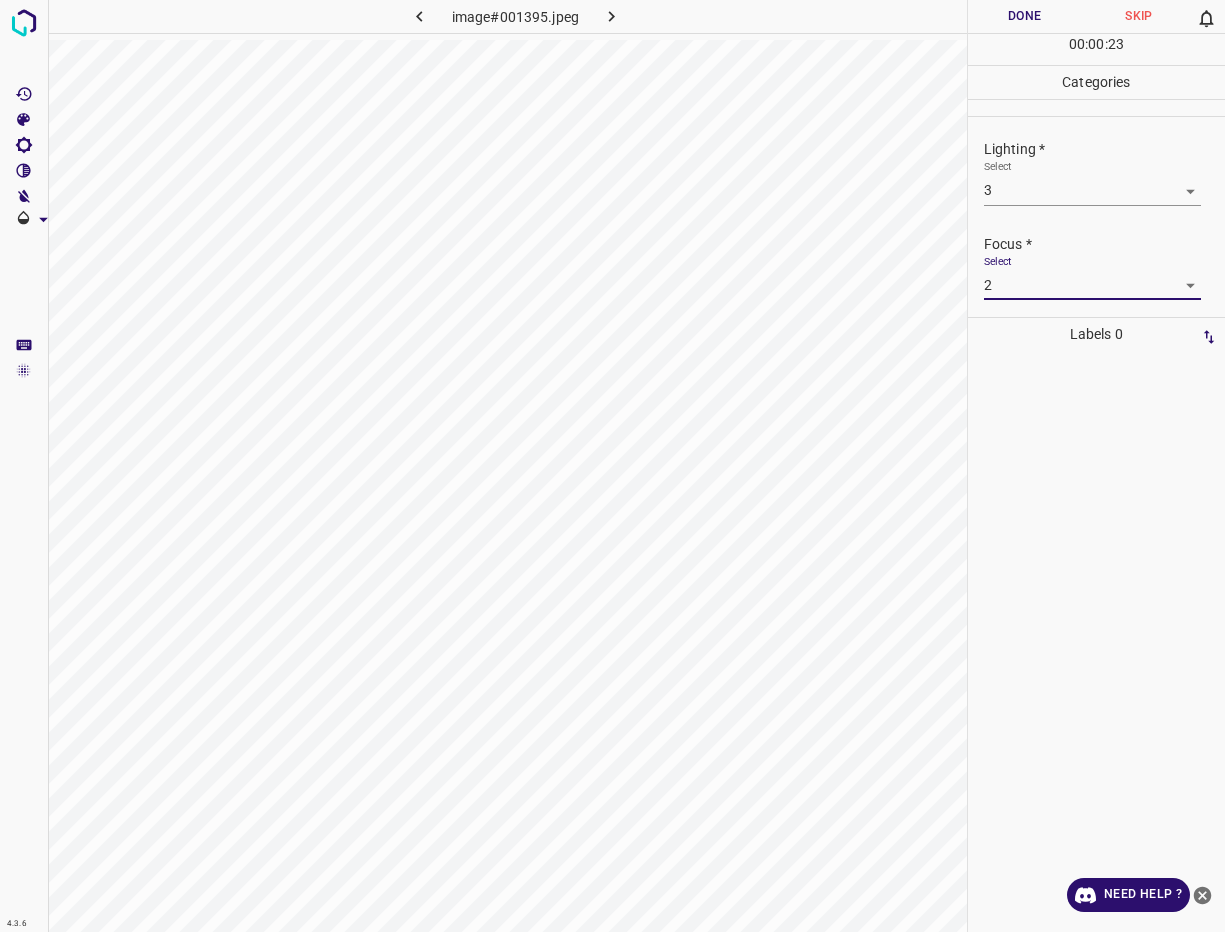 click on "Select 2 2" at bounding box center (1092, 277) 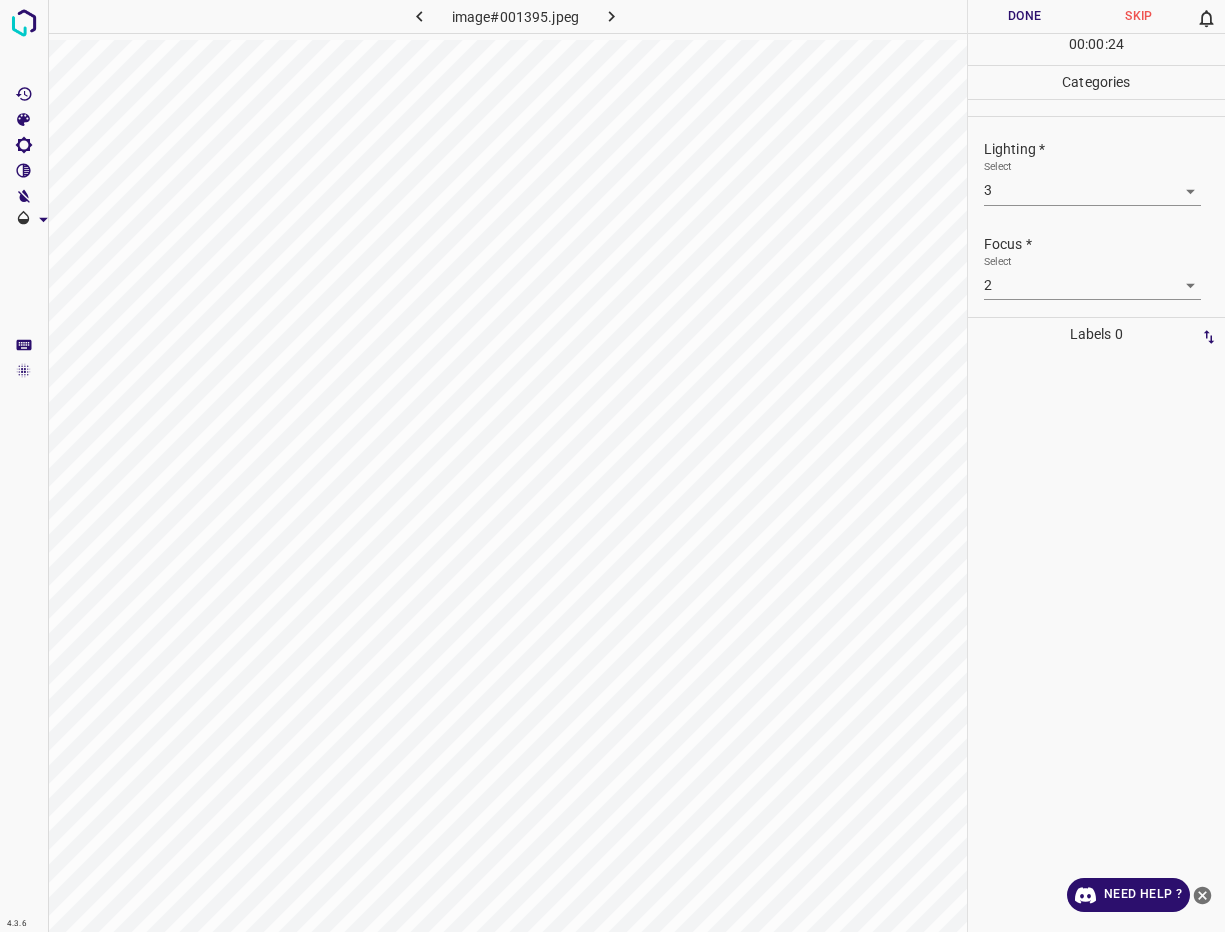 click on "4.3.6  image#001395.jpeg Done Skip 0 00   : 00   : 24   Categories Lighting *  Select 3 3 Focus *  Select 2 2 Overall *  Select ​ Labels   0 Categories 1 Lighting 2 Focus 3 Overall Tools Space Change between modes (Draw & Edit) I Auto labeling R Restore zoom M Zoom in N Zoom out Delete Delete selecte label Filters Z Restore filters X Saturation filter C Brightness filter V Contrast filter B Gray scale filter General O Download Need Help ? - Text - Hide - Delete" at bounding box center (612, 466) 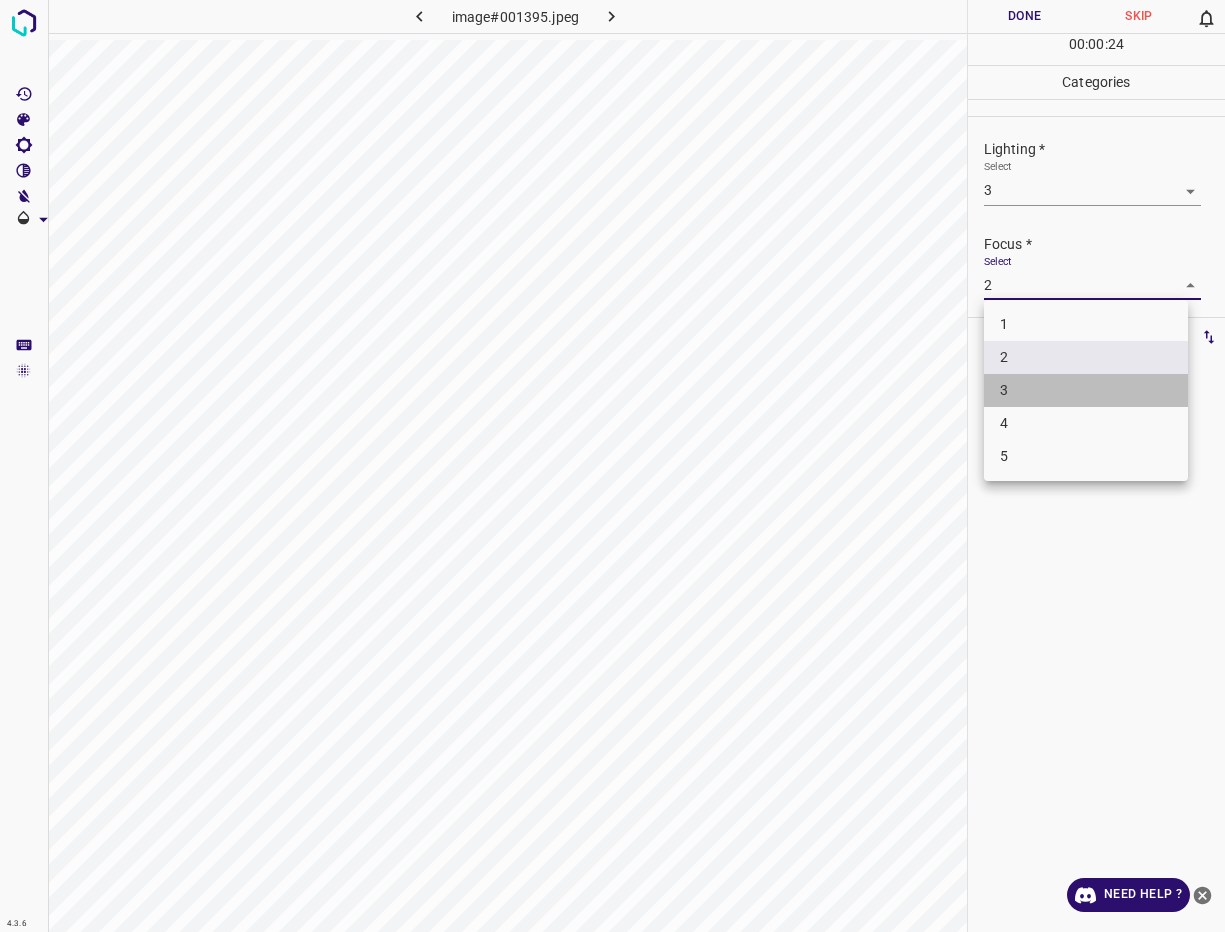 click on "3" at bounding box center [1086, 390] 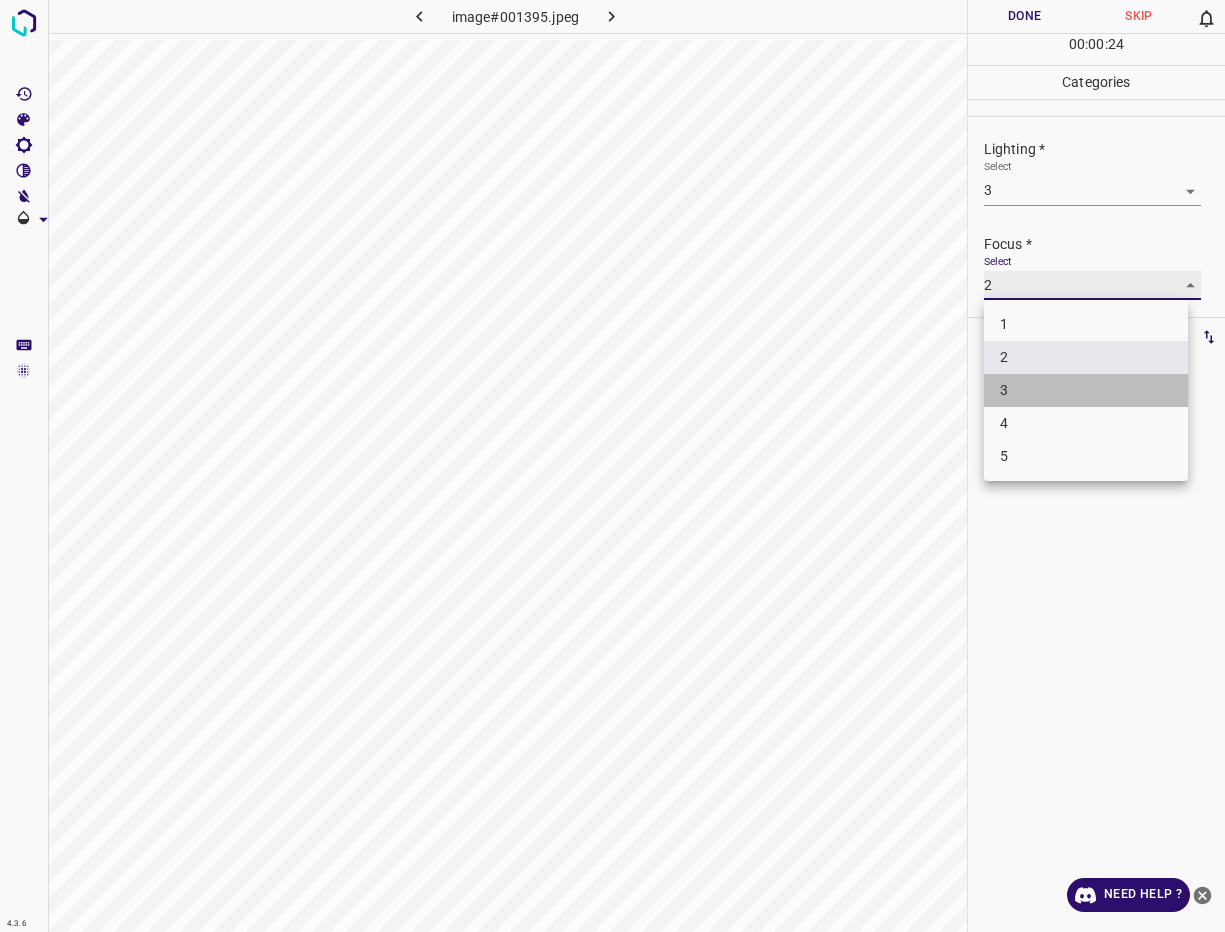 type on "3" 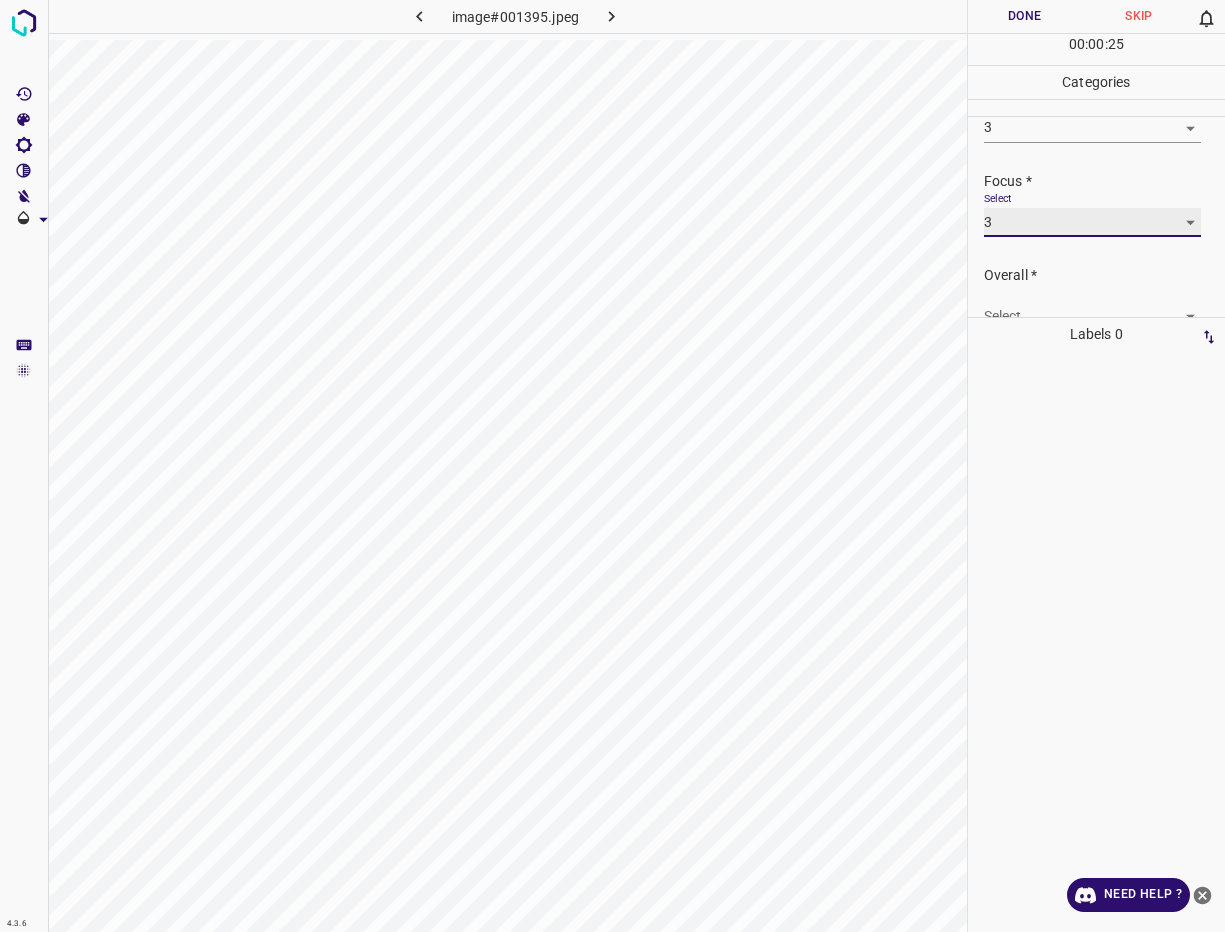 scroll, scrollTop: 98, scrollLeft: 0, axis: vertical 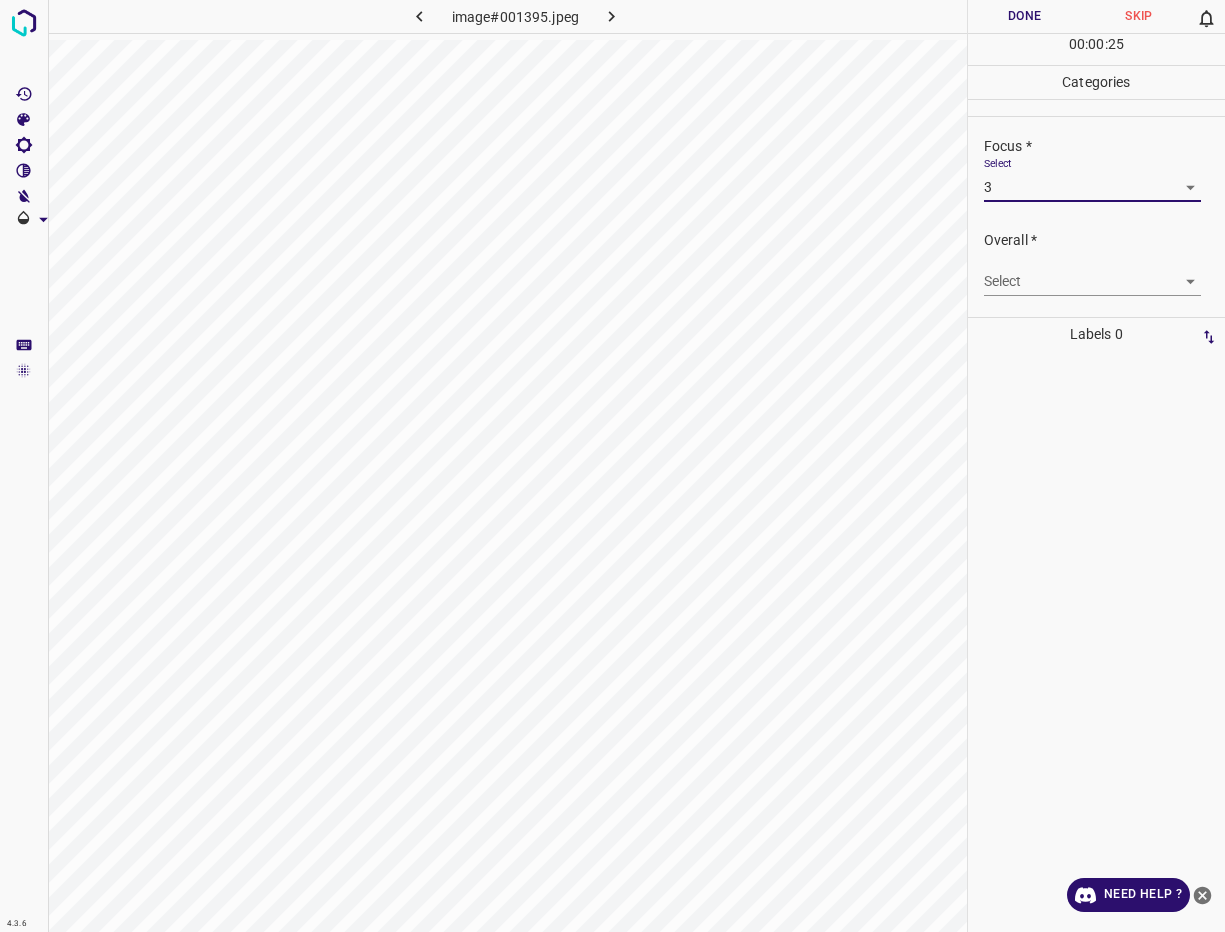 click on "4.3.6  image#001395.jpeg Done Skip 0 00   : 00   : 25   Categories Lighting *  Select 3 3 Focus *  Select 3 3 Overall *  Select ​ Labels   0 Categories 1 Lighting 2 Focus 3 Overall Tools Space Change between modes (Draw & Edit) I Auto labeling R Restore zoom M Zoom in N Zoom out Delete Delete selecte label Filters Z Restore filters X Saturation filter C Brightness filter V Contrast filter B Gray scale filter General O Download Need Help ? - Text - Hide - Delete" at bounding box center (612, 466) 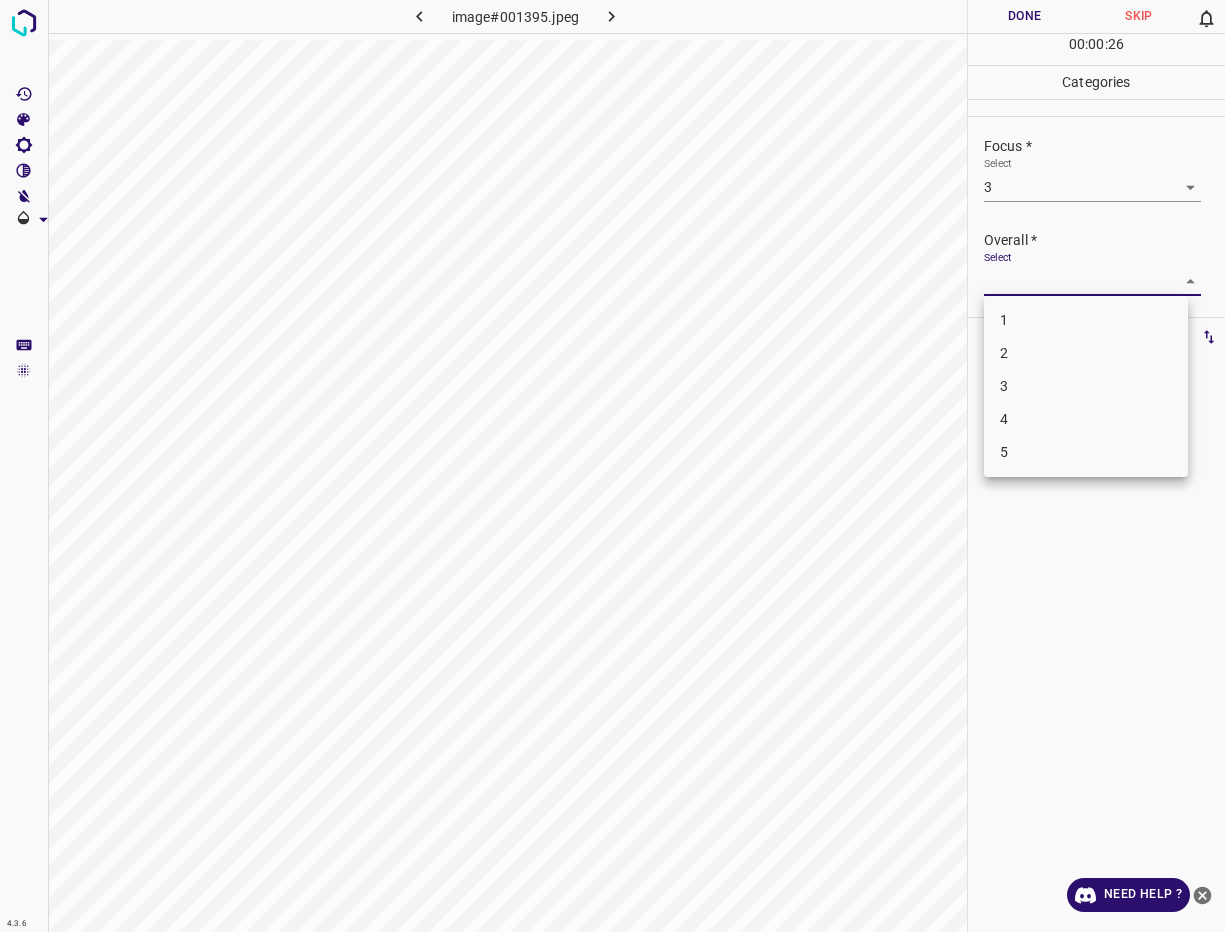click on "3" at bounding box center (1086, 386) 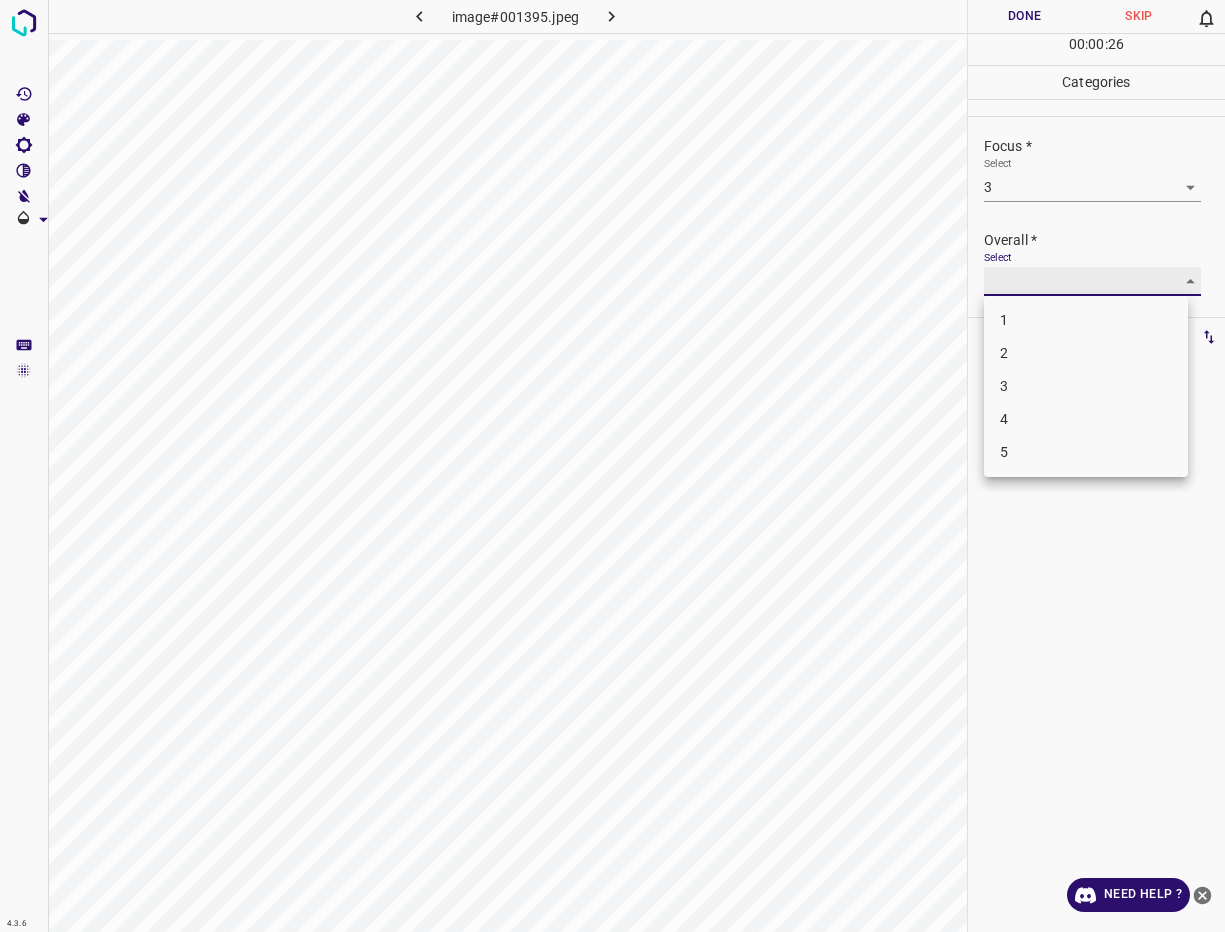 type on "3" 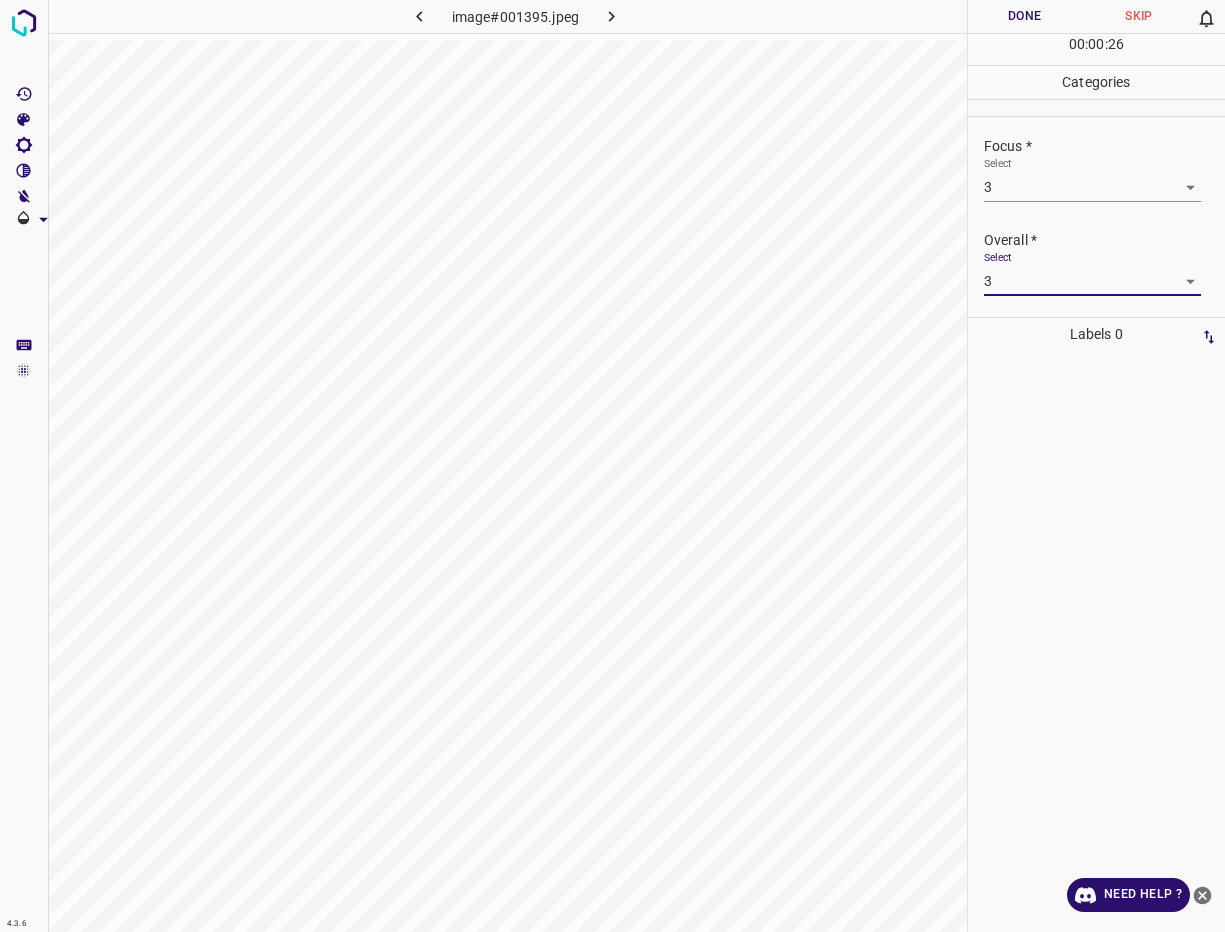 click on "Done" at bounding box center [1025, 16] 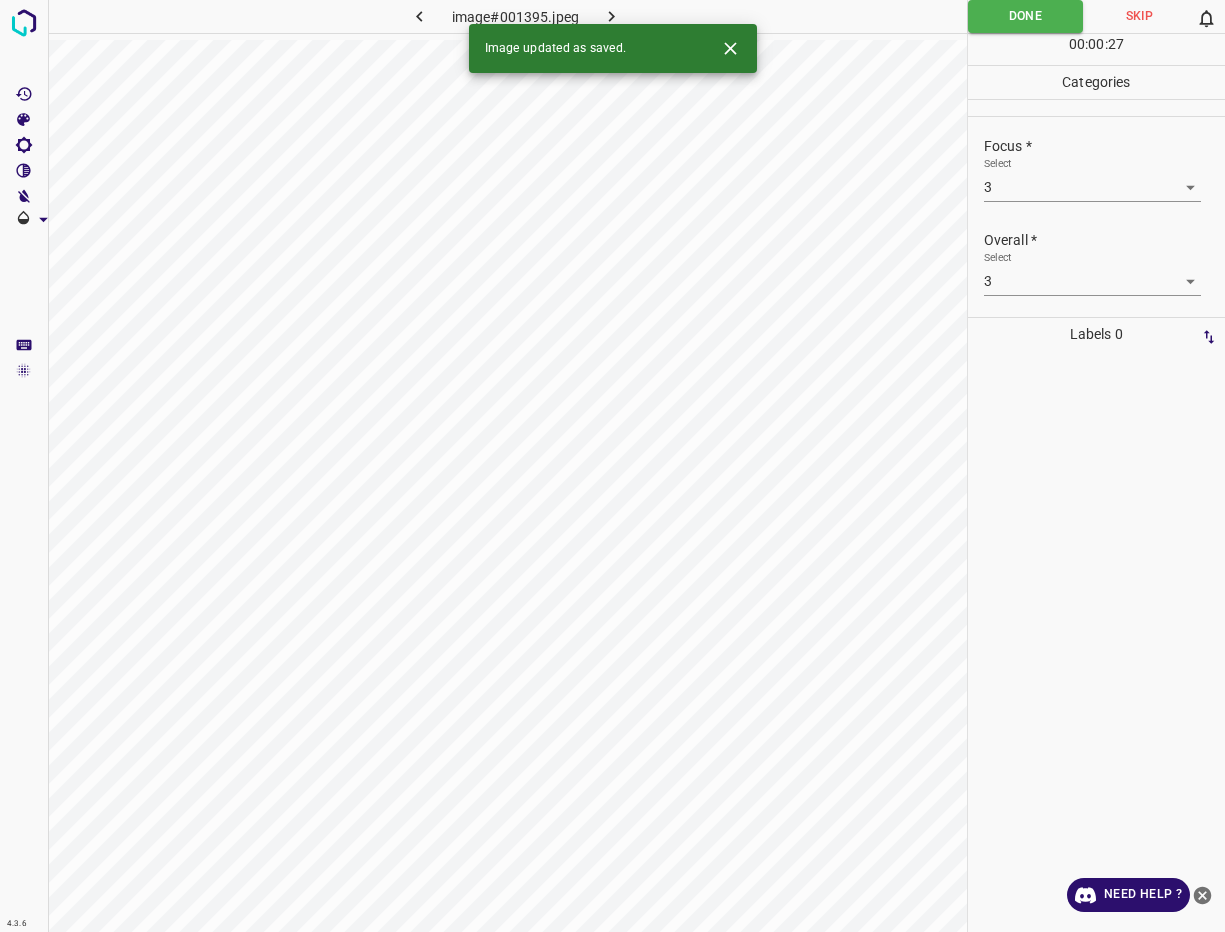 click 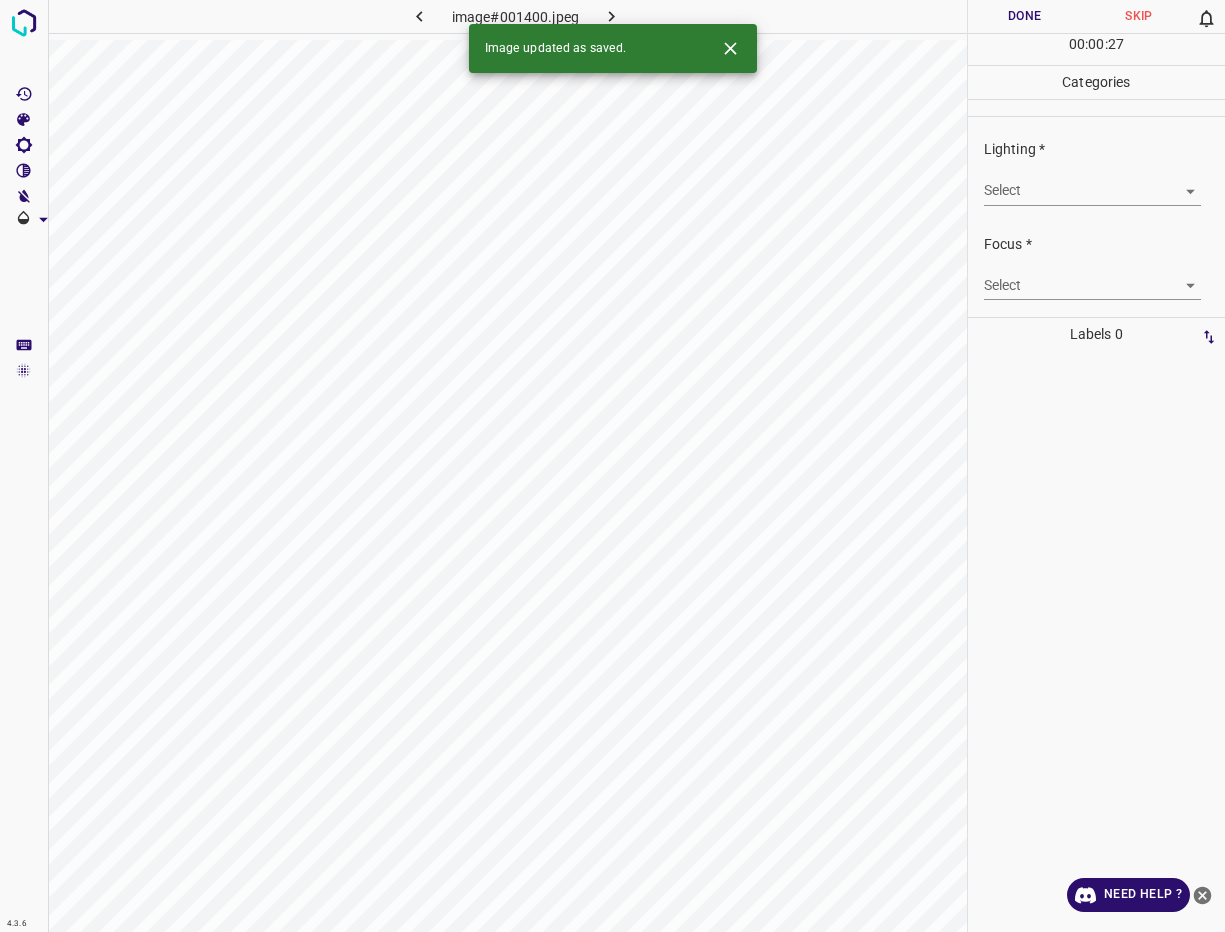 click on "4.3.6  image#001400.jpeg Done Skip 0 00   : 00   : 27   Categories Lighting *  Select ​ Focus *  Select ​ Overall *  Select ​ Labels   0 Categories 1 Lighting 2 Focus 3 Overall Tools Space Change between modes (Draw & Edit) I Auto labeling R Restore zoom M Zoom in N Zoom out Delete Delete selecte label Filters Z Restore filters X Saturation filter C Brightness filter V Contrast filter B Gray scale filter General O Download Image updated as saved. Need Help ? - Text - Hide - Delete" at bounding box center [612, 466] 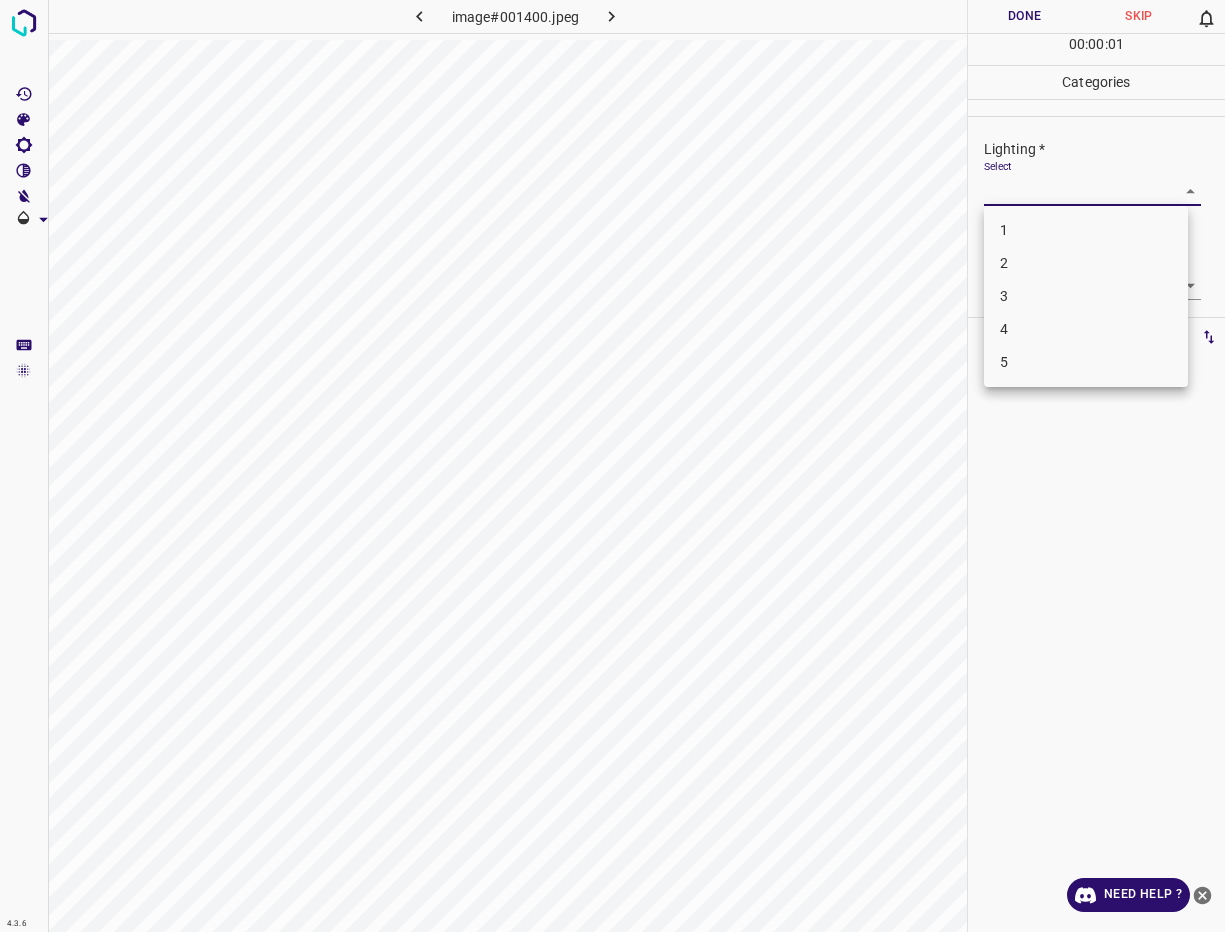 click on "4" at bounding box center (1086, 329) 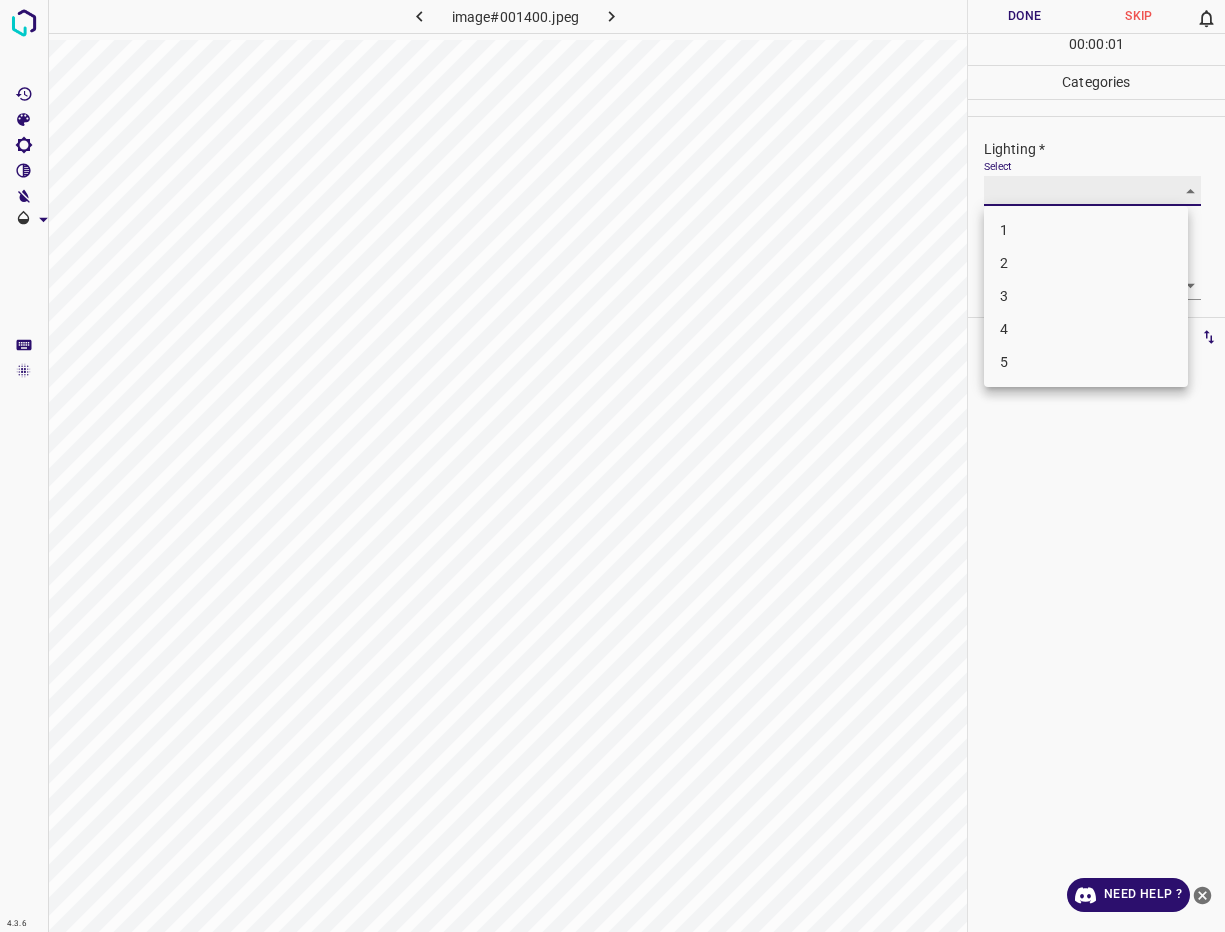 type on "4" 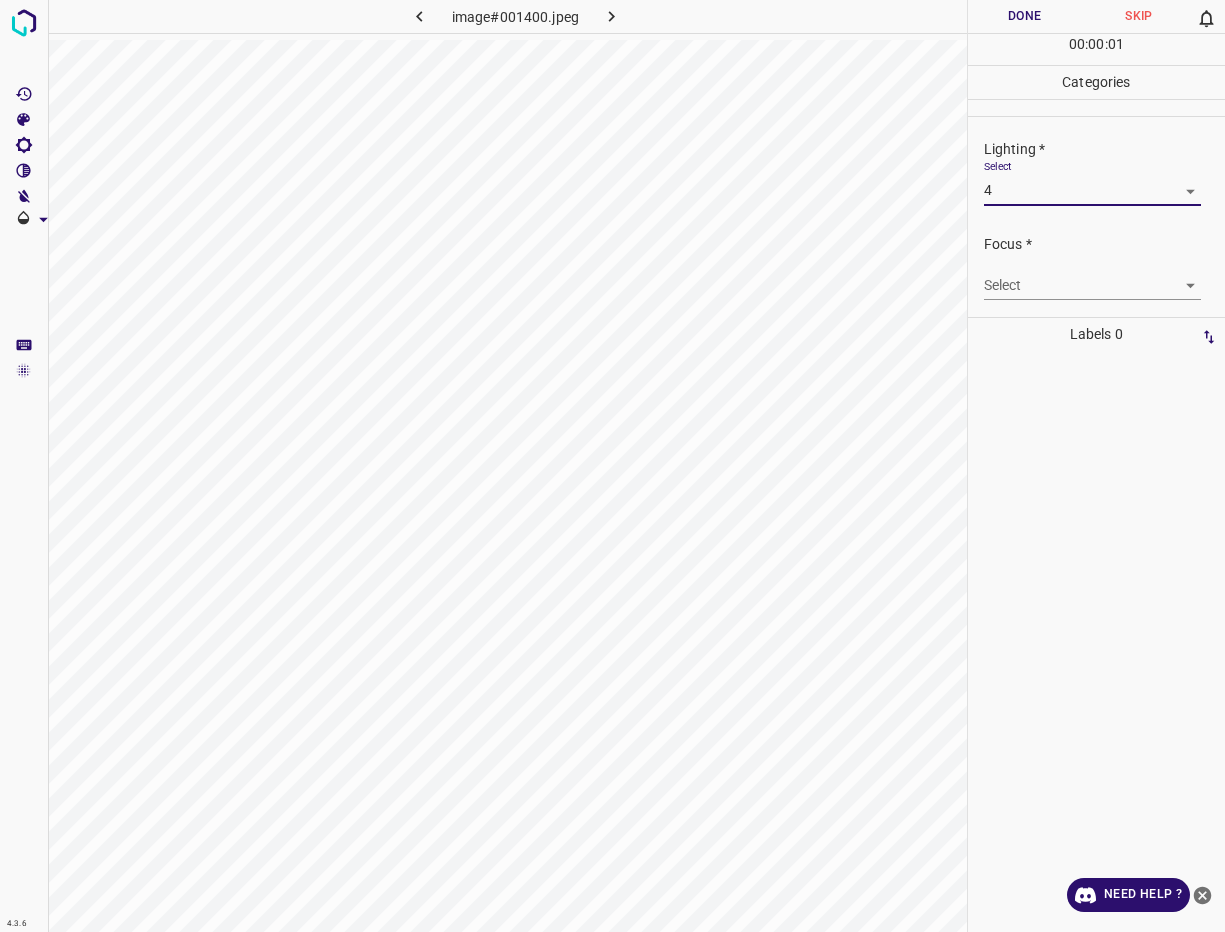 click on "Focus *  Select ​" at bounding box center (1096, 267) 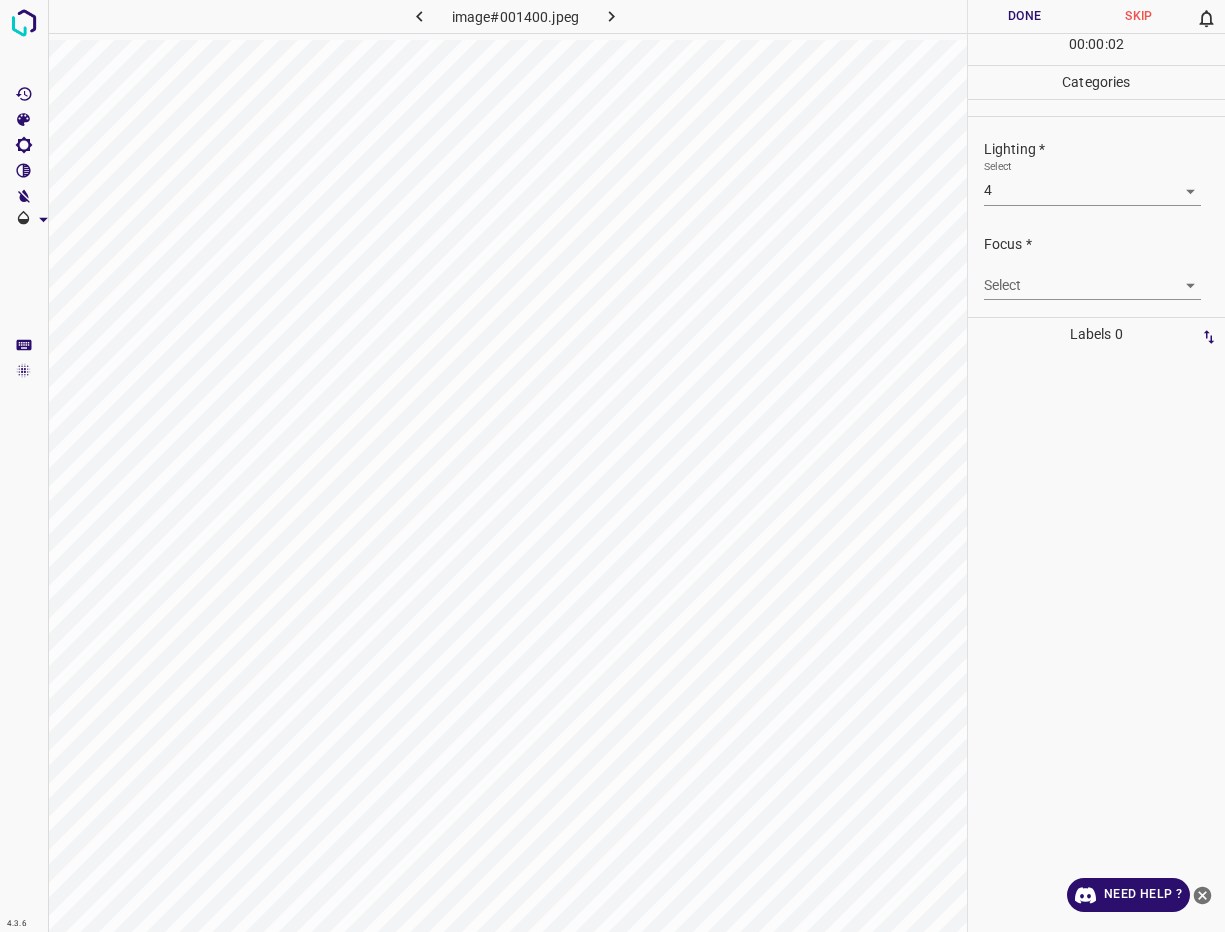 click on "4.3.6  image#001400.jpeg Done Skip 0 00   : 00   : 02   Categories Lighting *  Select 4 4 Focus *  Select ​ Overall *  Select ​ Labels   0 Categories 1 Lighting 2 Focus 3 Overall Tools Space Change between modes (Draw & Edit) I Auto labeling R Restore zoom M Zoom in N Zoom out Delete Delete selecte label Filters Z Restore filters X Saturation filter C Brightness filter V Contrast filter B Gray scale filter General O Download Need Help ? - Text - Hide - Delete" at bounding box center (612, 466) 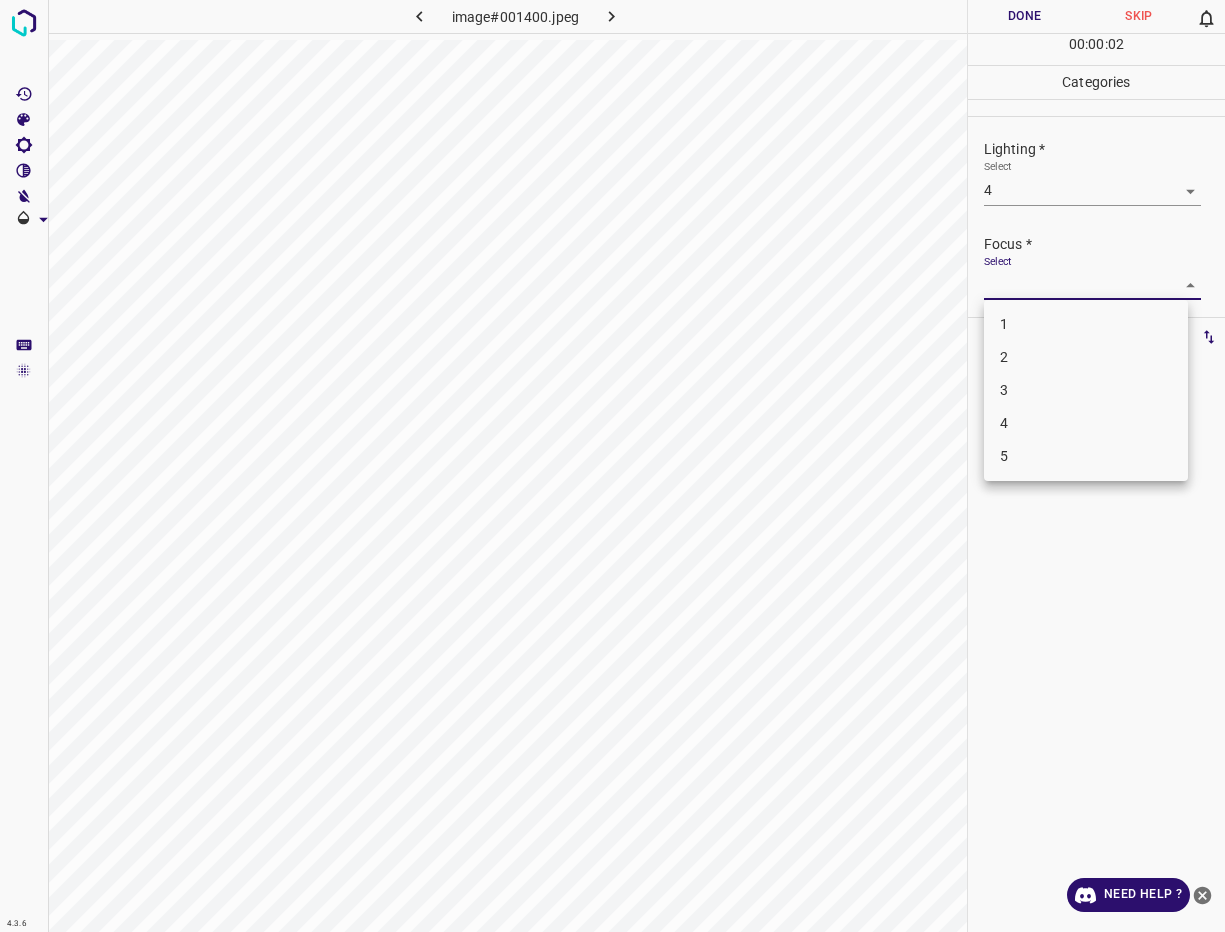 click on "4" at bounding box center (1086, 423) 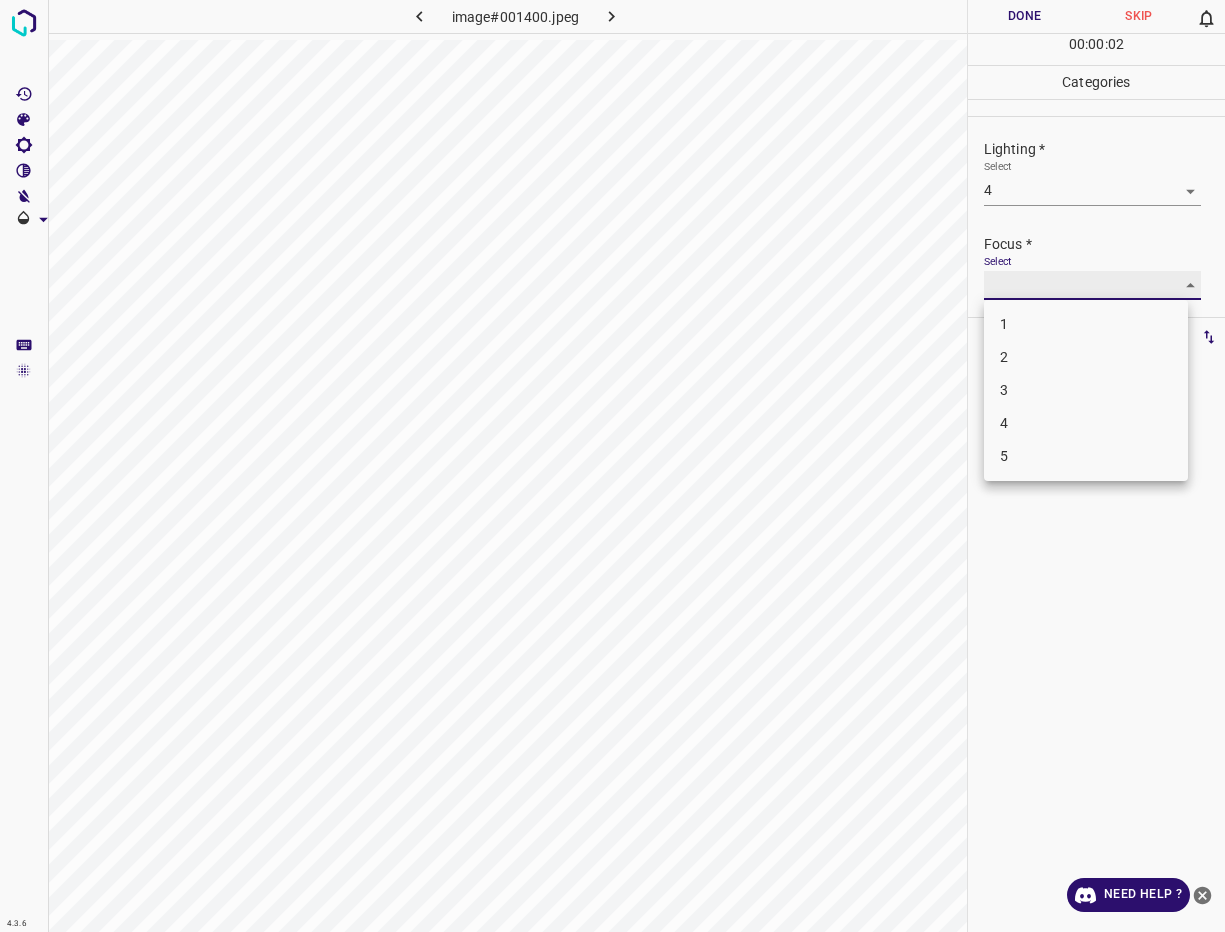 type on "4" 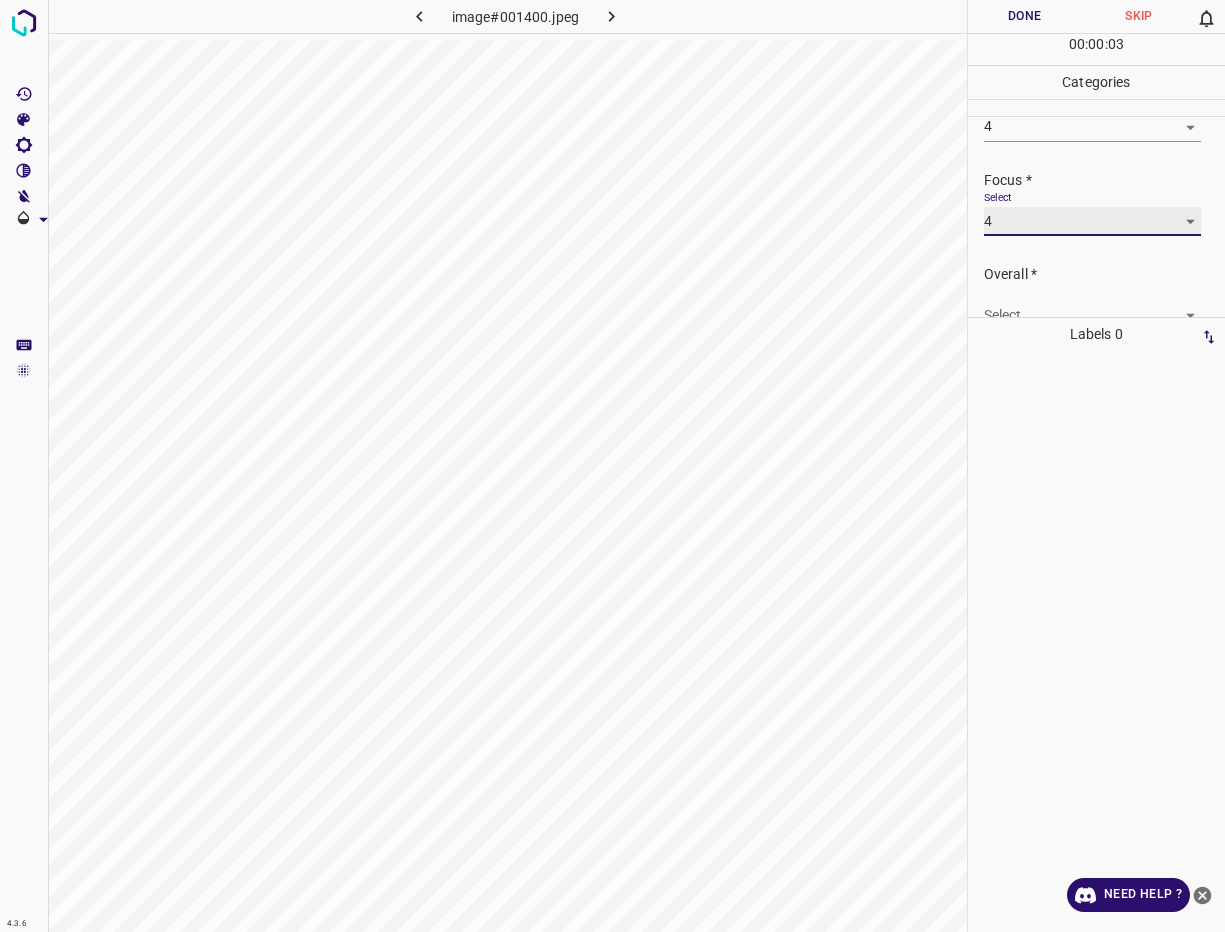 scroll, scrollTop: 98, scrollLeft: 0, axis: vertical 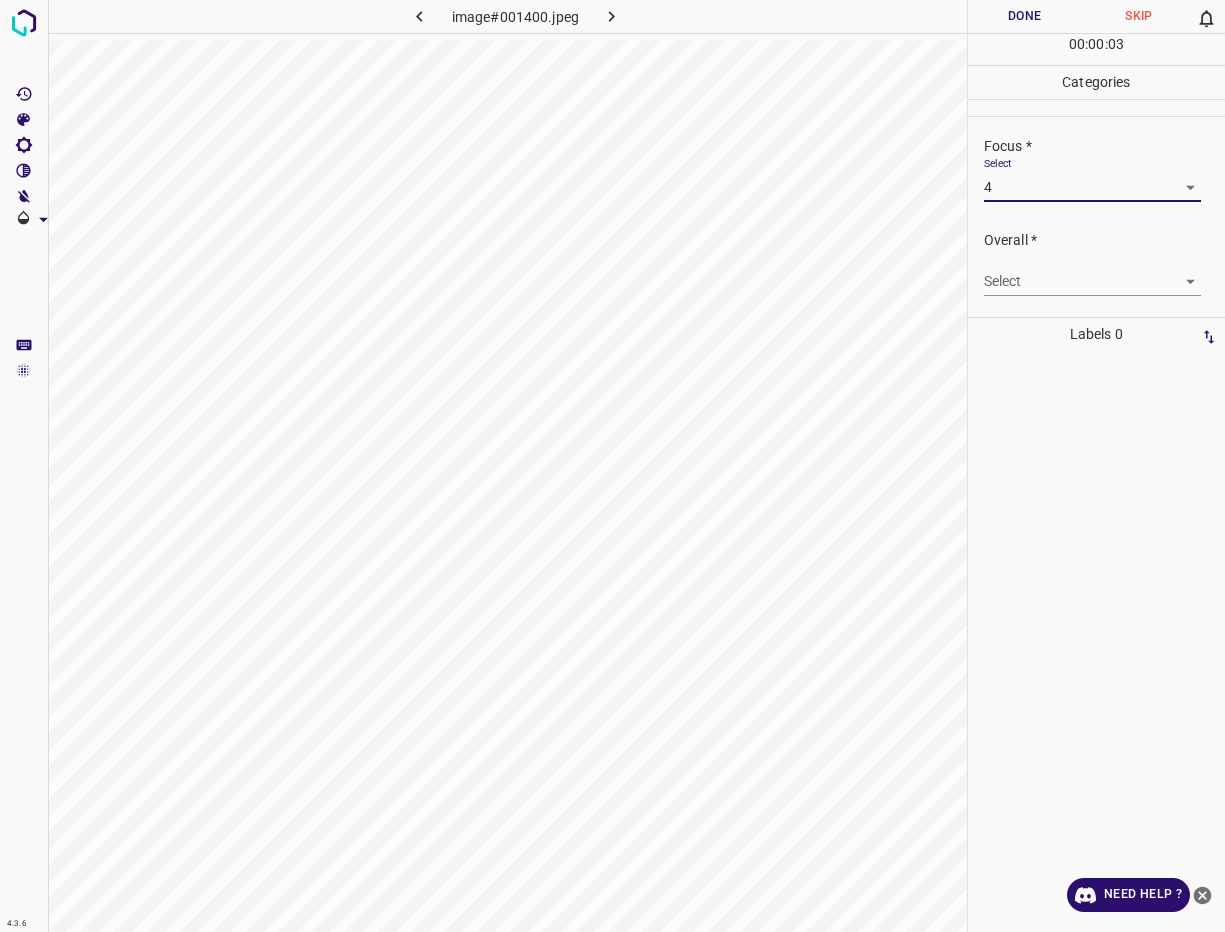 click on "4.3.6  image#001400.jpeg Done Skip 0 00   : 00   : 03   Categories Lighting *  Select 4 4 Focus *  Select 4 4 Overall *  Select ​ Labels   0 Categories 1 Lighting 2 Focus 3 Overall Tools Space Change between modes (Draw & Edit) I Auto labeling R Restore zoom M Zoom in N Zoom out Delete Delete selecte label Filters Z Restore filters X Saturation filter C Brightness filter V Contrast filter B Gray scale filter General O Download Need Help ? - Text - Hide - Delete" at bounding box center (612, 466) 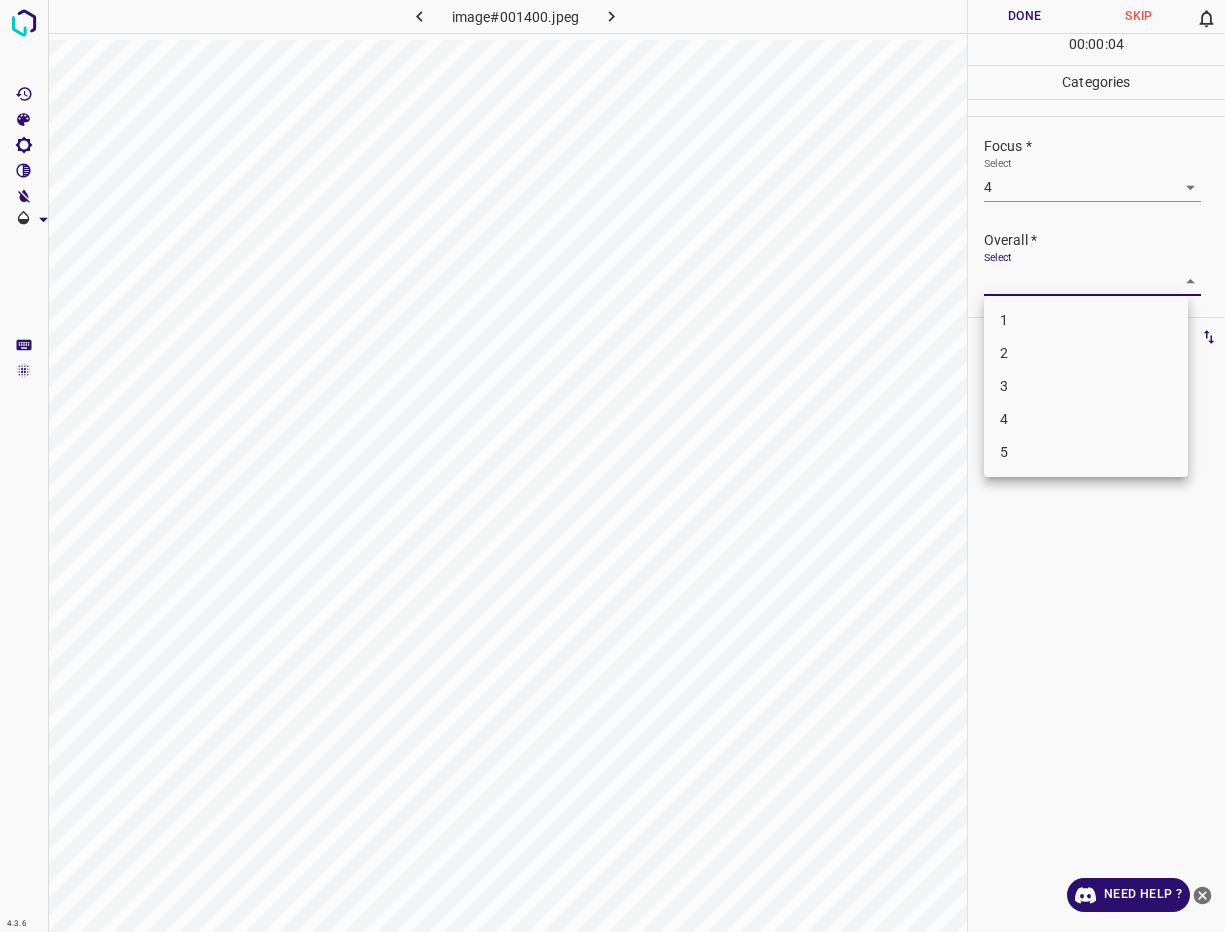 click on "4" at bounding box center [1086, 419] 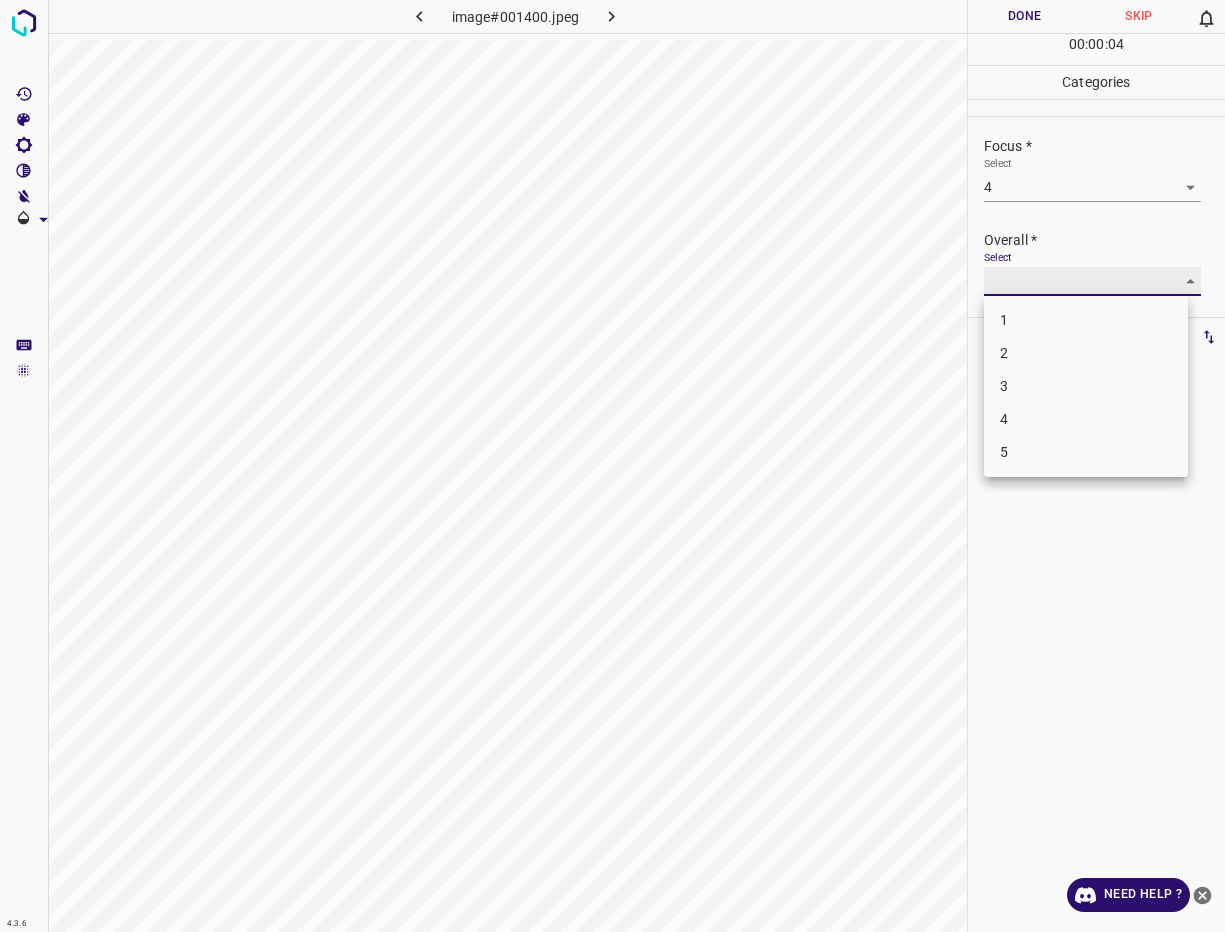 type on "4" 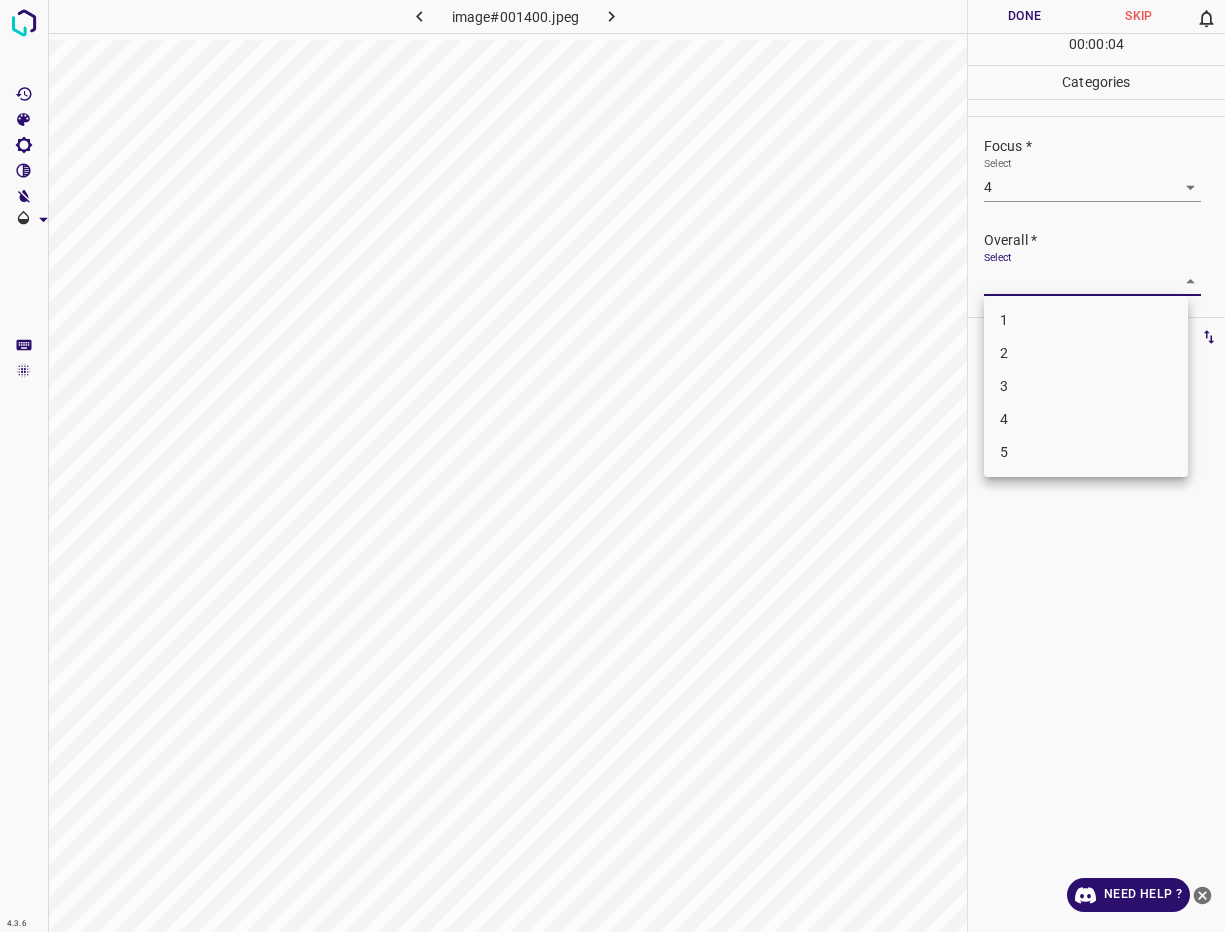 click at bounding box center (612, 466) 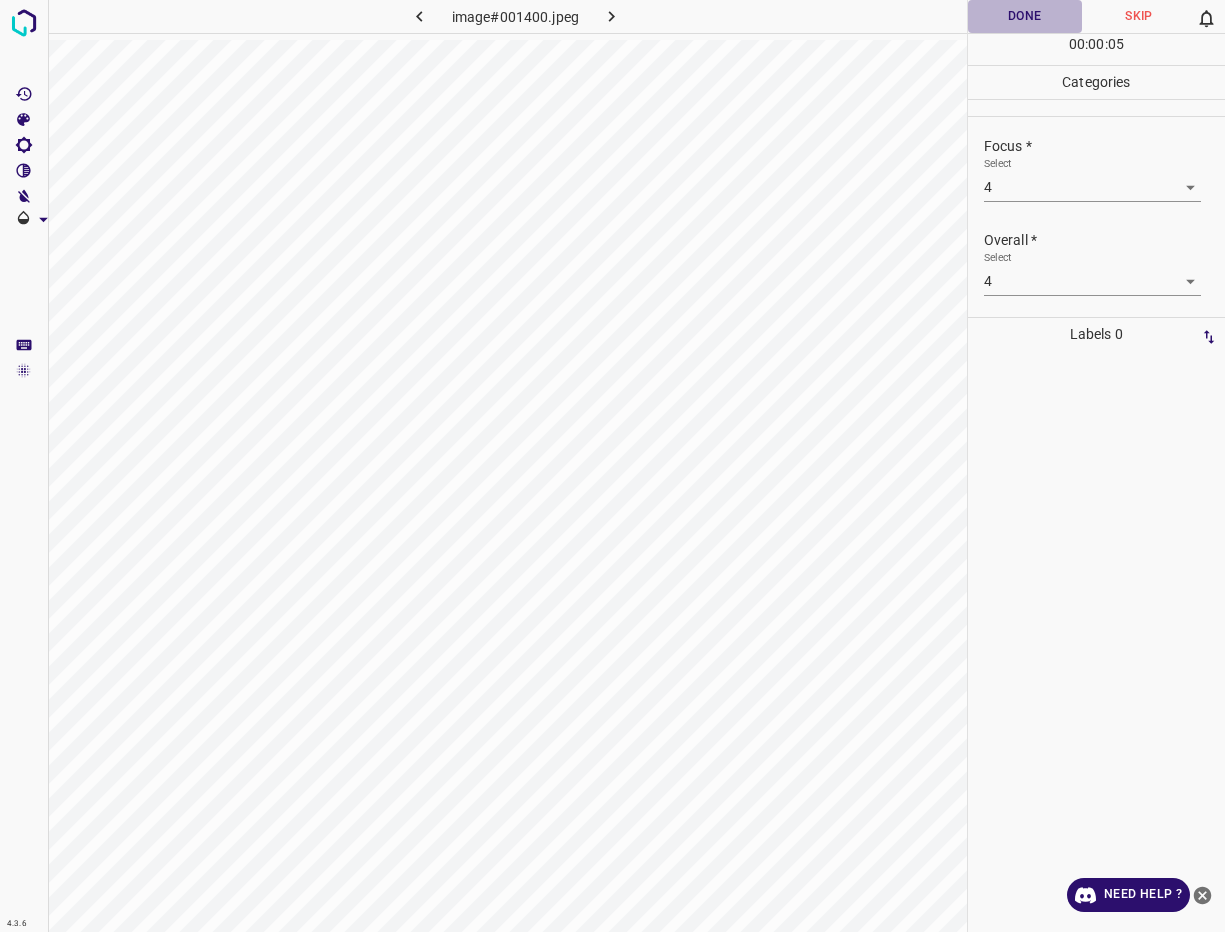 click on "Done" at bounding box center [1025, 16] 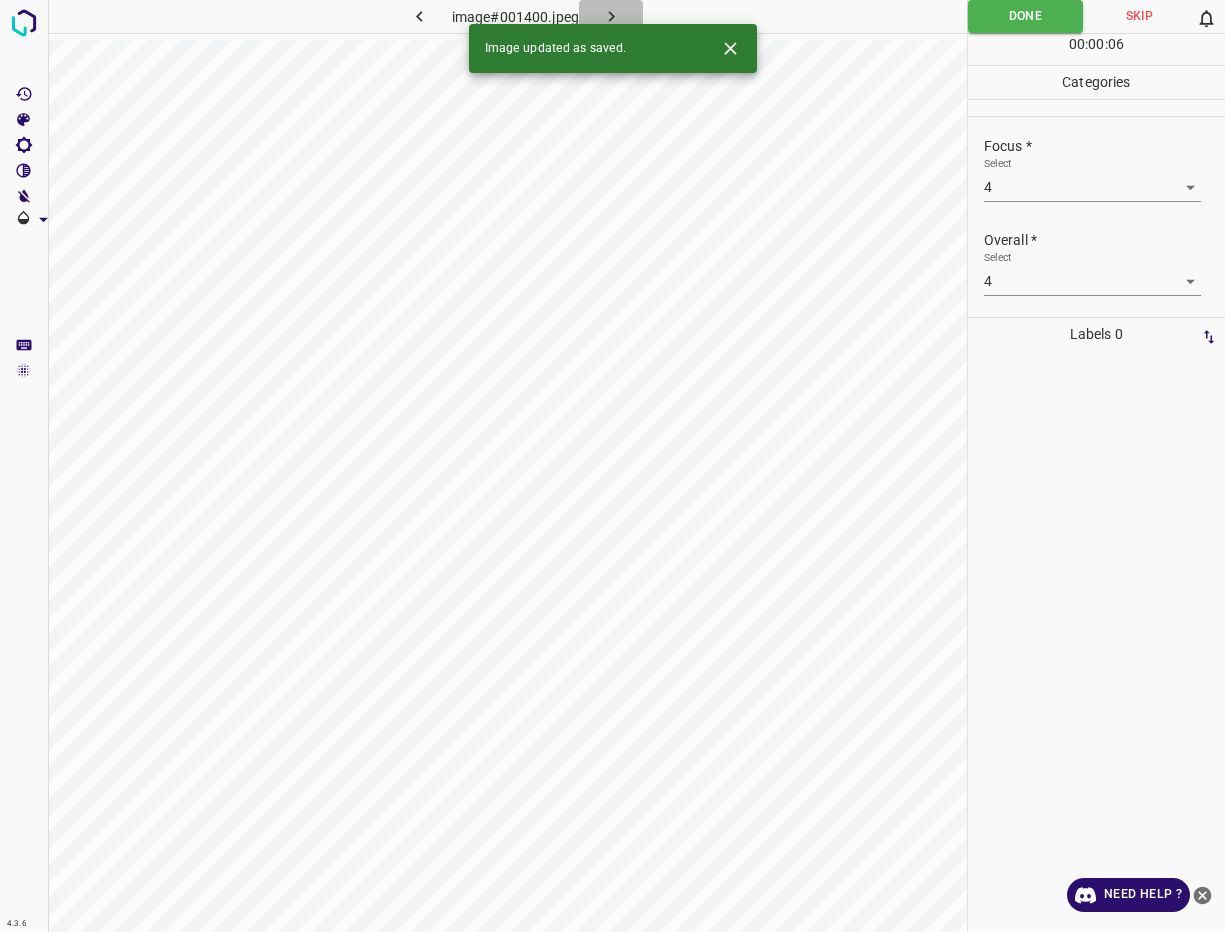 click 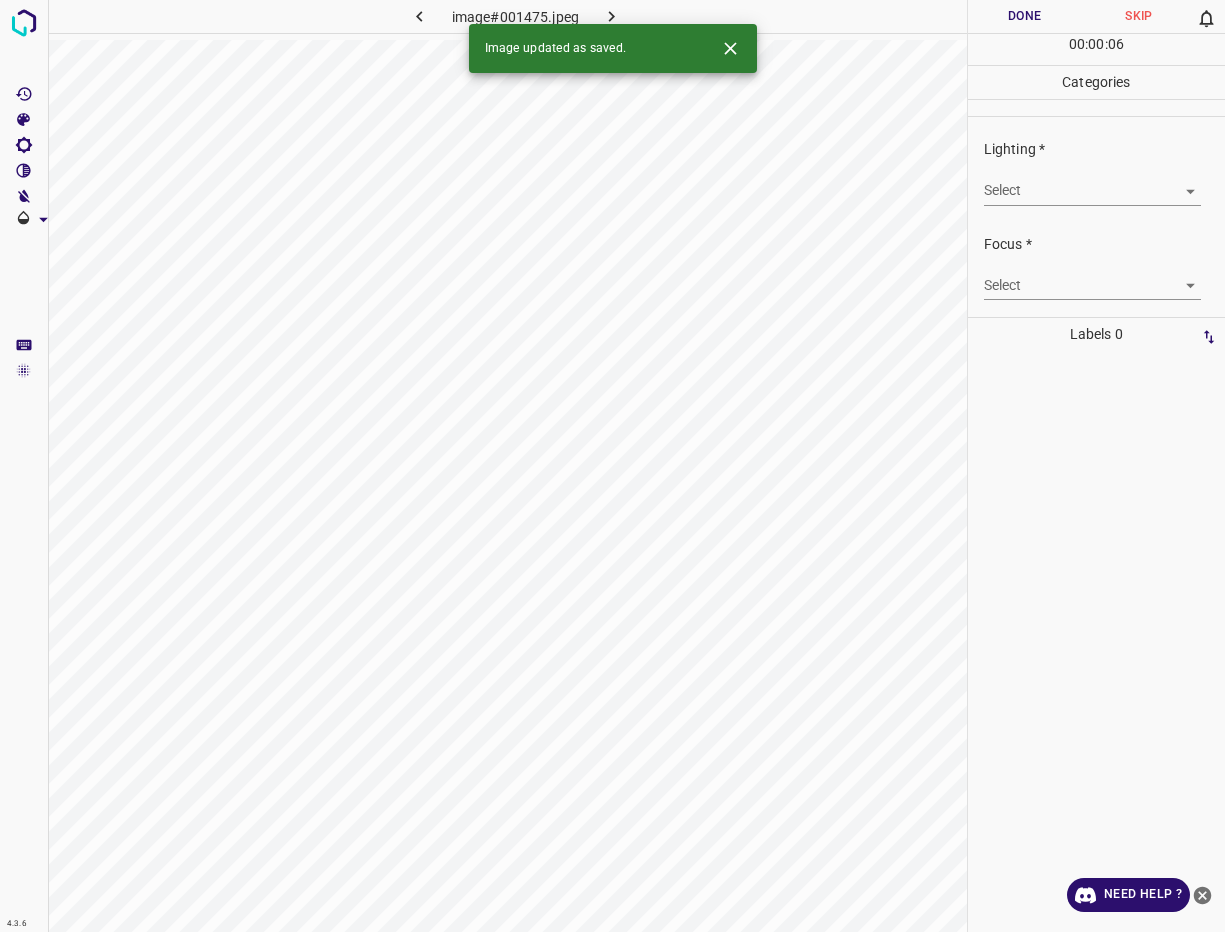 click on "4.3.6  image#001475.jpeg Done Skip 0 00   : 00   : 06   Categories Lighting *  Select ​ Focus *  Select ​ Overall *  Select ​ Labels   0 Categories 1 Lighting 2 Focus 3 Overall Tools Space Change between modes (Draw & Edit) I Auto labeling R Restore zoom M Zoom in N Zoom out Delete Delete selecte label Filters Z Restore filters X Saturation filter C Brightness filter V Contrast filter B Gray scale filter General O Download Image updated as saved. Need Help ? - Text - Hide - Delete" at bounding box center (612, 466) 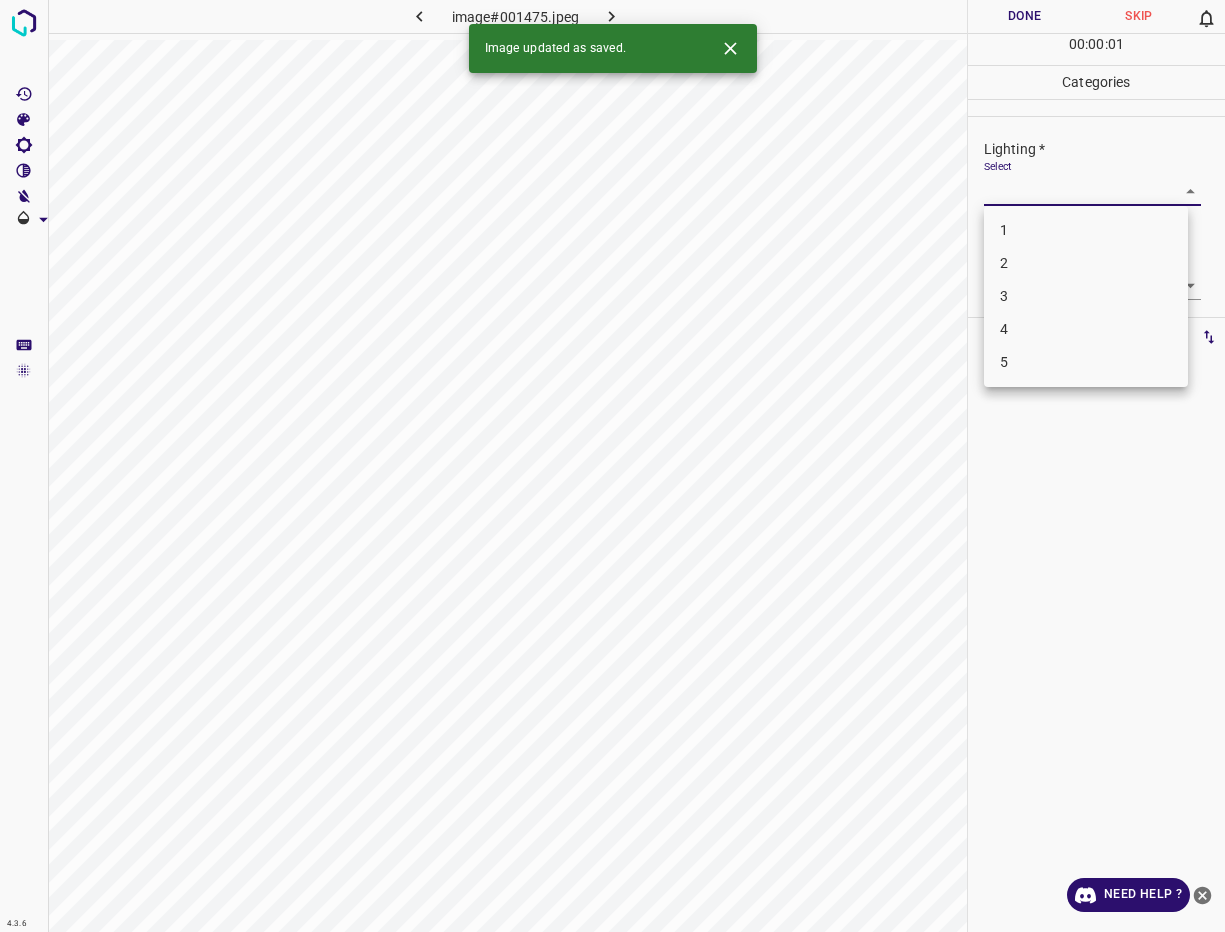 click on "2" at bounding box center (1086, 263) 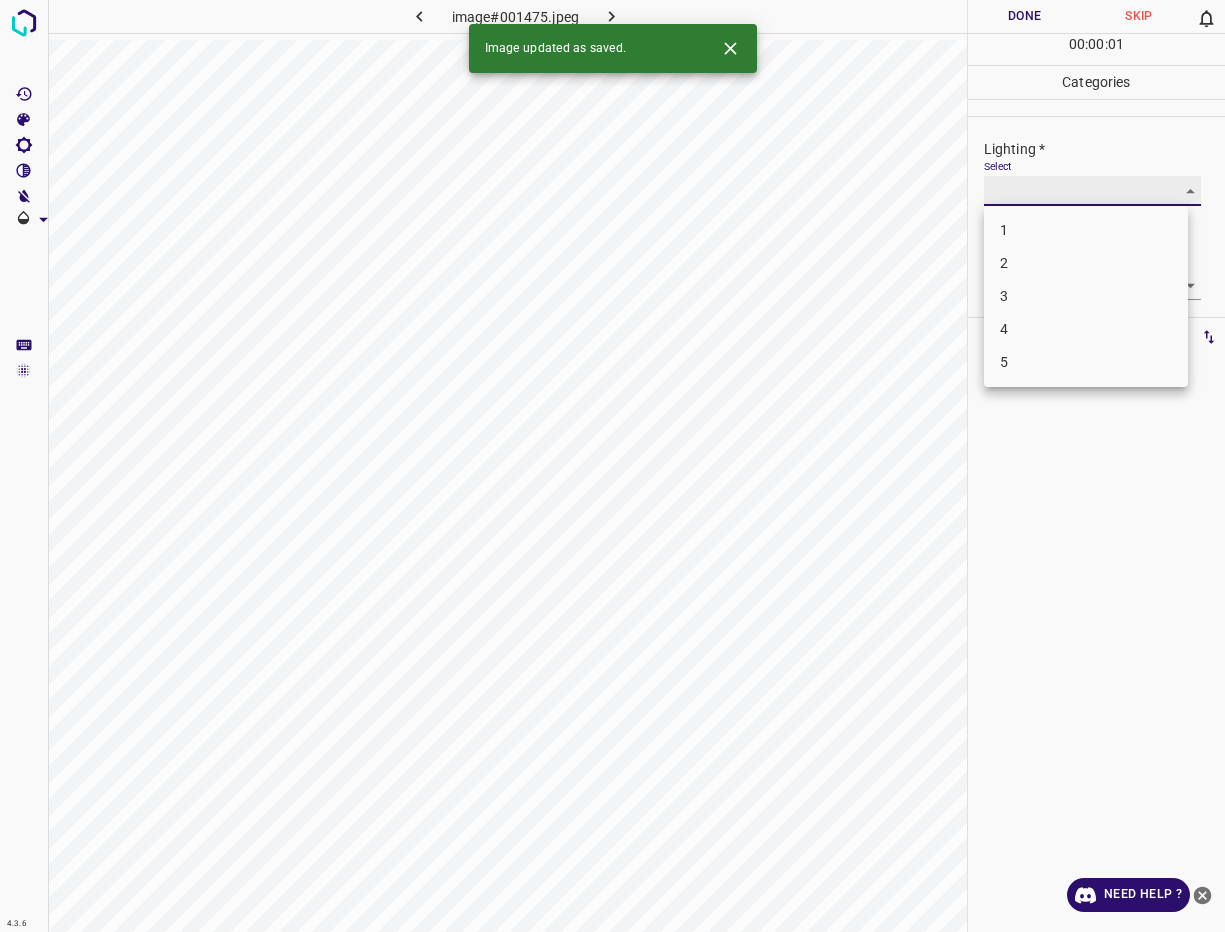 type on "2" 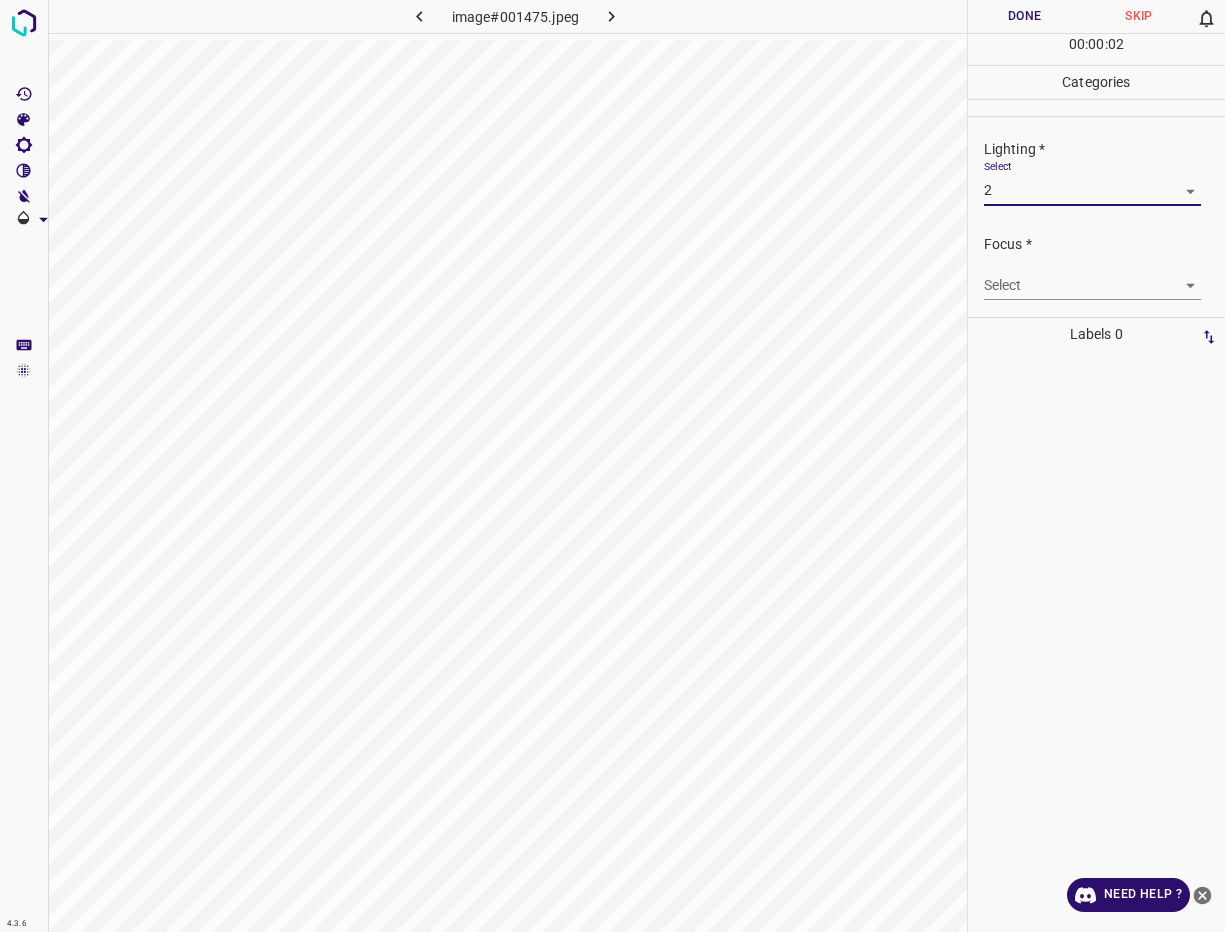 click on "4.3.6  image#001475.jpeg Done Skip 0 00   : 00   : 02   Categories Lighting *  Select 2 2 Focus *  Select ​ Overall *  Select ​ Labels   0 Categories 1 Lighting 2 Focus 3 Overall Tools Space Change between modes (Draw & Edit) I Auto labeling R Restore zoom M Zoom in N Zoom out Delete Delete selecte label Filters Z Restore filters X Saturation filter C Brightness filter V Contrast filter B Gray scale filter General O Download Need Help ? - Text - Hide - Delete" at bounding box center [612, 466] 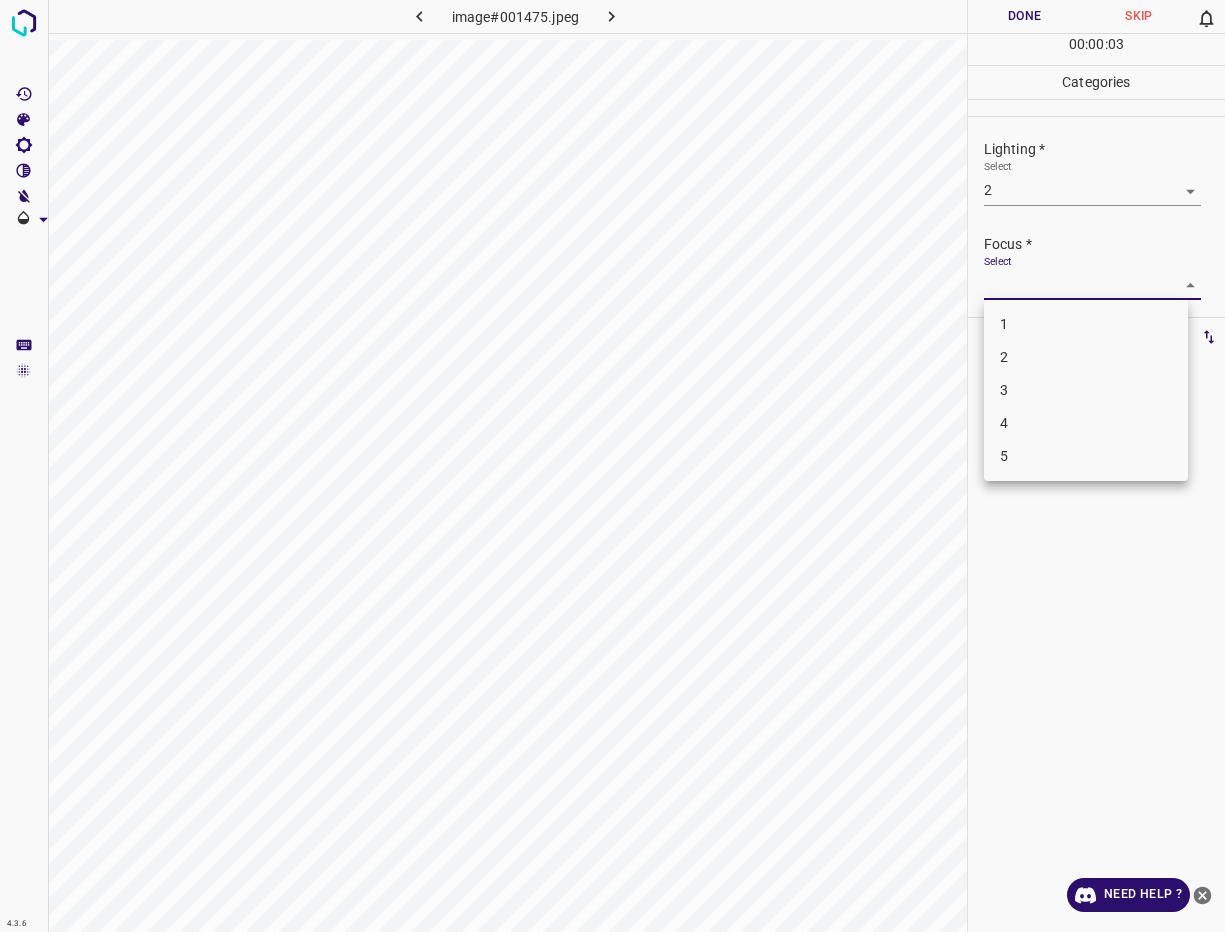 click on "3" at bounding box center (1086, 390) 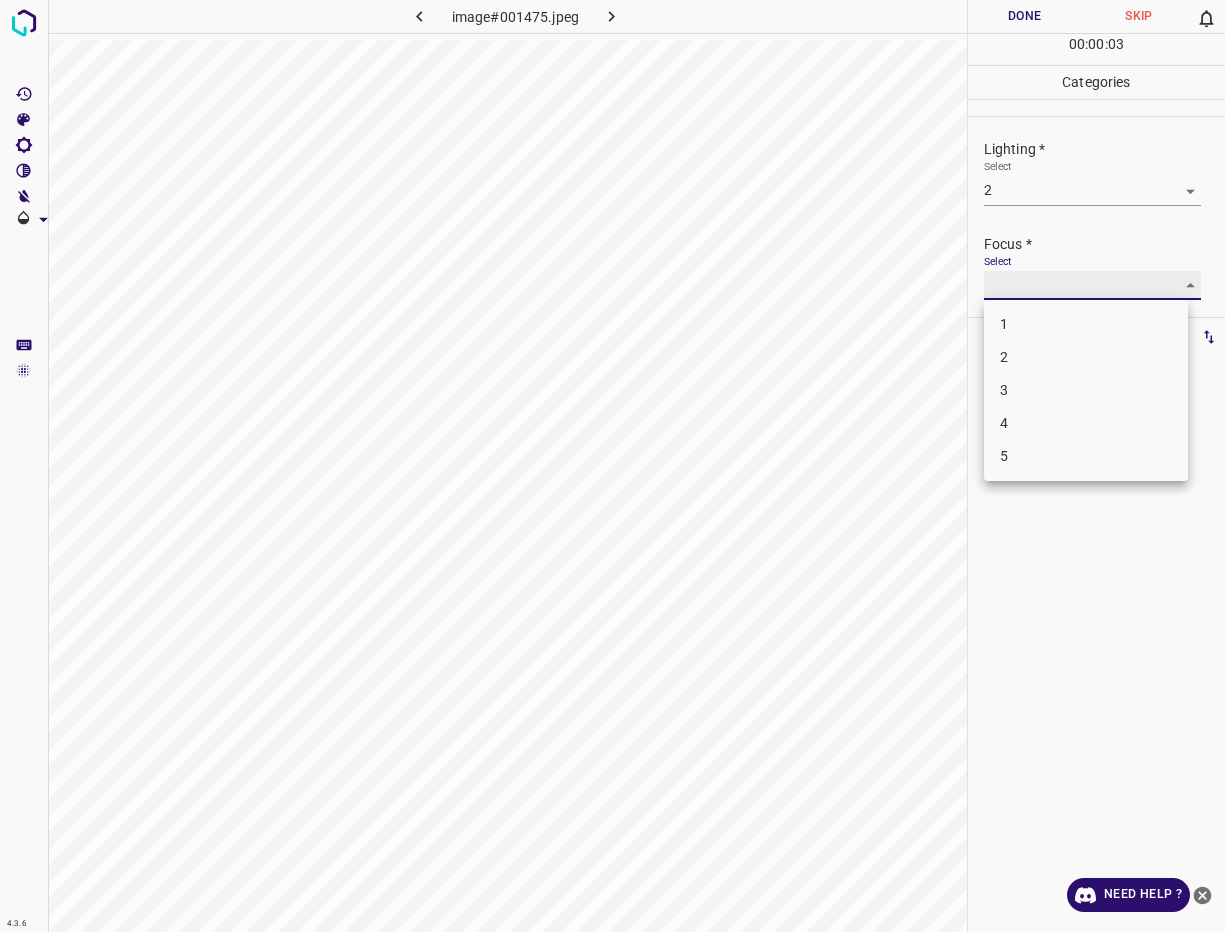 type on "3" 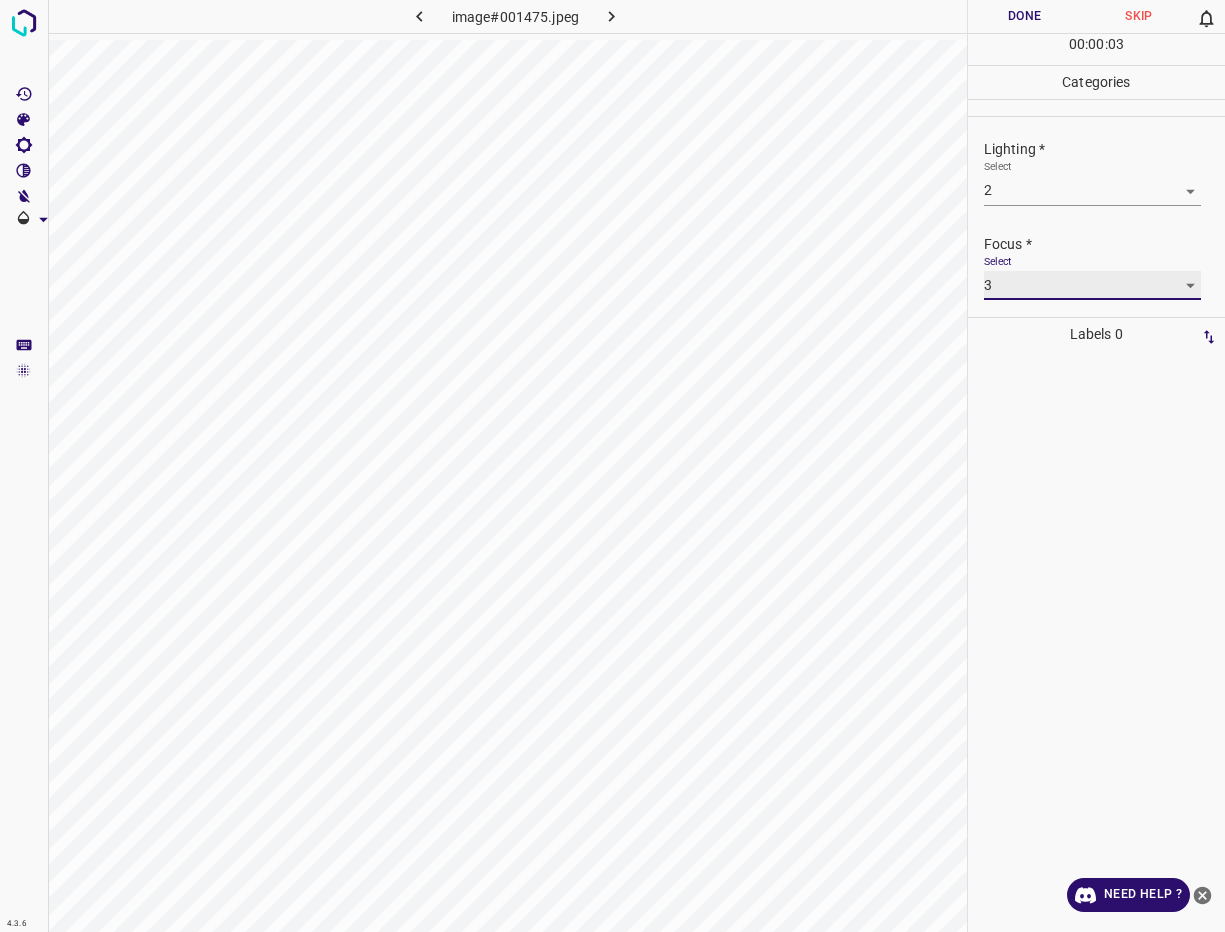 scroll, scrollTop: 98, scrollLeft: 0, axis: vertical 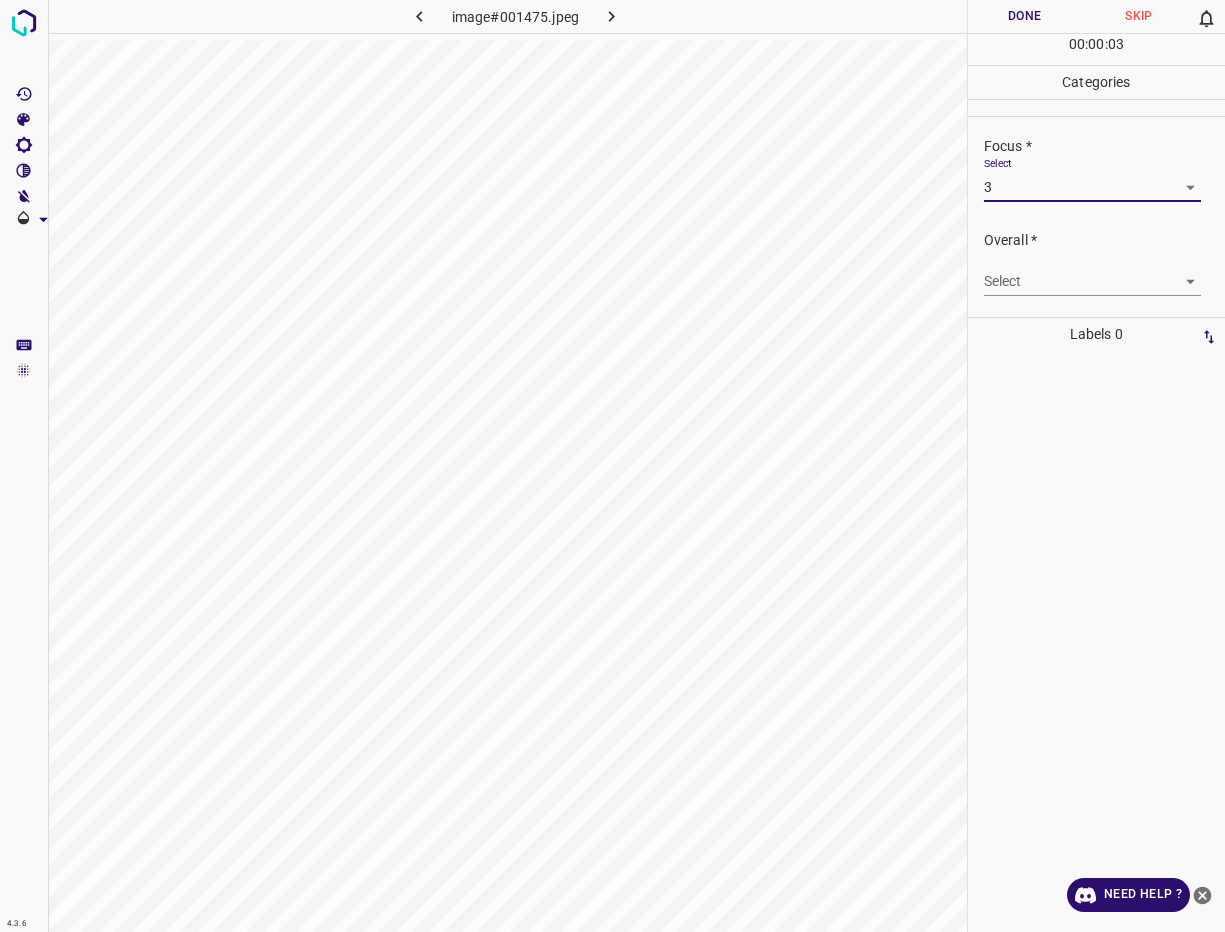 click on "4.3.6  image#001475.jpeg Done Skip 0 00   : 00   : 03   Categories Lighting *  Select 2 2 Focus *  Select 3 3 Overall *  Select ​ Labels   0 Categories 1 Lighting 2 Focus 3 Overall Tools Space Change between modes (Draw & Edit) I Auto labeling R Restore zoom M Zoom in N Zoom out Delete Delete selecte label Filters Z Restore filters X Saturation filter C Brightness filter V Contrast filter B Gray scale filter General O Download Need Help ? - Text - Hide - Delete" at bounding box center [612, 466] 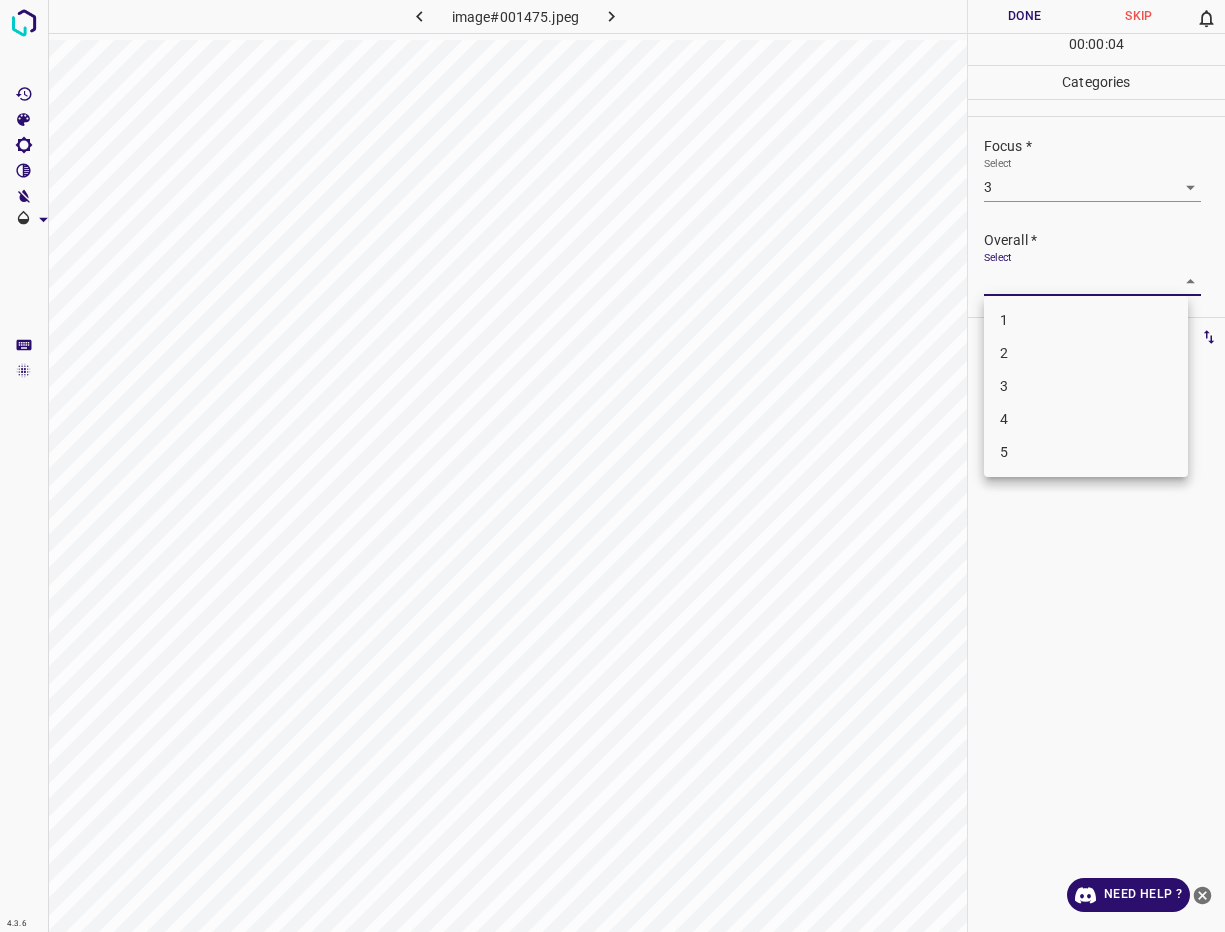 drag, startPoint x: 1031, startPoint y: 353, endPoint x: 994, endPoint y: 139, distance: 217.17505 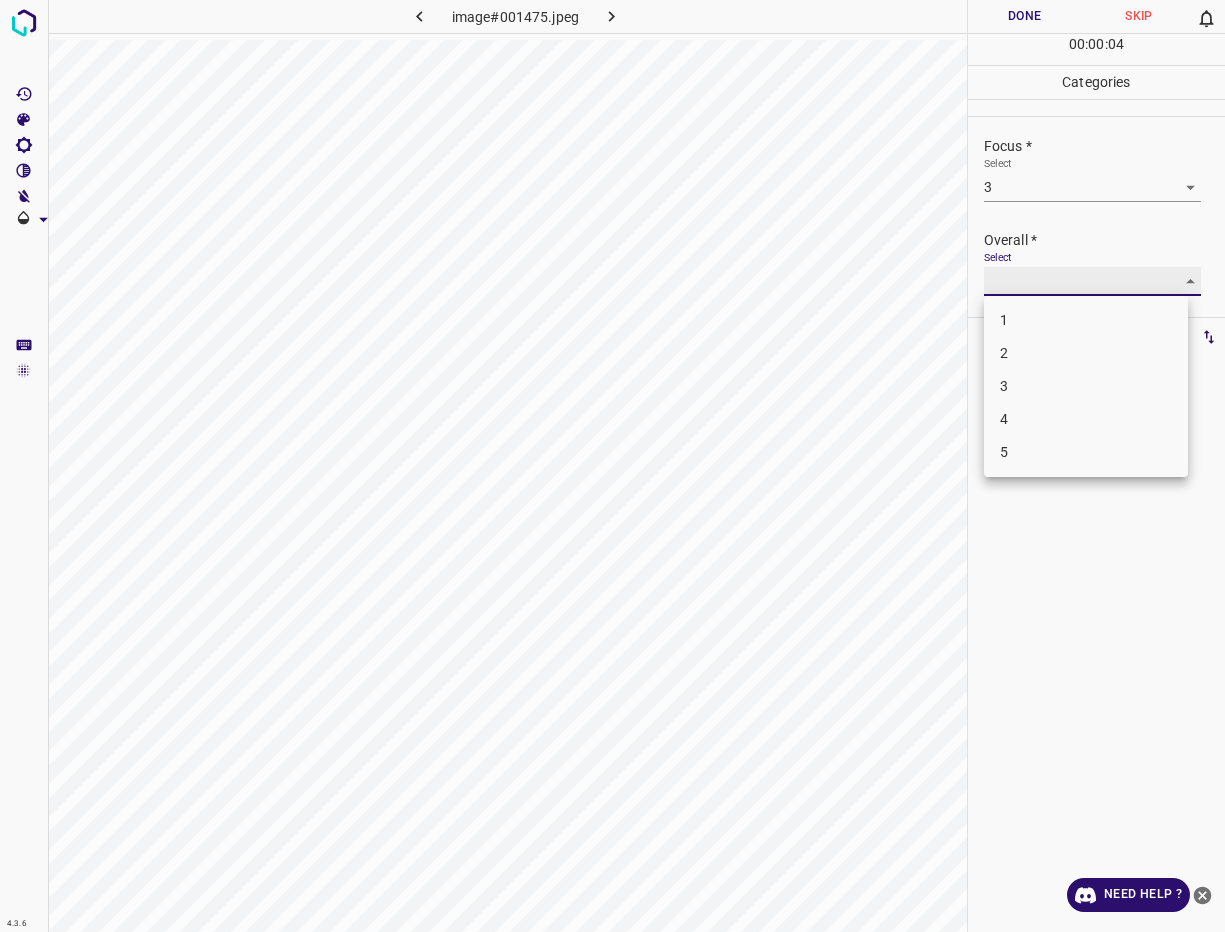 type on "2" 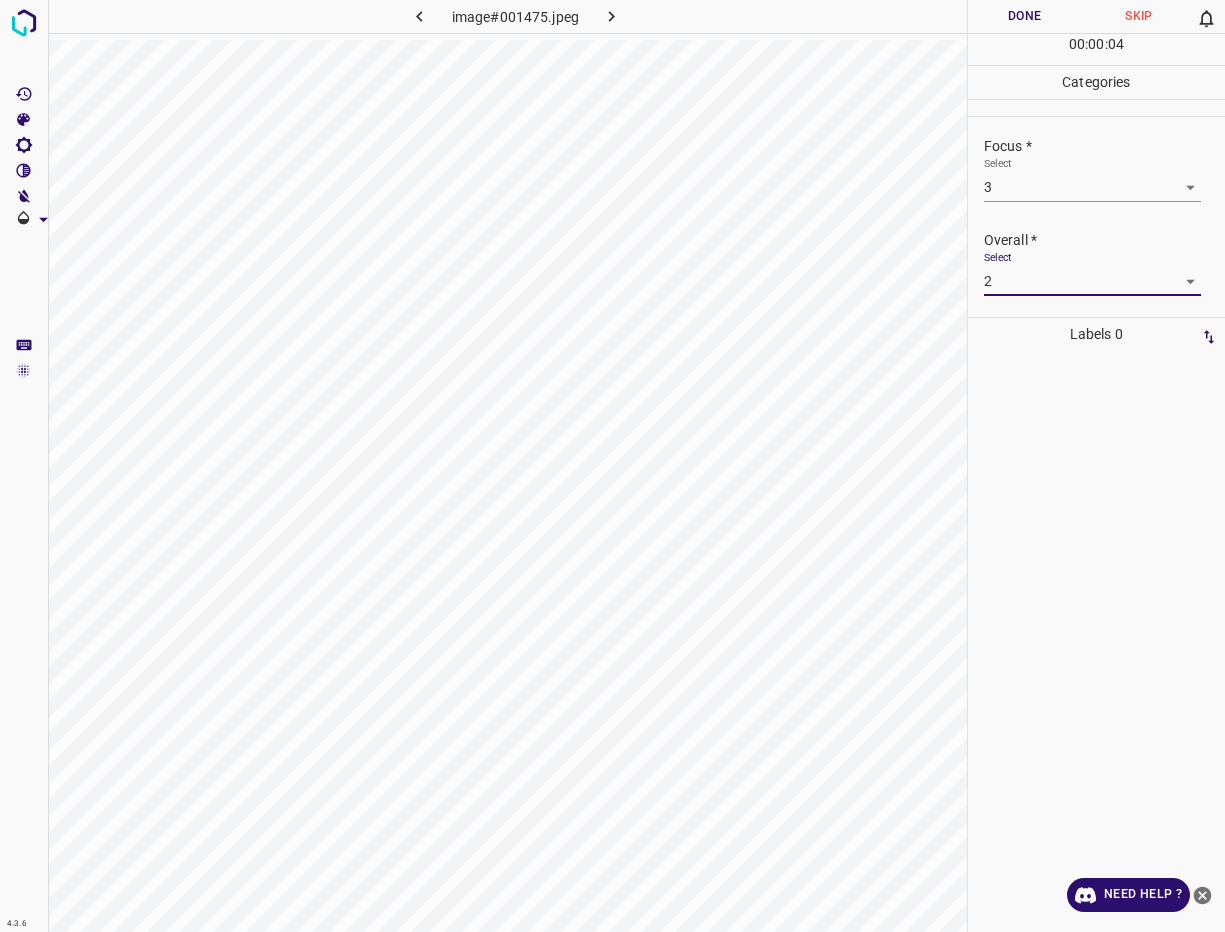 click on "Done" at bounding box center (1025, 16) 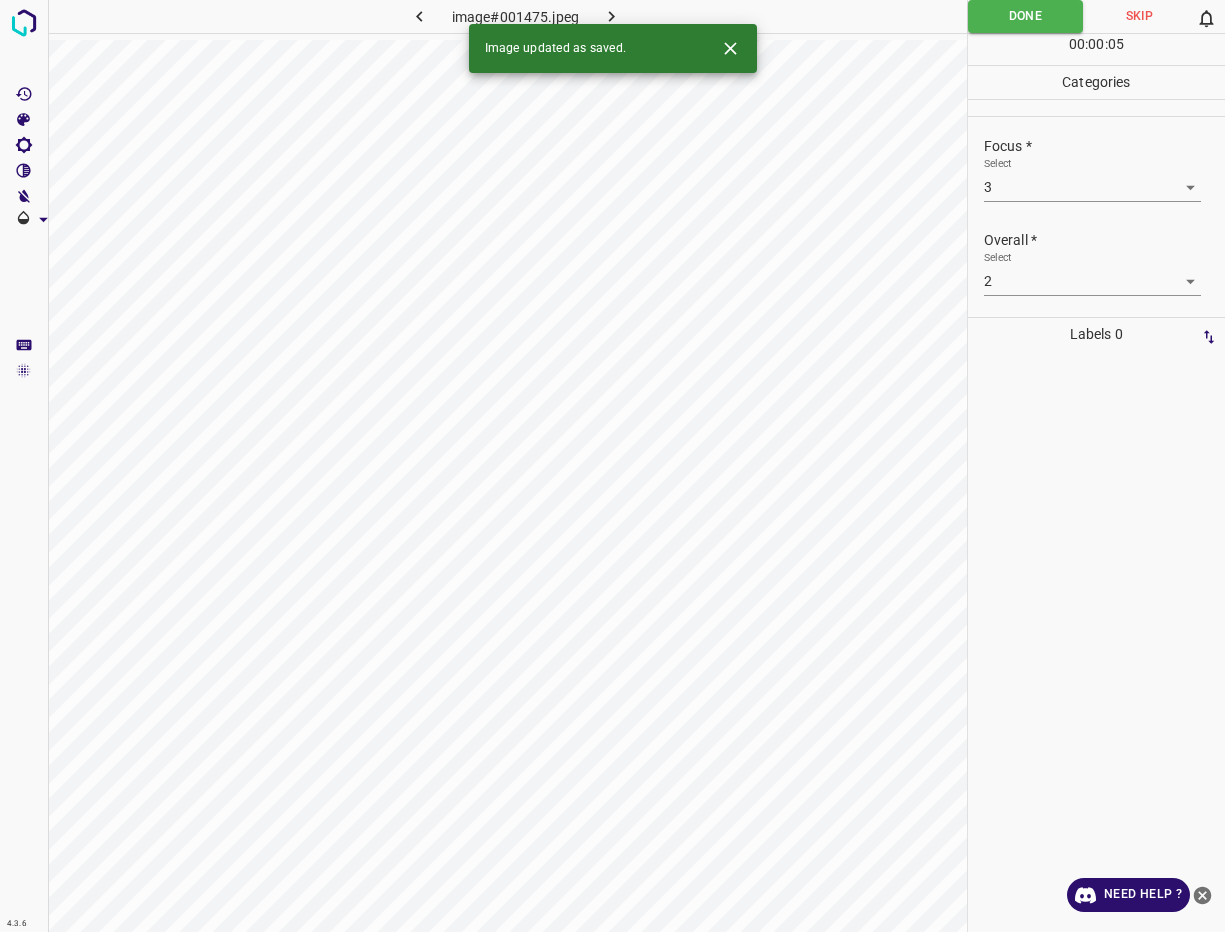 click 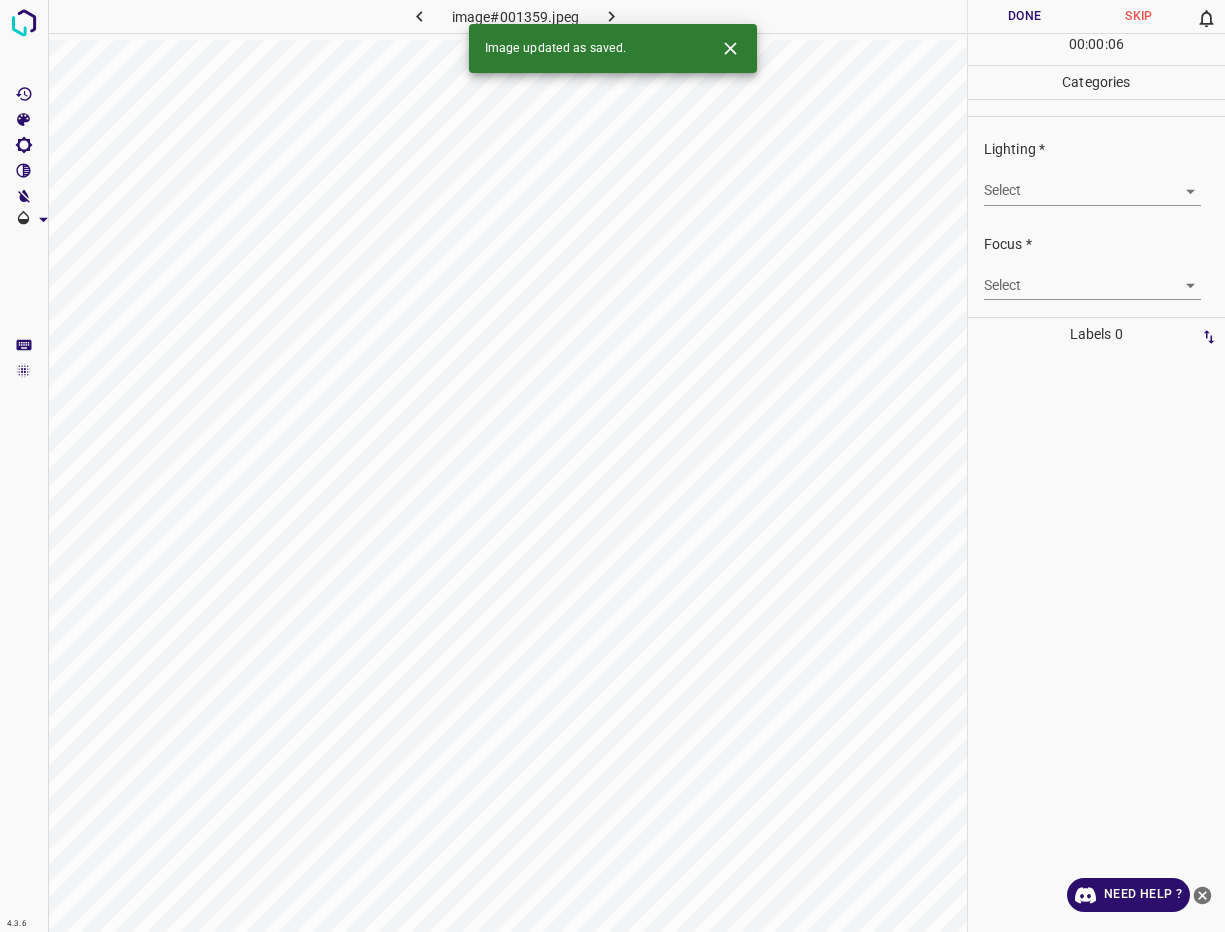 click on "4.3.6  image#001359.jpeg Done Skip 0 00   : 00   : 06   Categories Lighting *  Select ​ Focus *  Select ​ Overall *  Select ​ Labels   0 Categories 1 Lighting 2 Focus 3 Overall Tools Space Change between modes (Draw & Edit) I Auto labeling R Restore zoom M Zoom in N Zoom out Delete Delete selecte label Filters Z Restore filters X Saturation filter C Brightness filter V Contrast filter B Gray scale filter General O Download Image updated as saved. Need Help ? - Text - Hide - Delete" at bounding box center (612, 466) 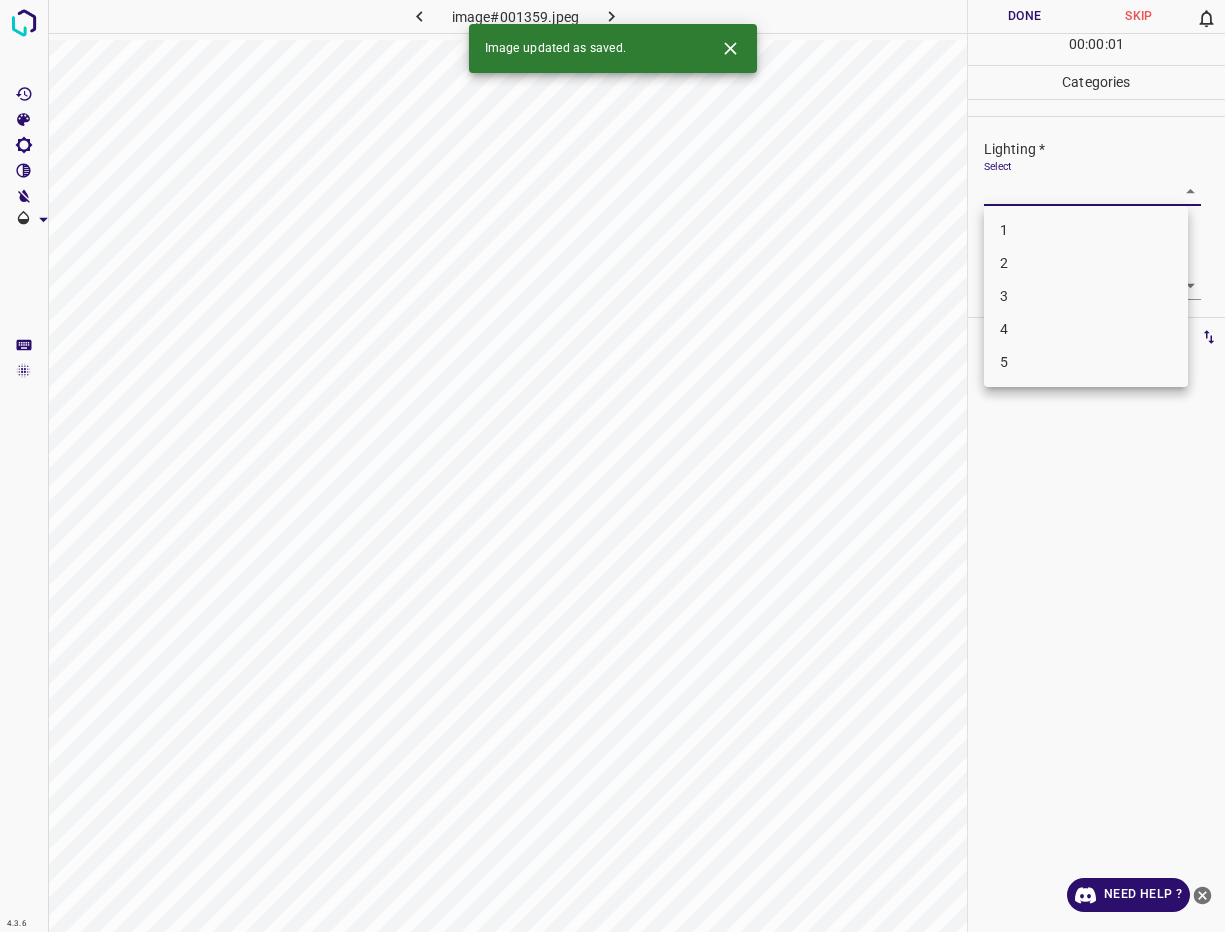 click on "4" at bounding box center [1086, 329] 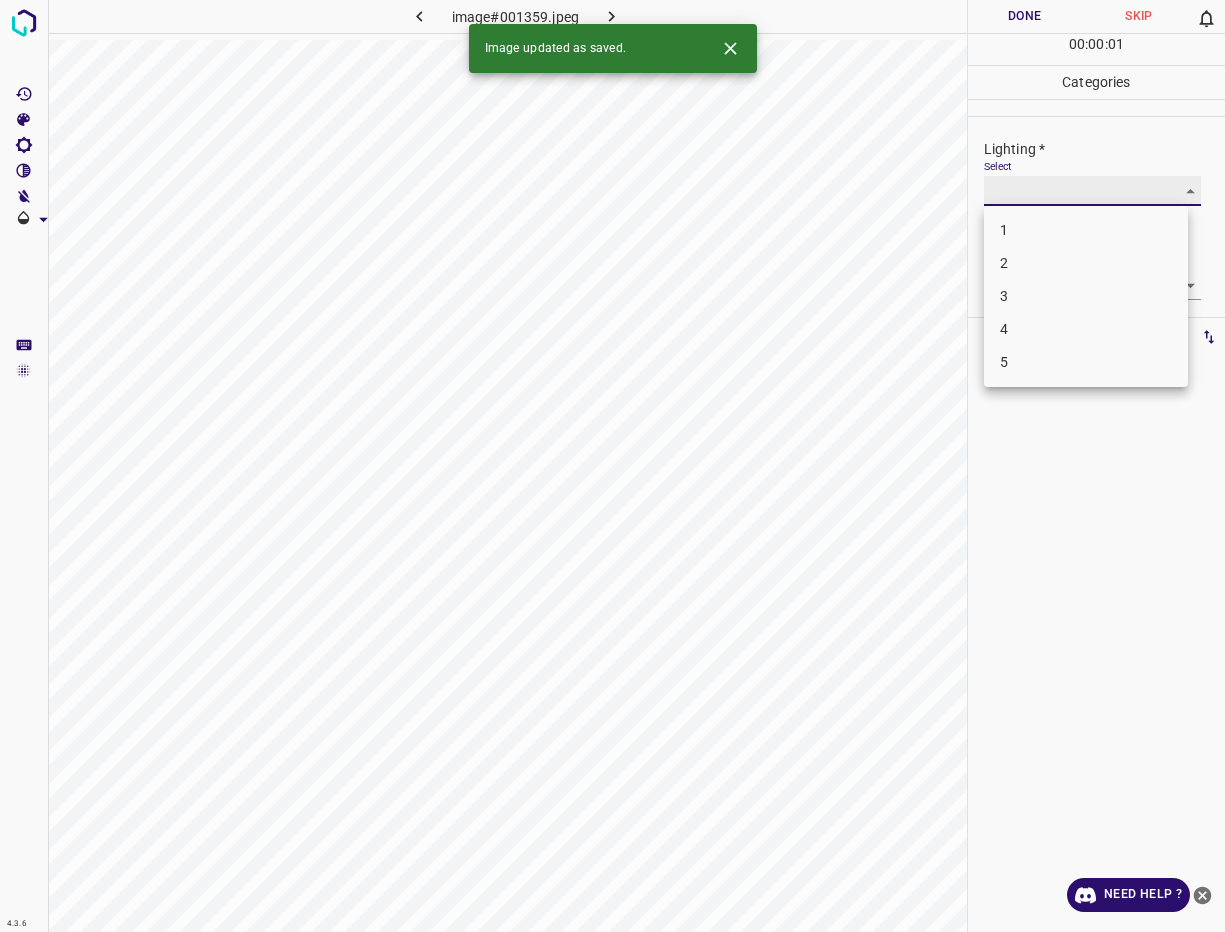 type on "4" 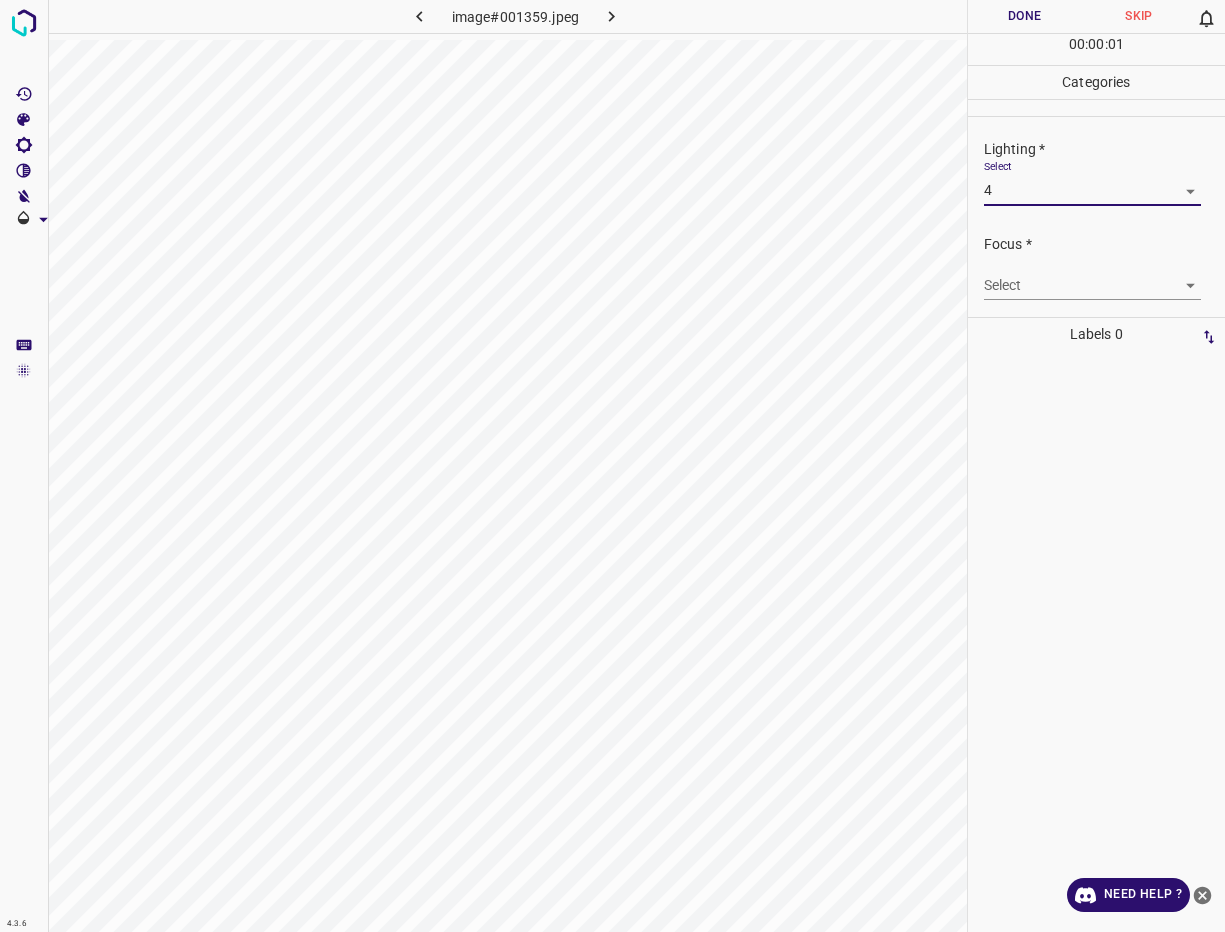 click on "4.3.6  image#001359.jpeg Done Skip 0 00   : 00   : 01   Categories Lighting *  Select 4 4 Focus *  Select ​ Overall *  Select ​ Labels   0 Categories 1 Lighting 2 Focus 3 Overall Tools Space Change between modes (Draw & Edit) I Auto labeling R Restore zoom M Zoom in N Zoom out Delete Delete selecte label Filters Z Restore filters X Saturation filter C Brightness filter V Contrast filter B Gray scale filter General O Download Need Help ? - Text - Hide - Delete 1 2 3 4 5" at bounding box center [612, 466] 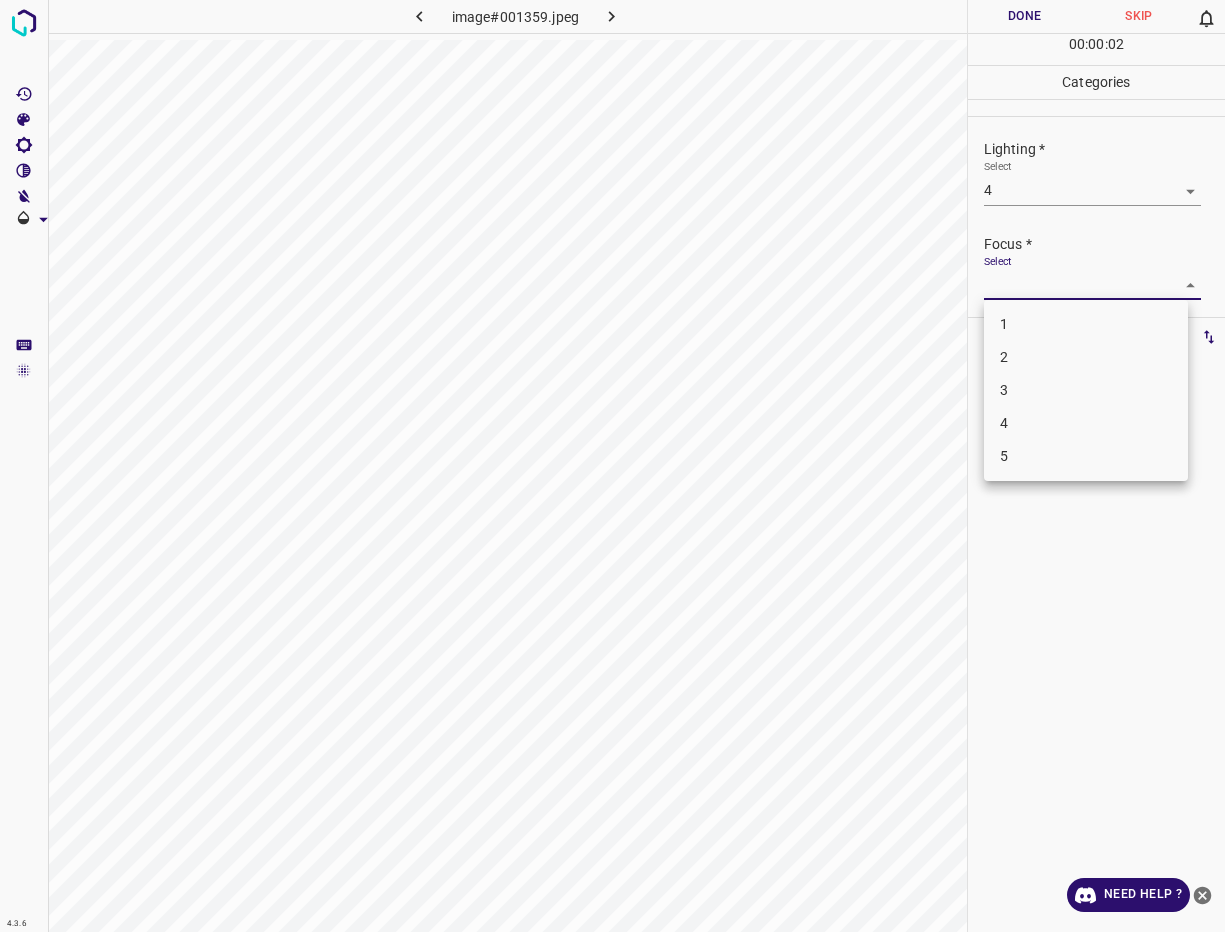 click on "4" at bounding box center (1086, 423) 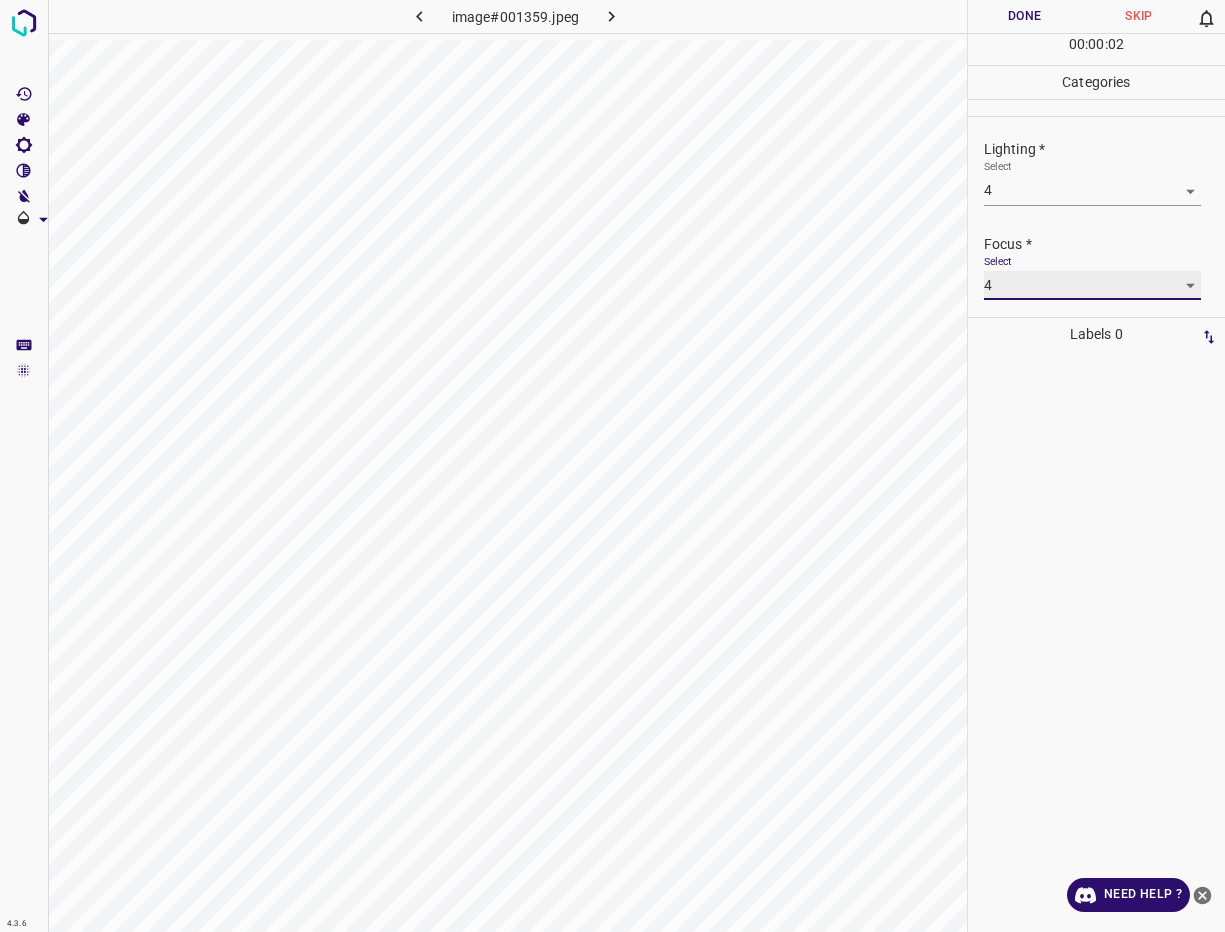 type on "4" 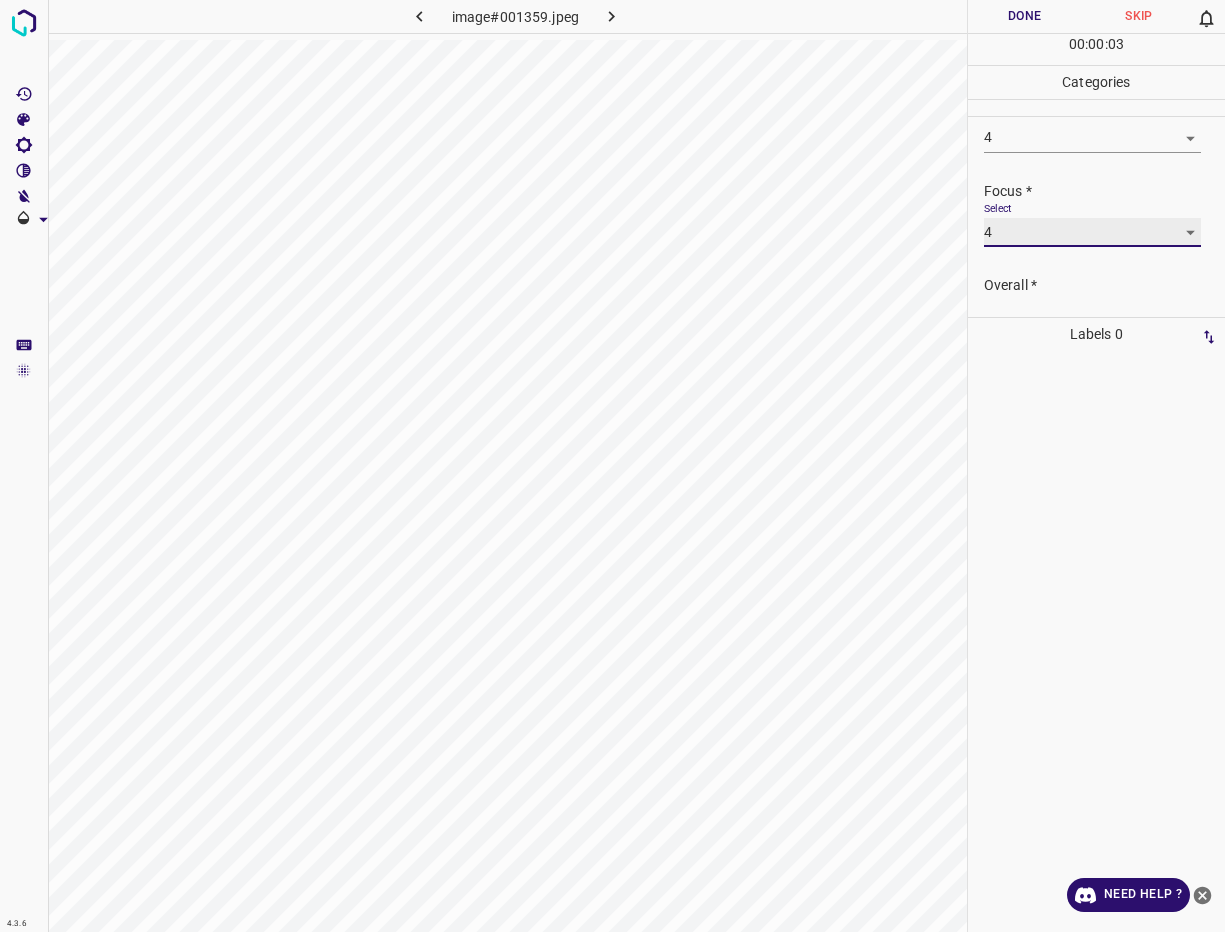 scroll, scrollTop: 98, scrollLeft: 0, axis: vertical 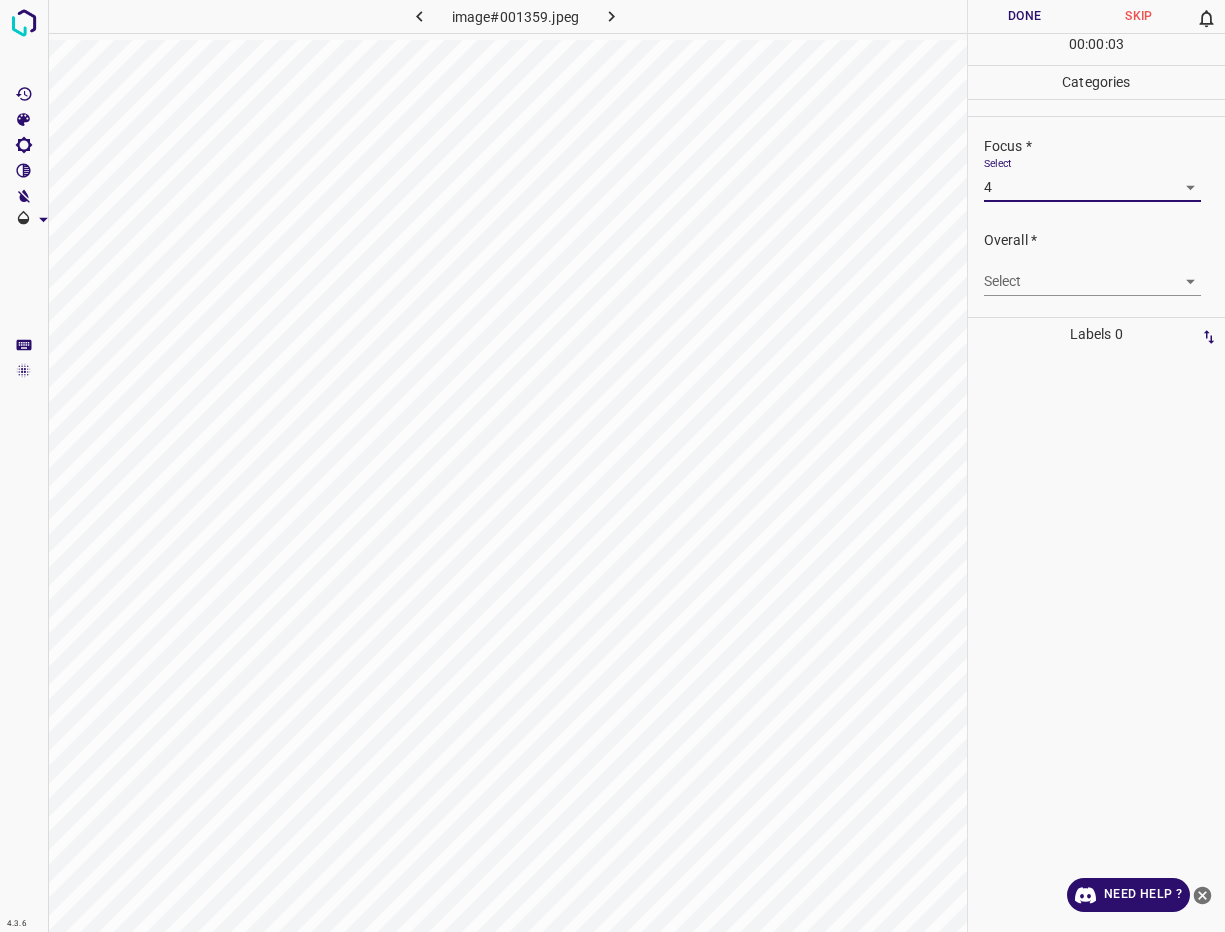 click on "4.3.6  image#001359.jpeg Done Skip 0 00   : 00   : 03   Categories Lighting *  Select 4 4 Focus *  Select 4 4 Overall *  Select ​ Labels   0 Categories 1 Lighting 2 Focus 3 Overall Tools Space Change between modes (Draw & Edit) I Auto labeling R Restore zoom M Zoom in N Zoom out Delete Delete selecte label Filters Z Restore filters X Saturation filter C Brightness filter V Contrast filter B Gray scale filter General O Download Need Help ? - Text - Hide - Delete" at bounding box center (612, 466) 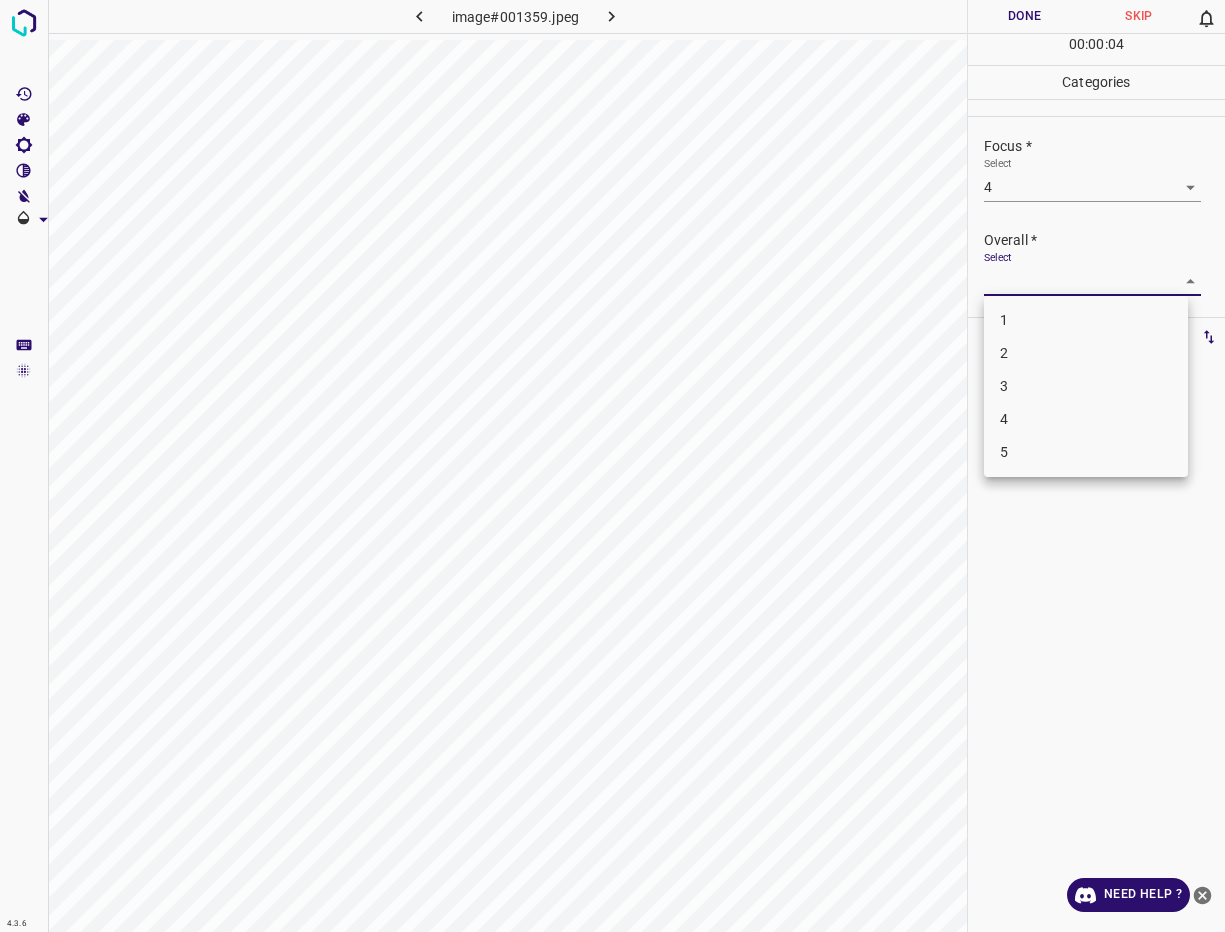 click on "4" at bounding box center (1086, 419) 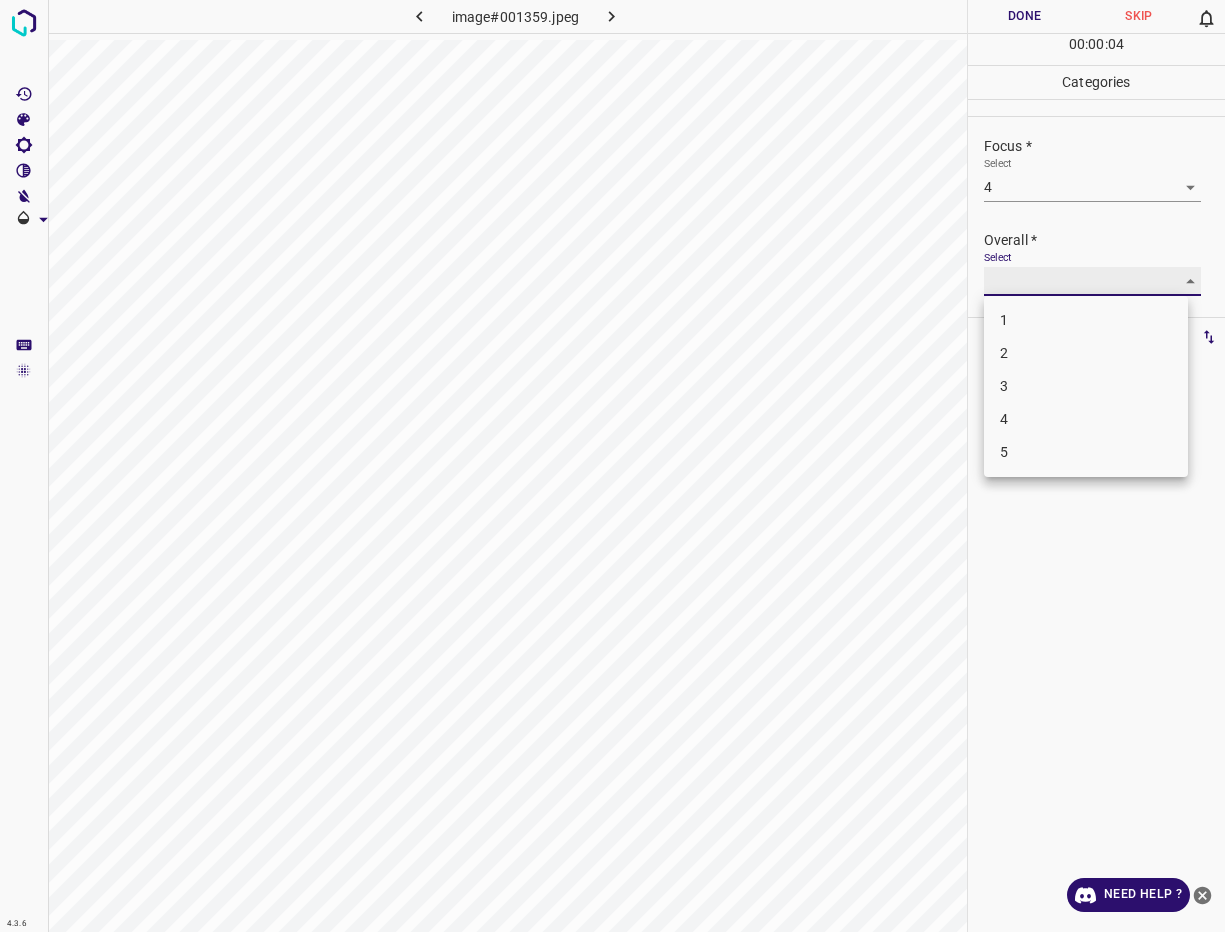 type on "4" 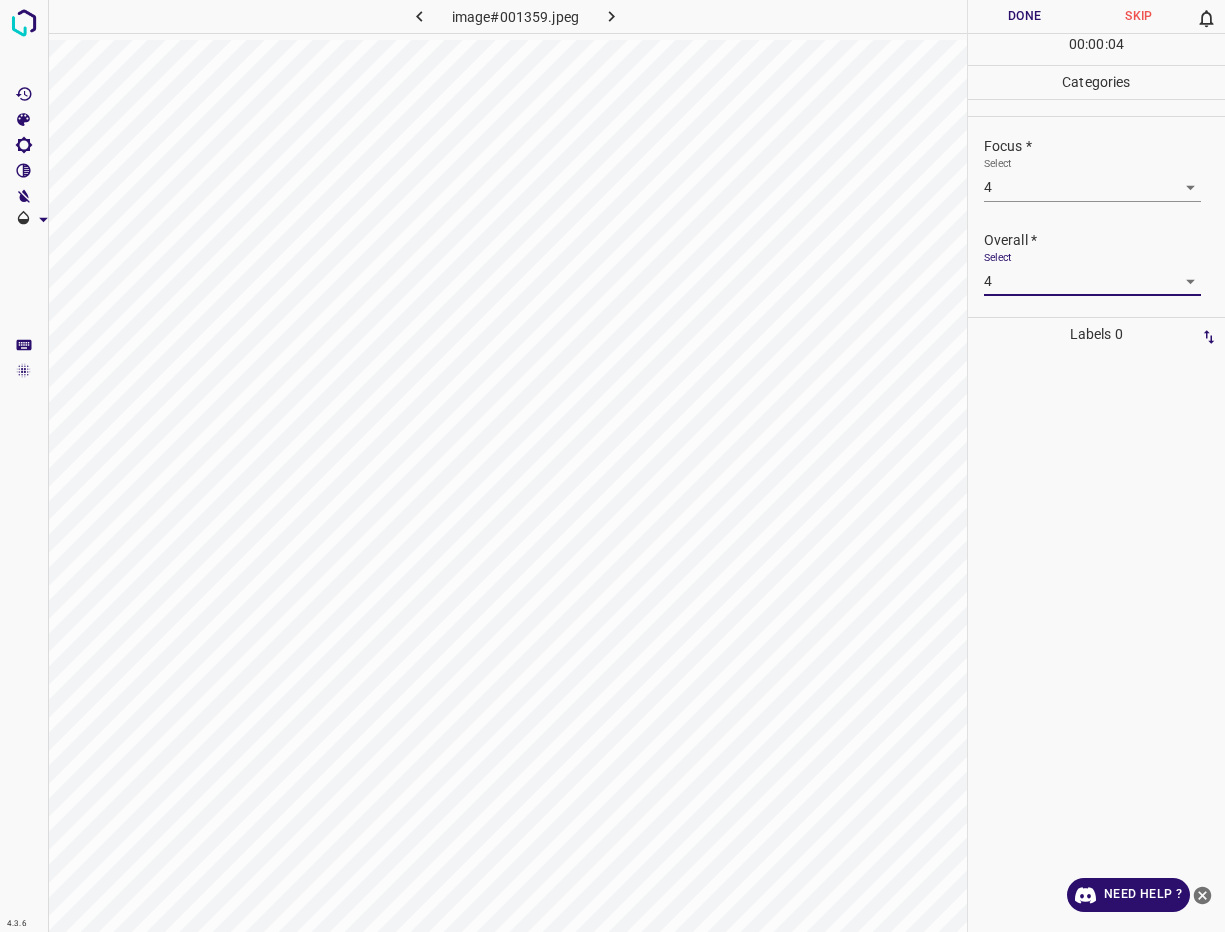 drag, startPoint x: 970, startPoint y: 387, endPoint x: 965, endPoint y: 376, distance: 12.083046 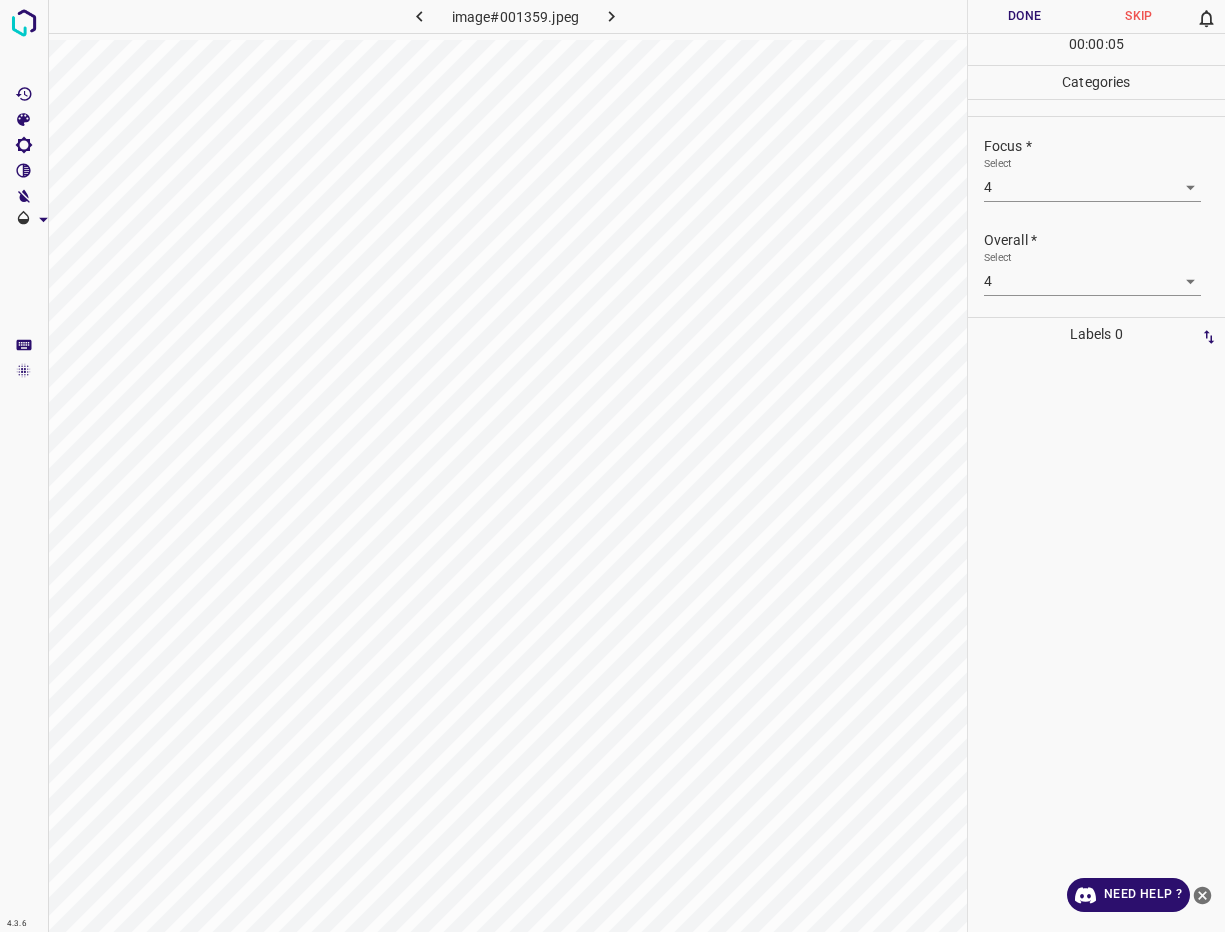 click on "Done" at bounding box center [1025, 16] 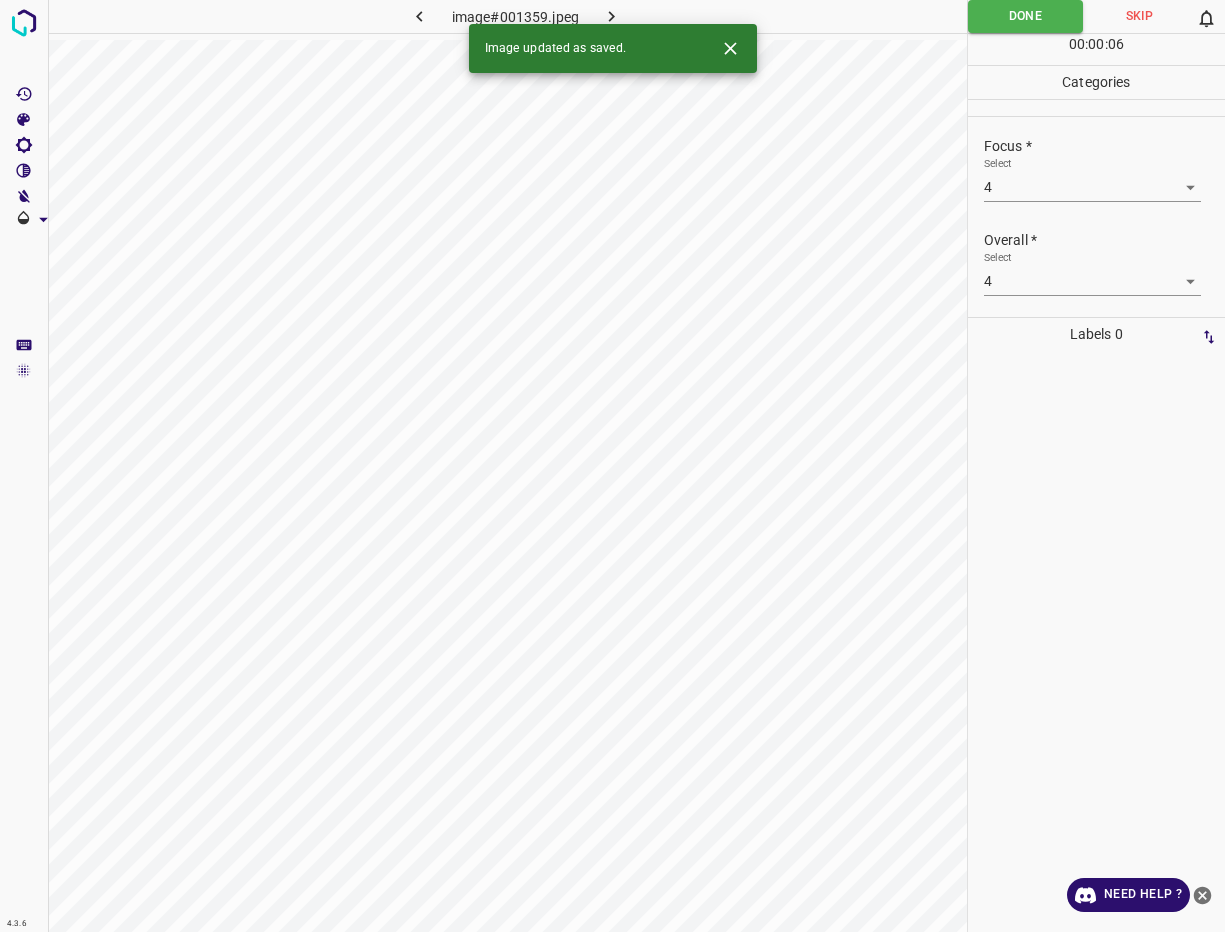 click on "Image updated as saved." at bounding box center [556, 49] 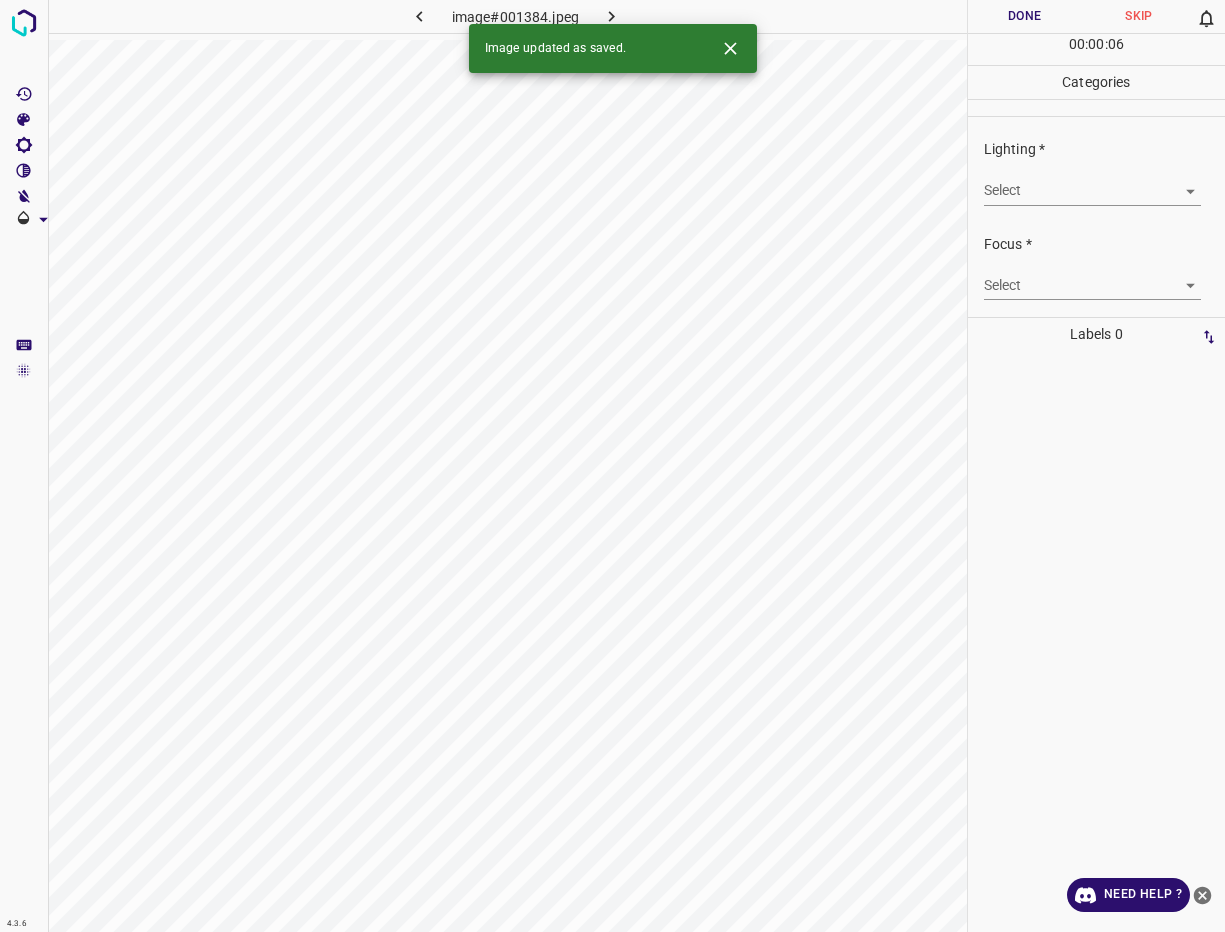click on "4.3.6  image#001384.jpeg Done Skip 0 00   : 00   : 06   Categories Lighting *  Select ​ Focus *  Select ​ Overall *  Select ​ Labels   0 Categories 1 Lighting 2 Focus 3 Overall Tools Space Change between modes (Draw & Edit) I Auto labeling R Restore zoom M Zoom in N Zoom out Delete Delete selecte label Filters Z Restore filters X Saturation filter C Brightness filter V Contrast filter B Gray scale filter General O Download Image updated as saved. Need Help ? - Text - Hide - Delete" at bounding box center (612, 466) 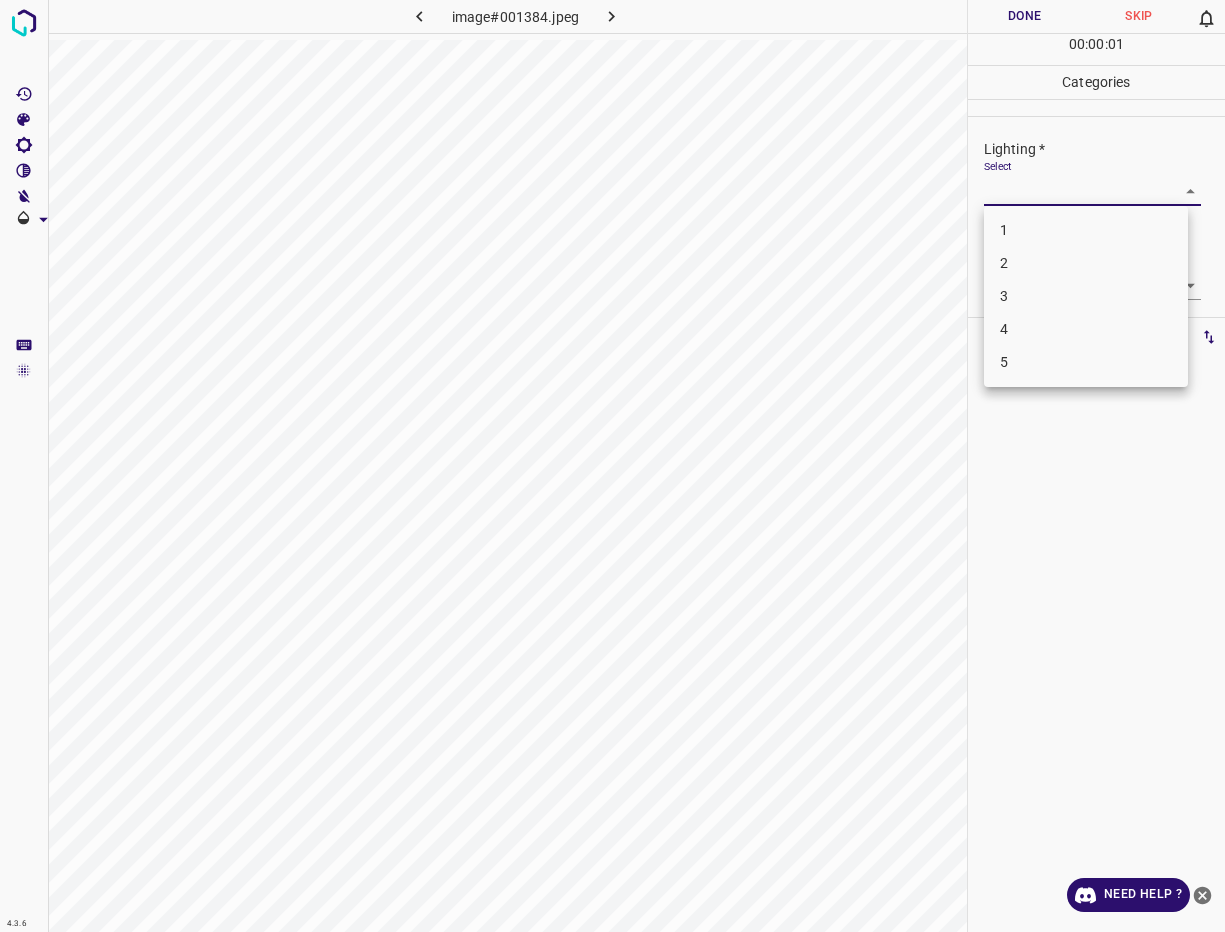 click on "3" at bounding box center [1086, 296] 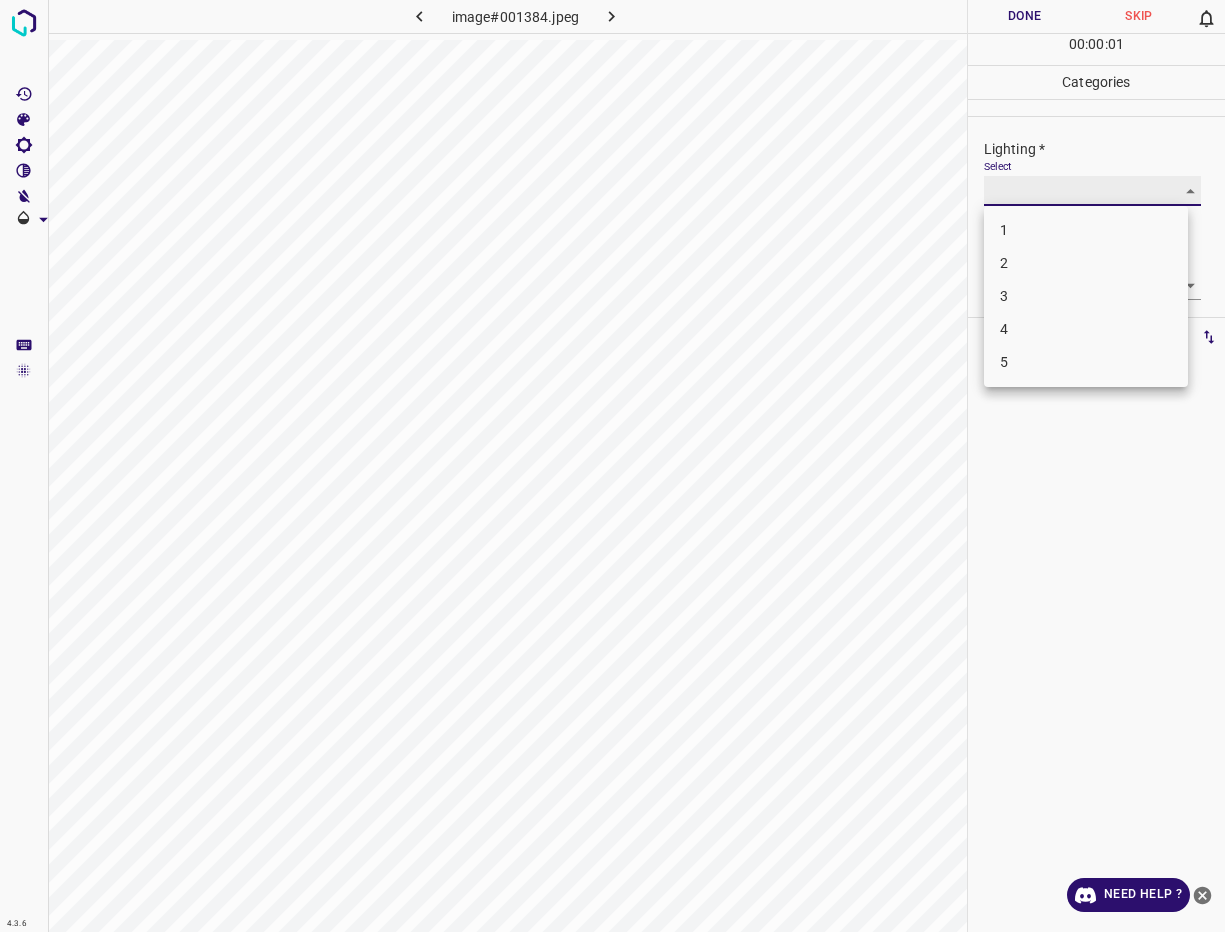 type on "3" 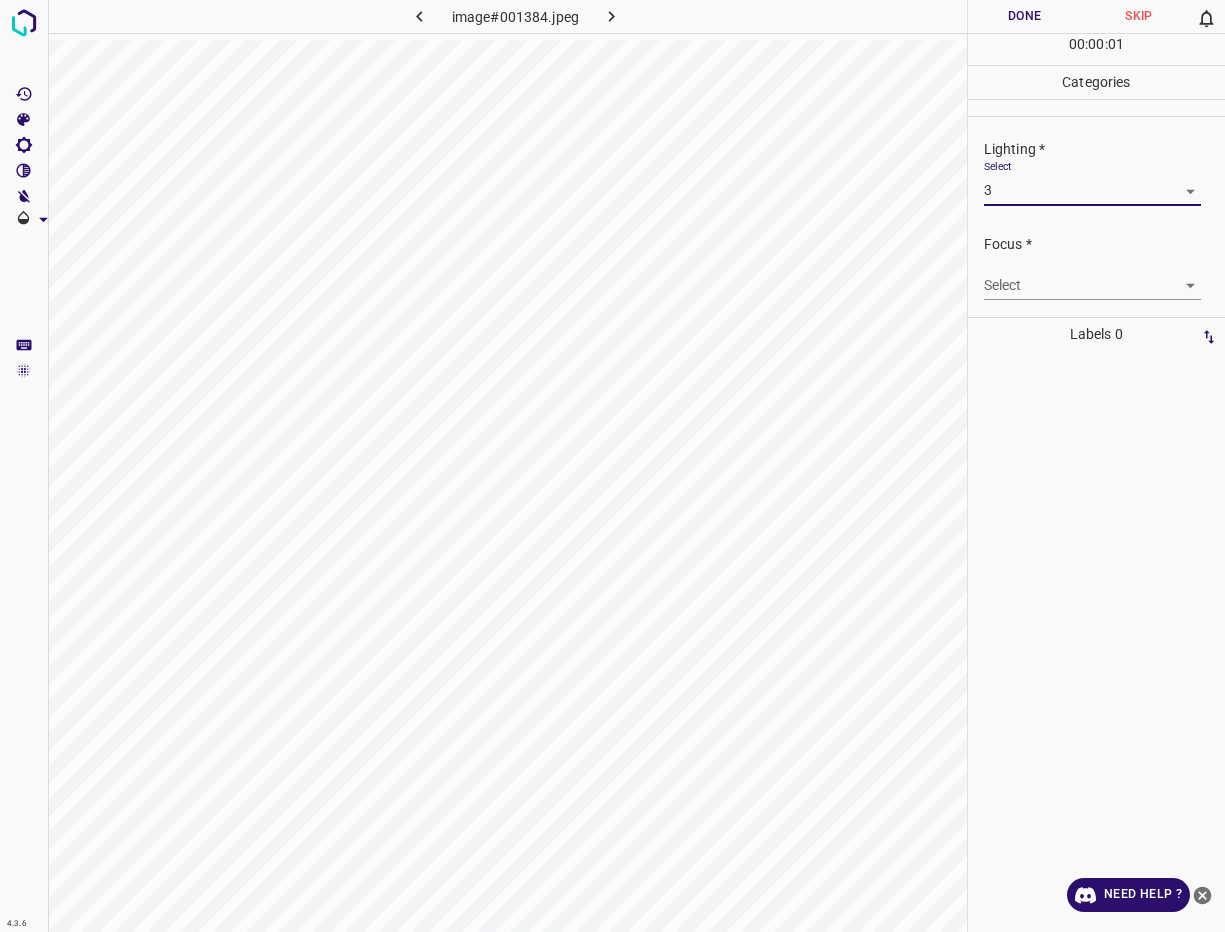 click on "4.3.6  image#001384.jpeg Done Skip 0 00   : 00   : 01   Categories Lighting *  Select 3 3 Focus *  Select ​ Overall *  Select ​ Labels   0 Categories 1 Lighting 2 Focus 3 Overall Tools Space Change between modes (Draw & Edit) I Auto labeling R Restore zoom M Zoom in N Zoom out Delete Delete selecte label Filters Z Restore filters X Saturation filter C Brightness filter V Contrast filter B Gray scale filter General O Download Need Help ? - Text - Hide - Delete" at bounding box center [612, 466] 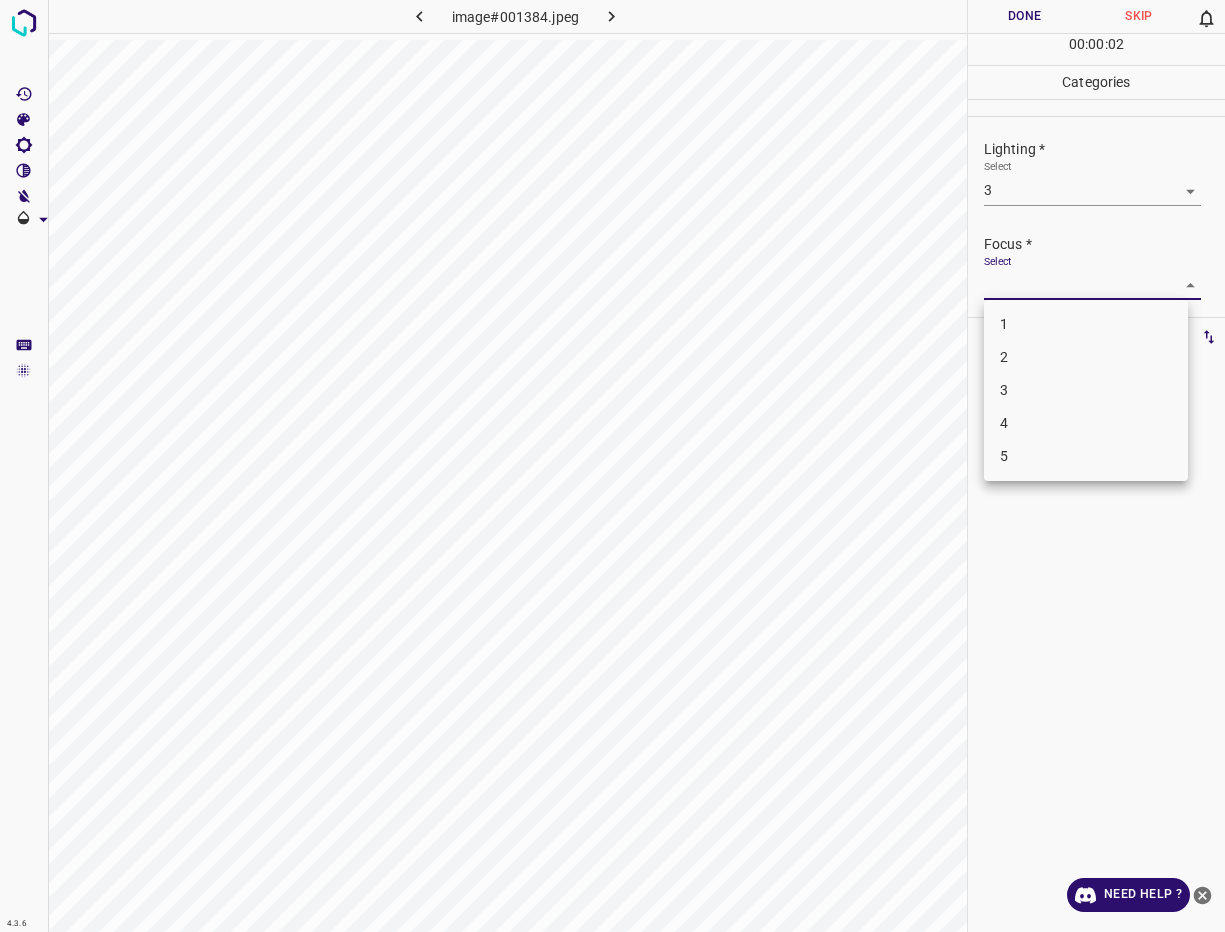 click on "3" at bounding box center [1086, 390] 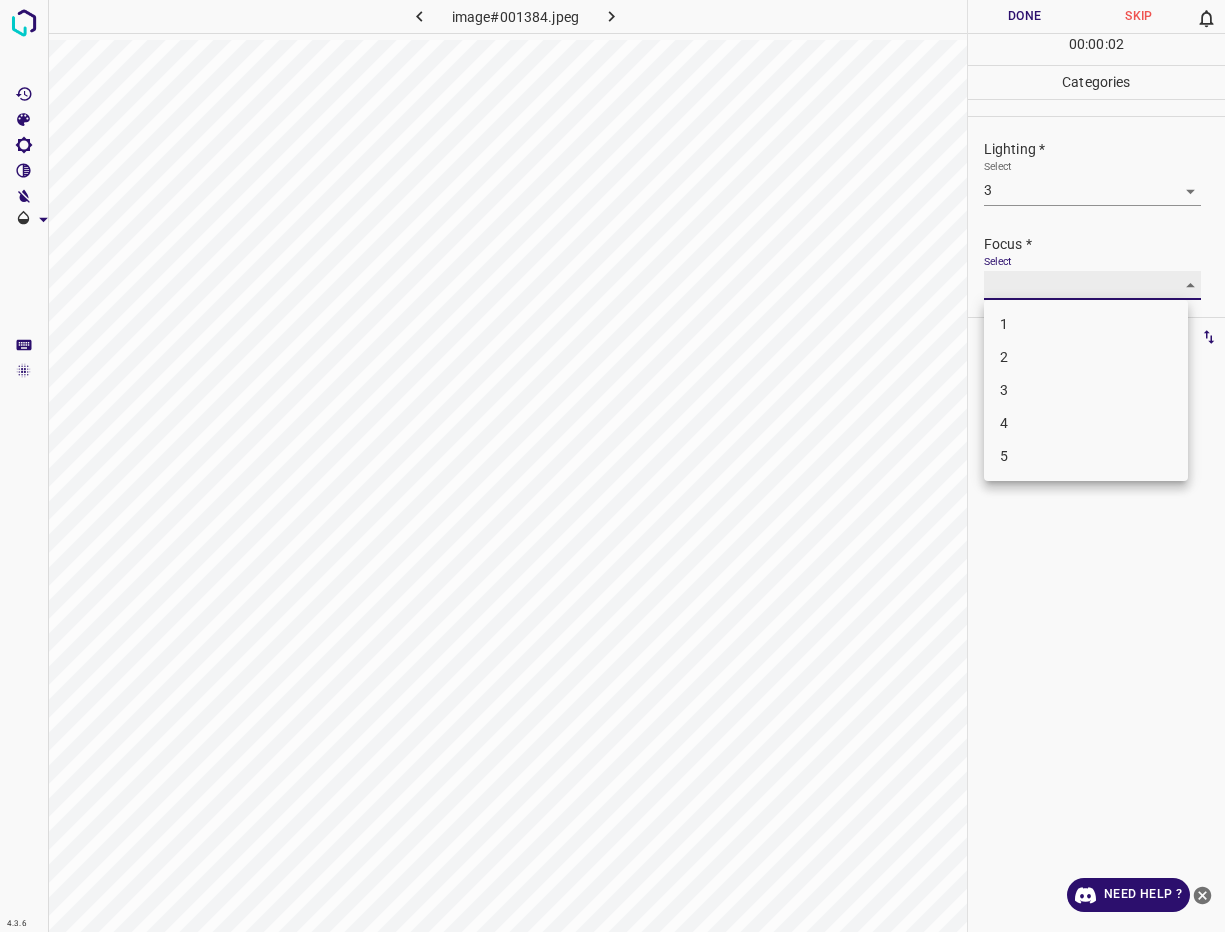type on "3" 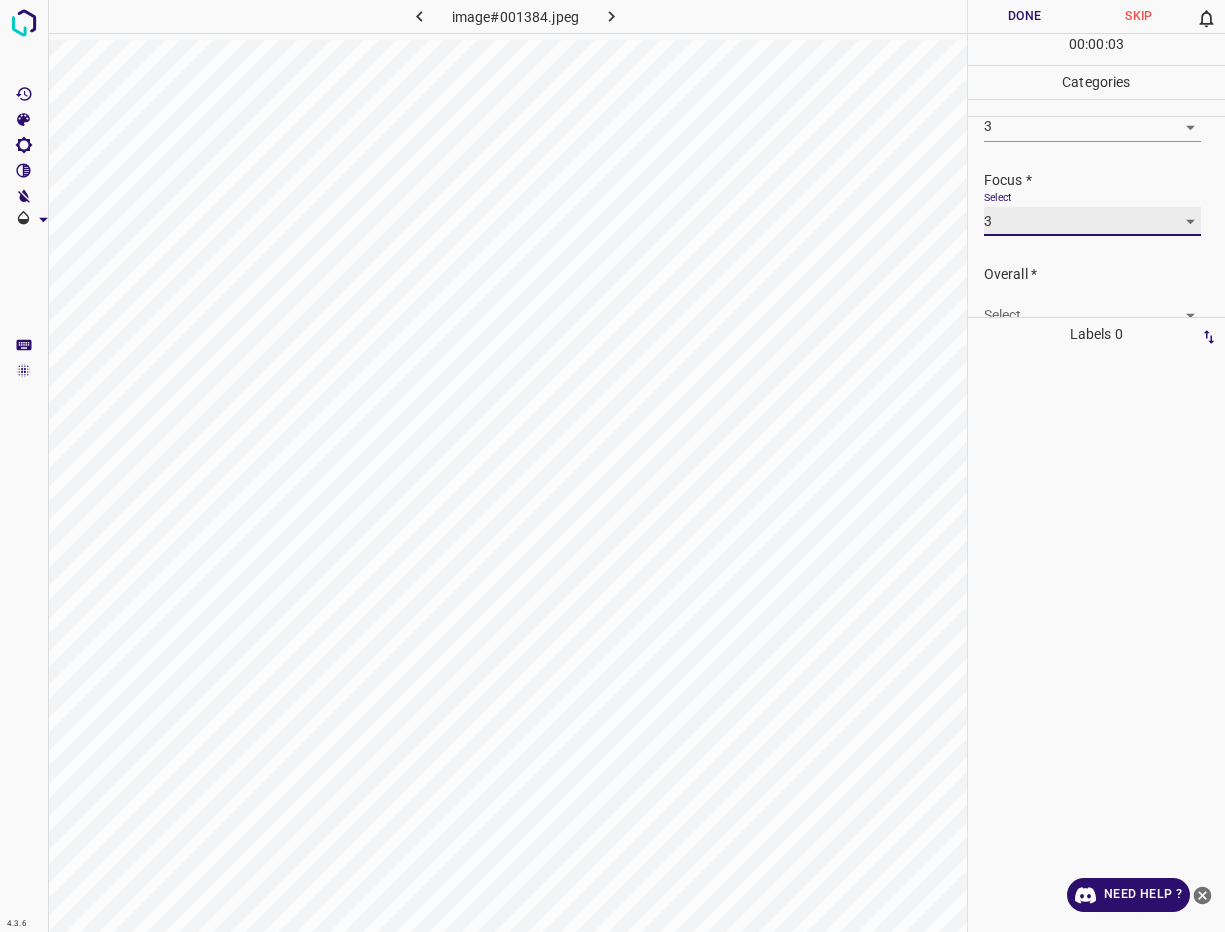 scroll, scrollTop: 98, scrollLeft: 0, axis: vertical 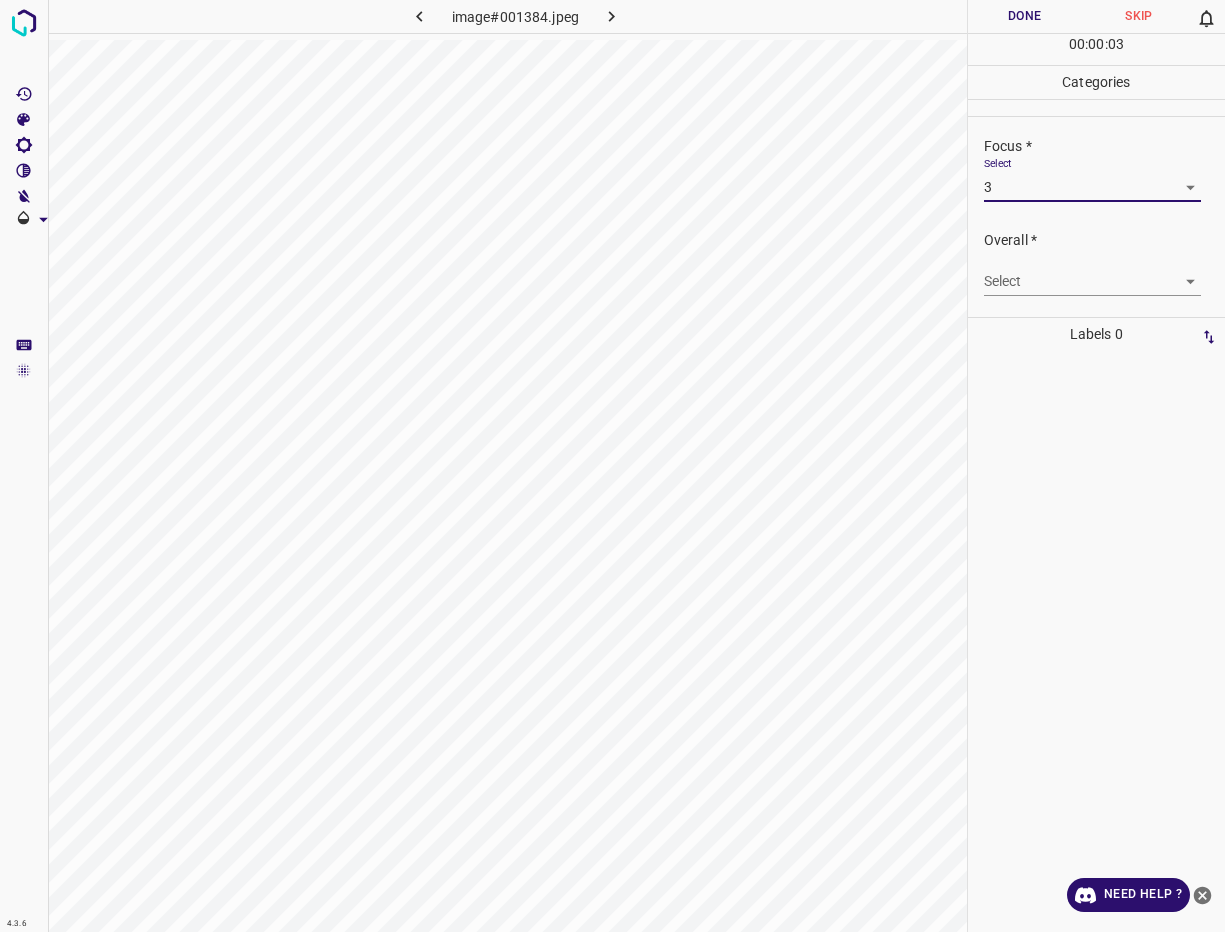 click on "4.3.6  image#001384.jpeg Done Skip 0 00   : 00   : 03   Categories Lighting *  Select 3 3 Focus *  Select 3 3 Overall *  Select ​ Labels   0 Categories 1 Lighting 2 Focus 3 Overall Tools Space Change between modes (Draw & Edit) I Auto labeling R Restore zoom M Zoom in N Zoom out Delete Delete selecte label Filters Z Restore filters X Saturation filter C Brightness filter V Contrast filter B Gray scale filter General O Download Need Help ? - Text - Hide - Delete" at bounding box center [612, 466] 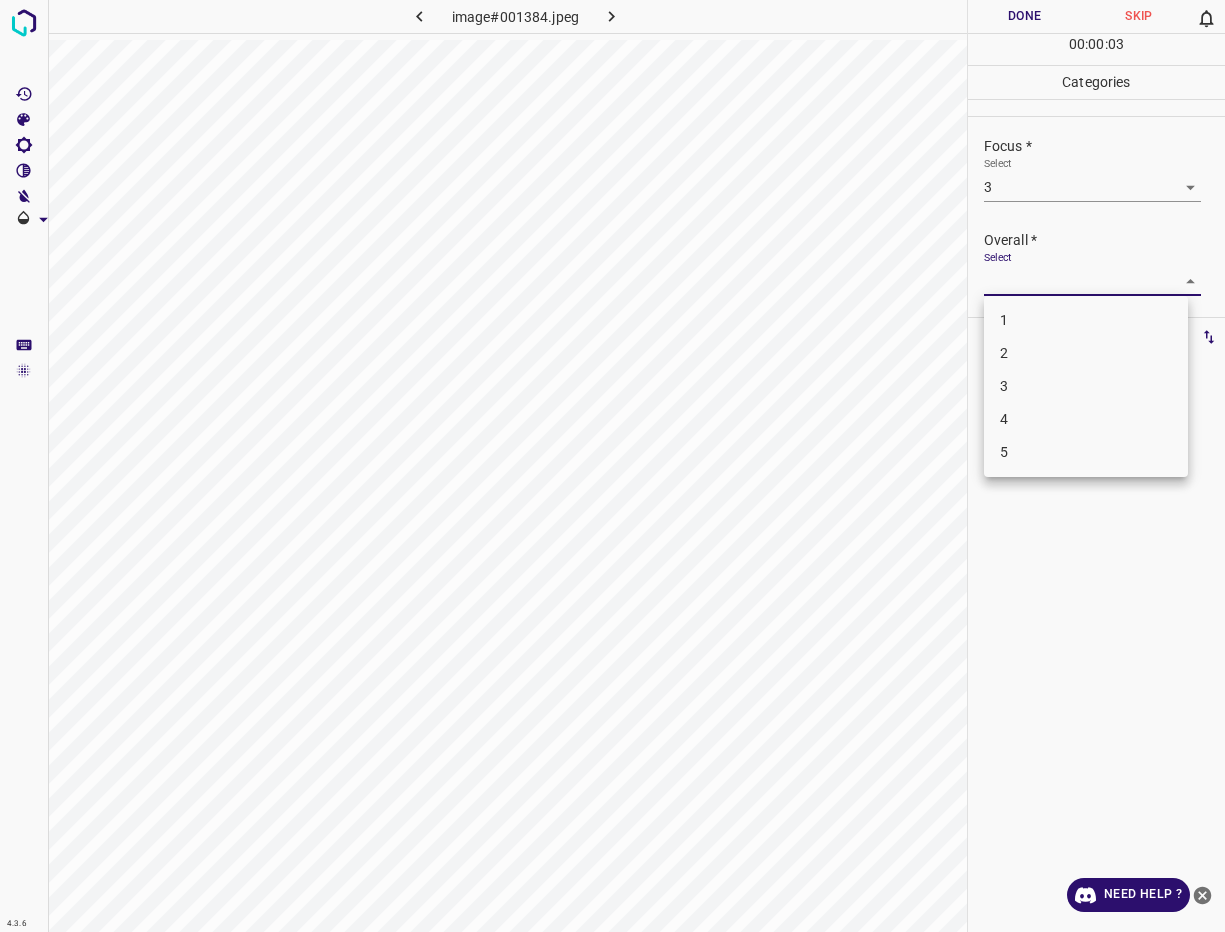 click on "3" at bounding box center [1086, 386] 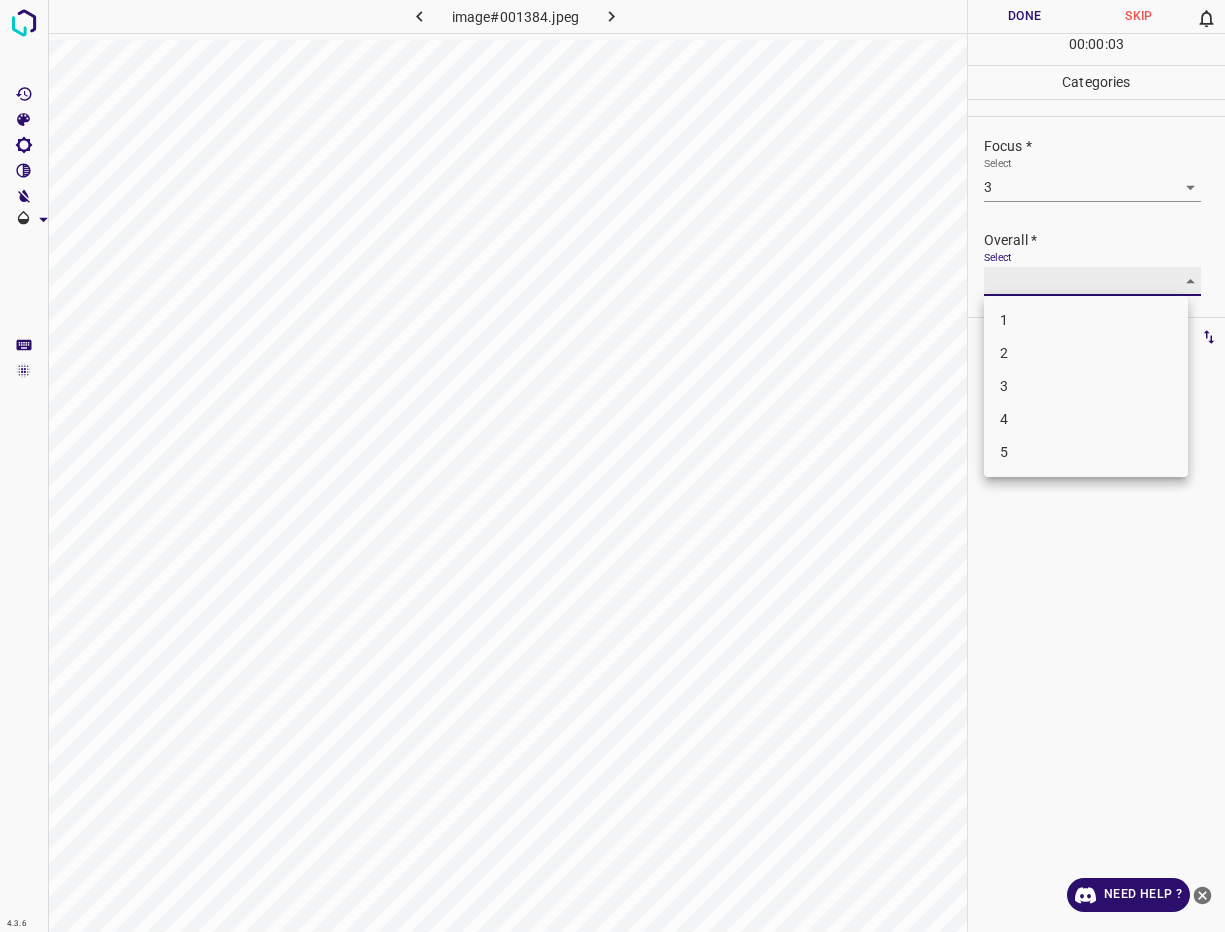 type on "3" 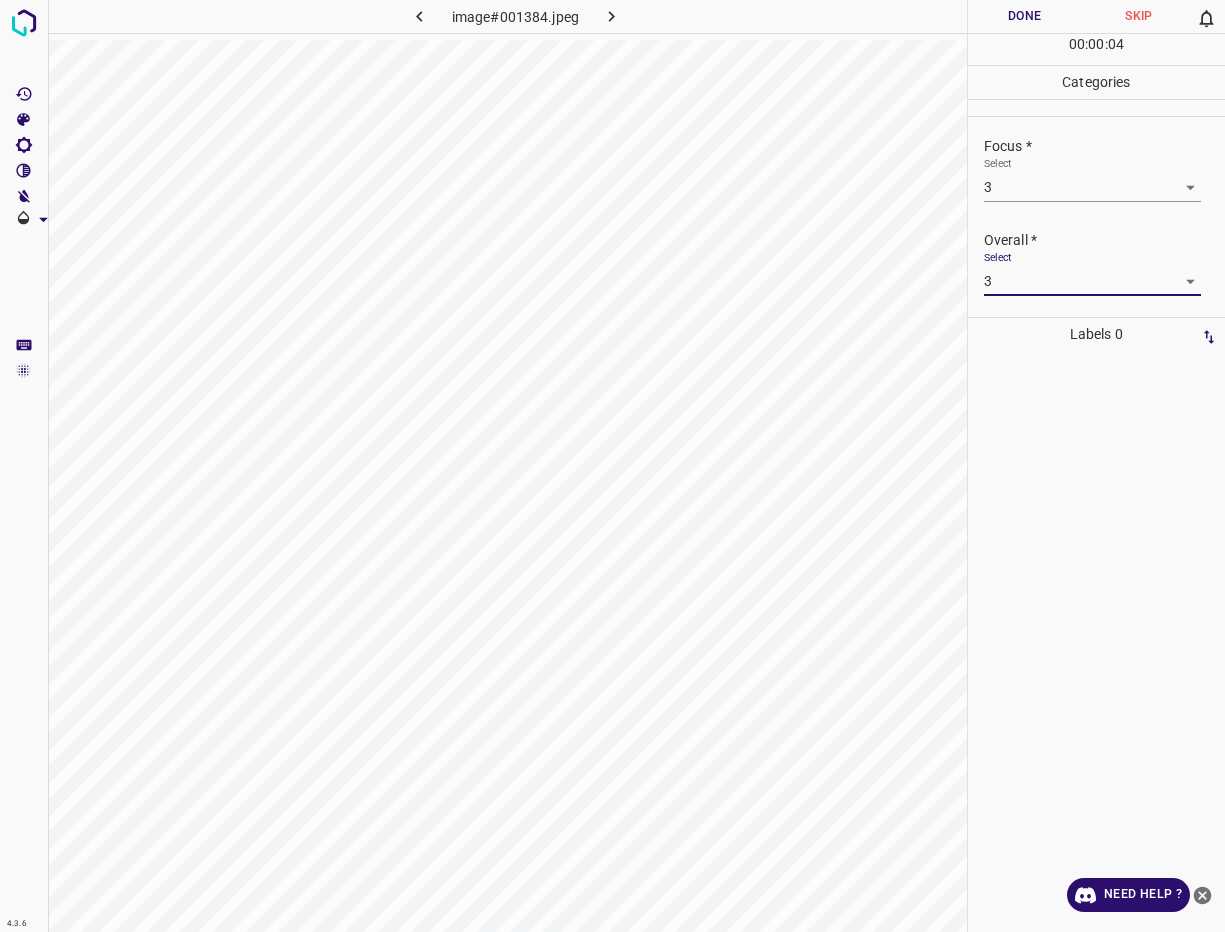 click at bounding box center (612, 466) 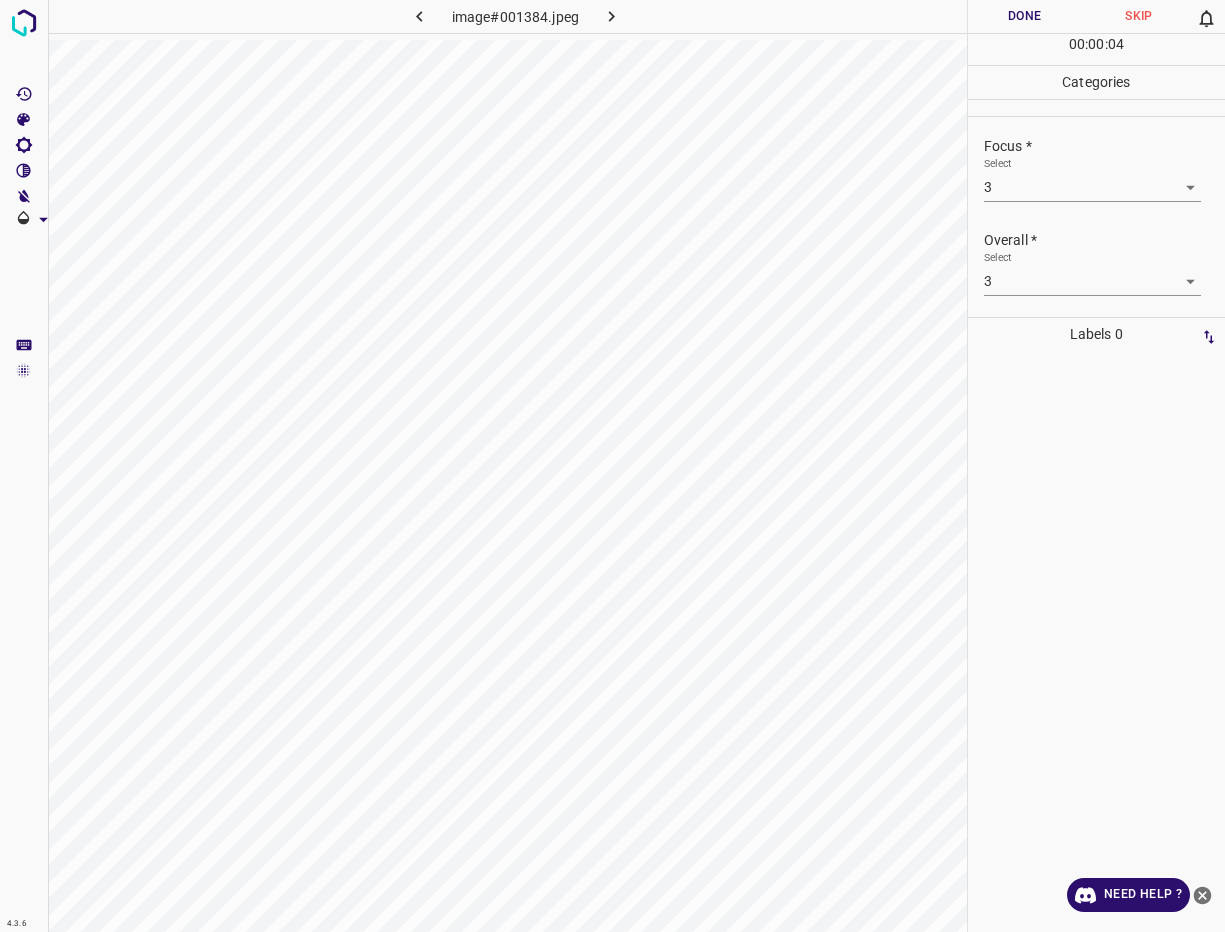 click on "Done" at bounding box center [1025, 16] 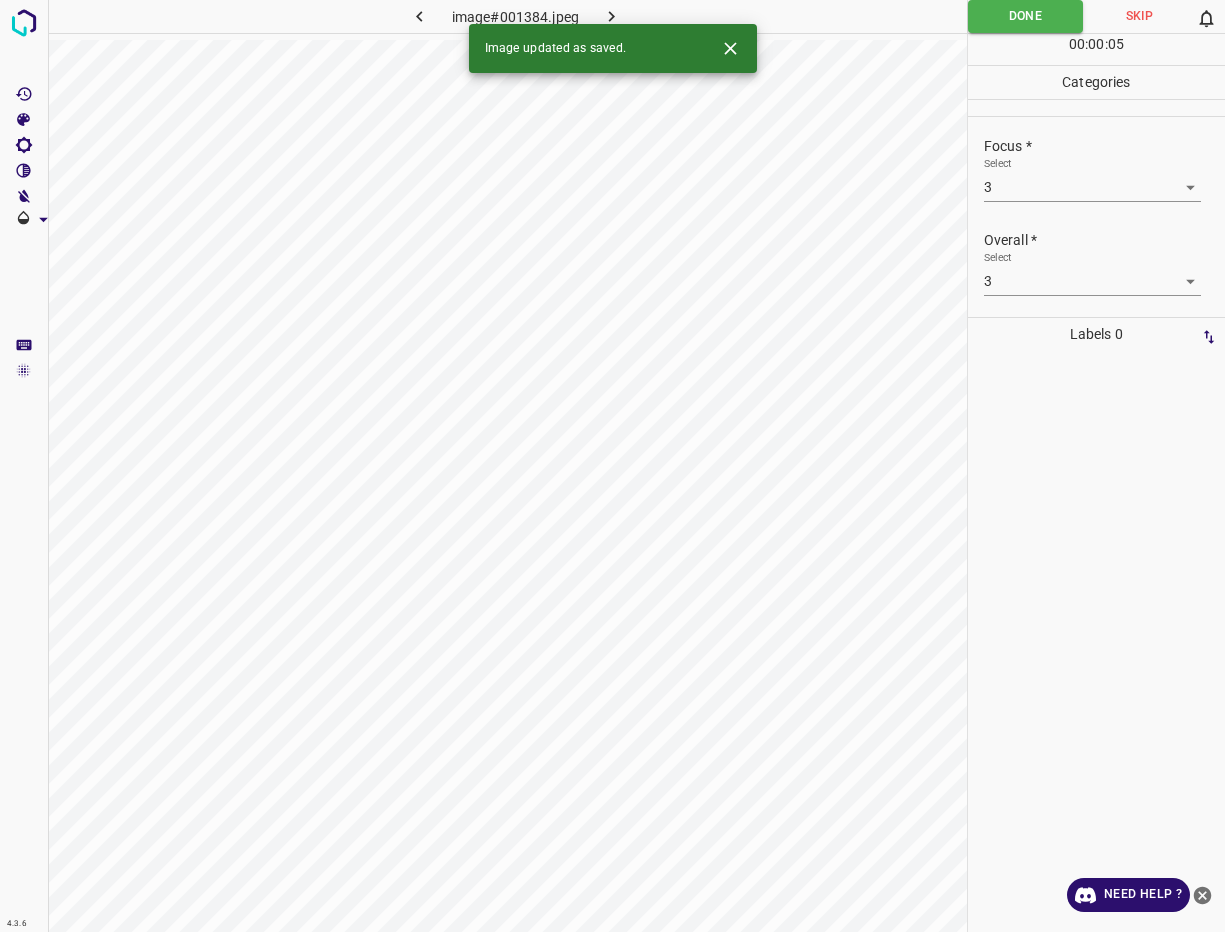 click 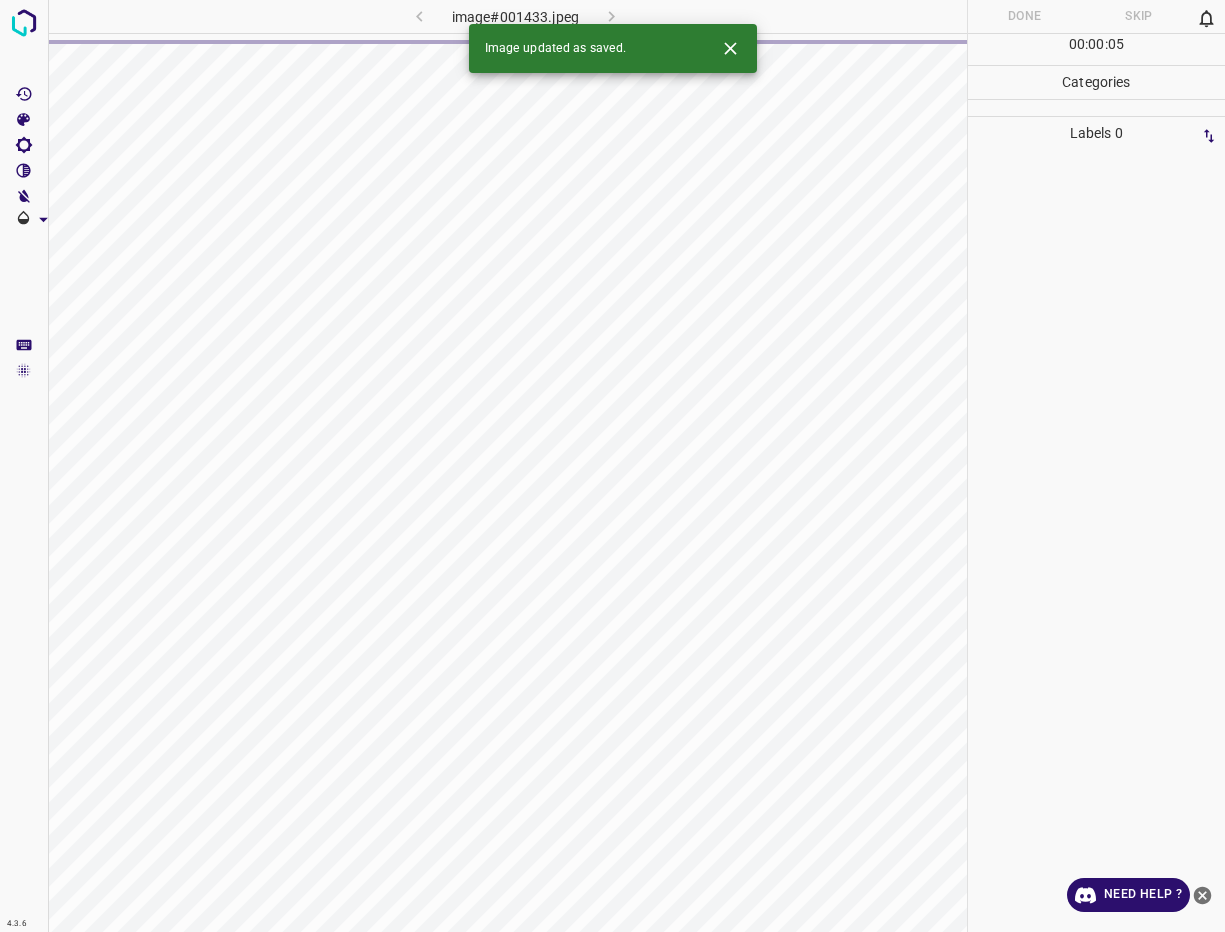 drag, startPoint x: 1203, startPoint y: 893, endPoint x: 1193, endPoint y: 887, distance: 11.661903 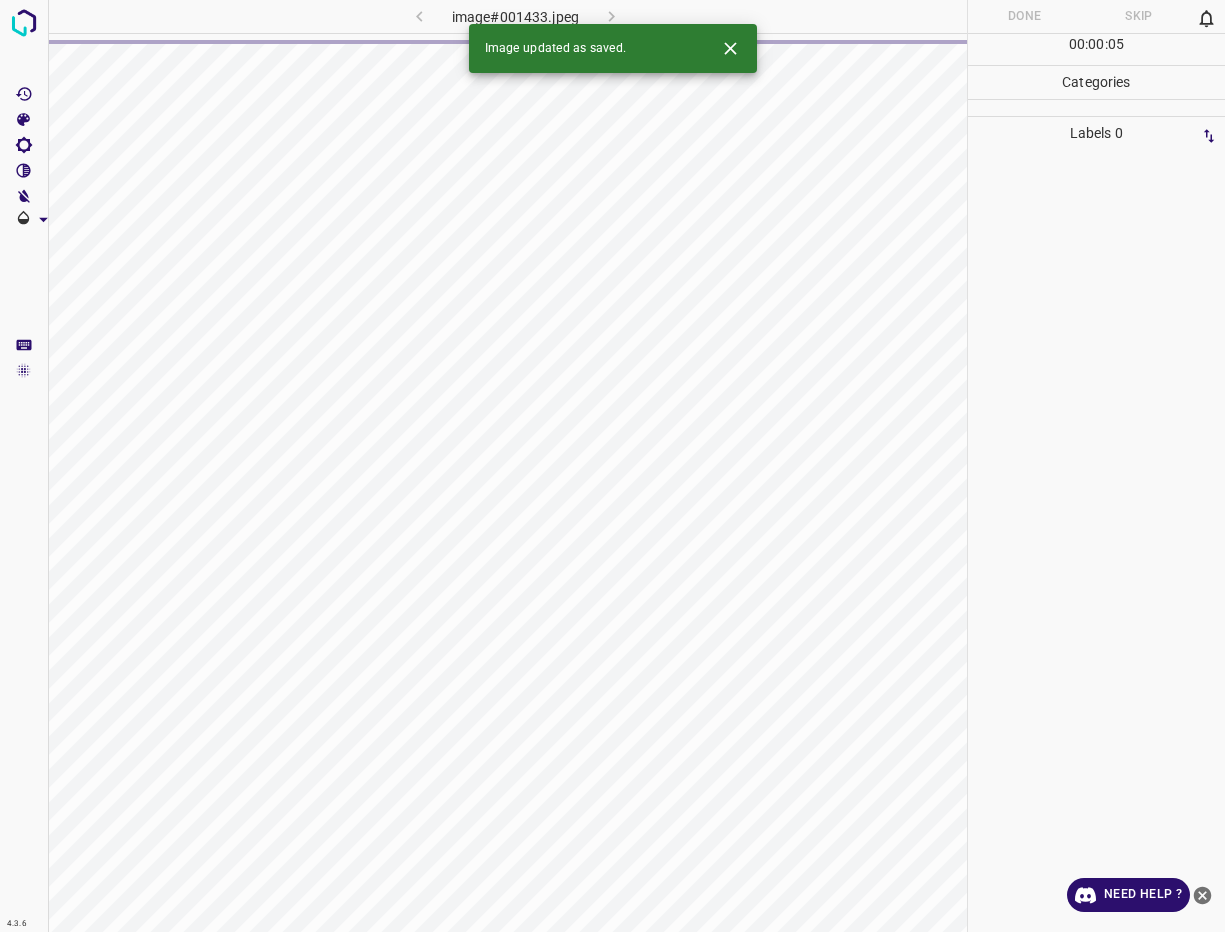 click 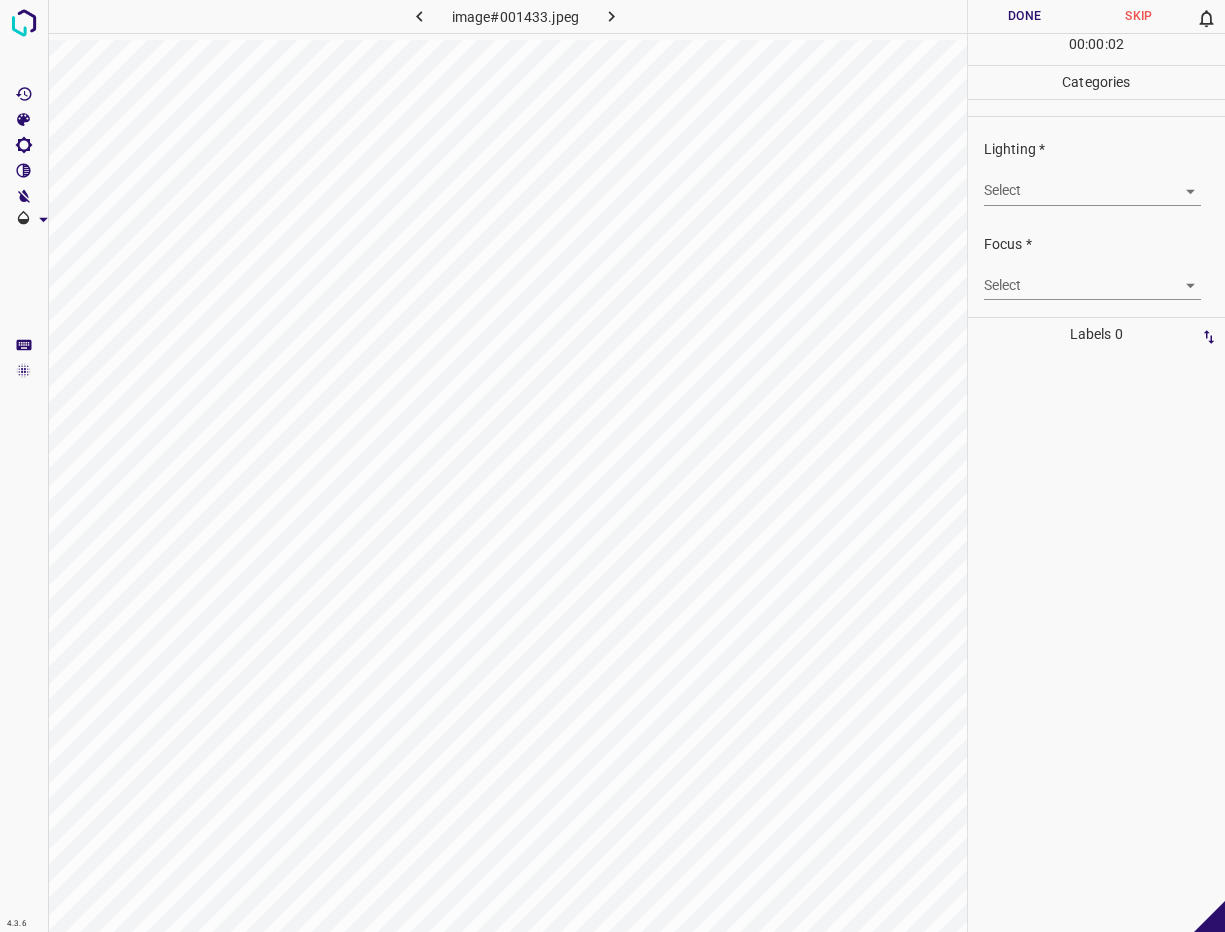 click on "4.3.6  image#001433.jpeg Done Skip 0 00   : 00   : 02   Categories Lighting *  Select ​ Focus *  Select ​ Overall *  Select ​ Labels   0 Categories 1 Lighting 2 Focus 3 Overall Tools Space Change between modes (Draw & Edit) I Auto labeling R Restore zoom M Zoom in N Zoom out Delete Delete selecte label Filters Z Restore filters X Saturation filter C Brightness filter V Contrast filter B Gray scale filter General O Download - Text - Hide - Delete" at bounding box center [612, 466] 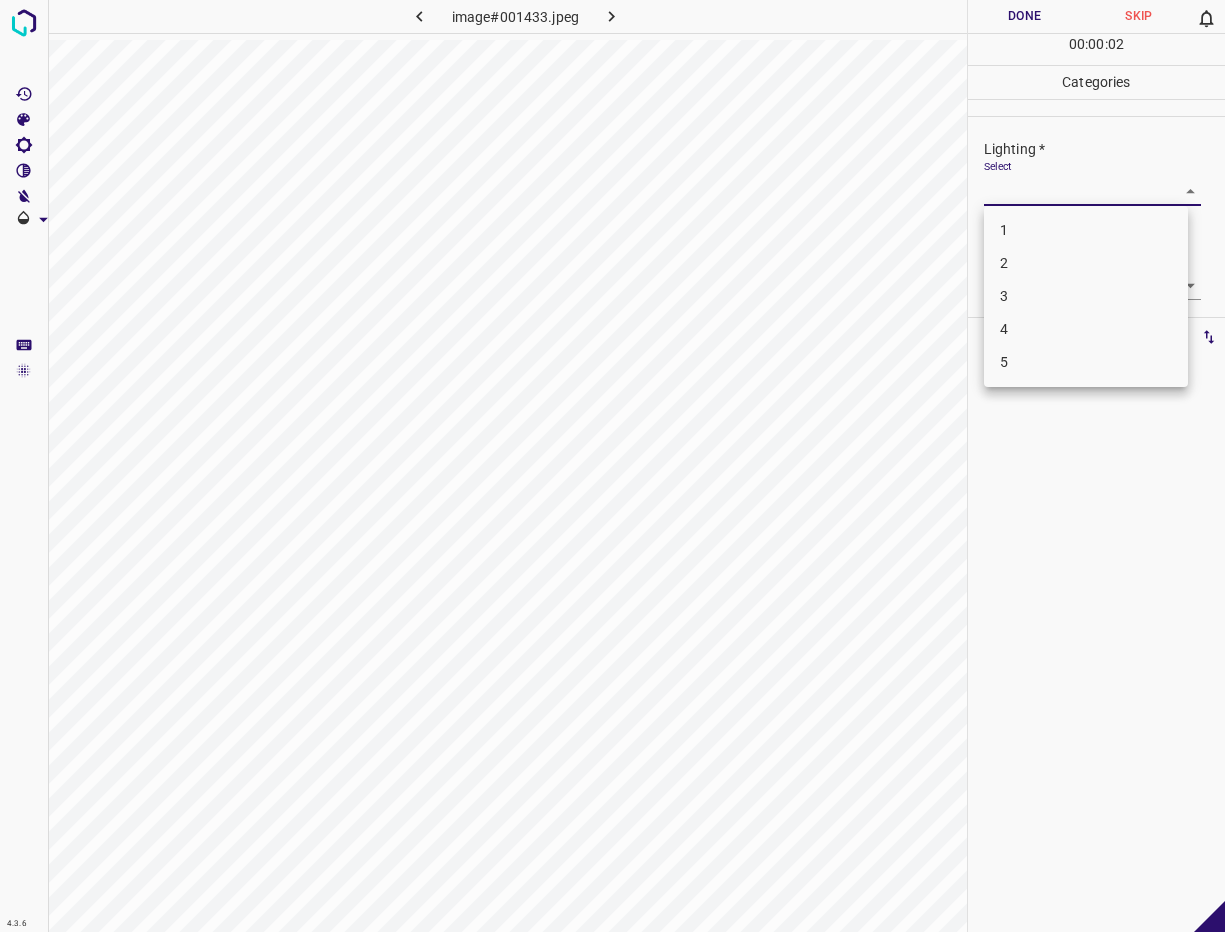 click on "4" at bounding box center (1086, 329) 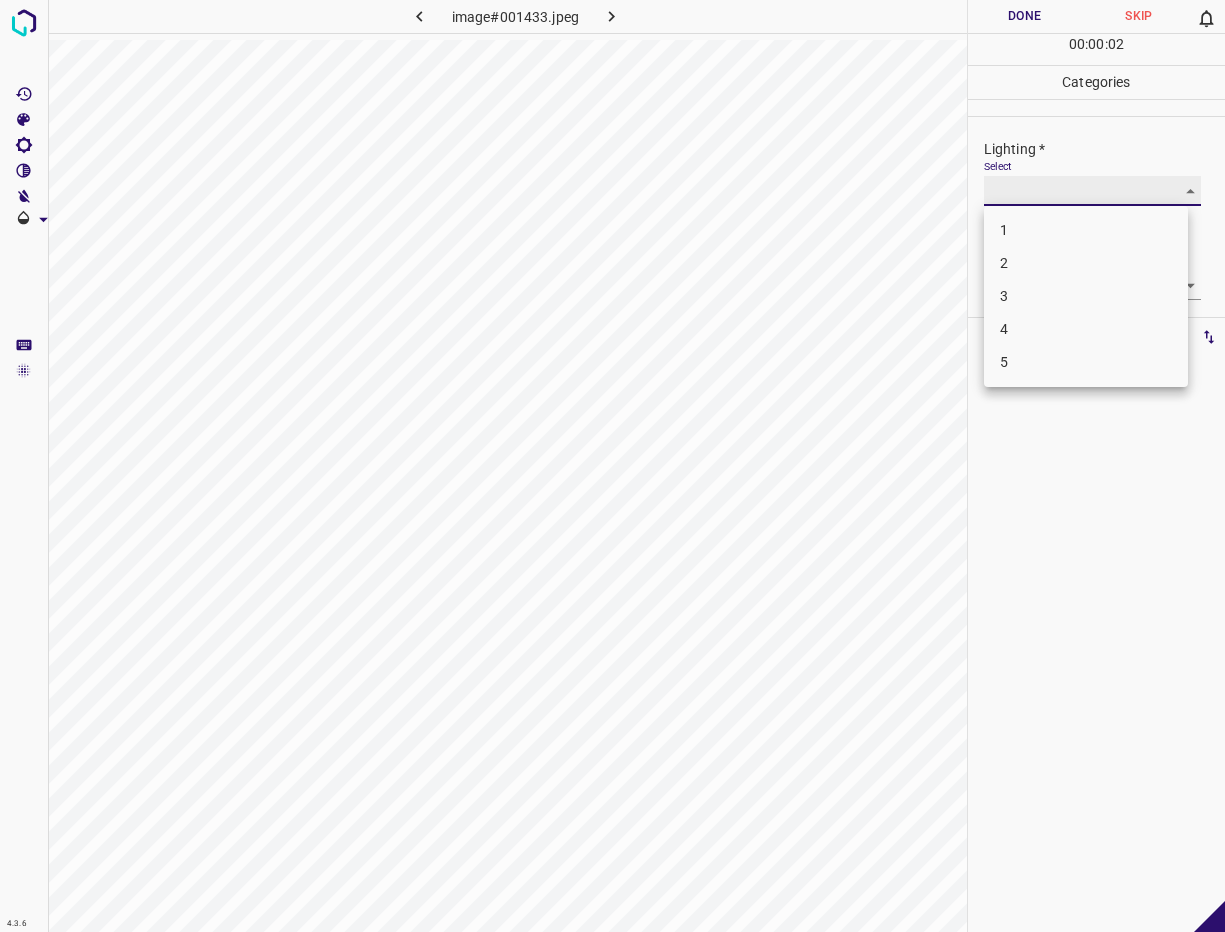 type on "4" 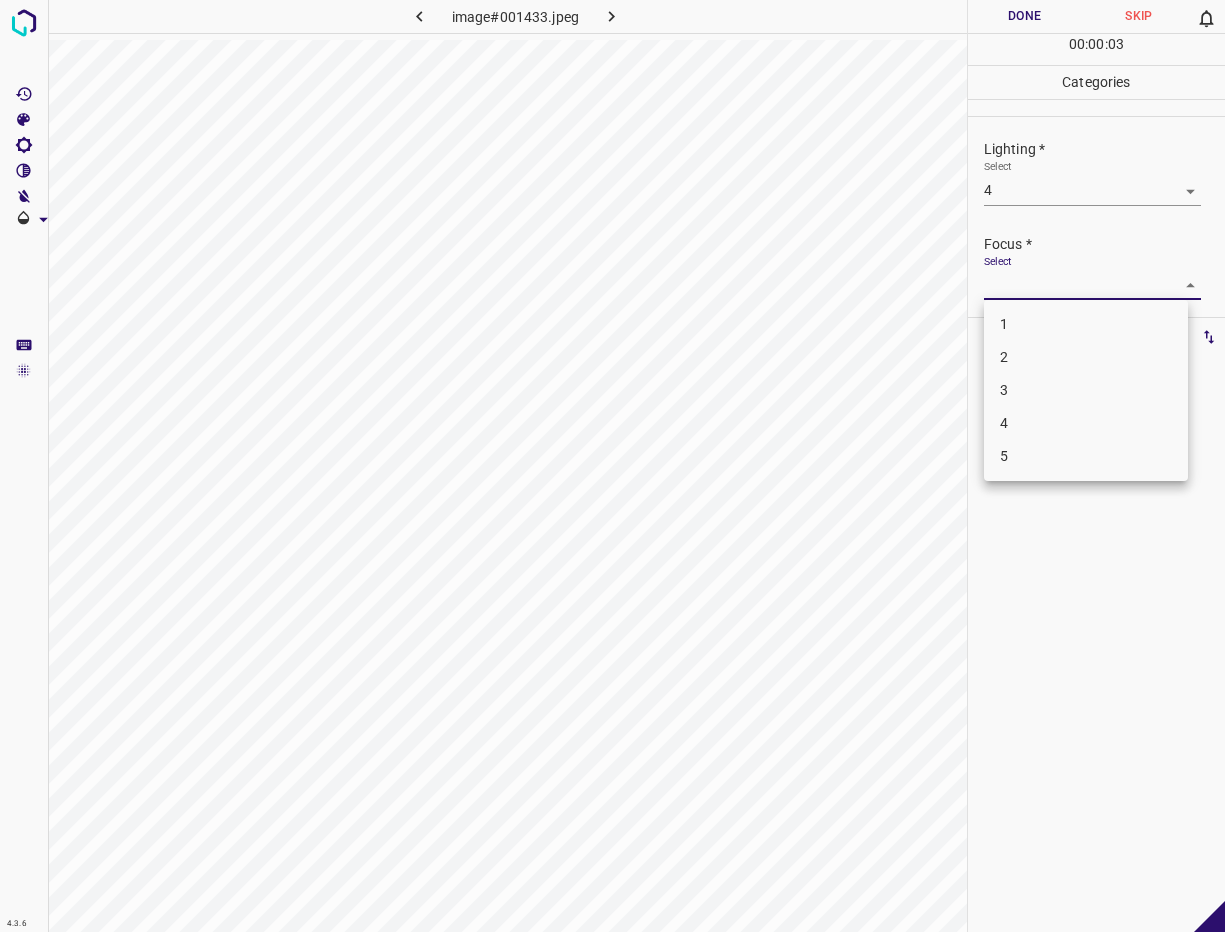 click on "4.3.6  image#001433.jpeg Done Skip 0 00   : 00   : 03   Categories Lighting *  Select 4 4 Focus *  Select ​ Overall *  Select ​ Labels   0 Categories 1 Lighting 2 Focus 3 Overall Tools Space Change between modes (Draw & Edit) I Auto labeling R Restore zoom M Zoom in N Zoom out Delete Delete selecte label Filters Z Restore filters X Saturation filter C Brightness filter V Contrast filter B Gray scale filter General O Download - Text - Hide - Delete 1 2 3 4 5" at bounding box center (612, 466) 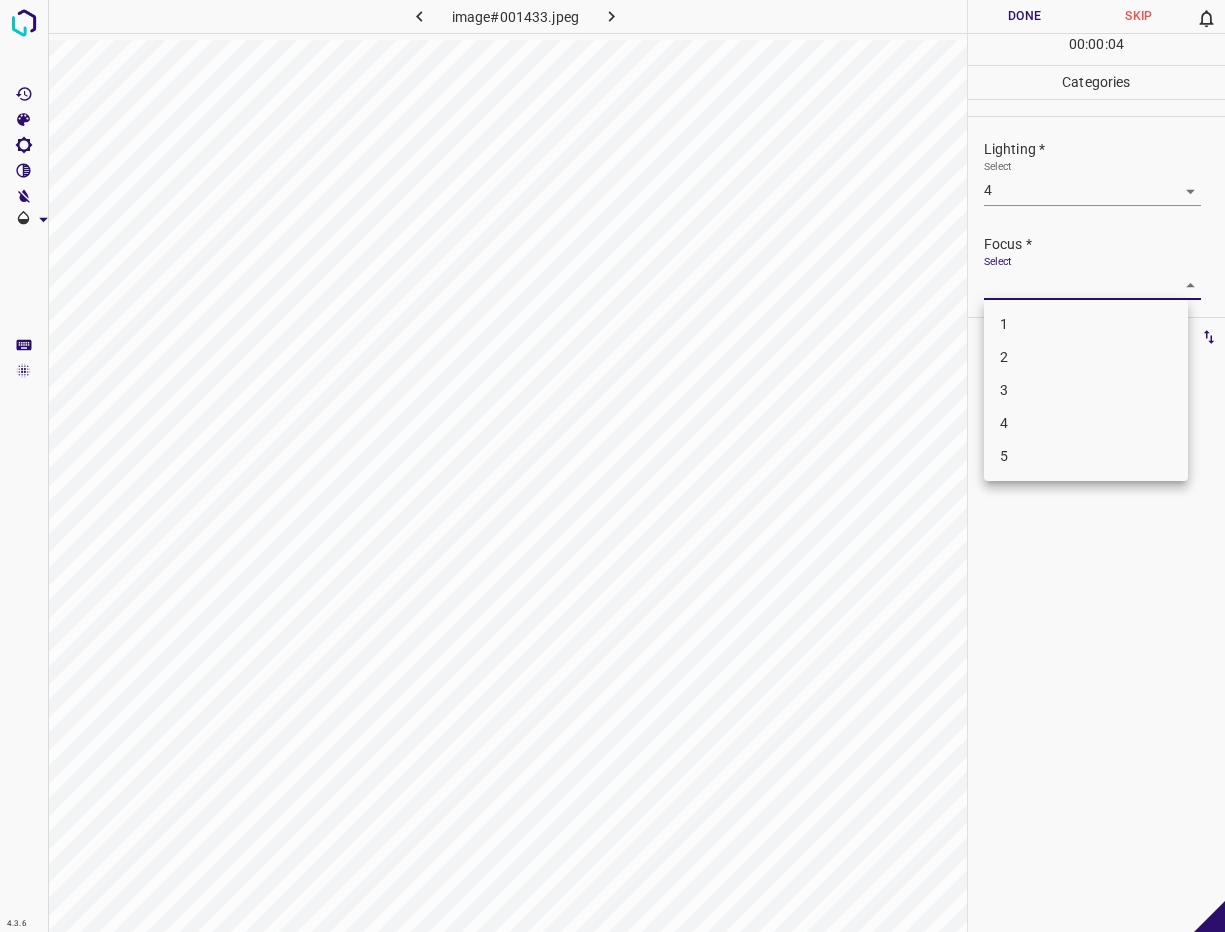 drag, startPoint x: 1017, startPoint y: 394, endPoint x: 1014, endPoint y: 381, distance: 13.341664 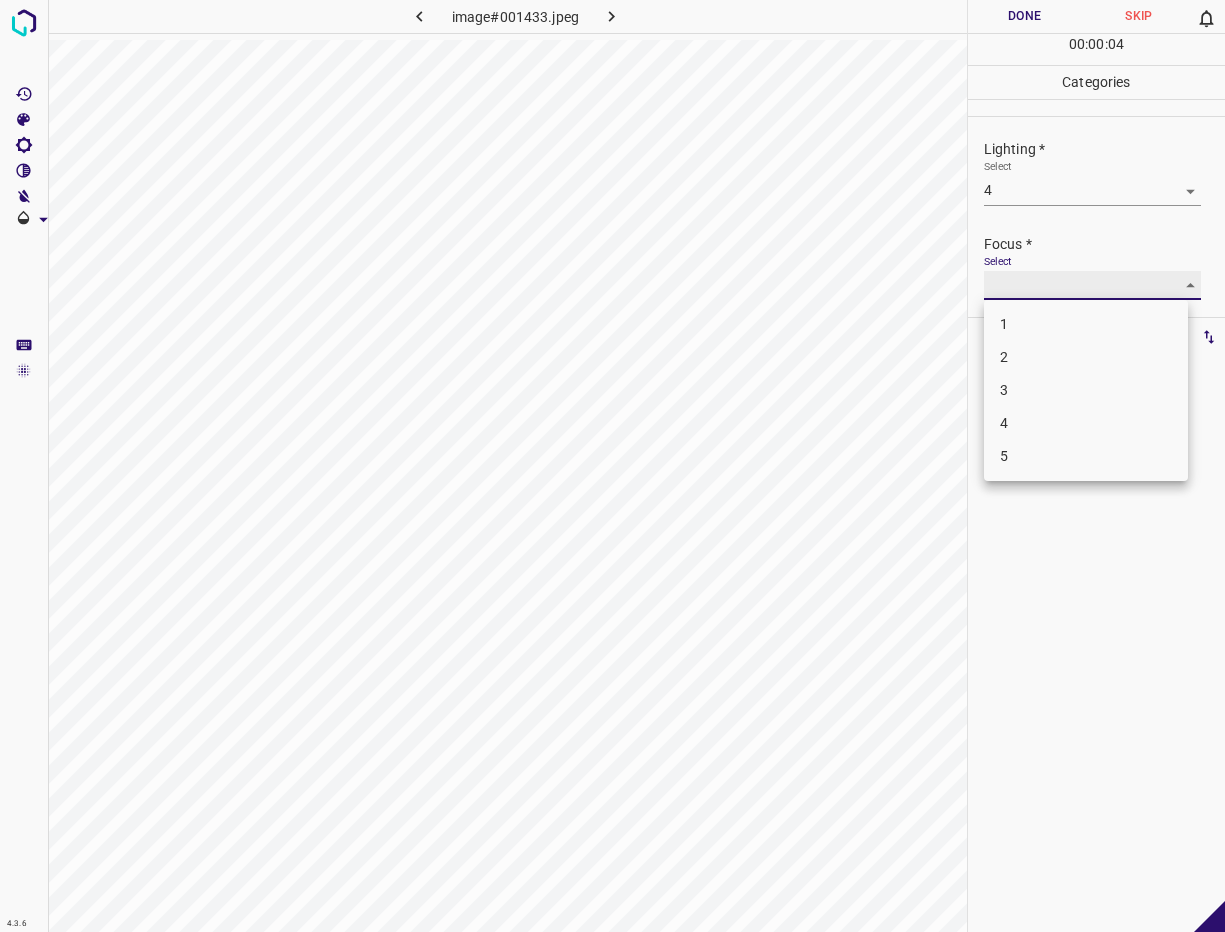 type on "3" 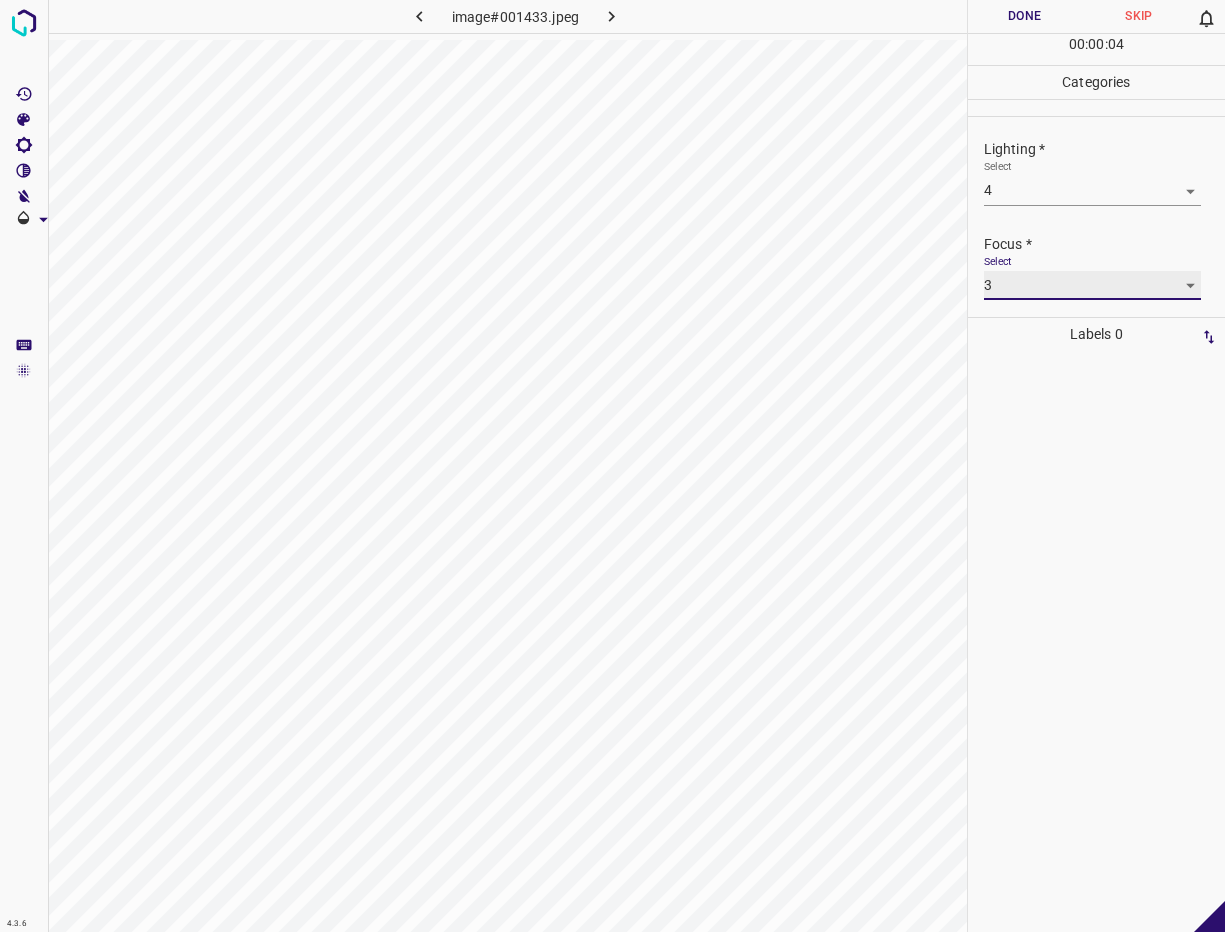 scroll, scrollTop: 98, scrollLeft: 0, axis: vertical 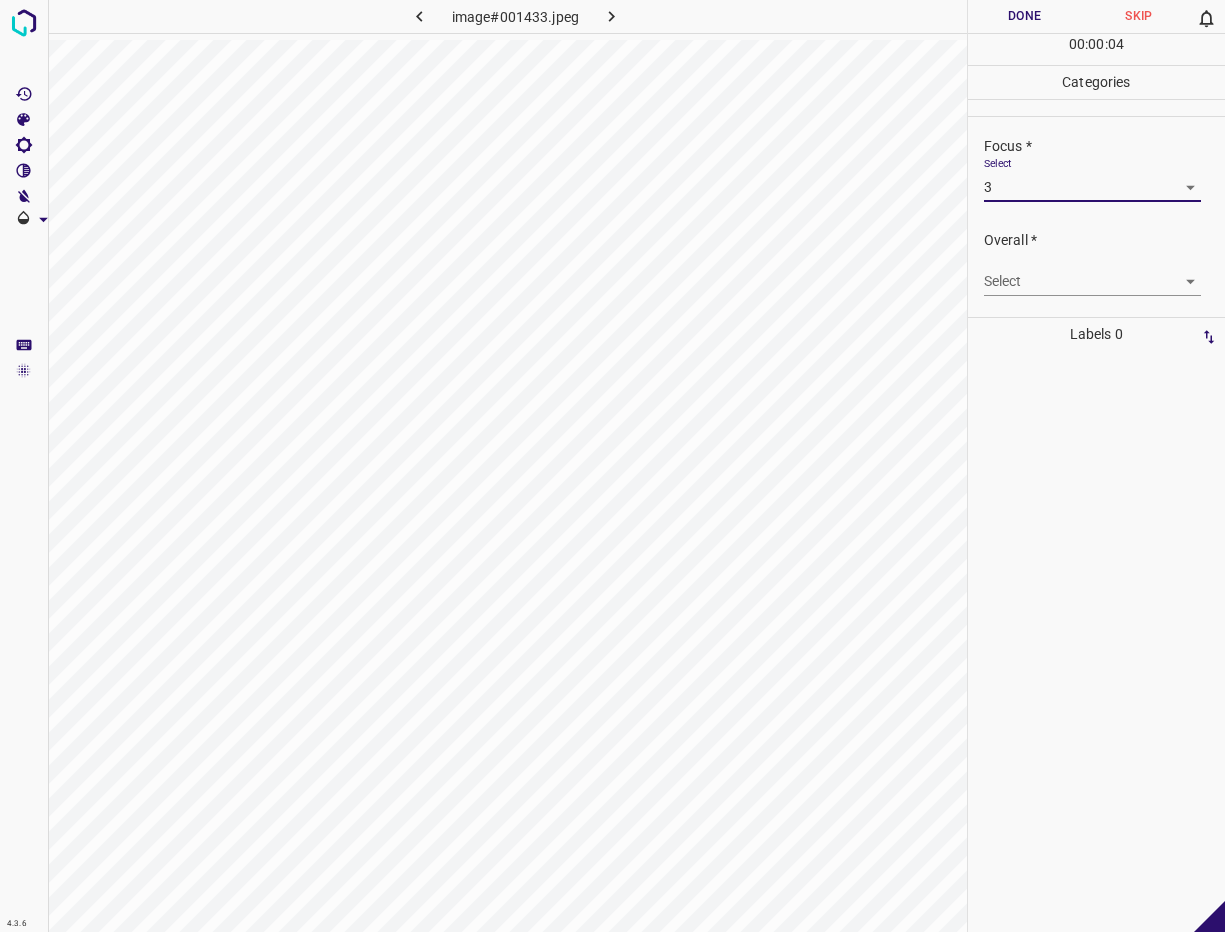 click on "4.3.6  image#001433.jpeg Done Skip 0 00   : 00   : 04   Categories Lighting *  Select 4 4 Focus *  Select 3 3 Overall *  Select ​ Labels   0 Categories 1 Lighting 2 Focus 3 Overall Tools Space Change between modes (Draw & Edit) I Auto labeling R Restore zoom M Zoom in N Zoom out Delete Delete selecte label Filters Z Restore filters X Saturation filter C Brightness filter V Contrast filter B Gray scale filter General O Download - Text - Hide - Delete" at bounding box center (612, 466) 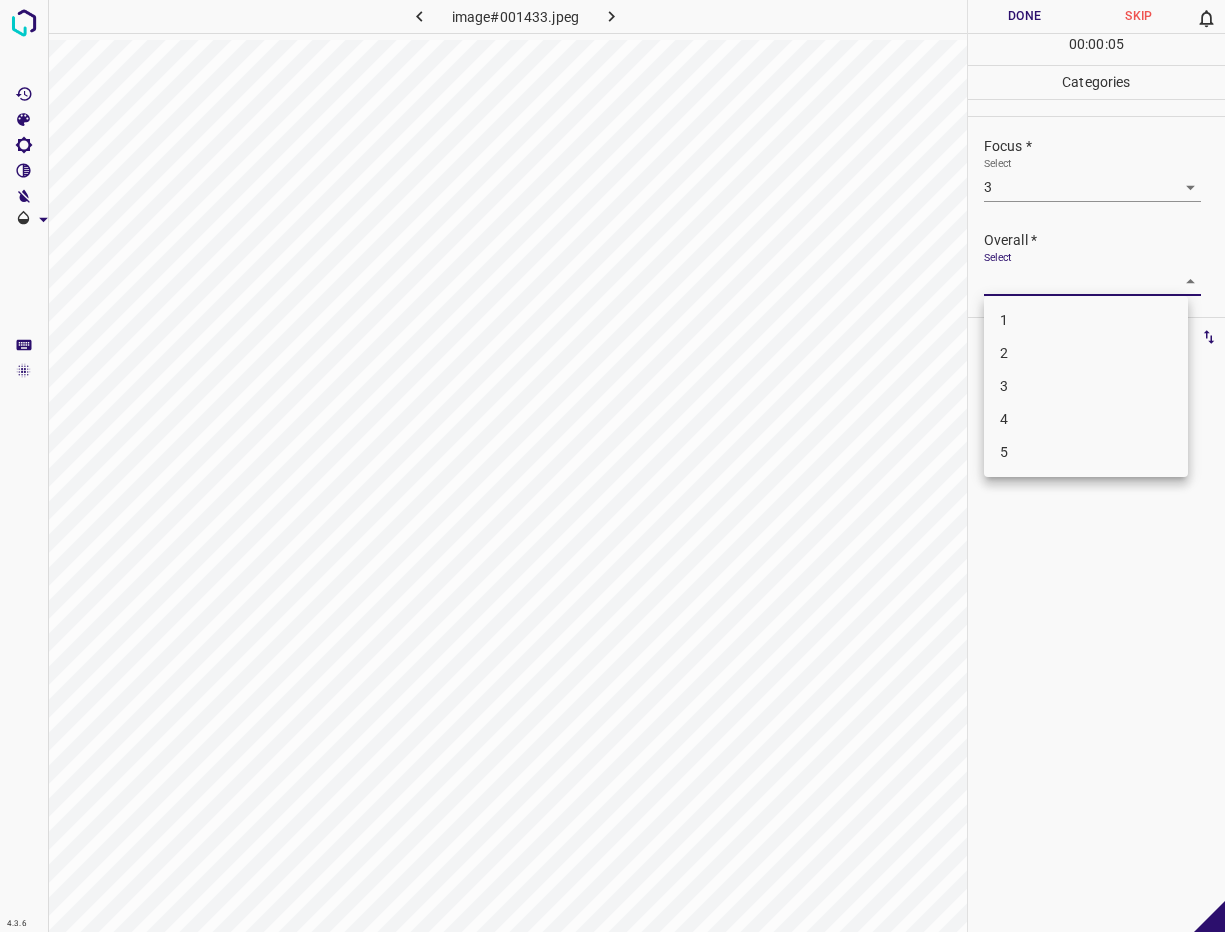 click on "3" at bounding box center (1086, 386) 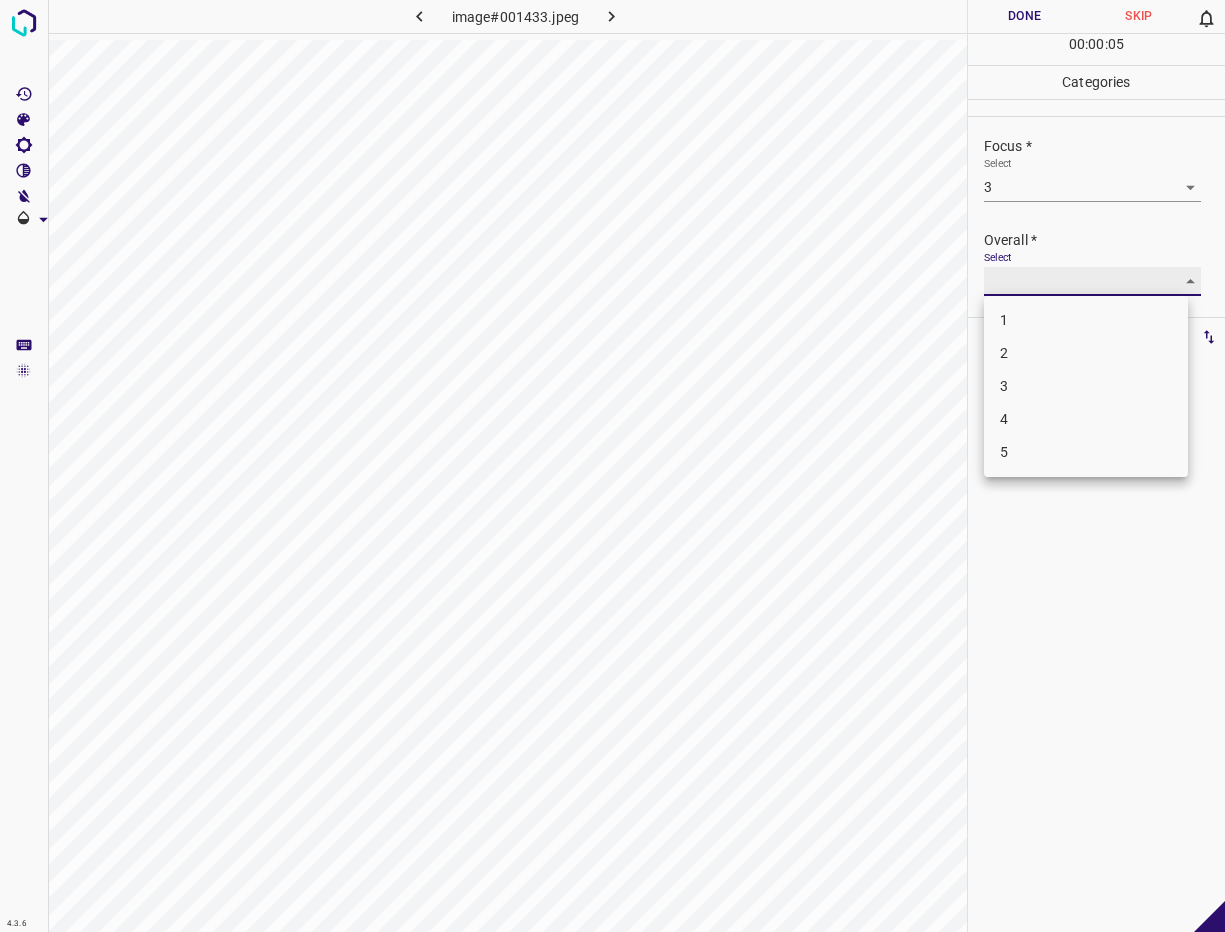 type on "3" 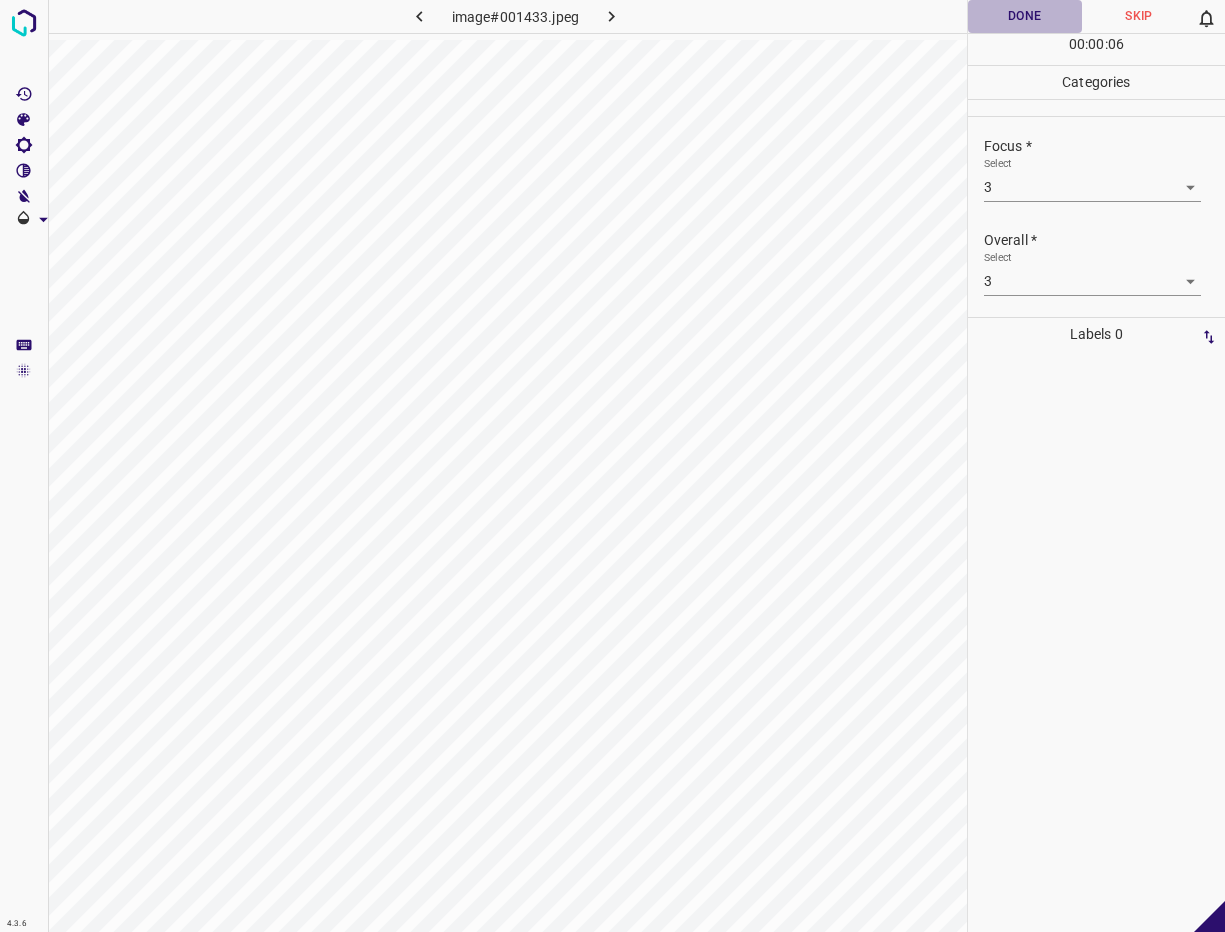 click on "Done" at bounding box center (1025, 16) 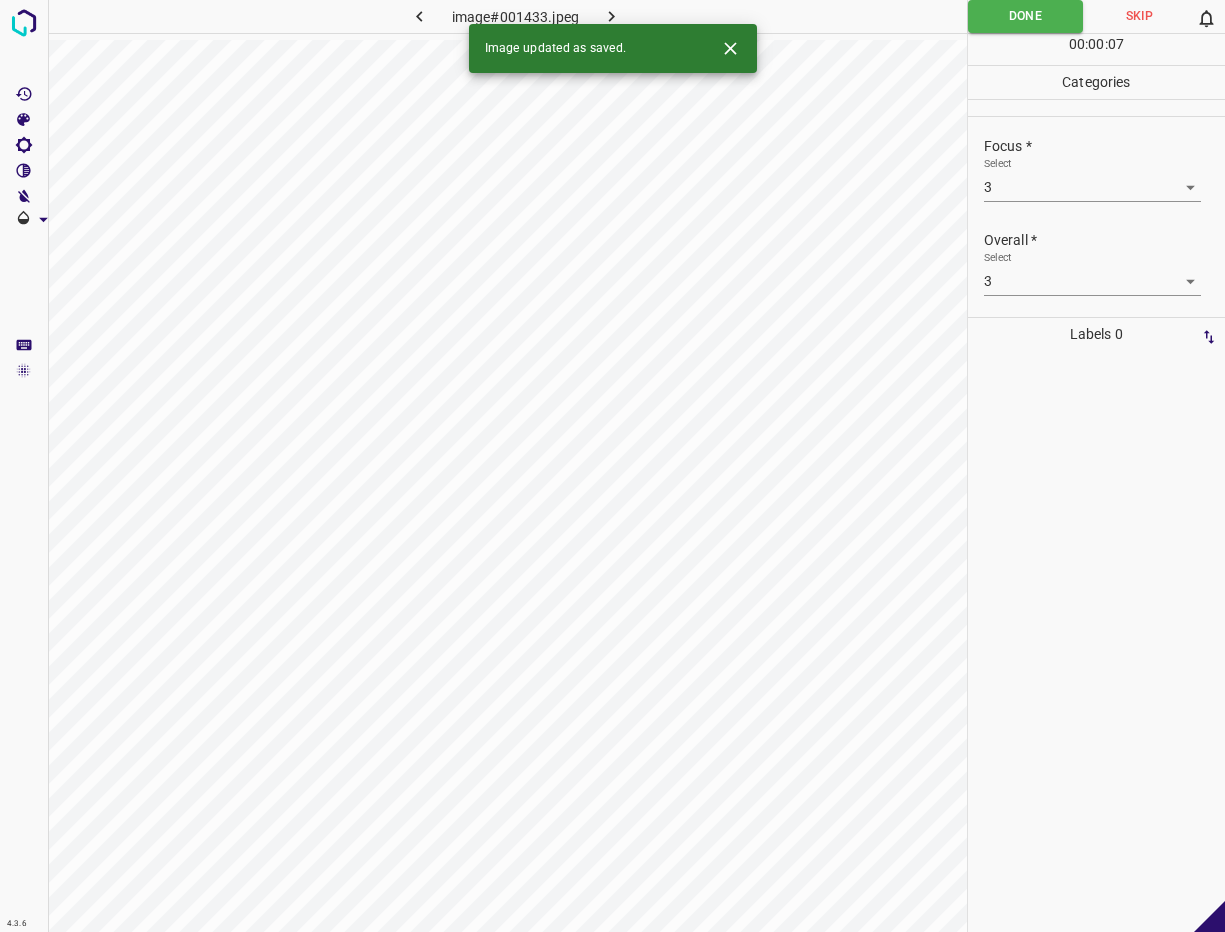 click 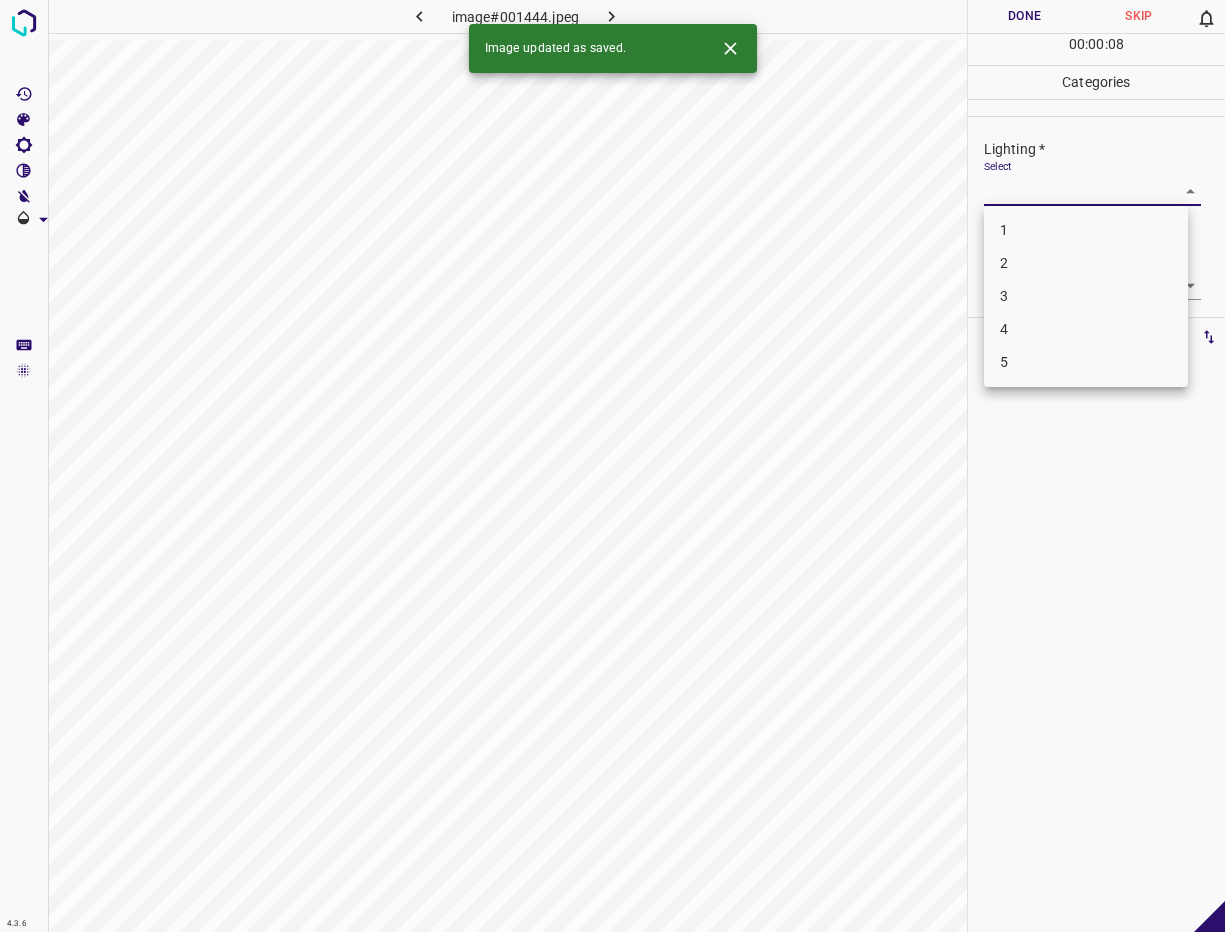 click on "4.3.6  image#001444.jpeg Done Skip 0 00   : 00   : 08   Categories Lighting *  Select ​ Focus *  Select ​ Overall *  Select ​ Labels   0 Categories 1 Lighting 2 Focus 3 Overall Tools Space Change between modes (Draw & Edit) I Auto labeling R Restore zoom M Zoom in N Zoom out Delete Delete selecte label Filters Z Restore filters X Saturation filter C Brightness filter V Contrast filter B Gray scale filter General O Download Image updated as saved. - Text - Hide - Delete 1 2 3 4 5" at bounding box center (612, 466) 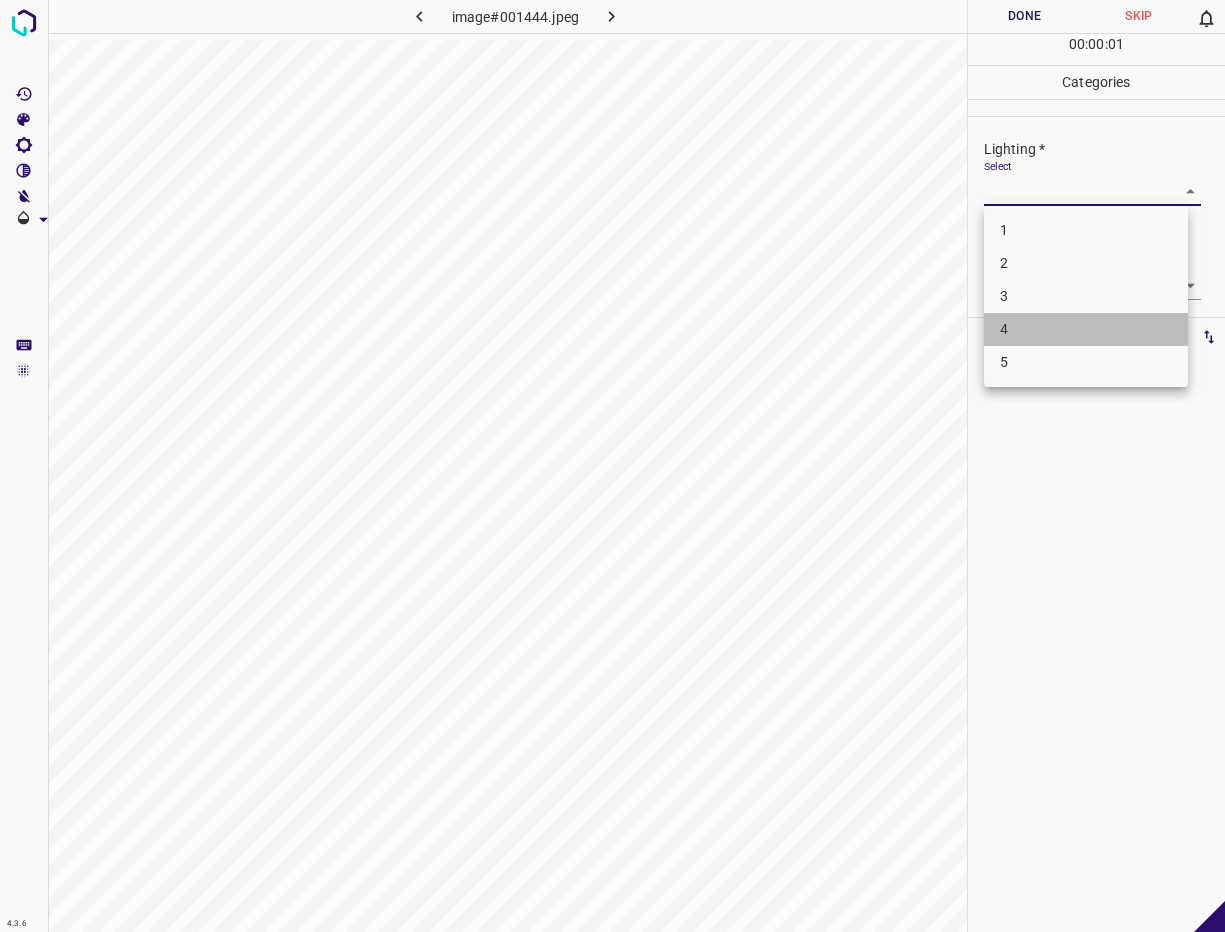 click on "4" at bounding box center [1086, 329] 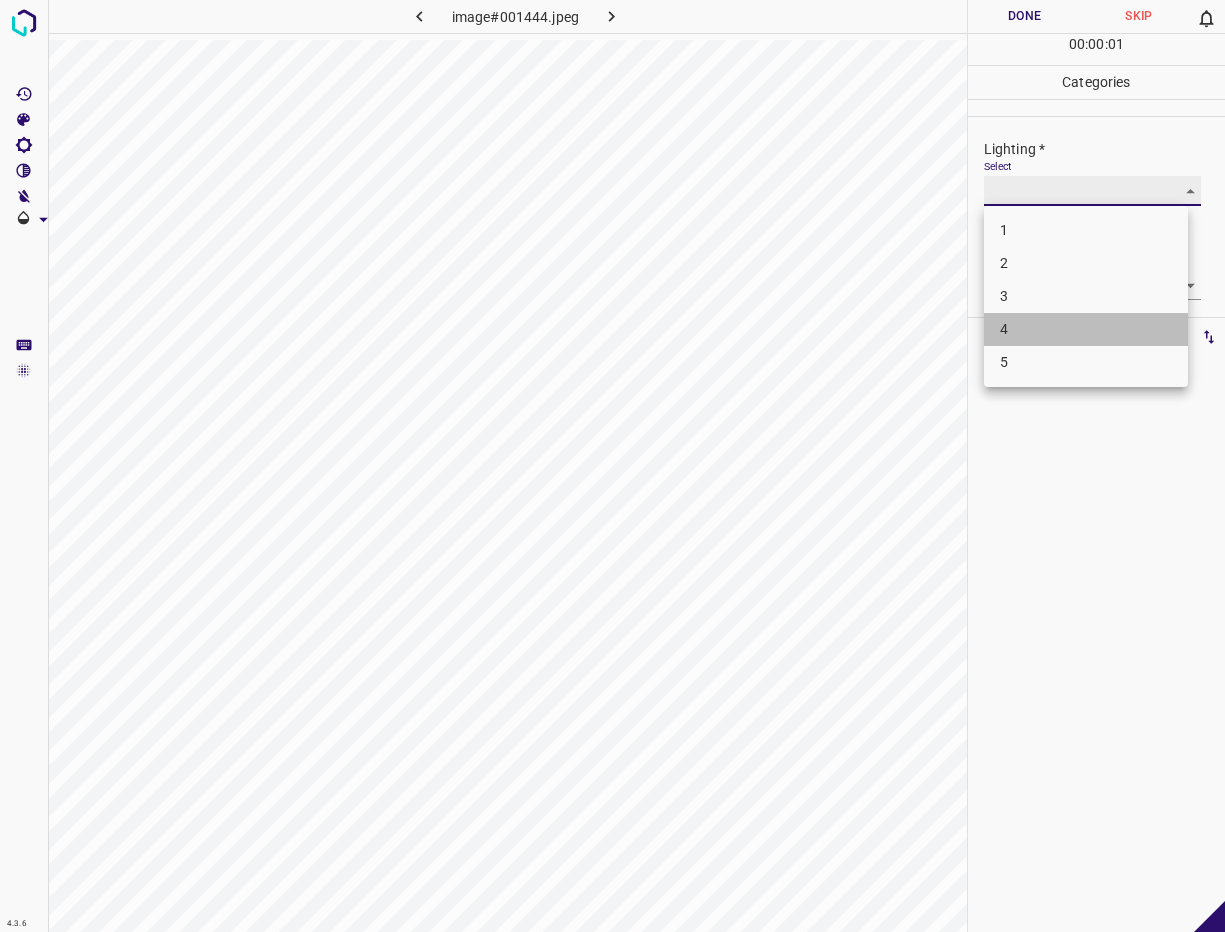 type on "4" 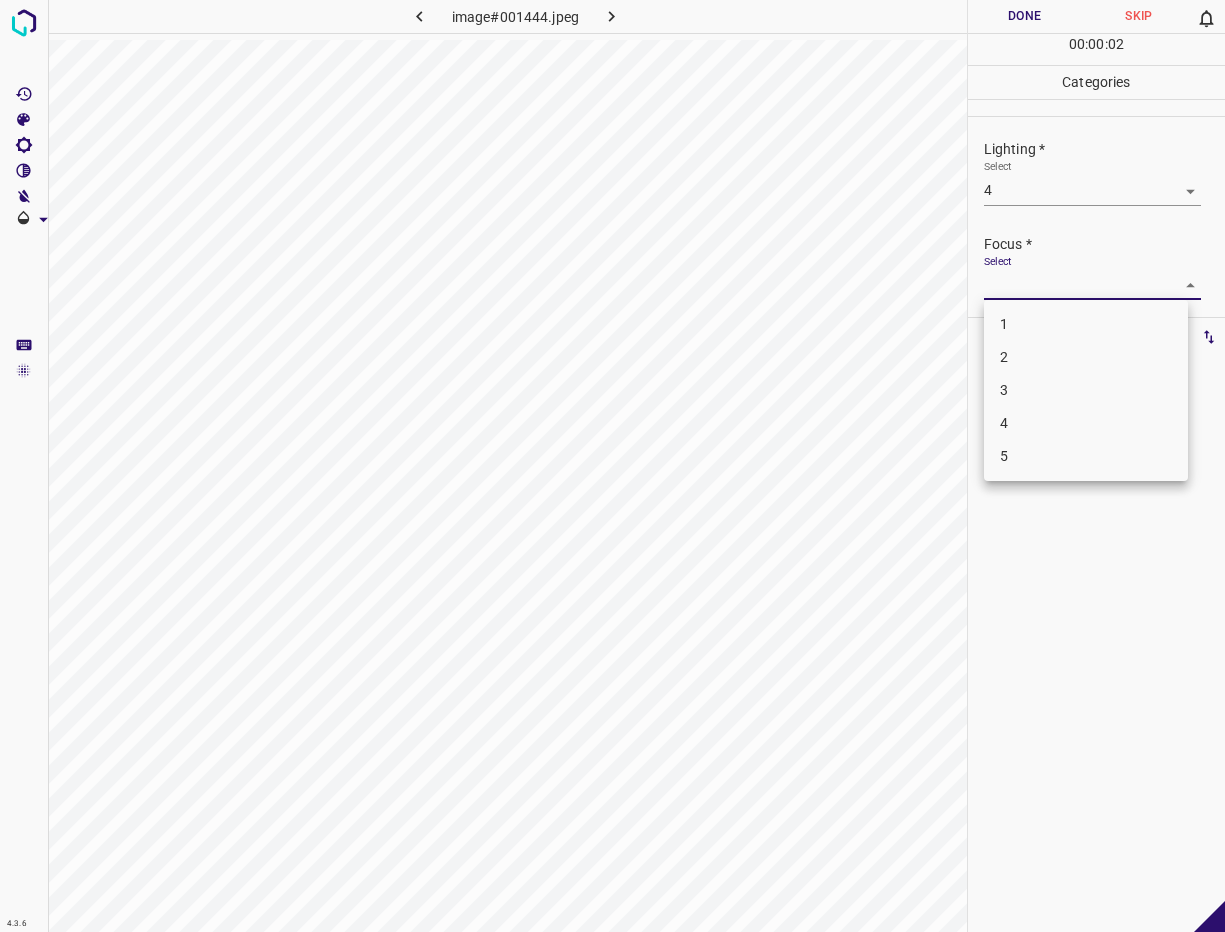 click on "4.3.6  image#001444.jpeg Done Skip 0 00   : 00   : 02   Categories Lighting *  Select 4 4 Focus *  Select ​ Overall *  Select ​ Labels   0 Categories 1 Lighting 2 Focus 3 Overall Tools Space Change between modes (Draw & Edit) I Auto labeling R Restore zoom M Zoom in N Zoom out Delete Delete selecte label Filters Z Restore filters X Saturation filter C Brightness filter V Contrast filter B Gray scale filter General O Download - Text - Hide - Delete 1 2 3 4 5" at bounding box center [612, 466] 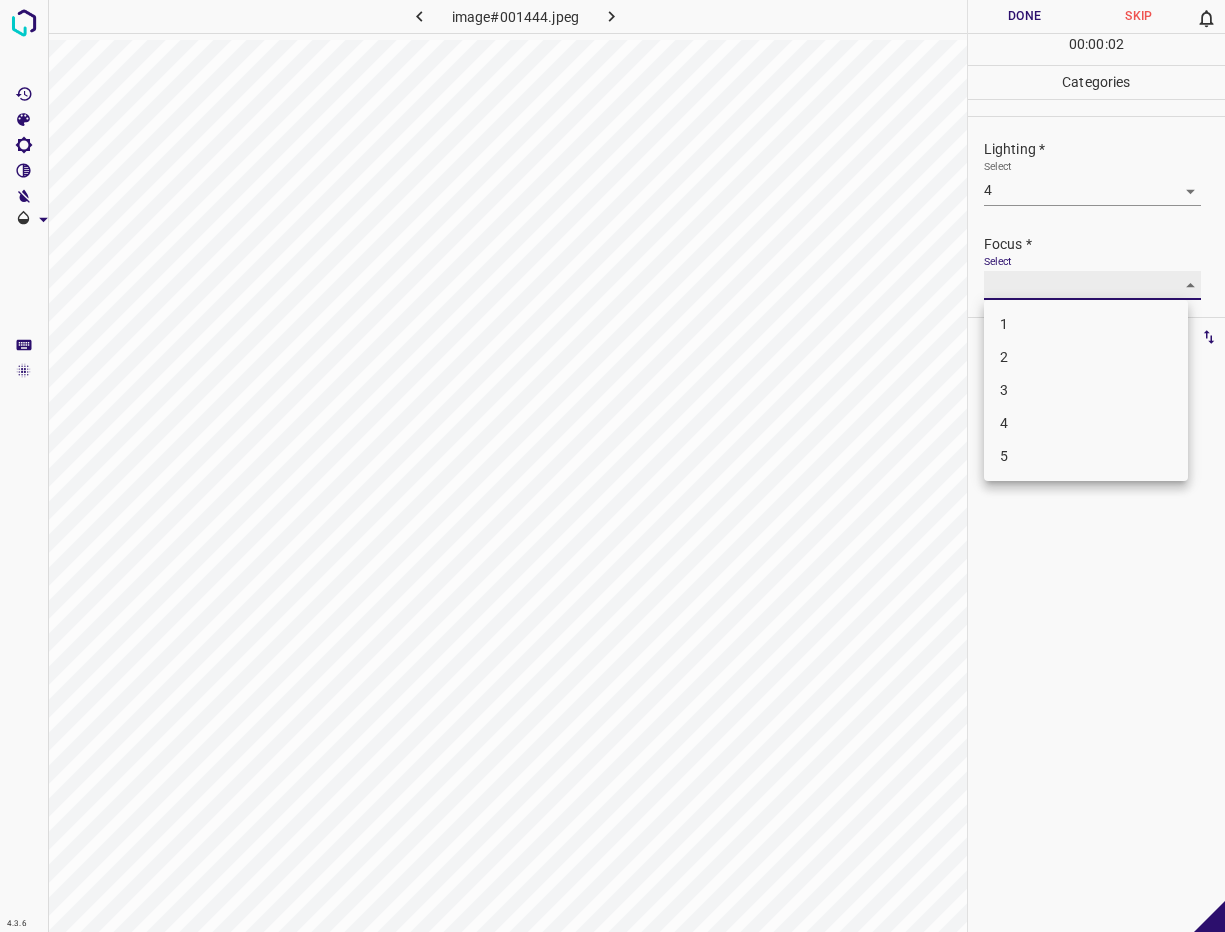 type on "4" 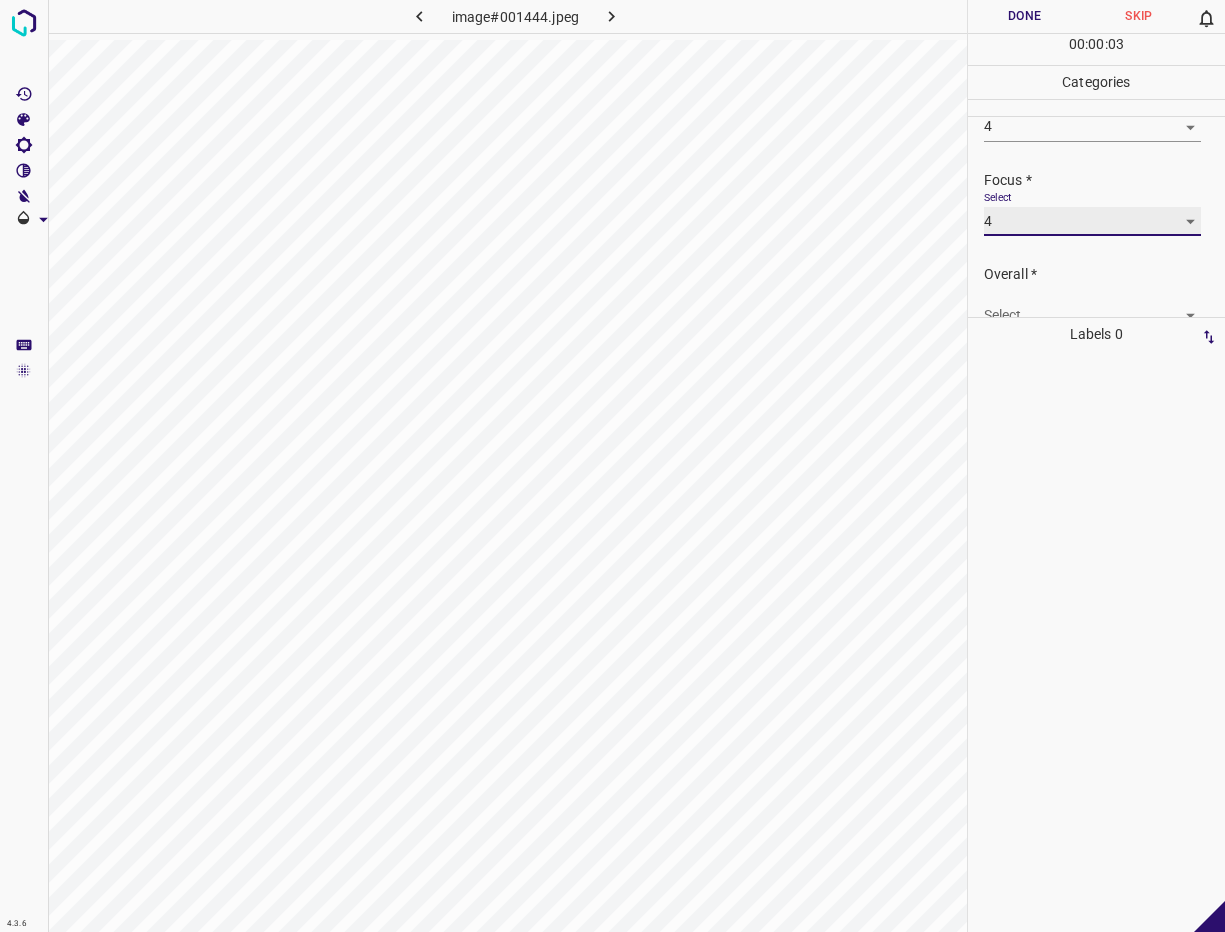 scroll, scrollTop: 98, scrollLeft: 0, axis: vertical 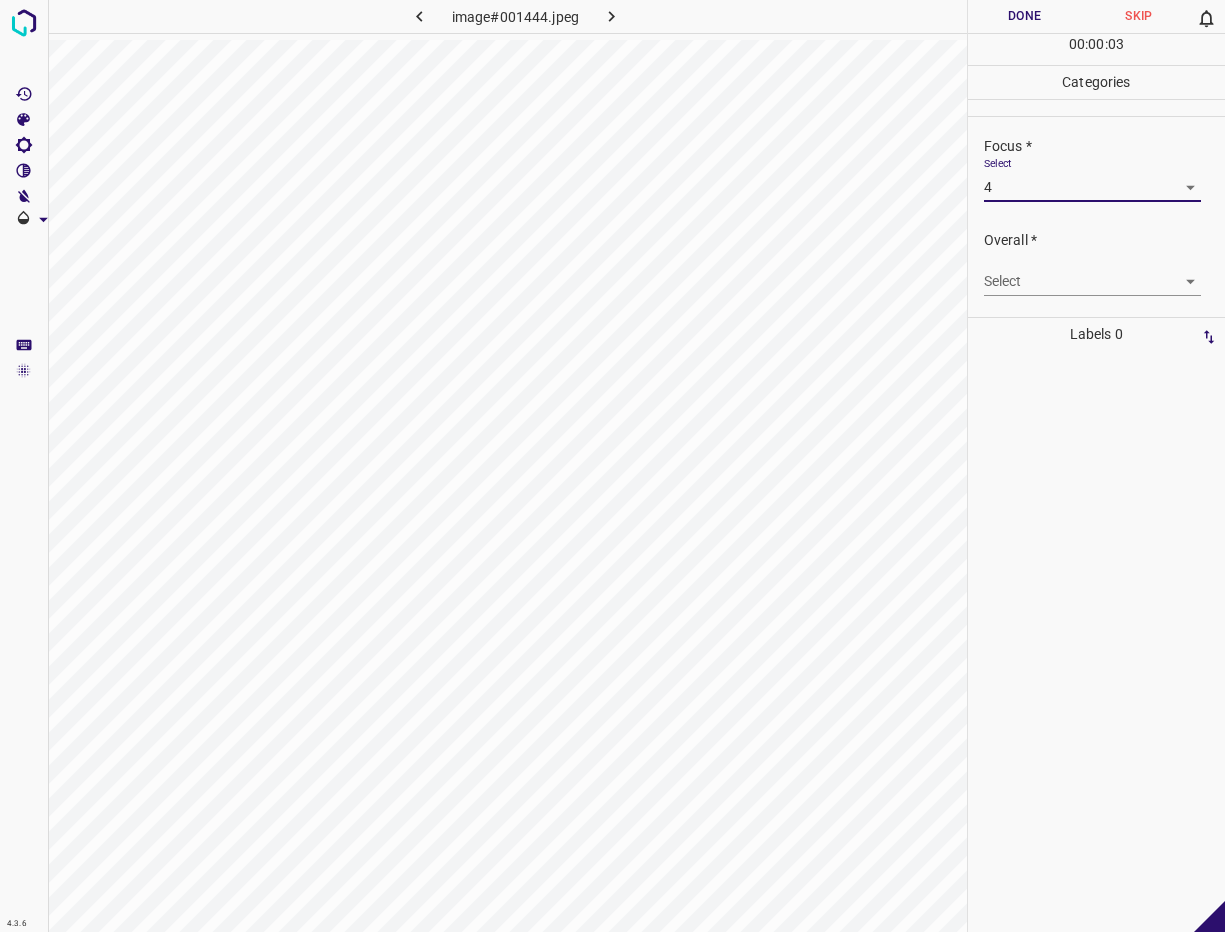 click on "4.3.6  image#001444.jpeg Done Skip 0 00   : 00   : 03   Categories Lighting *  Select 4 4 Focus *  Select 4 4 Overall *  Select ​ Labels   0 Categories 1 Lighting 2 Focus 3 Overall Tools Space Change between modes (Draw & Edit) I Auto labeling R Restore zoom M Zoom in N Zoom out Delete Delete selecte label Filters Z Restore filters X Saturation filter C Brightness filter V Contrast filter B Gray scale filter General O Download - Text - Hide - Delete" at bounding box center [612, 466] 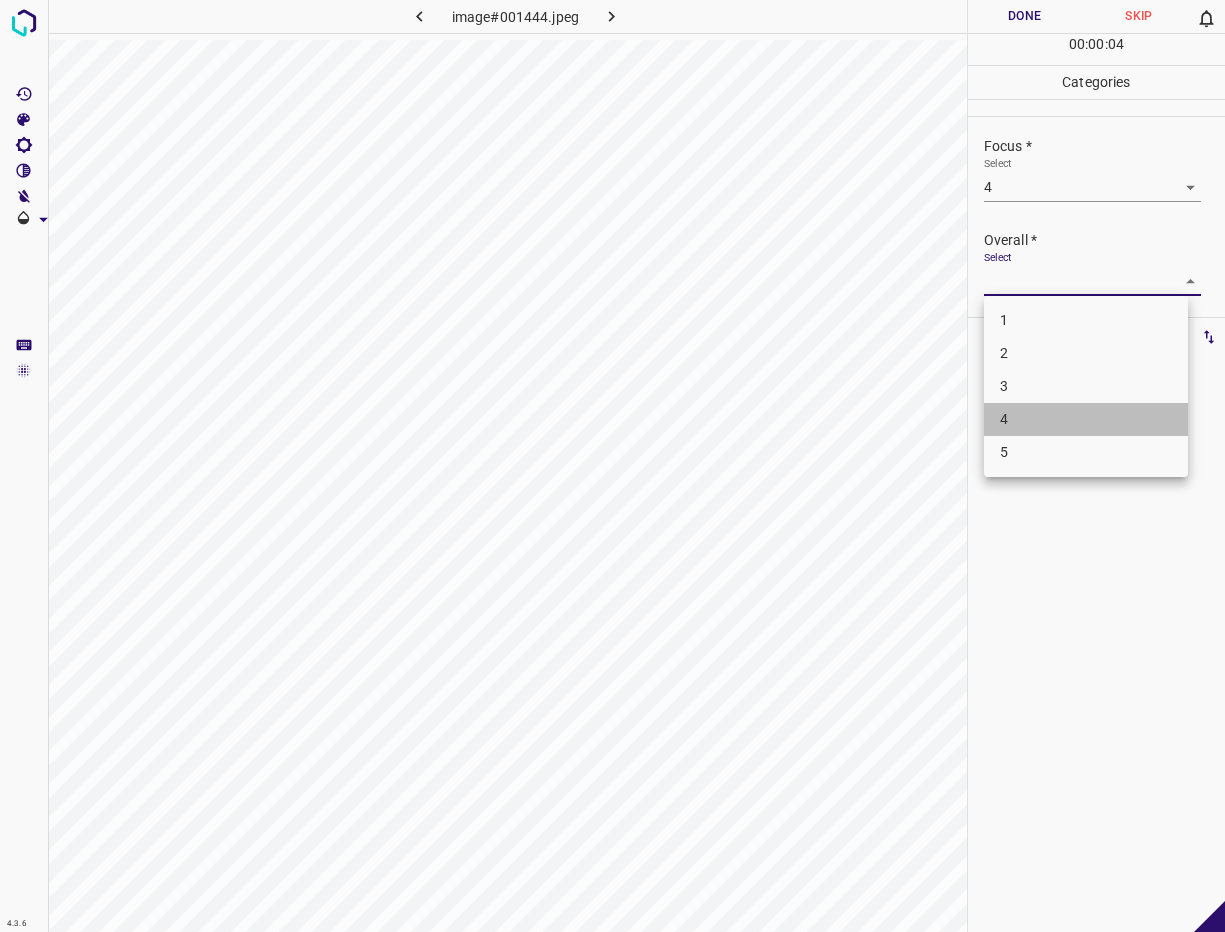 click on "4" at bounding box center [1086, 419] 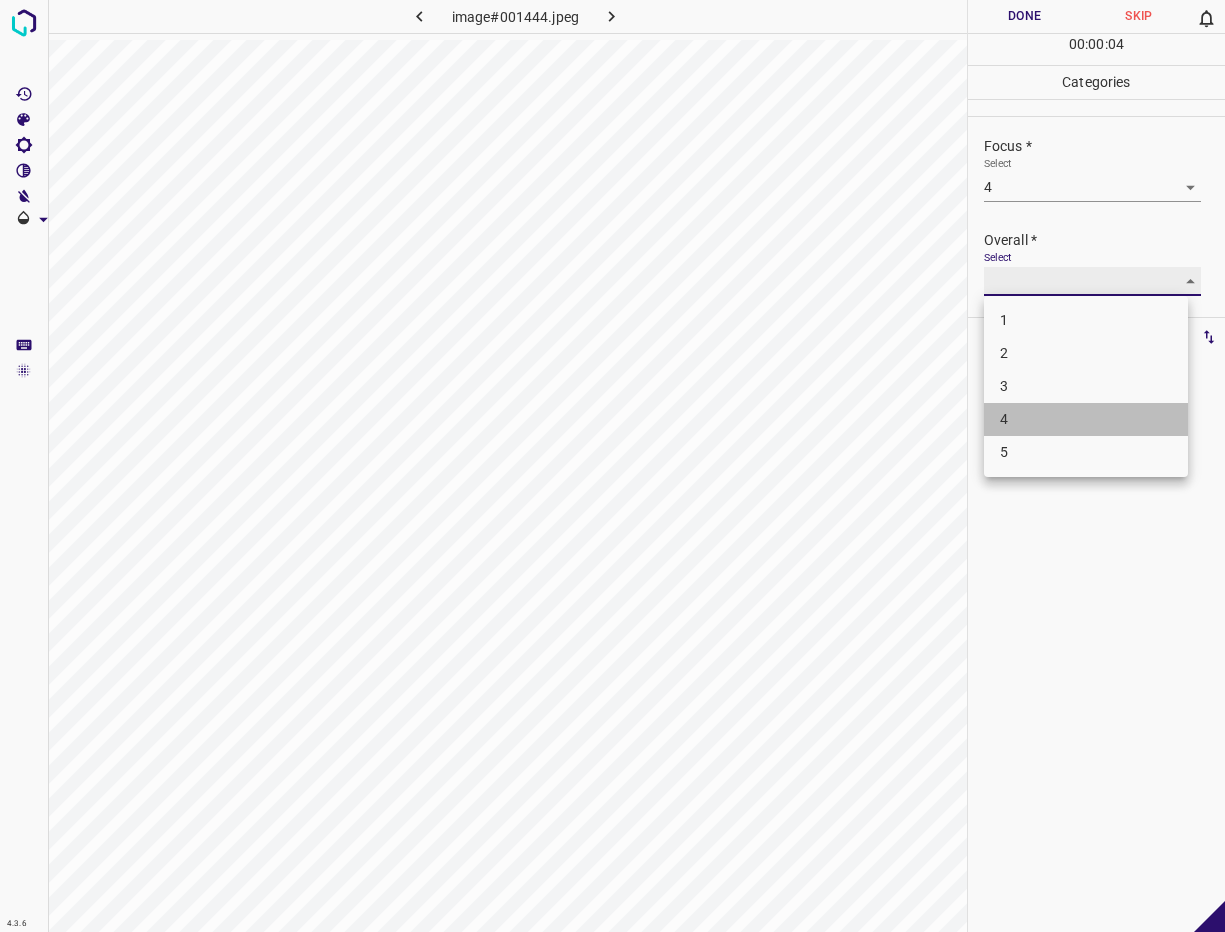 type on "4" 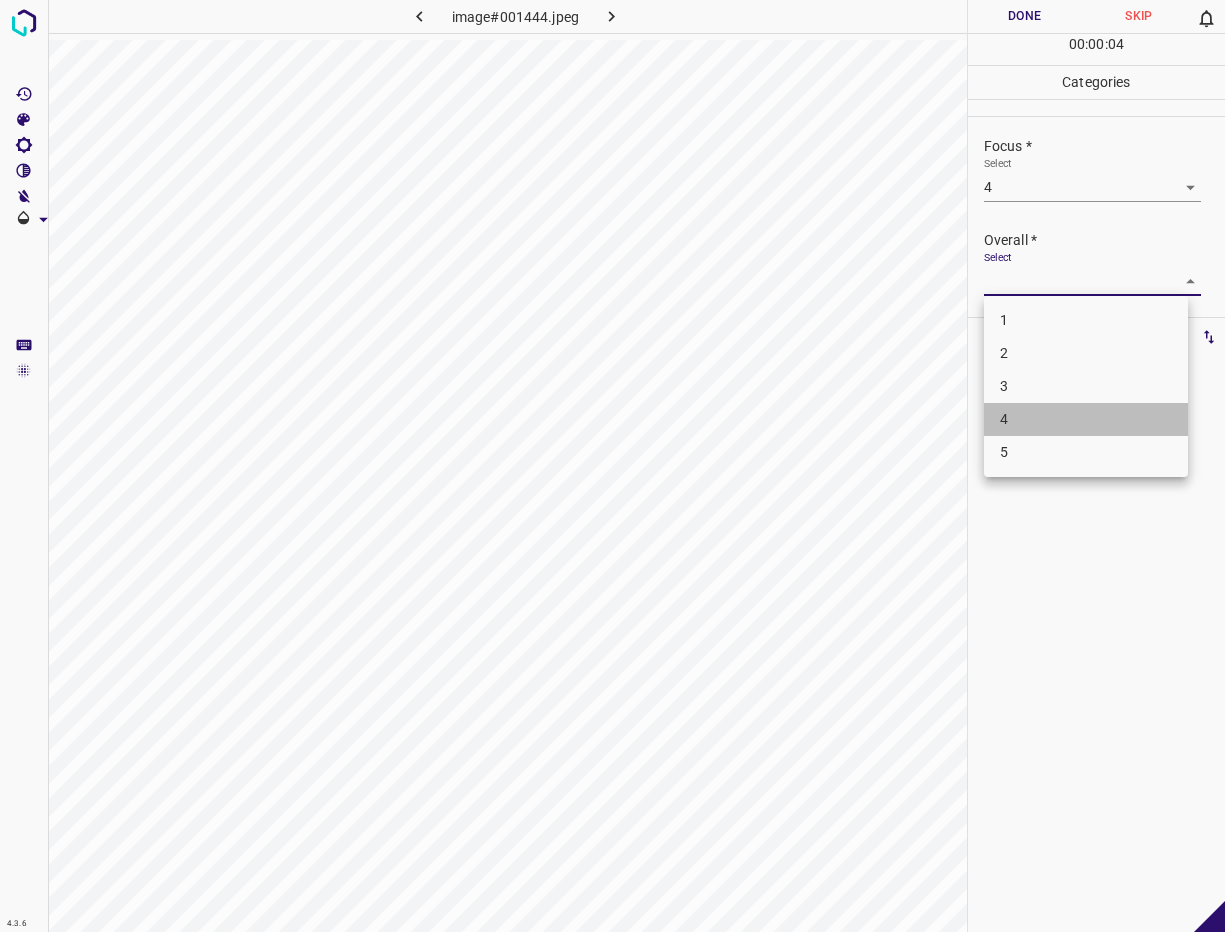 click at bounding box center [612, 466] 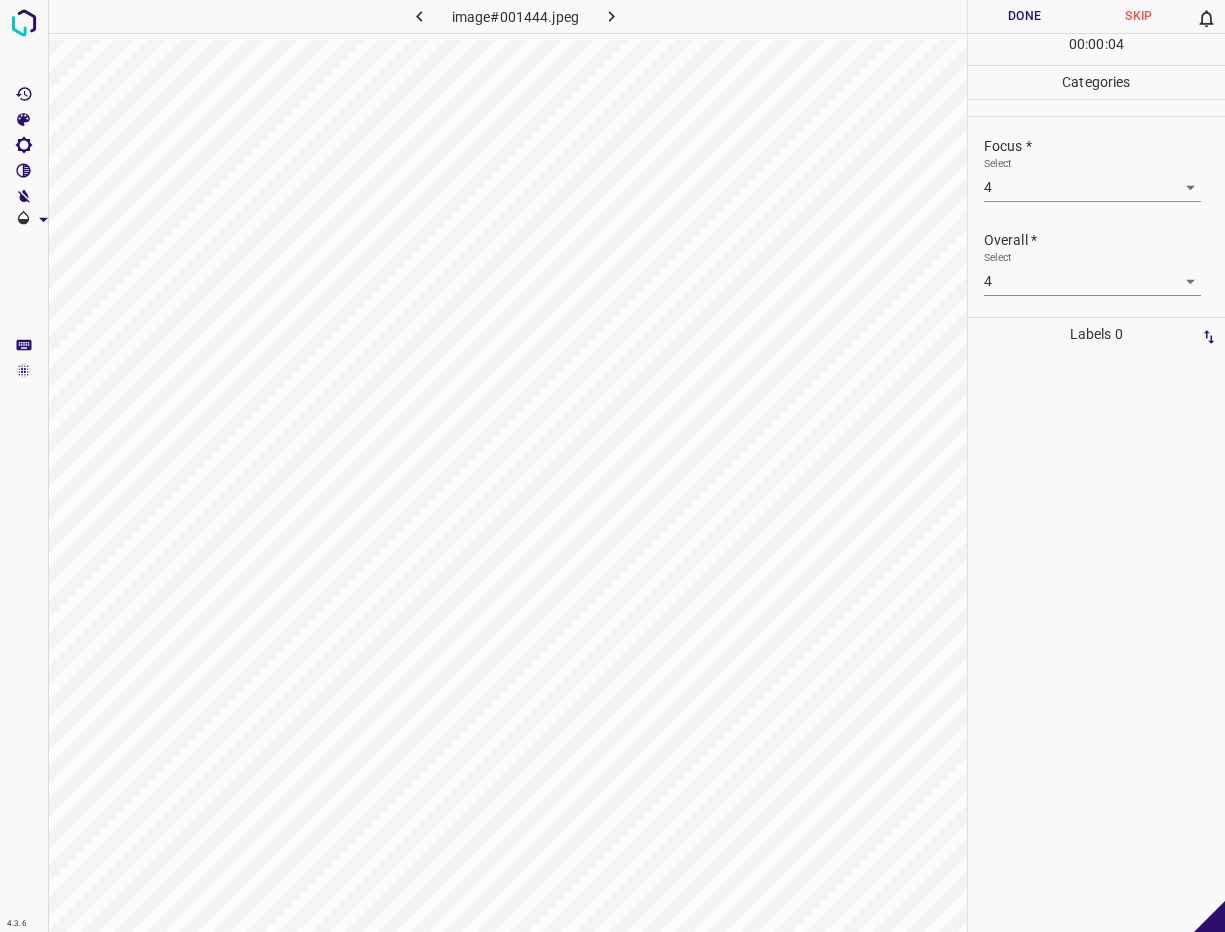 click on "Done" at bounding box center (1025, 16) 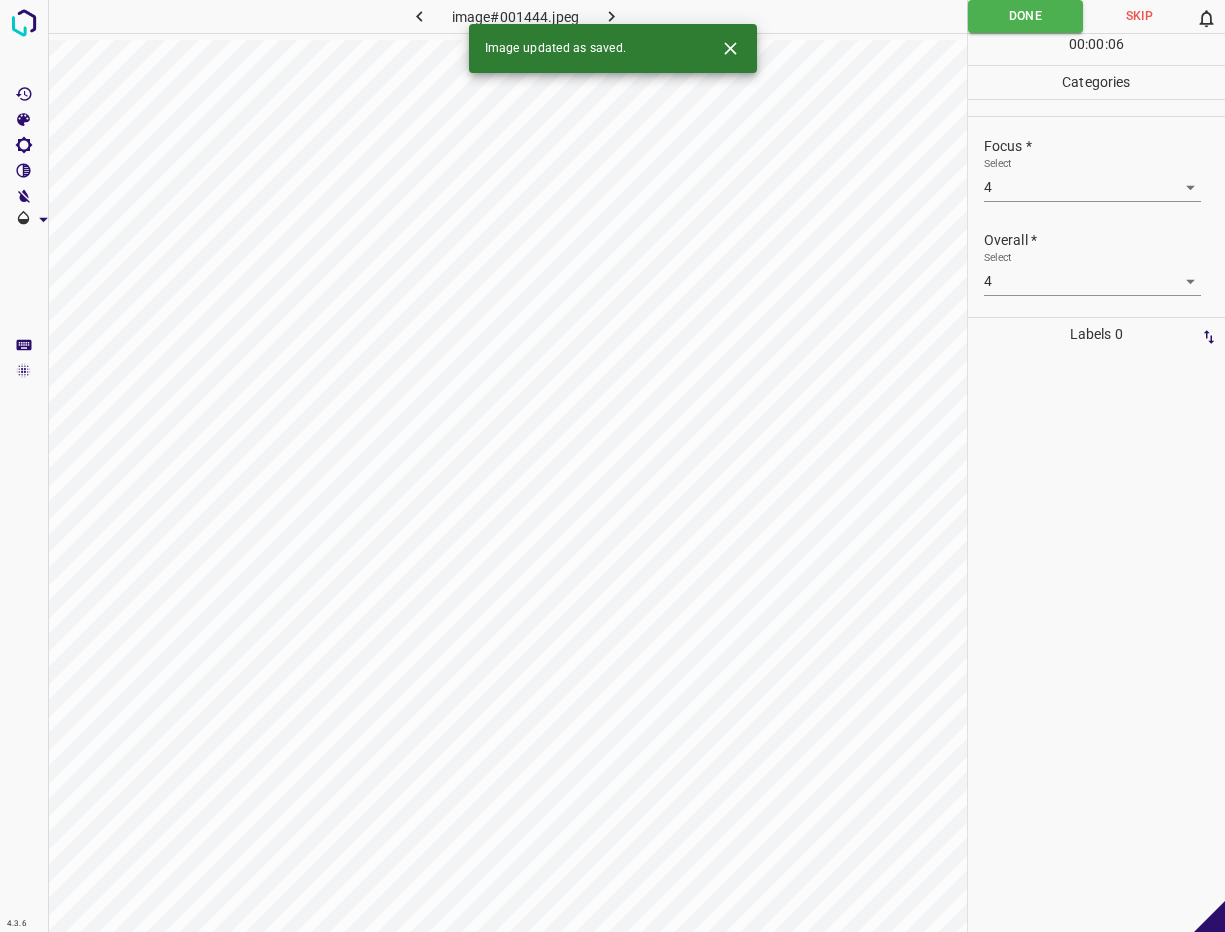 click 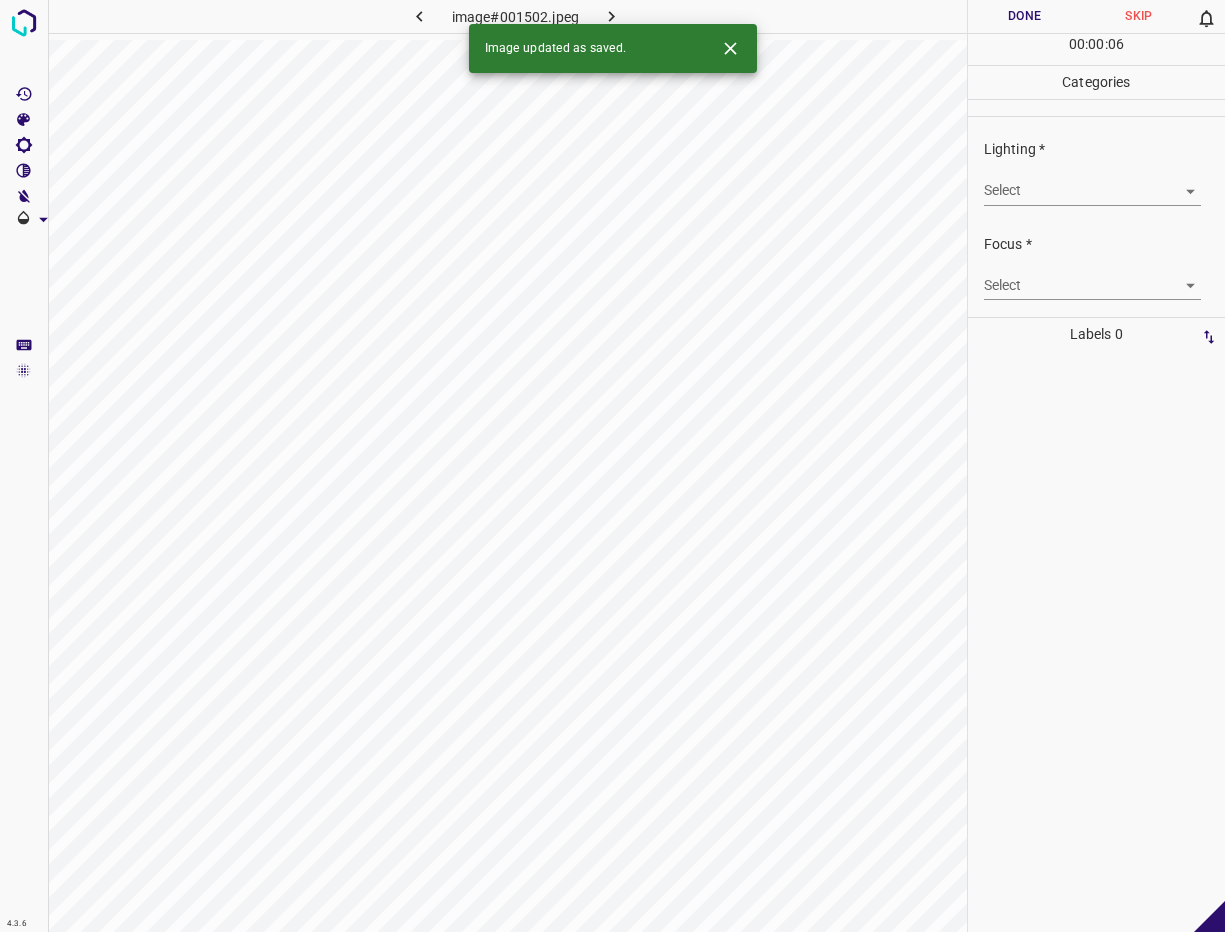 click on "Select ​" at bounding box center (1092, 182) 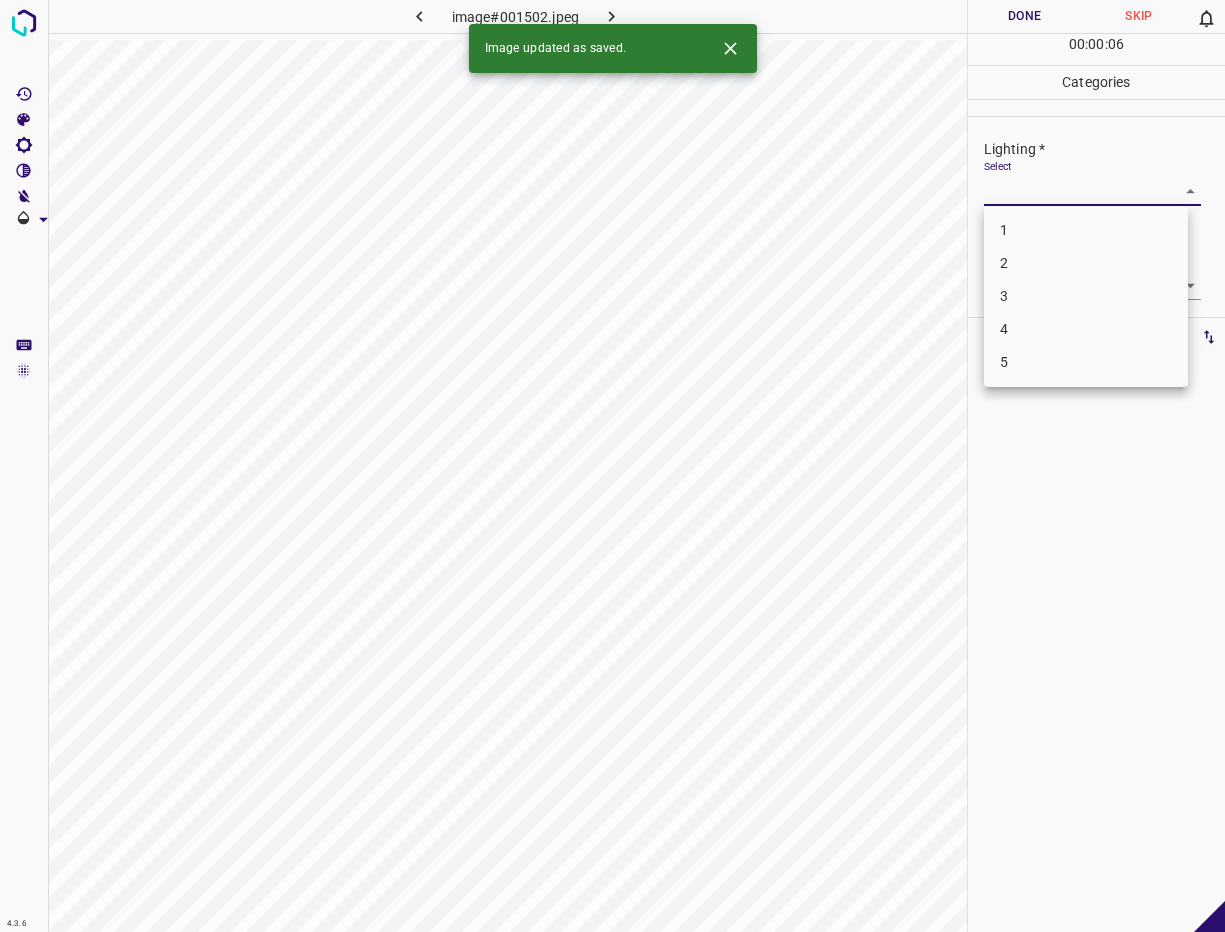drag, startPoint x: 1019, startPoint y: 194, endPoint x: 1016, endPoint y: 222, distance: 28.160255 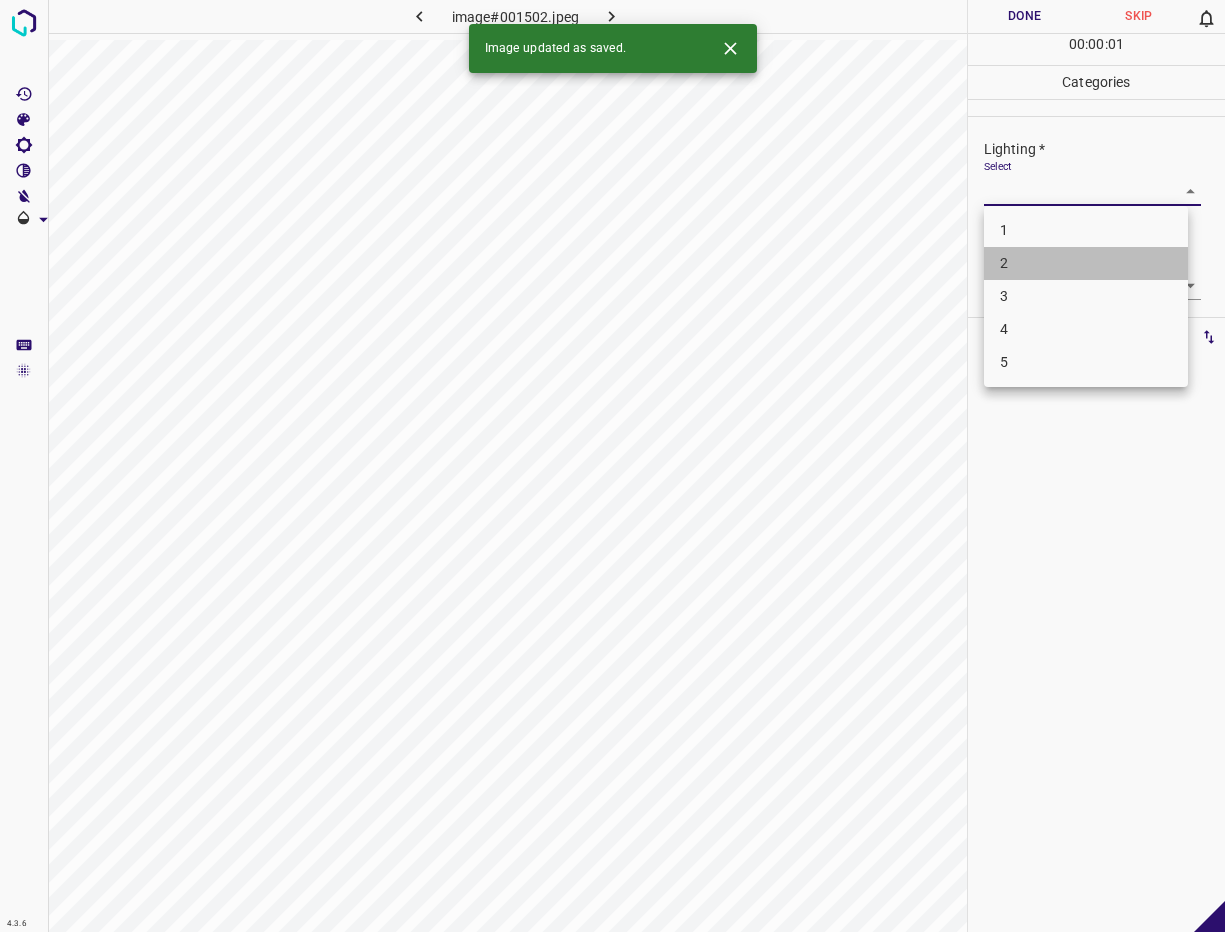 click on "2" at bounding box center [1086, 263] 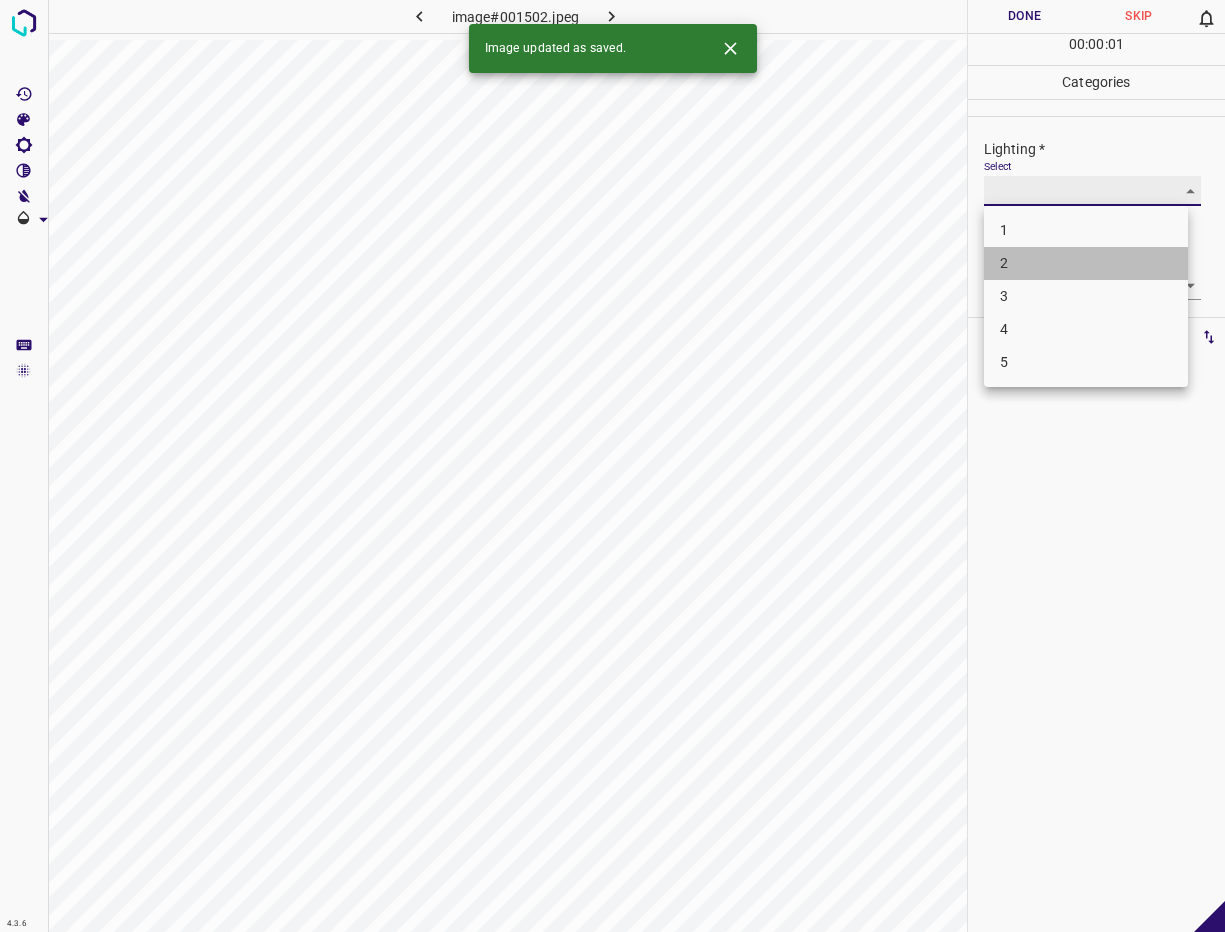 type on "2" 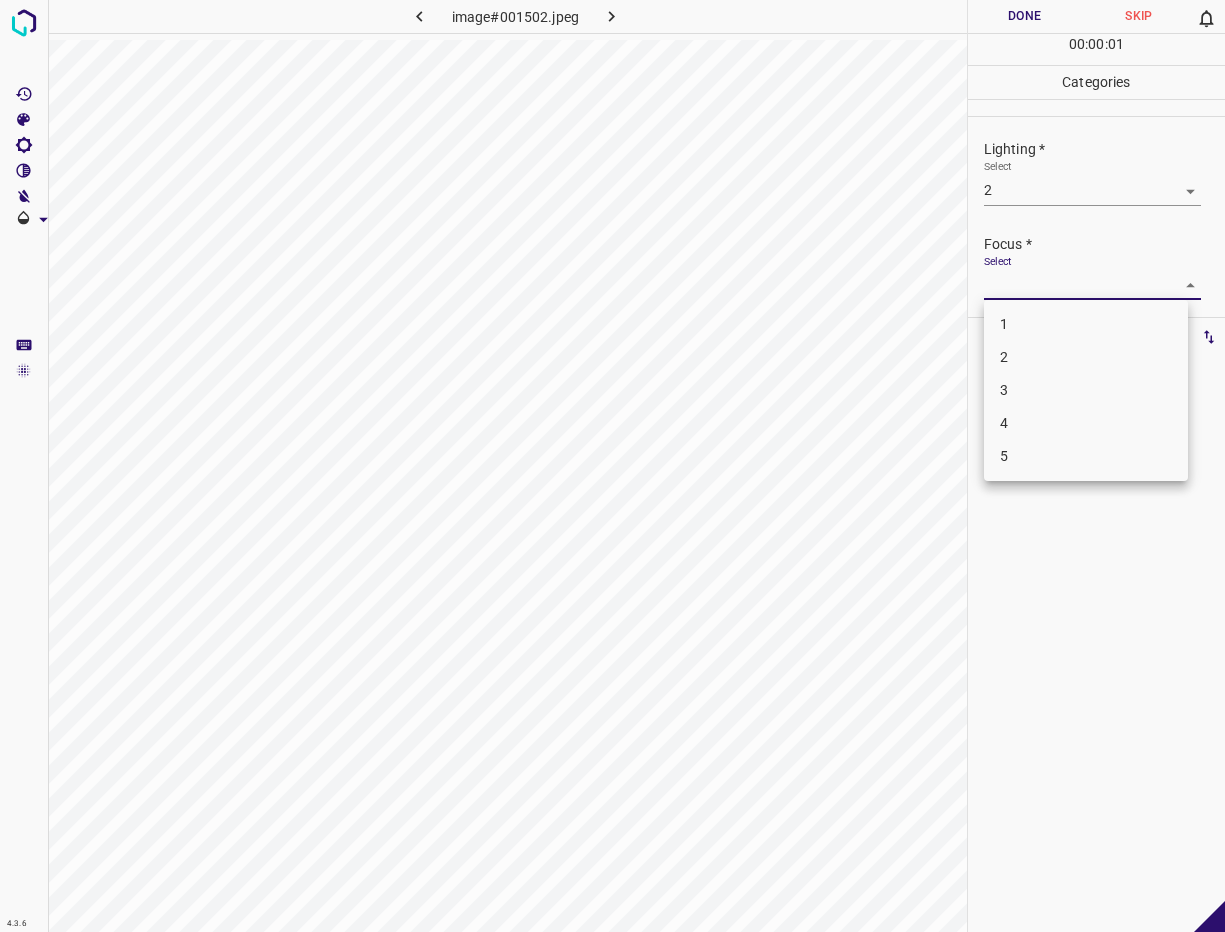 click on "4.3.6  image#001502.jpeg Done Skip 0 00   : 00   : 01   Categories Lighting *  Select 2 2 Focus *  Select ​ Overall *  Select ​ Labels   0 Categories 1 Lighting 2 Focus 3 Overall Tools Space Change between modes (Draw & Edit) I Auto labeling R Restore zoom M Zoom in N Zoom out Delete Delete selecte label Filters Z Restore filters X Saturation filter C Brightness filter V Contrast filter B Gray scale filter General O Download - Text - Hide - Delete 1 2 3 4 5" at bounding box center [612, 466] 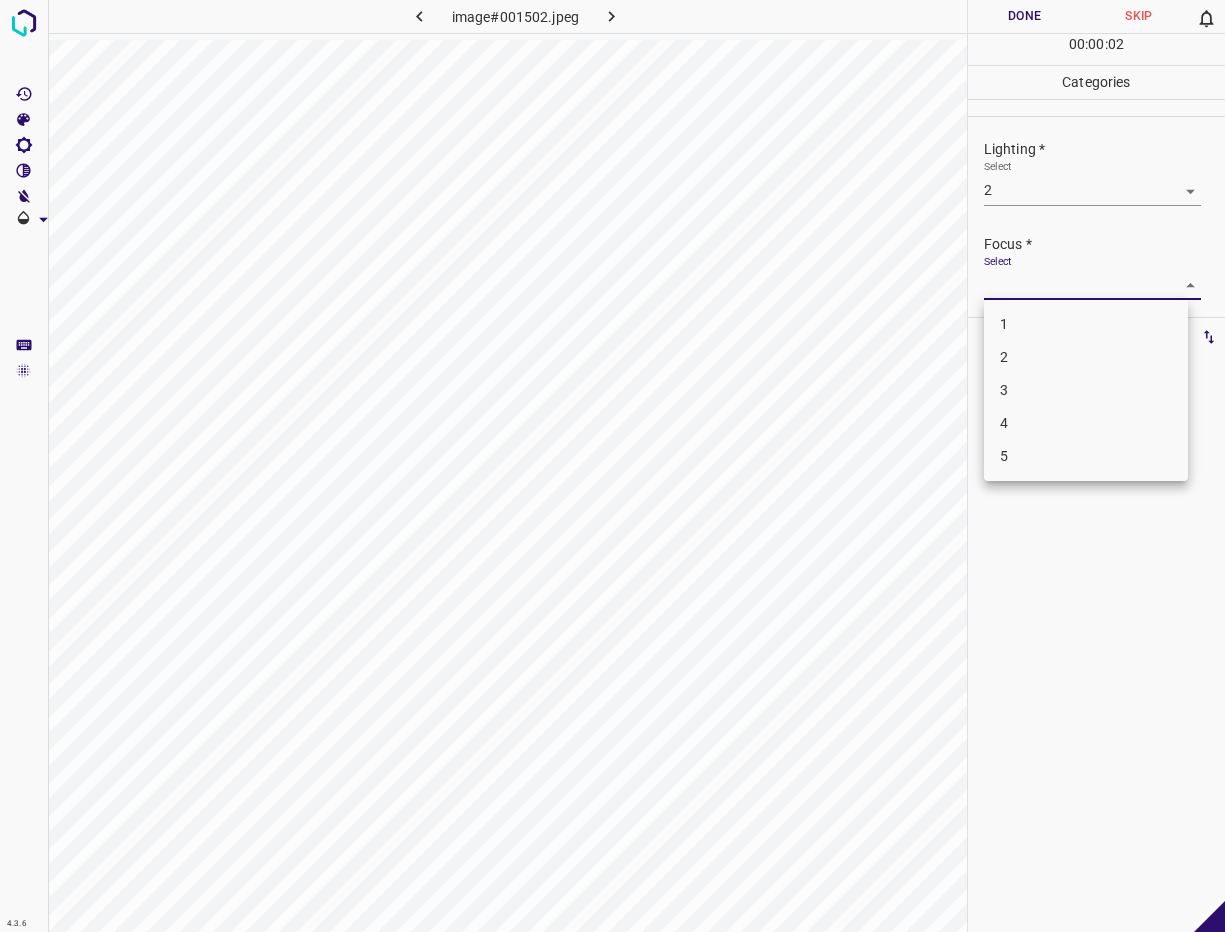 click on "2" at bounding box center (1086, 357) 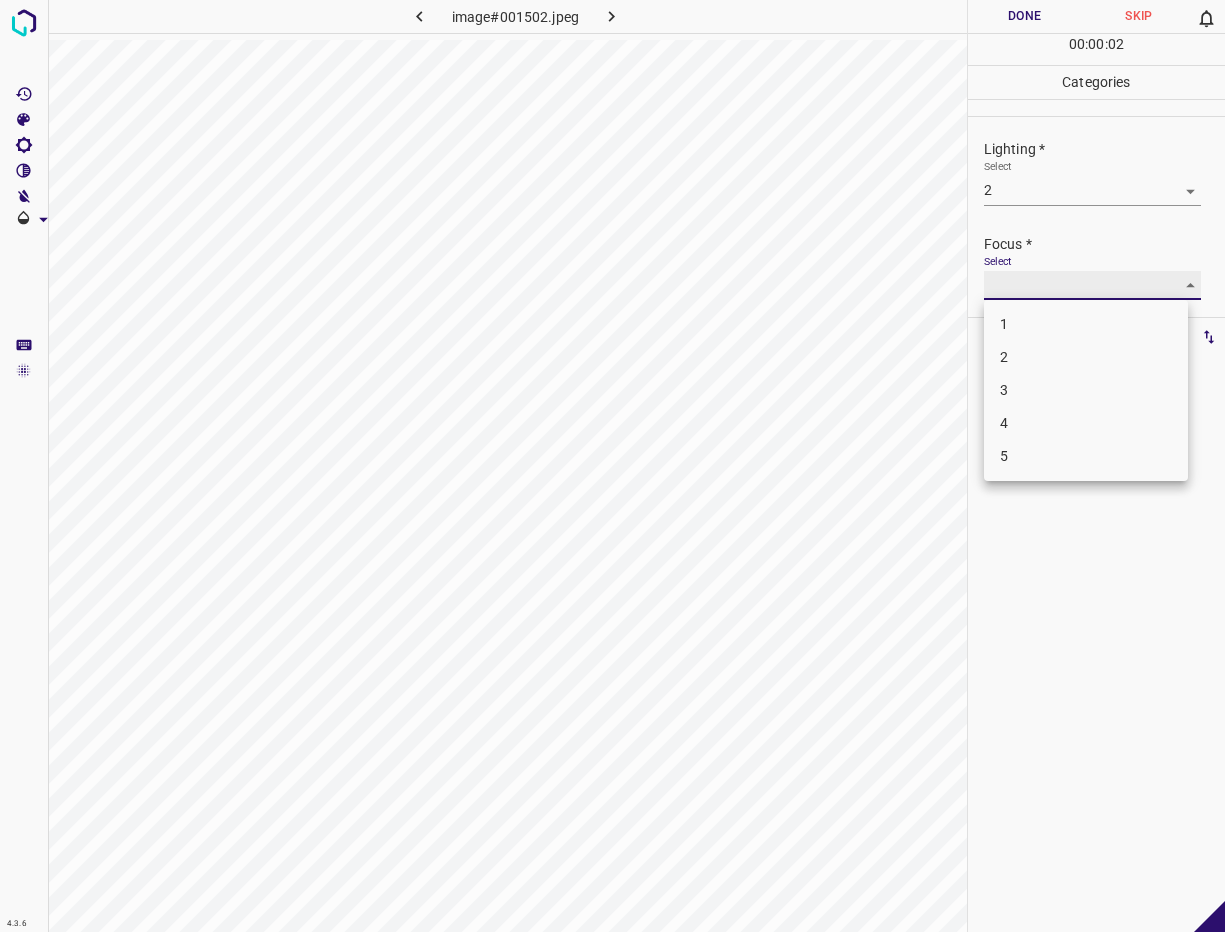 type on "2" 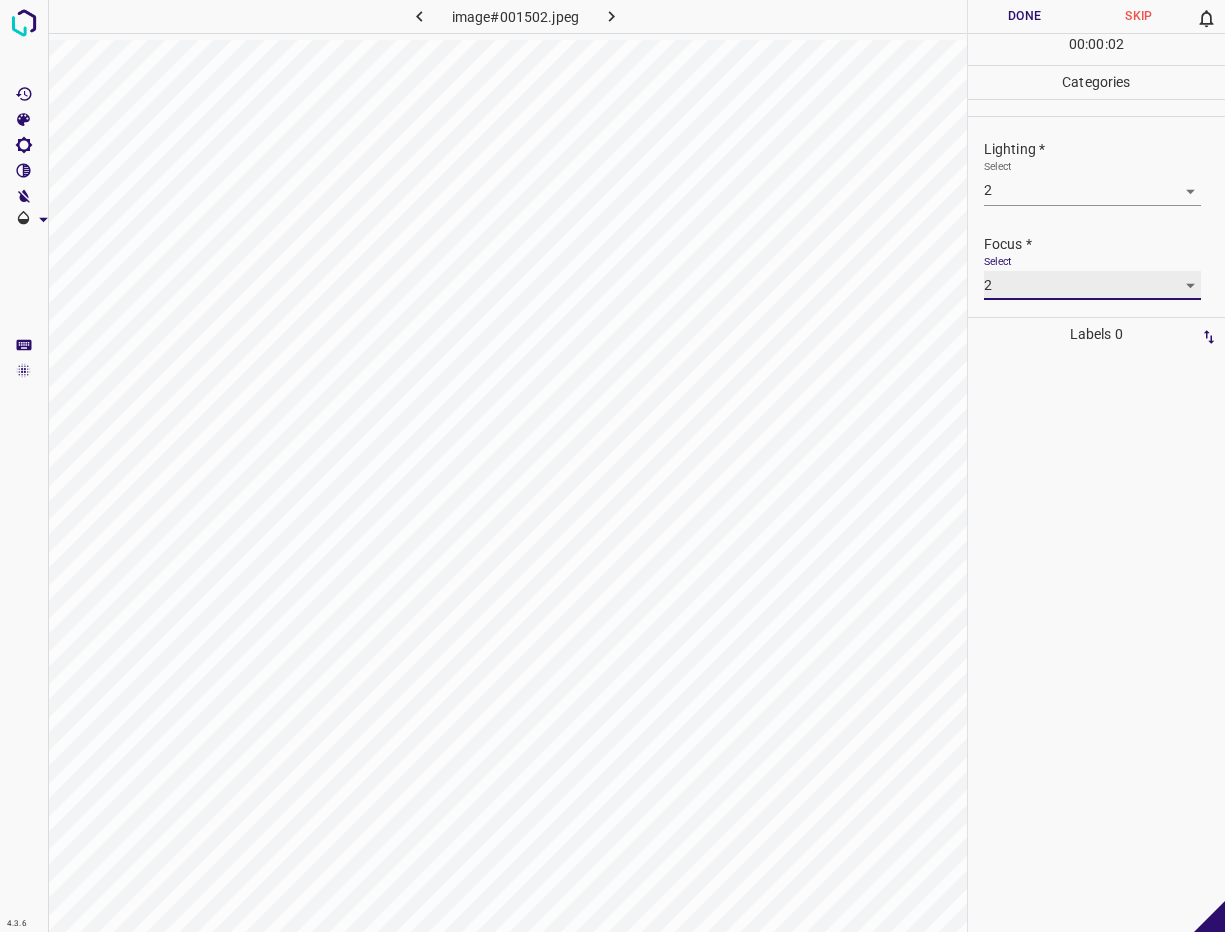 scroll, scrollTop: 98, scrollLeft: 0, axis: vertical 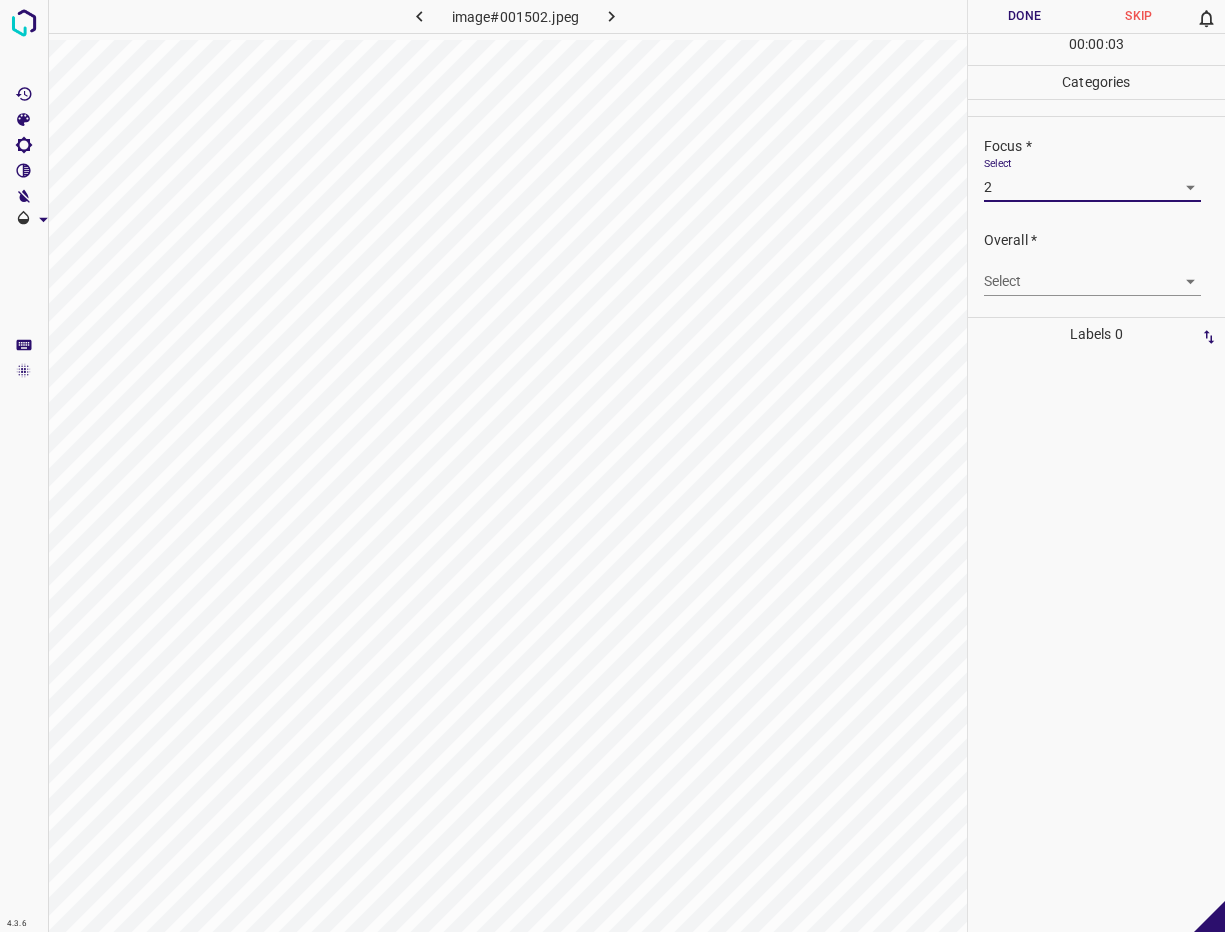 click on "4.3.6  image#001502.jpeg Done Skip 0 00   : 00   : 03   Categories Lighting *  Select 2 2 Focus *  Select 2 2 Overall *  Select ​ Labels   0 Categories 1 Lighting 2 Focus 3 Overall Tools Space Change between modes (Draw & Edit) I Auto labeling R Restore zoom M Zoom in N Zoom out Delete Delete selecte label Filters Z Restore filters X Saturation filter C Brightness filter V Contrast filter B Gray scale filter General O Download - Text - Hide - Delete" at bounding box center [612, 466] 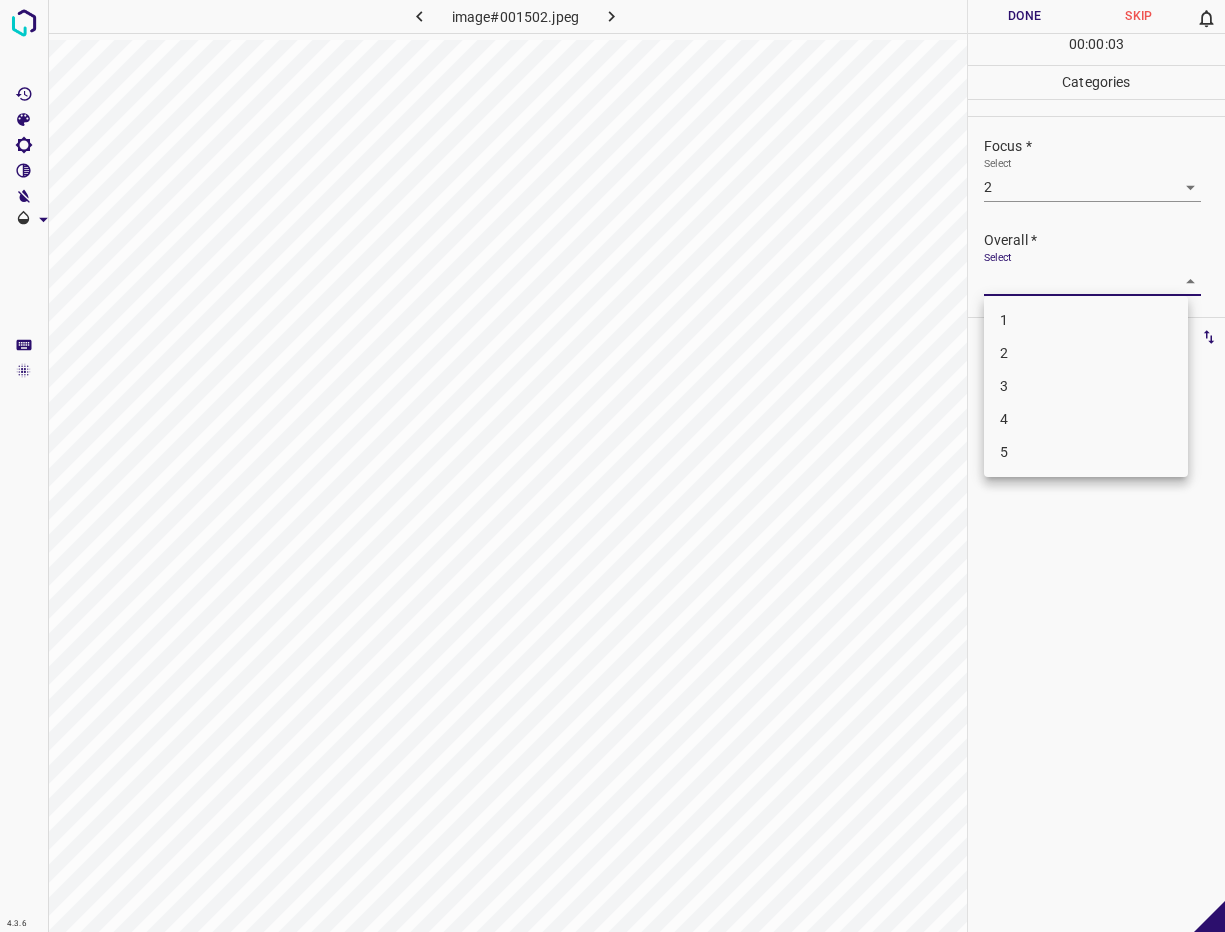 click on "2" at bounding box center [1086, 353] 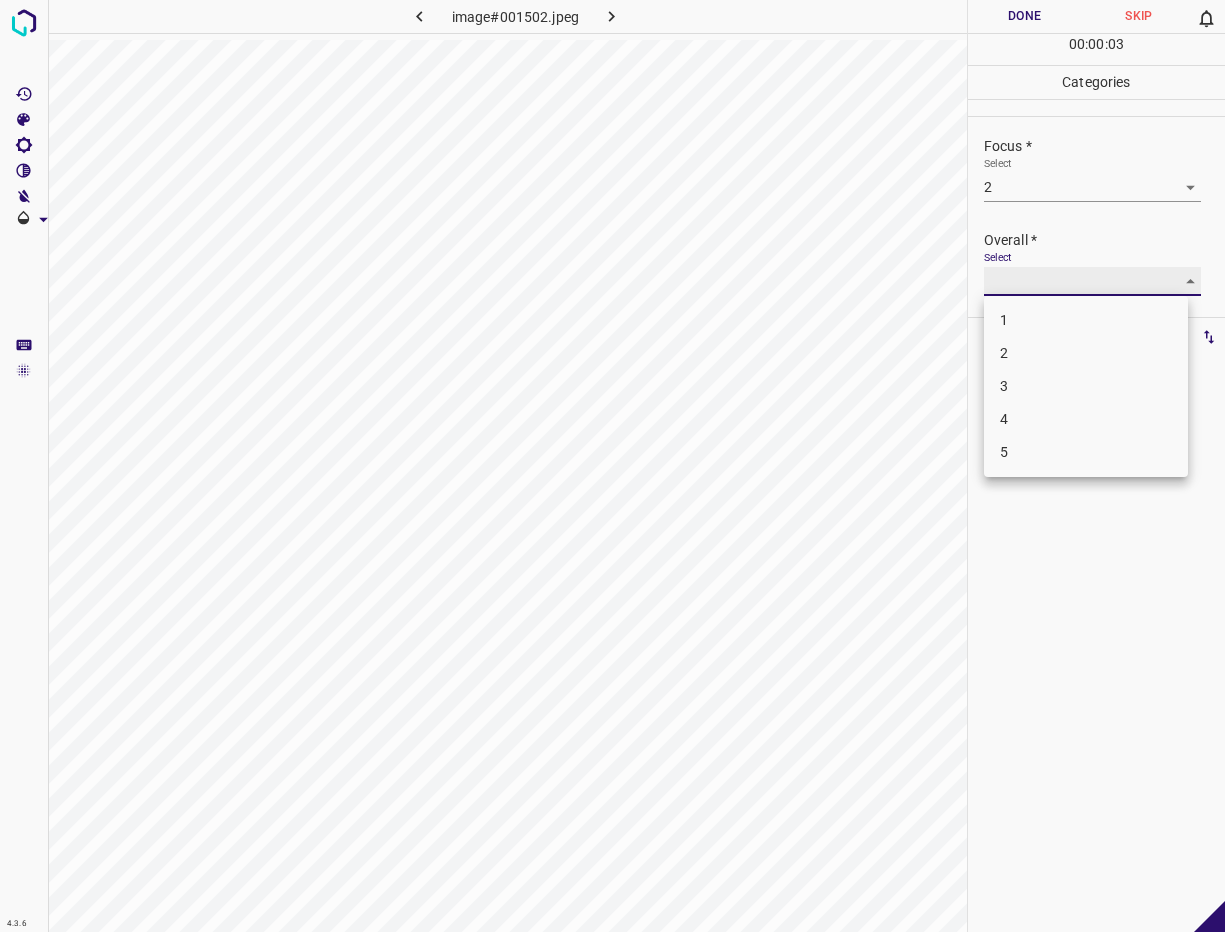 type on "2" 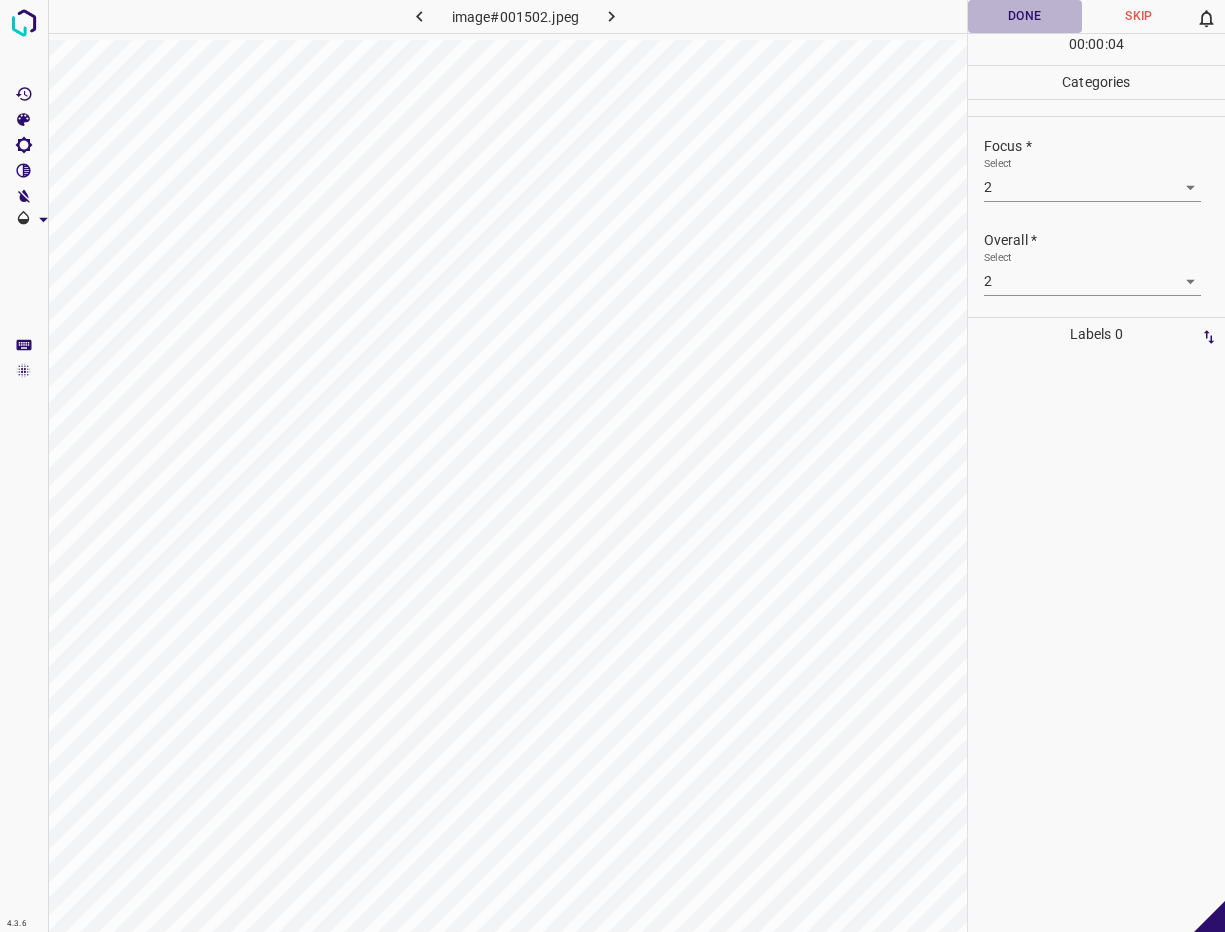 click on "Done" at bounding box center [1025, 16] 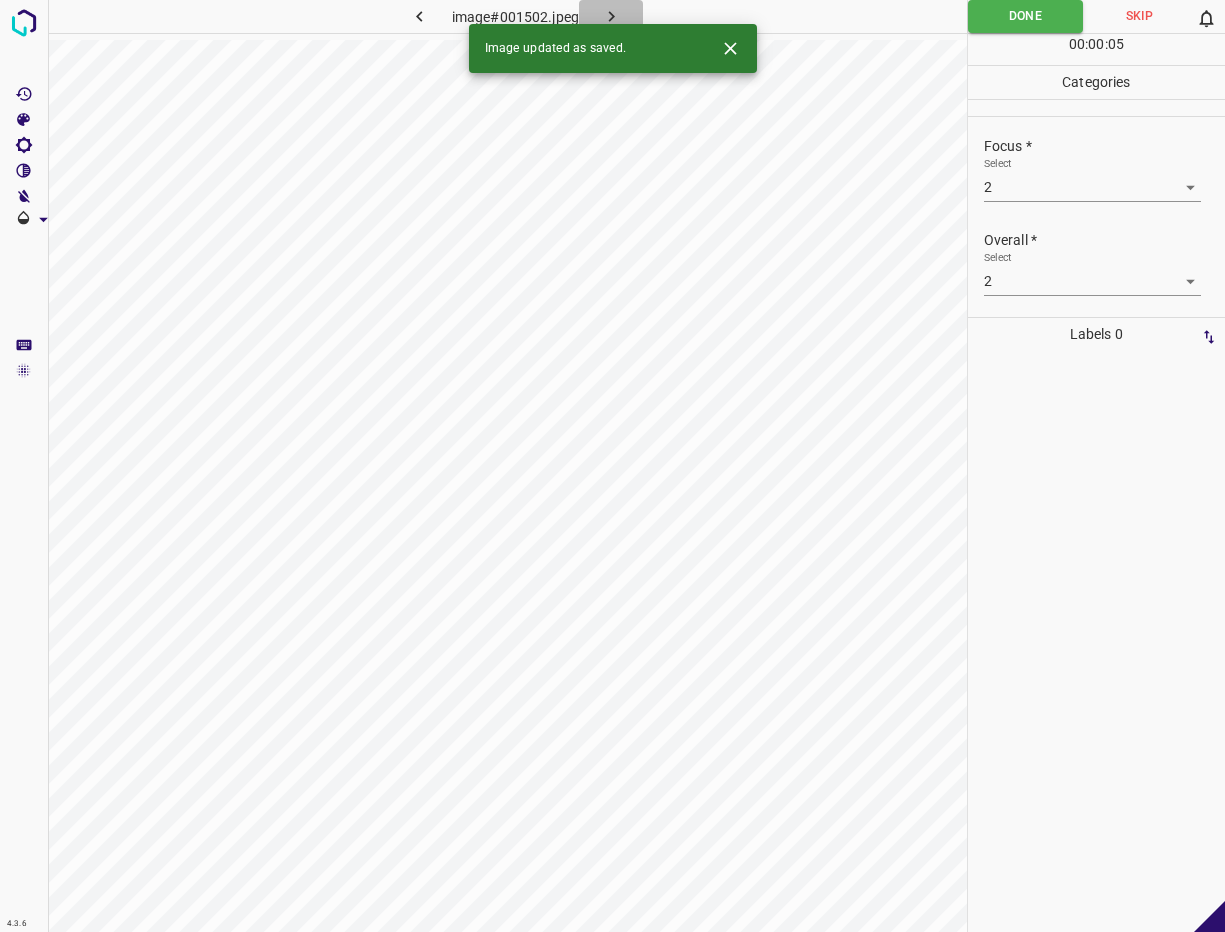 click 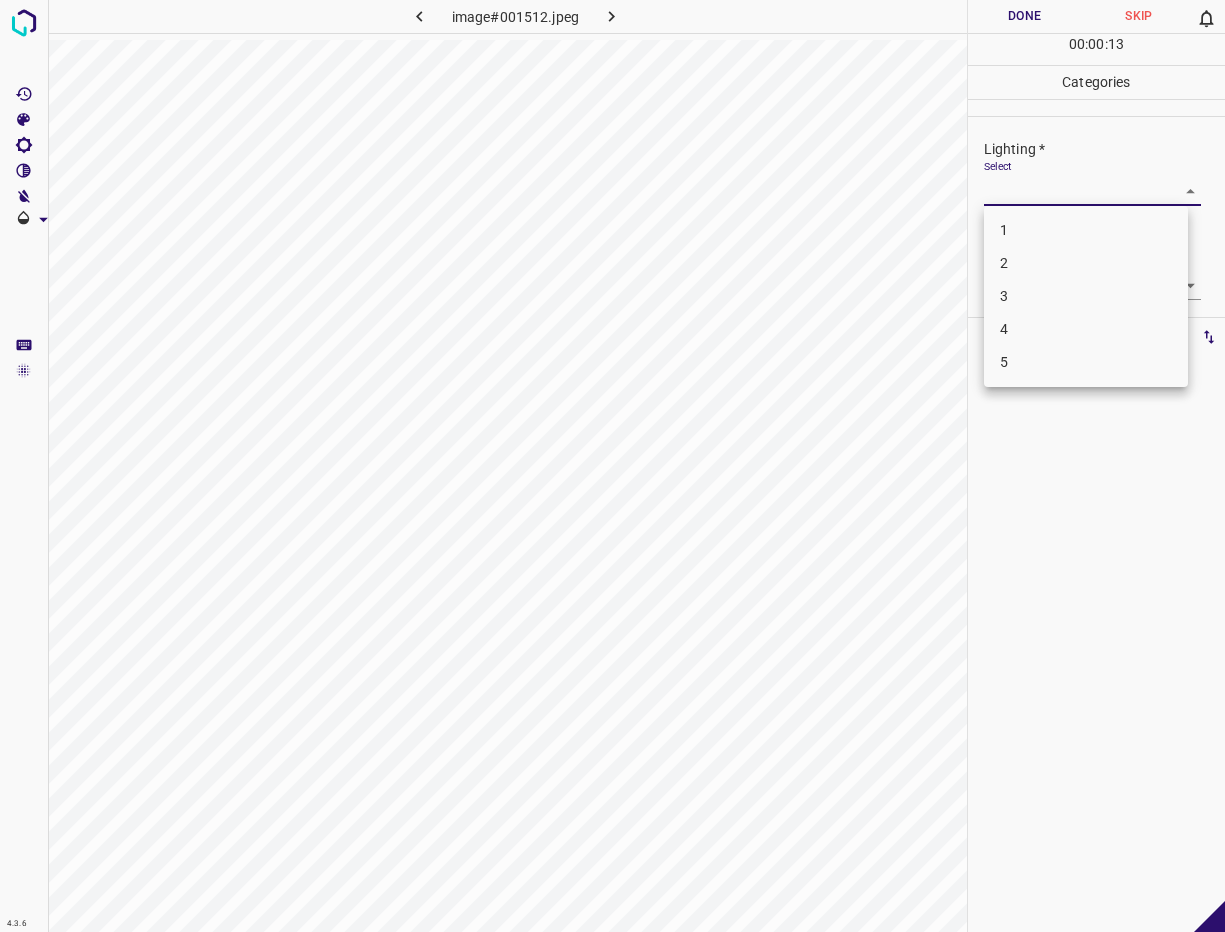 click on "4.3.6  image#001512.jpeg Done Skip 0 00   : 00   : 13   Categories Lighting *  Select ​ Focus *  Select ​ Overall *  Select ​ Labels   0 Categories 1 Lighting 2 Focus 3 Overall Tools Space Change between modes (Draw & Edit) I Auto labeling R Restore zoom M Zoom in N Zoom out Delete Delete selecte label Filters Z Restore filters X Saturation filter C Brightness filter V Contrast filter B Gray scale filter General O Download - Text - Hide - Delete 1 2 3 4 5" at bounding box center (612, 466) 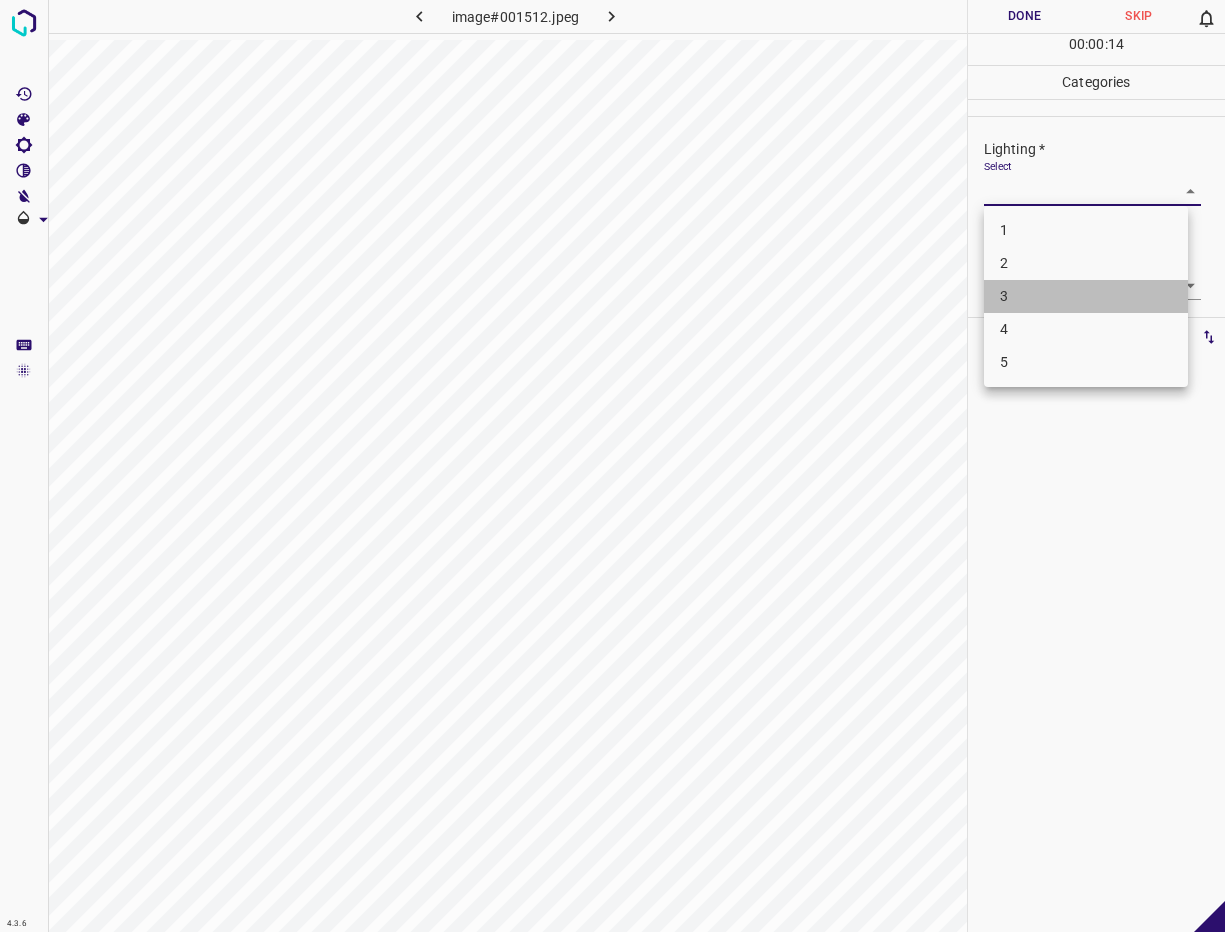 click on "3" at bounding box center (1086, 296) 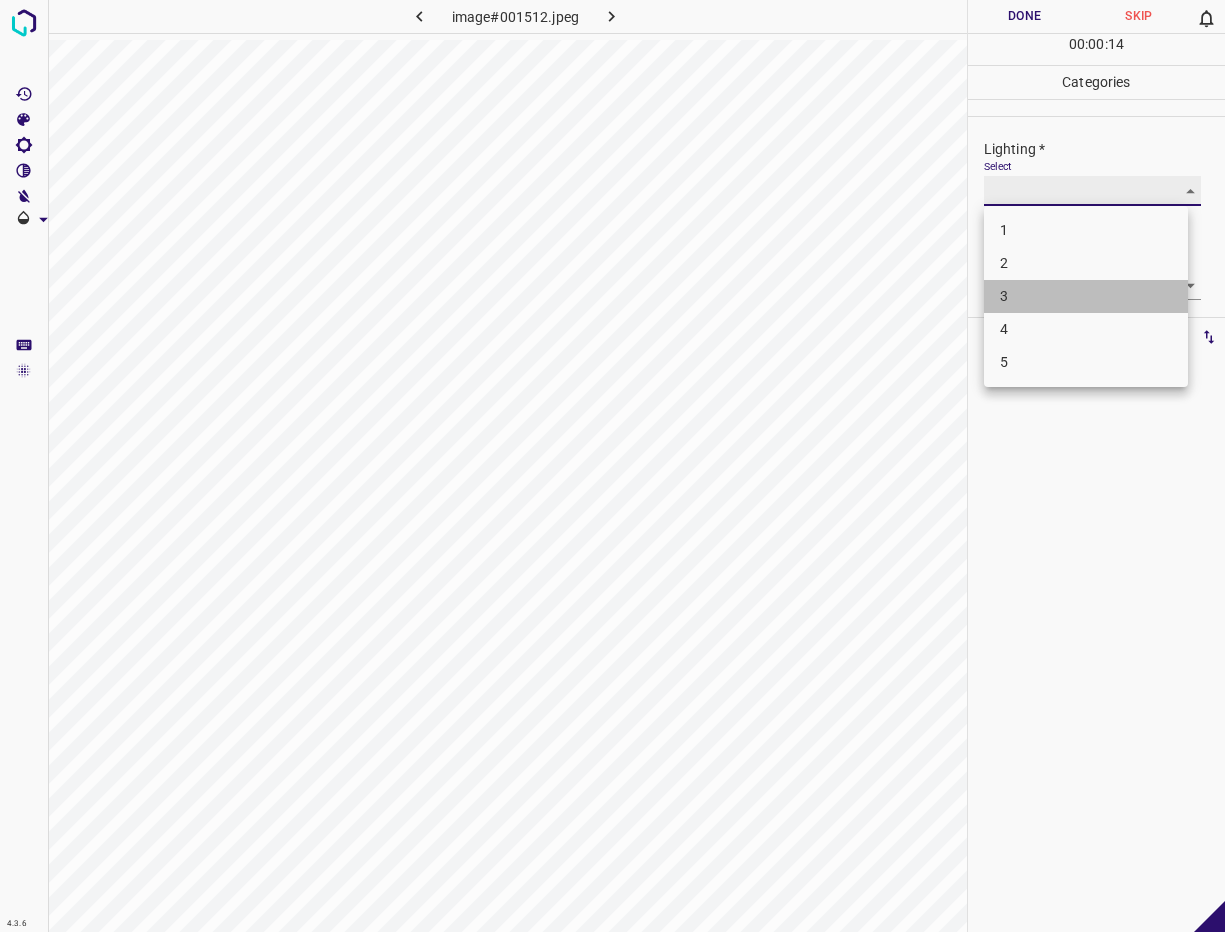 type on "3" 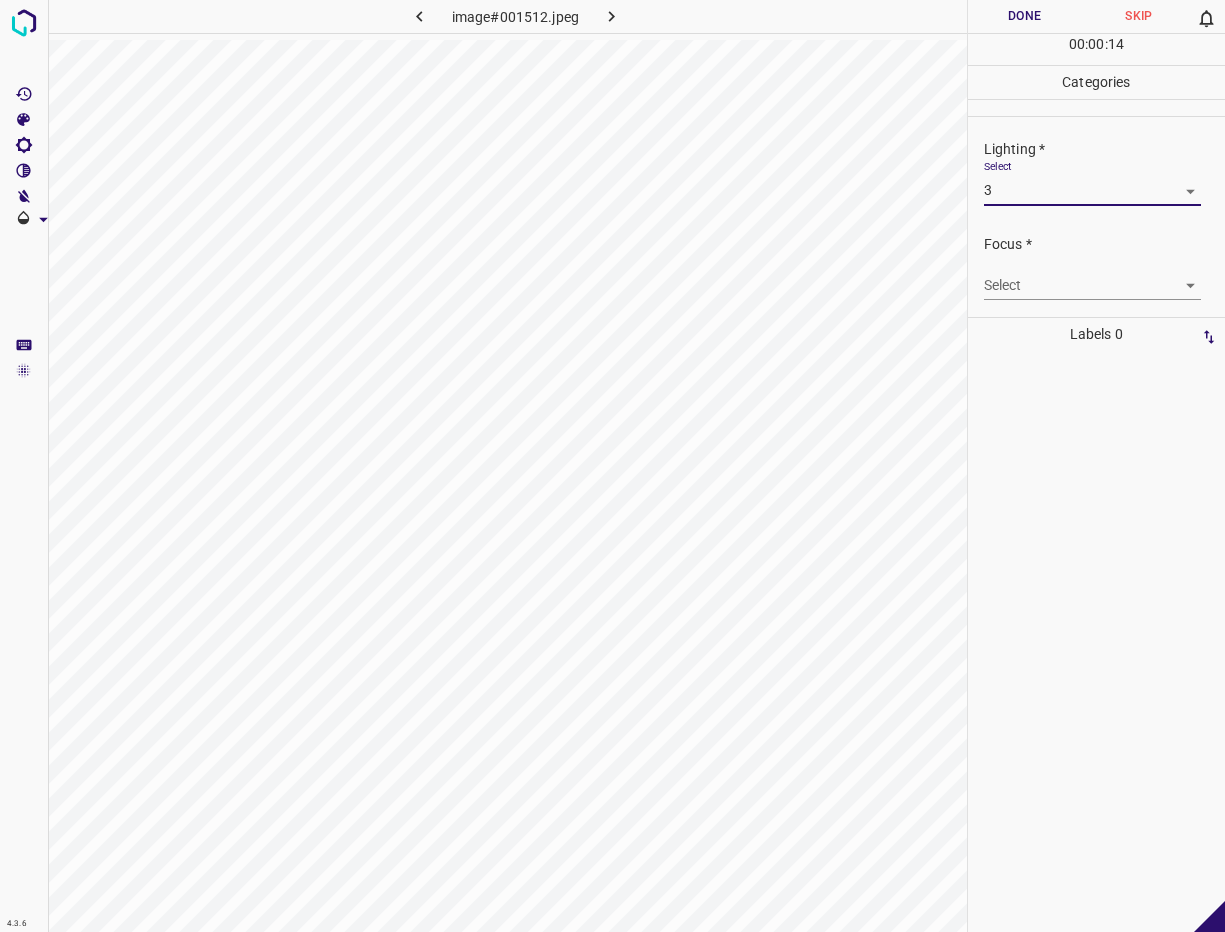 click on "4.3.6  image#001512.jpeg Done Skip 0 00   : 00   : 14   Categories Lighting *  Select 3 3 Focus *  Select ​ Overall *  Select ​ Labels   0 Categories 1 Lighting 2 Focus 3 Overall Tools Space Change between modes (Draw & Edit) I Auto labeling R Restore zoom M Zoom in N Zoom out Delete Delete selecte label Filters Z Restore filters X Saturation filter C Brightness filter V Contrast filter B Gray scale filter General O Download - Text - Hide - Delete" at bounding box center (612, 466) 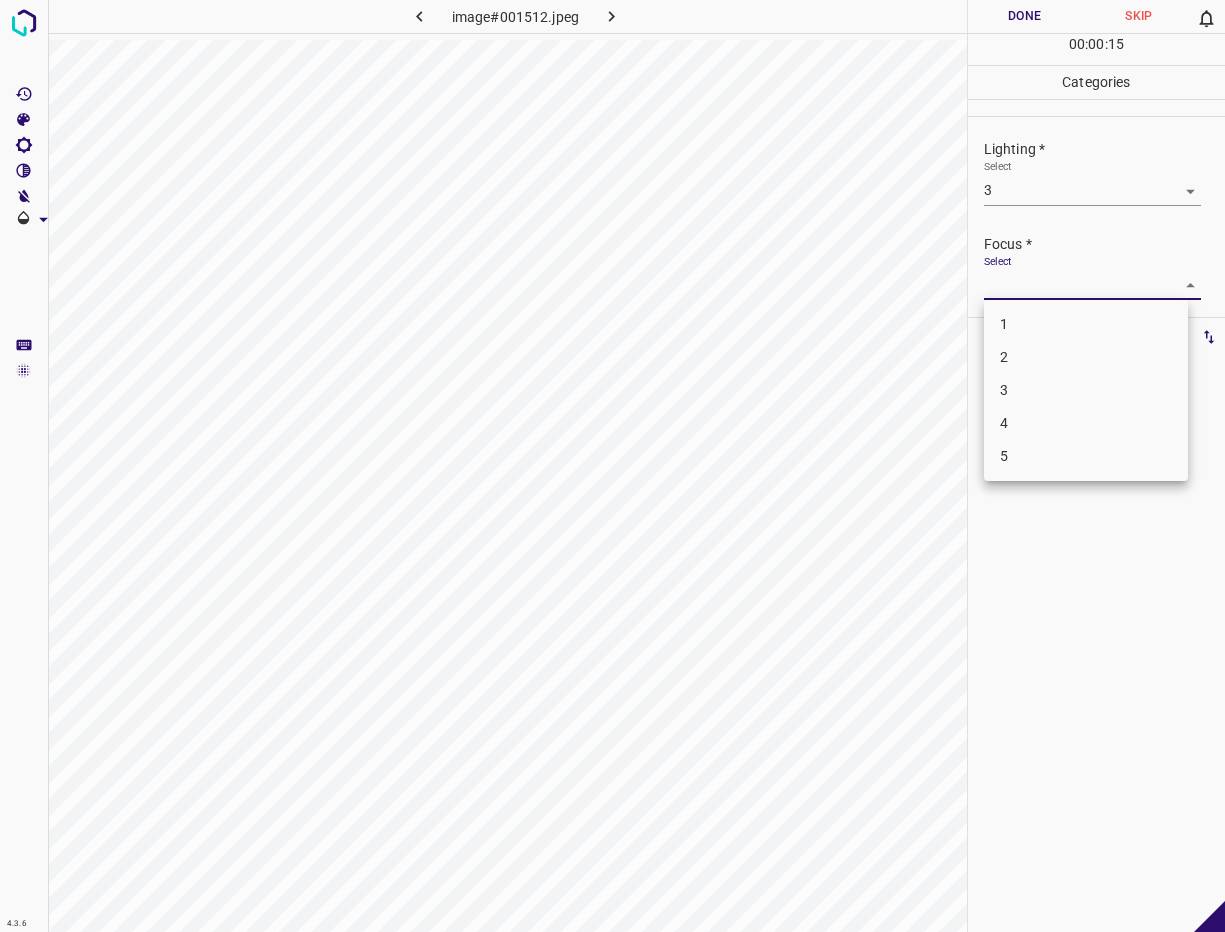 click on "1" at bounding box center [1086, 324] 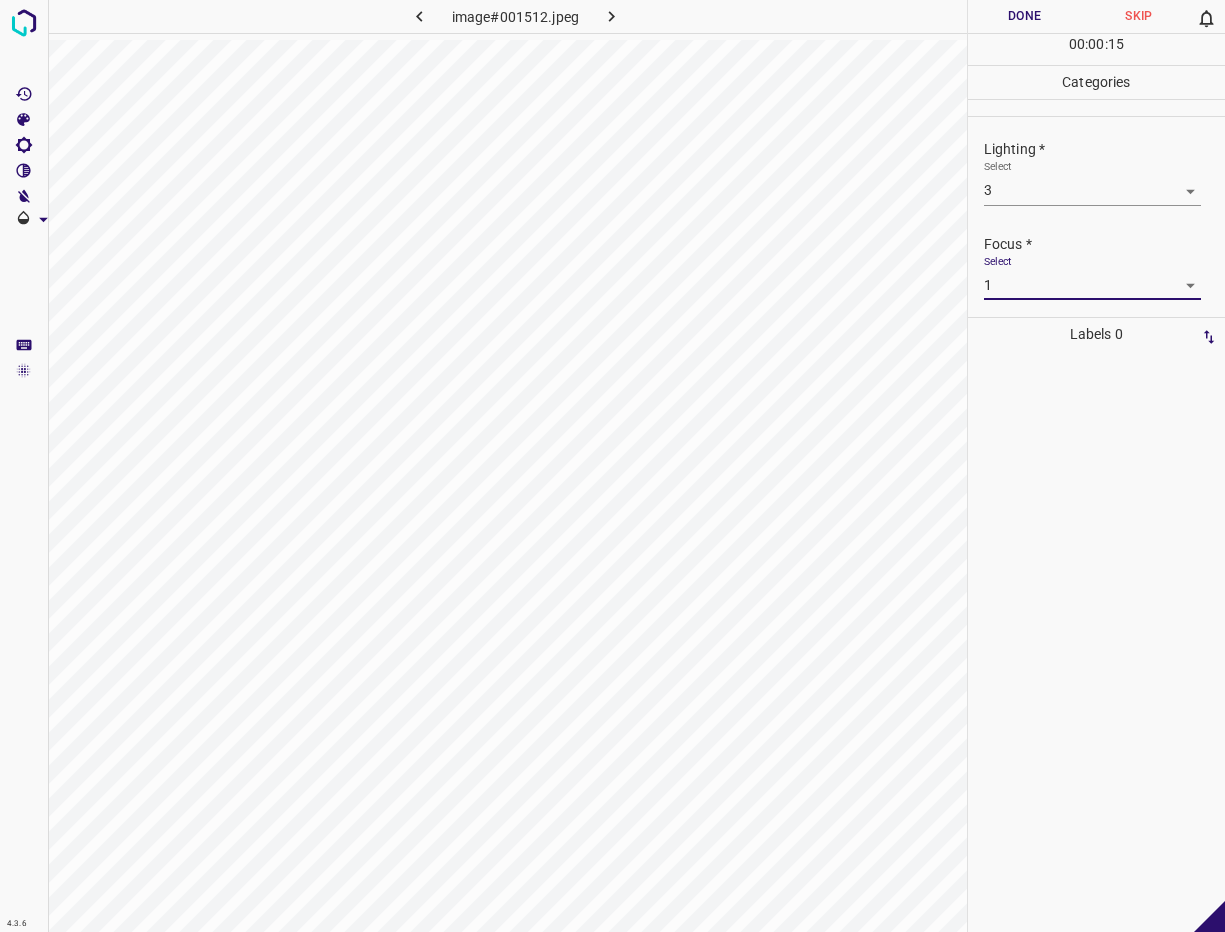 click on "4.3.6  image#001512.jpeg Done Skip 0 00   : 00   : 15   Categories Lighting *  Select 3 3 Focus *  Select 1 1 Overall *  Select ​ Labels   0 Categories 1 Lighting 2 Focus 3 Overall Tools Space Change between modes (Draw & Edit) I Auto labeling R Restore zoom M Zoom in N Zoom out Delete Delete selecte label Filters Z Restore filters X Saturation filter C Brightness filter V Contrast filter B Gray scale filter General O Download - Text - Hide - Delete" at bounding box center [612, 466] 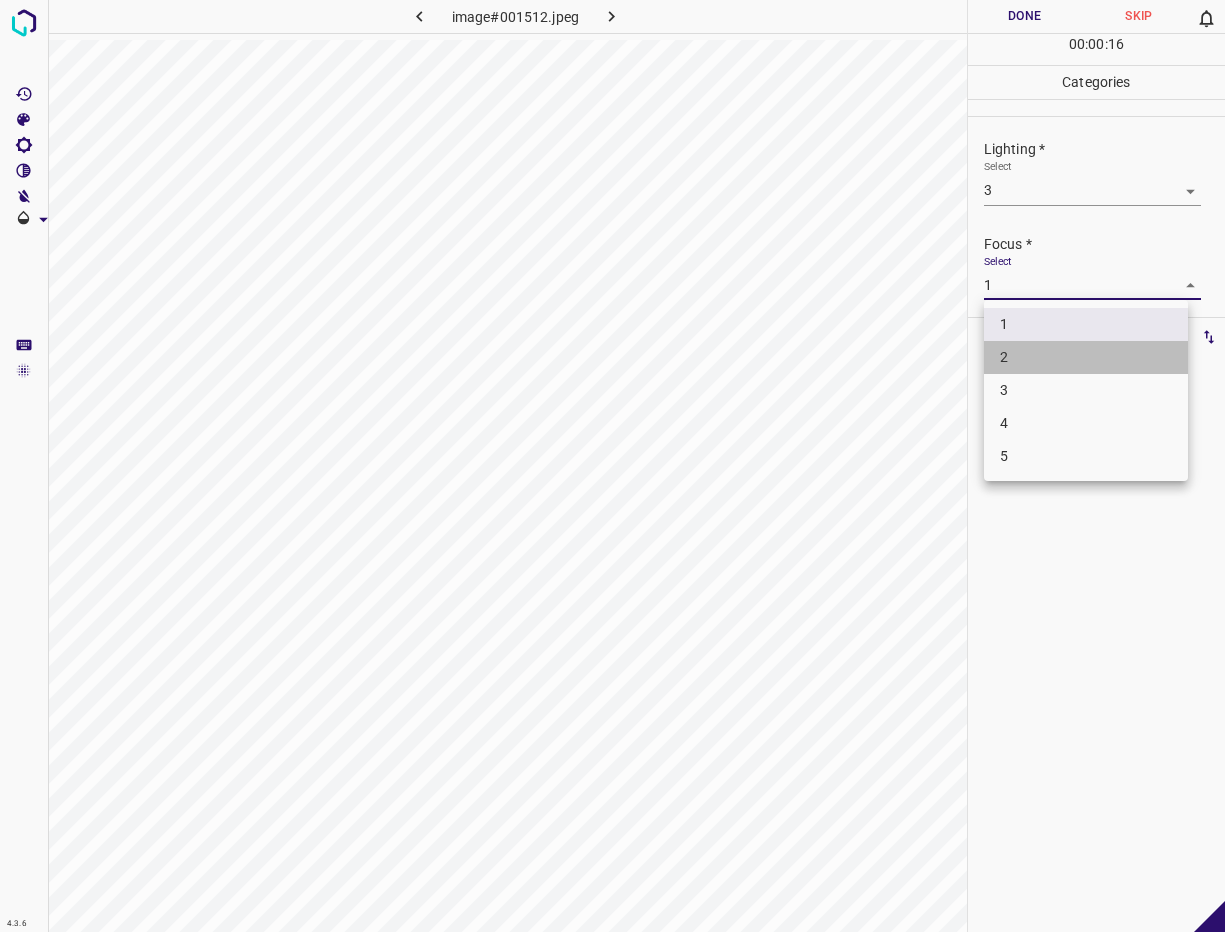 drag, startPoint x: 1041, startPoint y: 351, endPoint x: 1042, endPoint y: 294, distance: 57.00877 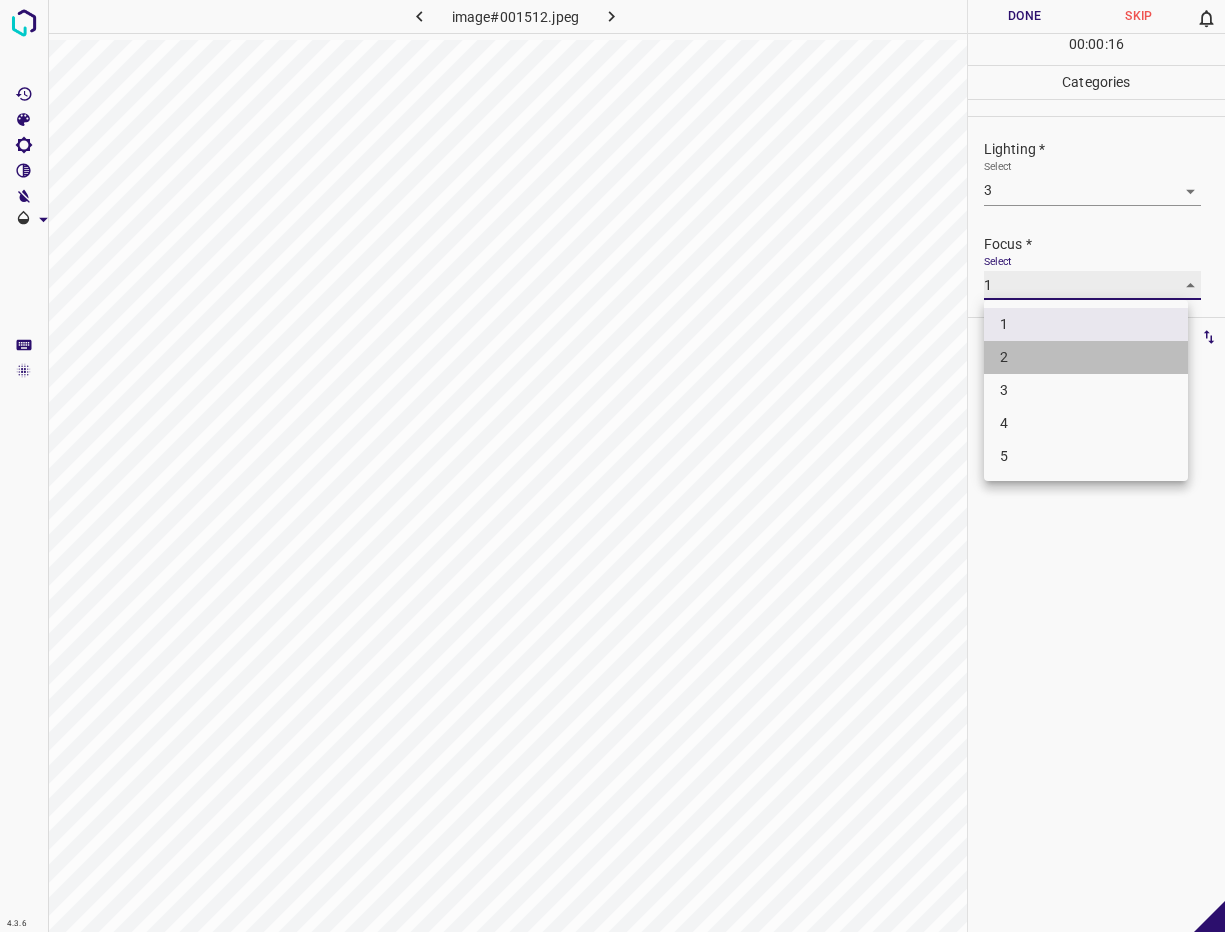 type on "2" 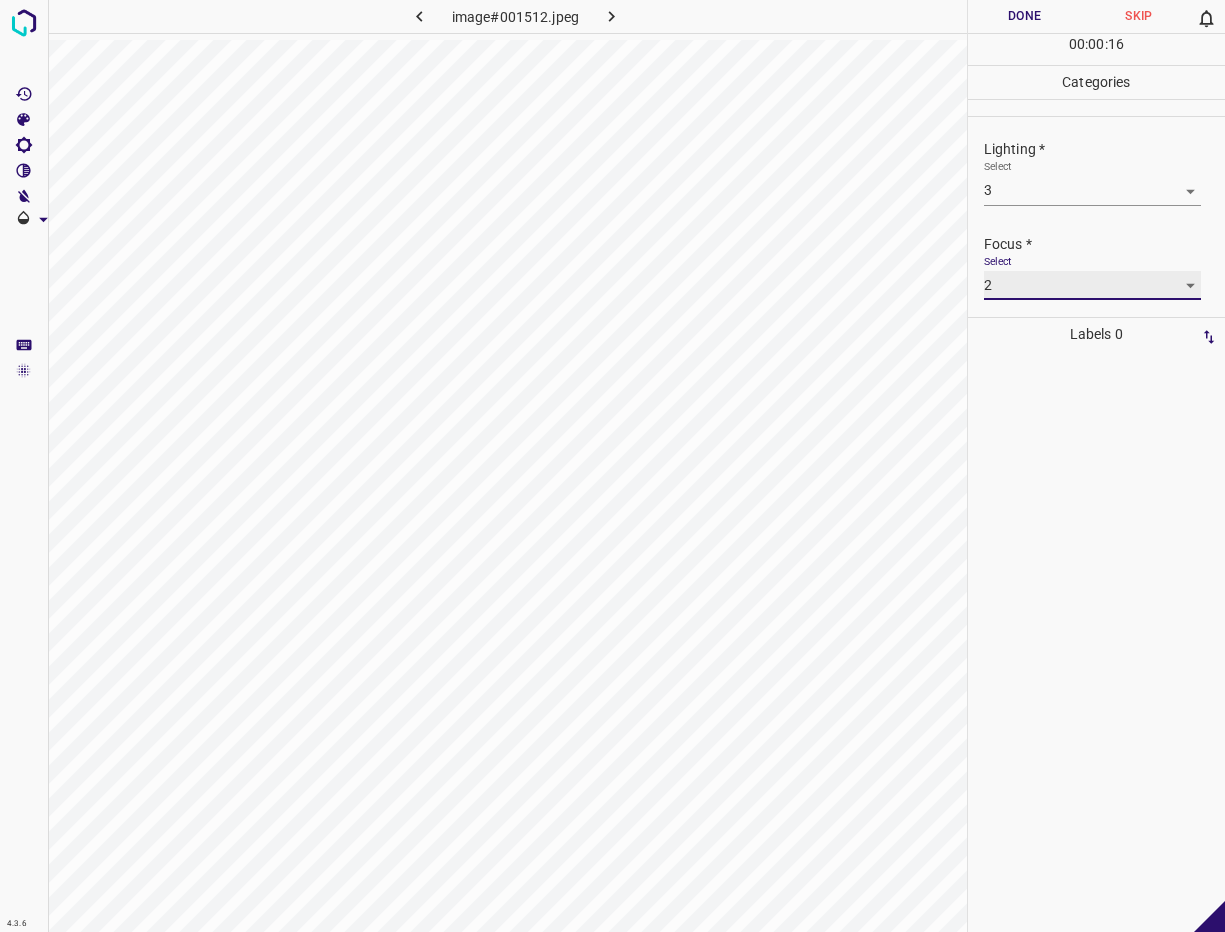 scroll, scrollTop: 98, scrollLeft: 0, axis: vertical 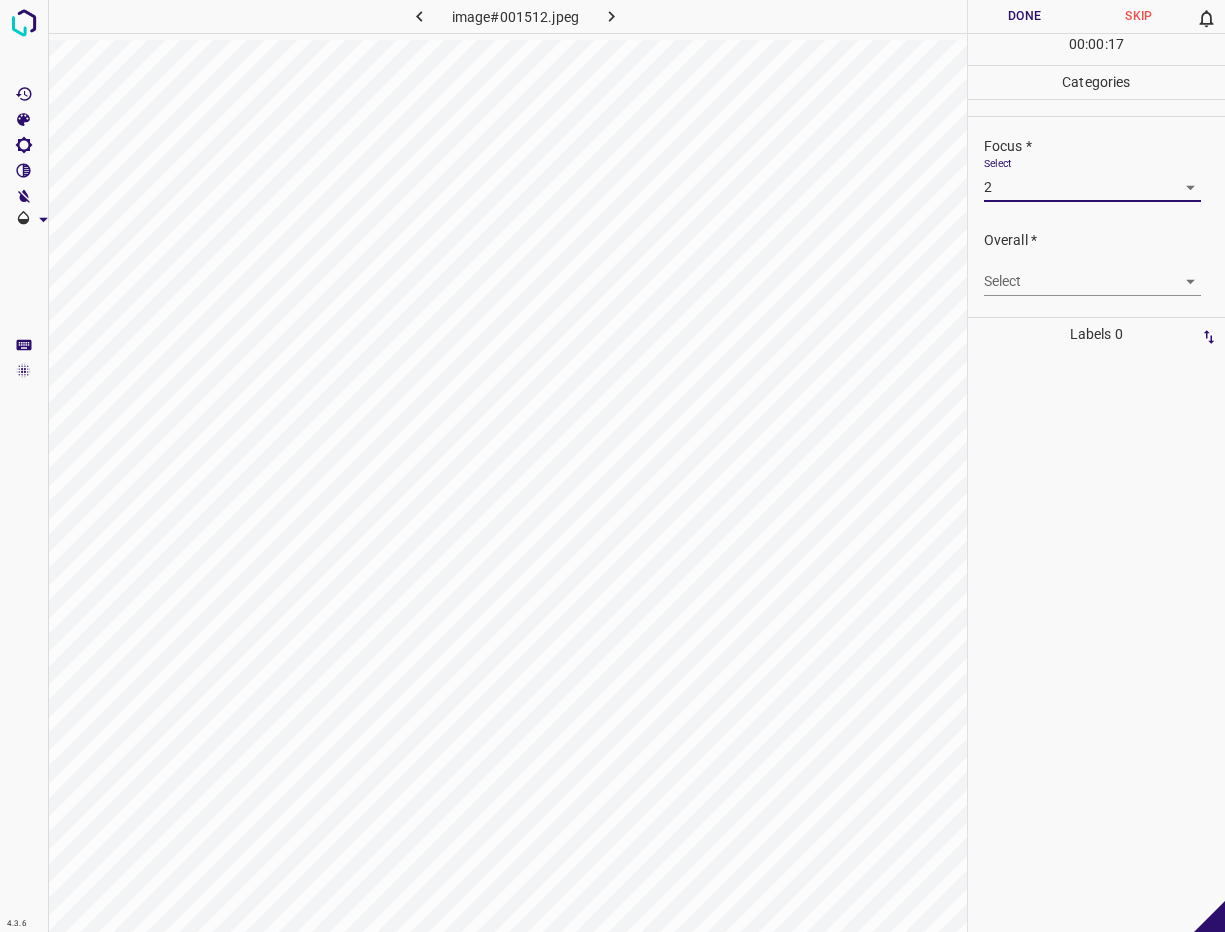 click on "4.3.6  image#001512.jpeg Done Skip 0 00   : 00   : 17   Categories Lighting *  Select 3 3 Focus *  Select 2 2 Overall *  Select ​ Labels   0 Categories 1 Lighting 2 Focus 3 Overall Tools Space Change between modes (Draw & Edit) I Auto labeling R Restore zoom M Zoom in N Zoom out Delete Delete selecte label Filters Z Restore filters X Saturation filter C Brightness filter V Contrast filter B Gray scale filter General O Download - Text - Hide - Delete" at bounding box center [612, 466] 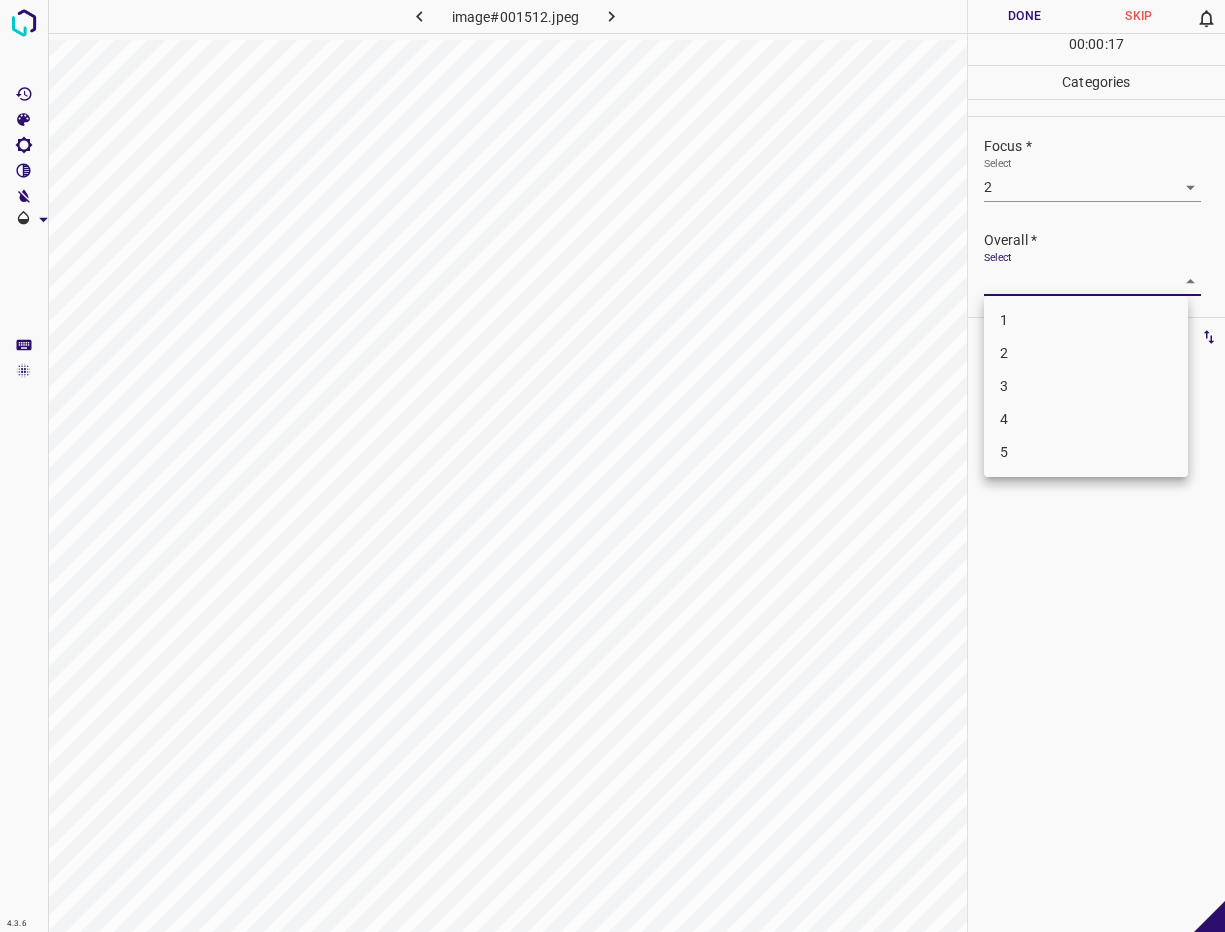 click on "2" at bounding box center (1086, 353) 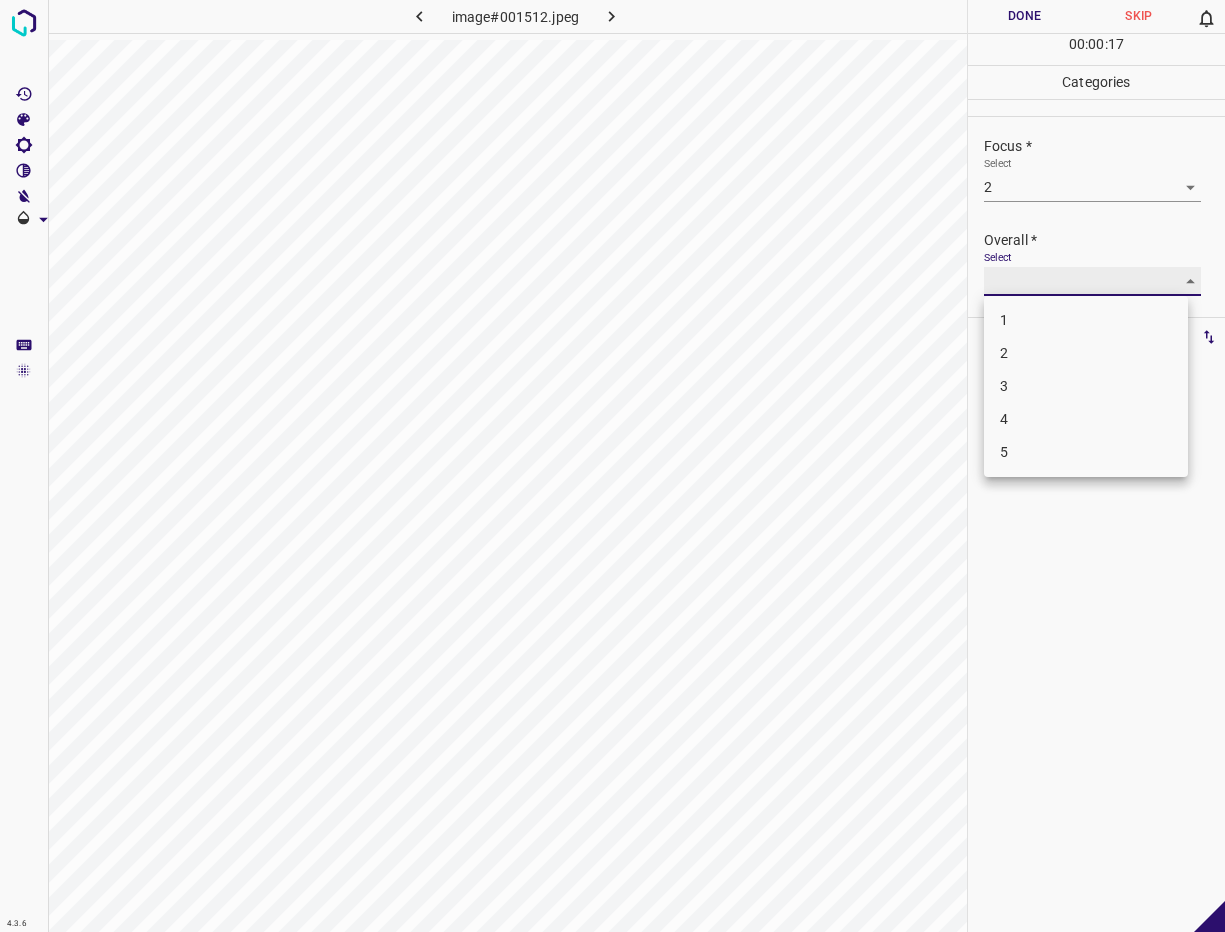type on "2" 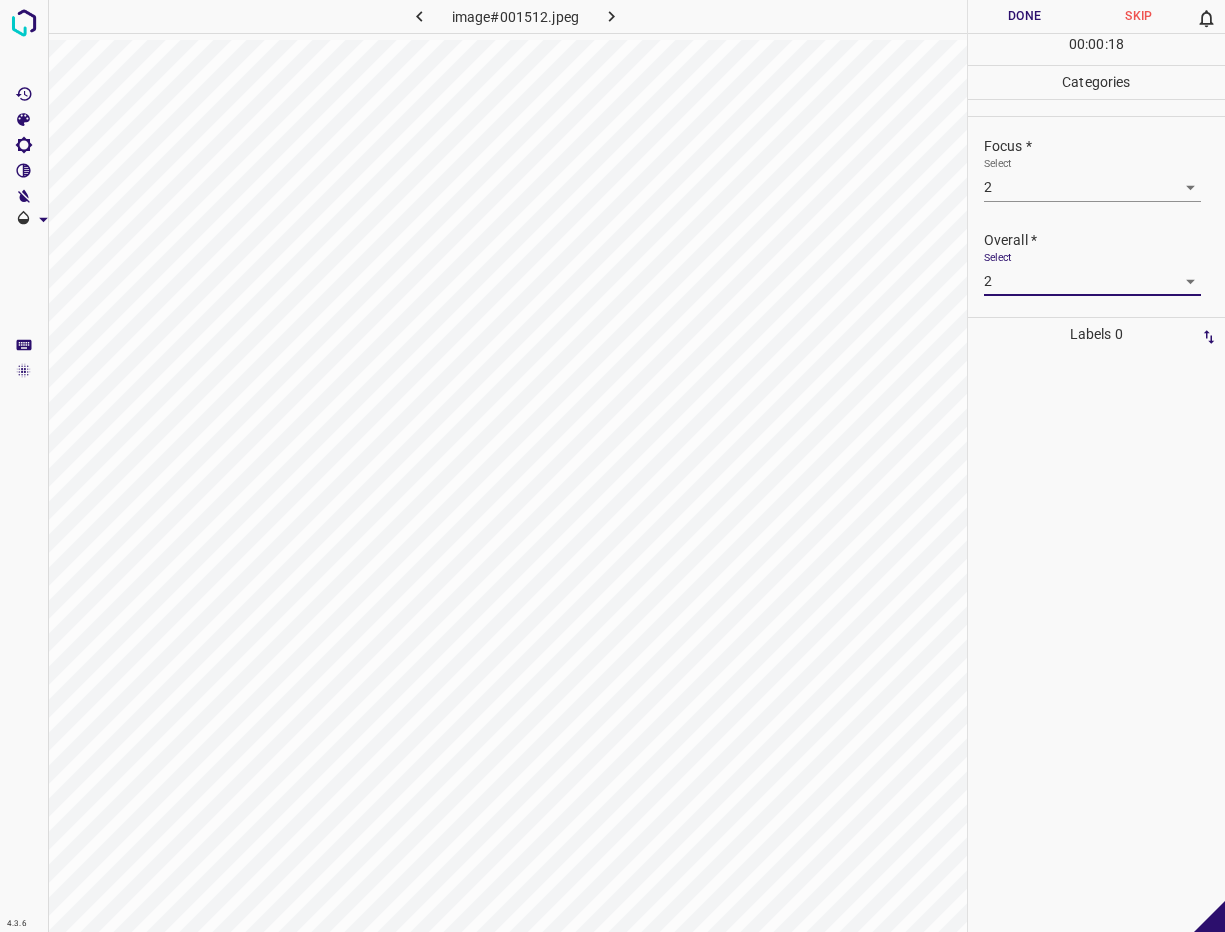 click on "Done" at bounding box center [1025, 16] 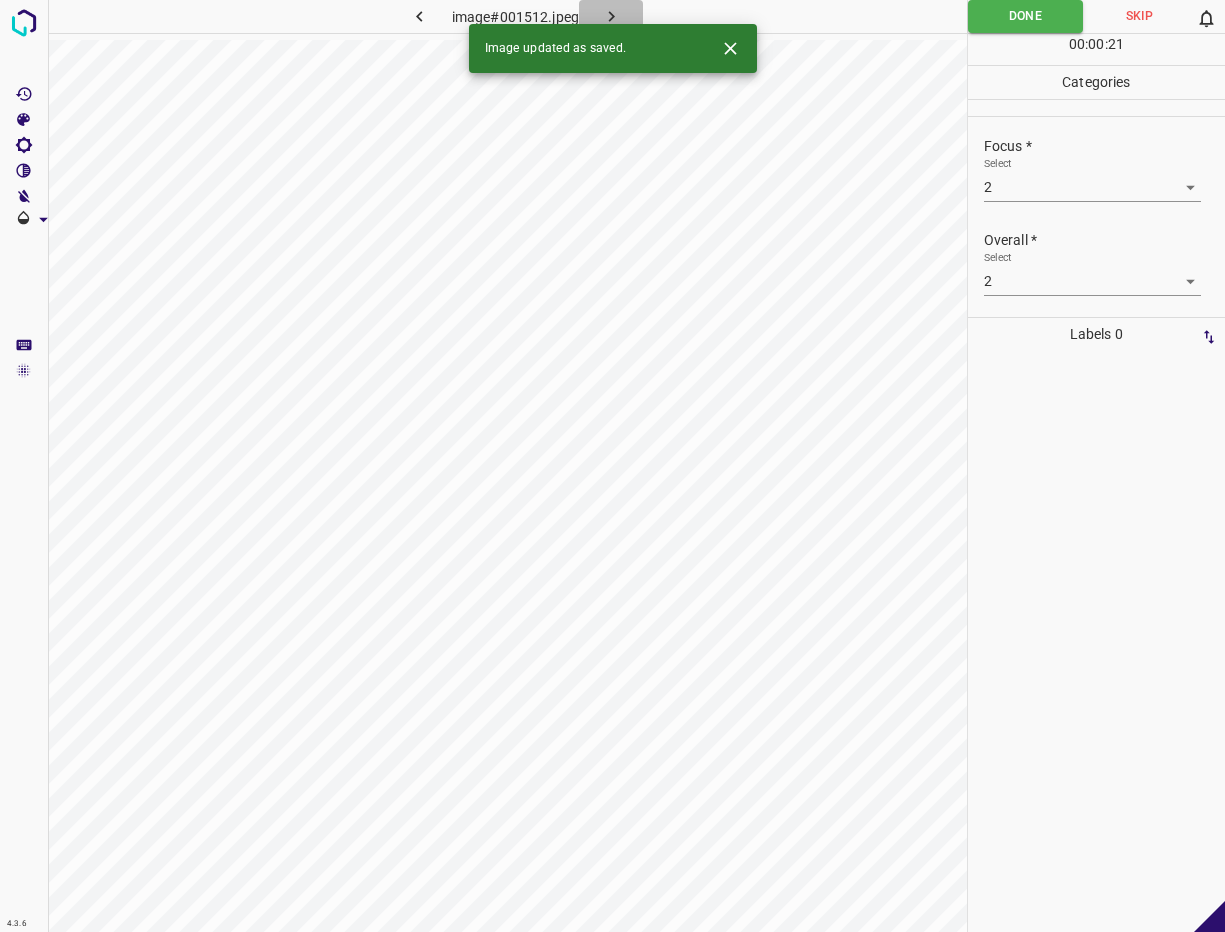 click 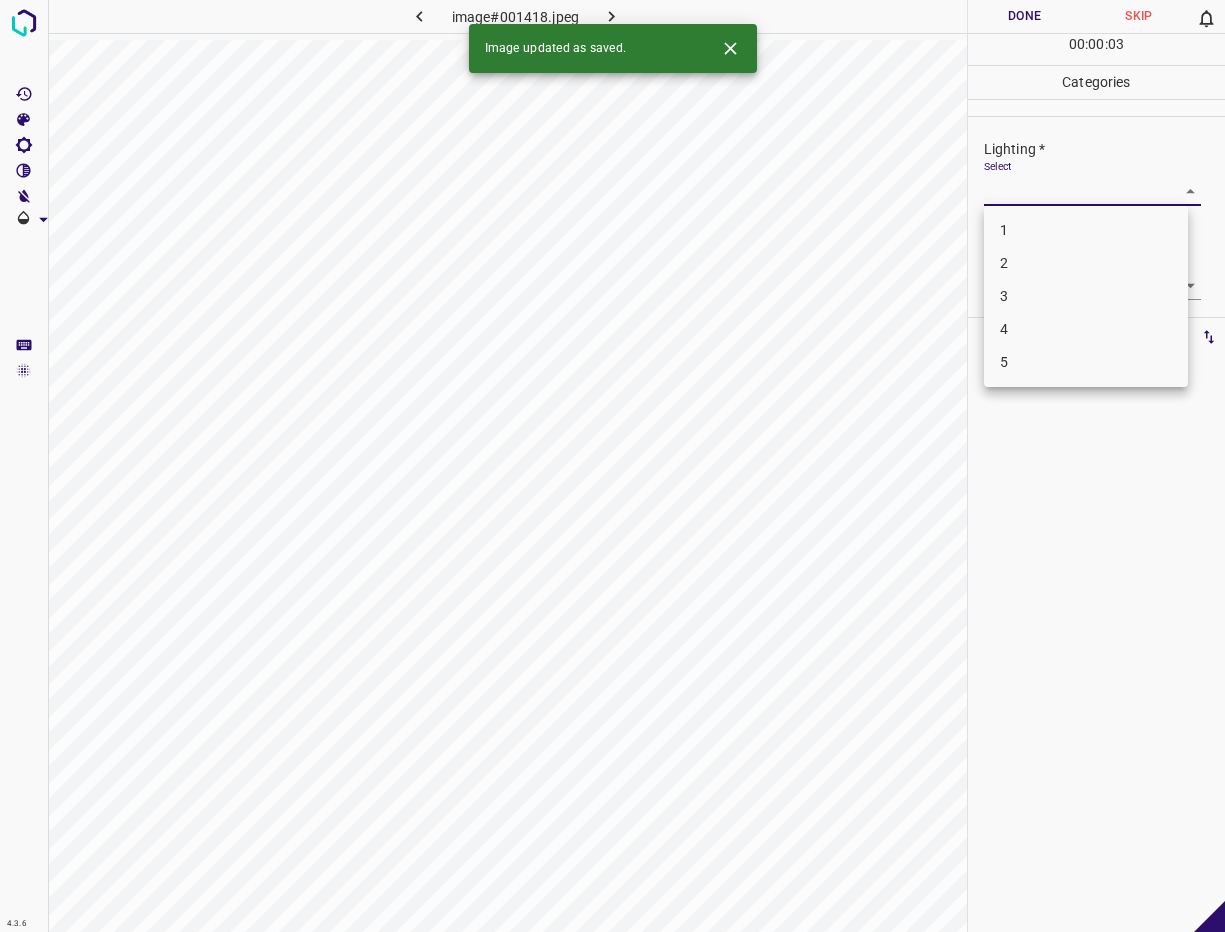 click on "4.3.6  image#001418.jpeg Done Skip 0 00   : 00   : 03   Categories Lighting *  Select ​ Focus *  Select ​ Overall *  Select ​ Labels   0 Categories 1 Lighting 2 Focus 3 Overall Tools Space Change between modes (Draw & Edit) I Auto labeling R Restore zoom M Zoom in N Zoom out Delete Delete selecte label Filters Z Restore filters X Saturation filter C Brightness filter V Contrast filter B Gray scale filter General O Download Image updated as saved. - Text - Hide - Delete 1 2 3 4 5" at bounding box center [612, 466] 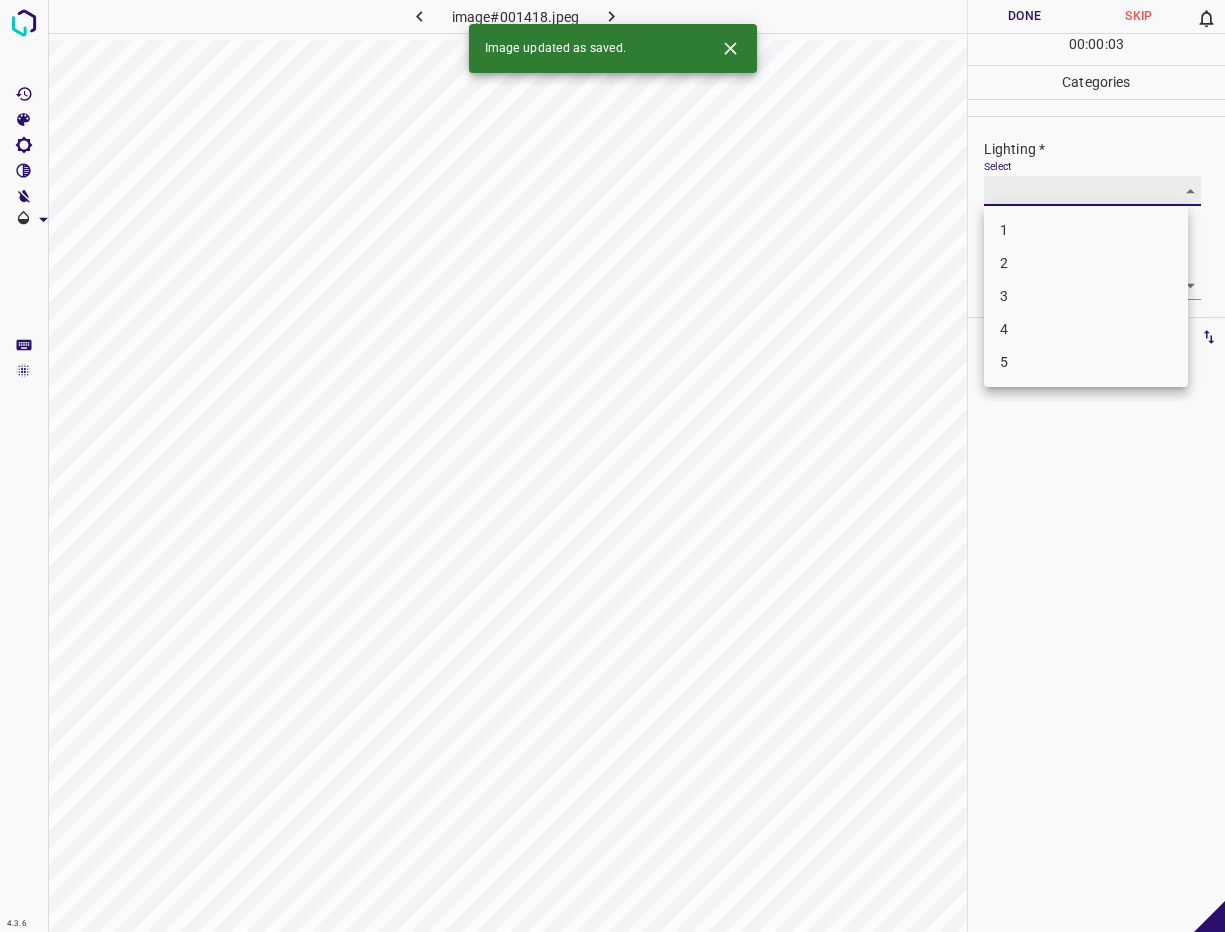 type on "4" 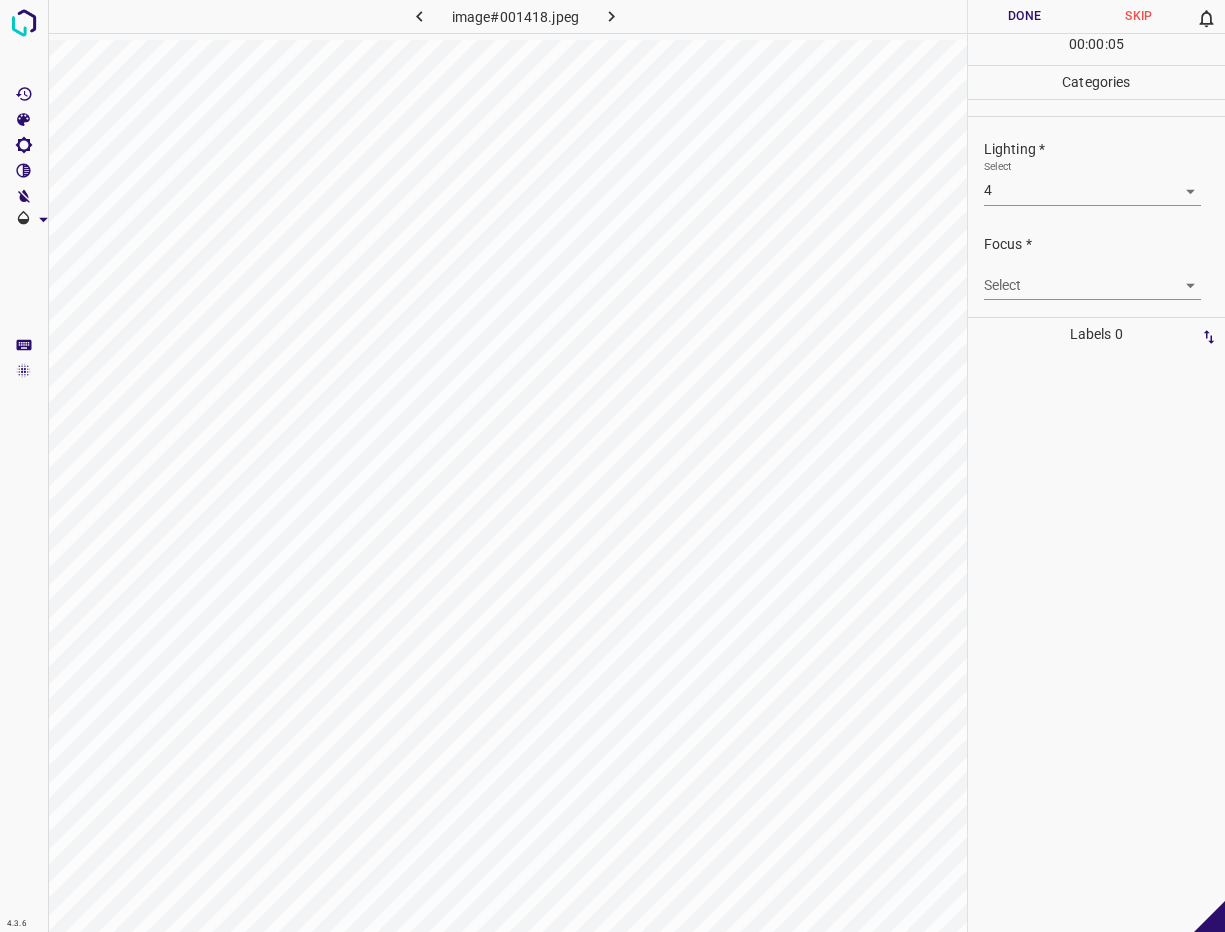 click on "4.3.6  image#001418.jpeg Done Skip 0 00   : 00   : 05   Categories Lighting *  Select 4 4 Focus *  Select ​ Overall *  Select ​ Labels   0 Categories 1 Lighting 2 Focus 3 Overall Tools Space Change between modes (Draw & Edit) I Auto labeling R Restore zoom M Zoom in N Zoom out Delete Delete selecte label Filters Z Restore filters X Saturation filter C Brightness filter V Contrast filter B Gray scale filter General O Download - Text - Hide - Delete" at bounding box center (612, 466) 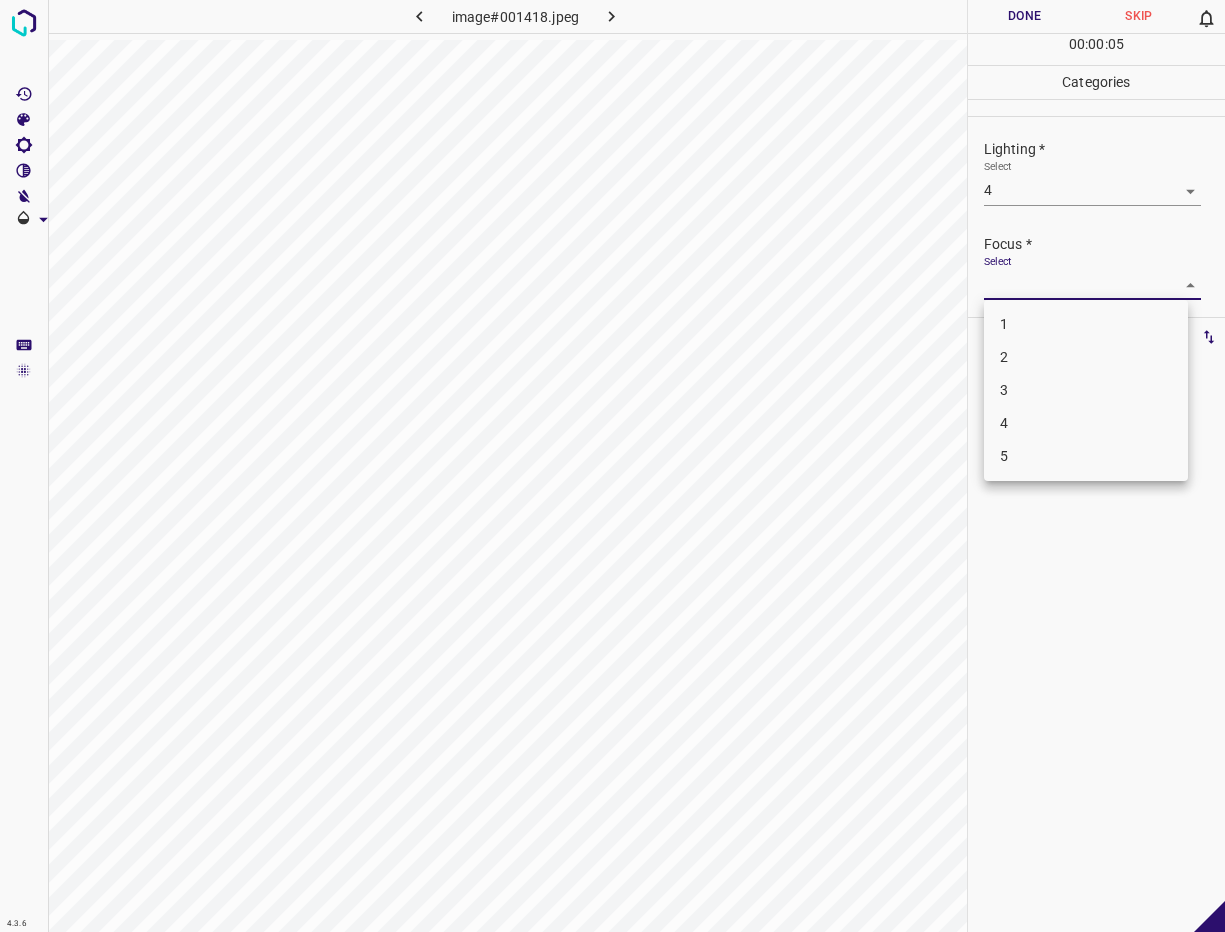 click on "4" at bounding box center [1086, 423] 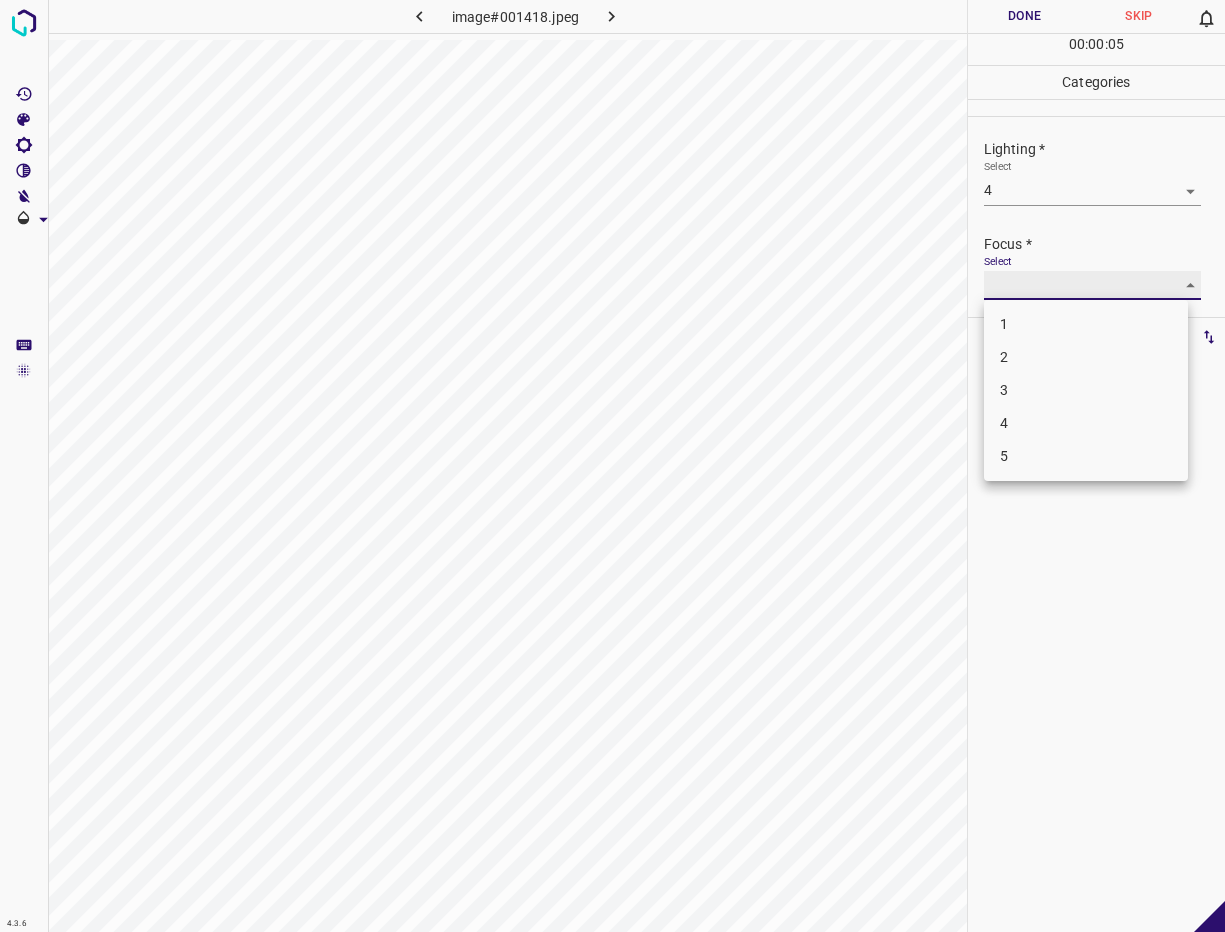 type on "4" 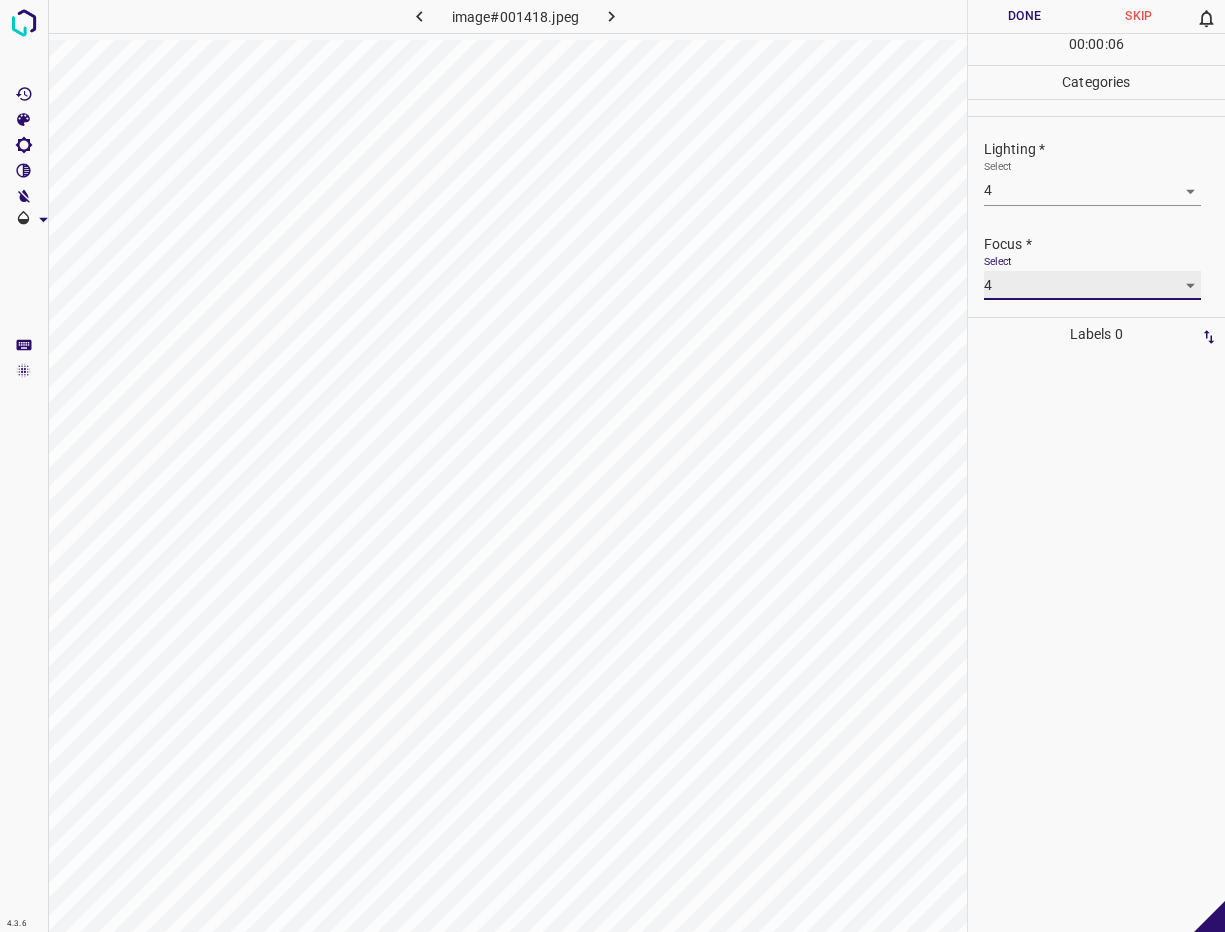 scroll, scrollTop: 98, scrollLeft: 0, axis: vertical 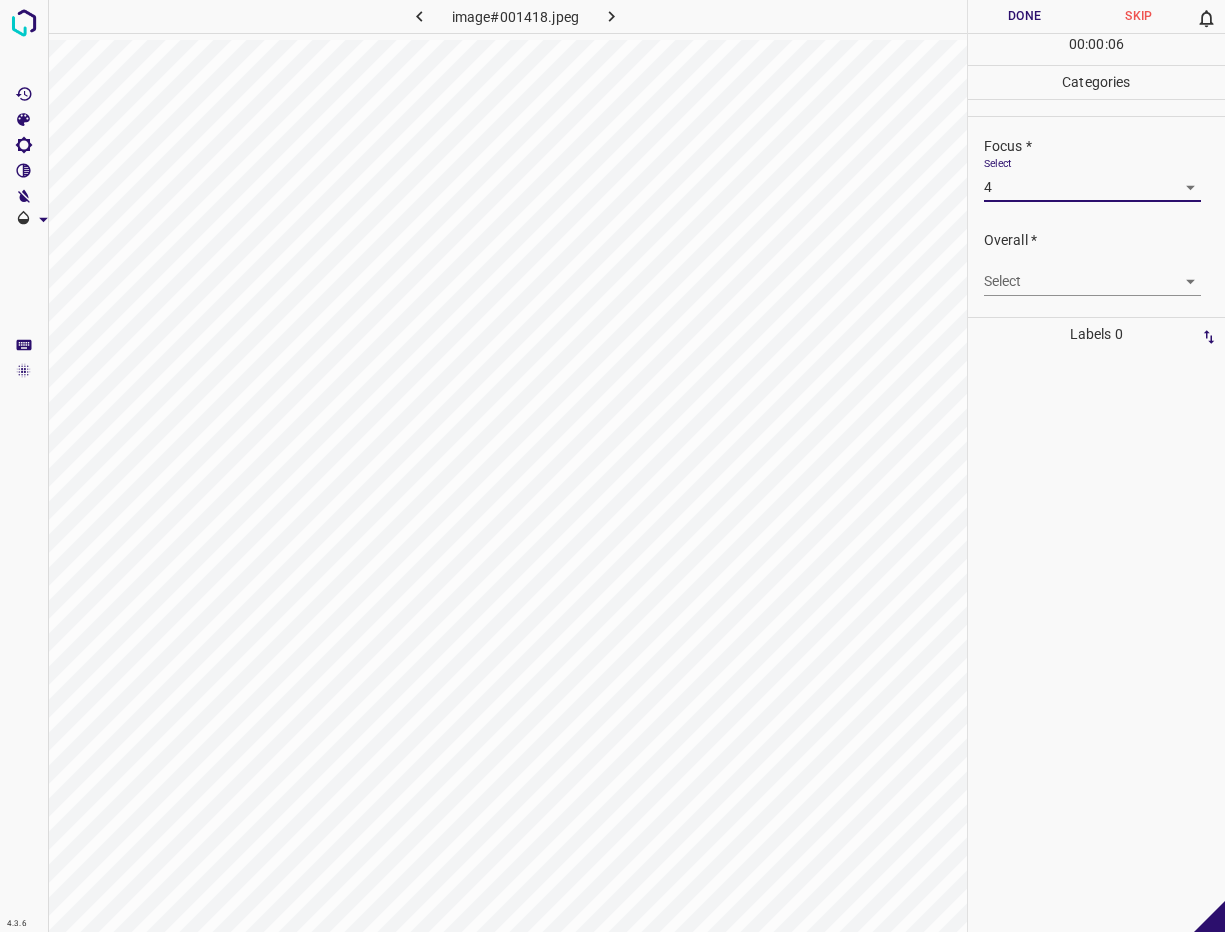 click on "4.3.6  image#001418.jpeg Done Skip 0 00   : 00   : 06   Categories Lighting *  Select 4 4 Focus *  Select 4 4 Overall *  Select ​ Labels   0 Categories 1 Lighting 2 Focus 3 Overall Tools Space Change between modes (Draw & Edit) I Auto labeling R Restore zoom M Zoom in N Zoom out Delete Delete selecte label Filters Z Restore filters X Saturation filter C Brightness filter V Contrast filter B Gray scale filter General O Download - Text - Hide - Delete" at bounding box center (612, 466) 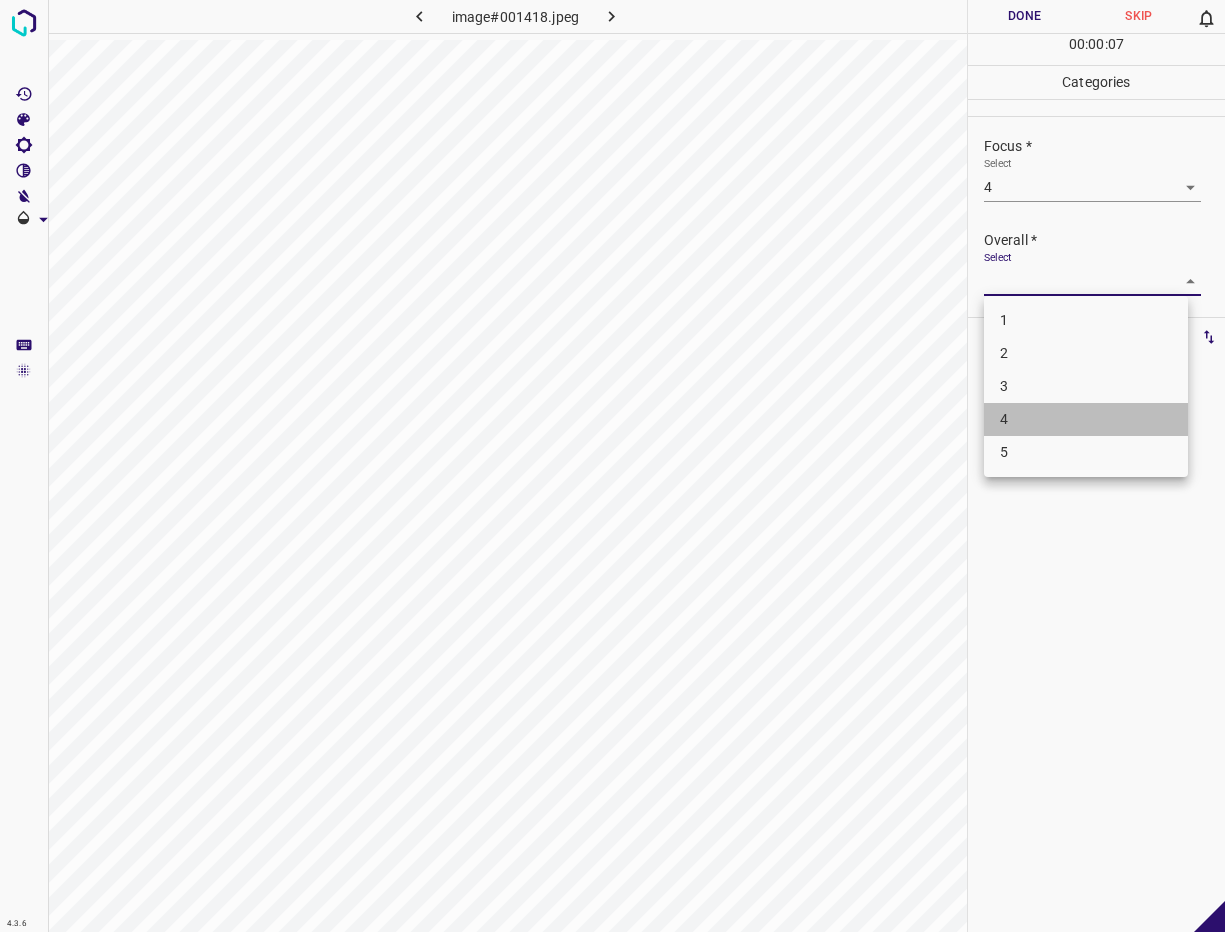 drag, startPoint x: 1033, startPoint y: 417, endPoint x: 1038, endPoint y: 178, distance: 239.05229 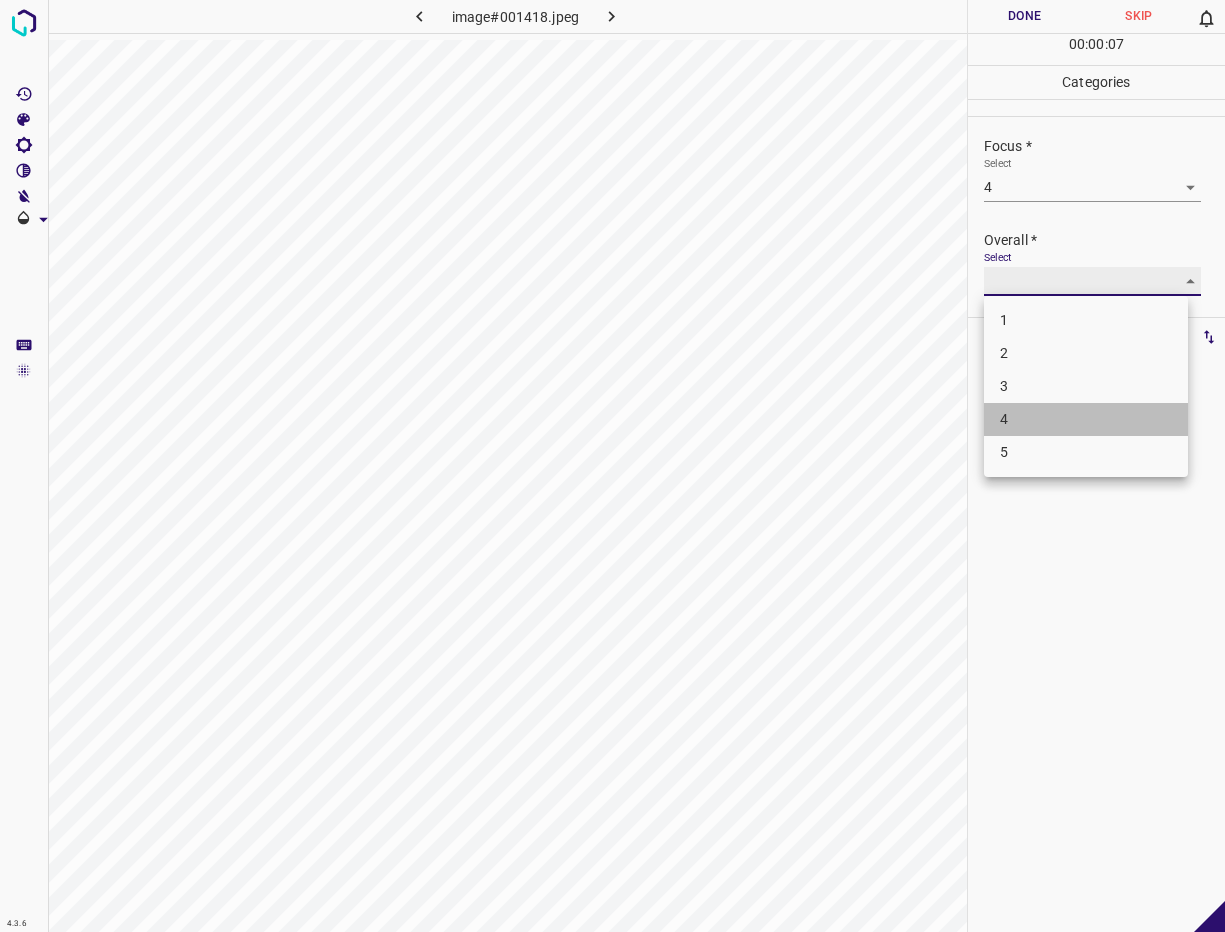 type on "4" 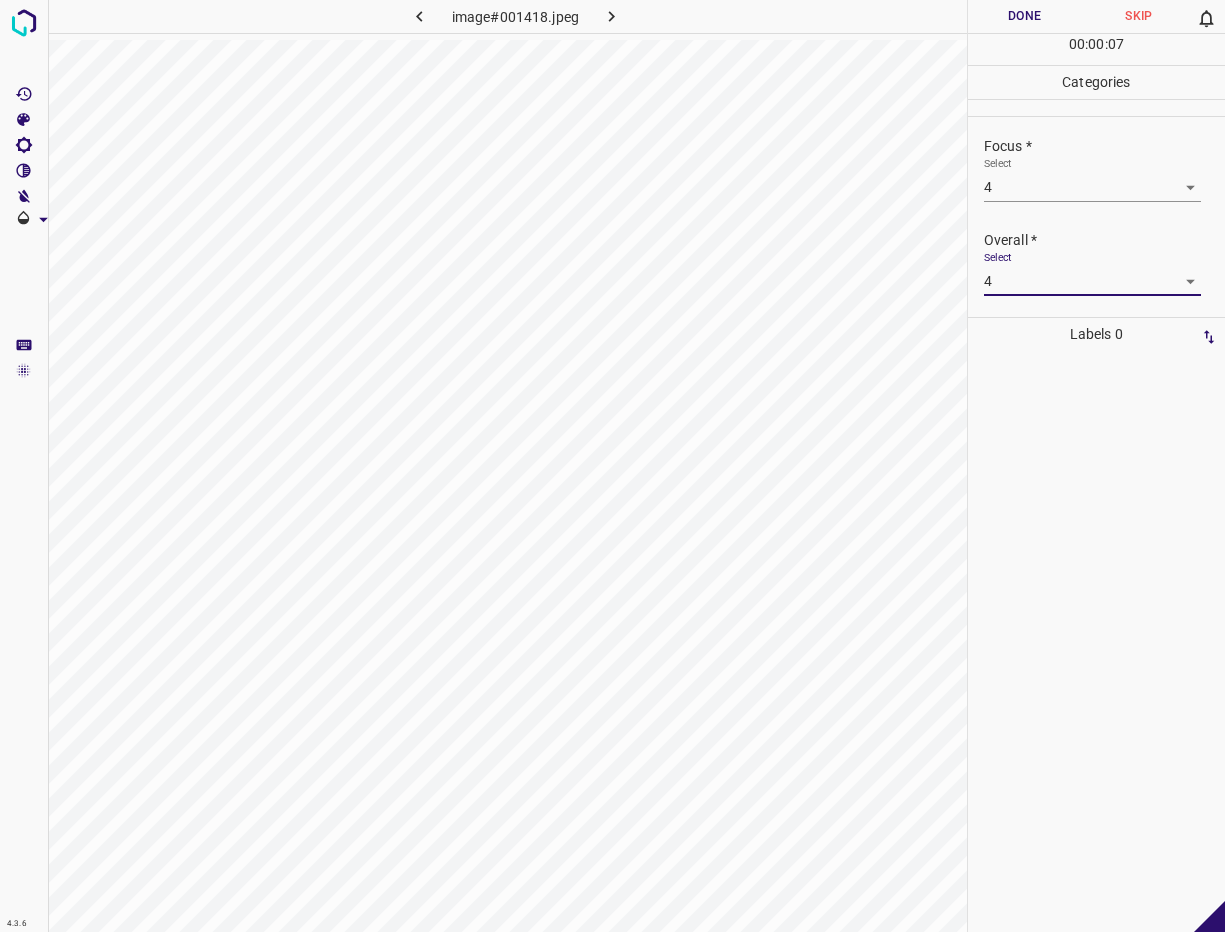 click on "Done" at bounding box center [1025, 16] 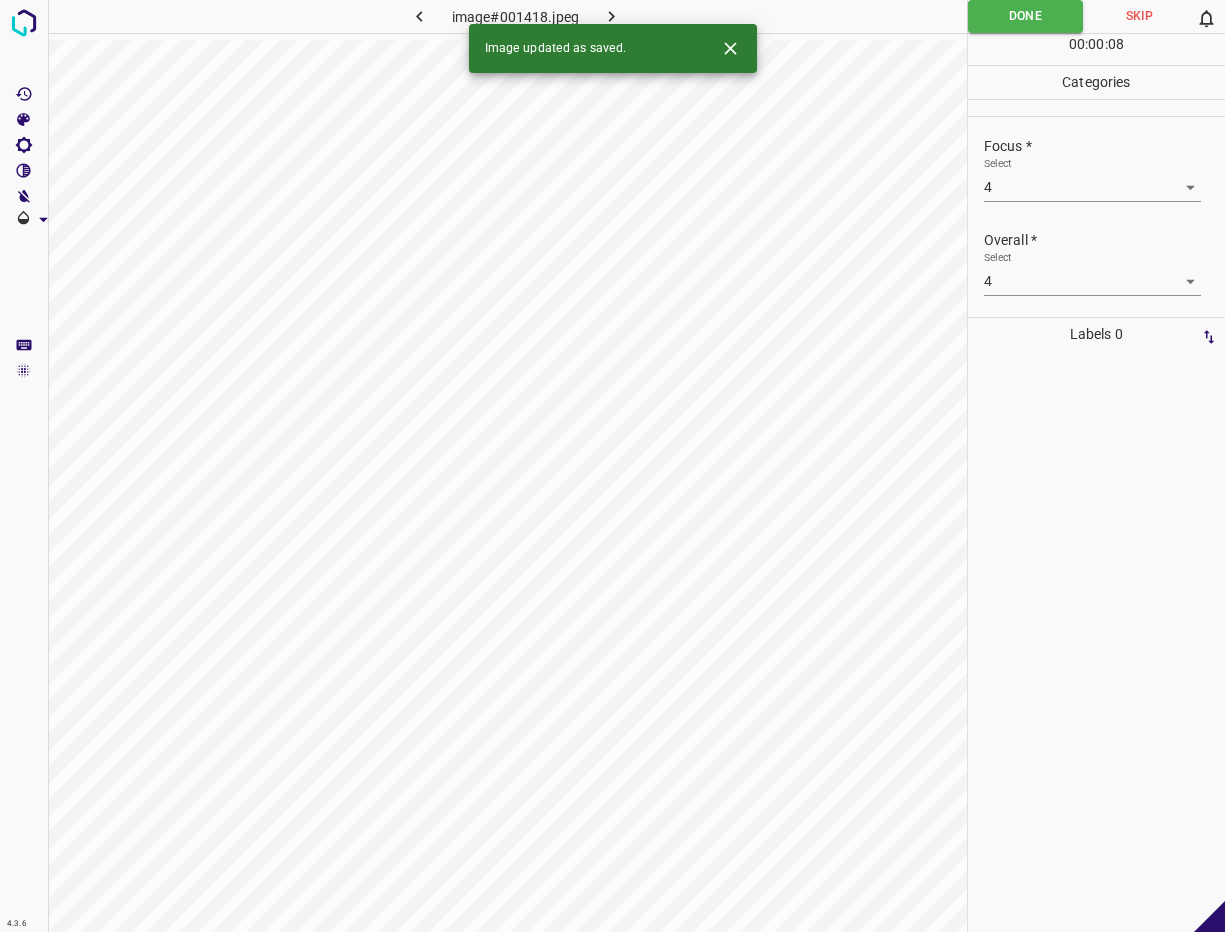 type 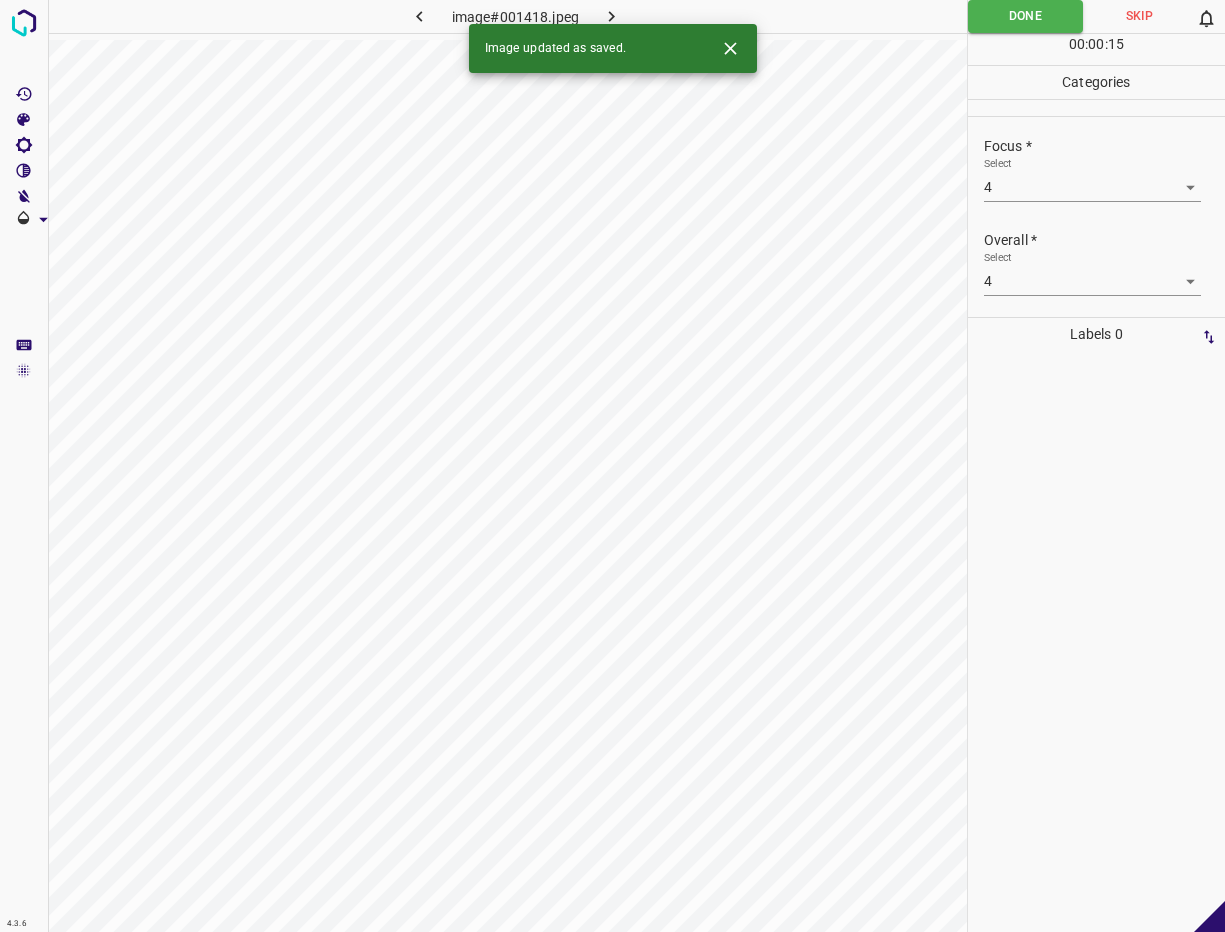 click at bounding box center [611, 16] 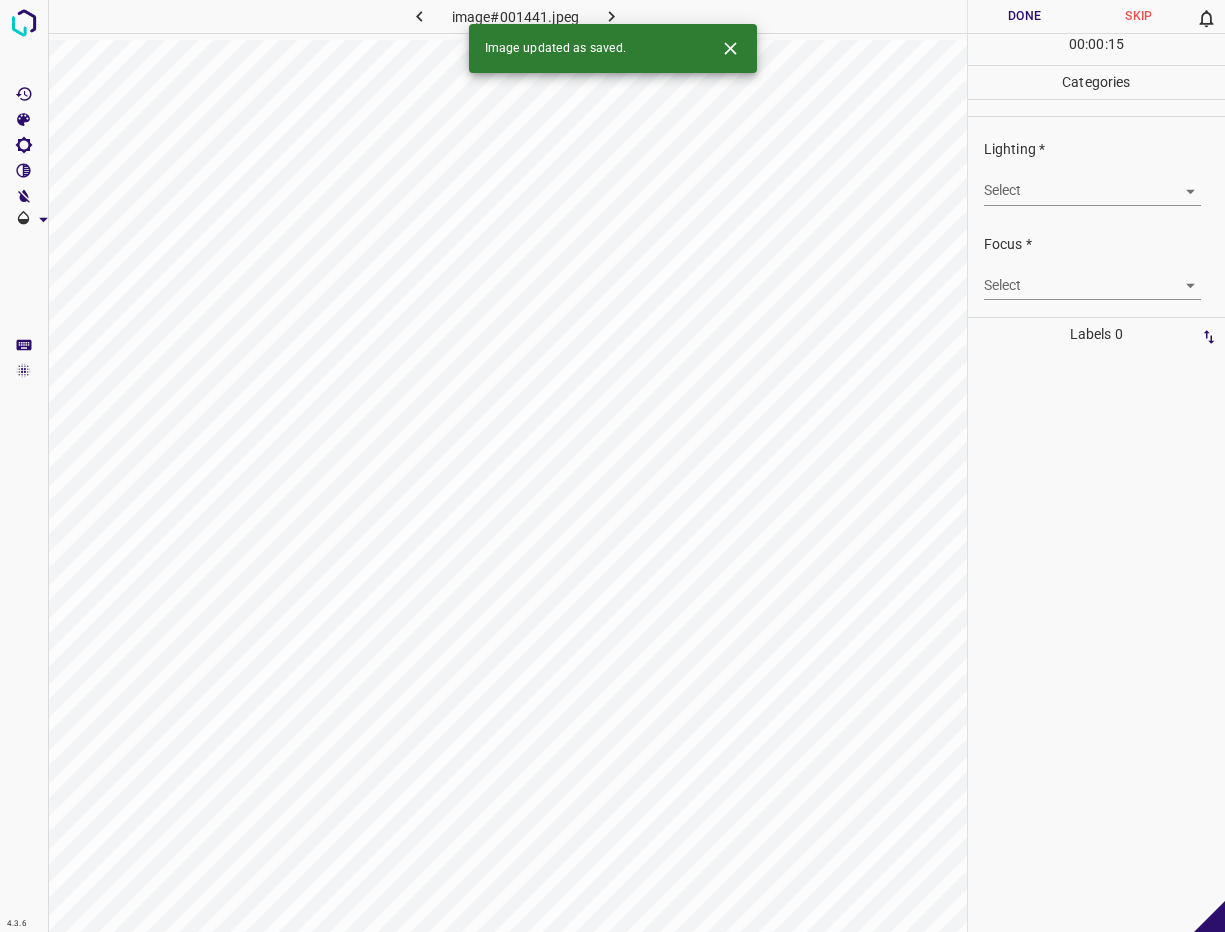 click on "4.3.6  image#001441.jpeg Done Skip 0 00   : 00   : 15   Categories Lighting *  Select ​ Focus *  Select ​ Overall *  Select ​ Labels   0 Categories 1 Lighting 2 Focus 3 Overall Tools Space Change between modes (Draw & Edit) I Auto labeling R Restore zoom M Zoom in N Zoom out Delete Delete selecte label Filters Z Restore filters X Saturation filter C Brightness filter V Contrast filter B Gray scale filter General O Download Image updated as saved. - Text - Hide - Delete" at bounding box center (612, 466) 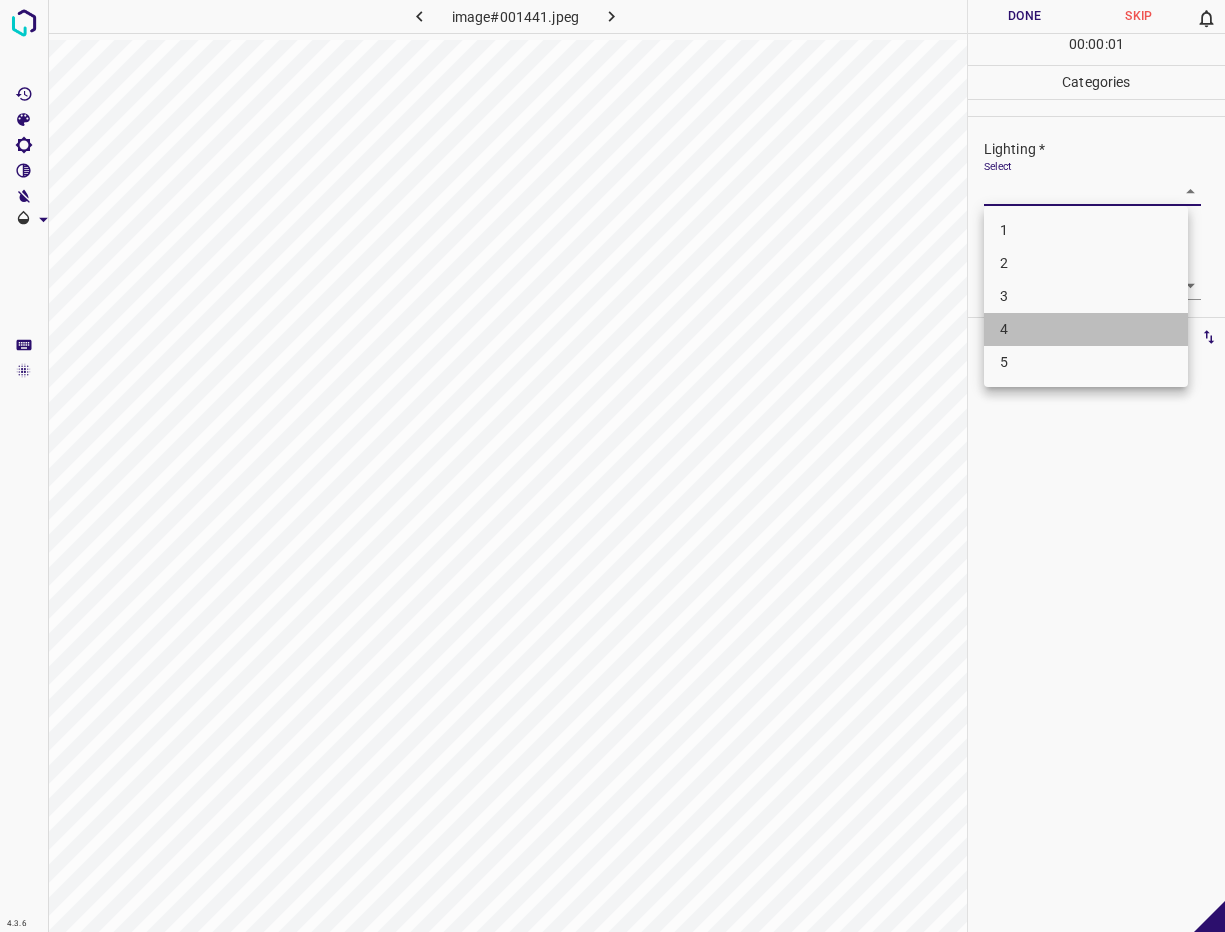 click on "4" at bounding box center [1086, 329] 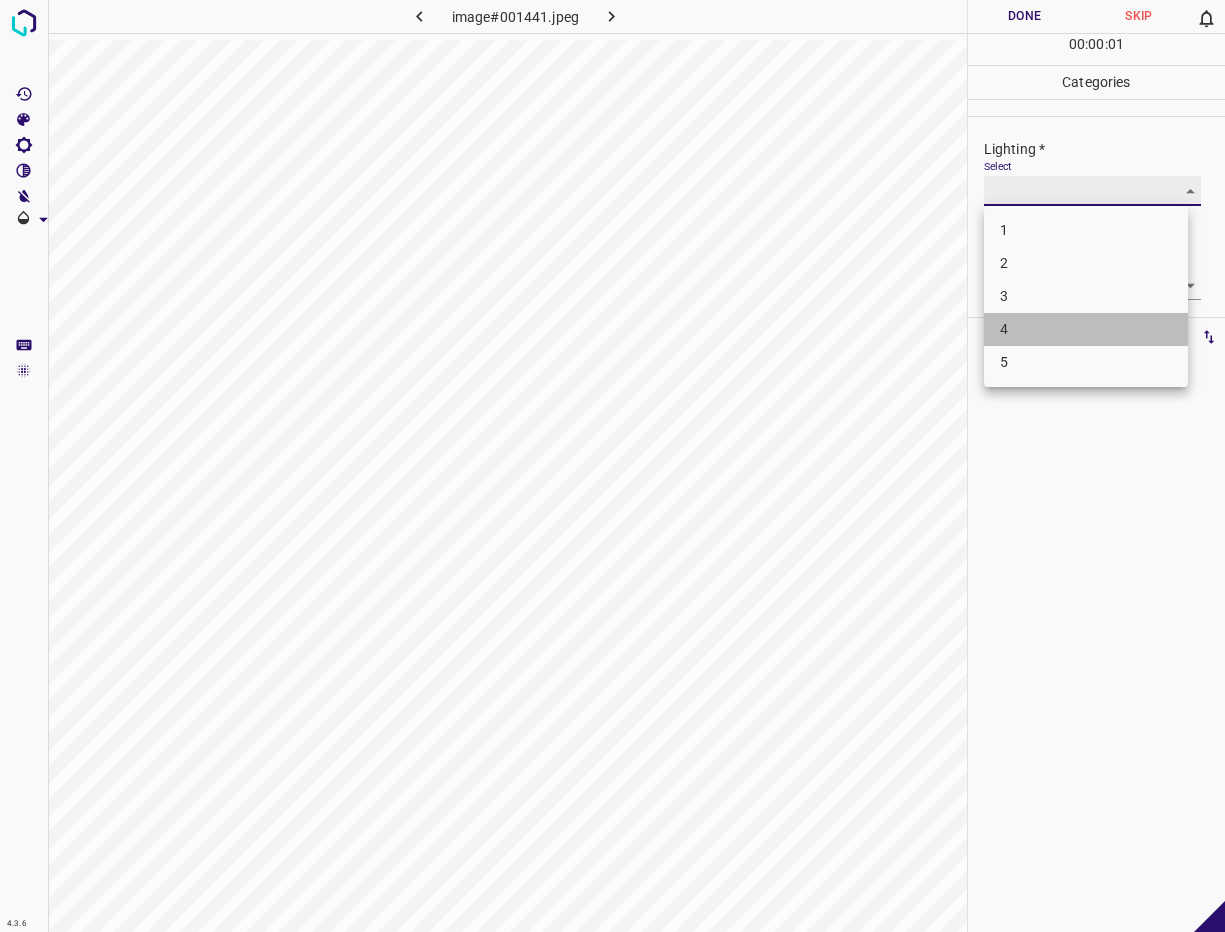 type on "4" 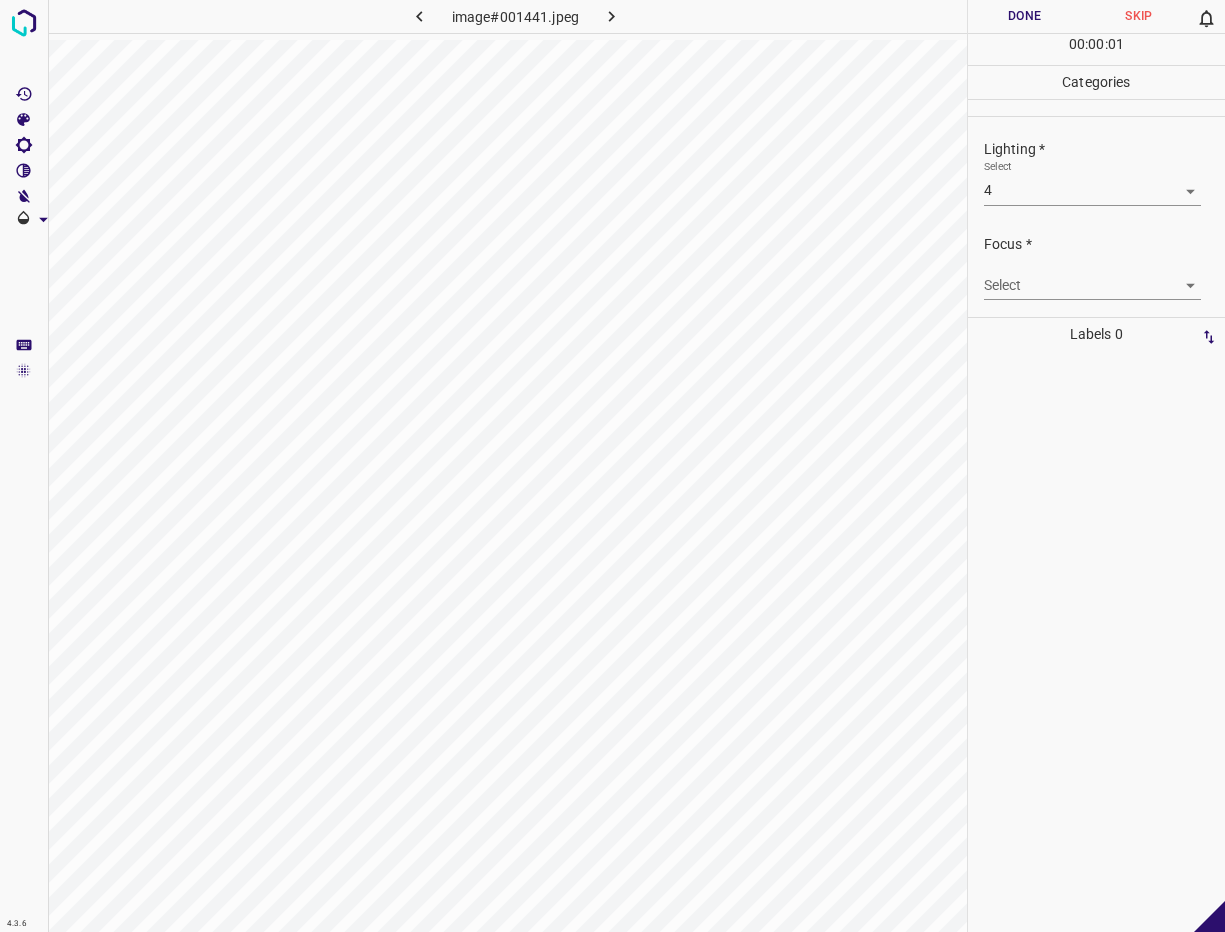 click on "4.3.6  image#001441.jpeg Done Skip 0 00   : 00   : 01   Categories Lighting *  Select 4 4 Focus *  Select ​ Overall *  Select ​ Labels   0 Categories 1 Lighting 2 Focus 3 Overall Tools Space Change between modes (Draw & Edit) I Auto labeling R Restore zoom M Zoom in N Zoom out Delete Delete selecte label Filters Z Restore filters X Saturation filter C Brightness filter V Contrast filter B Gray scale filter General O Download - Text - Hide - Delete" at bounding box center [612, 466] 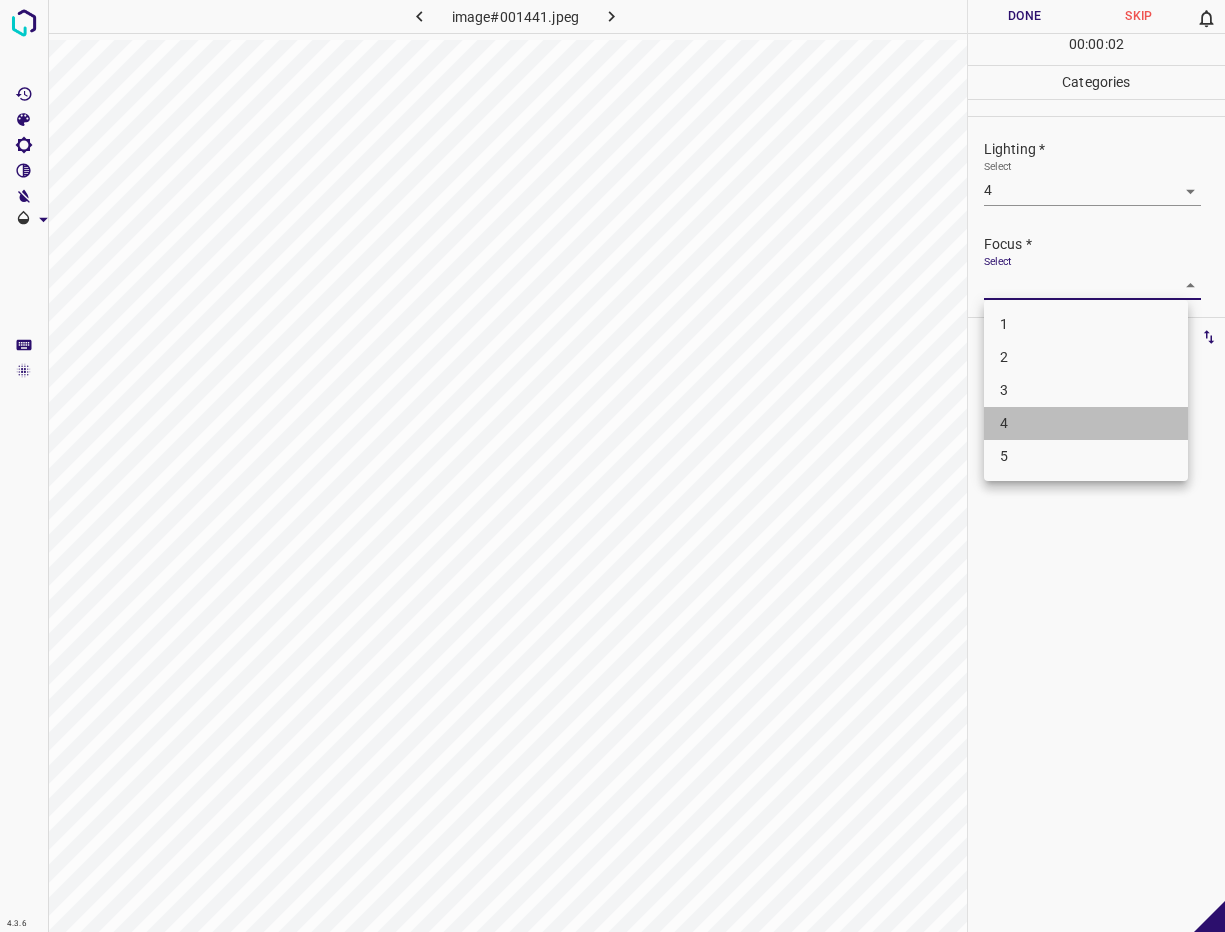 click on "4" at bounding box center [1086, 423] 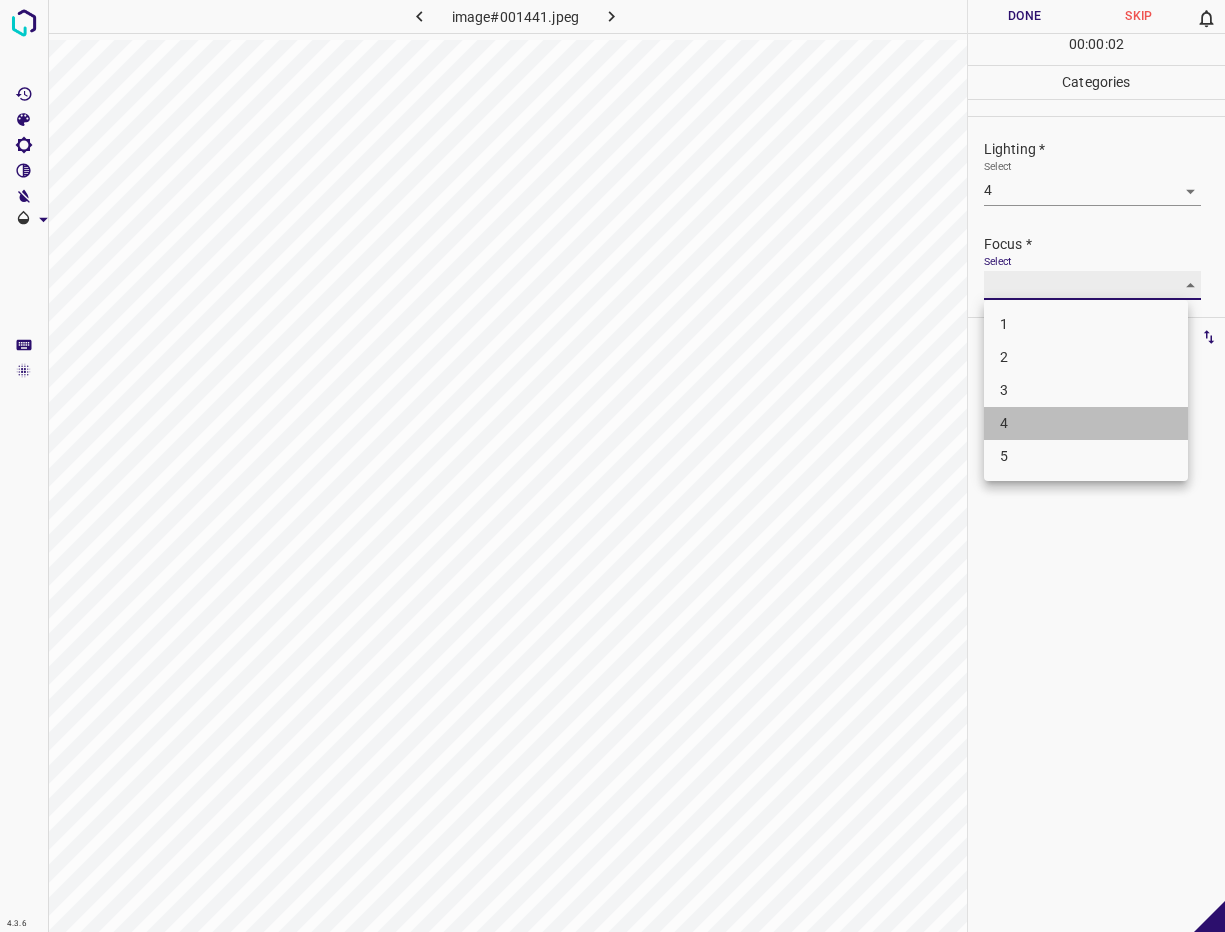 type on "4" 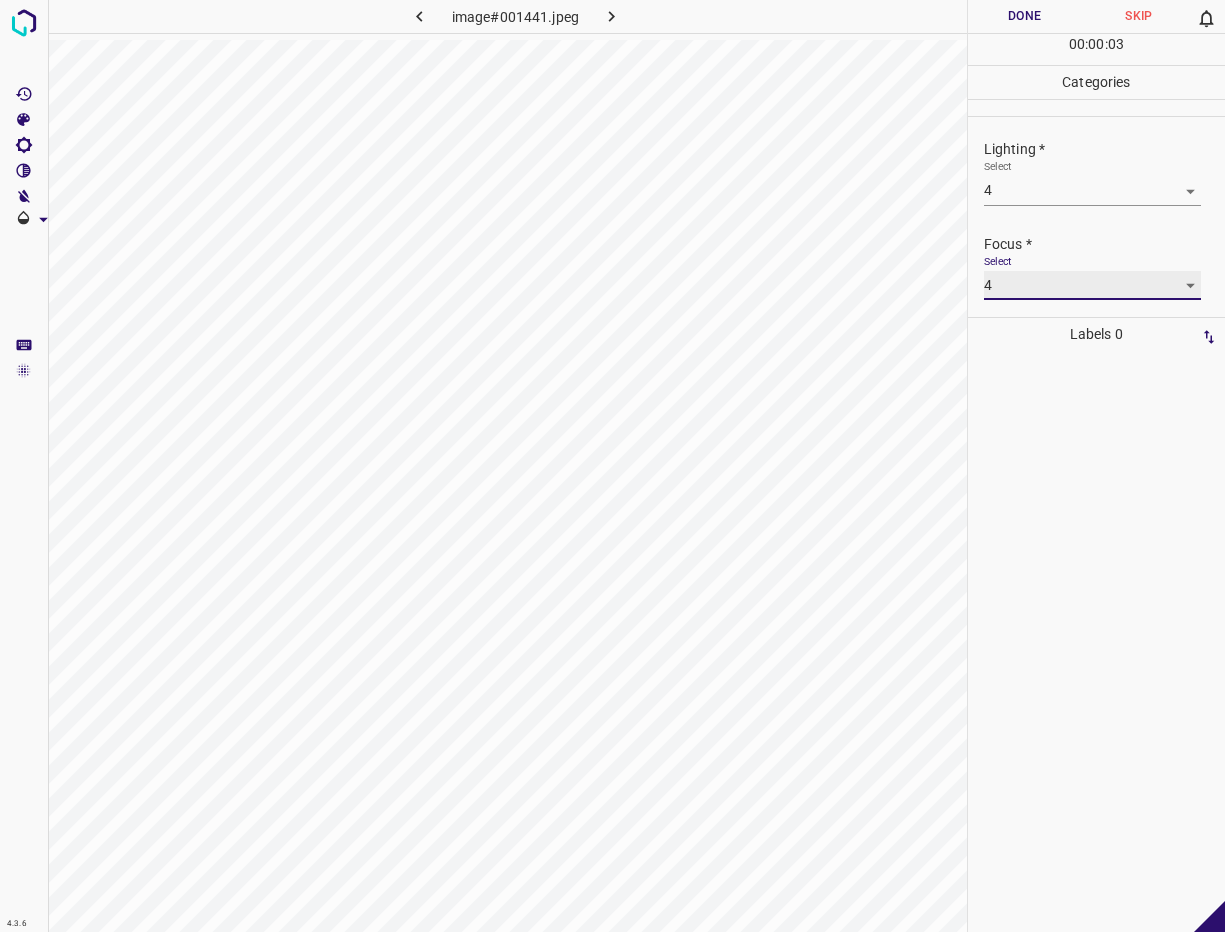 scroll, scrollTop: 98, scrollLeft: 0, axis: vertical 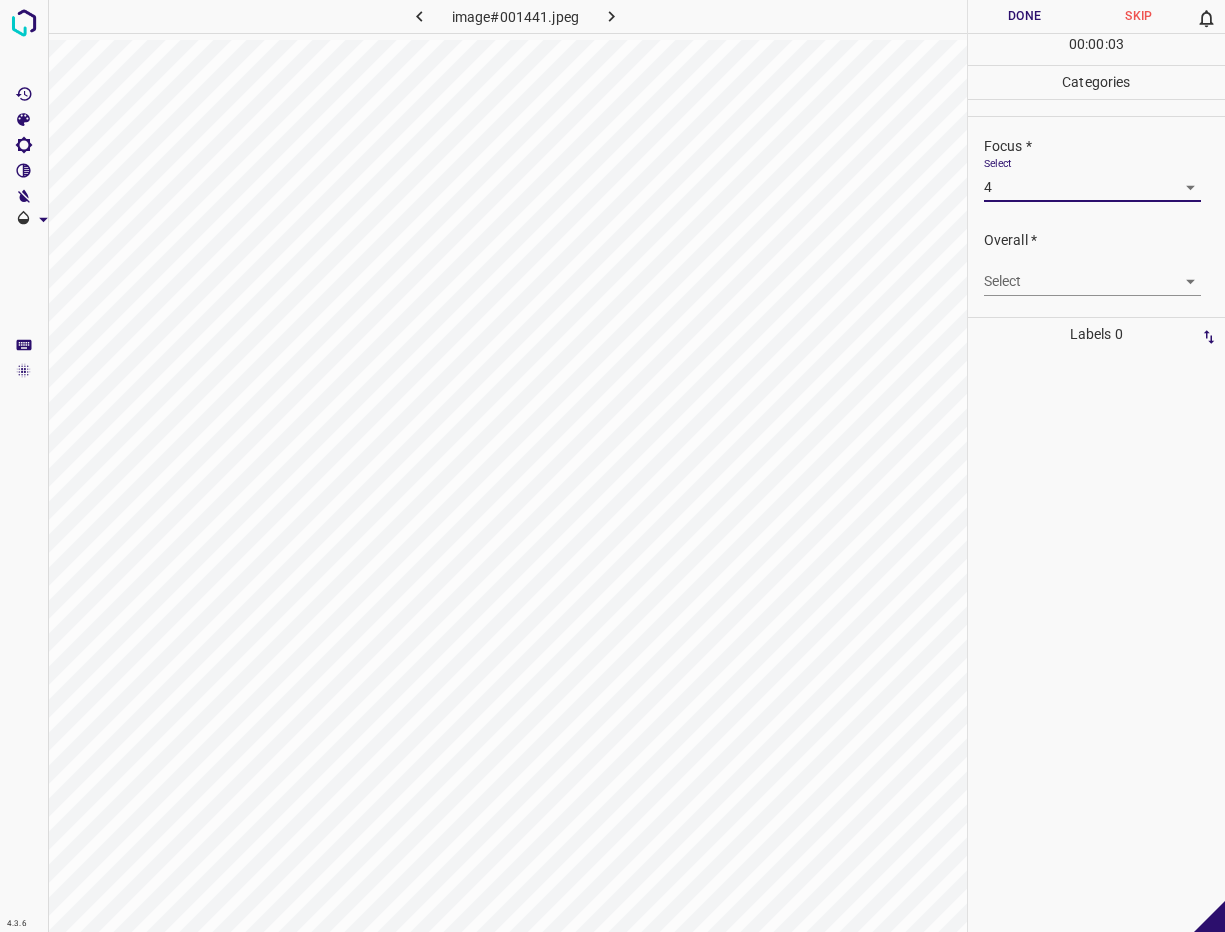 click on "Overall *  Select ​" at bounding box center [1096, 263] 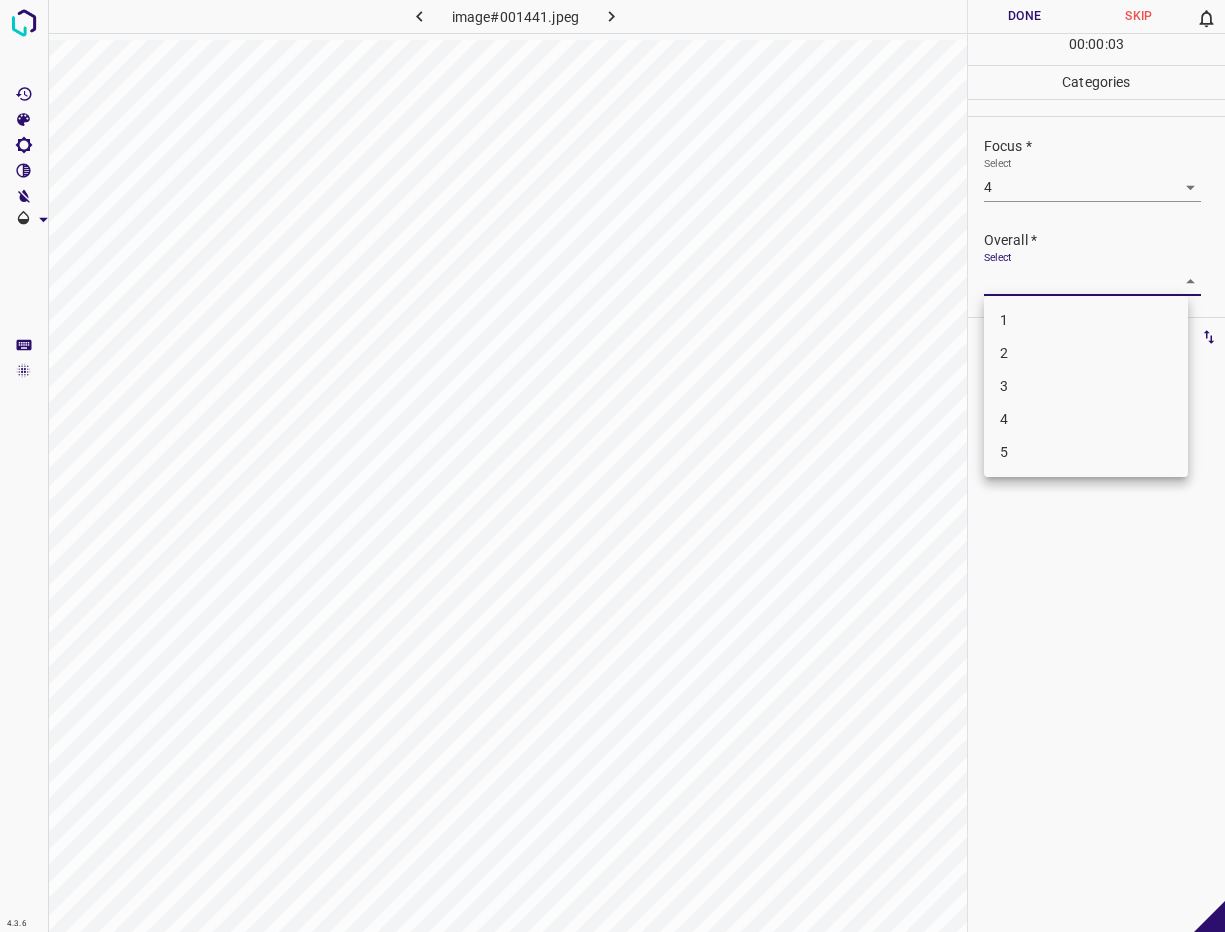 click on "4.3.6  image#001441.jpeg Done Skip 0 00   : 00   : 03   Categories Lighting *  Select 4 4 Focus *  Select 4 4 Overall *  Select ​ Labels   0 Categories 1 Lighting 2 Focus 3 Overall Tools Space Change between modes (Draw & Edit) I Auto labeling R Restore zoom M Zoom in N Zoom out Delete Delete selecte label Filters Z Restore filters X Saturation filter C Brightness filter V Contrast filter B Gray scale filter General O Download - Text - Hide - Delete 1 2 3 4 5" at bounding box center (612, 466) 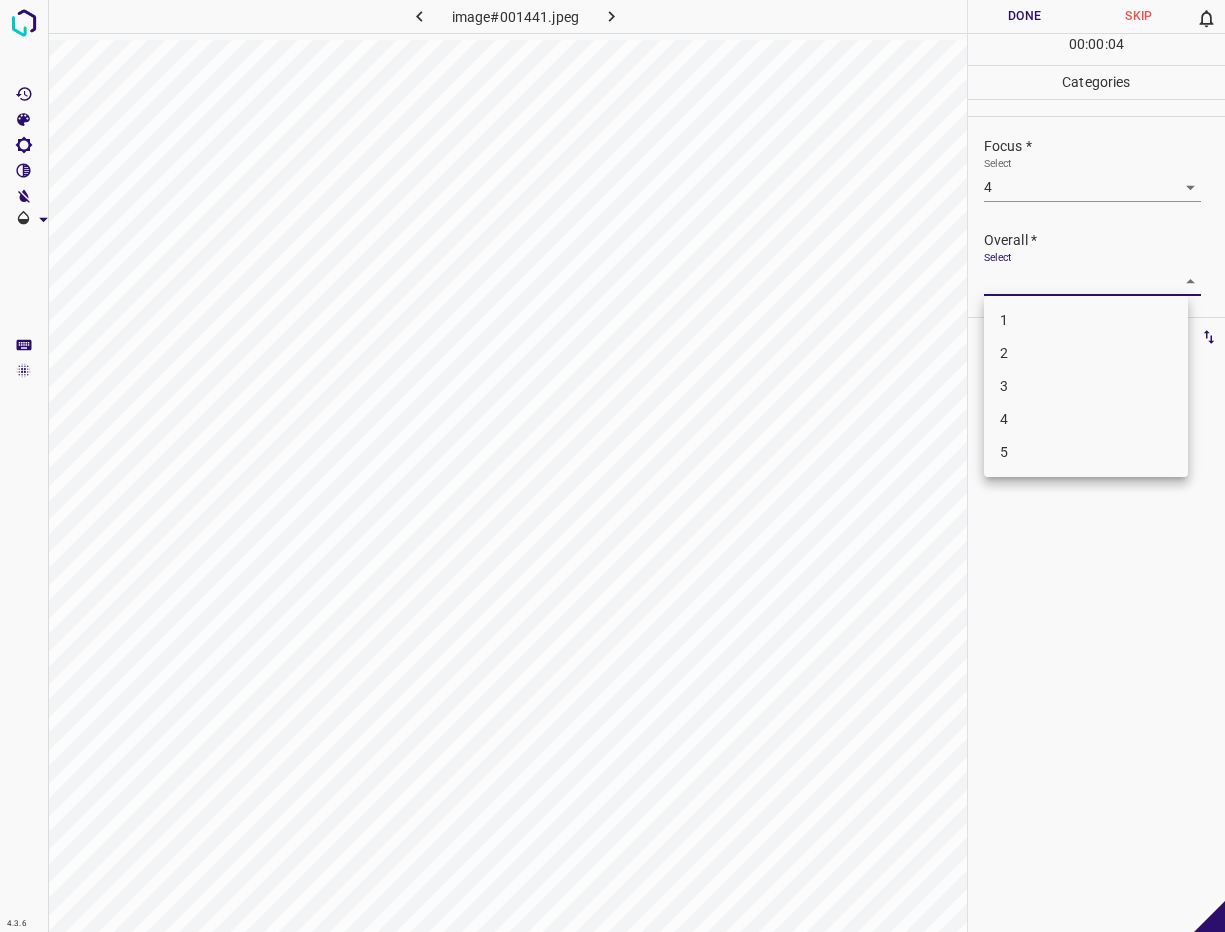 click on "4" at bounding box center [1086, 419] 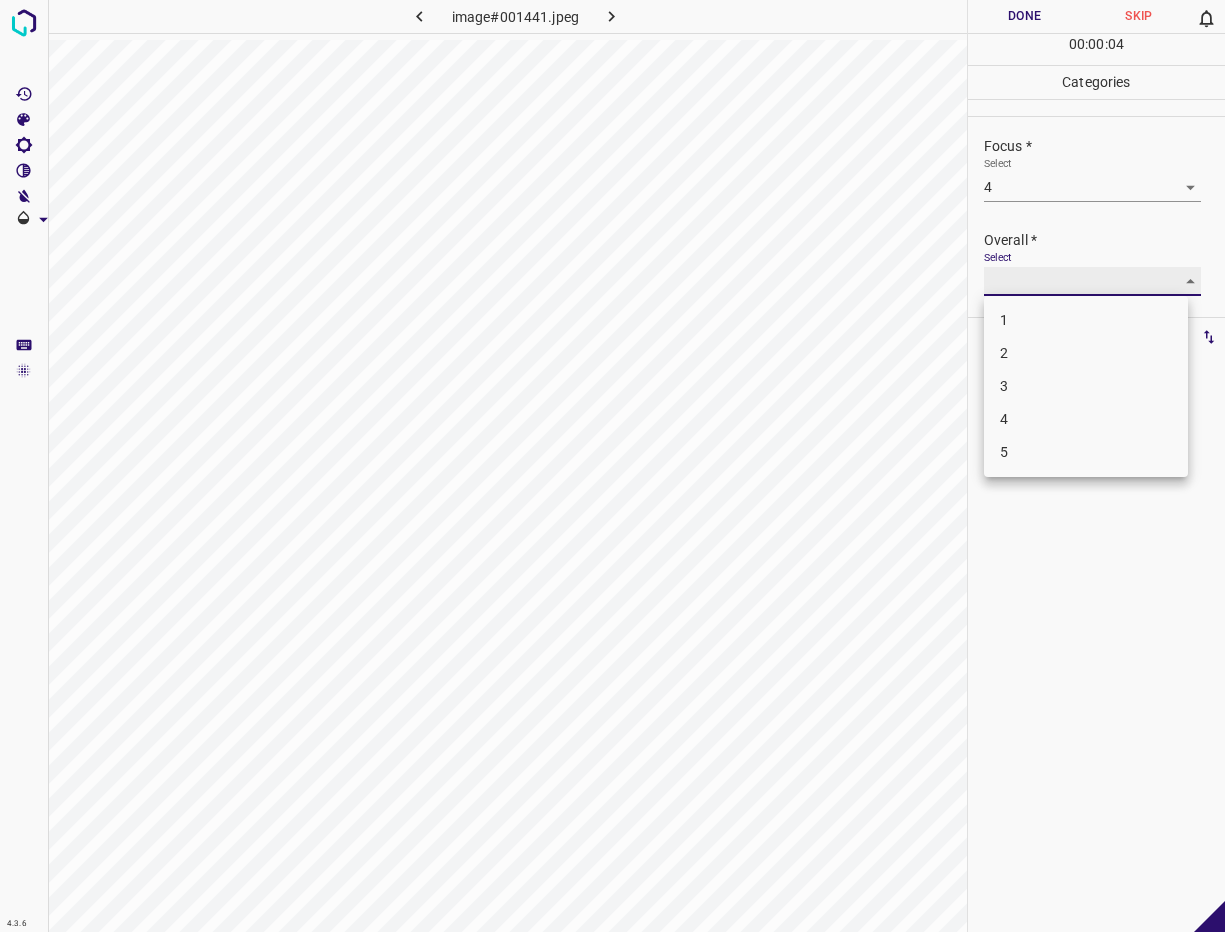 type on "4" 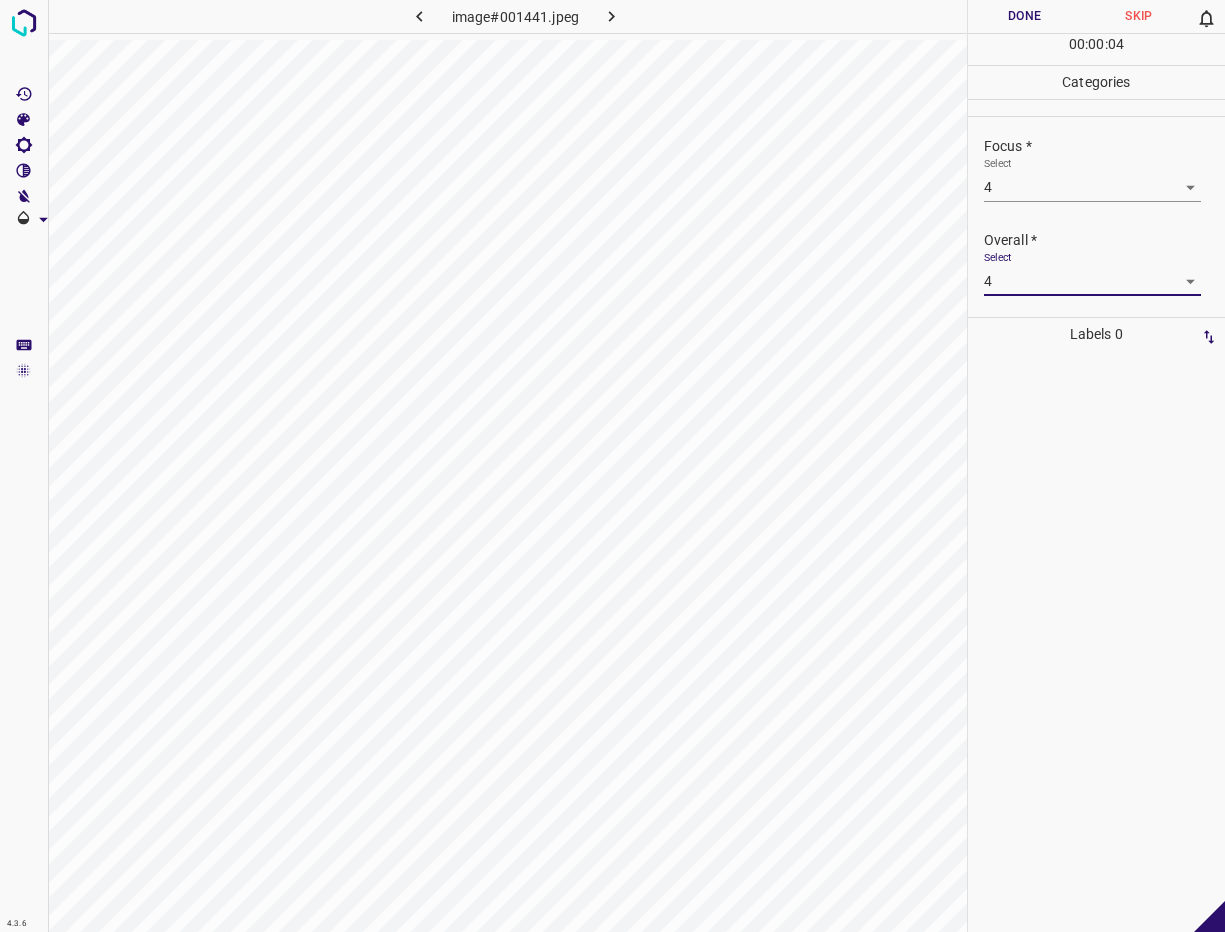 drag, startPoint x: 927, startPoint y: 310, endPoint x: 989, endPoint y: 111, distance: 208.43465 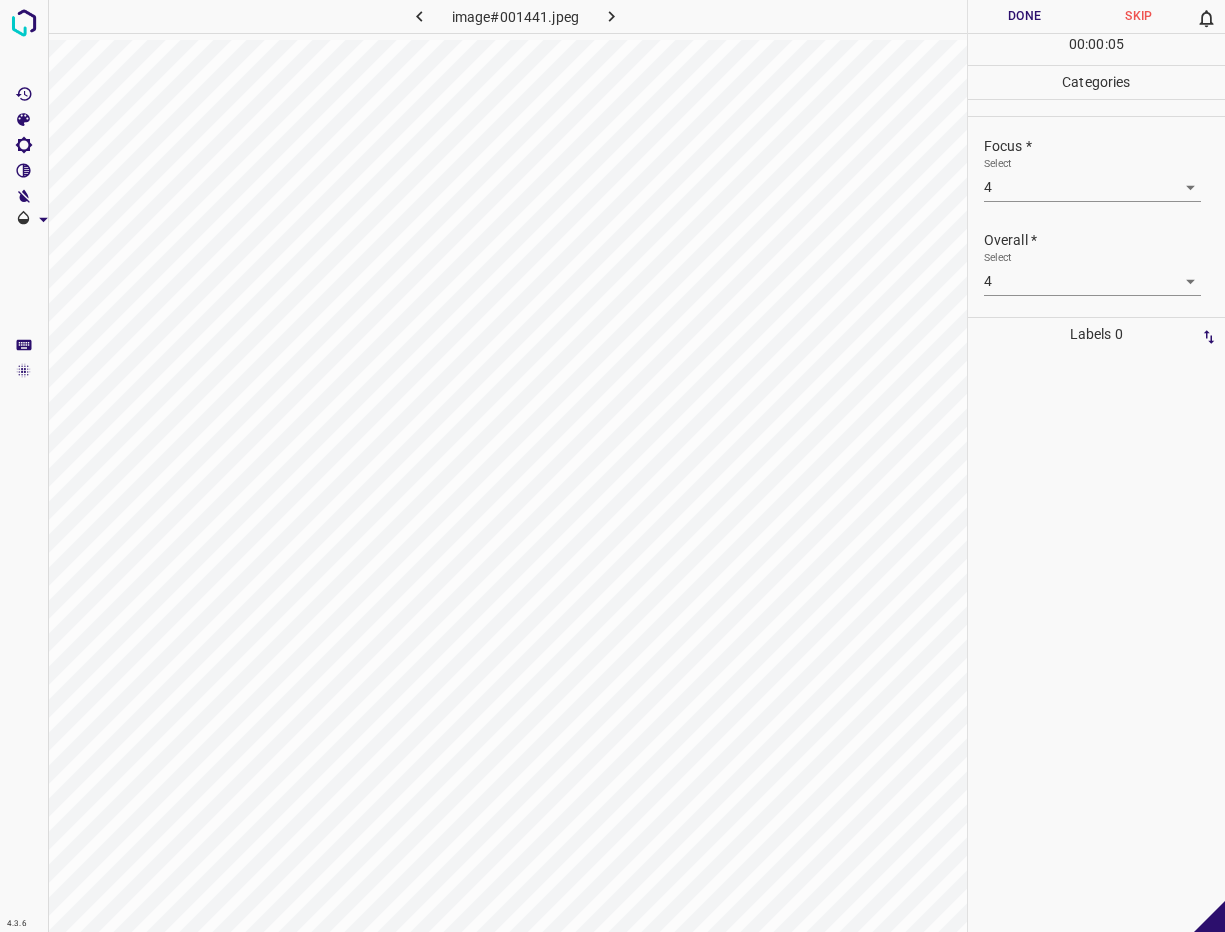 click on "Done" at bounding box center [1025, 16] 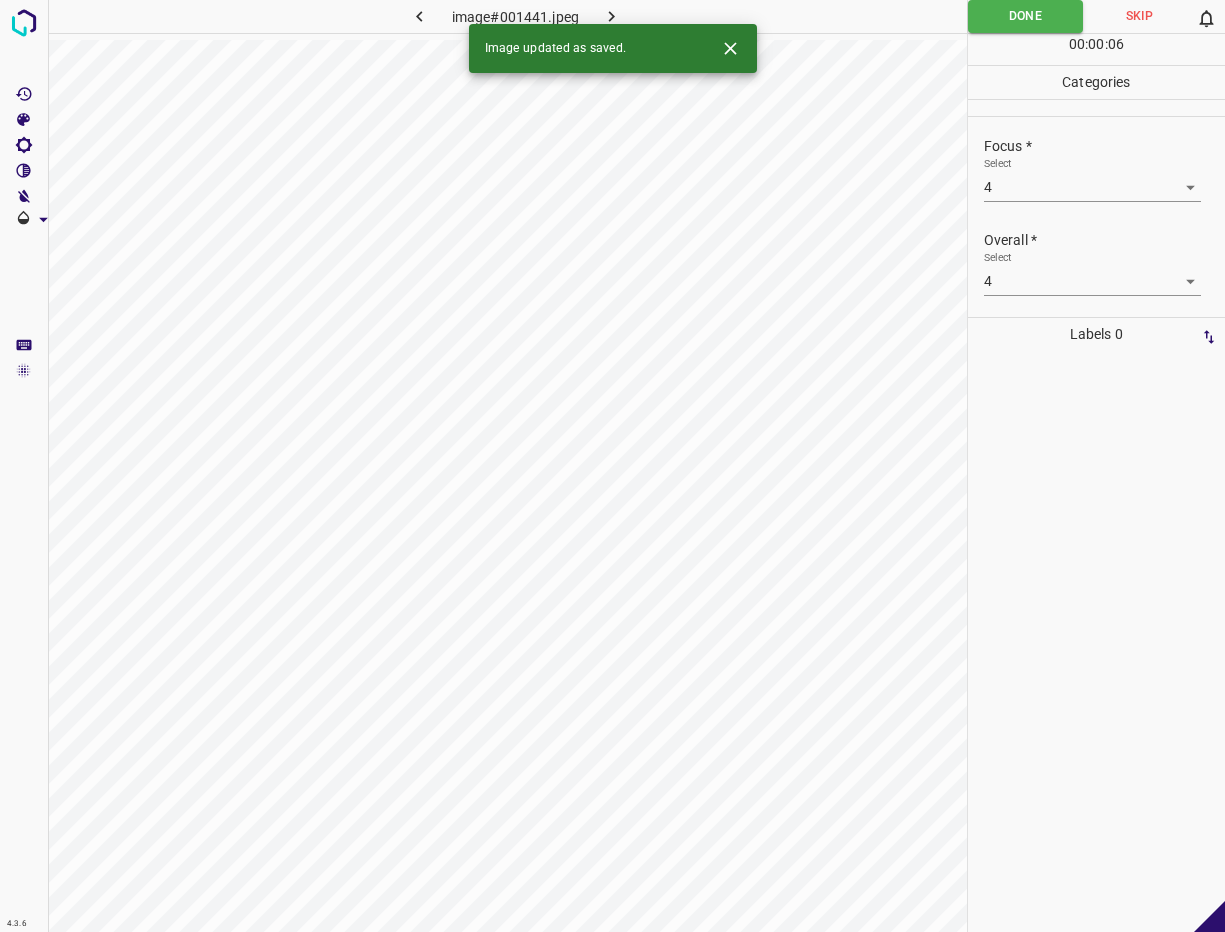 click 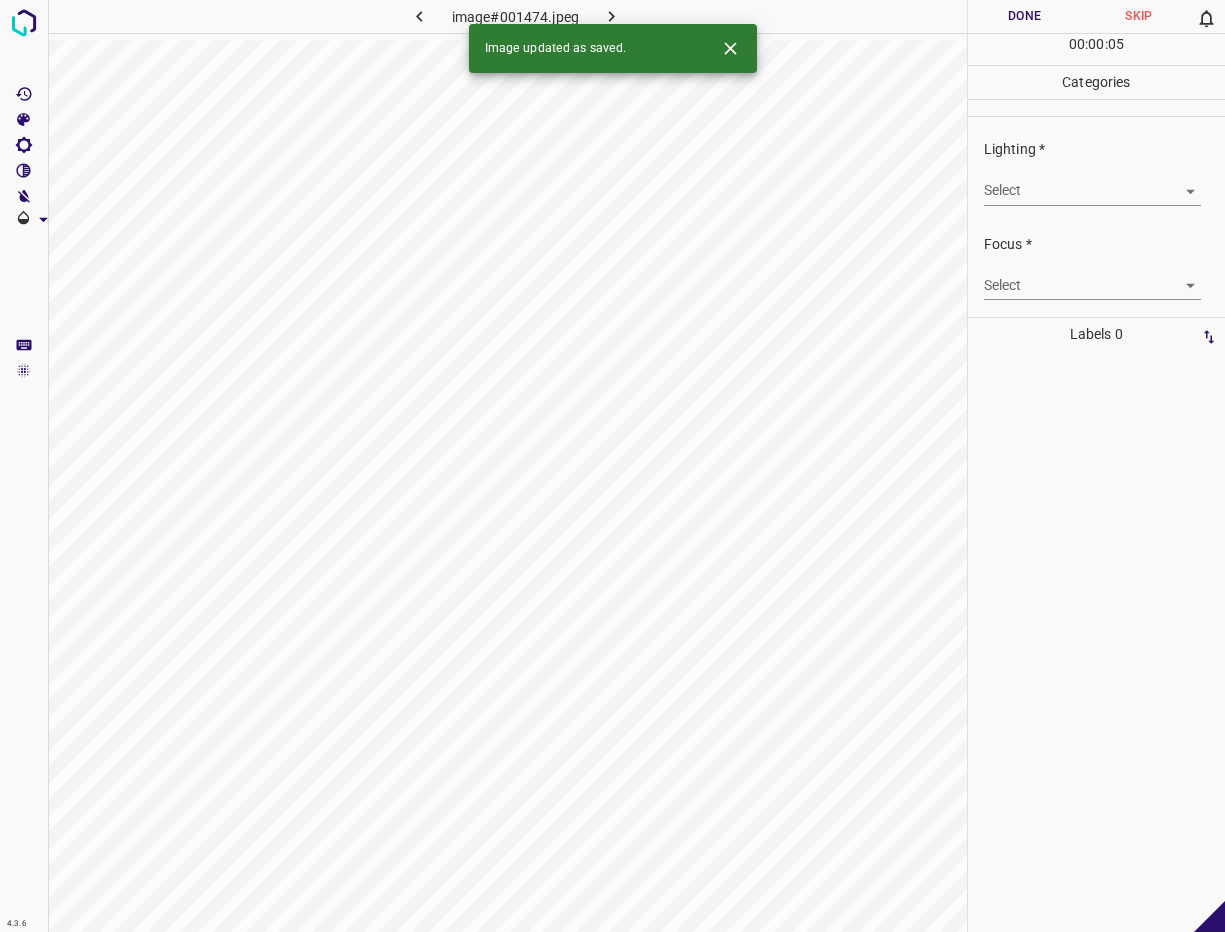 click on "4.3.6  image#001474.jpeg Done Skip 0 00   : 00   : 05   Categories Lighting *  Select ​ Focus *  Select ​ Overall *  Select ​ Labels   0 Categories 1 Lighting 2 Focus 3 Overall Tools Space Change between modes (Draw & Edit) I Auto labeling R Restore zoom M Zoom in N Zoom out Delete Delete selecte label Filters Z Restore filters X Saturation filter C Brightness filter V Contrast filter B Gray scale filter General O Download Image updated as saved. - Text - Hide - Delete" at bounding box center [612, 466] 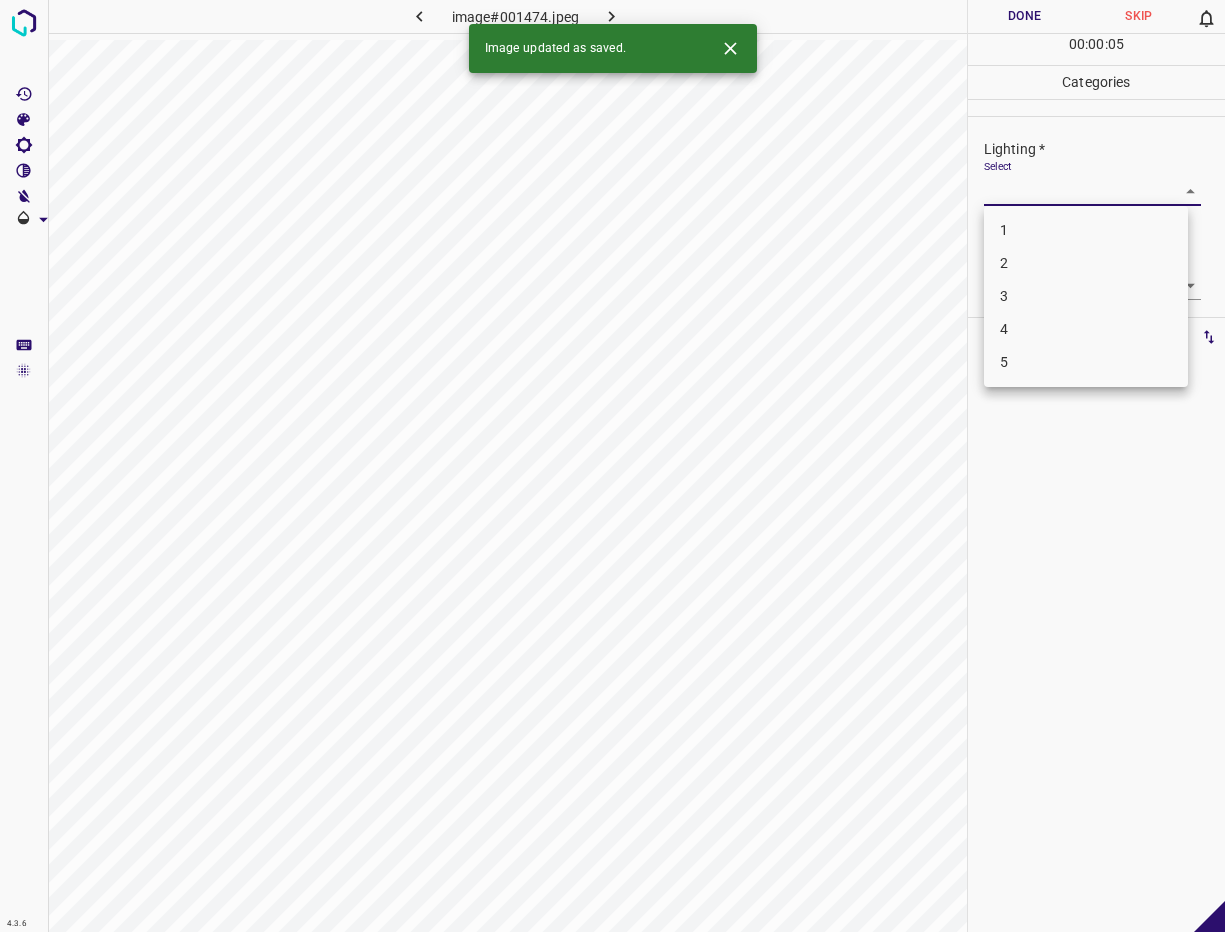 click on "3" at bounding box center (1086, 296) 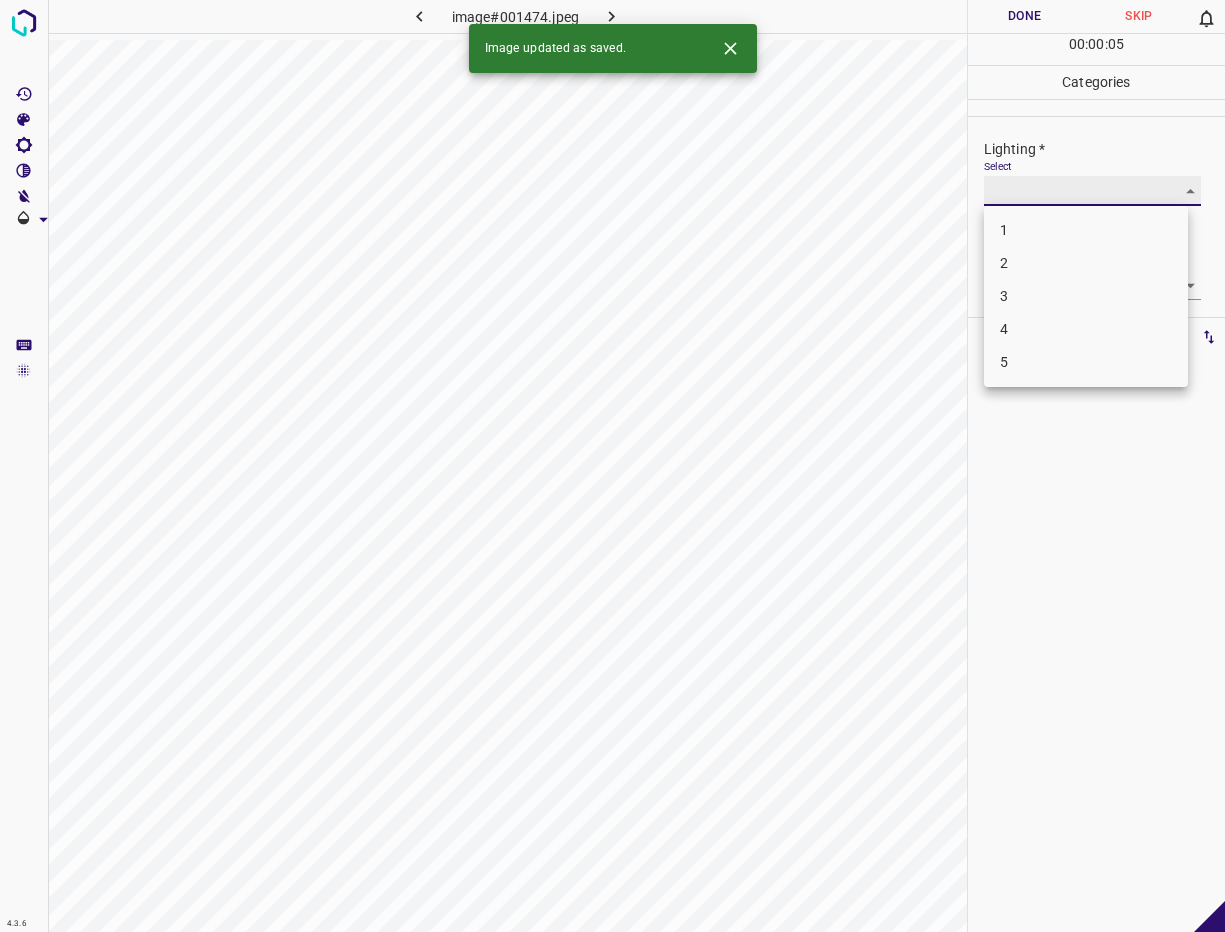 type on "3" 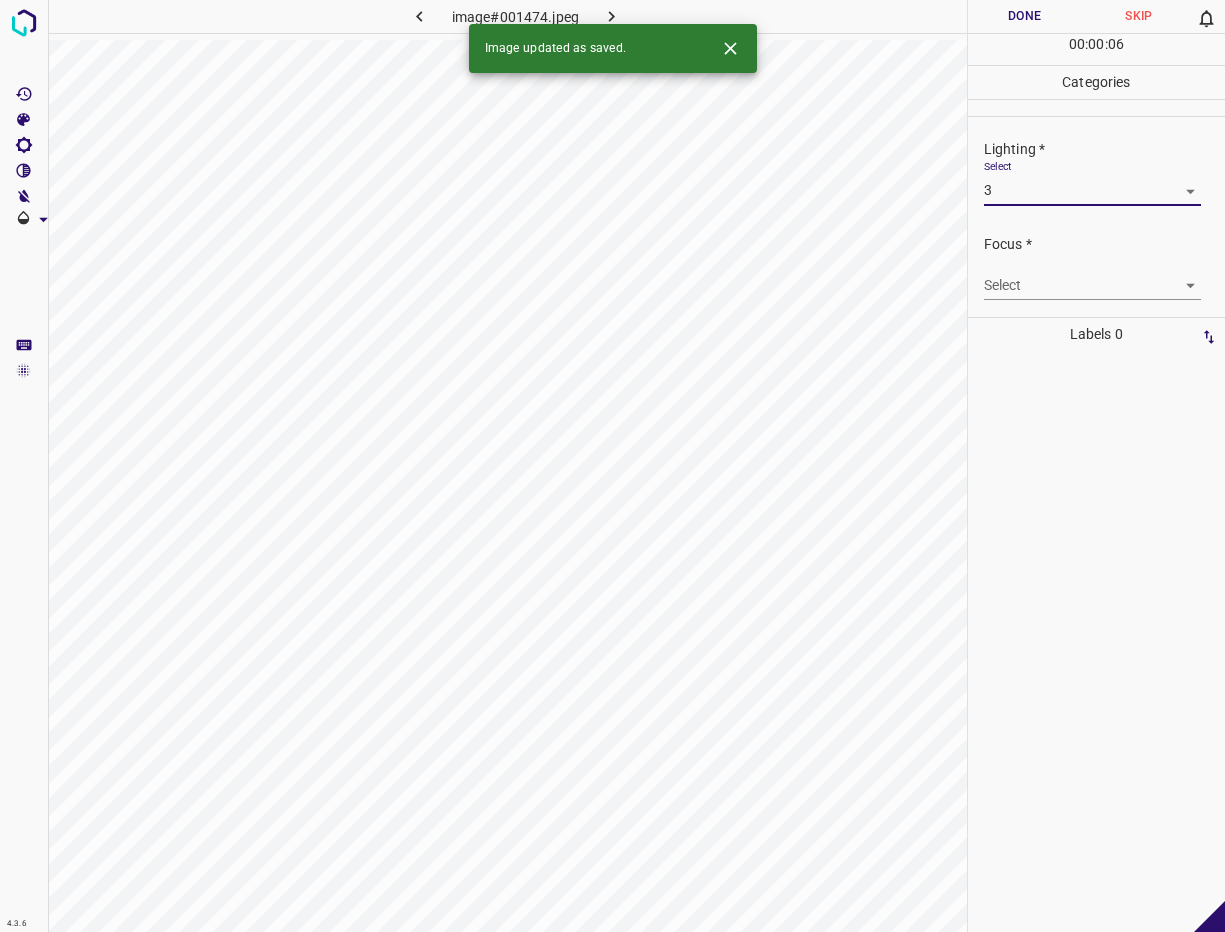 click on "4.3.6  image#001474.jpeg Done Skip 0 00   : 00   : 06   Categories Lighting *  Select 3 3 Focus *  Select ​ Overall *  Select ​ Labels   0 Categories 1 Lighting 2 Focus 3 Overall Tools Space Change between modes (Draw & Edit) I Auto labeling R Restore zoom M Zoom in N Zoom out Delete Delete selecte label Filters Z Restore filters X Saturation filter C Brightness filter V Contrast filter B Gray scale filter General O Download Image updated as saved. - Text - Hide - Delete" at bounding box center [612, 466] 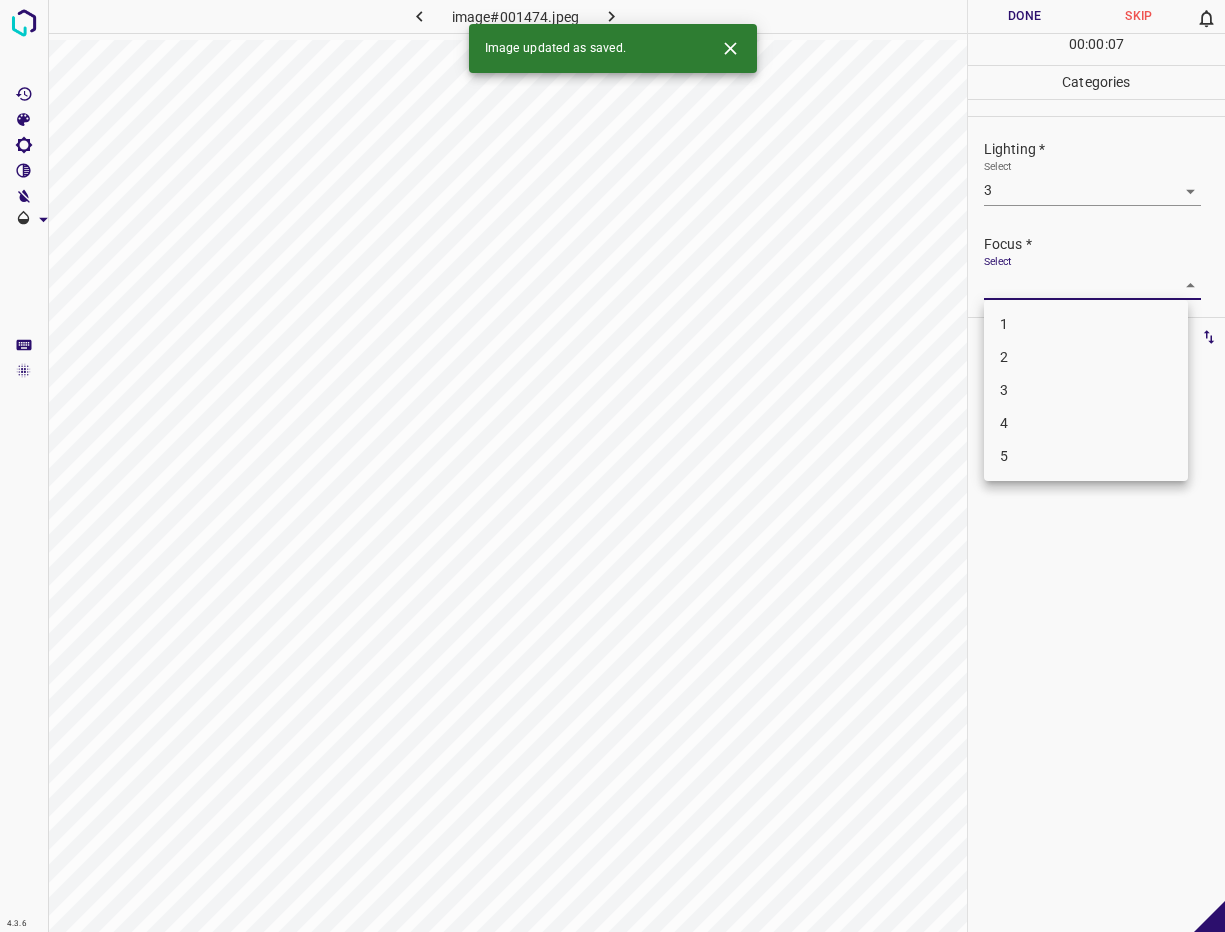 click on "3" at bounding box center (1086, 390) 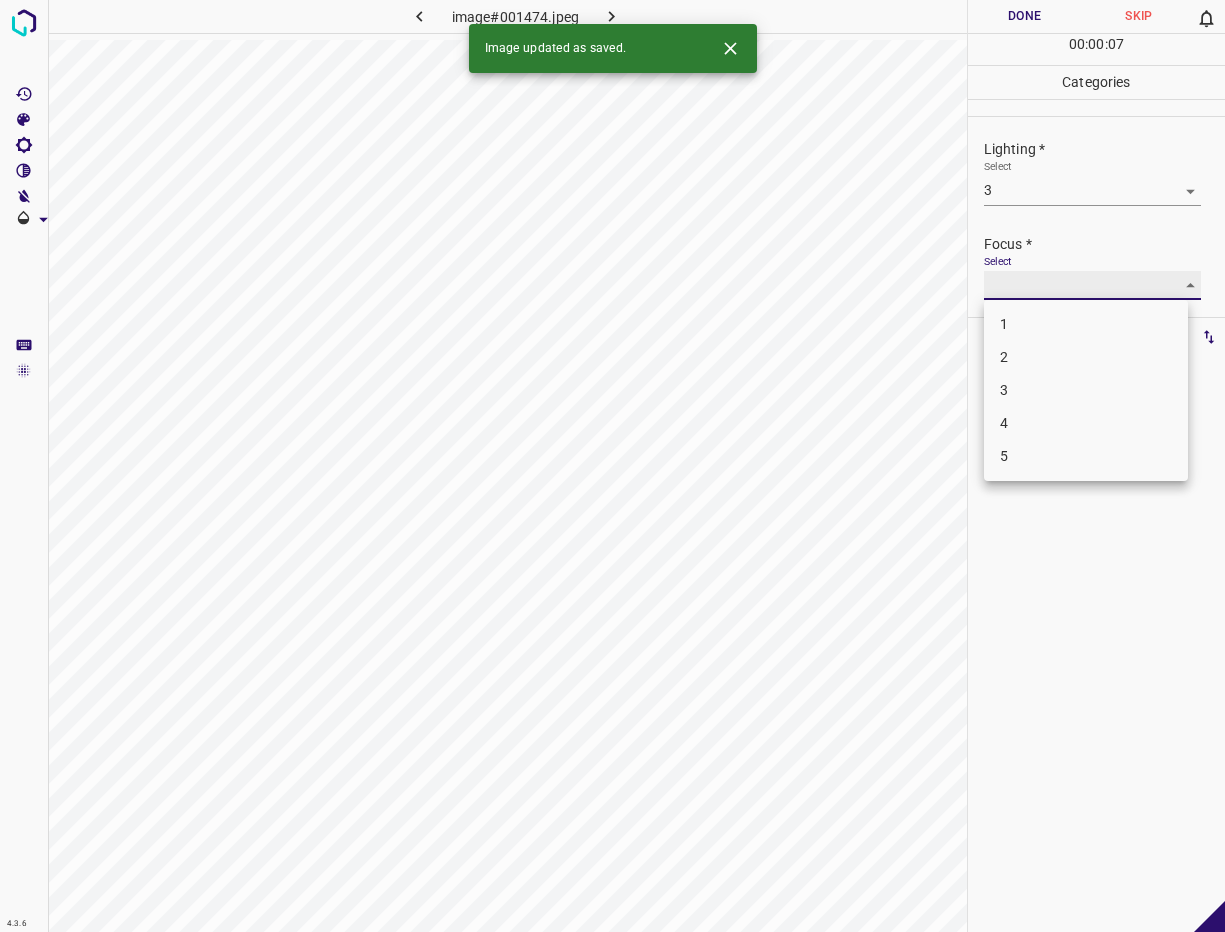 type on "3" 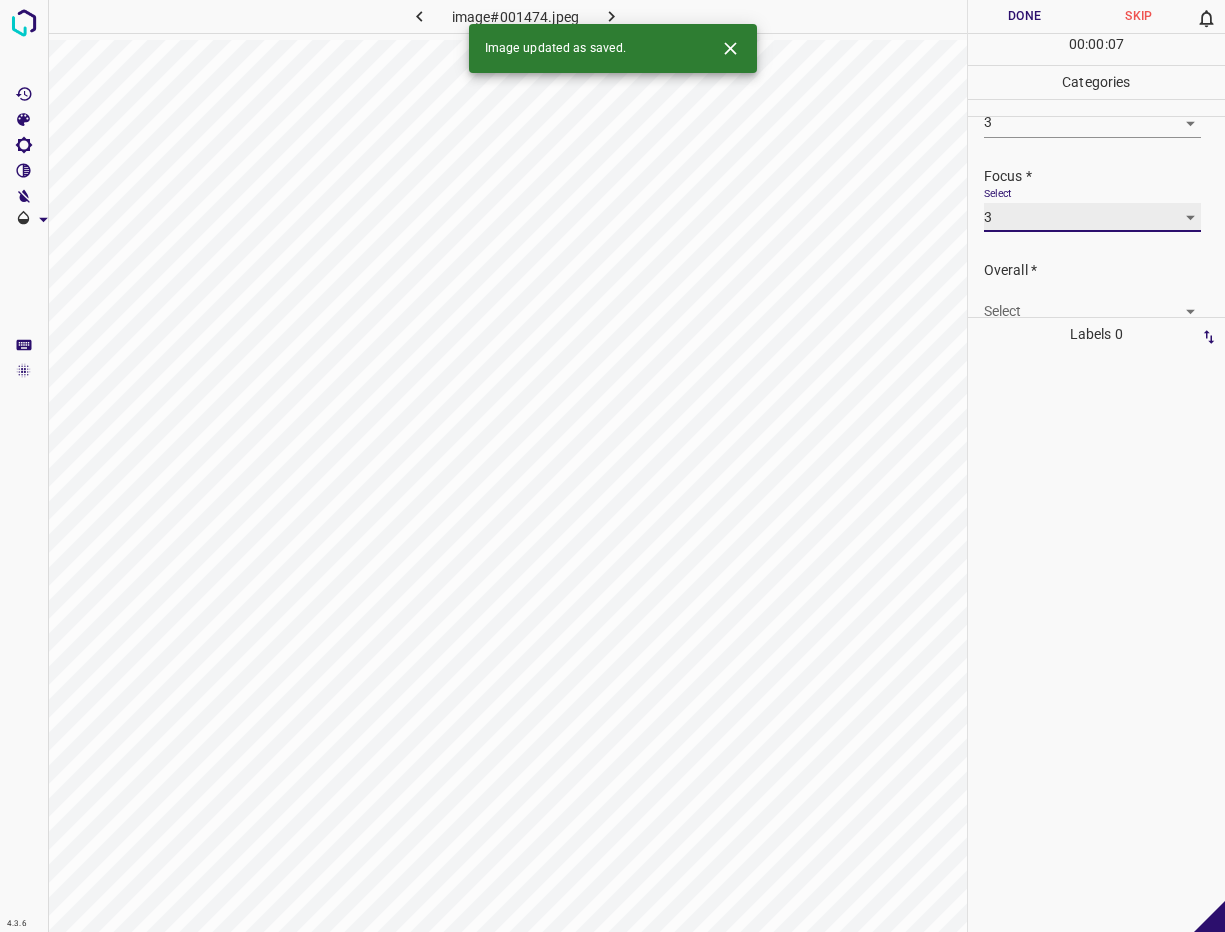 scroll, scrollTop: 98, scrollLeft: 0, axis: vertical 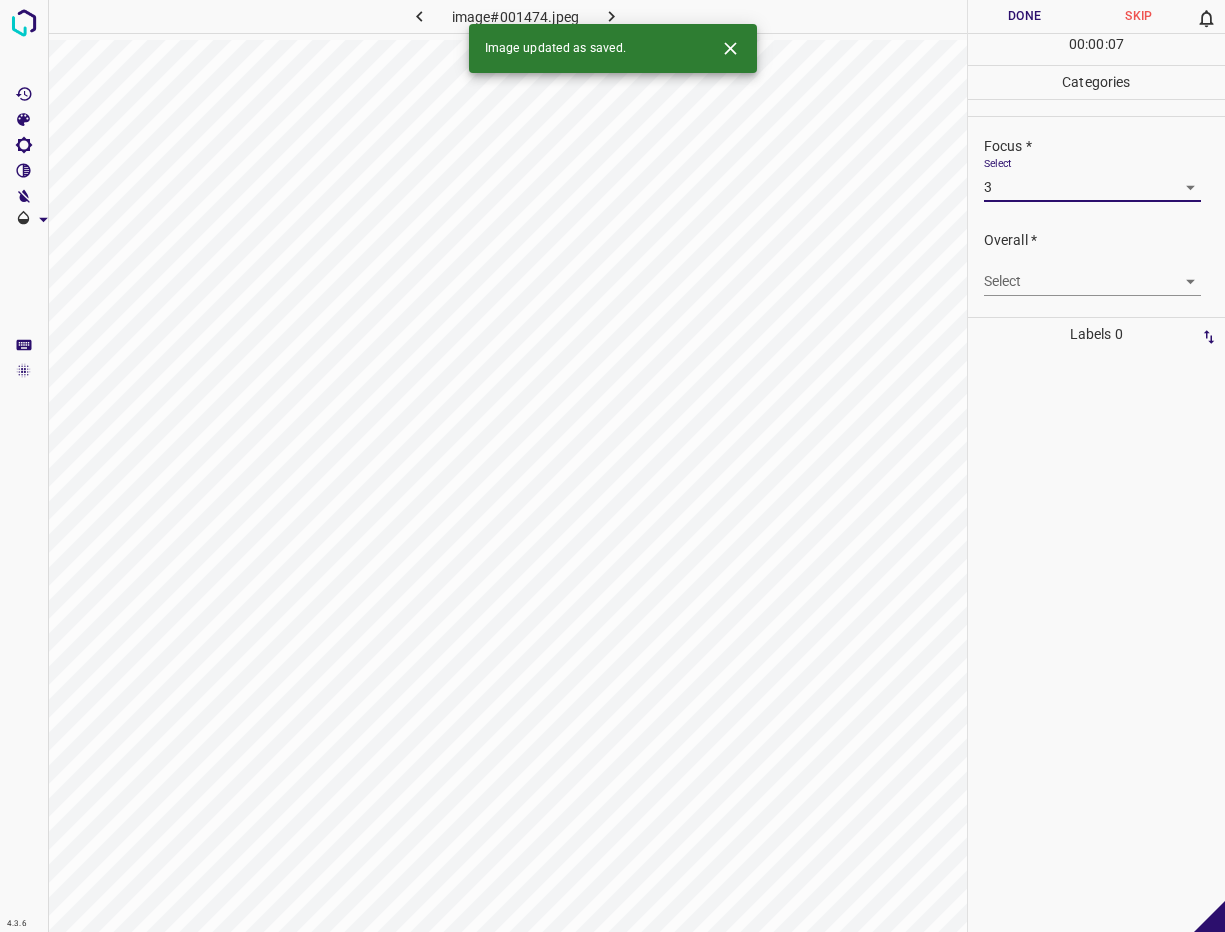 click on "4.3.6  image#001474.jpeg Done Skip 0 00   : 00   : 07   Categories Lighting *  Select 3 3 Focus *  Select 3 3 Overall *  Select ​ Labels   0 Categories 1 Lighting 2 Focus 3 Overall Tools Space Change between modes (Draw & Edit) I Auto labeling R Restore zoom M Zoom in N Zoom out Delete Delete selecte label Filters Z Restore filters X Saturation filter C Brightness filter V Contrast filter B Gray scale filter General O Download Image updated as saved. - Text - Hide - Delete" at bounding box center [612, 466] 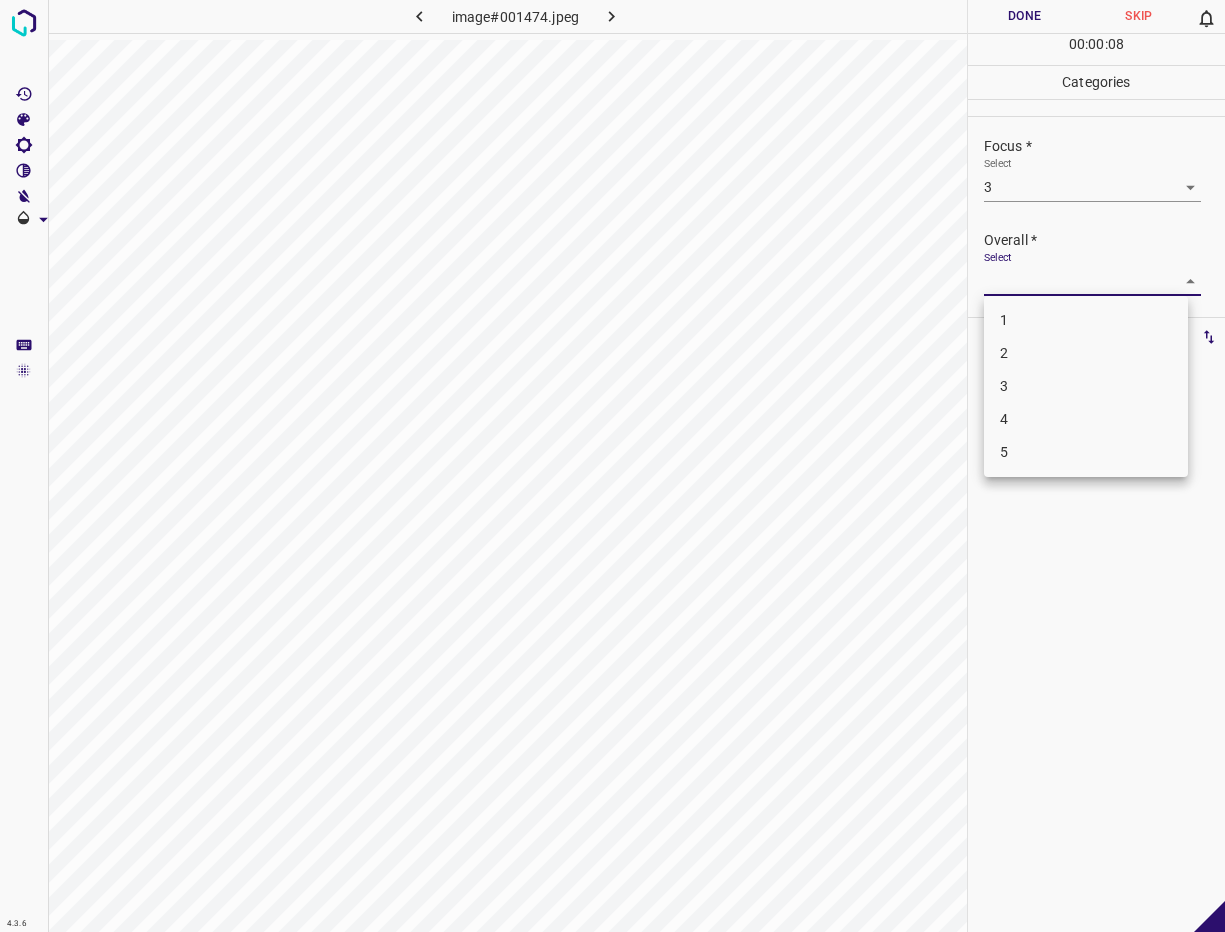 click on "3" at bounding box center [1086, 386] 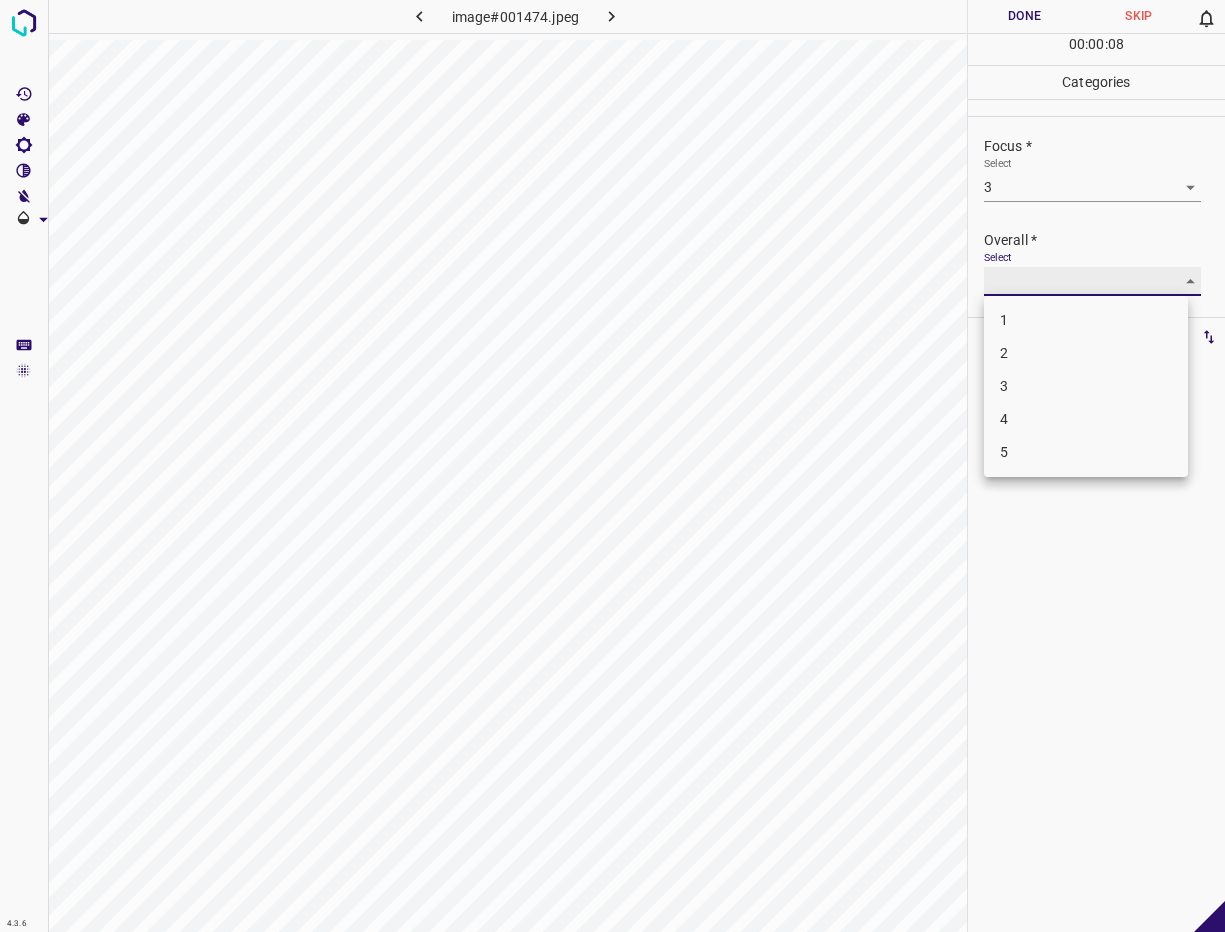 type on "3" 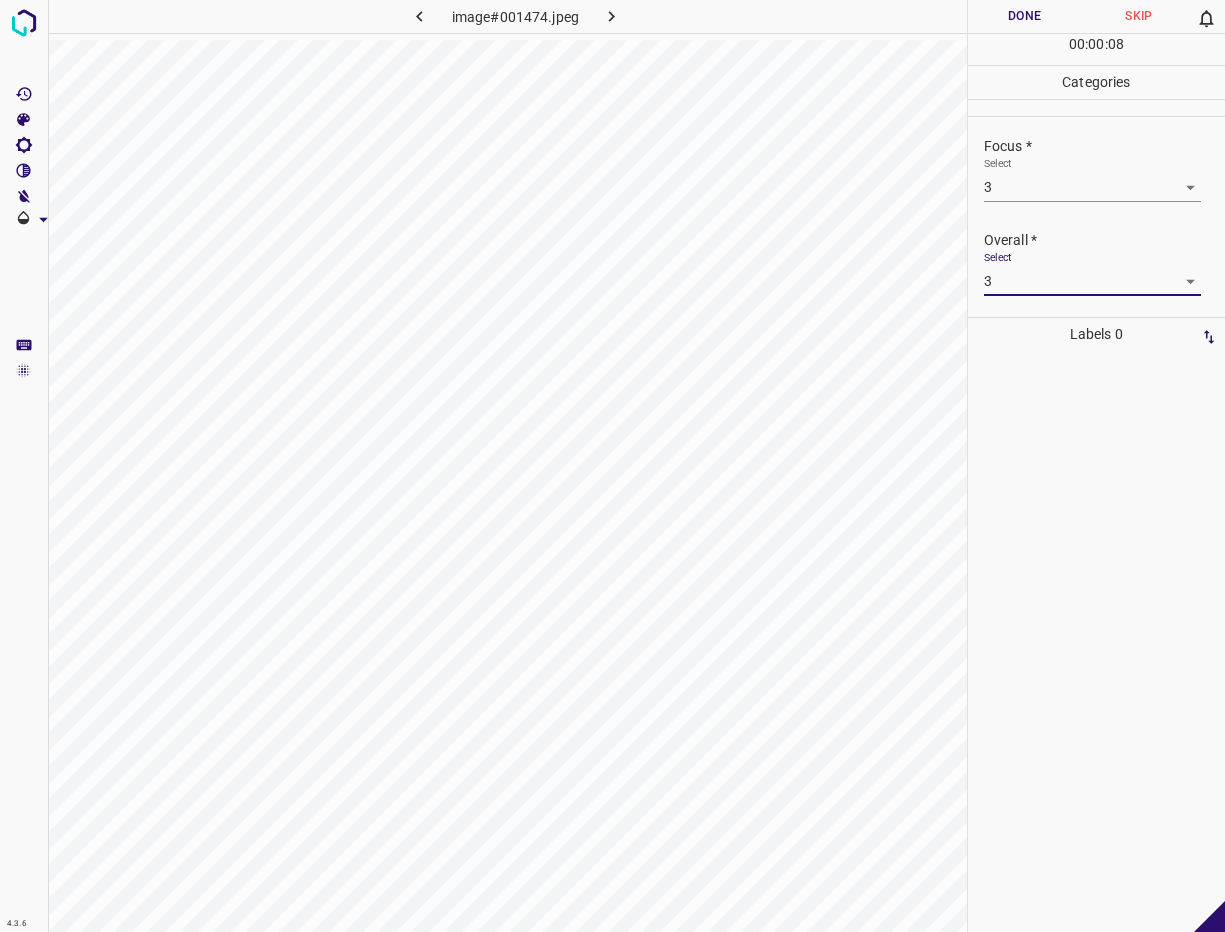 drag, startPoint x: 950, startPoint y: 330, endPoint x: 965, endPoint y: 227, distance: 104.0865 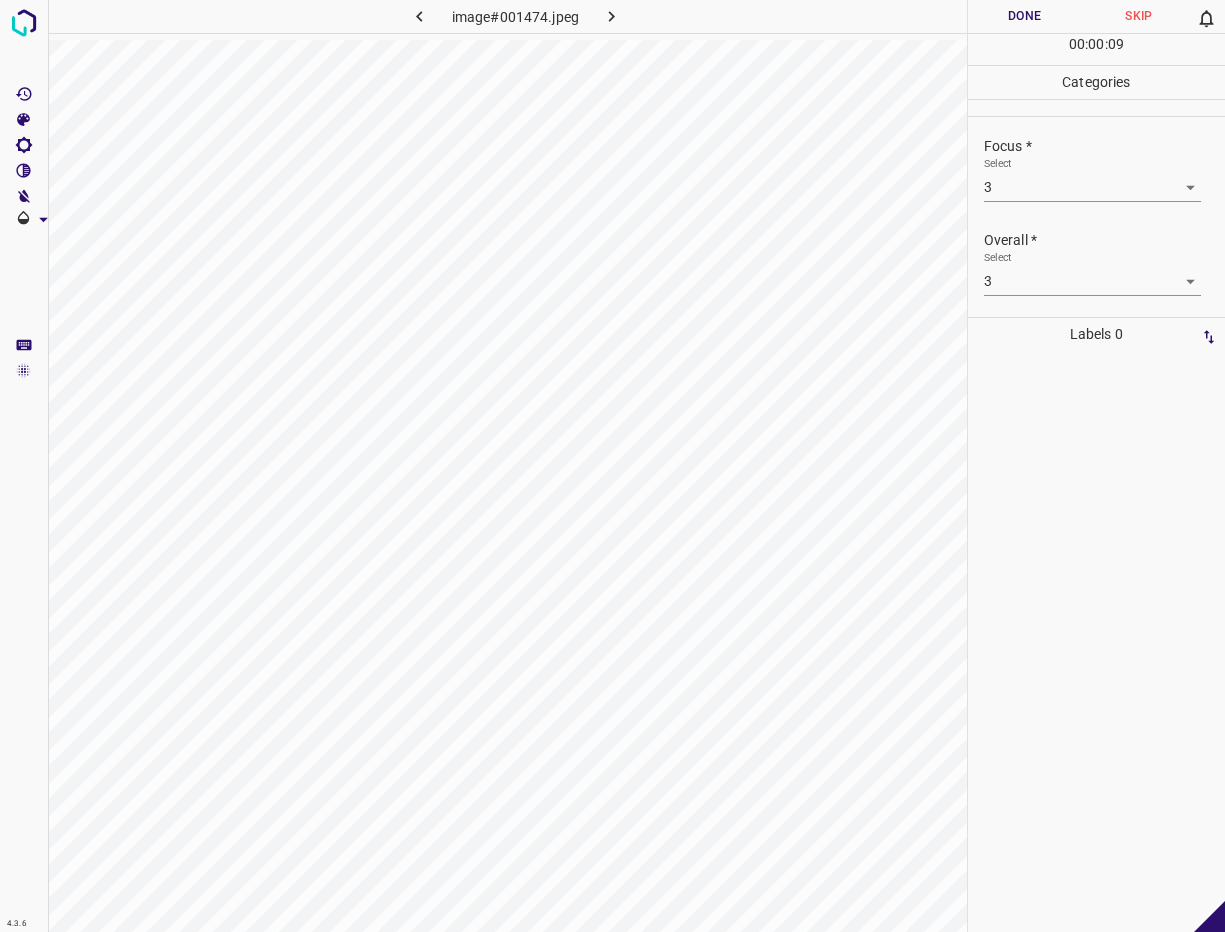 click on "Done" at bounding box center (1025, 16) 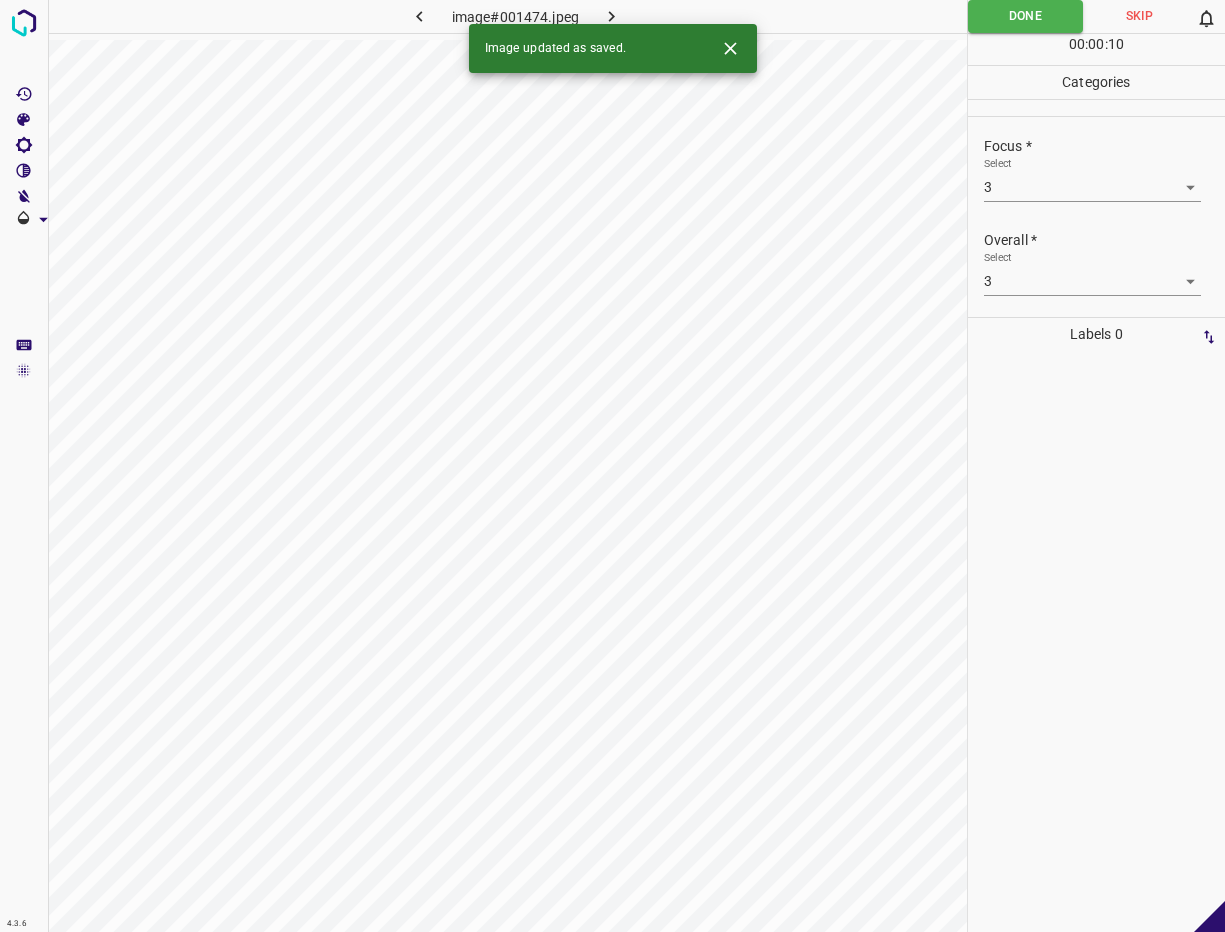 click 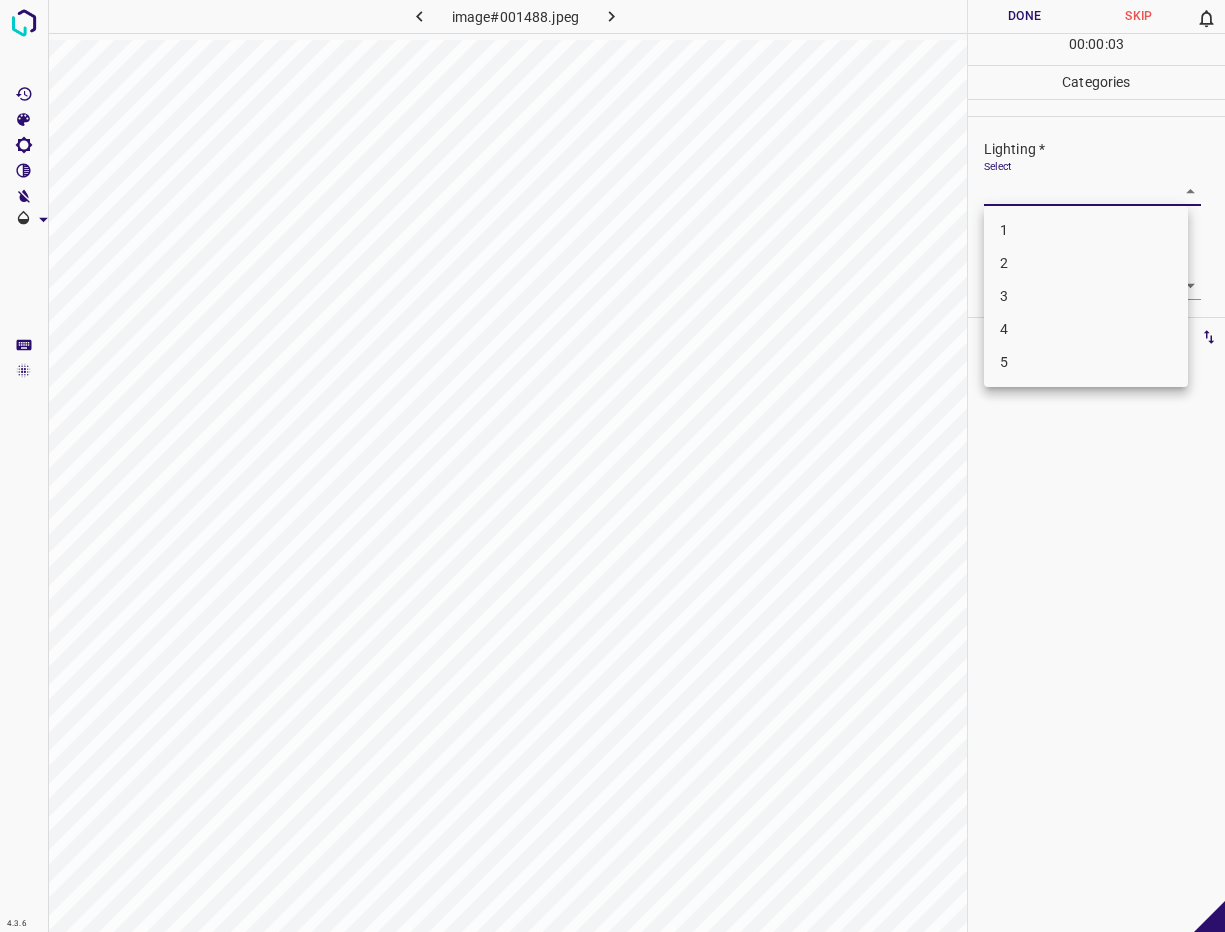 click on "4.3.6  image#001488.jpeg Done Skip 0 00   : 00   : 03   Categories Lighting *  Select ​ Focus *  Select ​ Overall *  Select ​ Labels   0 Categories 1 Lighting 2 Focus 3 Overall Tools Space Change between modes (Draw & Edit) I Auto labeling R Restore zoom M Zoom in N Zoom out Delete Delete selecte label Filters Z Restore filters X Saturation filter C Brightness filter V Contrast filter B Gray scale filter General O Download - Text - Hide - Delete 1 2 3 4 5" at bounding box center (612, 466) 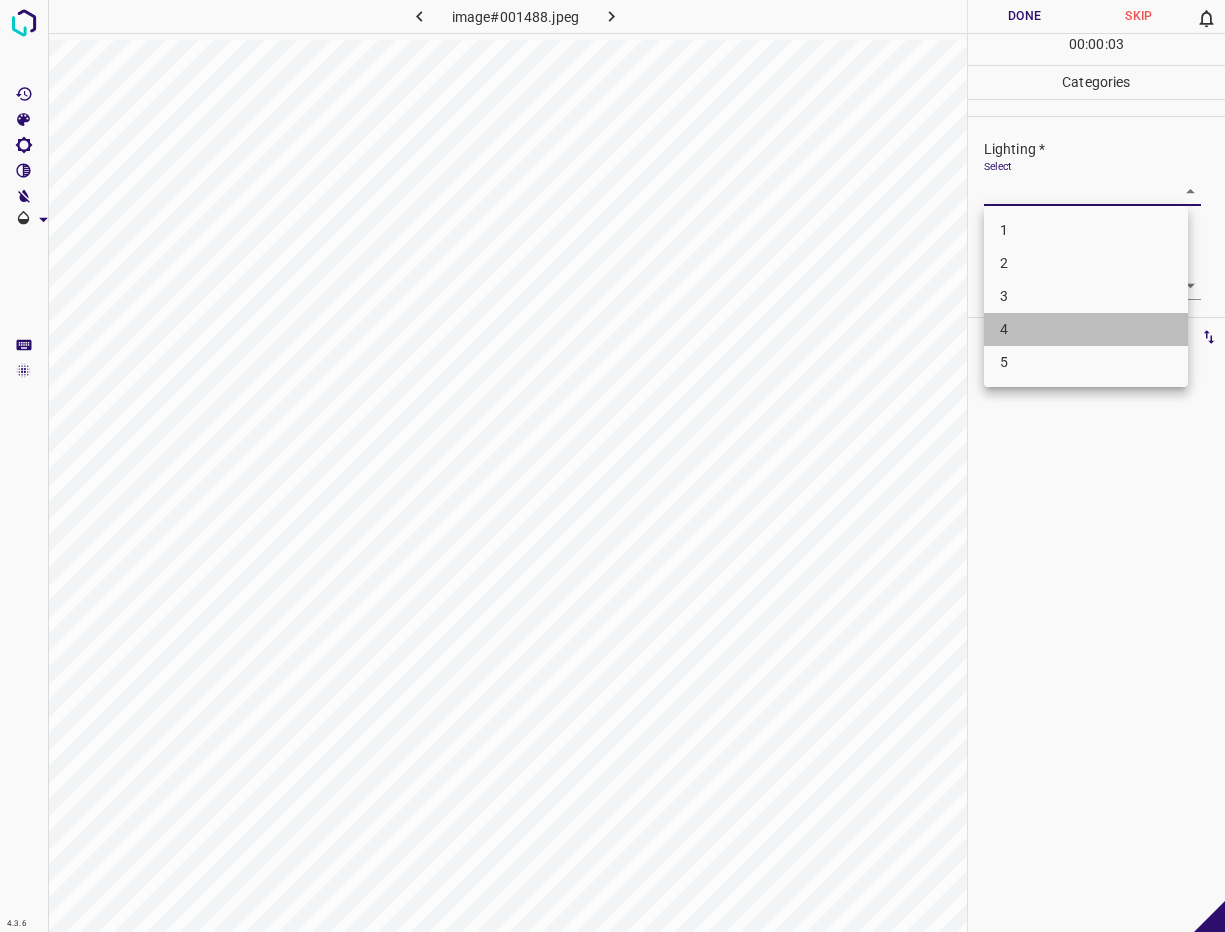 click on "4" at bounding box center [1086, 329] 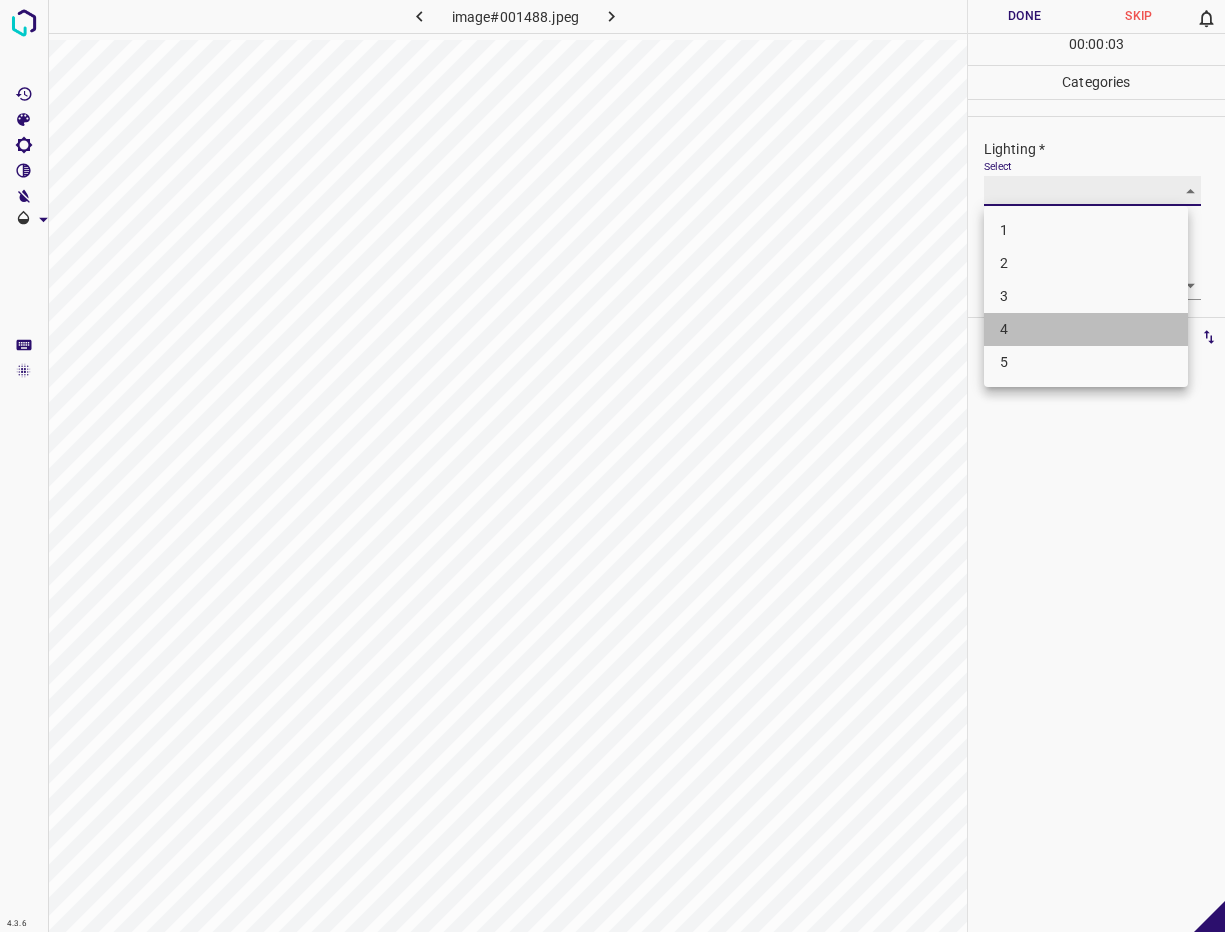 type on "4" 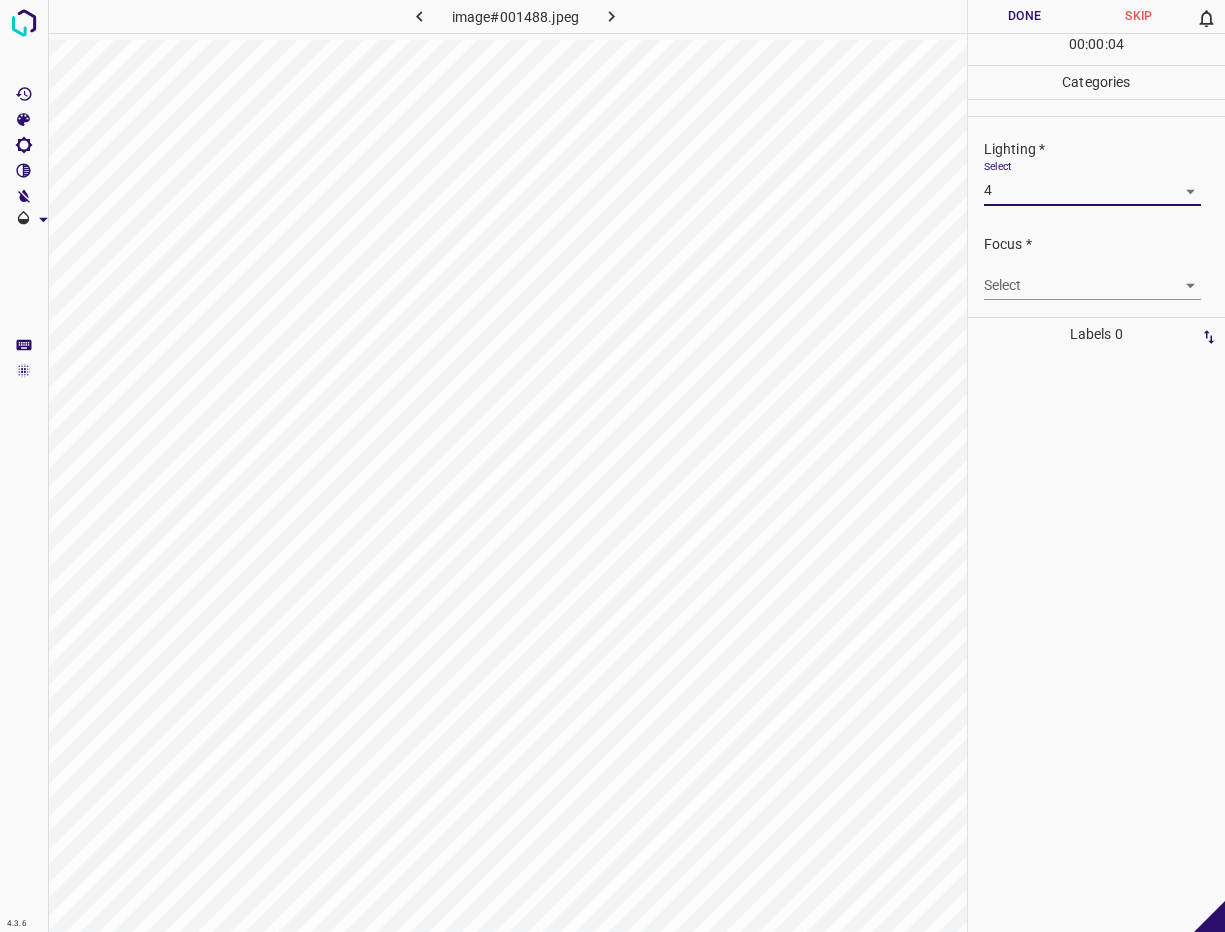 click on "4.3.6  image#001488.jpeg Done Skip 0 00   : 00   : 04   Categories Lighting *  Select 4 4 Focus *  Select ​ Overall *  Select ​ Labels   0 Categories 1 Lighting 2 Focus 3 Overall Tools Space Change between modes (Draw & Edit) I Auto labeling R Restore zoom M Zoom in N Zoom out Delete Delete selecte label Filters Z Restore filters X Saturation filter C Brightness filter V Contrast filter B Gray scale filter General O Download - Text - Hide - Delete 1 2 3 4 5" at bounding box center [612, 466] 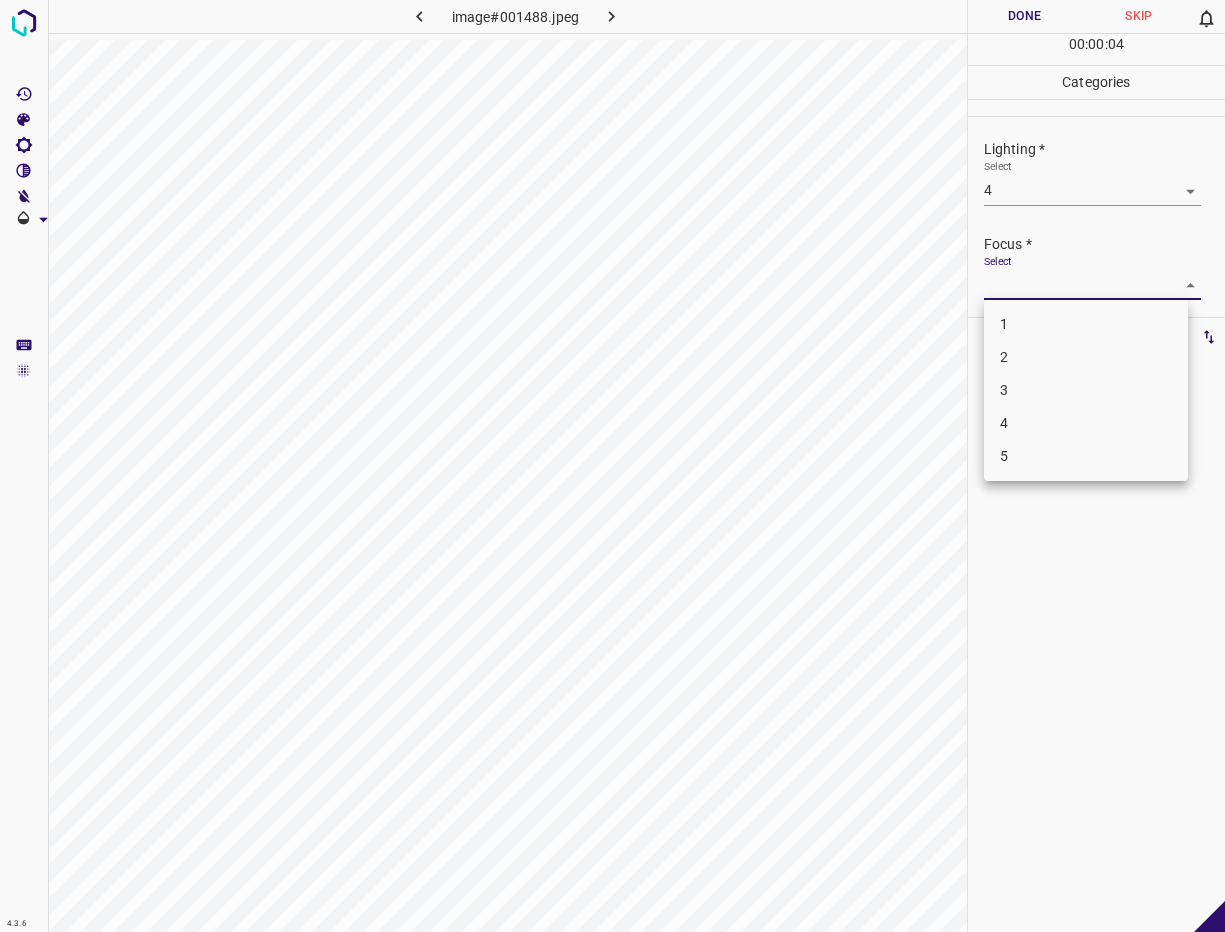 click on "4" at bounding box center [1086, 423] 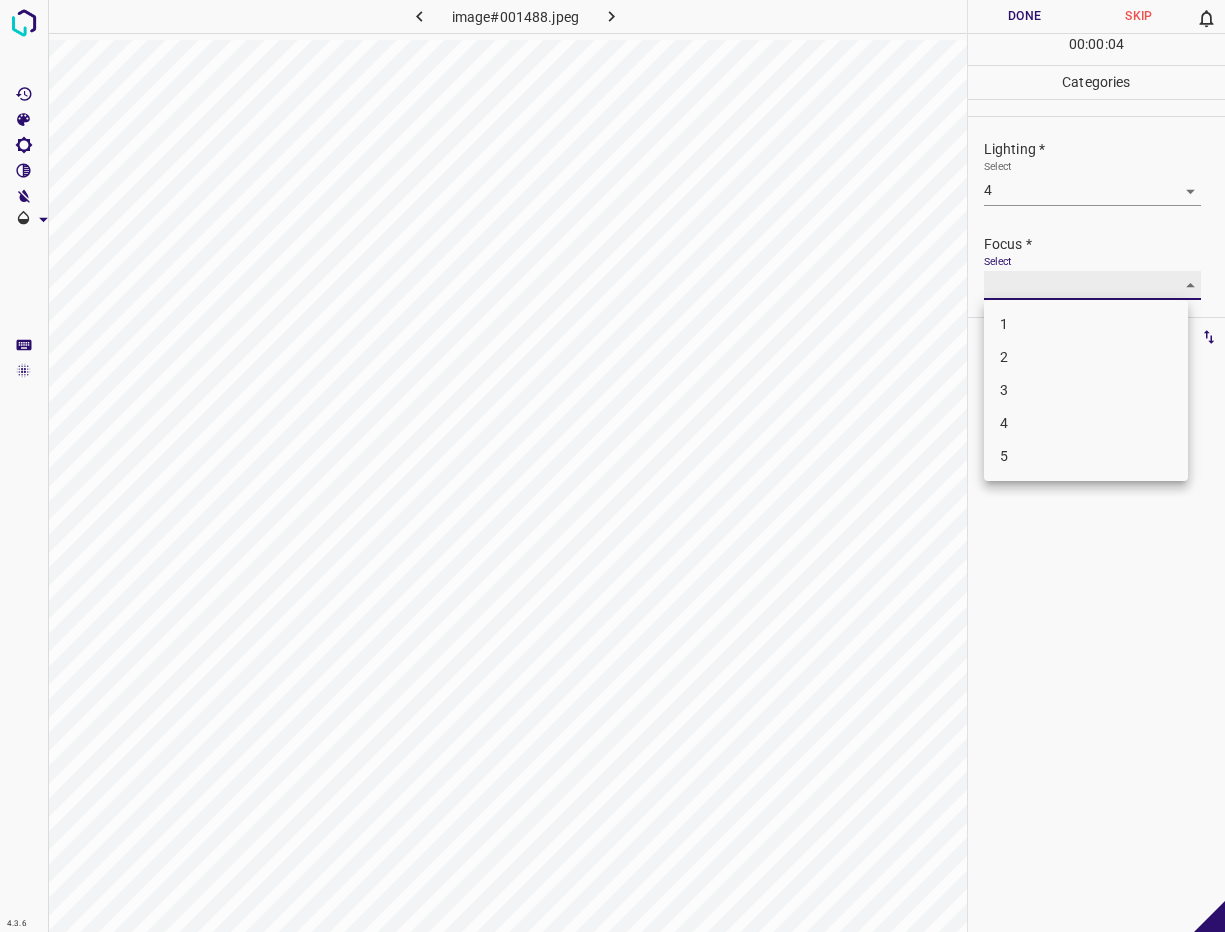 type on "4" 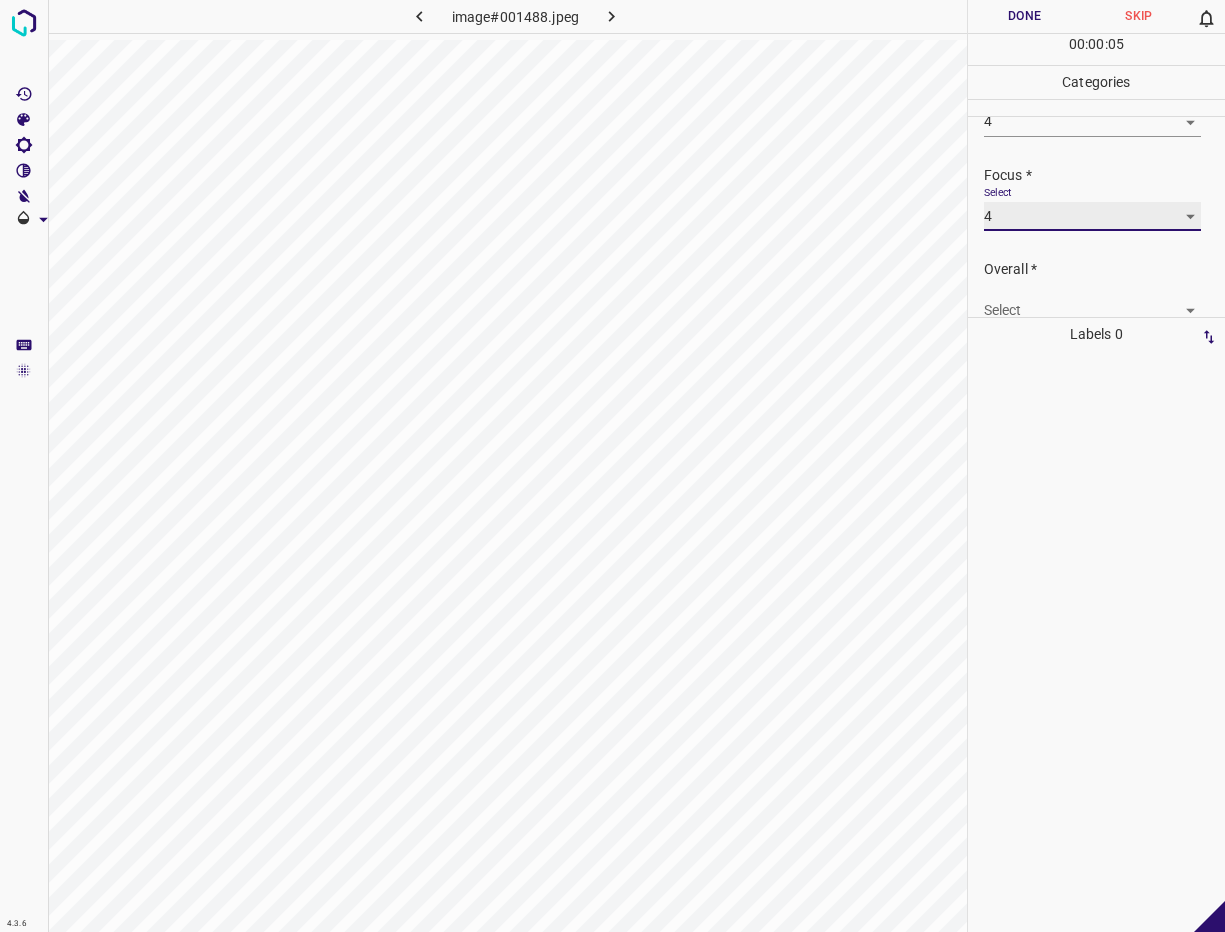 scroll, scrollTop: 98, scrollLeft: 0, axis: vertical 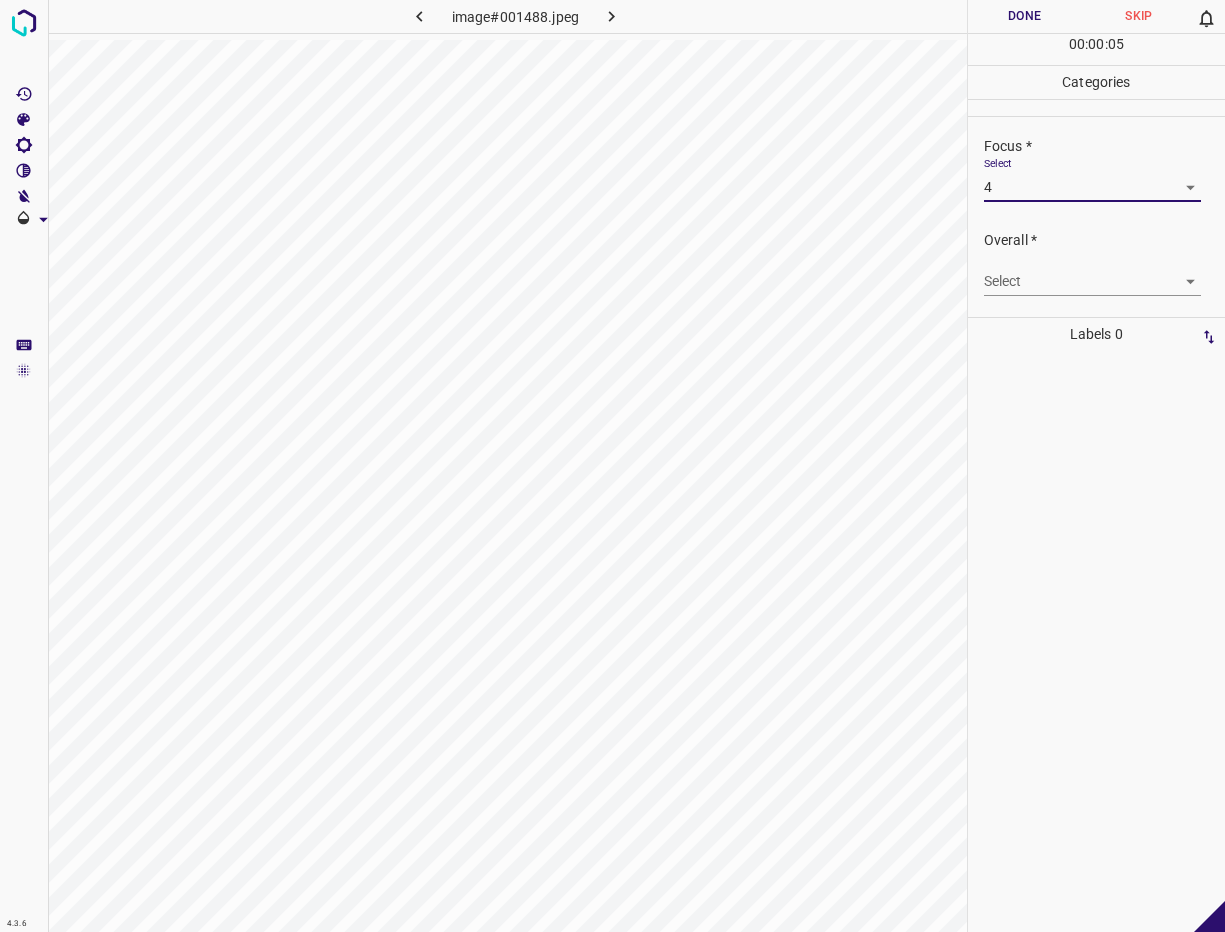 click on "4.3.6  image#001488.jpeg Done Skip 0 00   : 00   : 05   Categories Lighting *  Select 4 4 Focus *  Select 4 4 Overall *  Select ​ Labels   0 Categories 1 Lighting 2 Focus 3 Overall Tools Space Change between modes (Draw & Edit) I Auto labeling R Restore zoom M Zoom in N Zoom out Delete Delete selecte label Filters Z Restore filters X Saturation filter C Brightness filter V Contrast filter B Gray scale filter General O Download - Text - Hide - Delete" at bounding box center [612, 466] 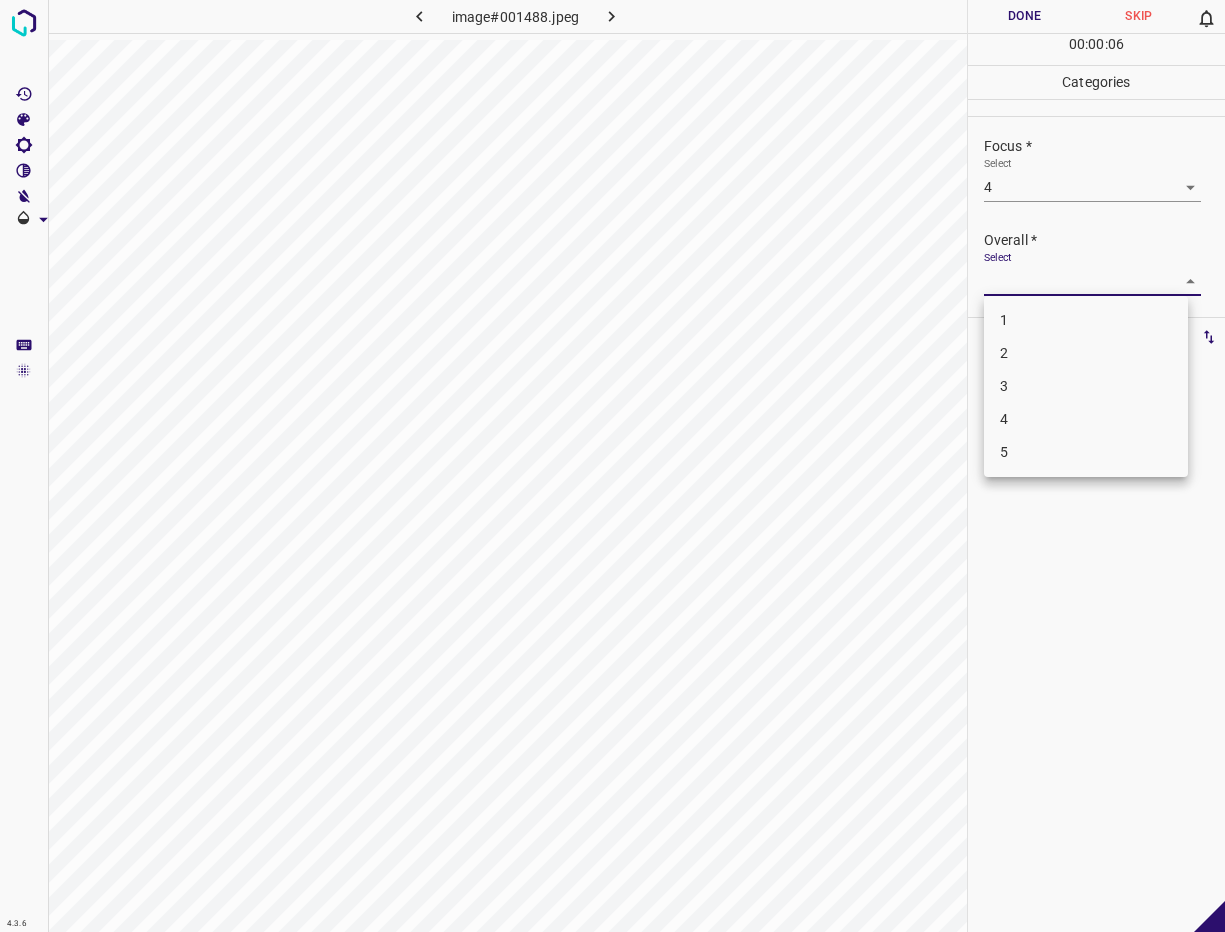 click on "4" at bounding box center (1086, 419) 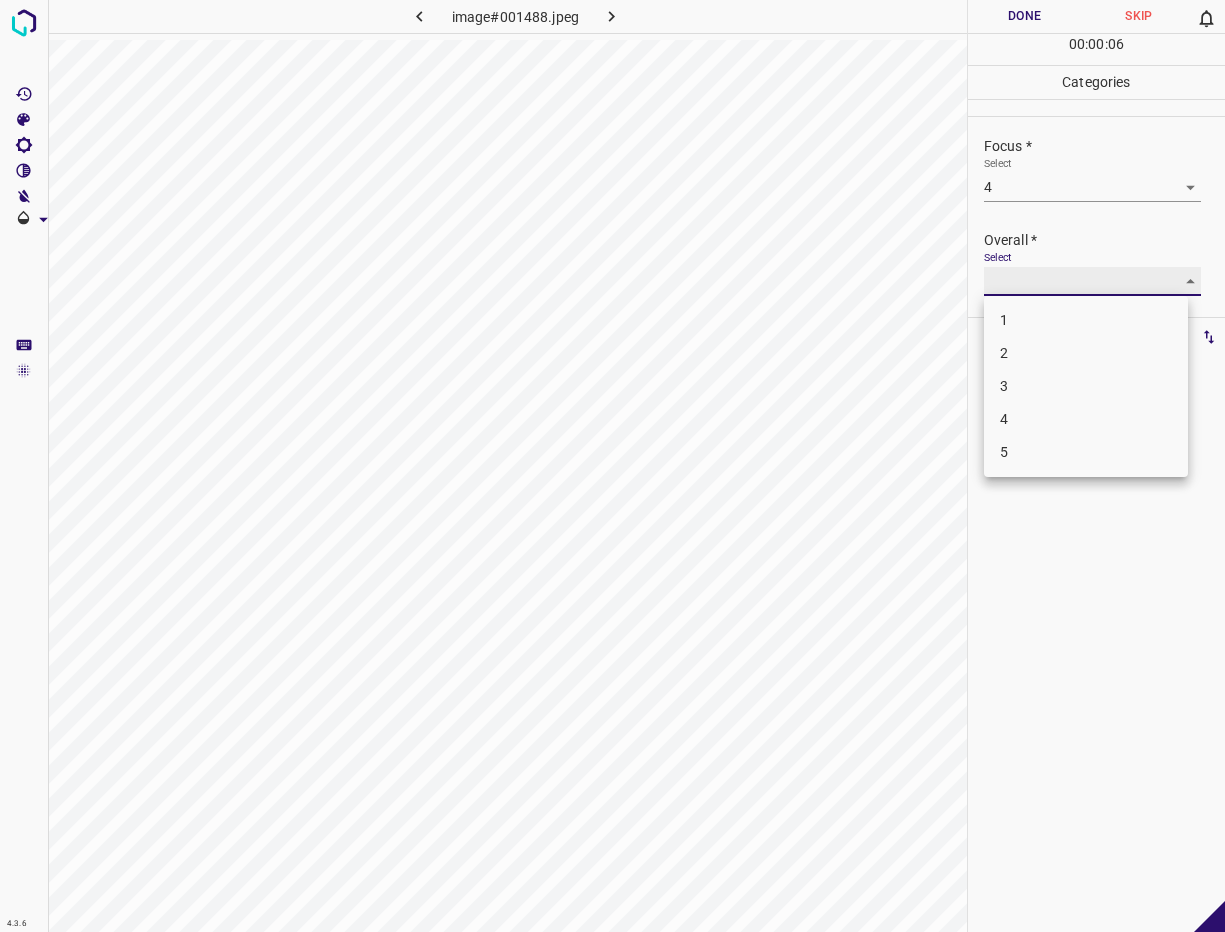 type on "4" 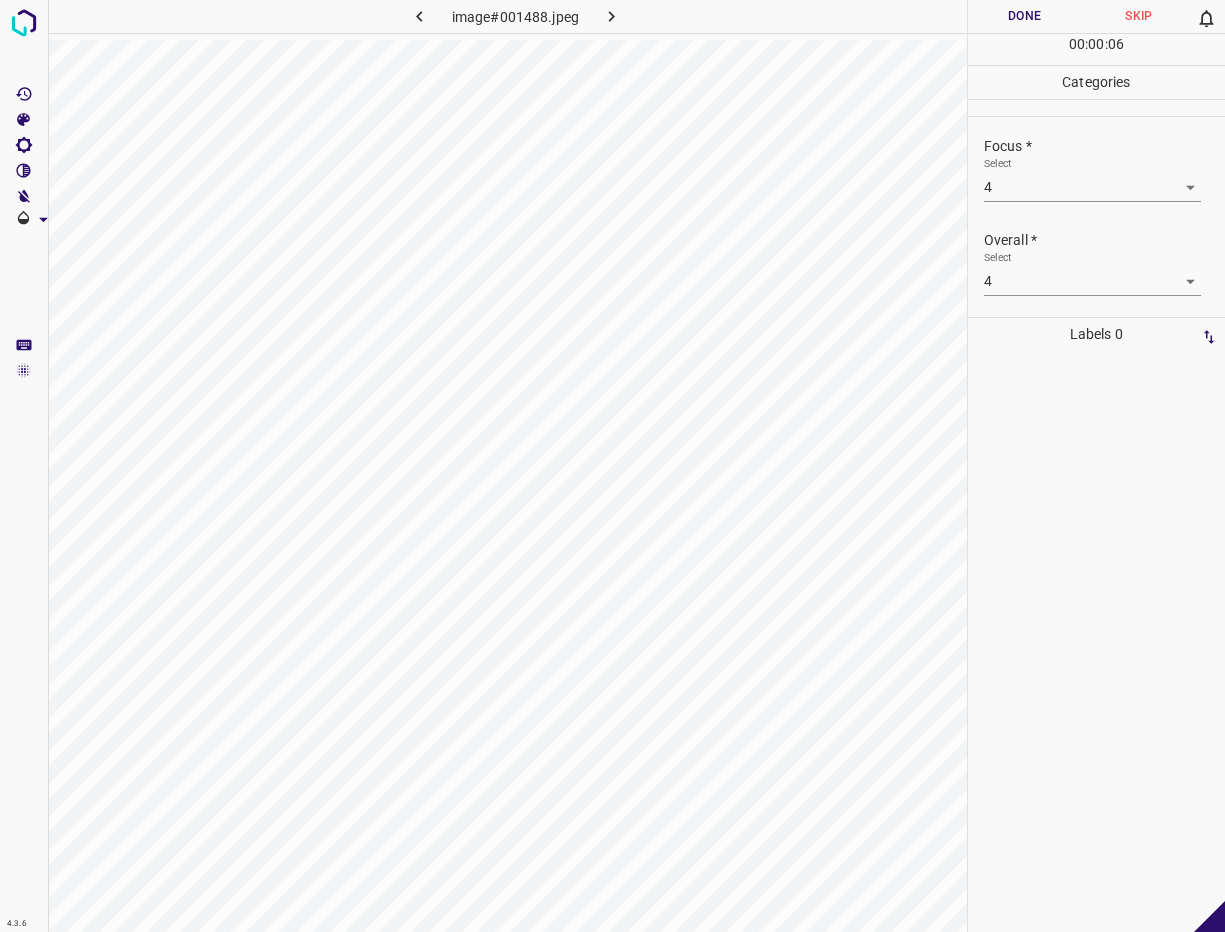 drag, startPoint x: 945, startPoint y: 367, endPoint x: 944, endPoint y: 348, distance: 19.026299 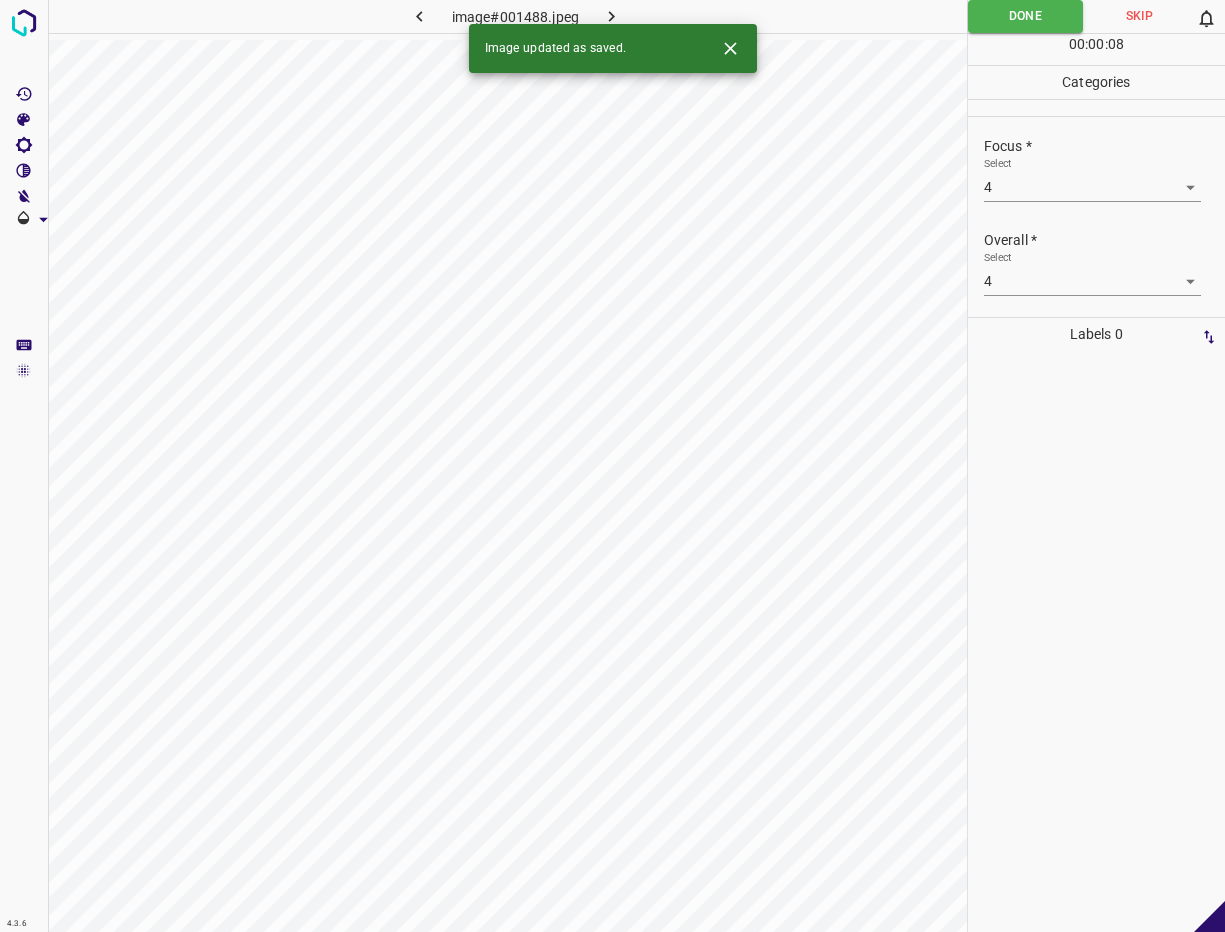 click 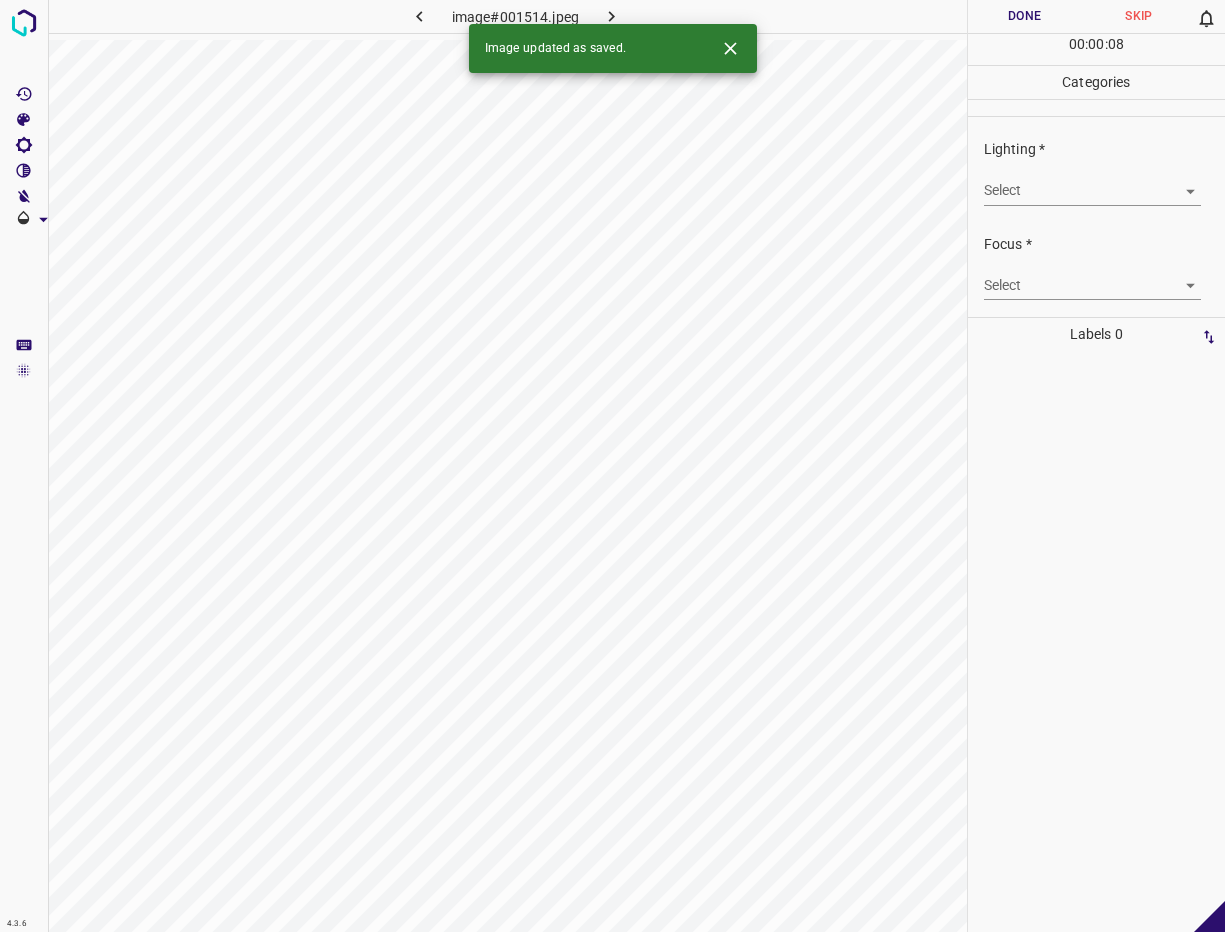 click on "4.3.6  image#001514.jpeg Done Skip 0 00   : 00   : 08   Categories Lighting *  Select ​ Focus *  Select ​ Overall *  Select ​ Labels   0 Categories 1 Lighting 2 Focus 3 Overall Tools Space Change between modes (Draw & Edit) I Auto labeling R Restore zoom M Zoom in N Zoom out Delete Delete selecte label Filters Z Restore filters X Saturation filter C Brightness filter V Contrast filter B Gray scale filter General O Download Image updated as saved. - Text - Hide - Delete" at bounding box center [612, 466] 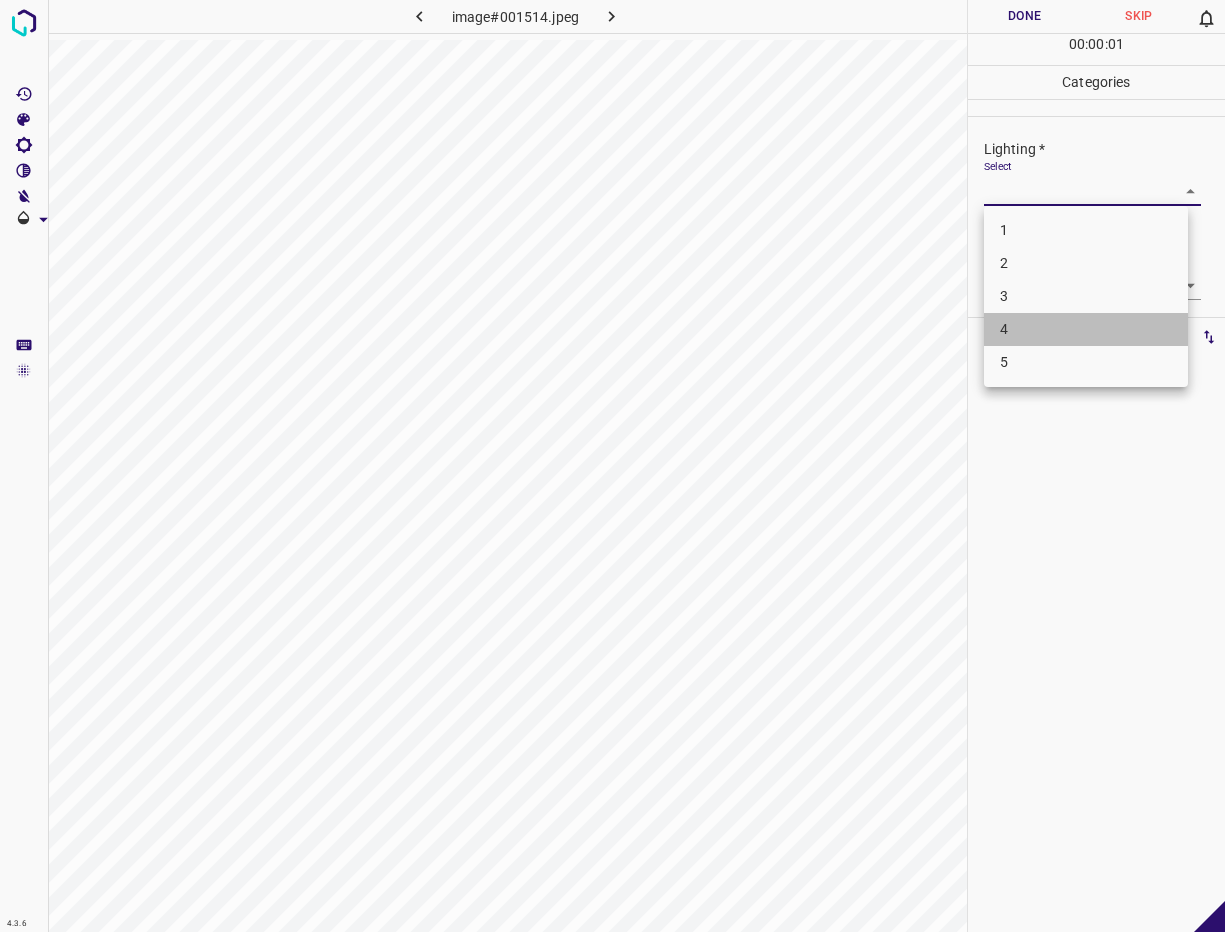 click on "4" at bounding box center (1086, 329) 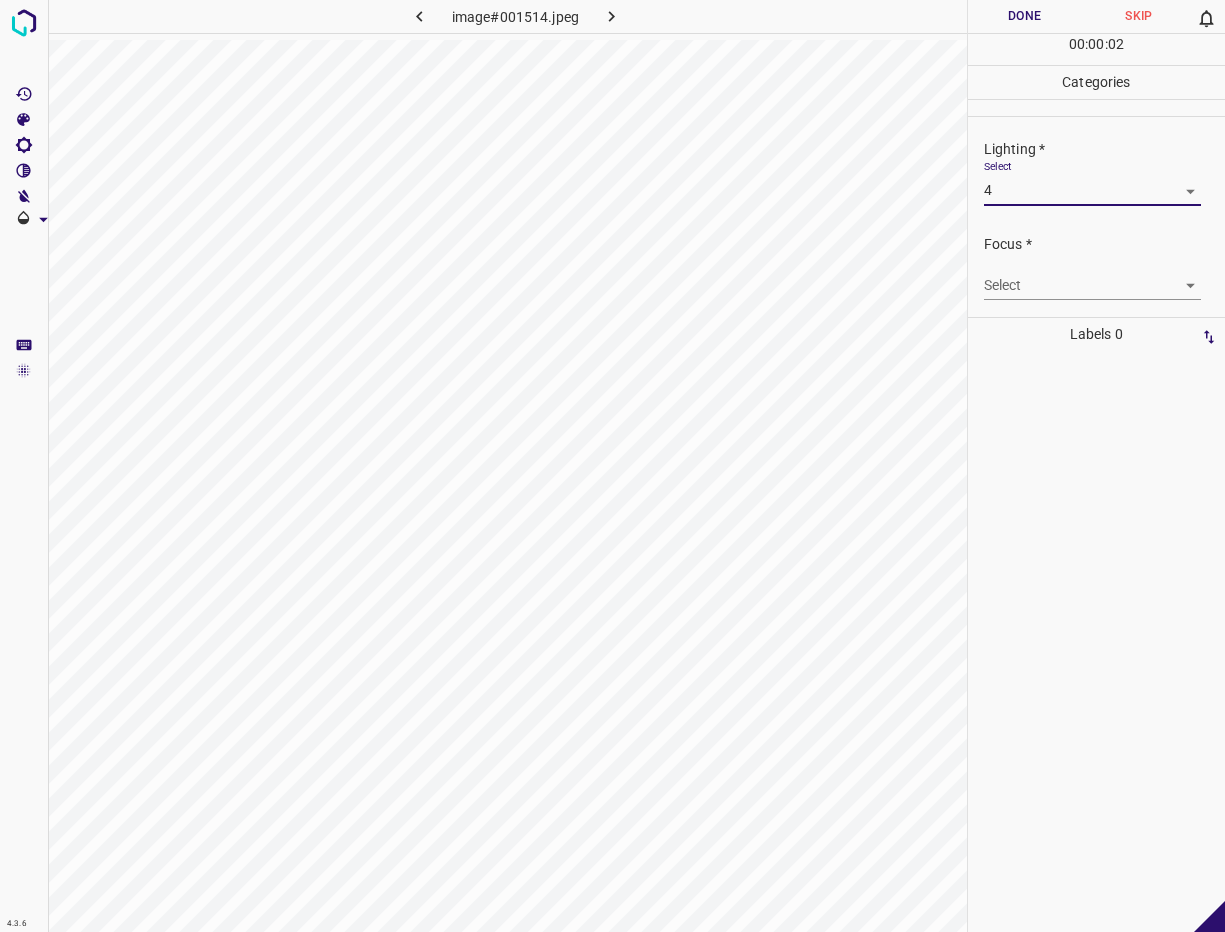 click on "4.3.6  image#001514.jpeg Done Skip 0 00   : 00   : 02   Categories Lighting *  Select 4 4 Focus *  Select ​ Overall *  Select ​ Labels   0 Categories 1 Lighting 2 Focus 3 Overall Tools Space Change between modes (Draw & Edit) I Auto labeling R Restore zoom M Zoom in N Zoom out Delete Delete selecte label Filters Z Restore filters X Saturation filter C Brightness filter V Contrast filter B Gray scale filter General O Download - Text - Hide - Delete" at bounding box center (612, 466) 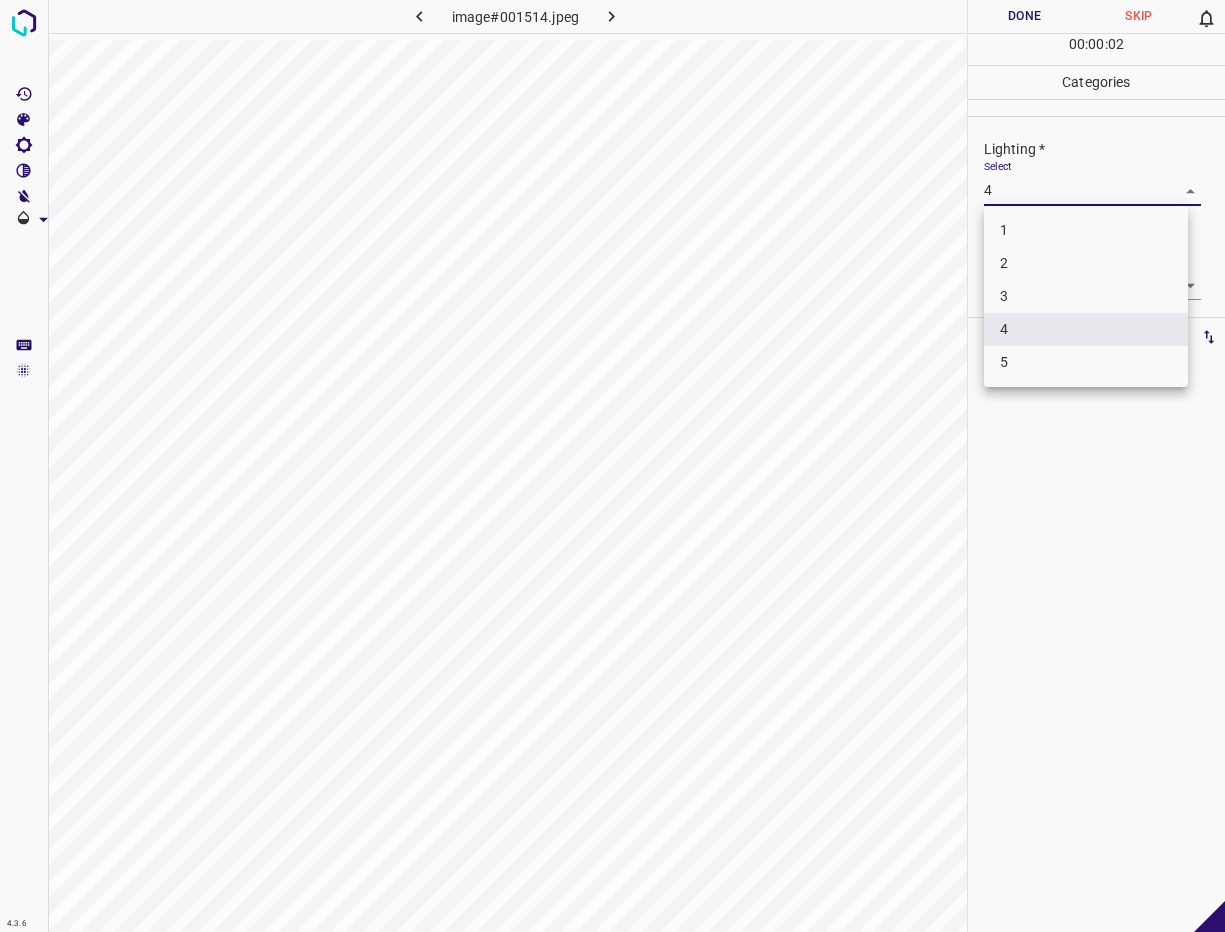click on "5" at bounding box center [1086, 362] 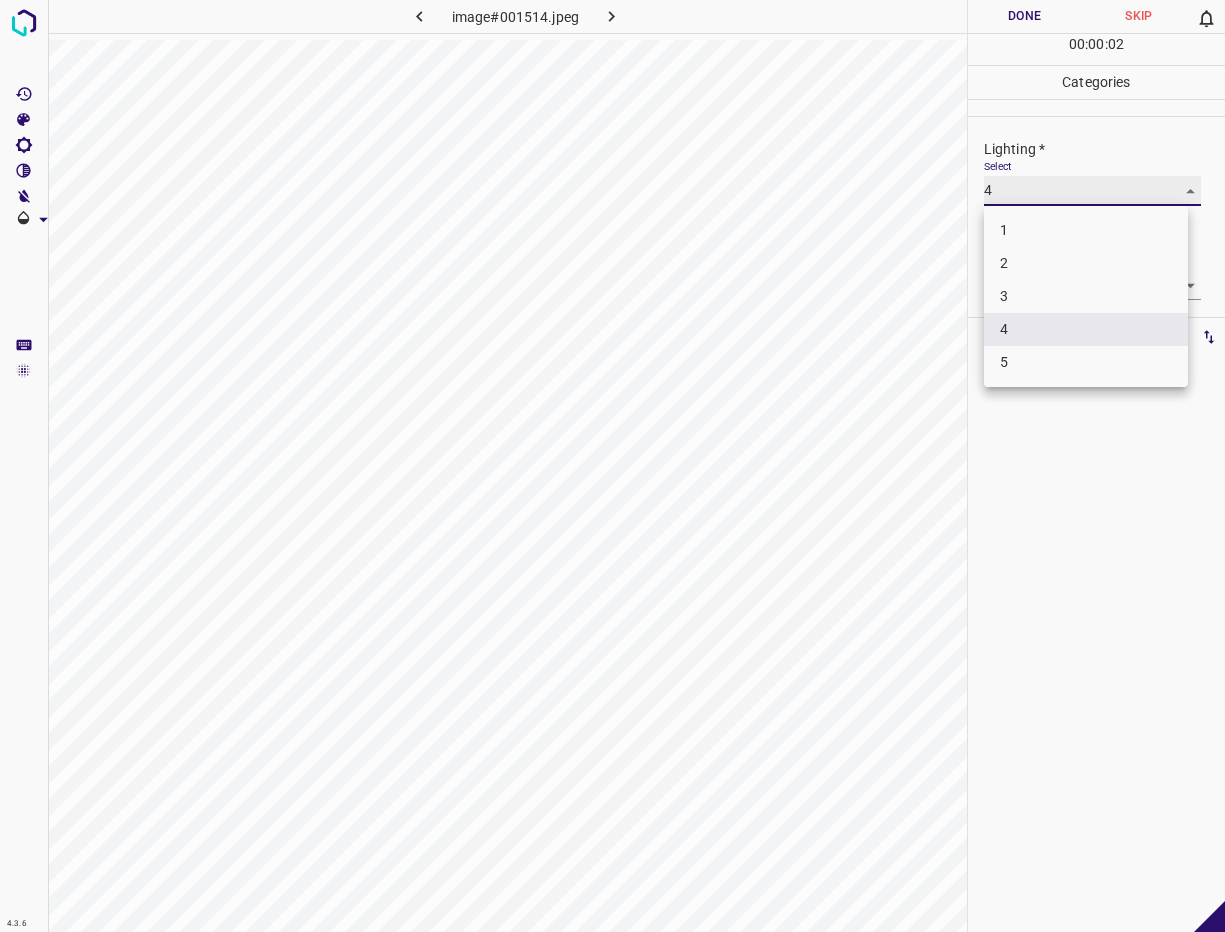type on "5" 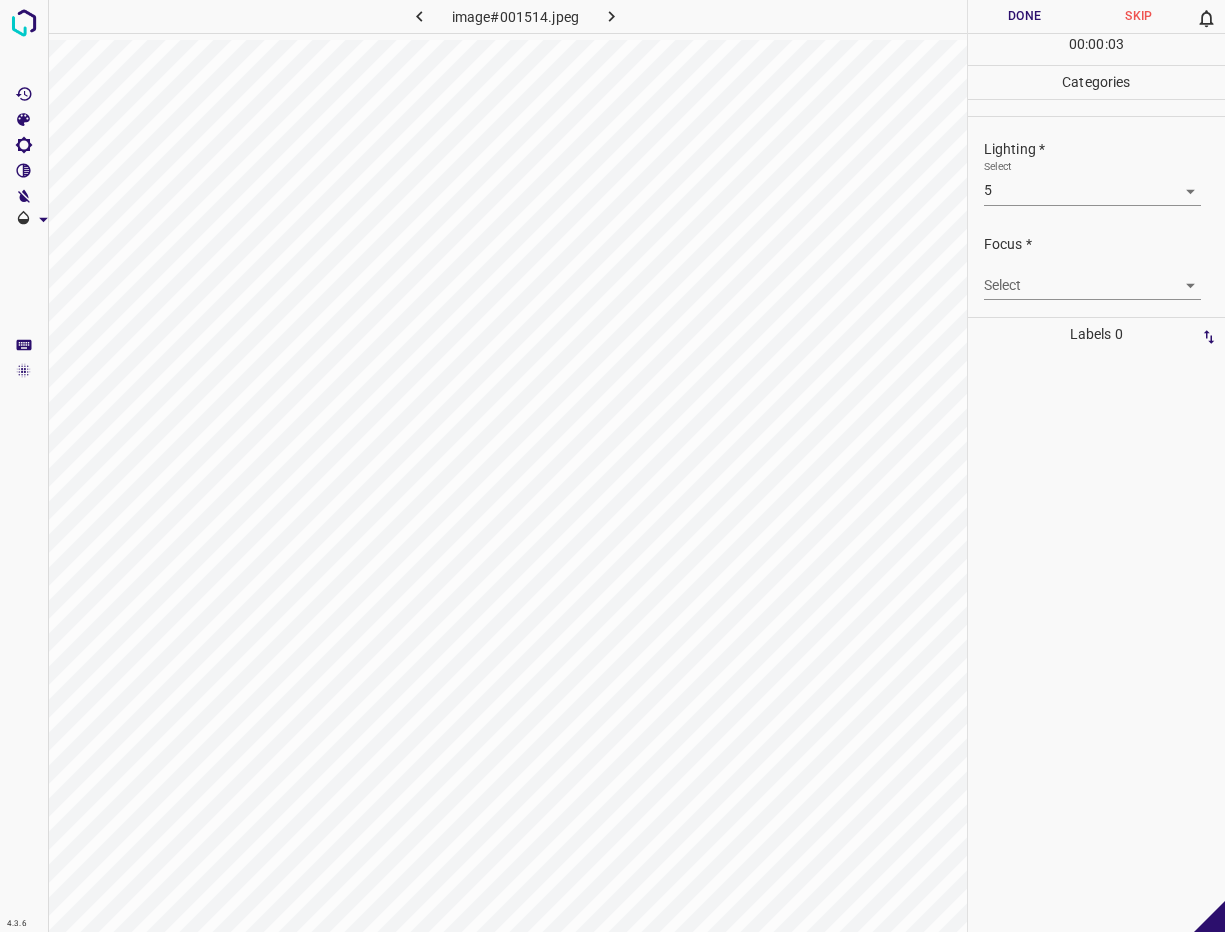 click on "4.3.6  image#001514.jpeg Done Skip 0 00   : 00   : 03   Categories Lighting *  Select 5 5 Focus *  Select ​ Overall *  Select ​ Labels   0 Categories 1 Lighting 2 Focus 3 Overall Tools Space Change between modes (Draw & Edit) I Auto labeling R Restore zoom M Zoom in N Zoom out Delete Delete selecte label Filters Z Restore filters X Saturation filter C Brightness filter V Contrast filter B Gray scale filter General O Download - Text - Hide - Delete" at bounding box center (612, 466) 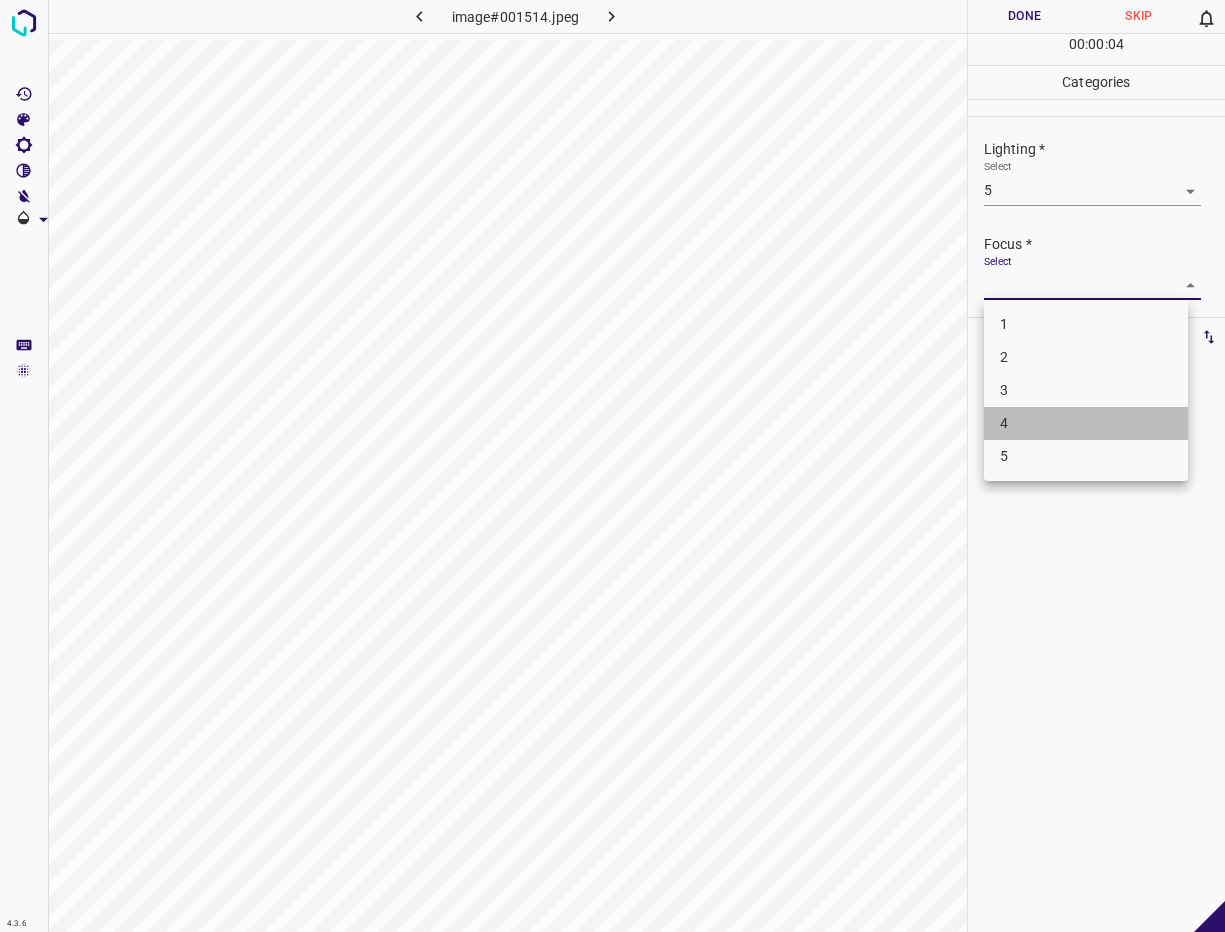 drag, startPoint x: 1033, startPoint y: 415, endPoint x: 1026, endPoint y: 310, distance: 105.23308 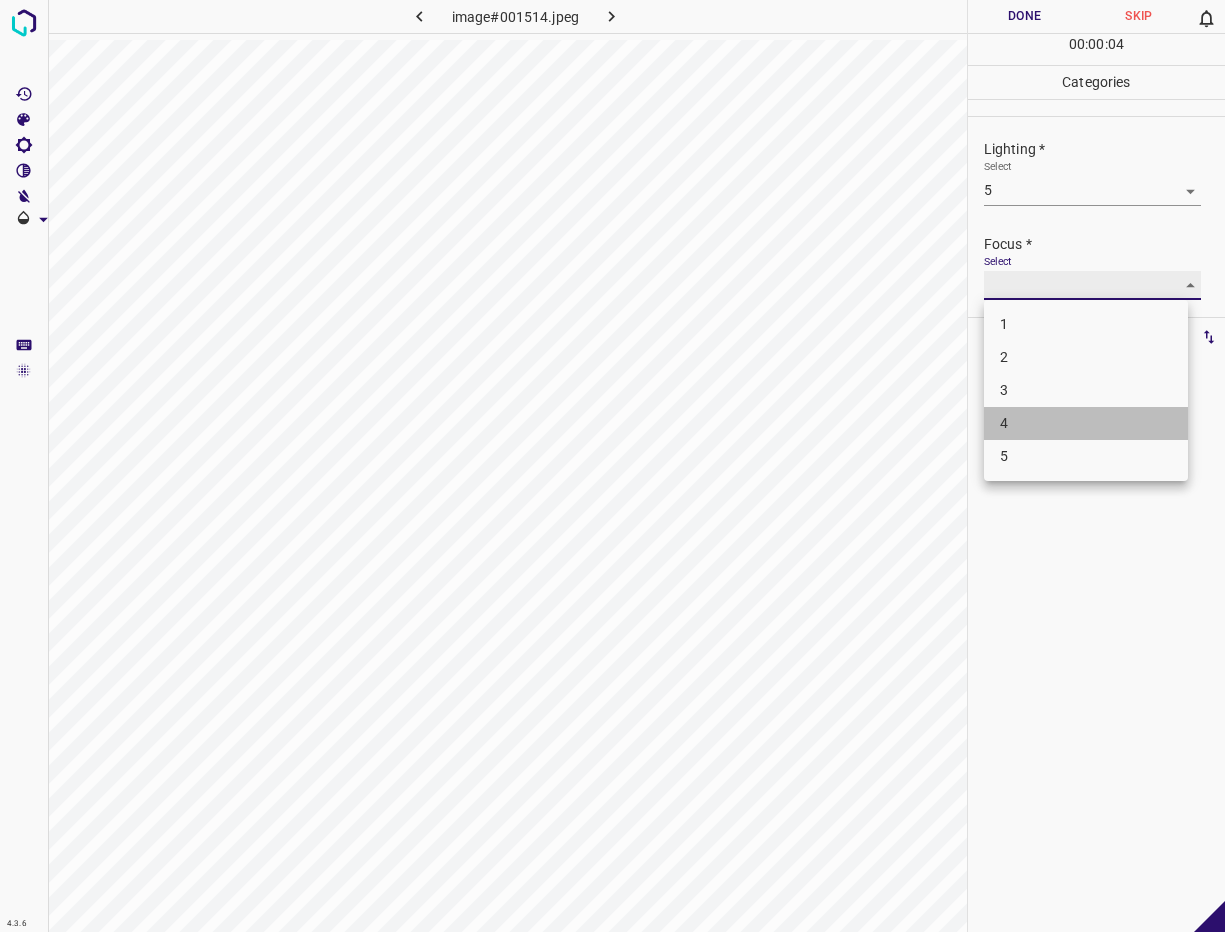 type on "4" 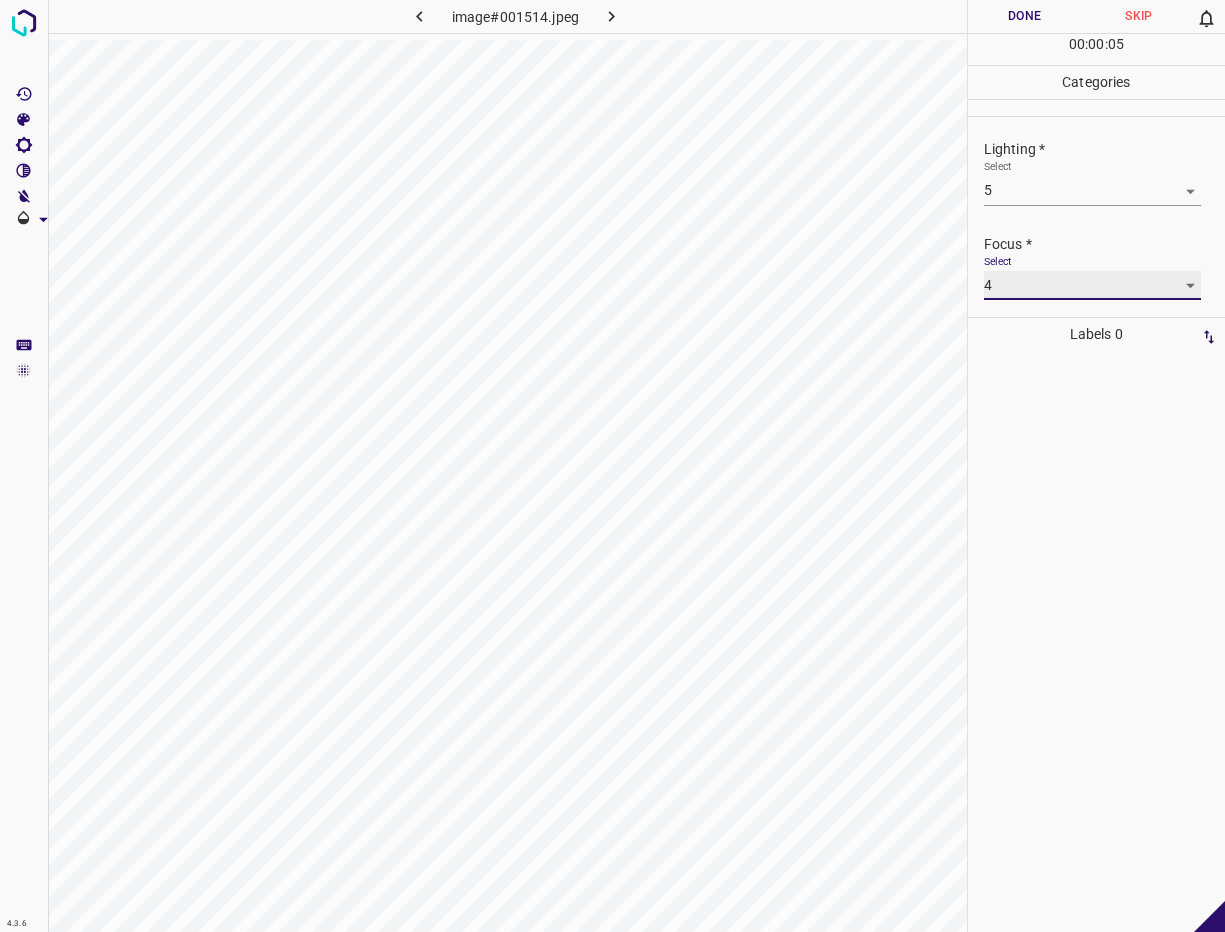 scroll, scrollTop: 98, scrollLeft: 0, axis: vertical 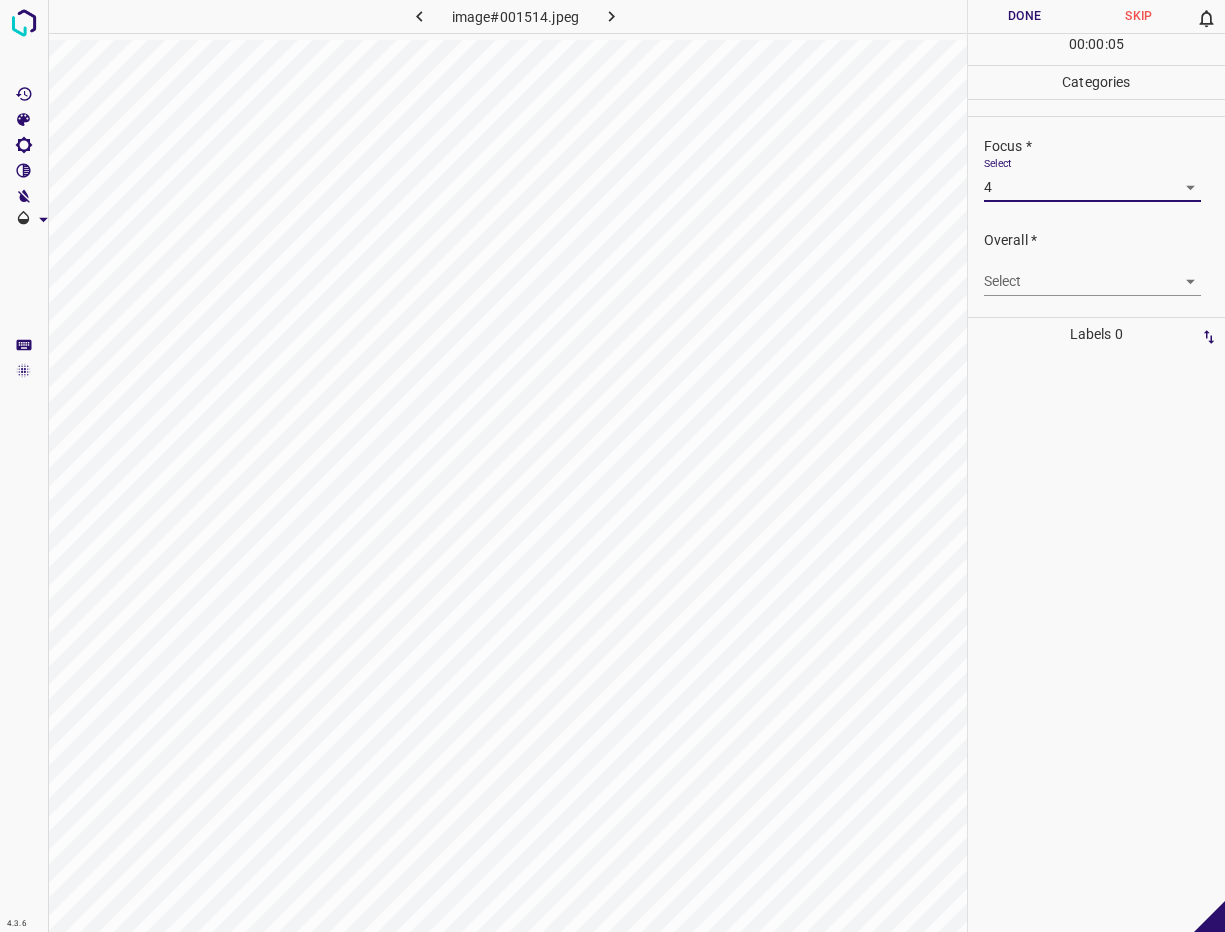 drag, startPoint x: 1040, startPoint y: 260, endPoint x: 1049, endPoint y: 283, distance: 24.698177 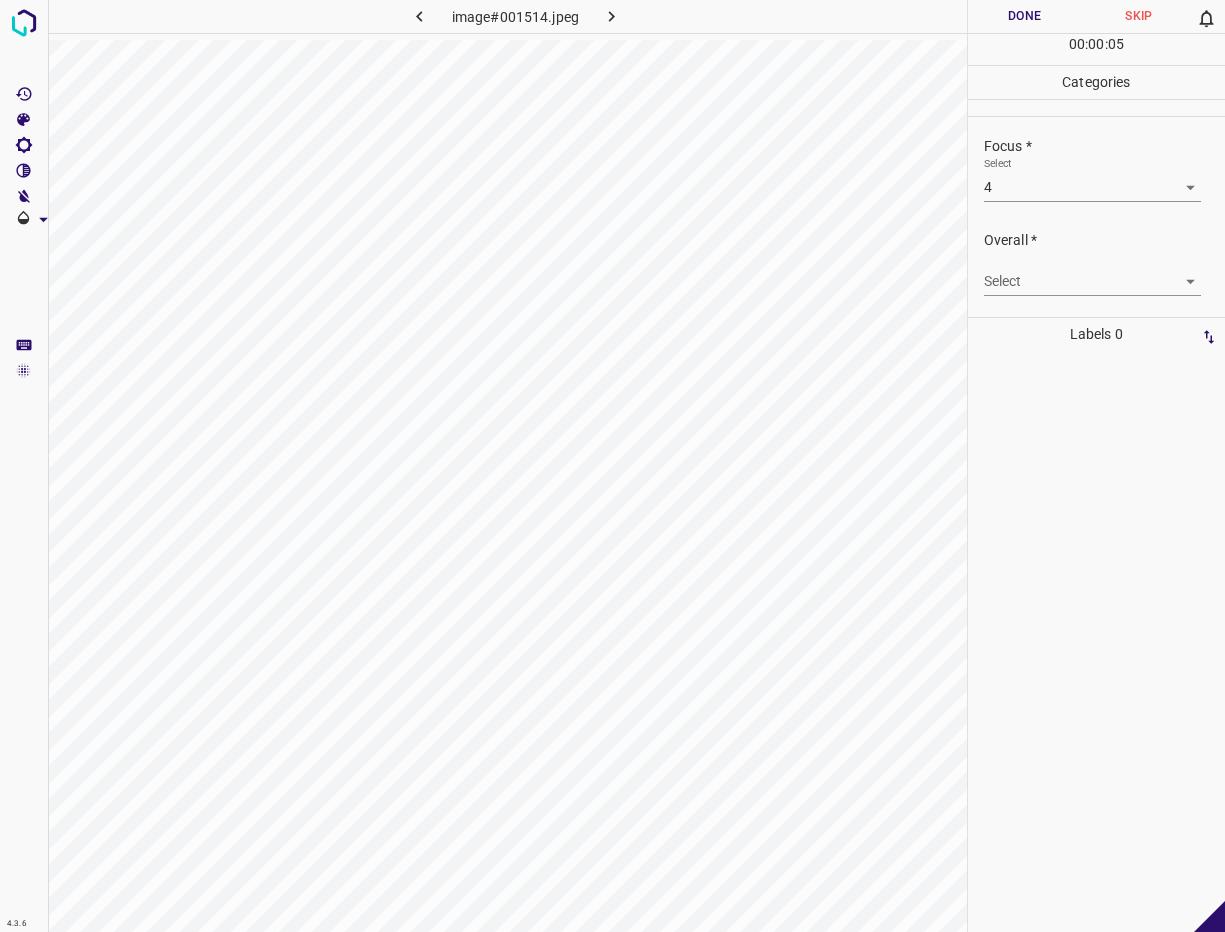 click on "4.3.6  image#001514.jpeg Done Skip 0 00   : 00   : 05   Categories Lighting *  Select 5 5 Focus *  Select 4 4 Overall *  Select ​ Labels   0 Categories 1 Lighting 2 Focus 3 Overall Tools Space Change between modes (Draw & Edit) I Auto labeling R Restore zoom M Zoom in N Zoom out Delete Delete selecte label Filters Z Restore filters X Saturation filter C Brightness filter V Contrast filter B Gray scale filter General O Download - Text - Hide - Delete" at bounding box center [612, 466] 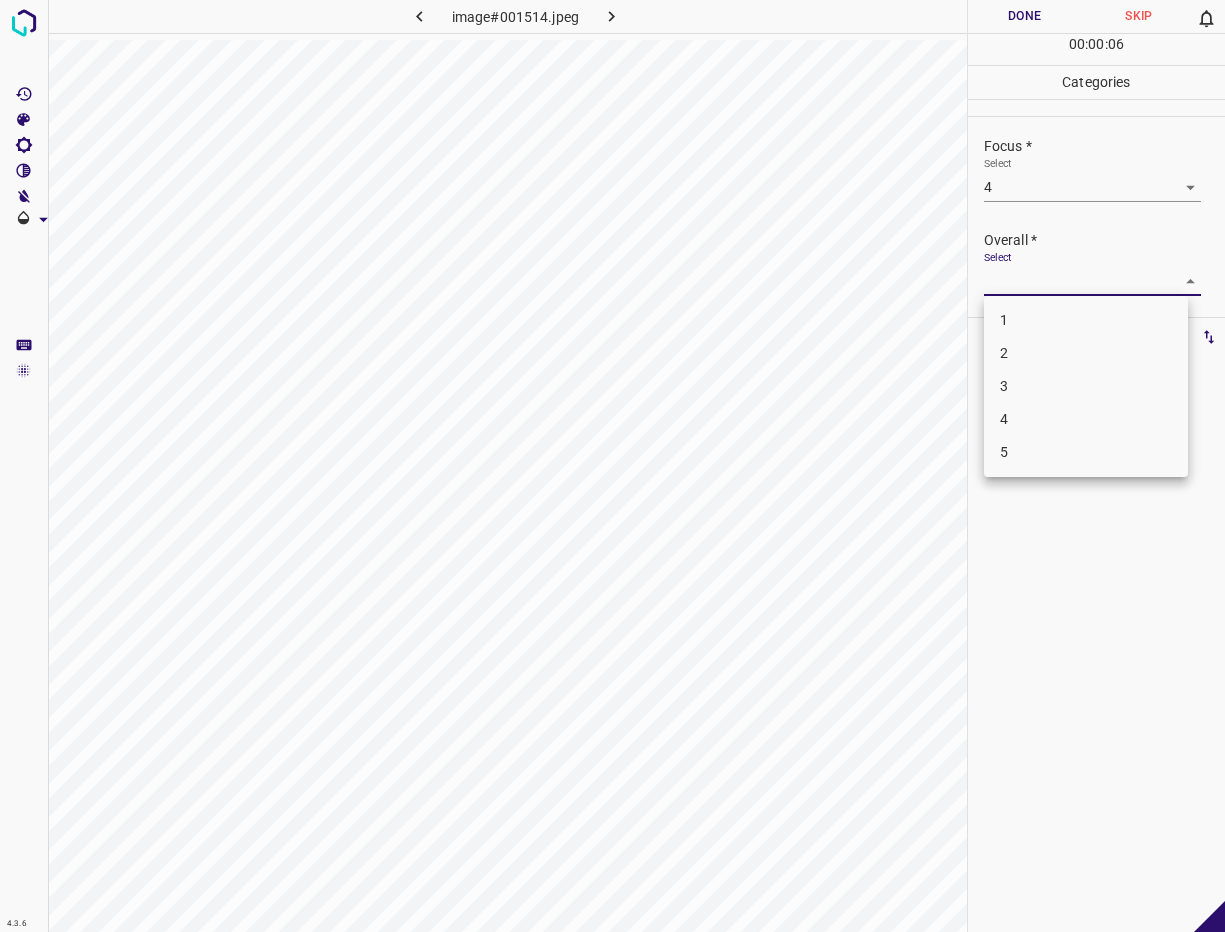 click on "4" at bounding box center [1086, 419] 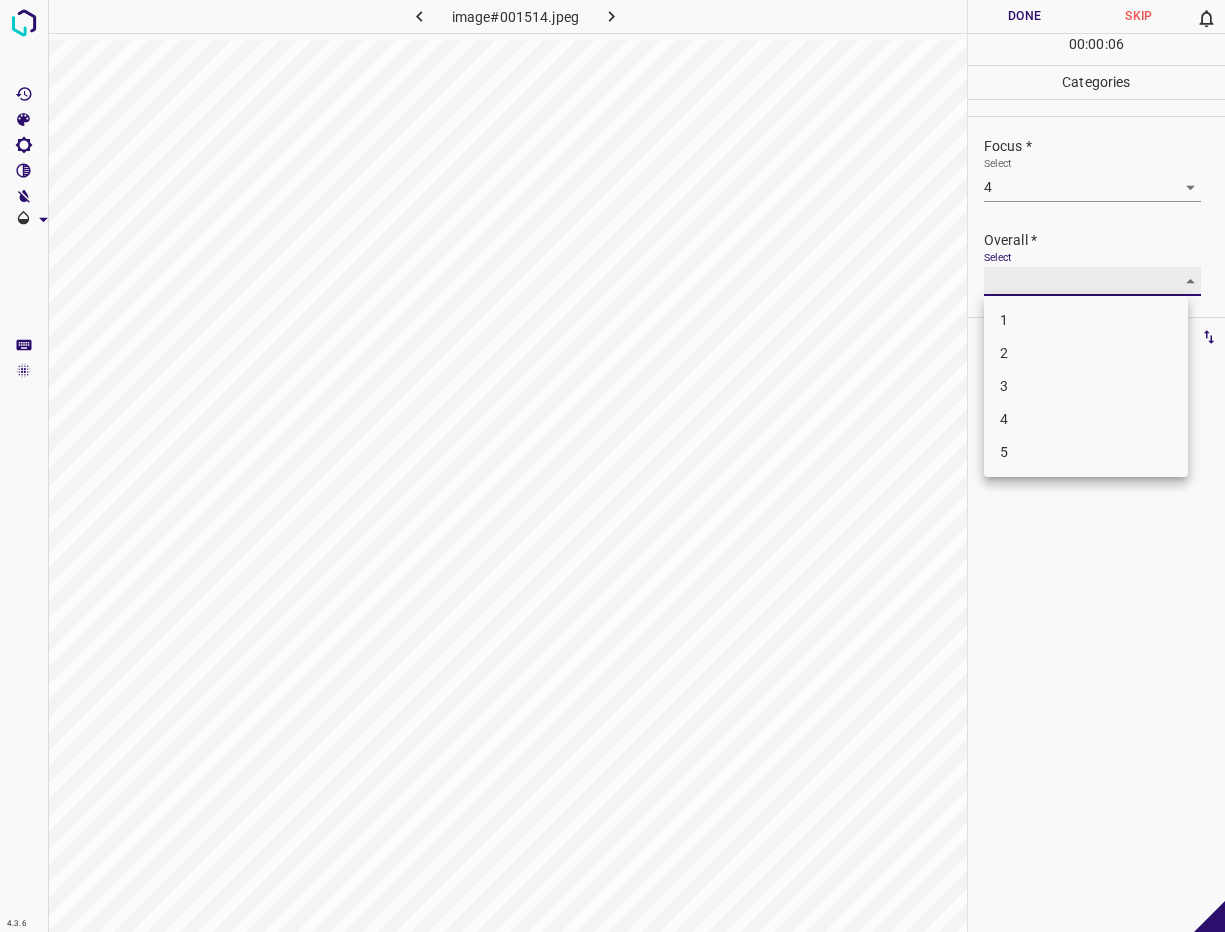 type on "4" 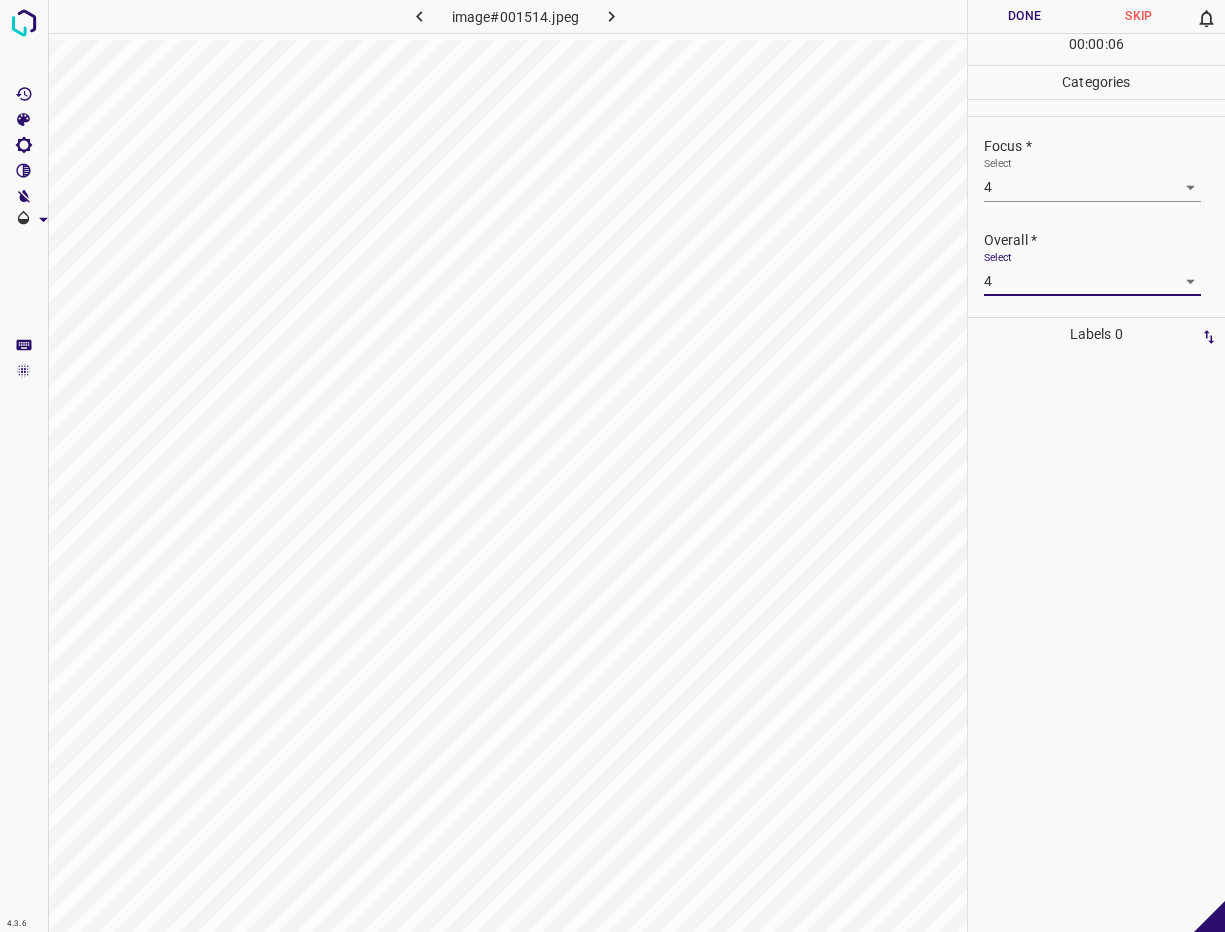 drag, startPoint x: 919, startPoint y: 316, endPoint x: 943, endPoint y: 152, distance: 165.7468 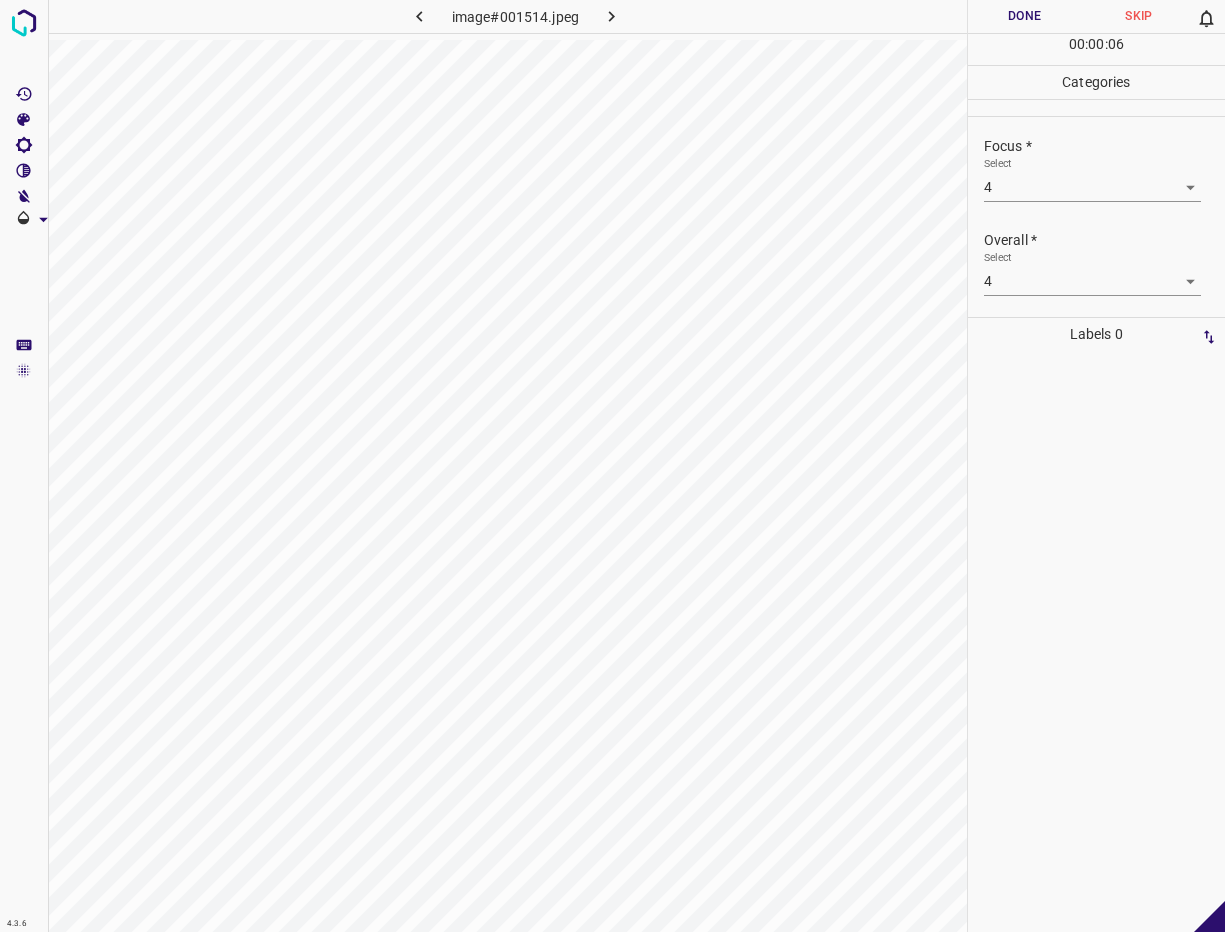 click on "Done" at bounding box center [1025, 16] 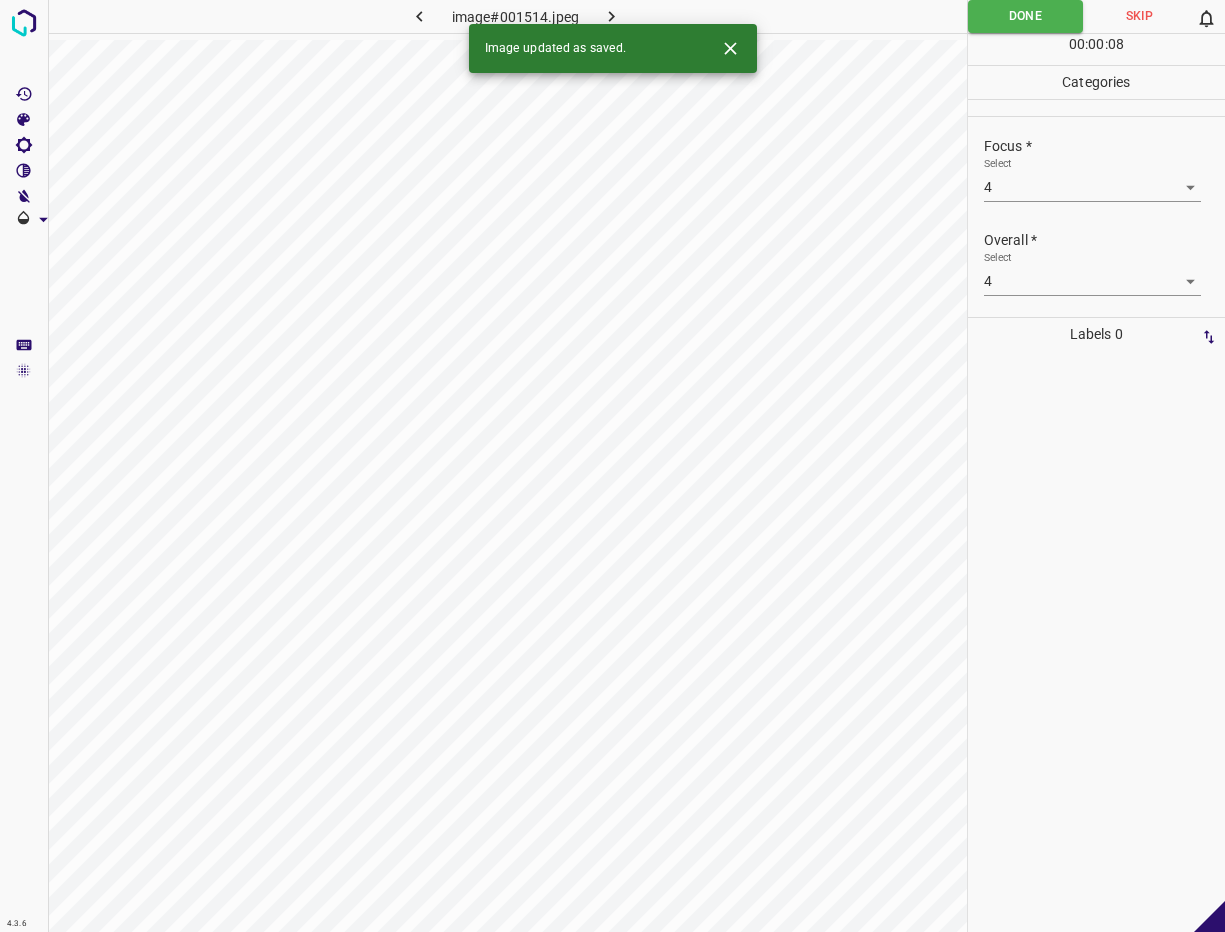 click 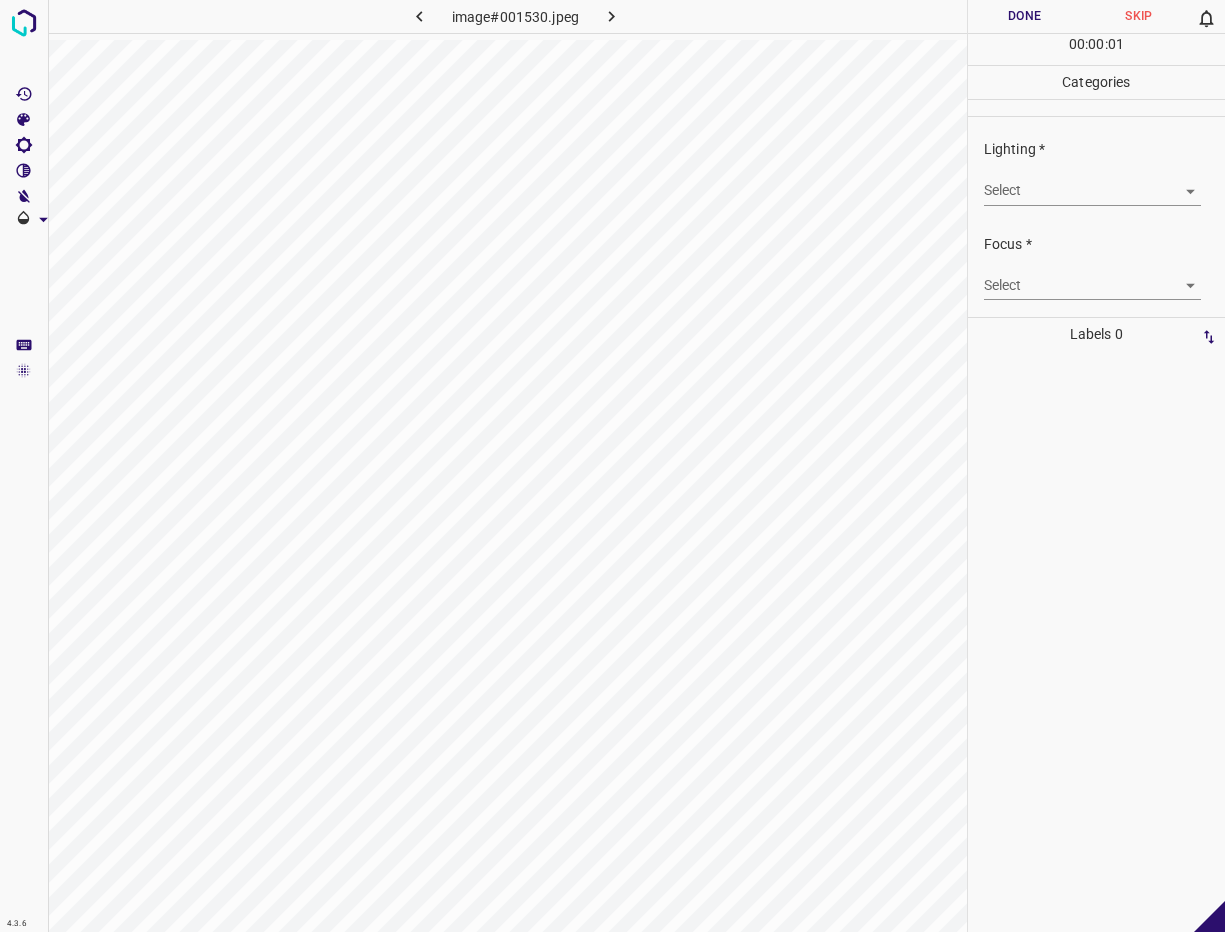 click on "4.3.6  image#001530.jpeg Done Skip 0 00   : 00   : 01   Categories Lighting *  Select ​ Focus *  Select ​ Overall *  Select ​ Labels   0 Categories 1 Lighting 2 Focus 3 Overall Tools Space Change between modes (Draw & Edit) I Auto labeling R Restore zoom M Zoom in N Zoom out Delete Delete selecte label Filters Z Restore filters X Saturation filter C Brightness filter V Contrast filter B Gray scale filter General O Download - Text - Hide - Delete" at bounding box center (612, 466) 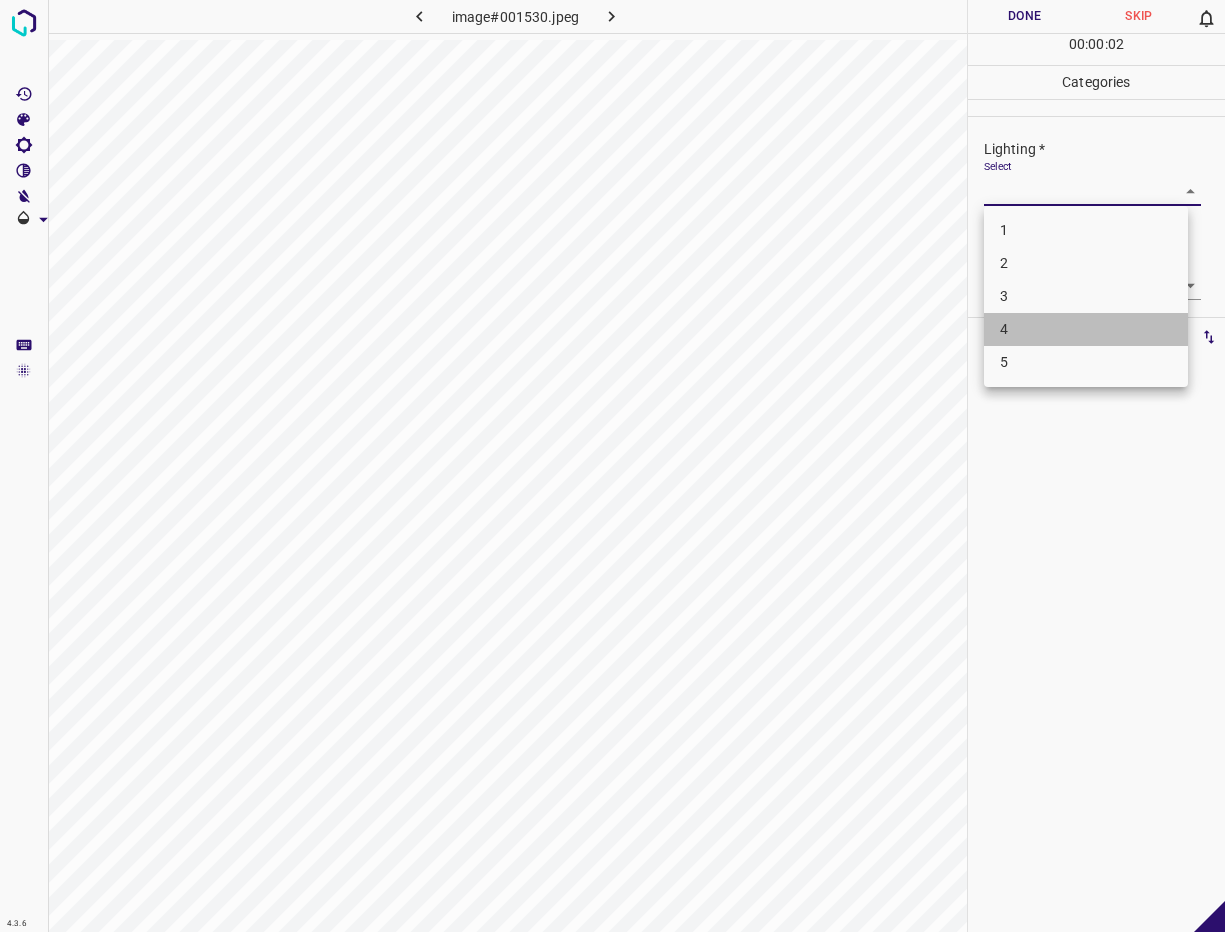 click on "4" at bounding box center (1086, 329) 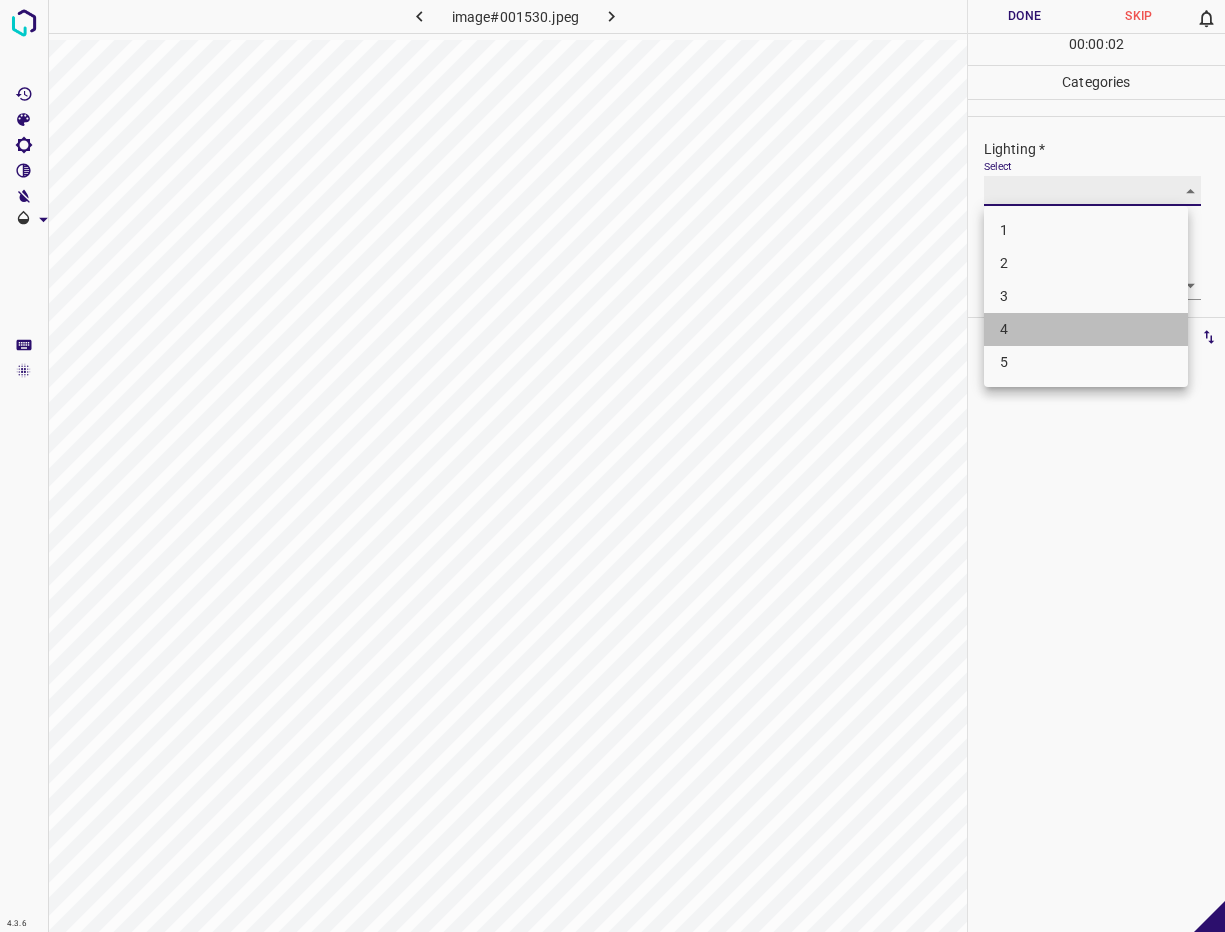 type on "4" 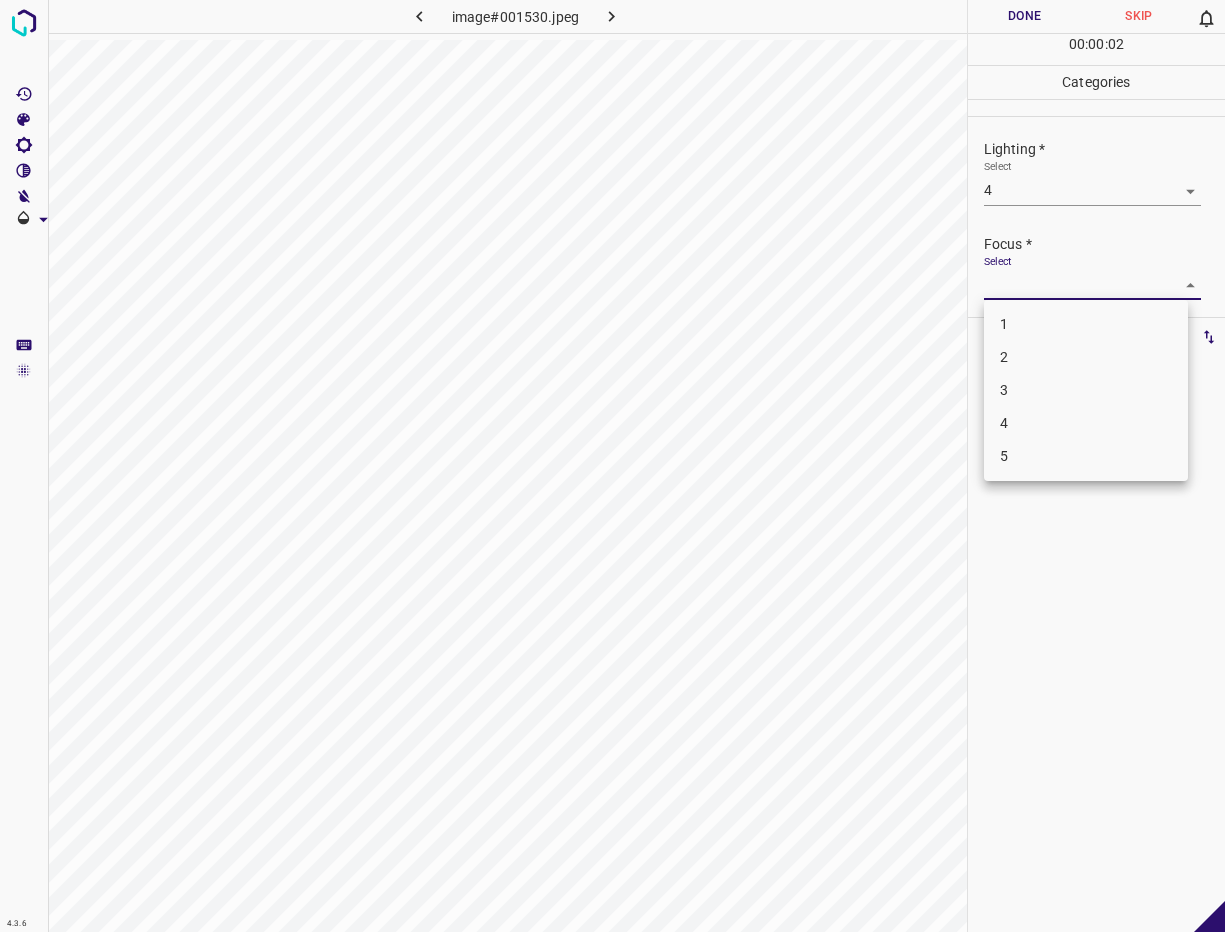 click on "4.3.6  image#001530.jpeg Done Skip 0 00   : 00   : 02   Categories Lighting *  Select 4 4 Focus *  Select ​ Overall *  Select ​ Labels   0 Categories 1 Lighting 2 Focus 3 Overall Tools Space Change between modes (Draw & Edit) I Auto labeling R Restore zoom M Zoom in N Zoom out Delete Delete selecte label Filters Z Restore filters X Saturation filter C Brightness filter V Contrast filter B Gray scale filter General O Download - Text - Hide - Delete 1 2 3 4 5" at bounding box center [612, 466] 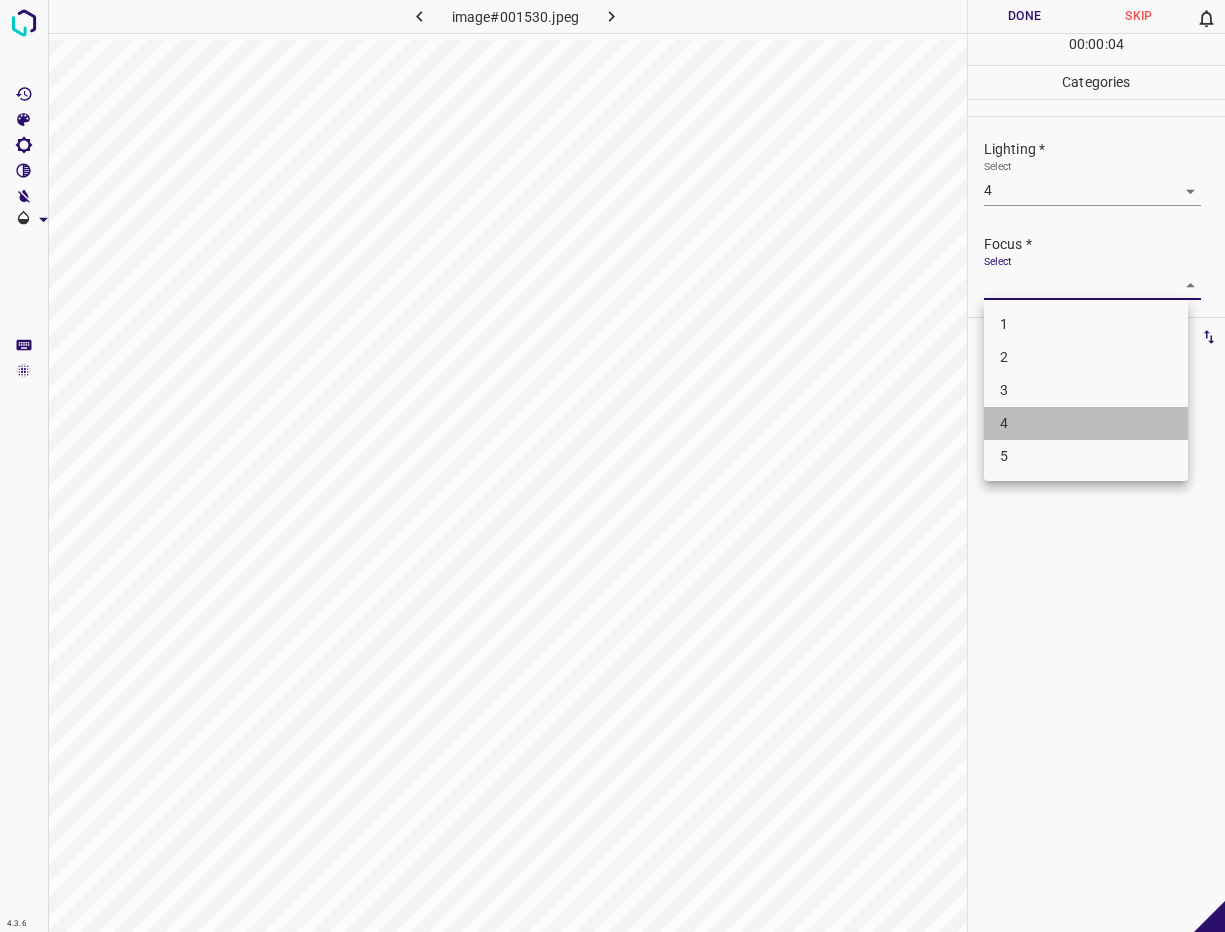 click on "4" at bounding box center (1086, 423) 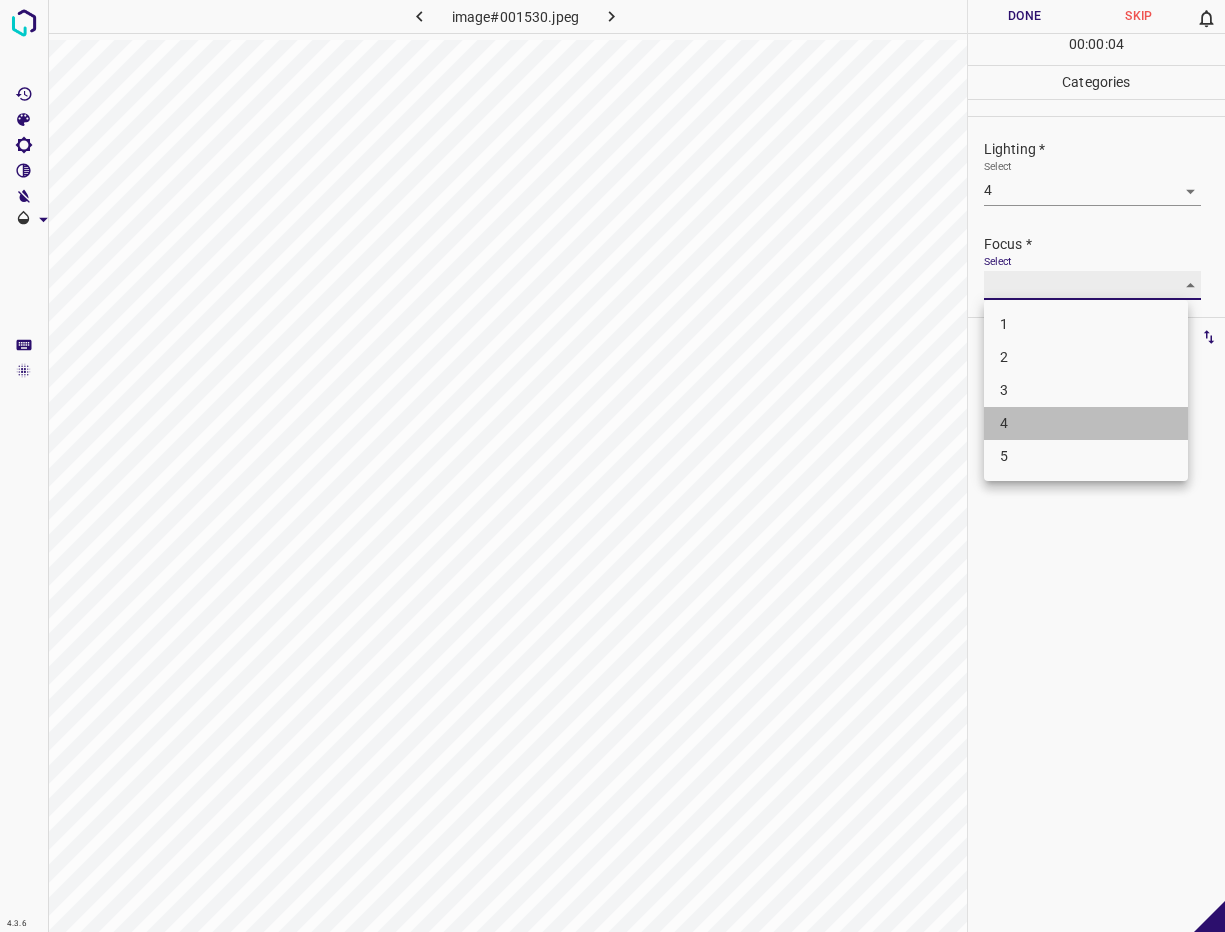 type on "4" 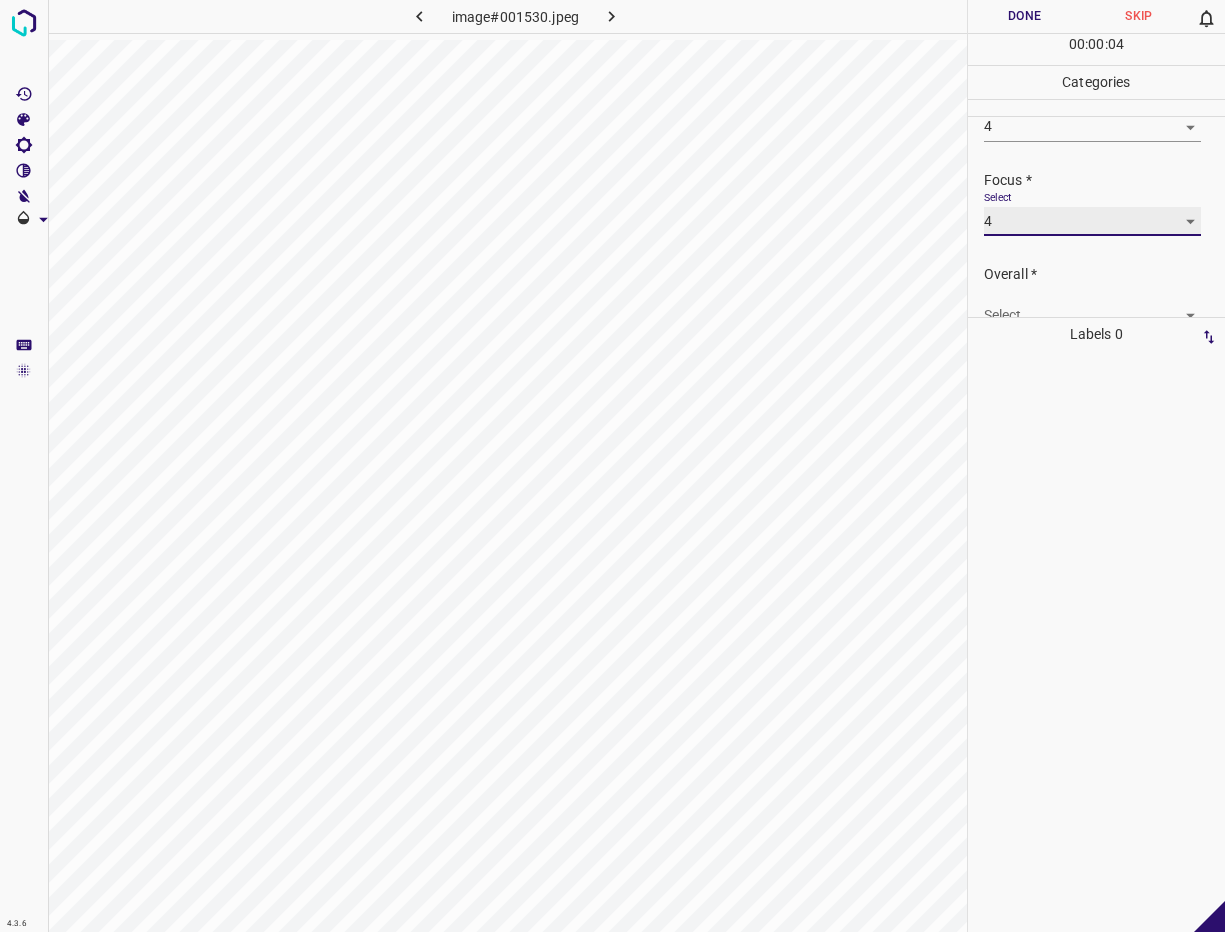 scroll, scrollTop: 98, scrollLeft: 0, axis: vertical 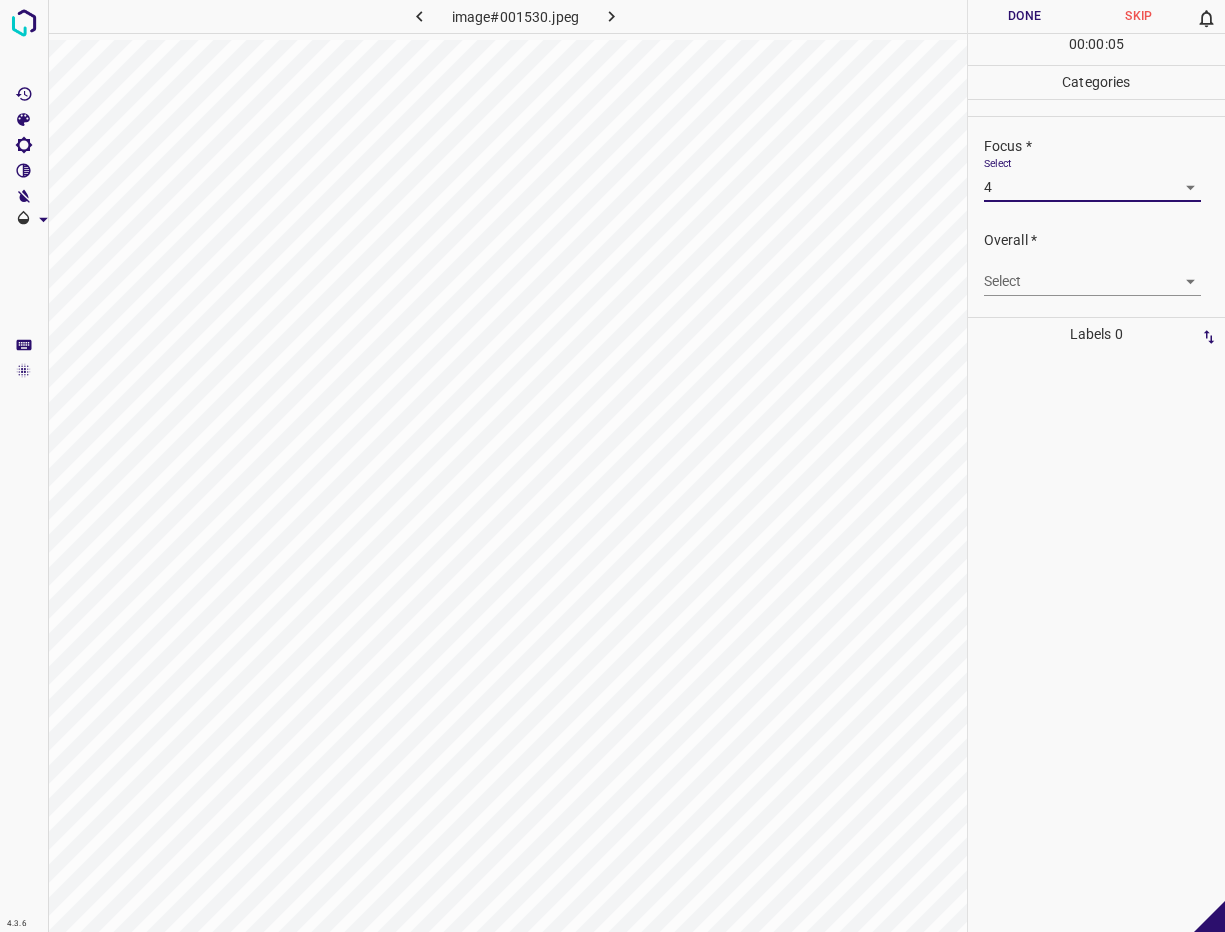 click on "4.3.6  image#001530.jpeg Done Skip 0 00   : 00   : 05   Categories Lighting *  Select 4 4 Focus *  Select 4 4 Overall *  Select ​ Labels   0 Categories 1 Lighting 2 Focus 3 Overall Tools Space Change between modes (Draw & Edit) I Auto labeling R Restore zoom M Zoom in N Zoom out Delete Delete selecte label Filters Z Restore filters X Saturation filter C Brightness filter V Contrast filter B Gray scale filter General O Download - Text - Hide - Delete" at bounding box center [612, 466] 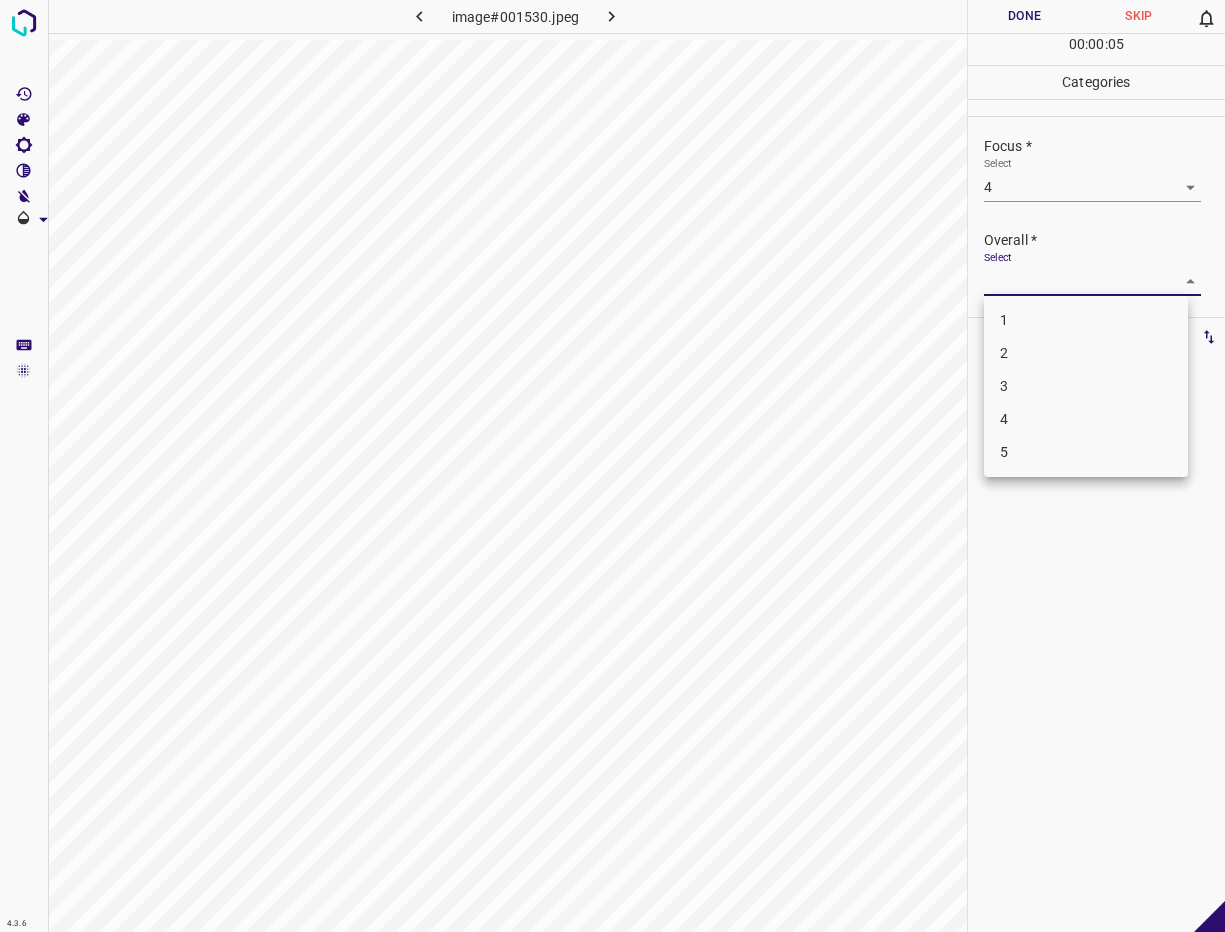 click on "4" at bounding box center (1086, 419) 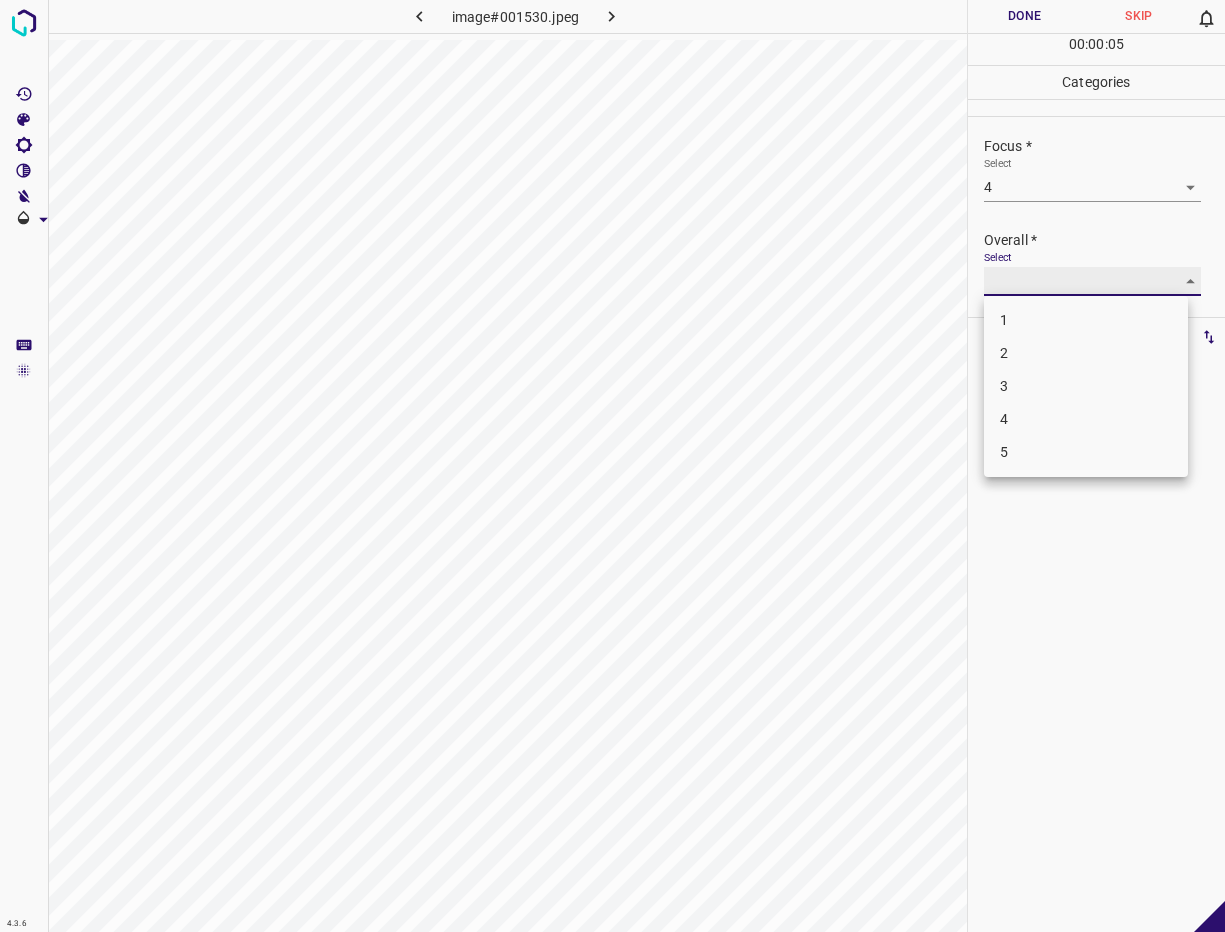 type on "4" 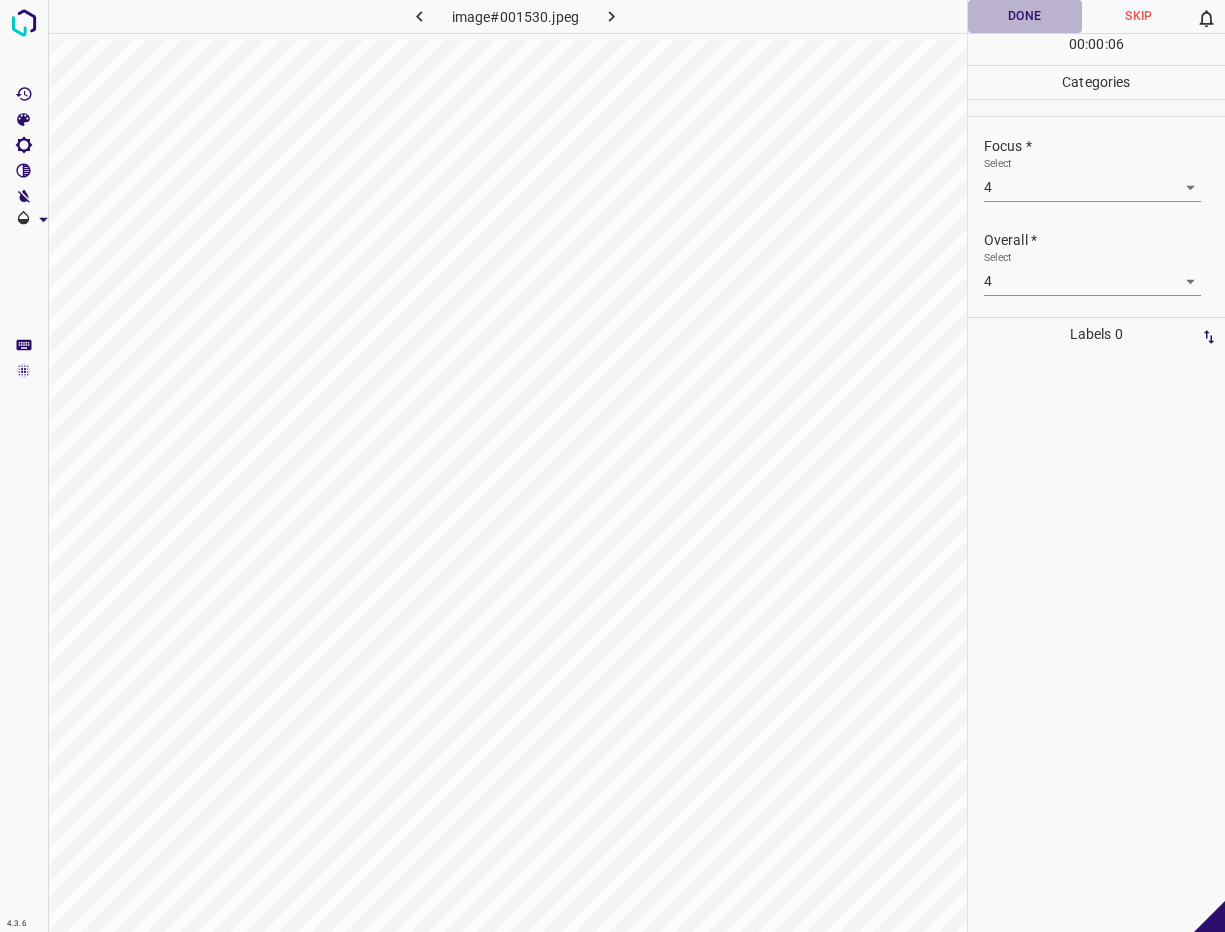click on "Done" at bounding box center (1025, 16) 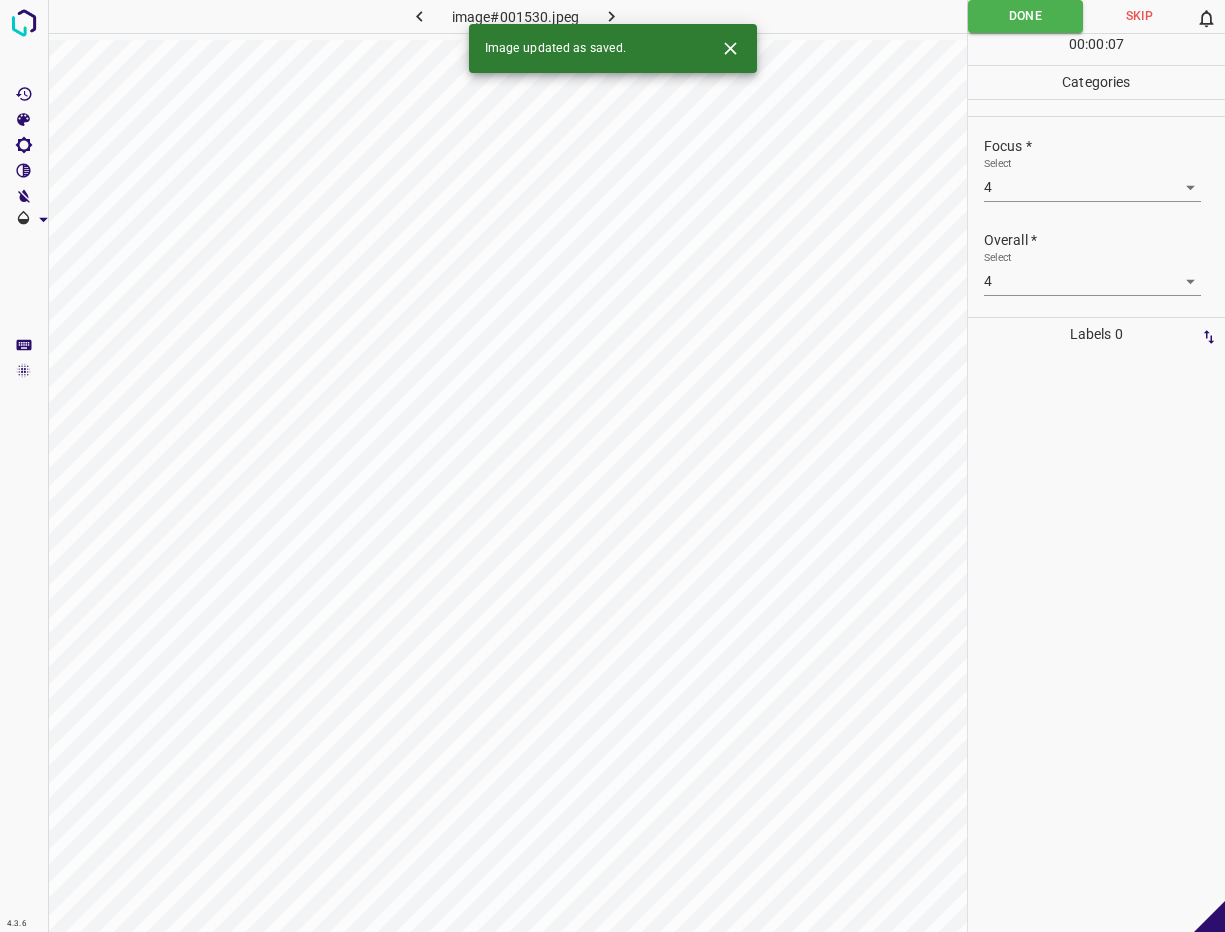 click 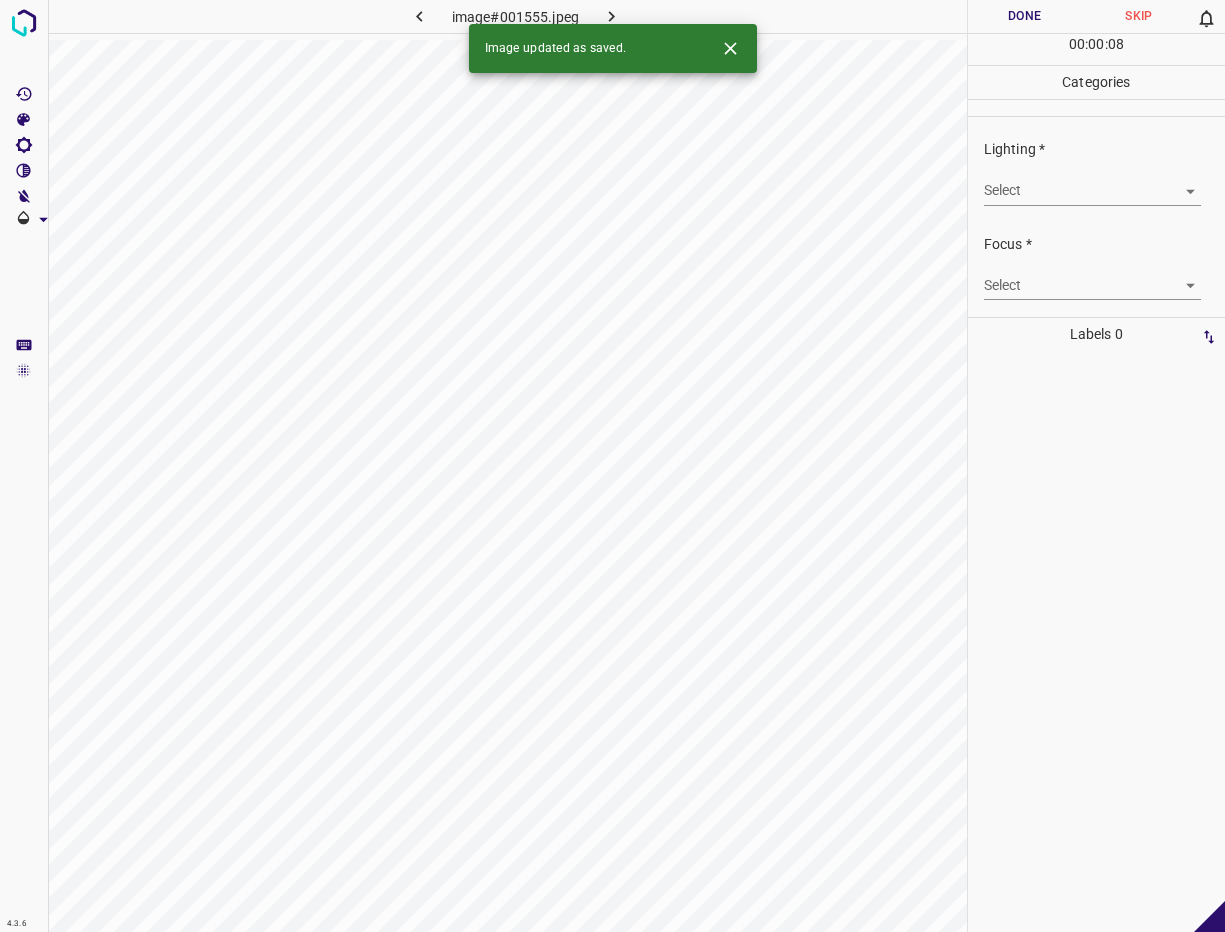 click on "4.3.6  image#001555.jpeg Done Skip 0 00   : 00   : 08   Categories Lighting *  Select ​ Focus *  Select ​ Overall *  Select ​ Labels   0 Categories 1 Lighting 2 Focus 3 Overall Tools Space Change between modes (Draw & Edit) I Auto labeling R Restore zoom M Zoom in N Zoom out Delete Delete selecte label Filters Z Restore filters X Saturation filter C Brightness filter V Contrast filter B Gray scale filter General O Download Image updated as saved. - Text - Hide - Delete" at bounding box center [612, 466] 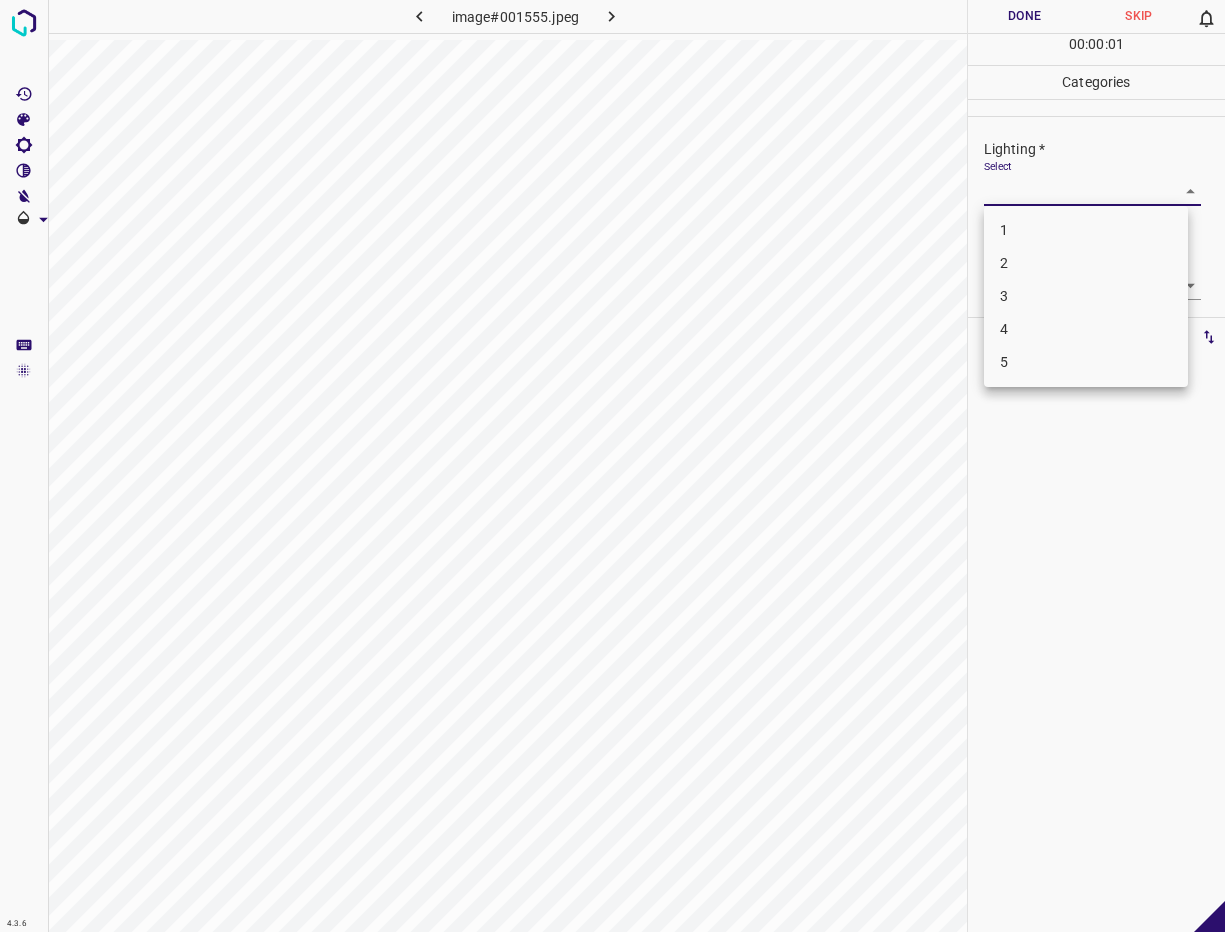 click on "4" at bounding box center (1086, 329) 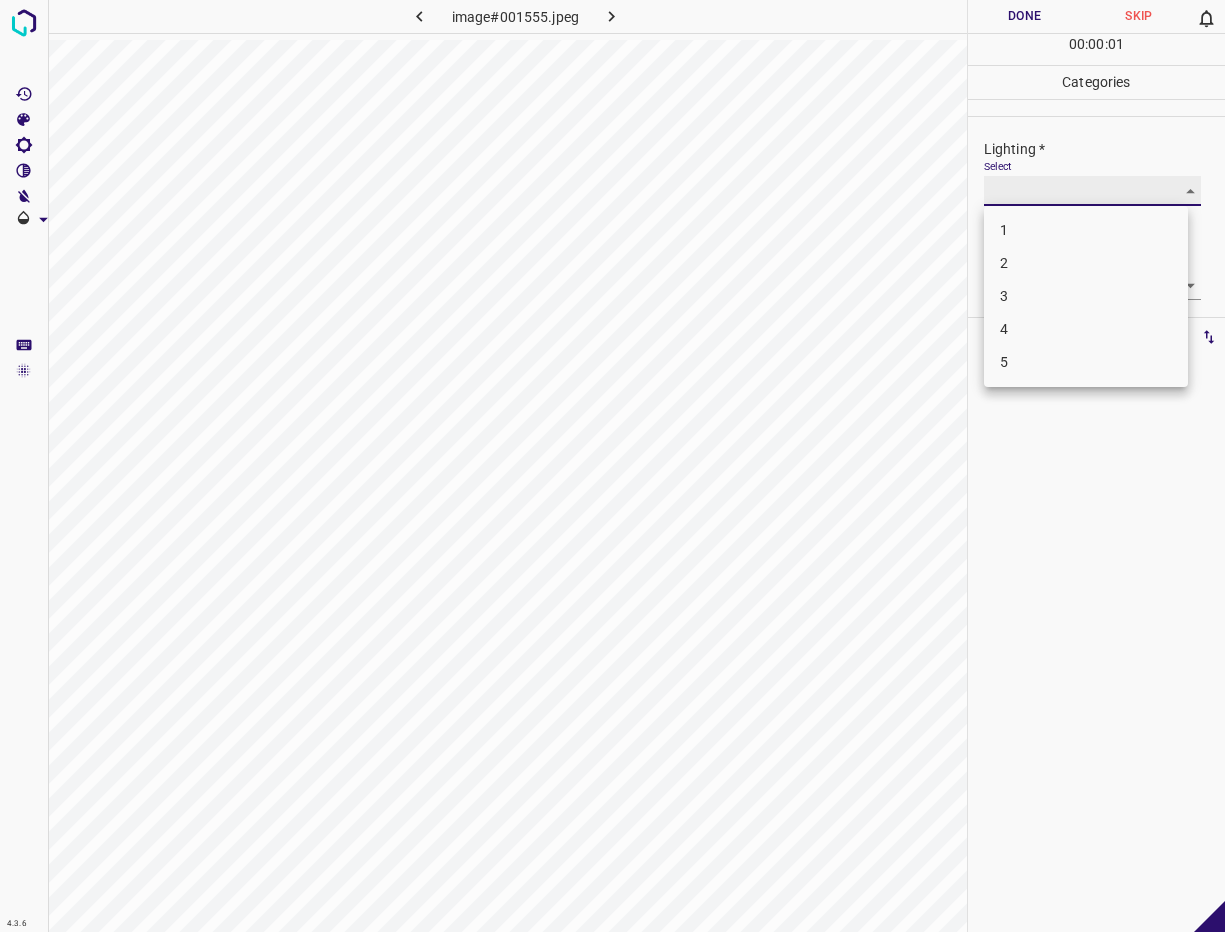 type on "4" 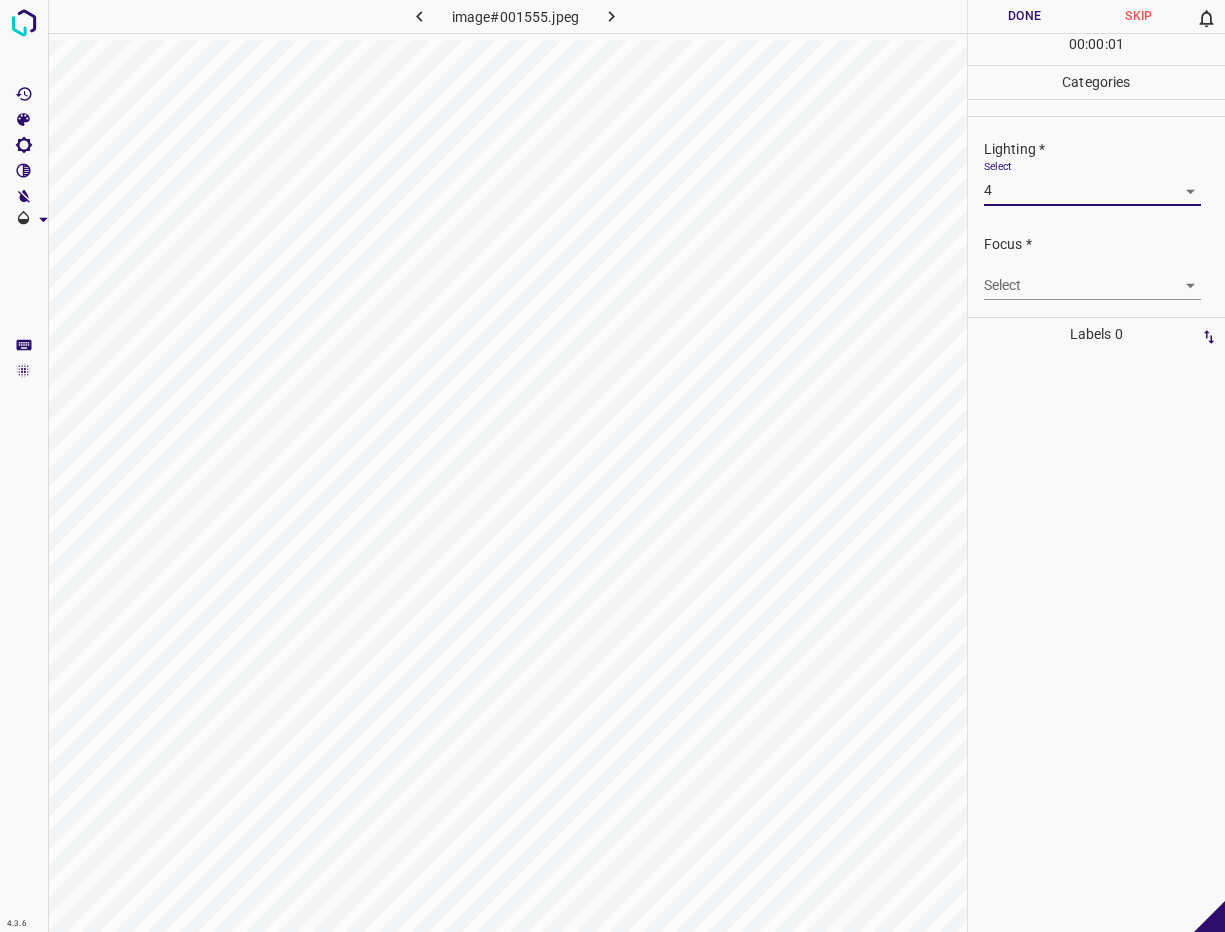 click on "4.3.6  image#001555.jpeg Done Skip 0 00   : 00   : 01   Categories Lighting *  Select 4 4 Focus *  Select ​ Overall *  Select ​ Labels   0 Categories 1 Lighting 2 Focus 3 Overall Tools Space Change between modes (Draw & Edit) I Auto labeling R Restore zoom M Zoom in N Zoom out Delete Delete selecte label Filters Z Restore filters X Saturation filter C Brightness filter V Contrast filter B Gray scale filter General O Download - Text - Hide - Delete" at bounding box center [612, 466] 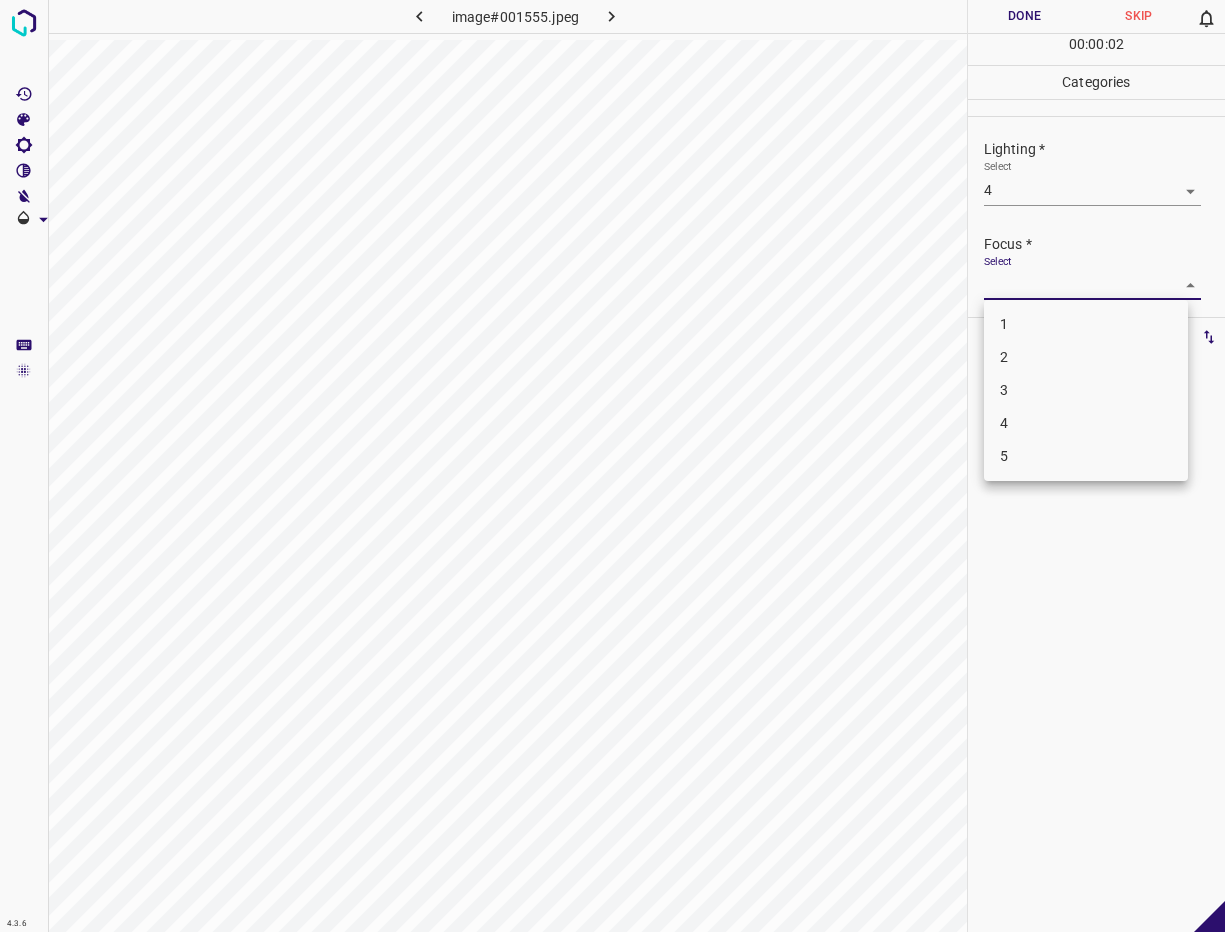 click on "4" at bounding box center [1086, 423] 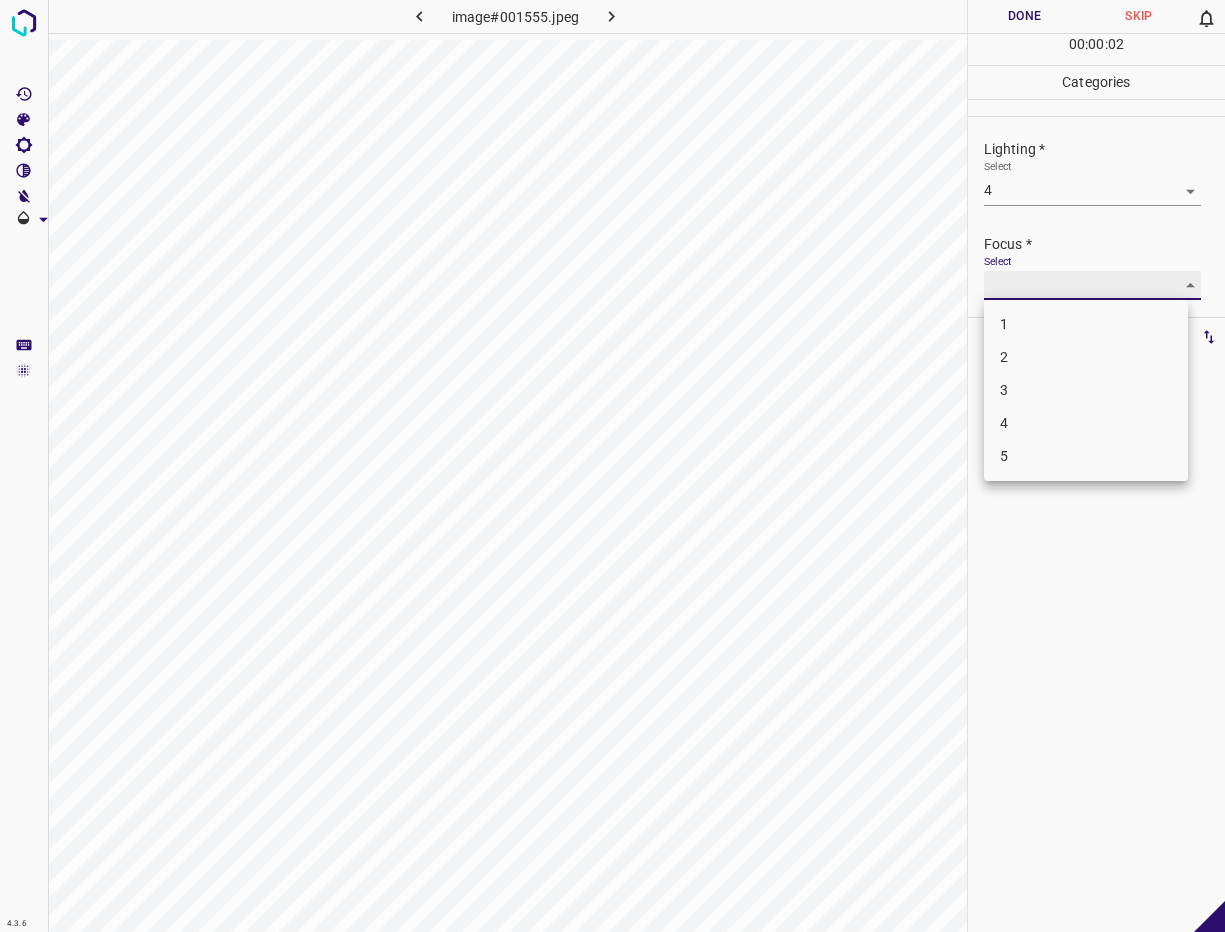 type on "4" 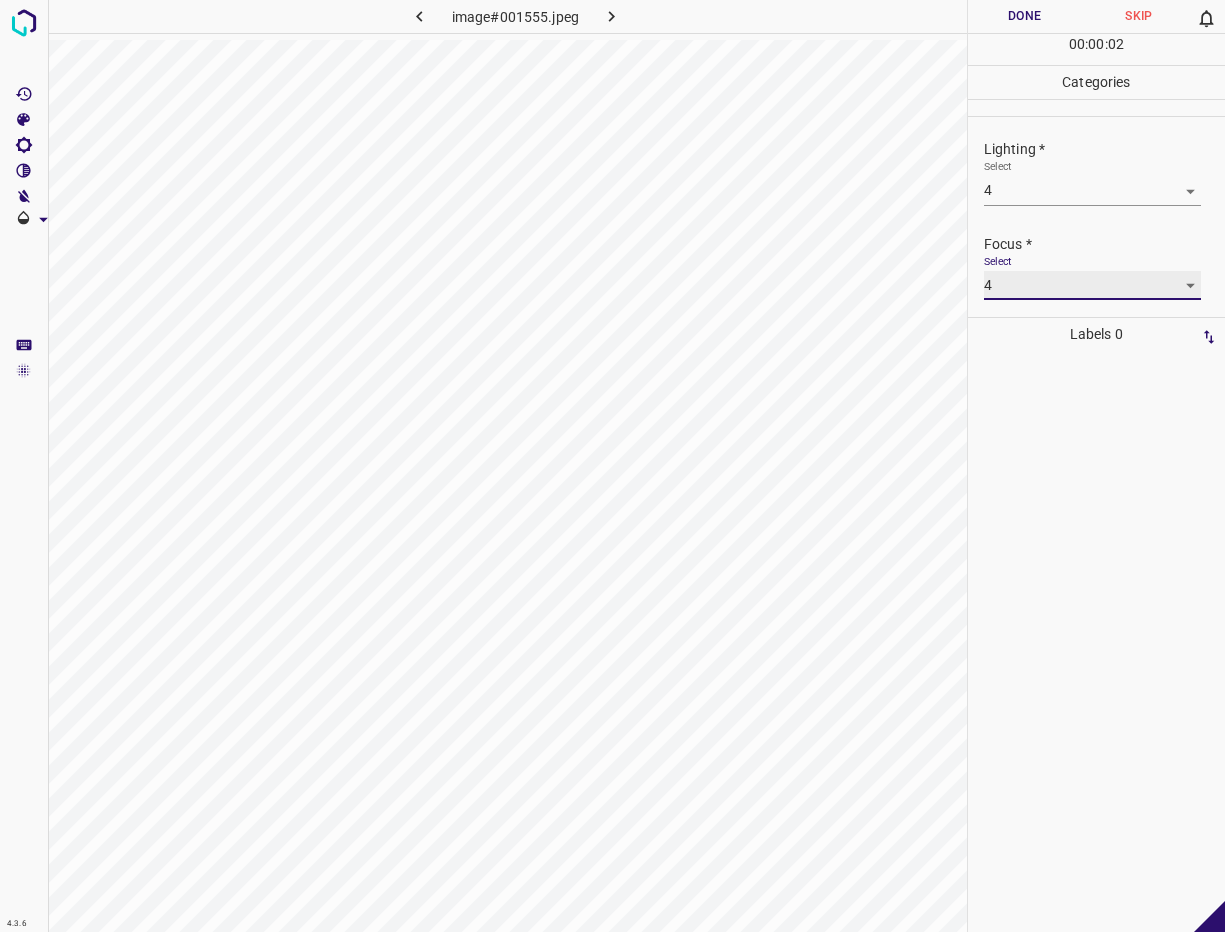 scroll, scrollTop: 98, scrollLeft: 0, axis: vertical 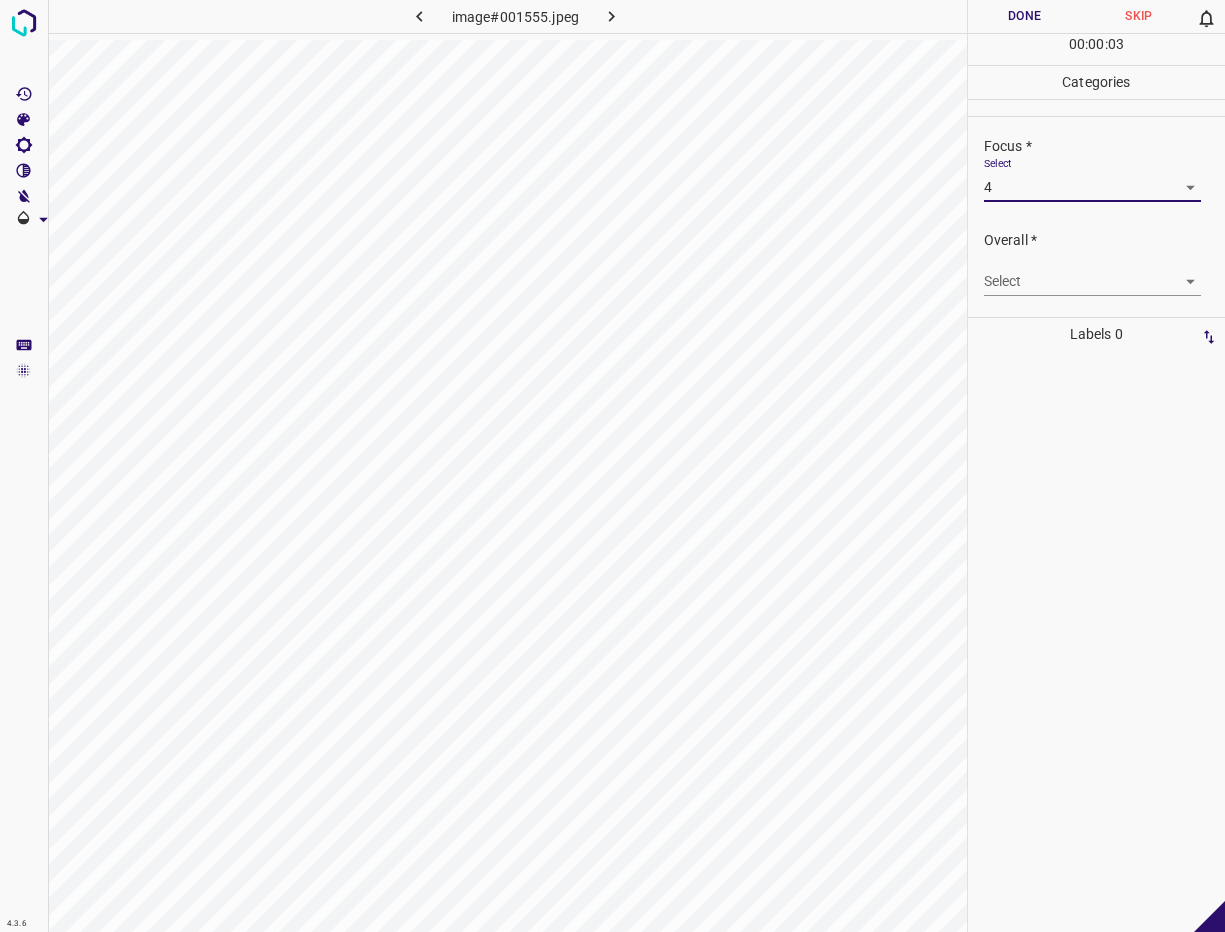 click on "4.3.6  image#001555.jpeg Done Skip 0 00   : 00   : 03   Categories Lighting *  Select 4 4 Focus *  Select 4 4 Overall *  Select ​ Labels   0 Categories 1 Lighting 2 Focus 3 Overall Tools Space Change between modes (Draw & Edit) I Auto labeling R Restore zoom M Zoom in N Zoom out Delete Delete selecte label Filters Z Restore filters X Saturation filter C Brightness filter V Contrast filter B Gray scale filter General O Download - Text - Hide - Delete" at bounding box center (612, 466) 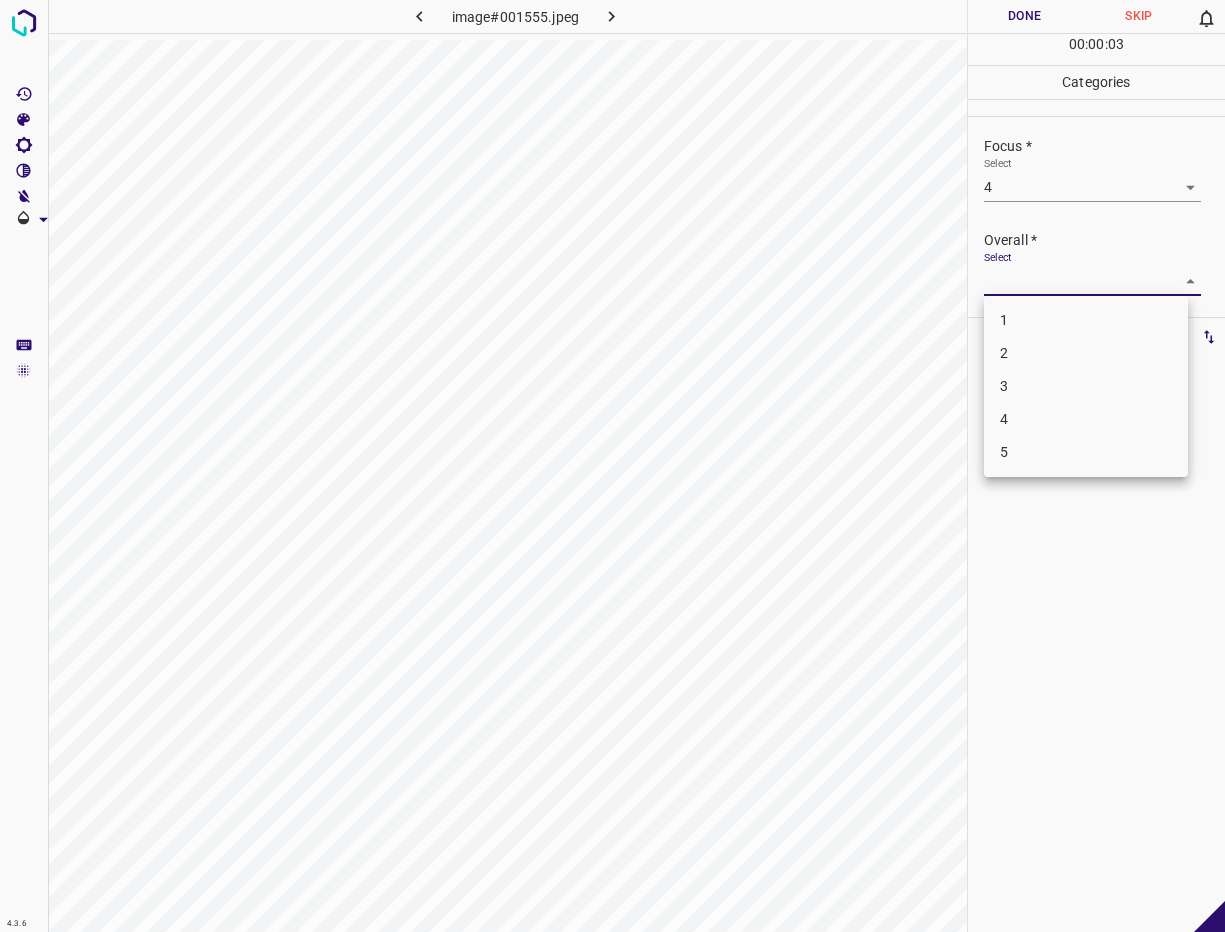 drag, startPoint x: 1042, startPoint y: 415, endPoint x: 1033, endPoint y: 409, distance: 10.816654 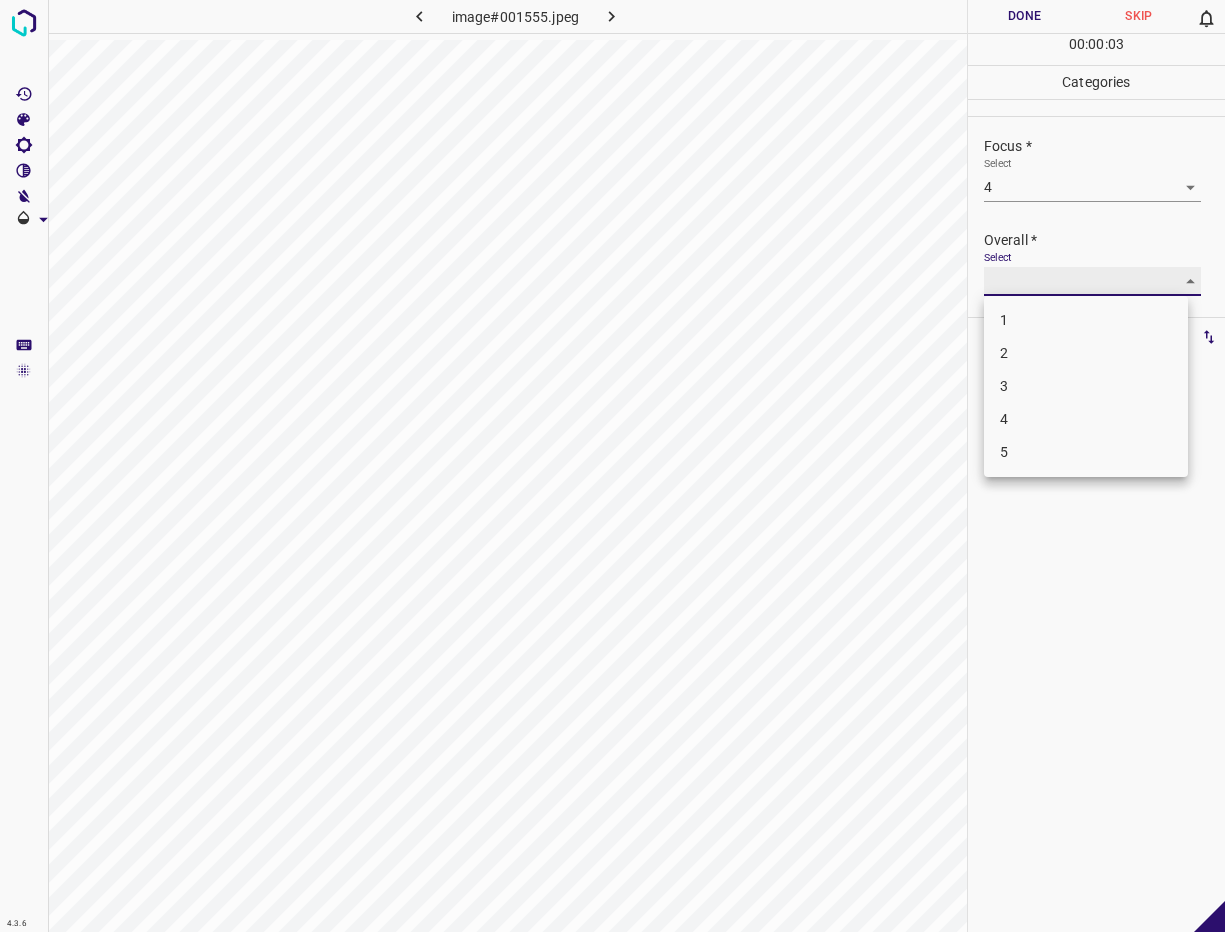 type on "4" 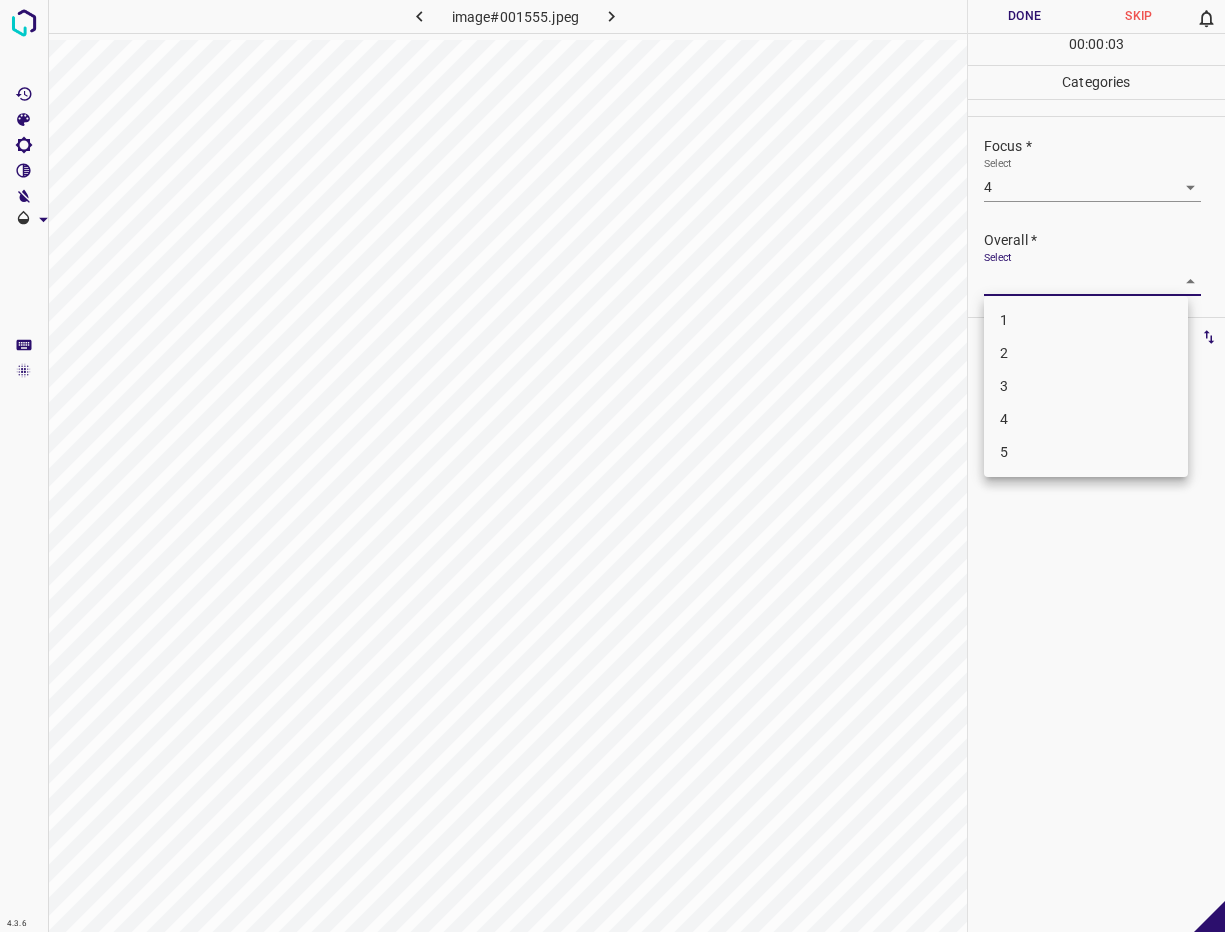 click at bounding box center [612, 466] 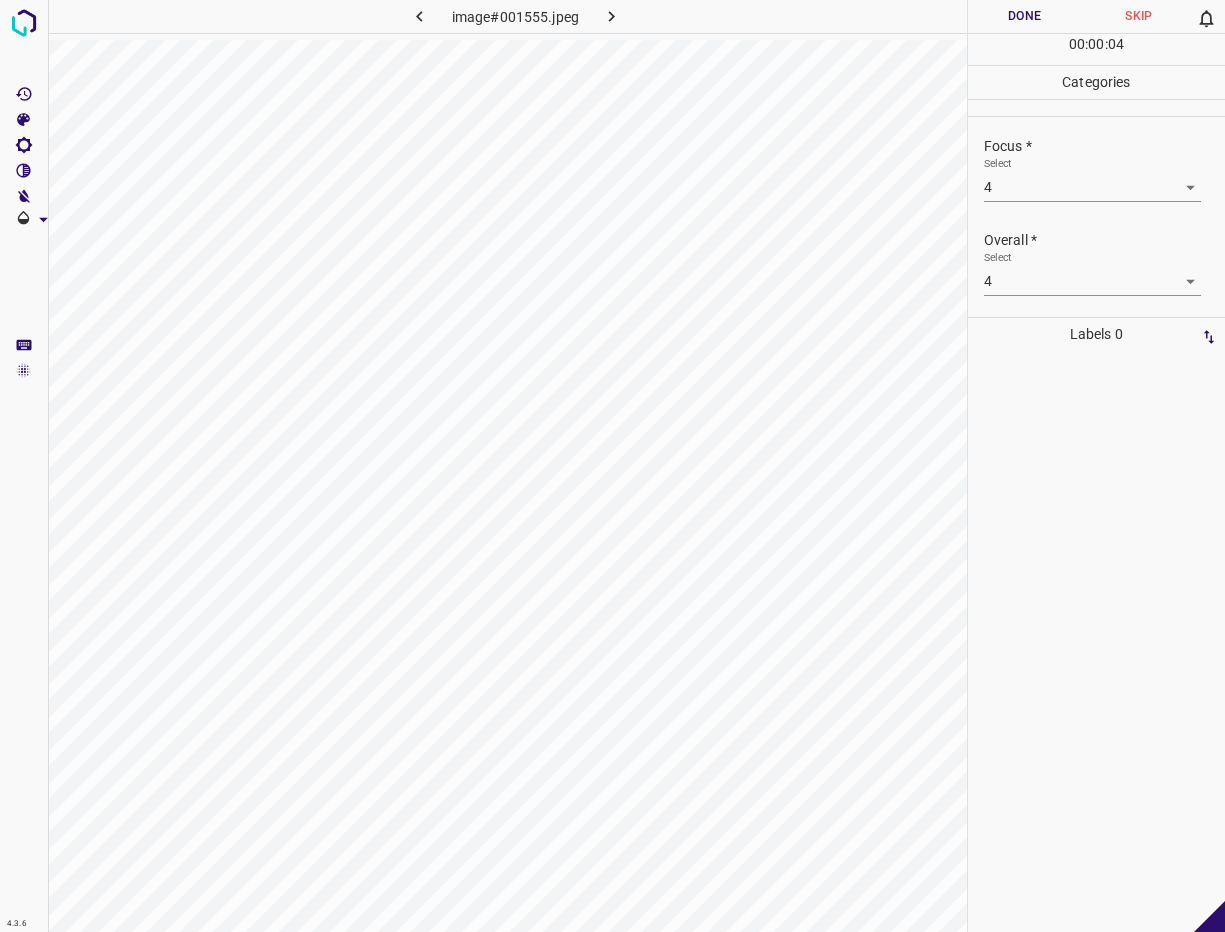 click on "Done" at bounding box center [1025, 16] 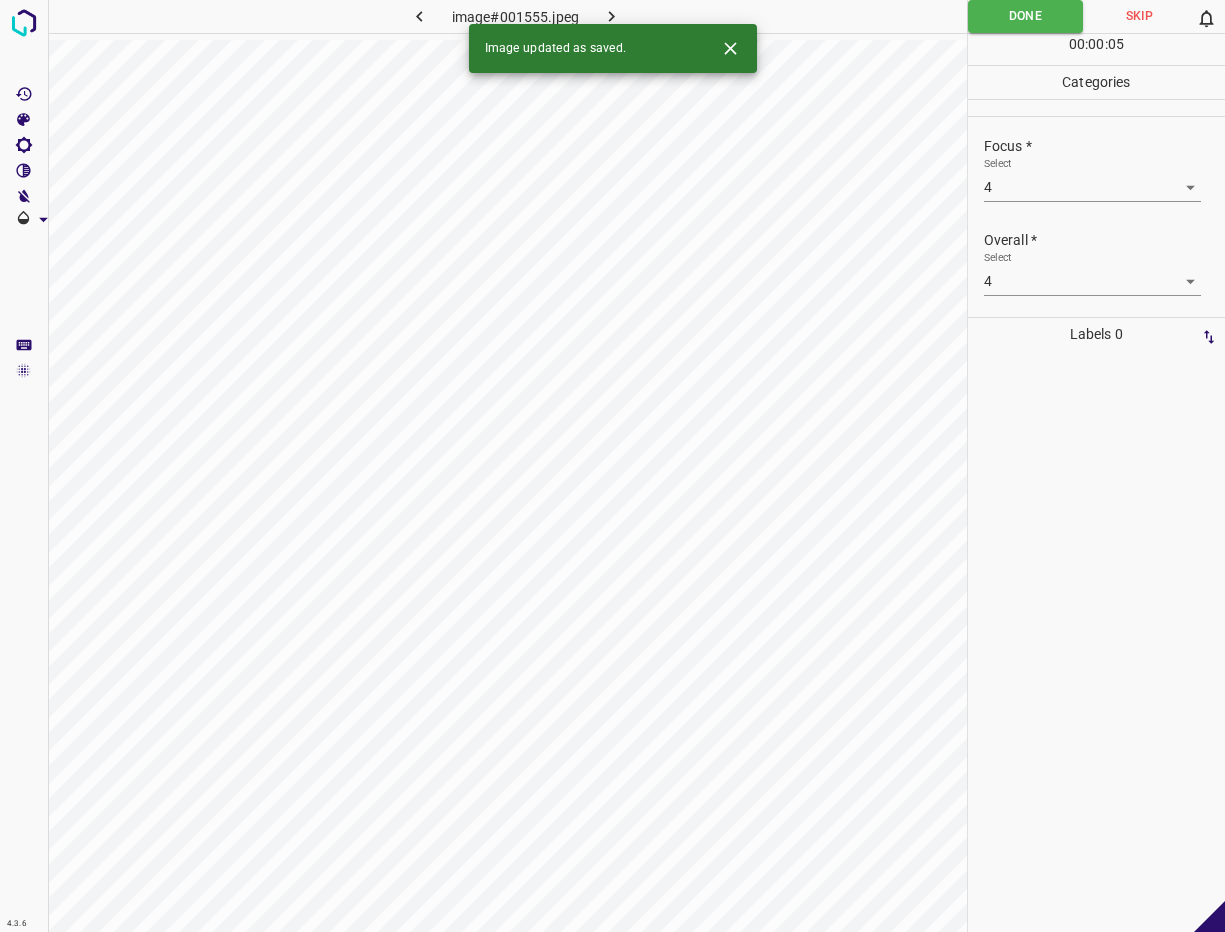 click 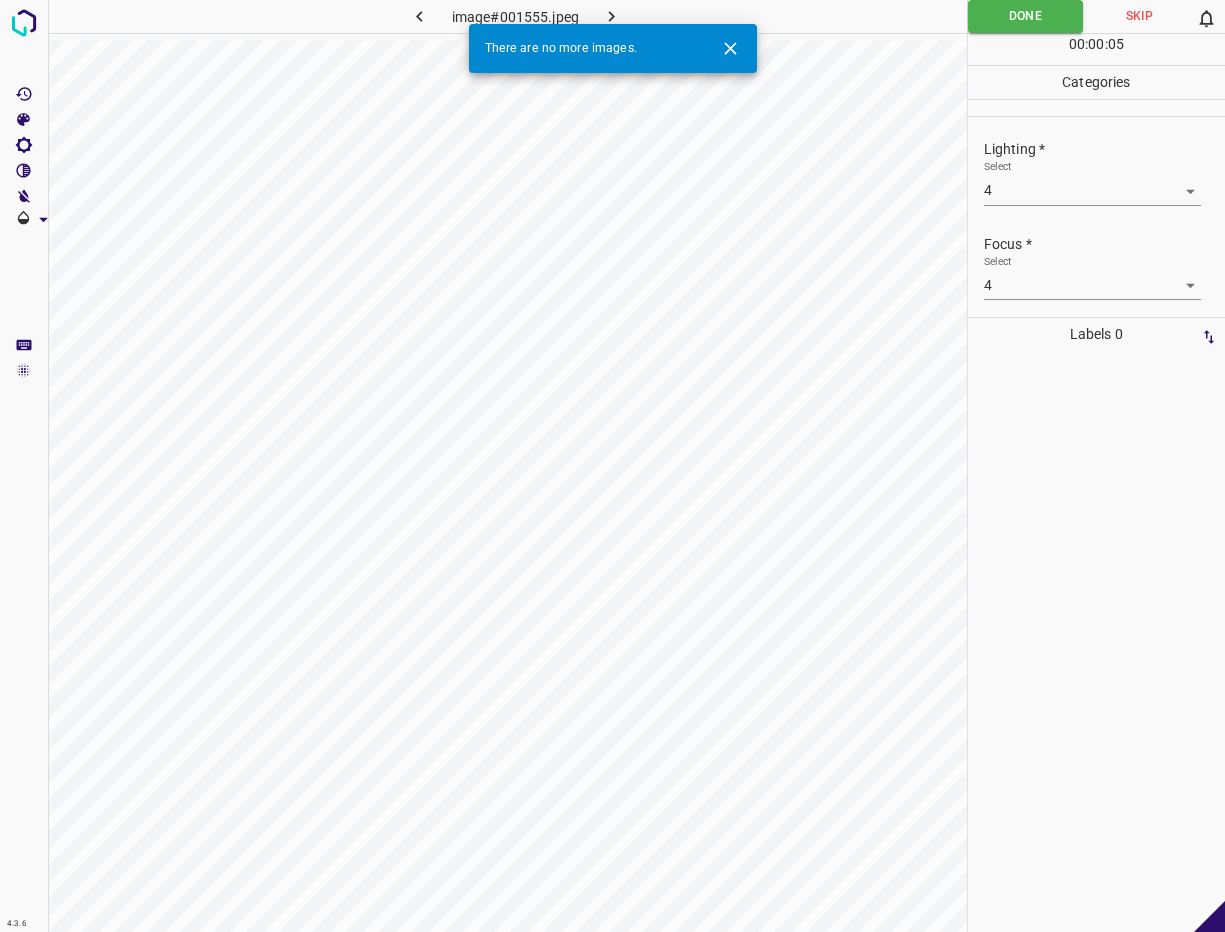 click 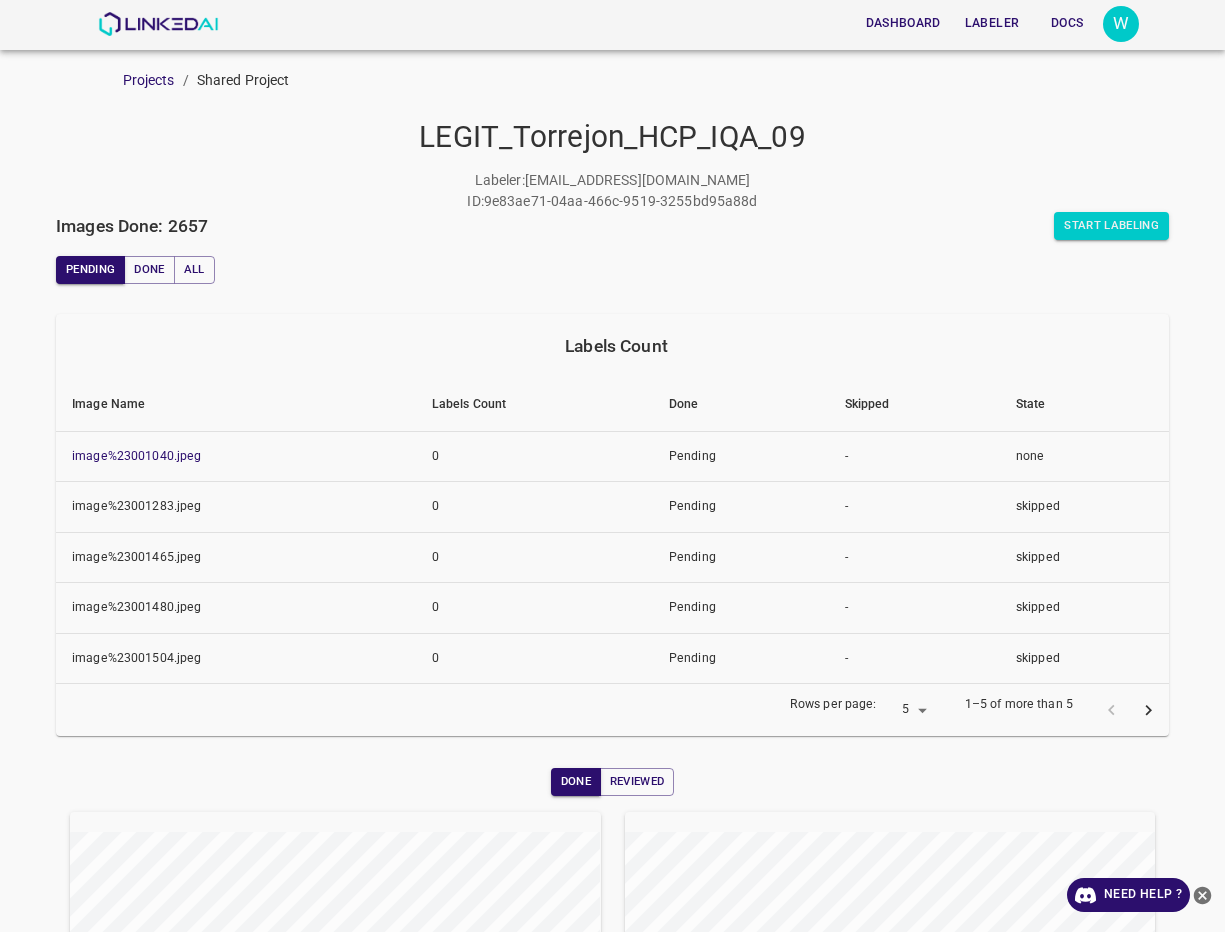scroll, scrollTop: 0, scrollLeft: 0, axis: both 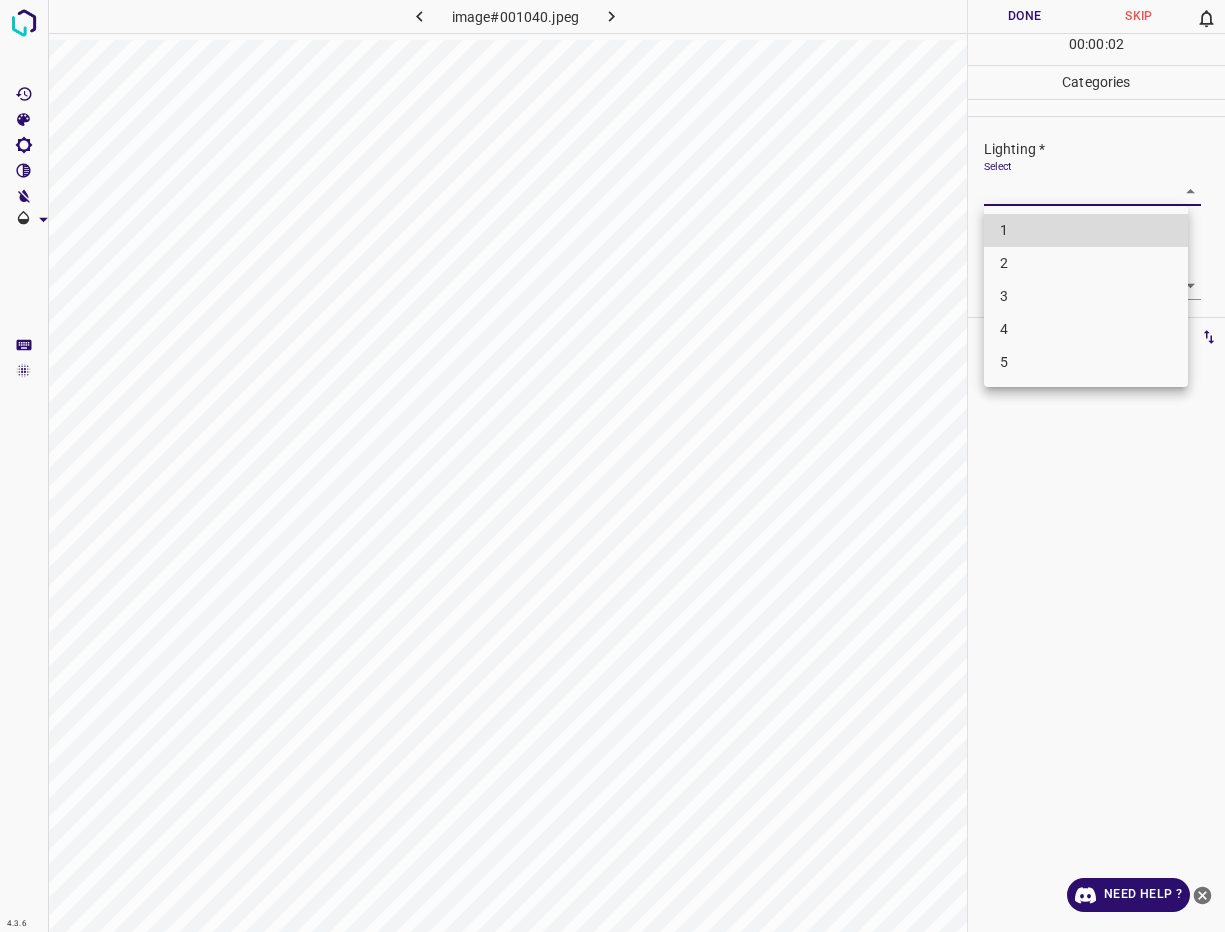 click on "4.3.6  image#001040.jpeg Done Skip 0 00   : 00   : 02   Categories Lighting *  Select ​ Focus *  Select ​ Overall *  Select ​ Labels   0 Categories 1 Lighting 2 Focus 3 Overall Tools Space Change between modes (Draw & Edit) I Auto labeling R Restore zoom M Zoom in N Zoom out Delete Delete selecte label Filters Z Restore filters X Saturation filter C Brightness filter V Contrast filter B Gray scale filter General O Download Need Help ? - Text - Hide - Delete 1 2 3 4 5" at bounding box center (612, 466) 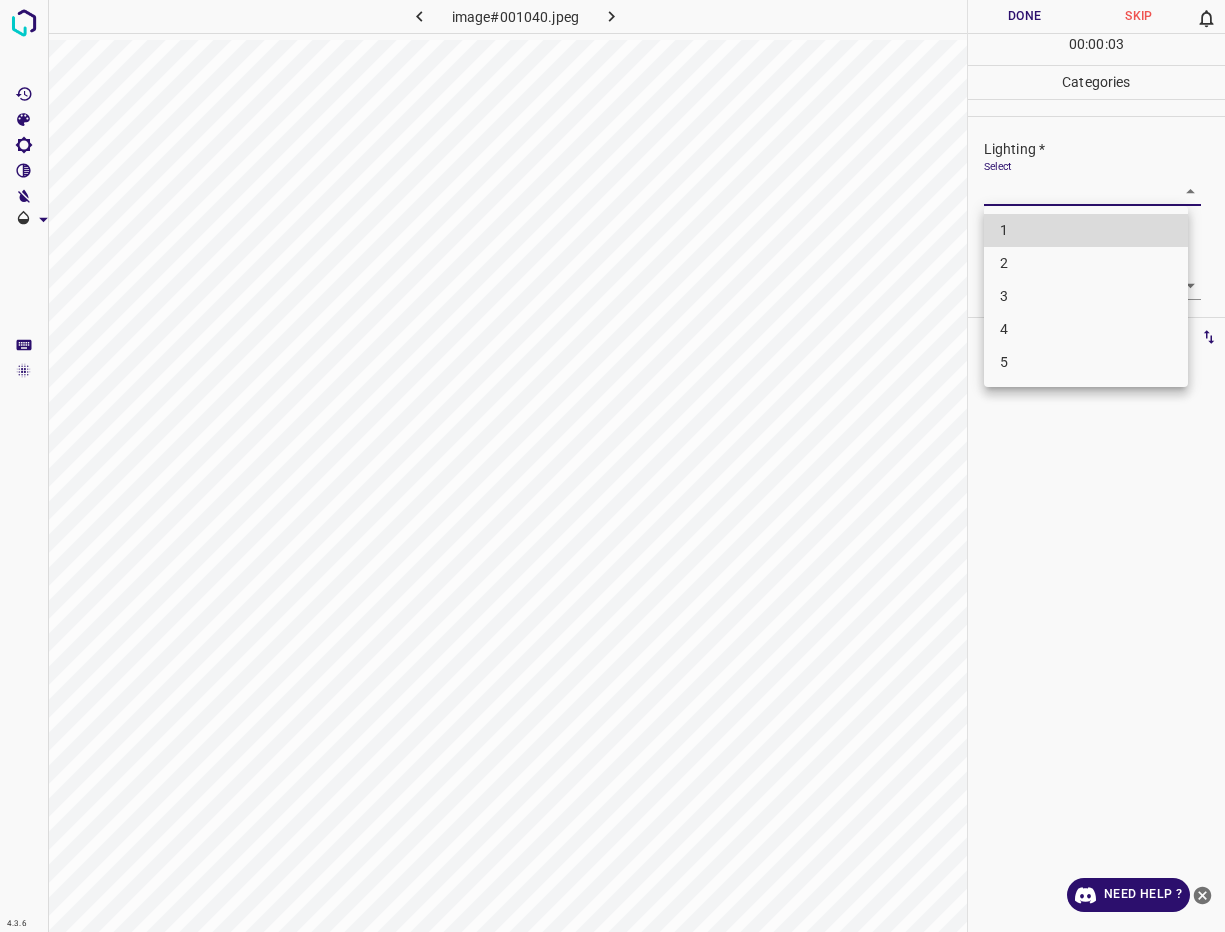 click on "3" at bounding box center (1086, 296) 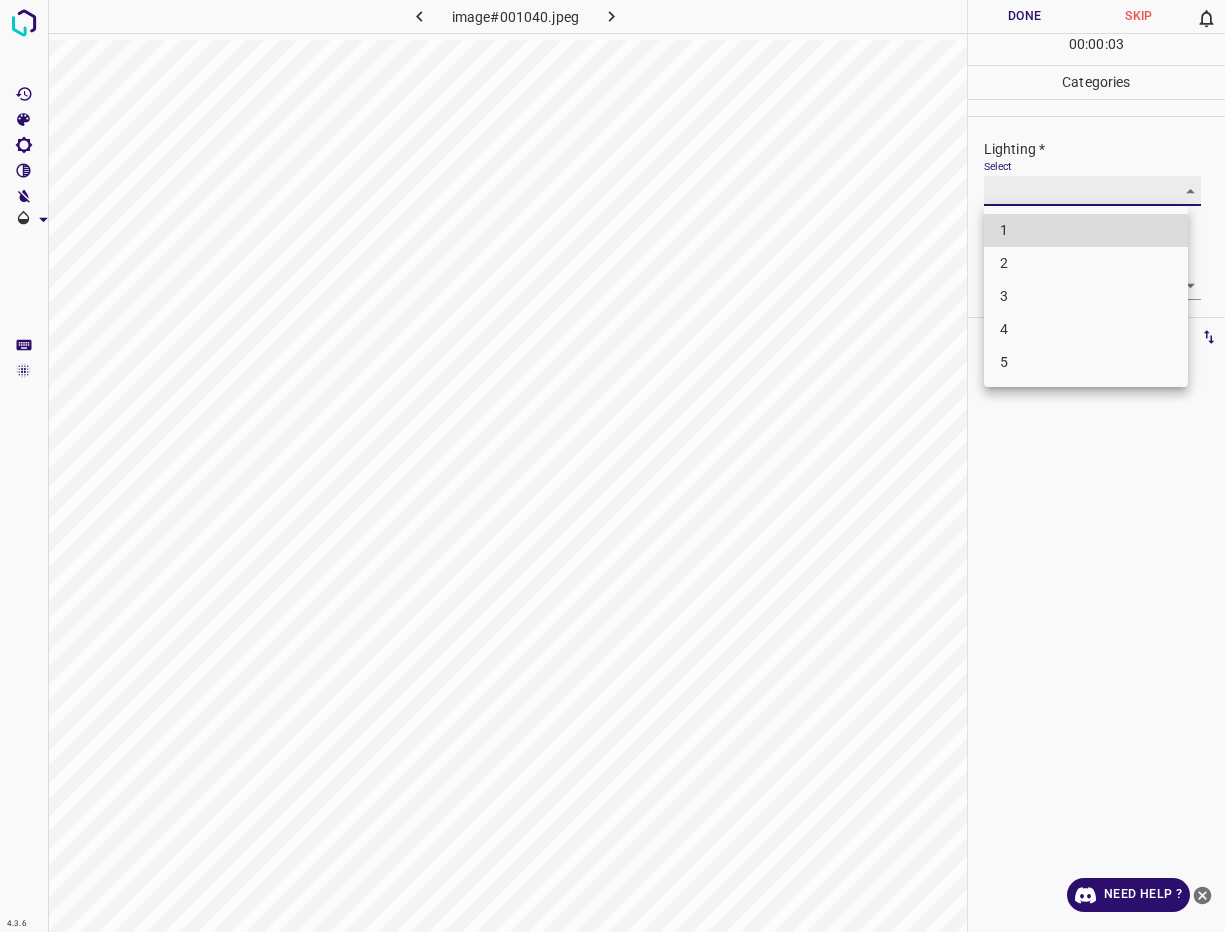 type on "3" 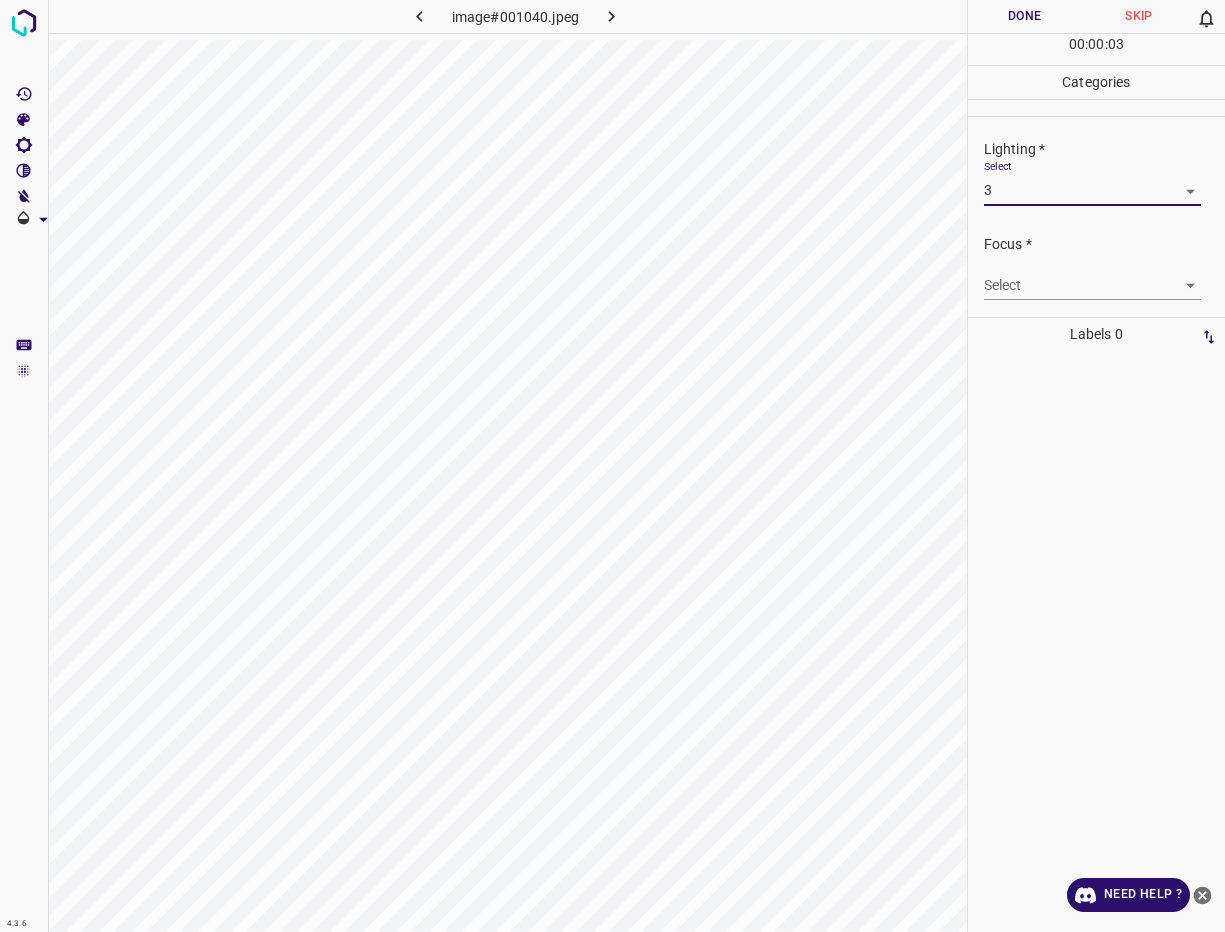 click on "4.3.6  image#001040.jpeg Done Skip 0 00   : 00   : 03   Categories Lighting *  Select 3 3 Focus *  Select ​ Overall *  Select ​ Labels   0 Categories 1 Lighting 2 Focus 3 Overall Tools Space Change between modes (Draw & Edit) I Auto labeling R Restore zoom M Zoom in N Zoom out Delete Delete selecte label Filters Z Restore filters X Saturation filter C Brightness filter V Contrast filter B Gray scale filter General O Download Need Help ? - Text - Hide - Delete" at bounding box center [612, 466] 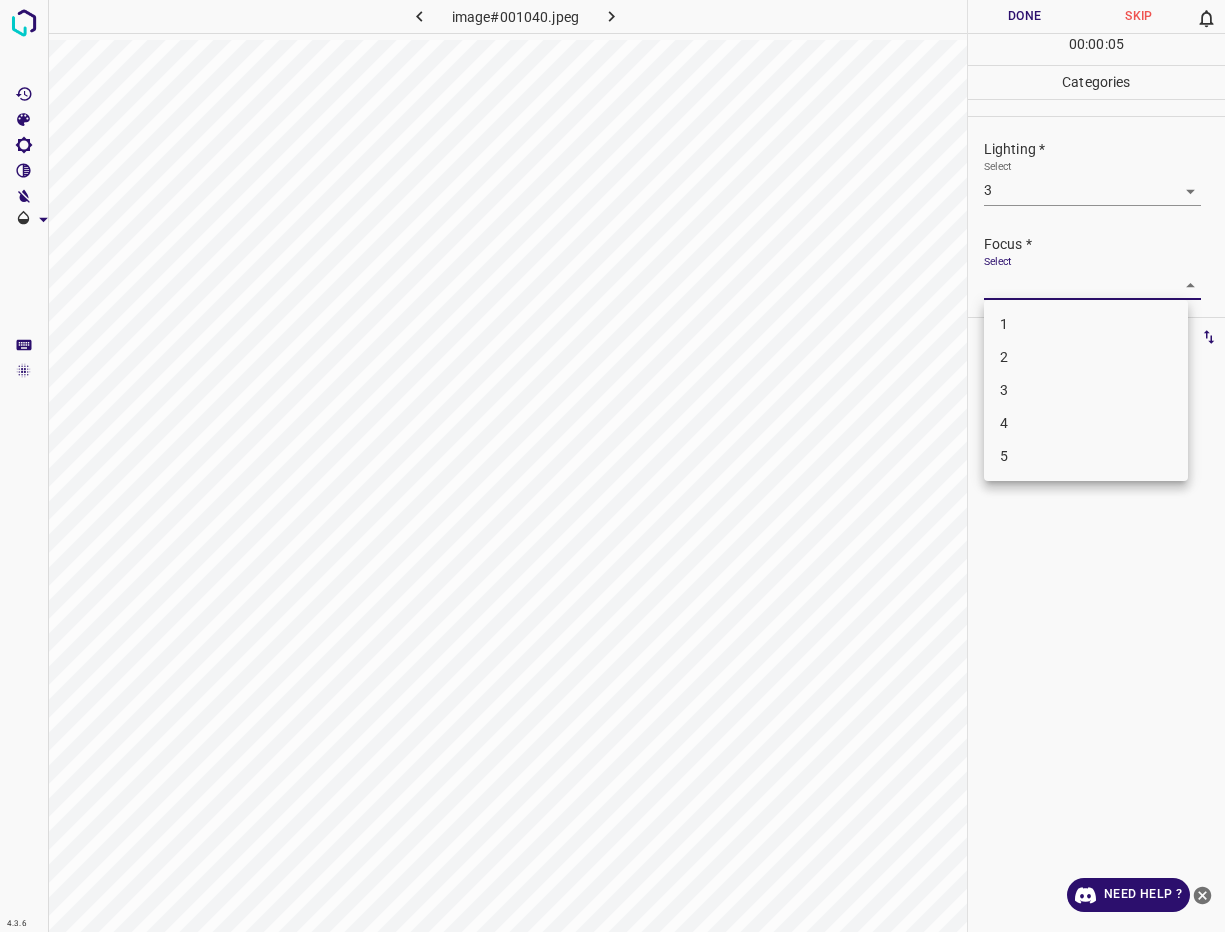 click on "3" at bounding box center [1086, 390] 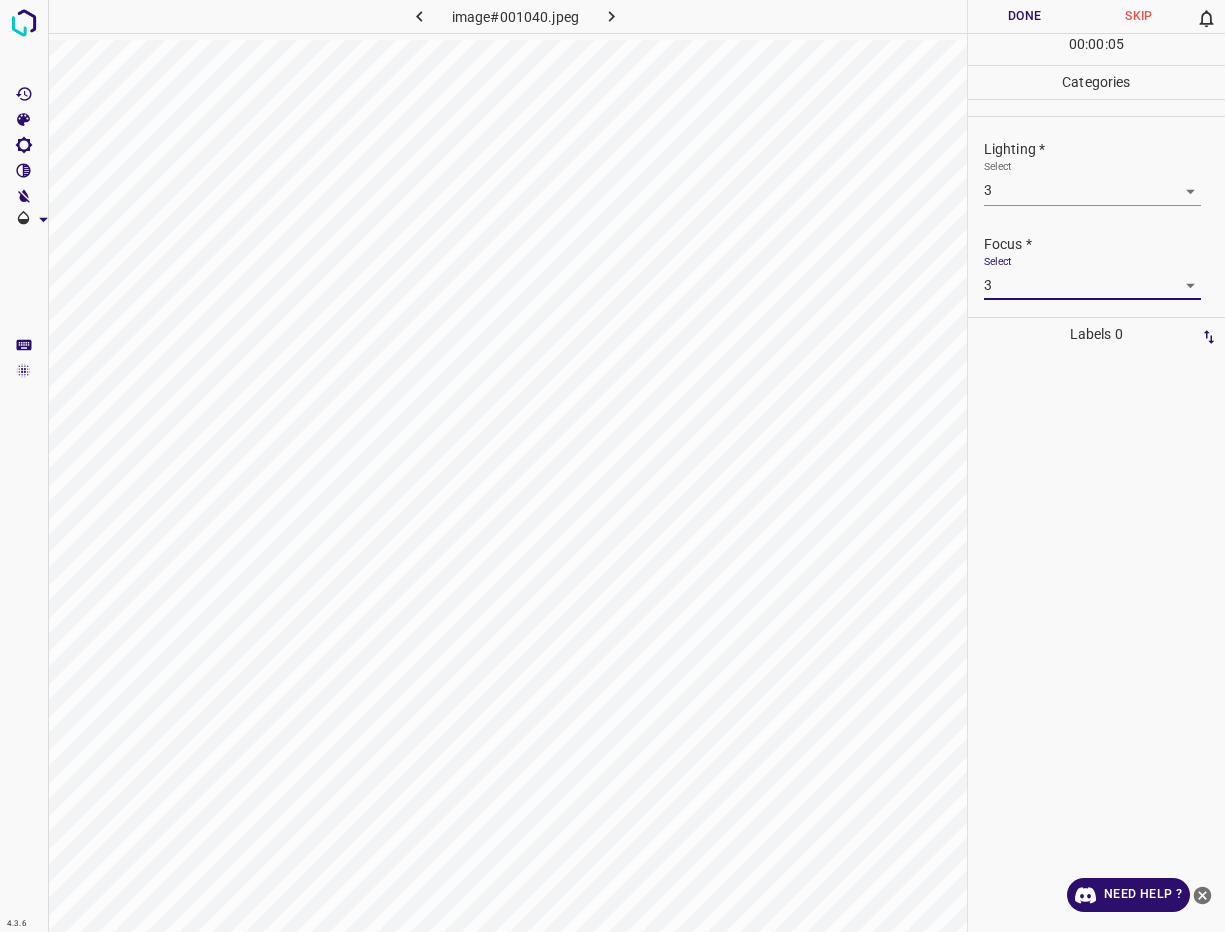 click on "4.3.6  image#001040.jpeg Done Skip 0 00   : 00   : 05   Categories Lighting *  Select 3 3 Focus *  Select 3 3 Overall *  Select ​ Labels   0 Categories 1 Lighting 2 Focus 3 Overall Tools Space Change between modes (Draw & Edit) I Auto labeling R Restore zoom M Zoom in N Zoom out Delete Delete selecte label Filters Z Restore filters X Saturation filter C Brightness filter V Contrast filter B Gray scale filter General O Download Need Help ? - Text - Hide - Delete" at bounding box center [612, 466] 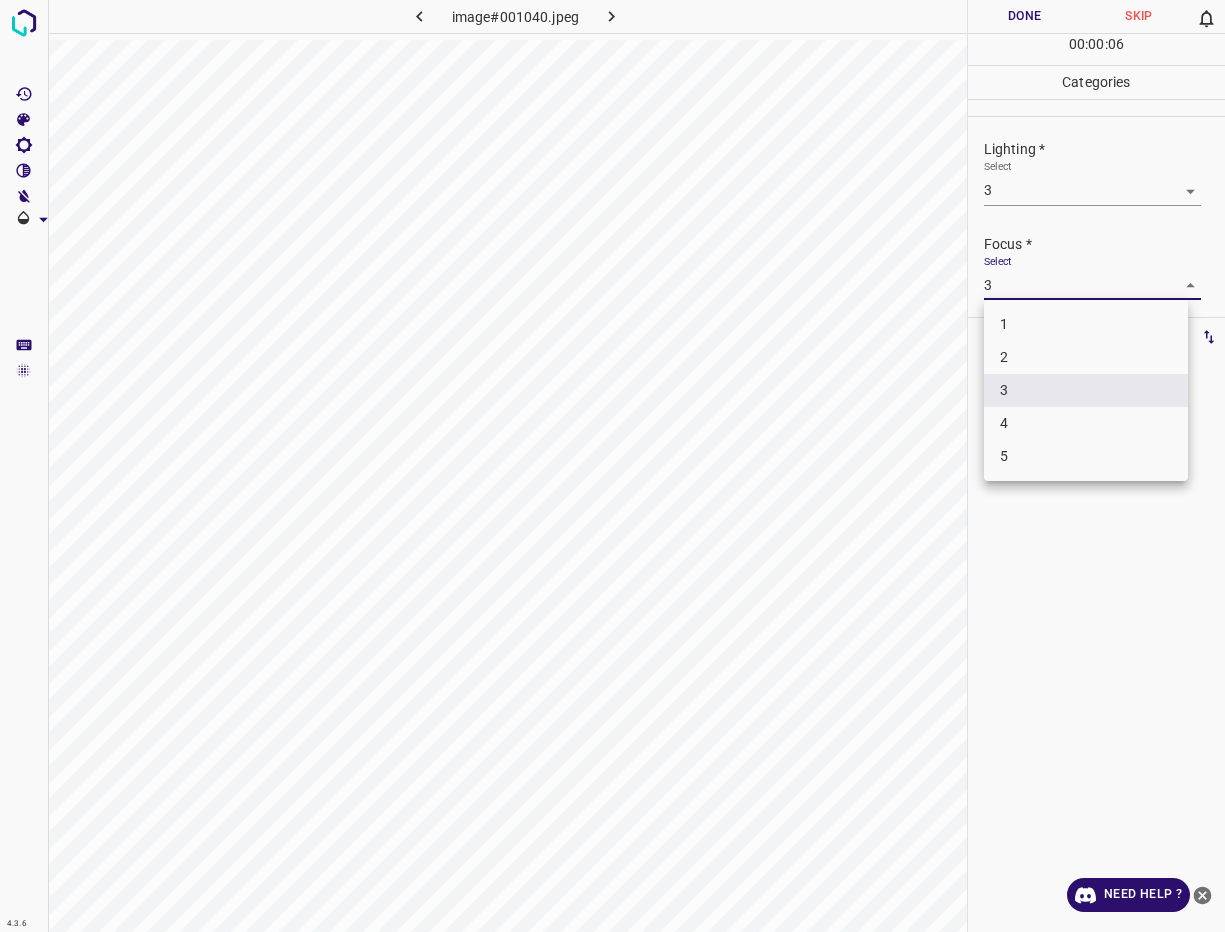 click on "4" at bounding box center [1086, 423] 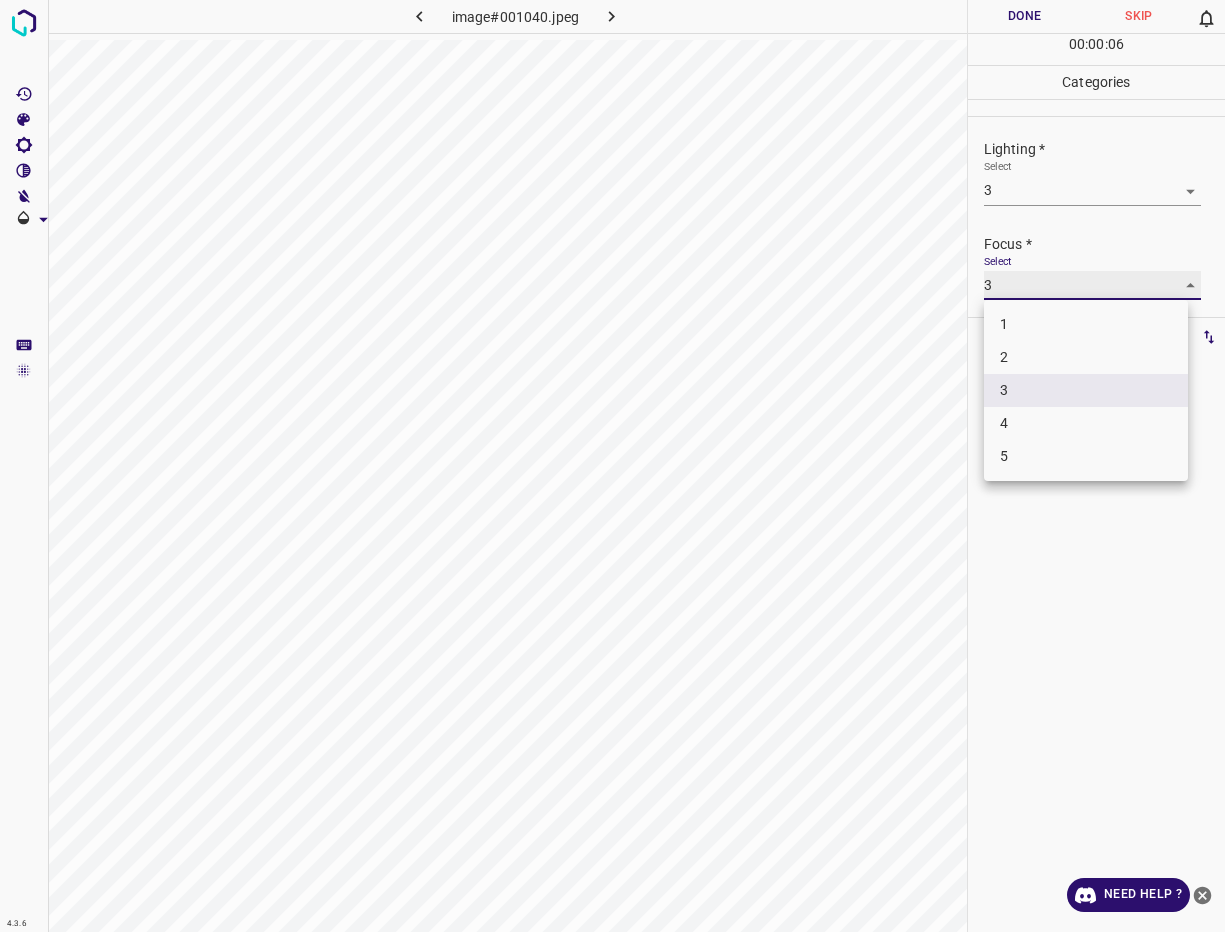 type on "4" 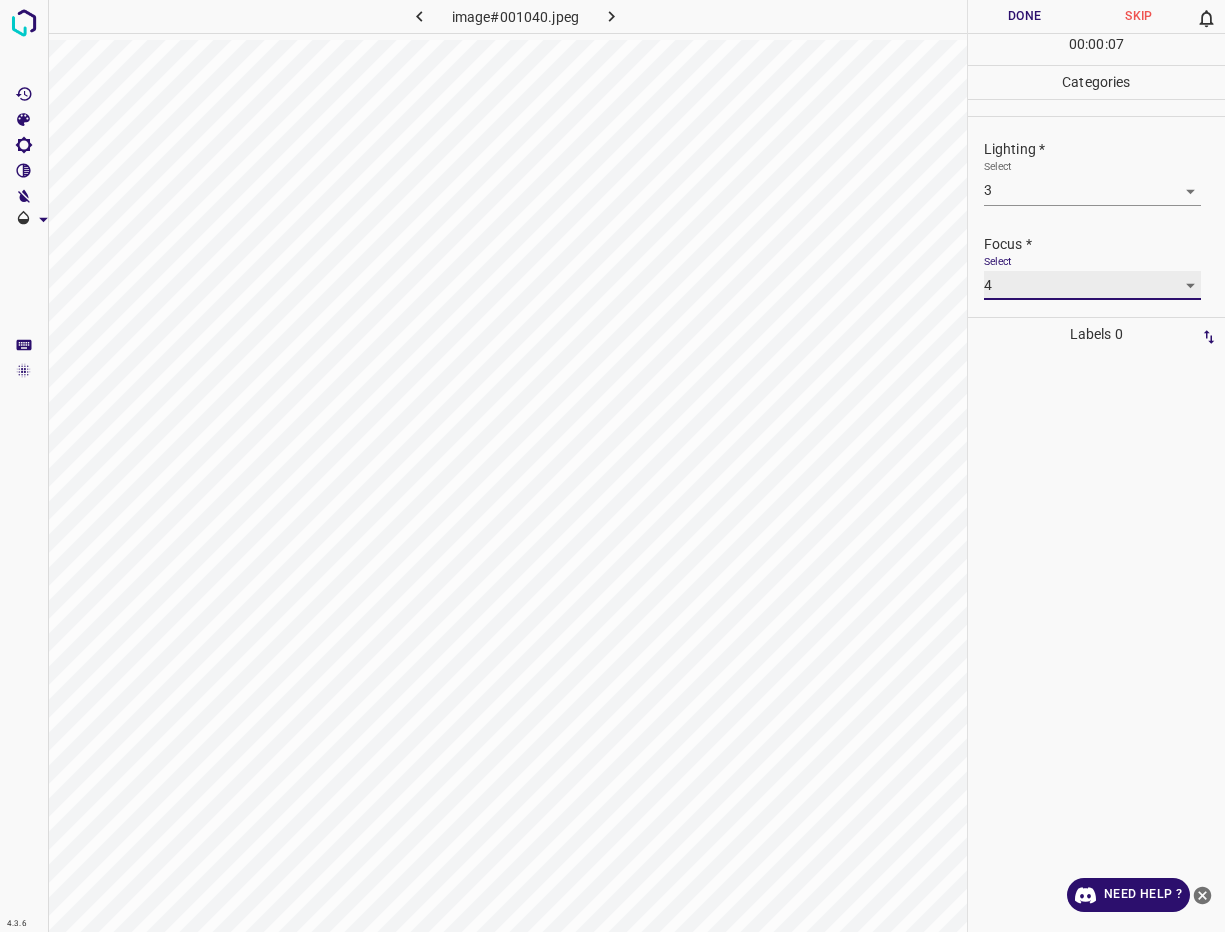scroll, scrollTop: 98, scrollLeft: 0, axis: vertical 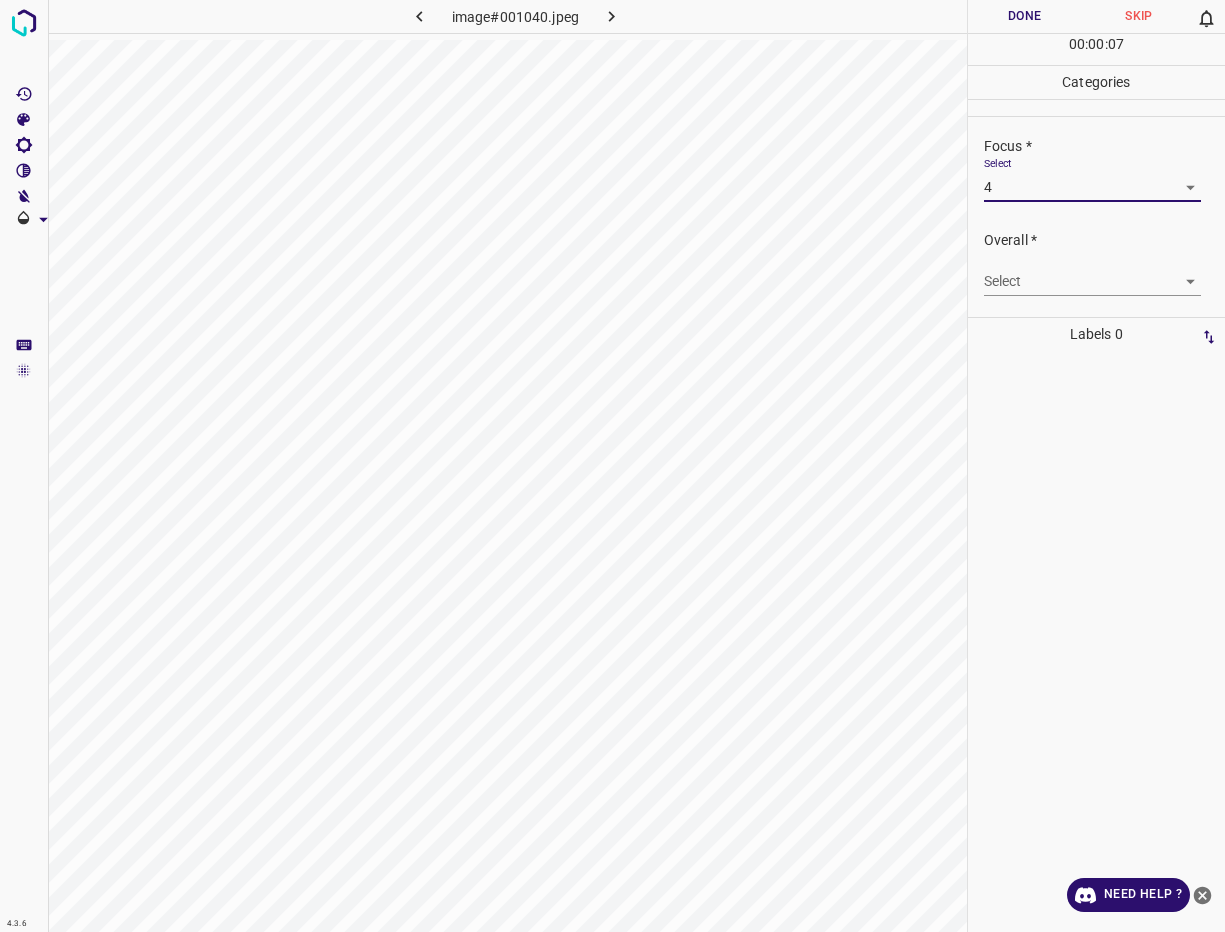 click on "4.3.6  image#001040.jpeg Done Skip 0 00   : 00   : 07   Categories Lighting *  Select 3 3 Focus *  Select 4 4 Overall *  Select ​ Labels   0 Categories 1 Lighting 2 Focus 3 Overall Tools Space Change between modes (Draw & Edit) I Auto labeling R Restore zoom M Zoom in N Zoom out Delete Delete selecte label Filters Z Restore filters X Saturation filter C Brightness filter V Contrast filter B Gray scale filter General O Download Need Help ? - Text - Hide - Delete" at bounding box center [612, 466] 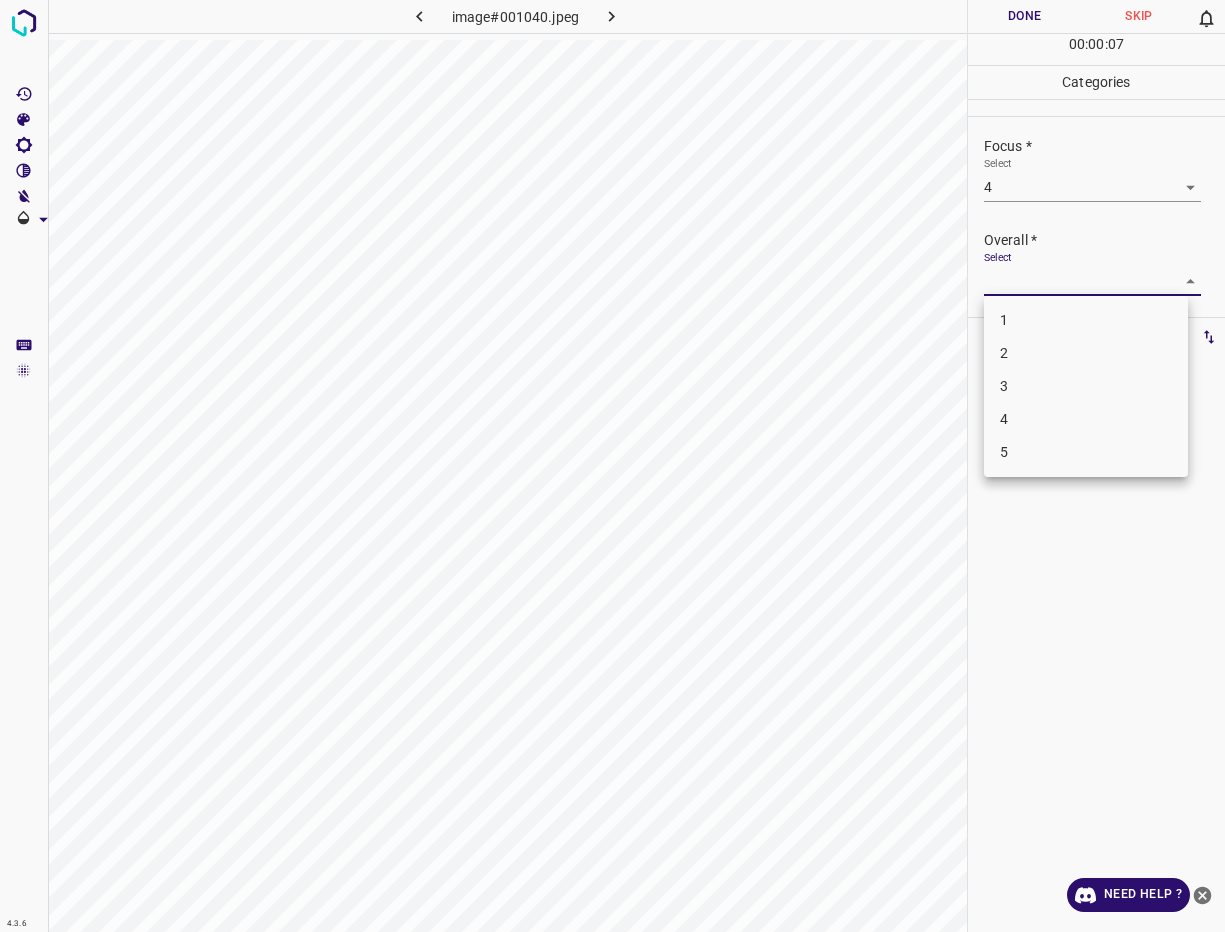 drag, startPoint x: 1016, startPoint y: 415, endPoint x: 935, endPoint y: 385, distance: 86.37708 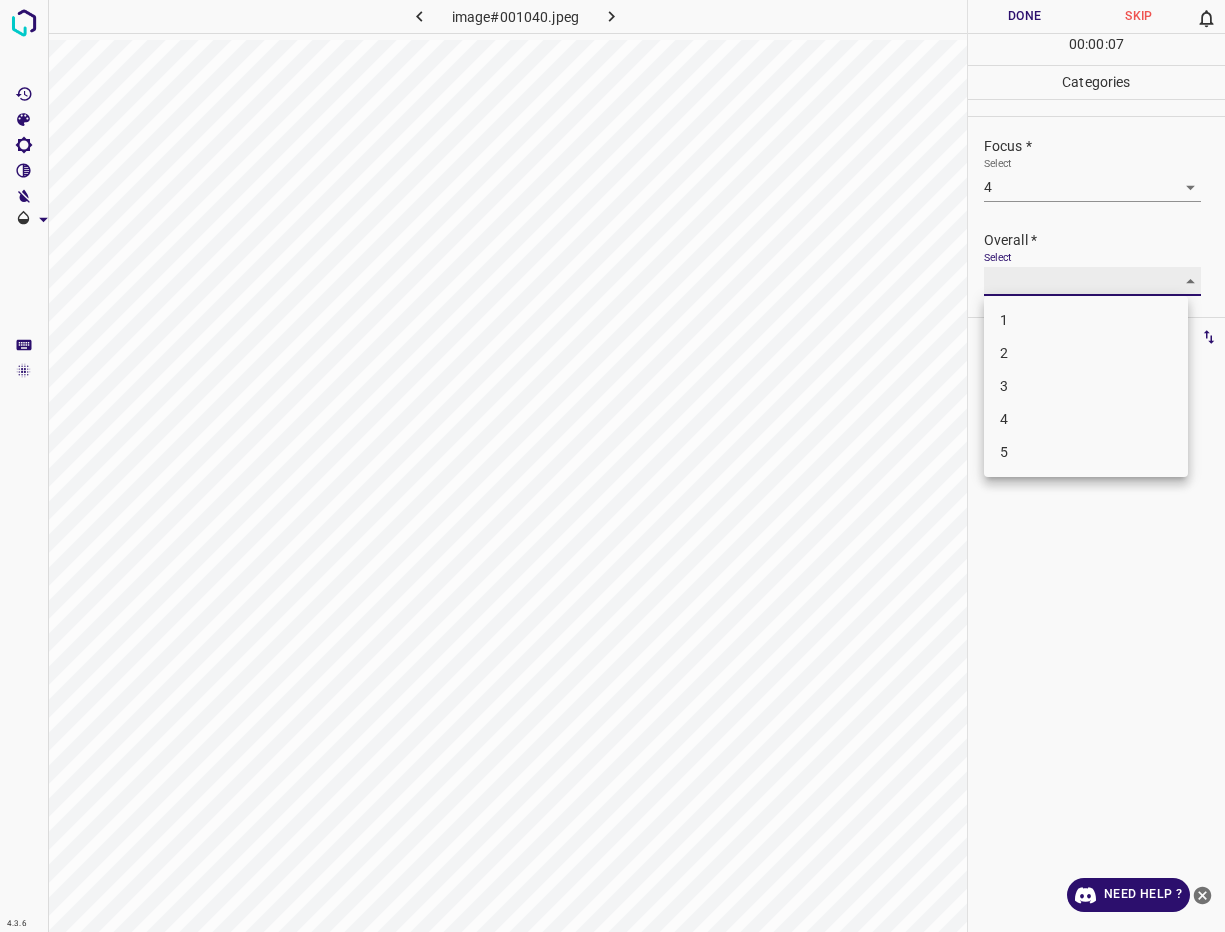 type on "4" 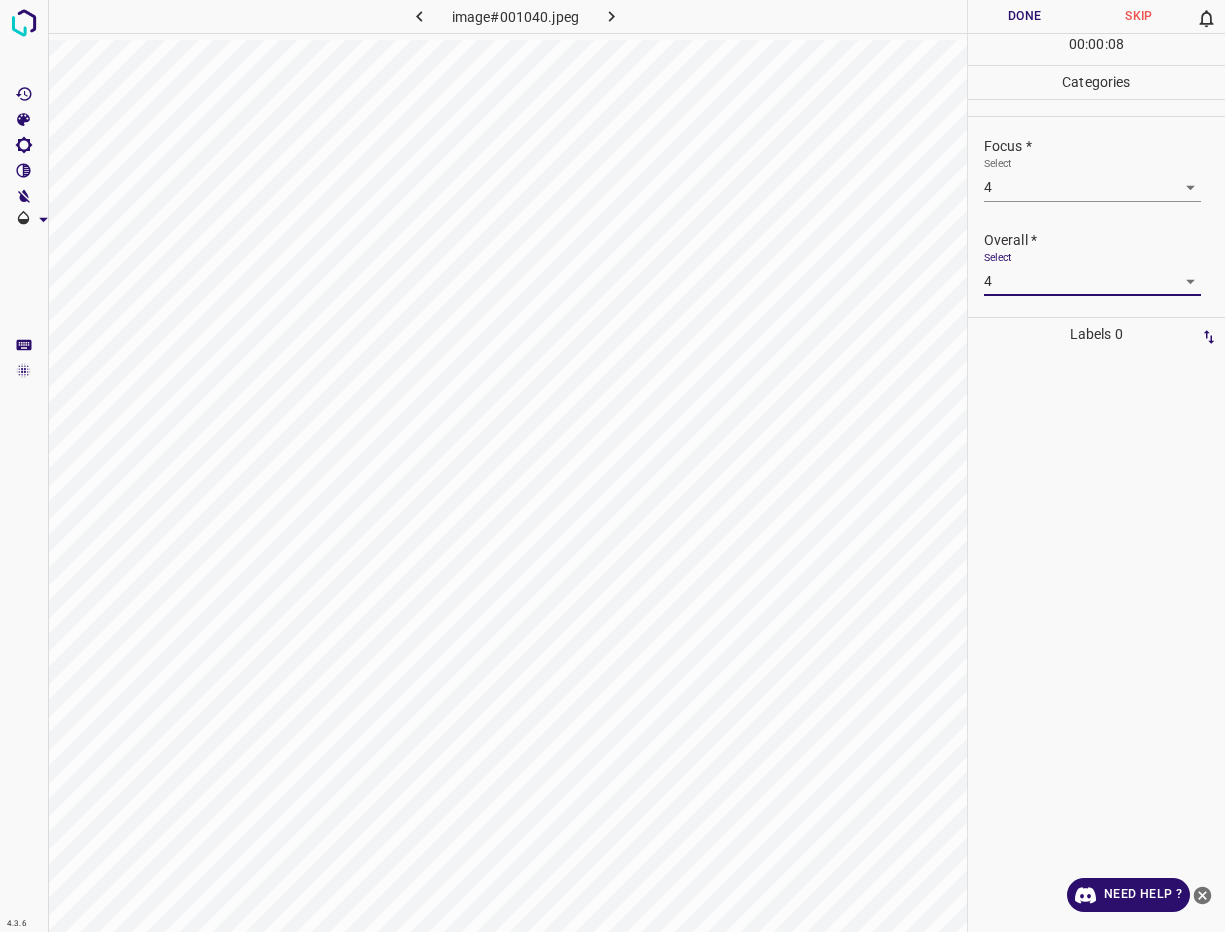 click at bounding box center [612, 466] 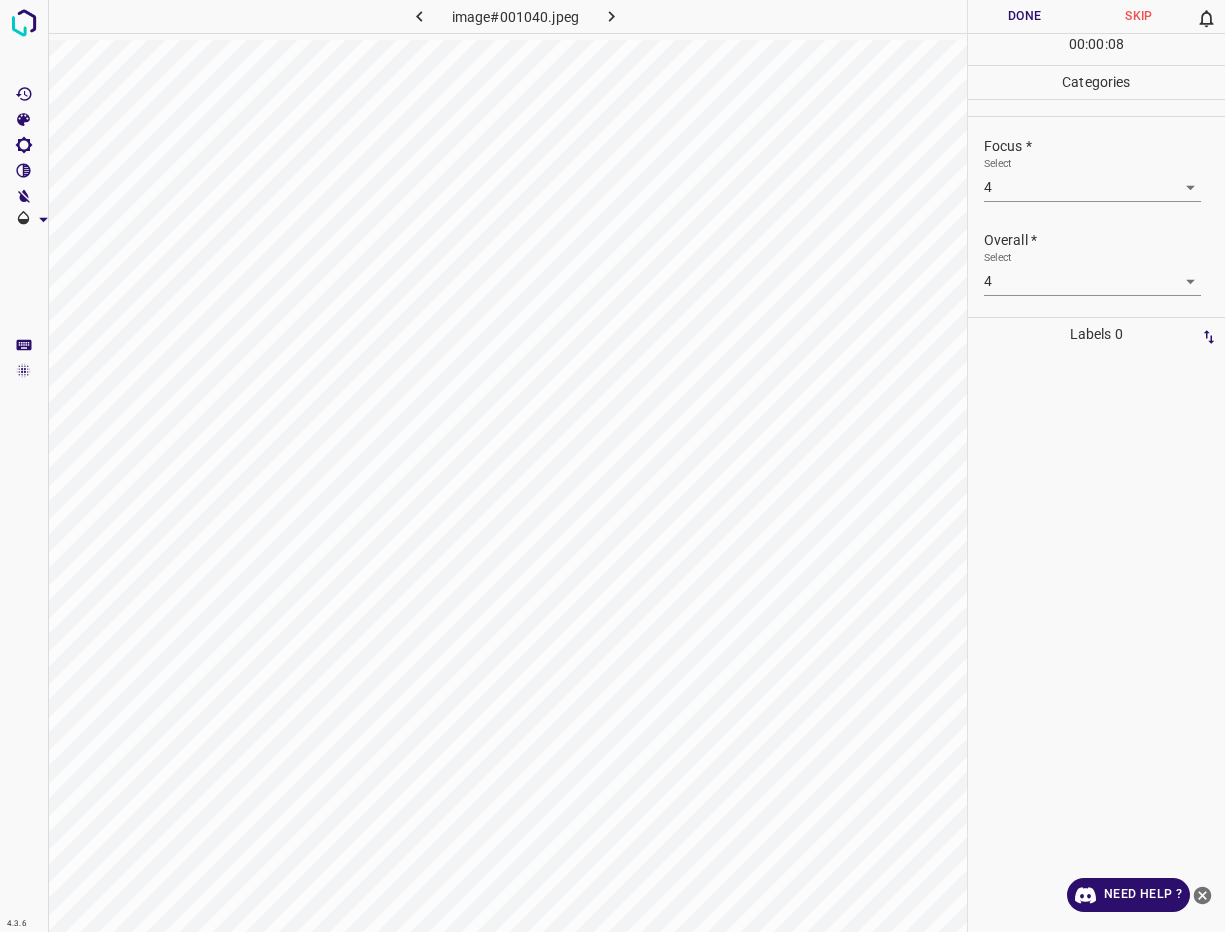 click on "Done" at bounding box center (1025, 16) 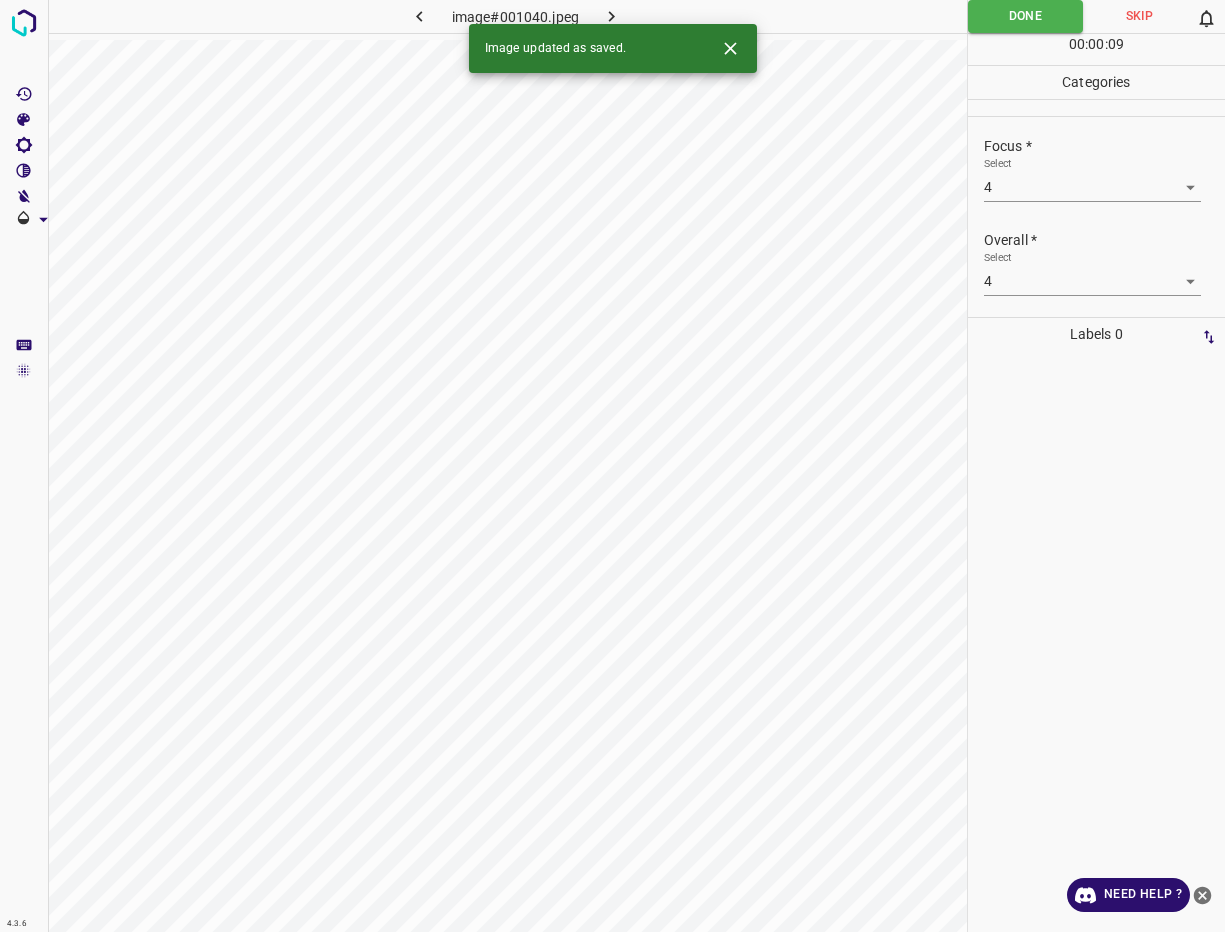 click 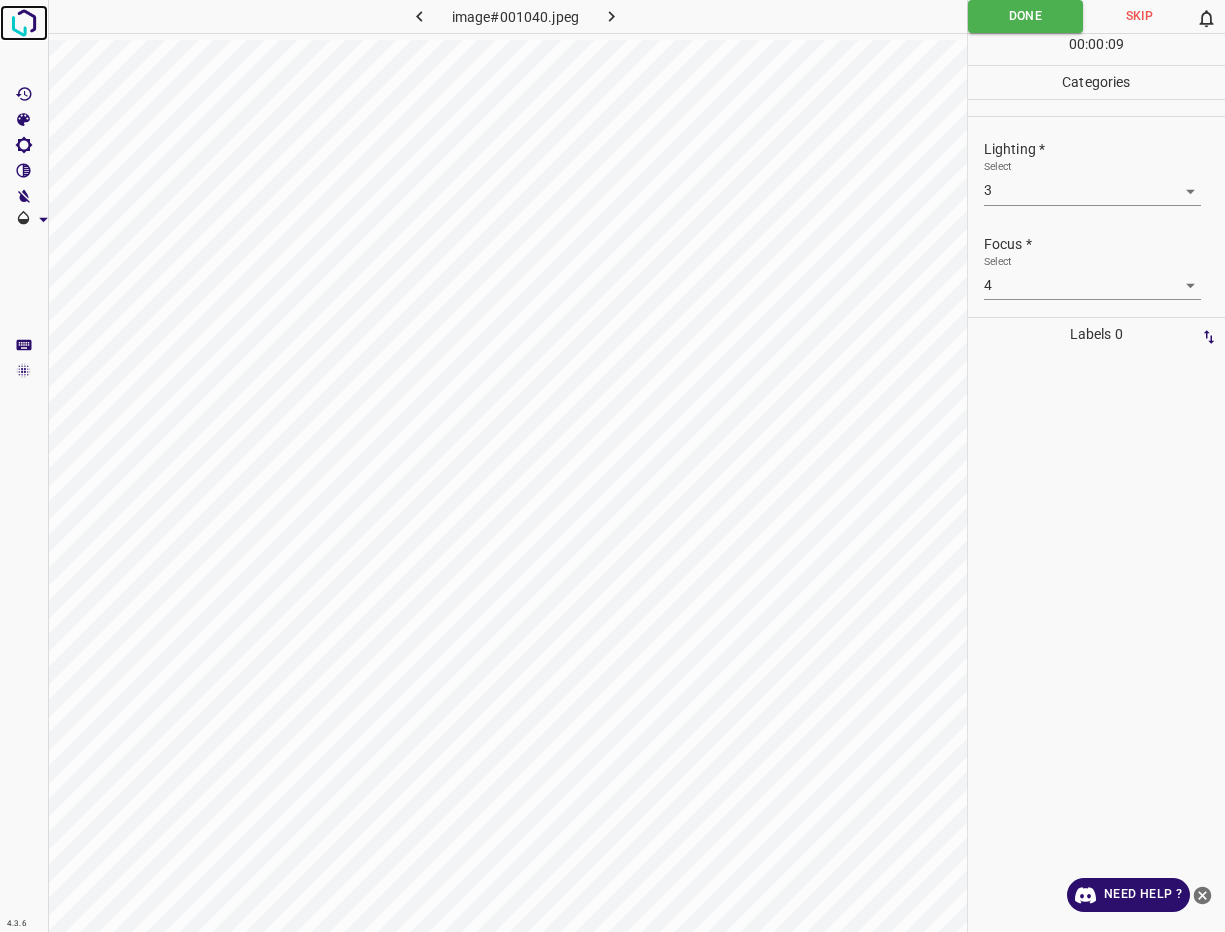 click at bounding box center (24, 23) 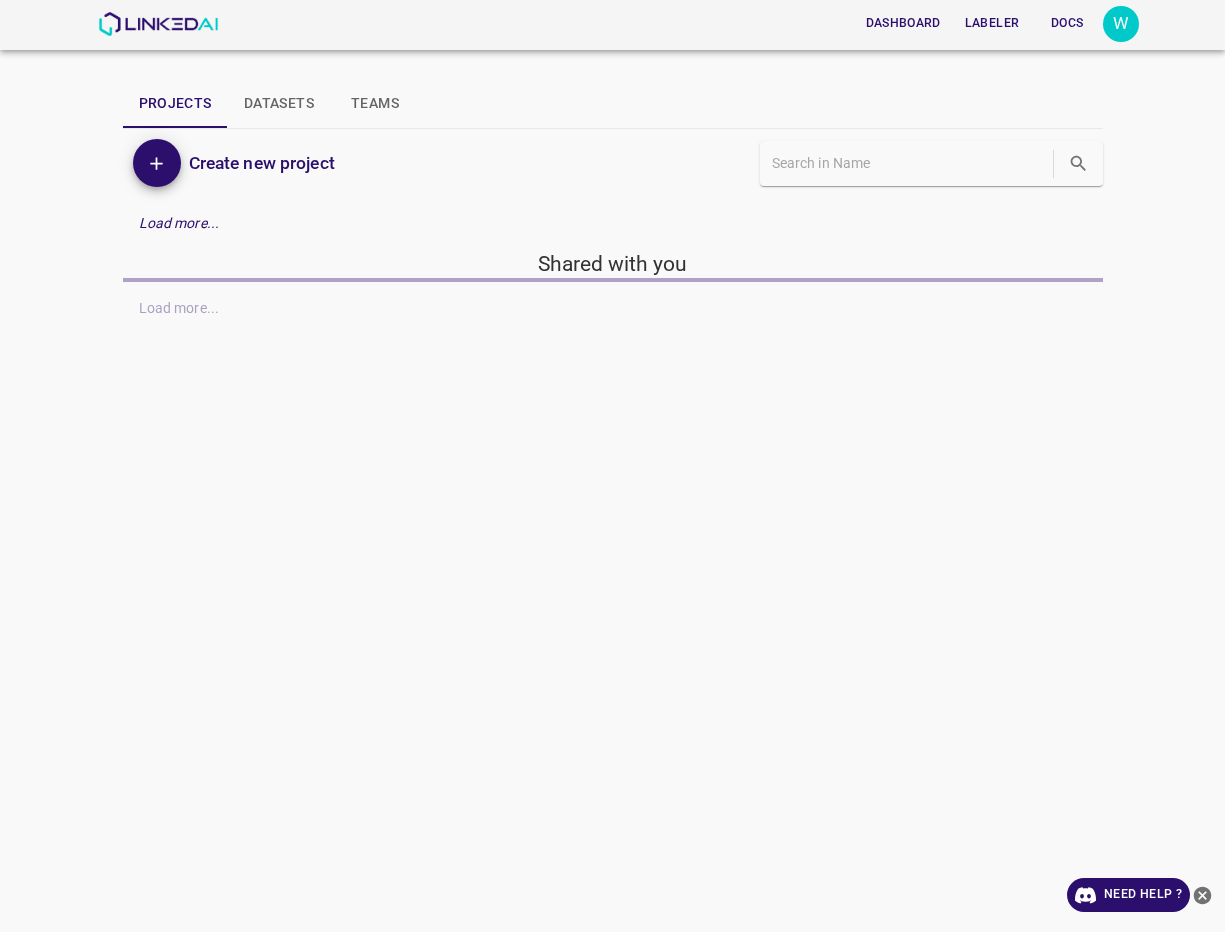 scroll, scrollTop: 0, scrollLeft: 0, axis: both 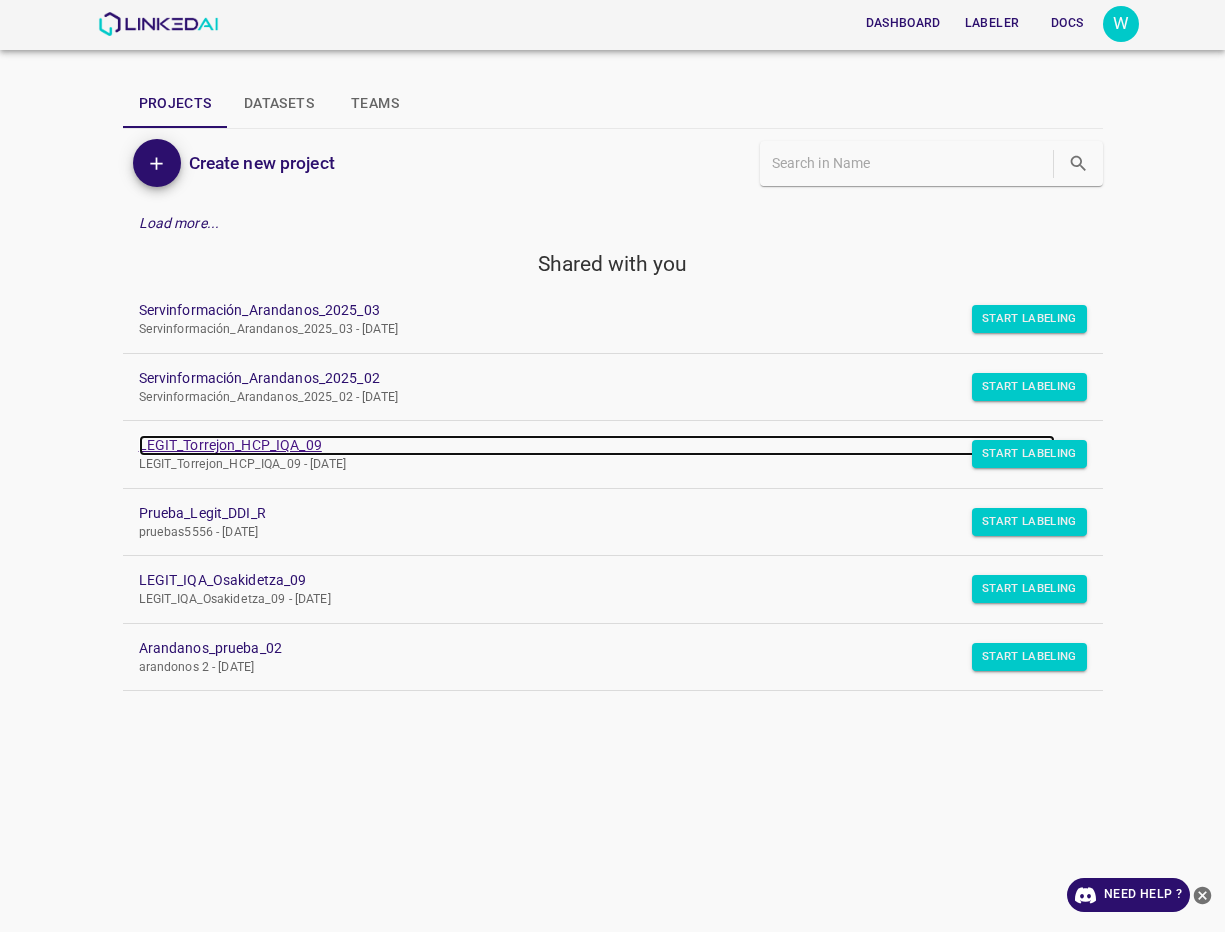 click on "LEGIT_Torrejon_HCP_IQA_09" at bounding box center (597, 445) 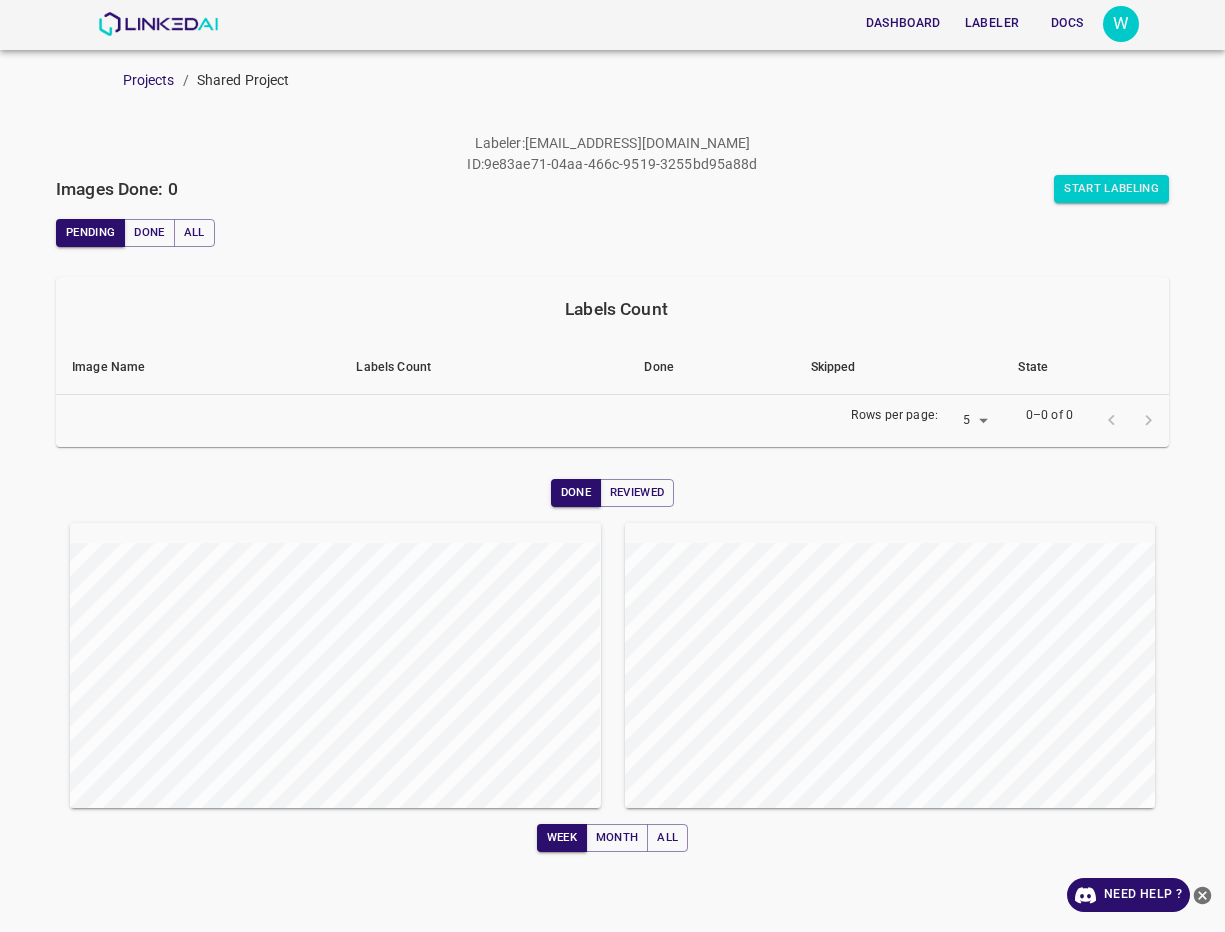 scroll, scrollTop: 0, scrollLeft: 0, axis: both 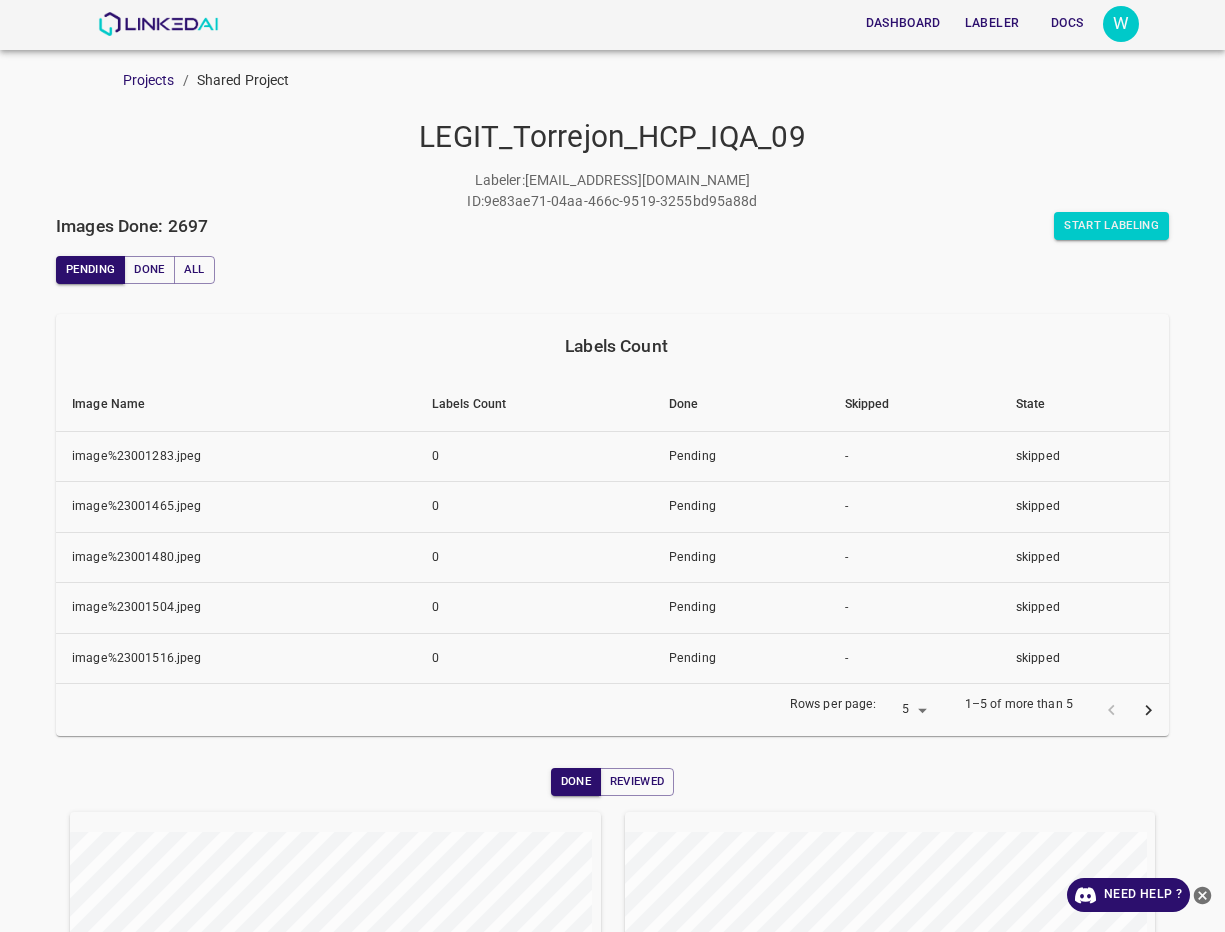 click on "Dashboard Labeler Docs W" at bounding box center [618, 24] 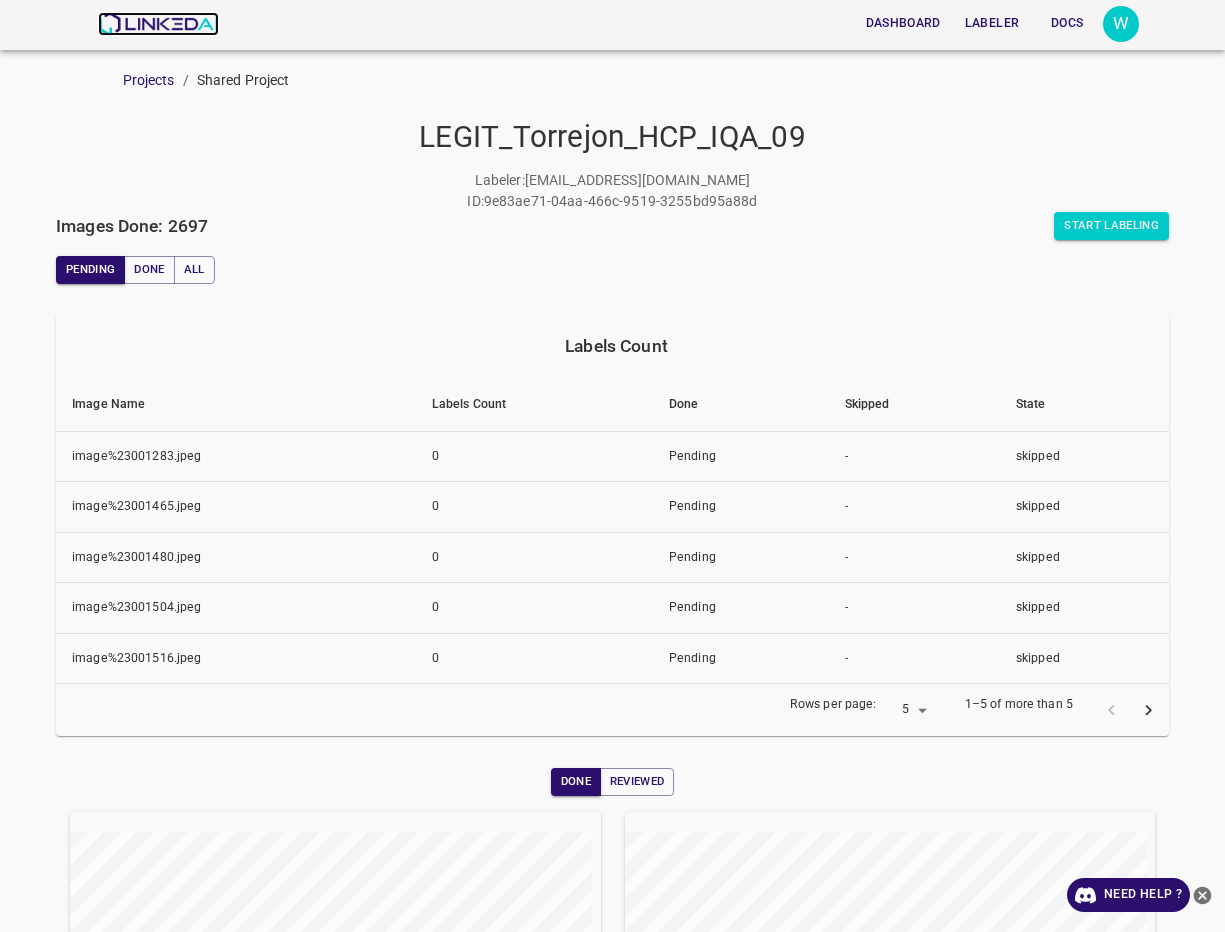 click at bounding box center [158, 24] 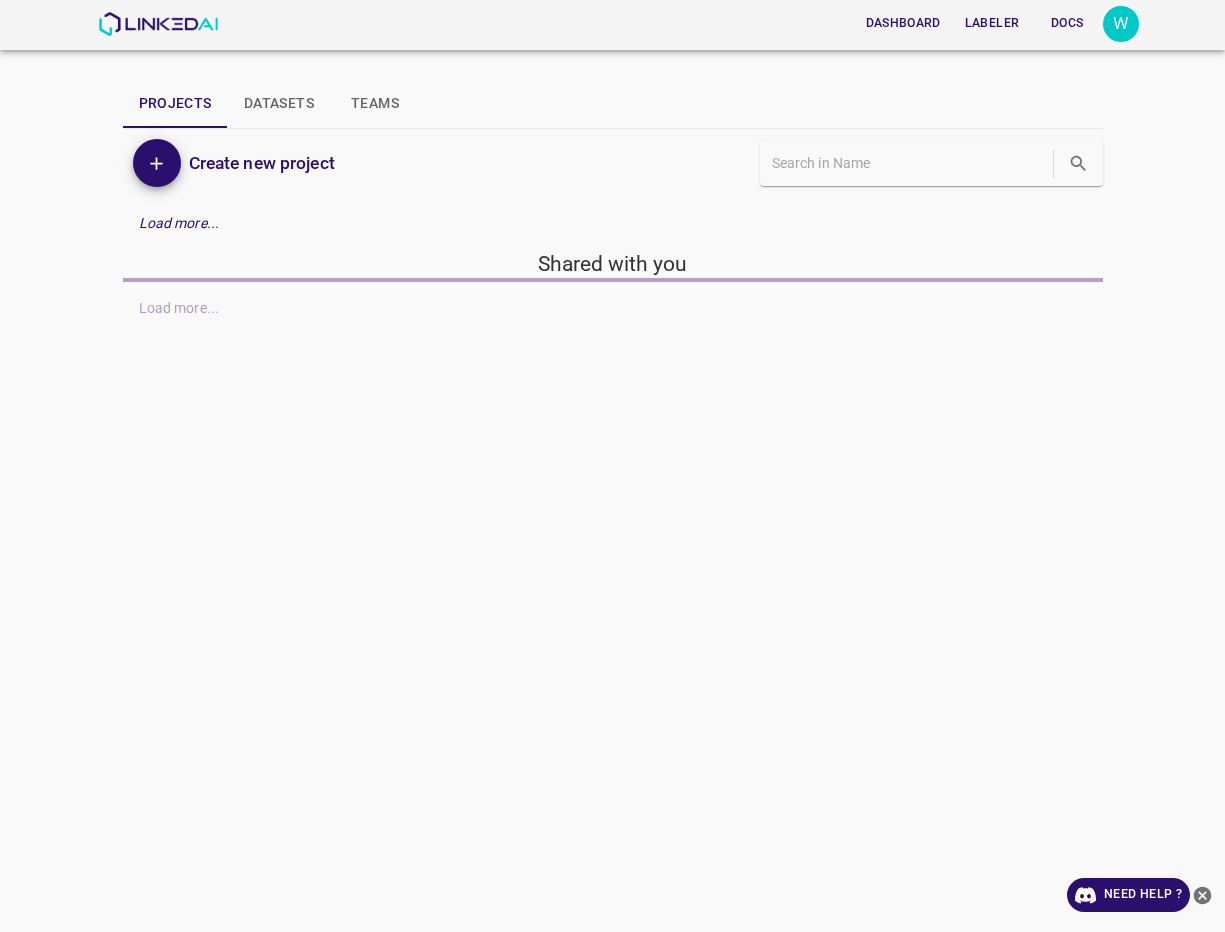 scroll, scrollTop: 0, scrollLeft: 0, axis: both 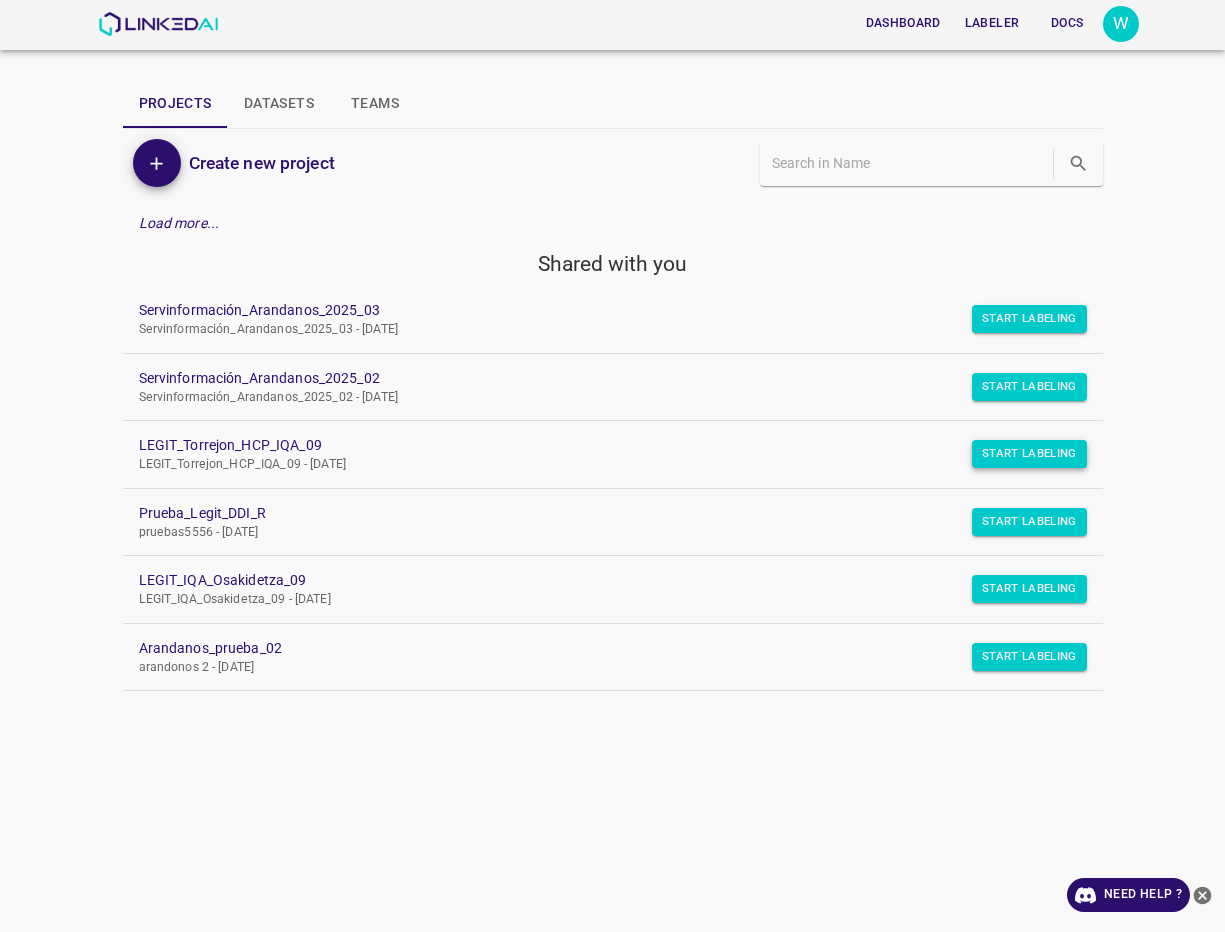 click on "Start Labeling" at bounding box center [1029, 319] 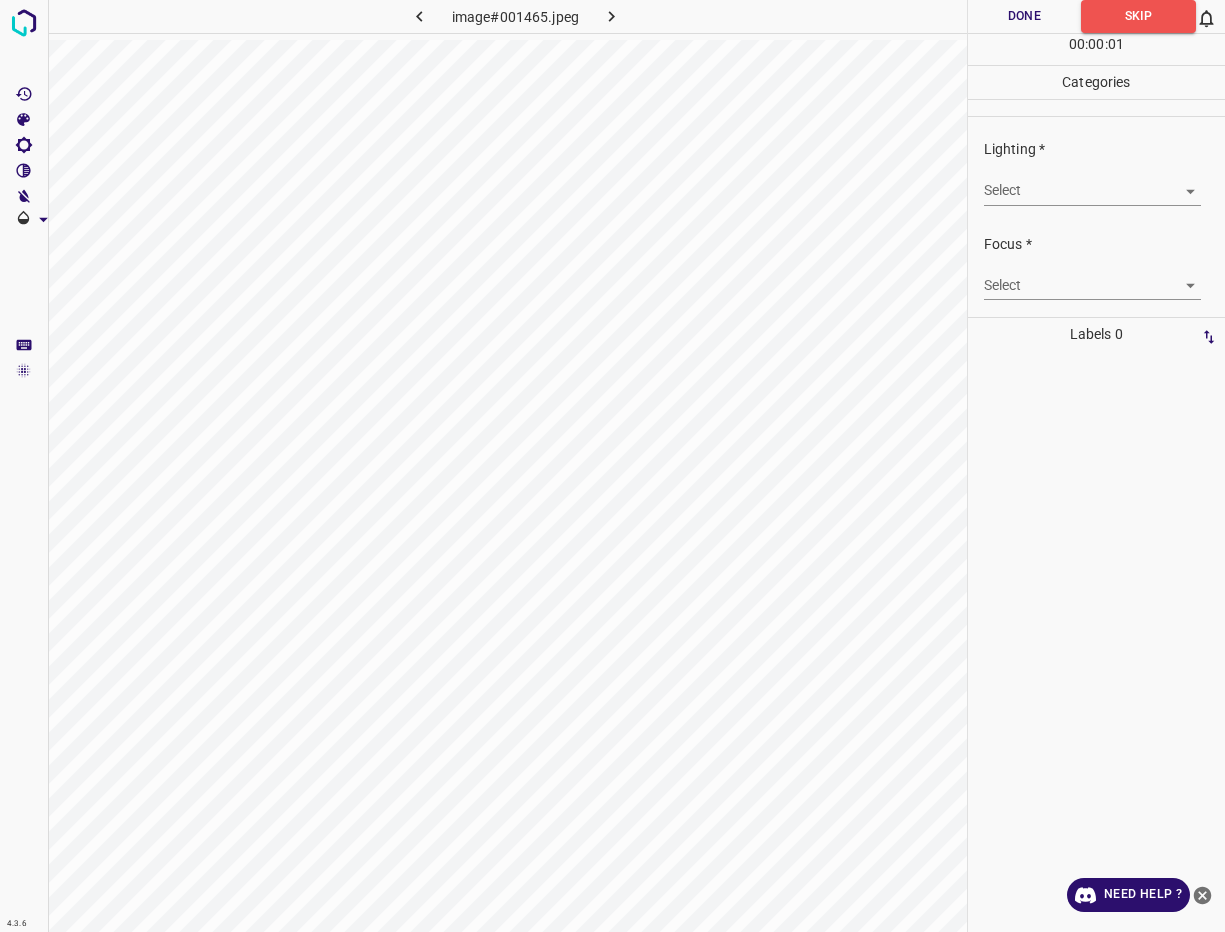 click on "4.3.6  image#001465.jpeg Done Skip 0 00   : 00   : 01   Categories Lighting *  Select ​ Focus *  Select ​ Overall *  Select ​ Labels   0 Categories 1 Lighting 2 Focus 3 Overall Tools Space Change between modes (Draw & Edit) I Auto labeling R Restore zoom M Zoom in N Zoom out Delete Delete selecte label Filters Z Restore filters X Saturation filter C Brightness filter V Contrast filter B Gray scale filter General O Download Need Help ? - Text - Hide - Delete" at bounding box center [612, 466] 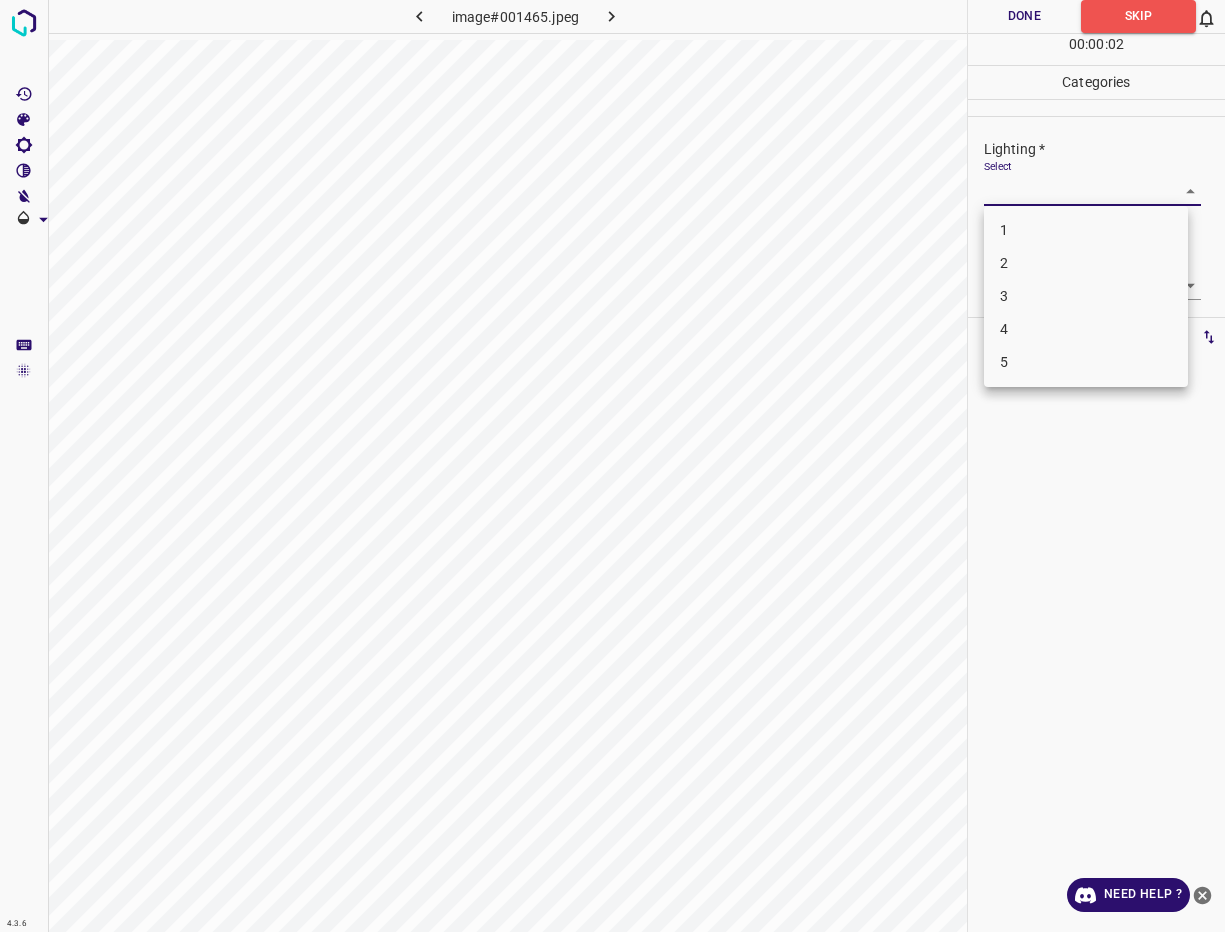 click on "5" at bounding box center [1086, 362] 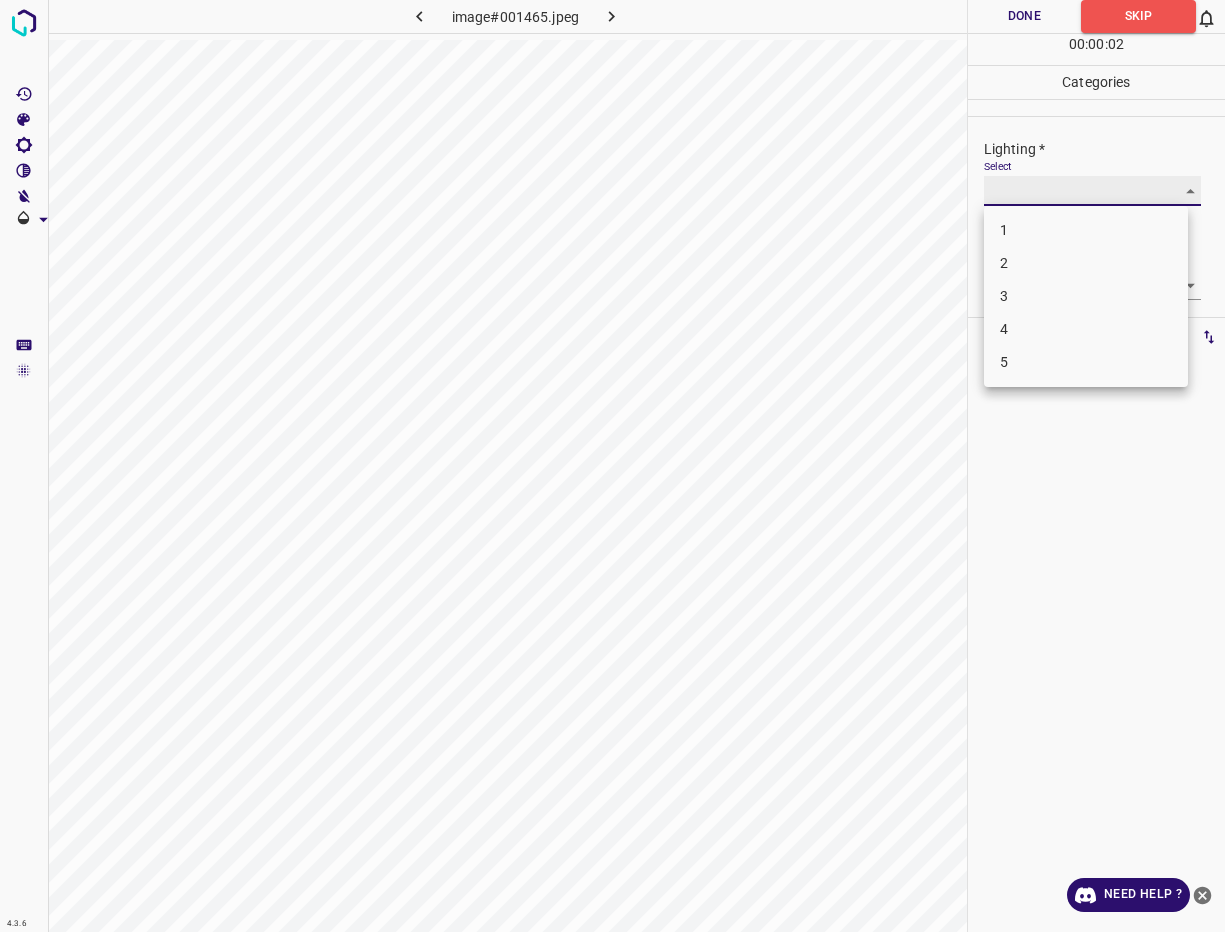 type on "5" 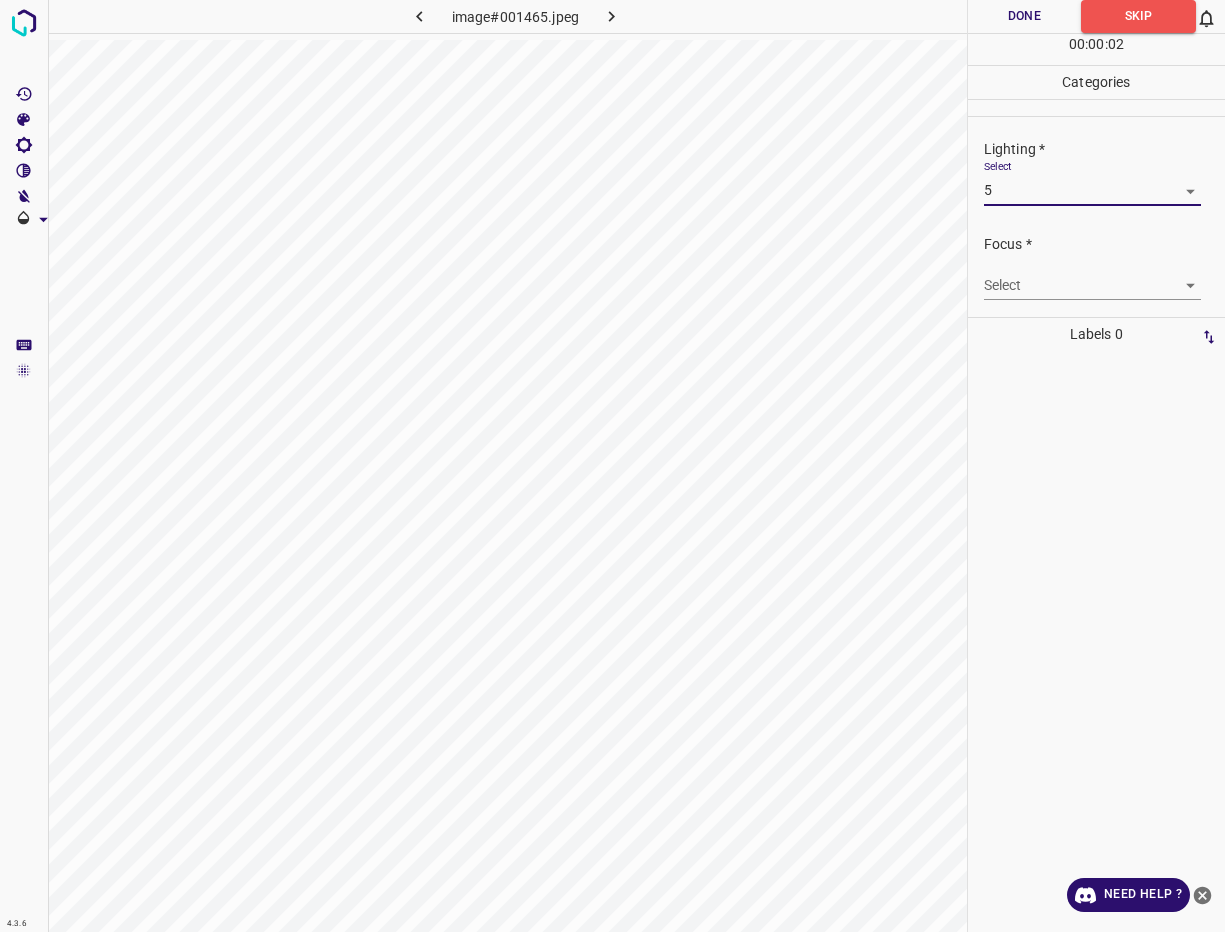 click on "4.3.6  image#001465.jpeg Done Skip 0 00   : 00   : 02   Categories Lighting *  Select 5 5 Focus *  Select ​ Overall *  Select ​ Labels   0 Categories 1 Lighting 2 Focus 3 Overall Tools Space Change between modes (Draw & Edit) I Auto labeling R Restore zoom M Zoom in N Zoom out Delete Delete selecte label Filters Z Restore filters X Saturation filter C Brightness filter V Contrast filter B Gray scale filter General O Download Need Help ? - Text - Hide - Delete" at bounding box center (612, 466) 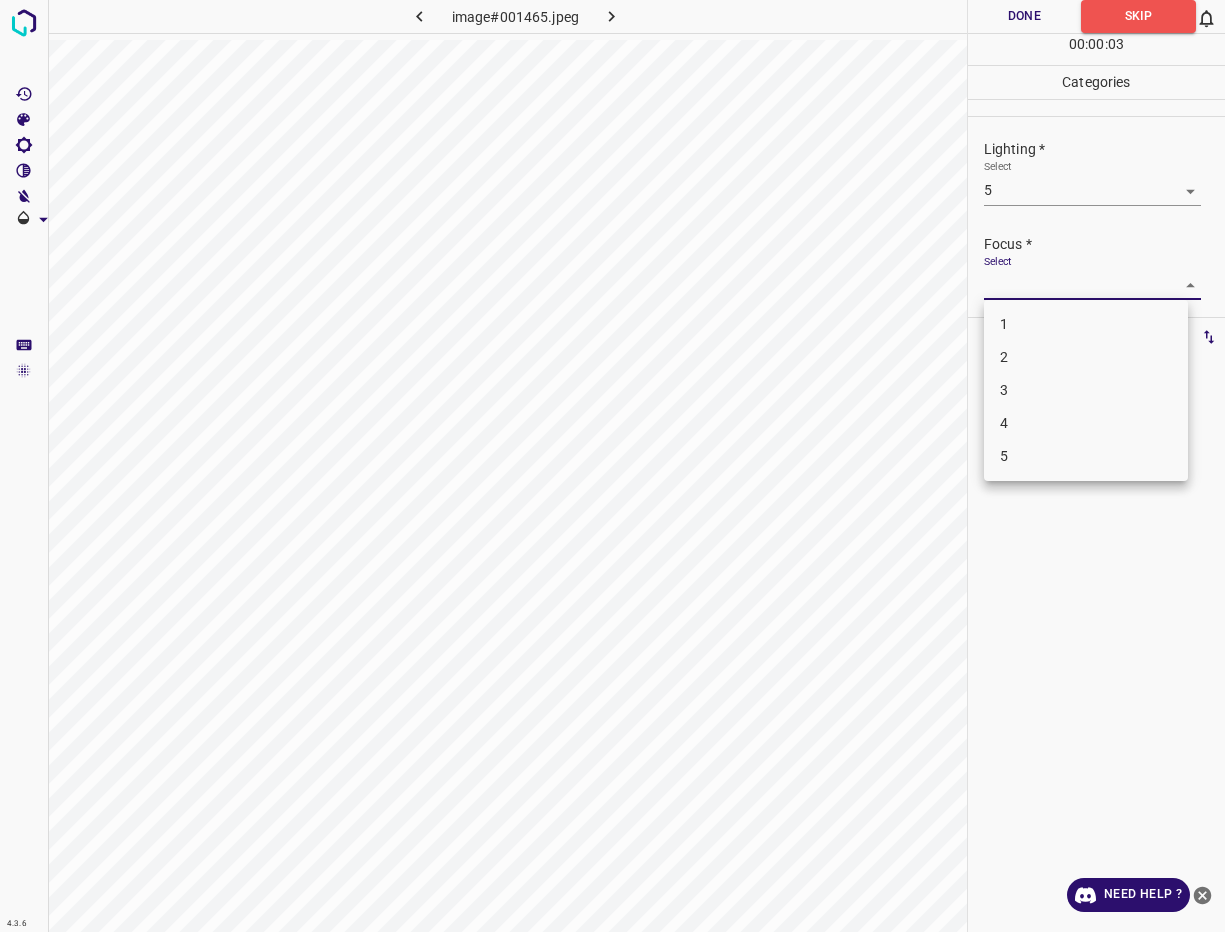 click on "5" at bounding box center [1086, 456] 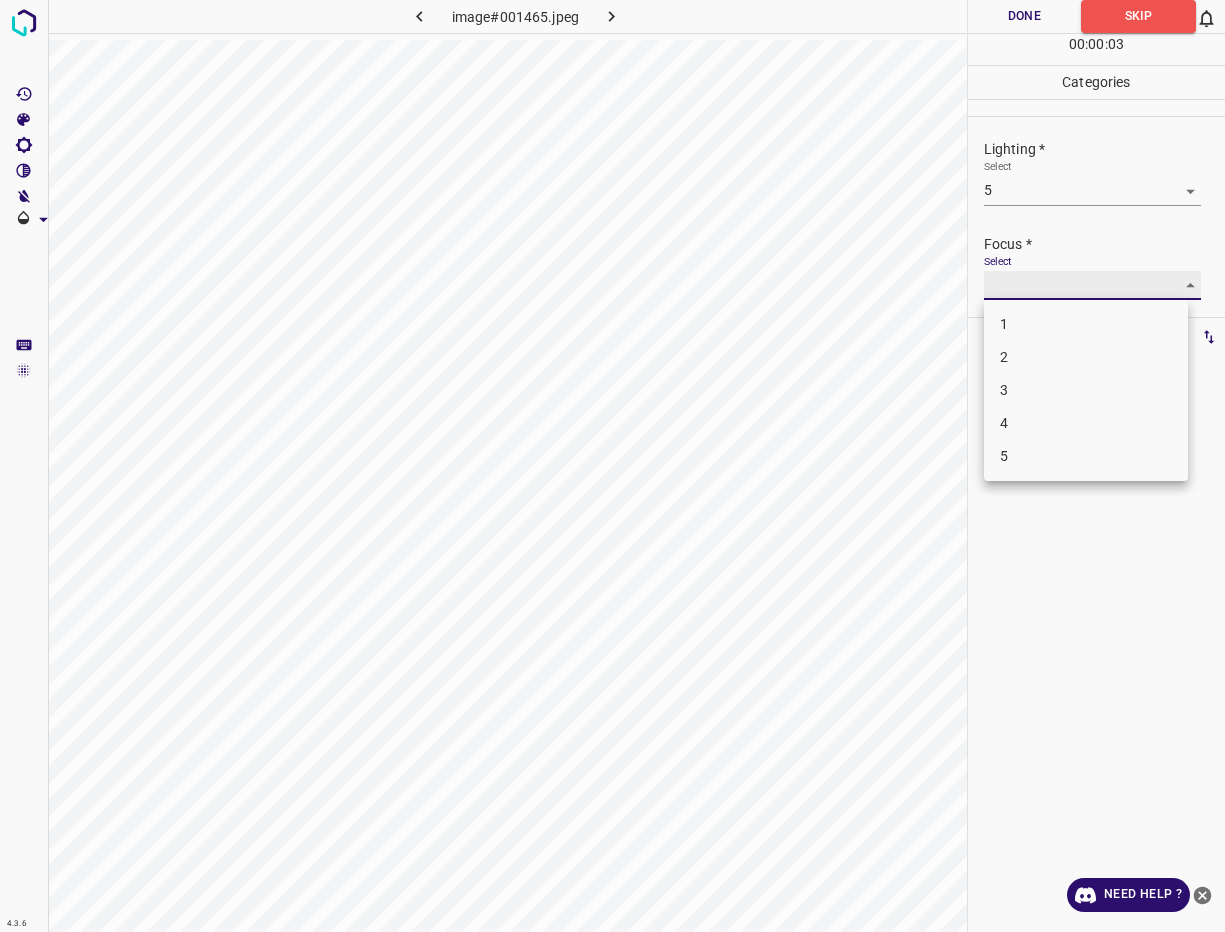 type on "5" 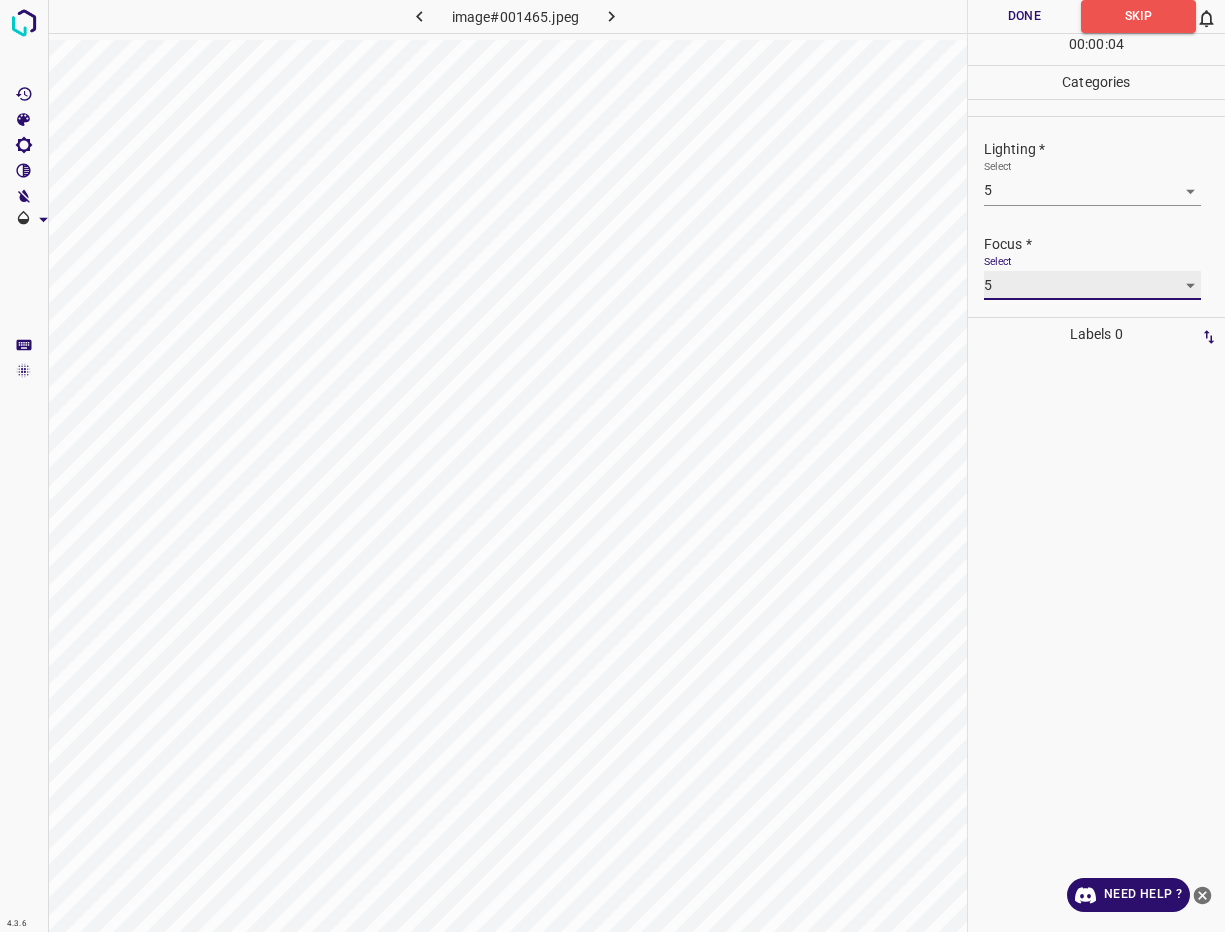 scroll, scrollTop: 98, scrollLeft: 0, axis: vertical 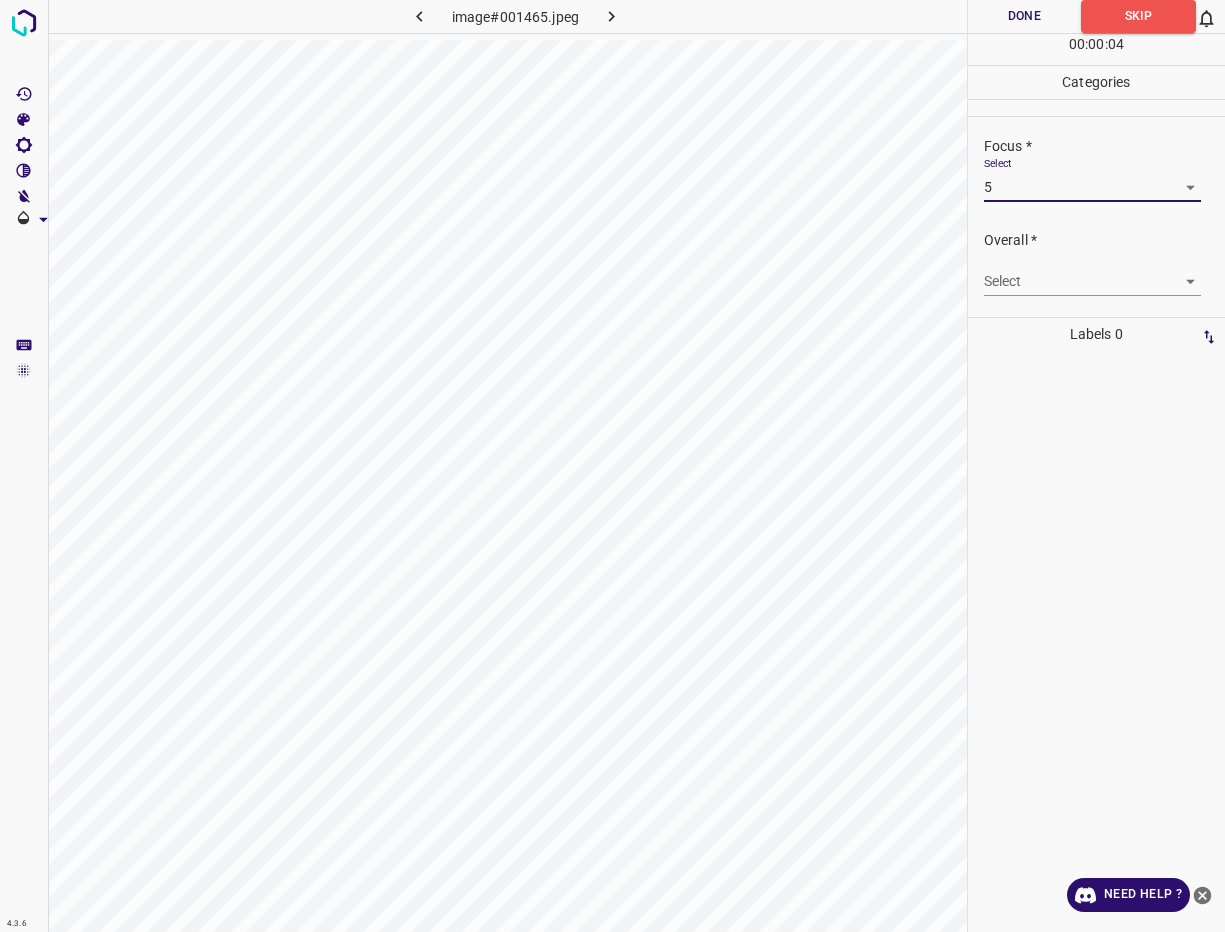 click on "4.3.6  image#001465.jpeg Done Skip 0 00   : 00   : 04   Categories Lighting *  Select 5 5 Focus *  Select 5 5 Overall *  Select ​ Labels   0 Categories 1 Lighting 2 Focus 3 Overall Tools Space Change between modes (Draw & Edit) I Auto labeling R Restore zoom M Zoom in N Zoom out Delete Delete selecte label Filters Z Restore filters X Saturation filter C Brightness filter V Contrast filter B Gray scale filter General O Download Need Help ? - Text - Hide - Delete" at bounding box center [612, 466] 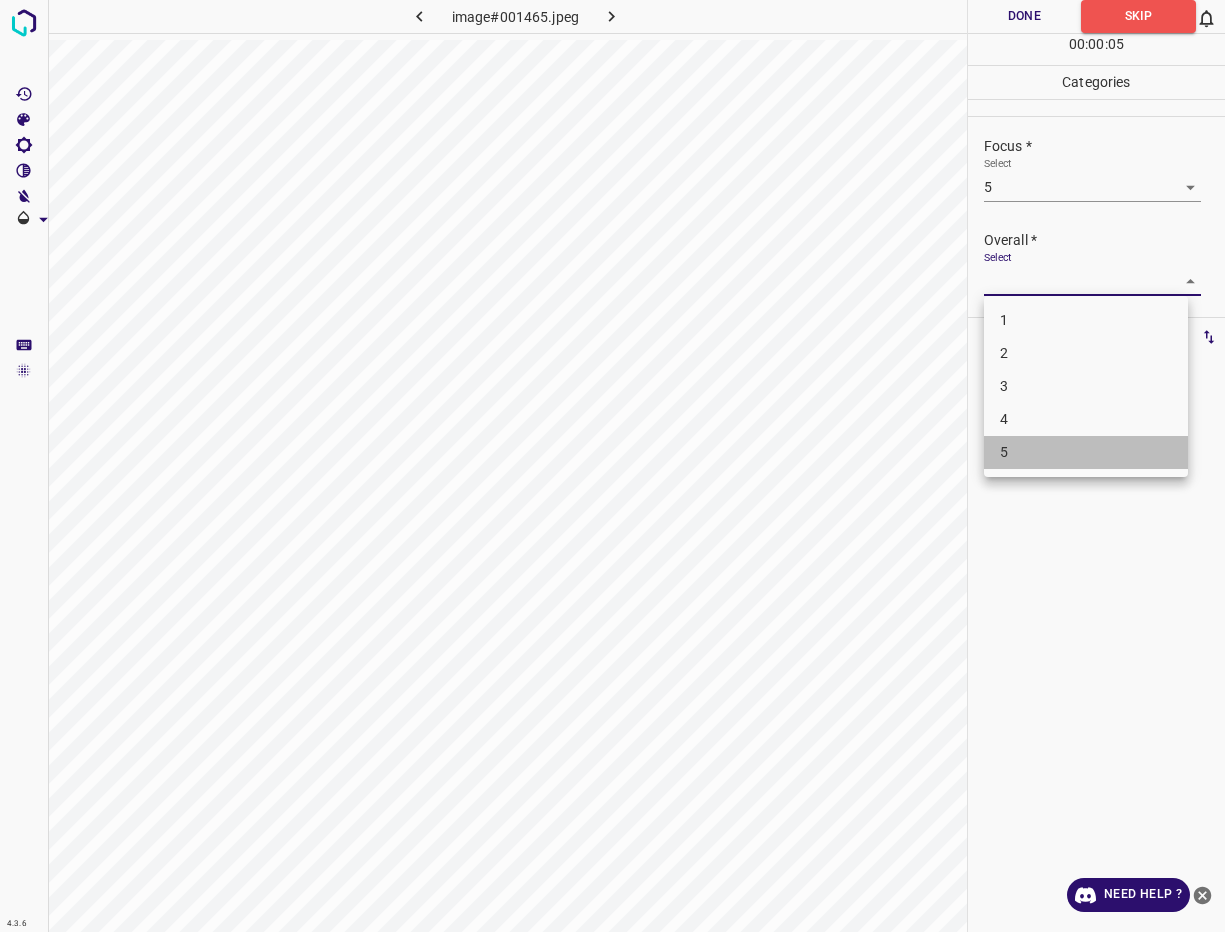 click on "5" at bounding box center (1086, 452) 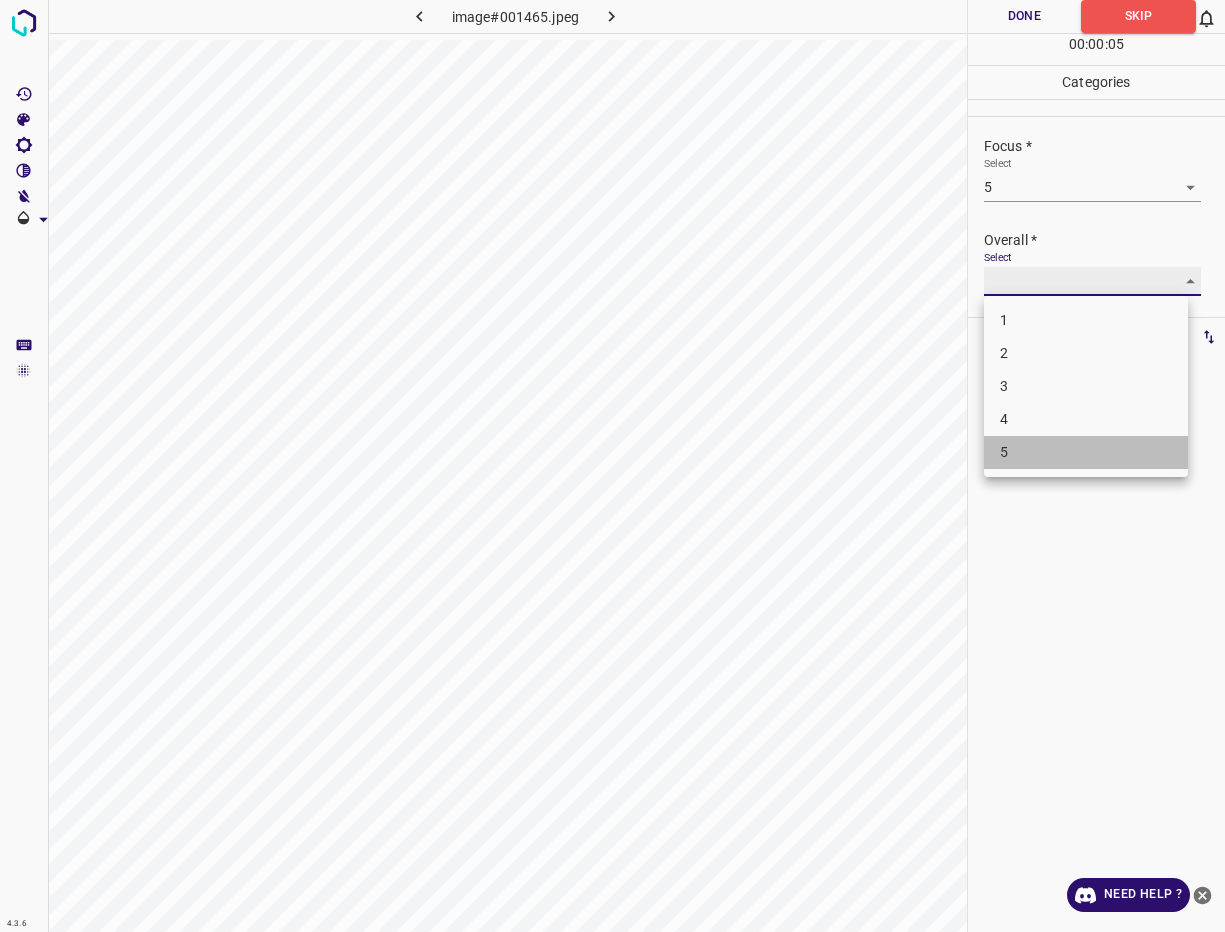 type on "5" 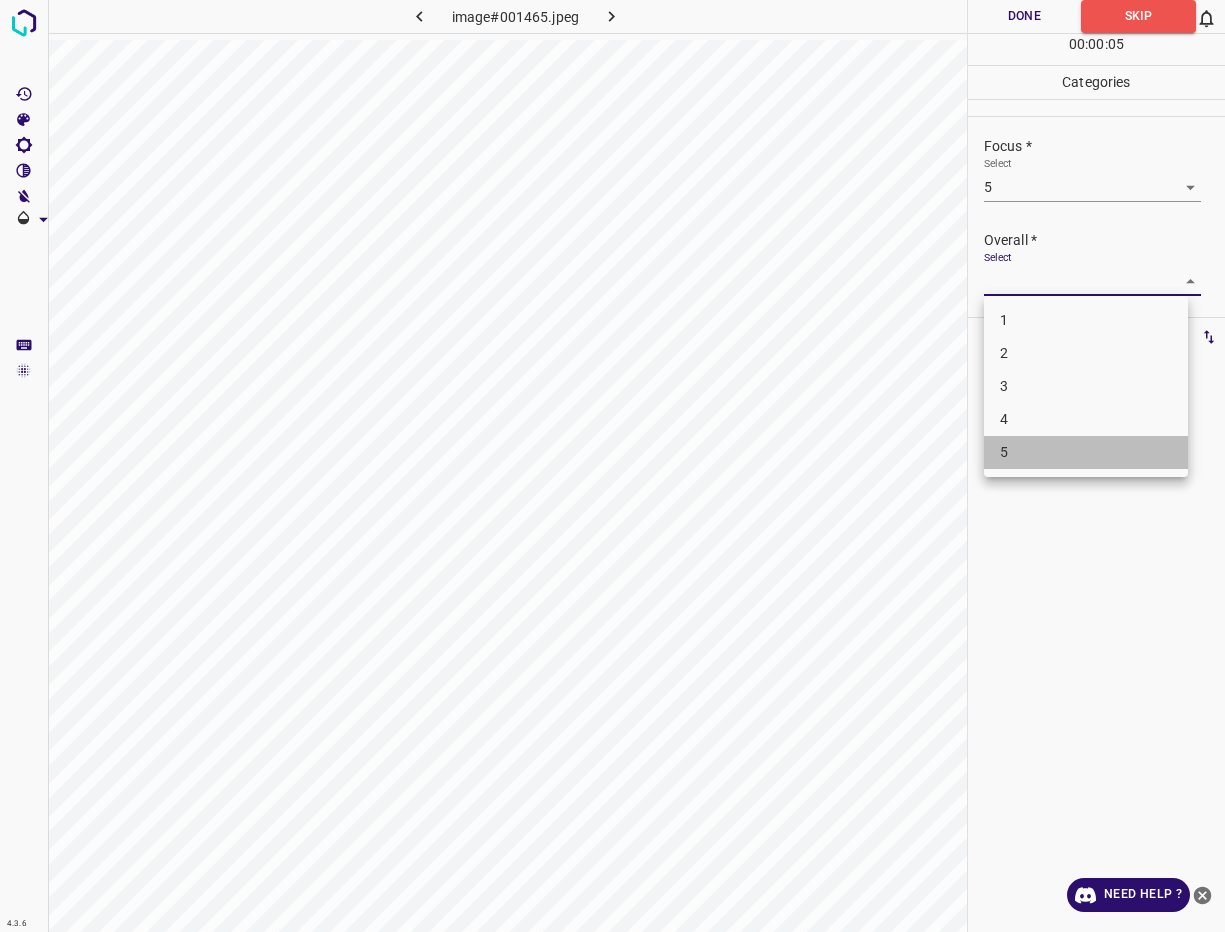 drag, startPoint x: 858, startPoint y: 371, endPoint x: 858, endPoint y: 343, distance: 28 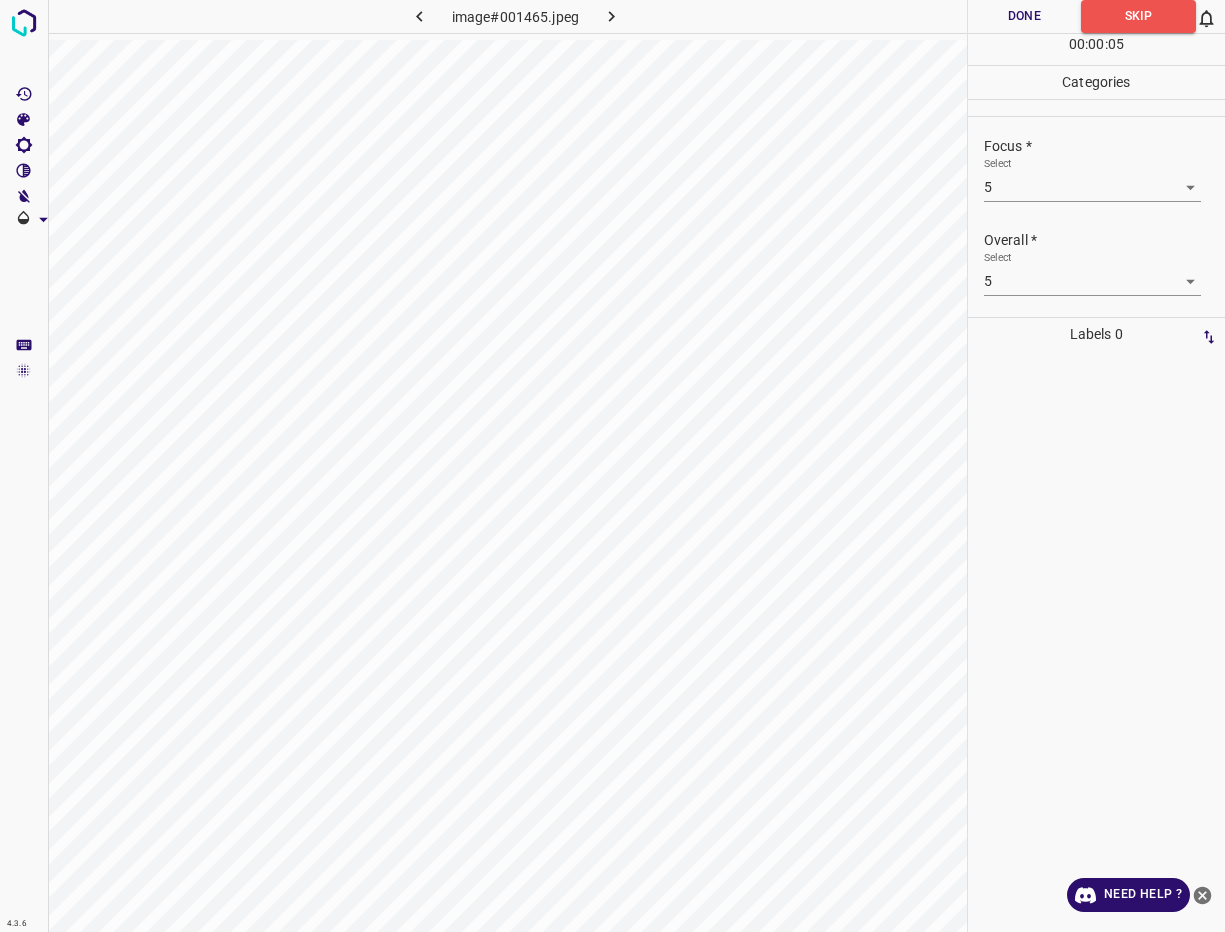click on "Done" at bounding box center [1024, 16] 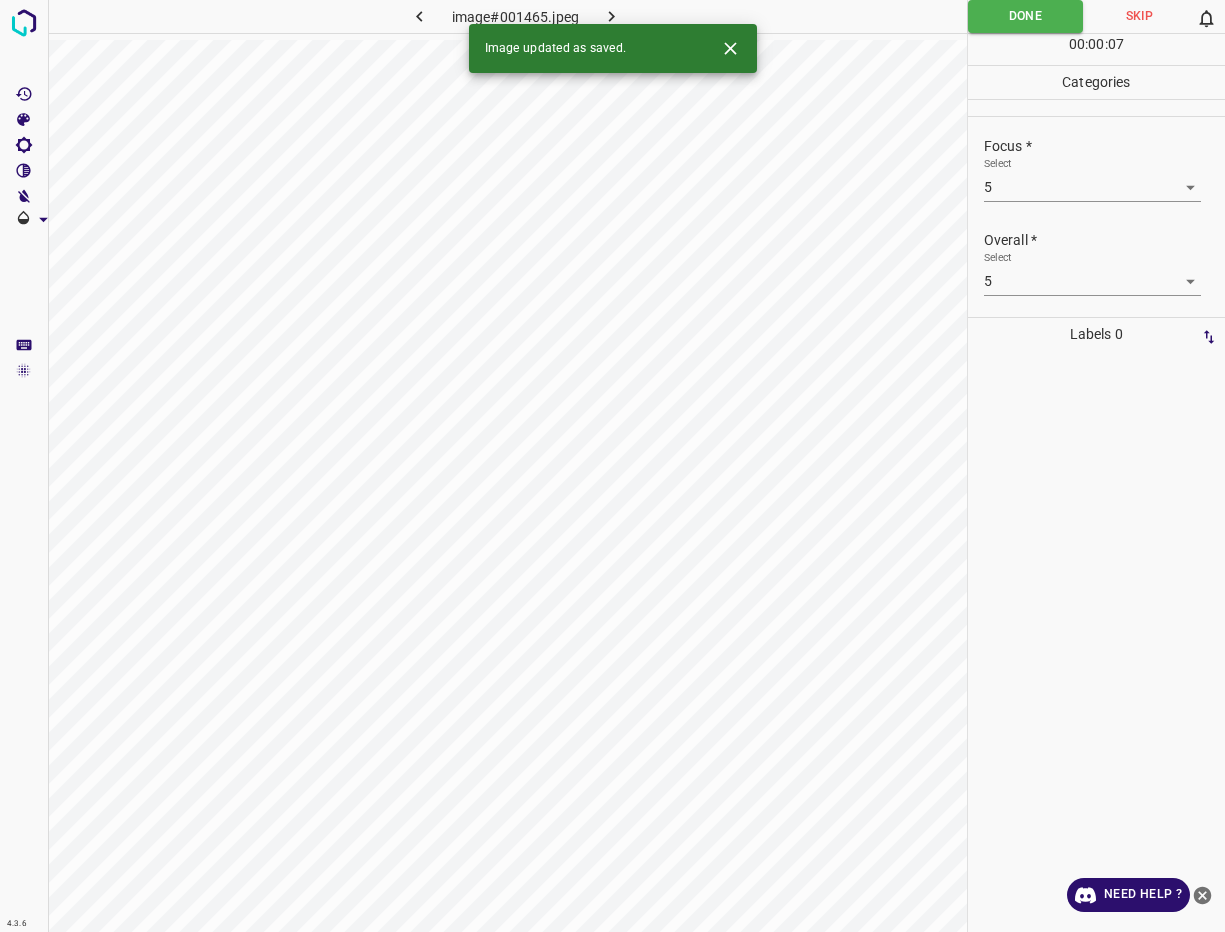 click 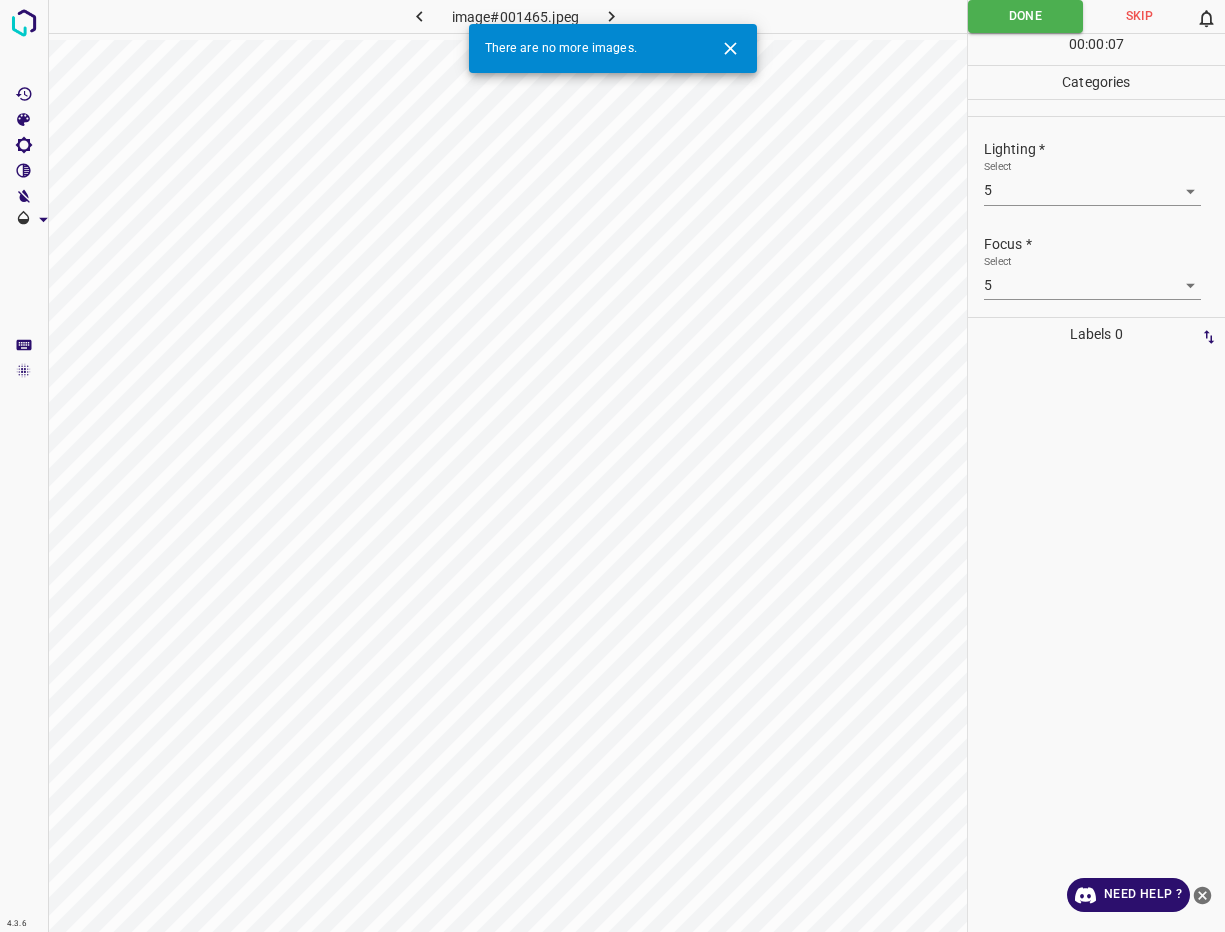 click 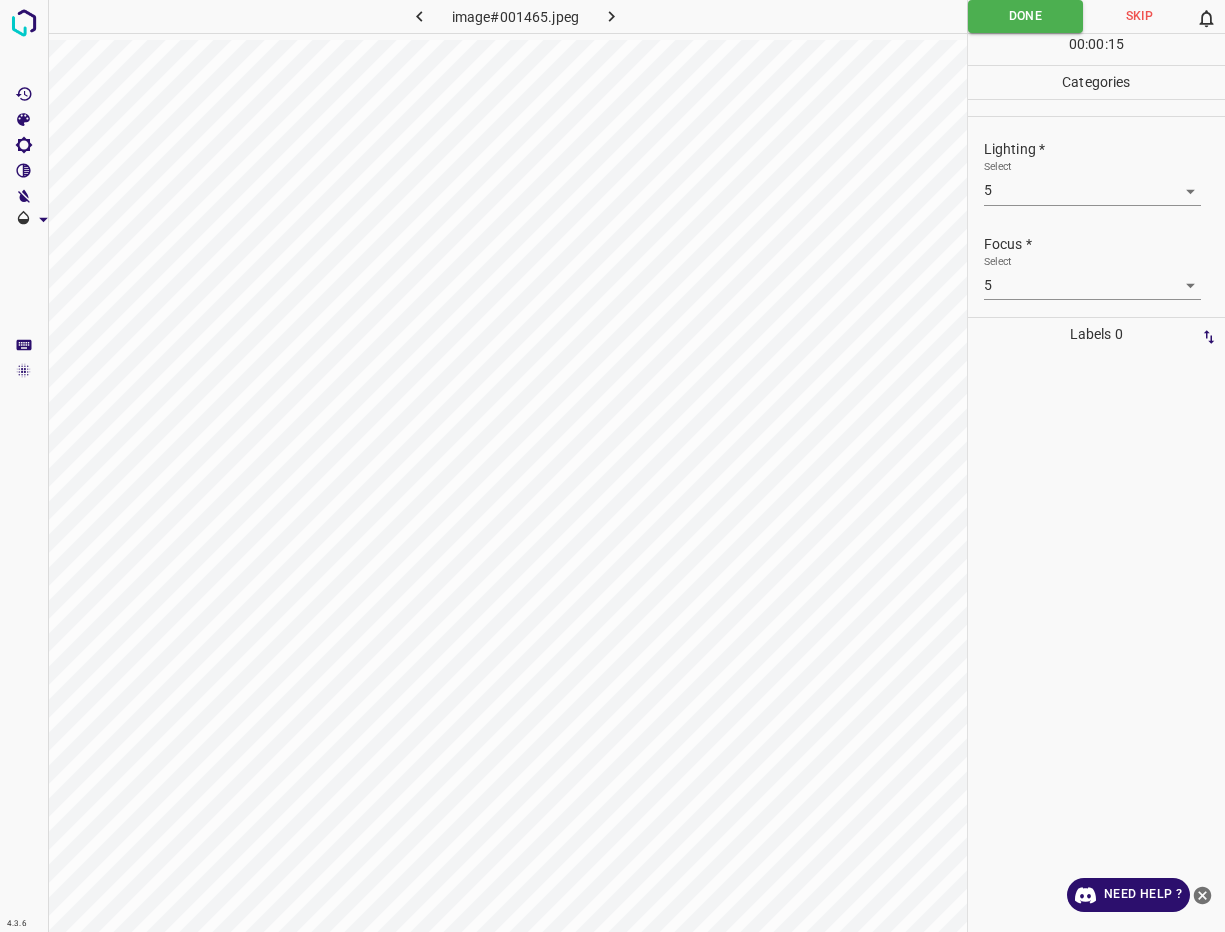 click 